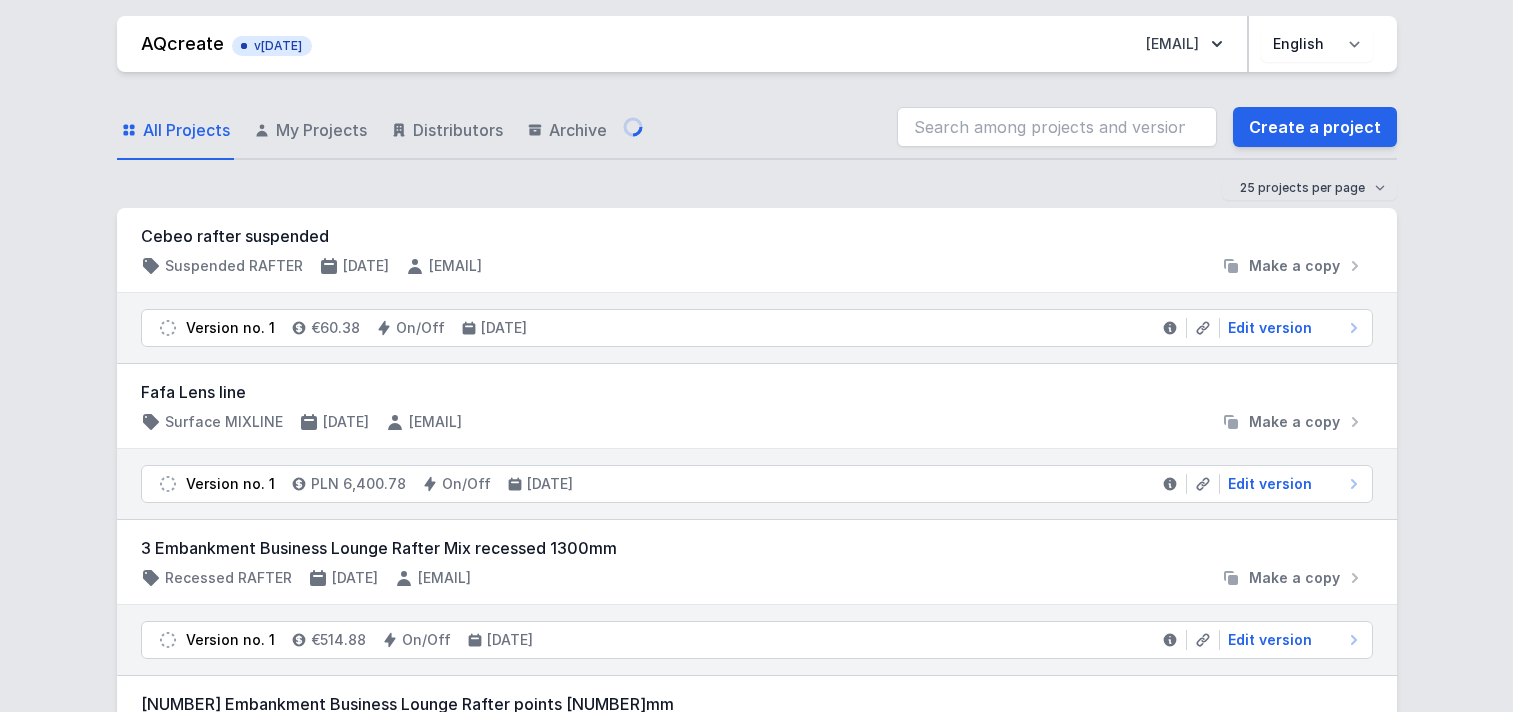 scroll, scrollTop: 0, scrollLeft: 0, axis: both 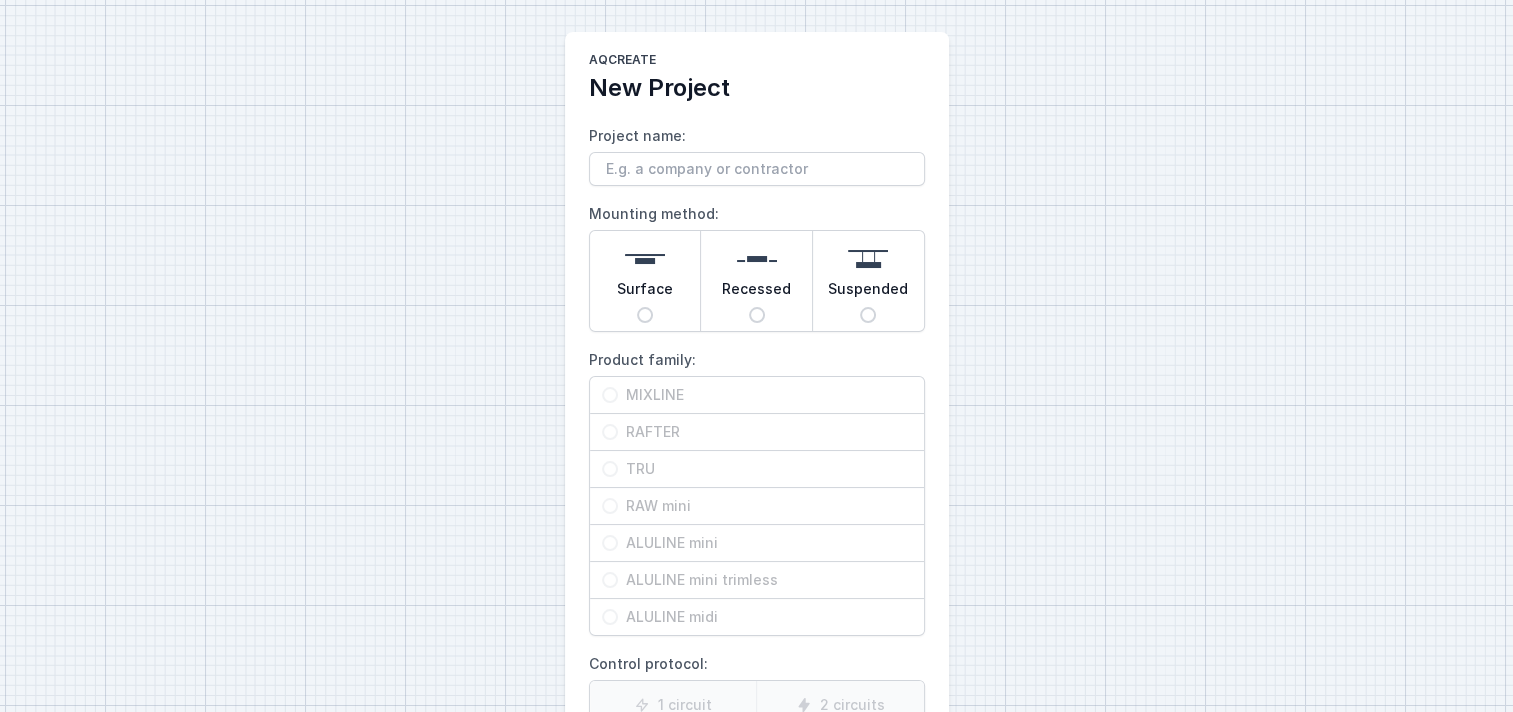 click on "Suspended" at bounding box center (645, 315) 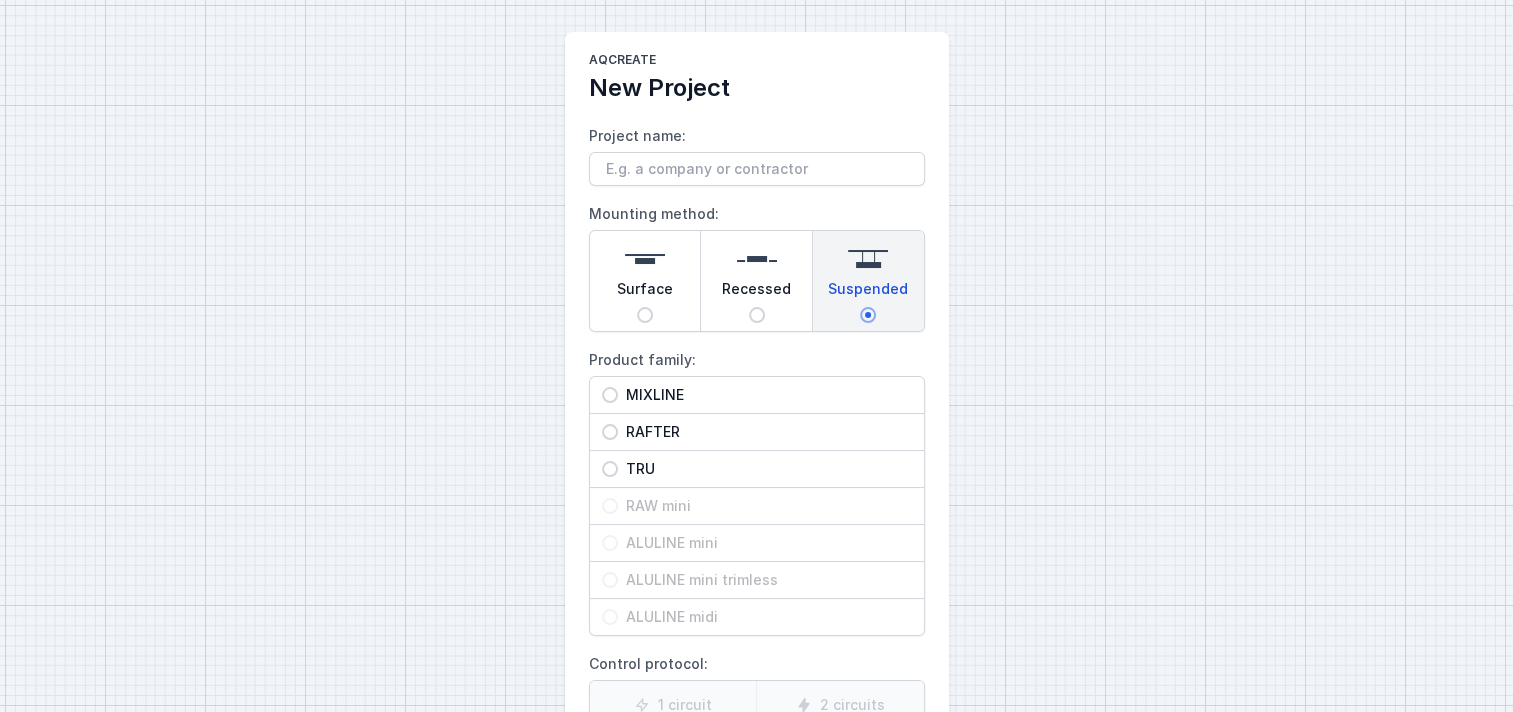 click on "RAFTER" at bounding box center [765, 395] 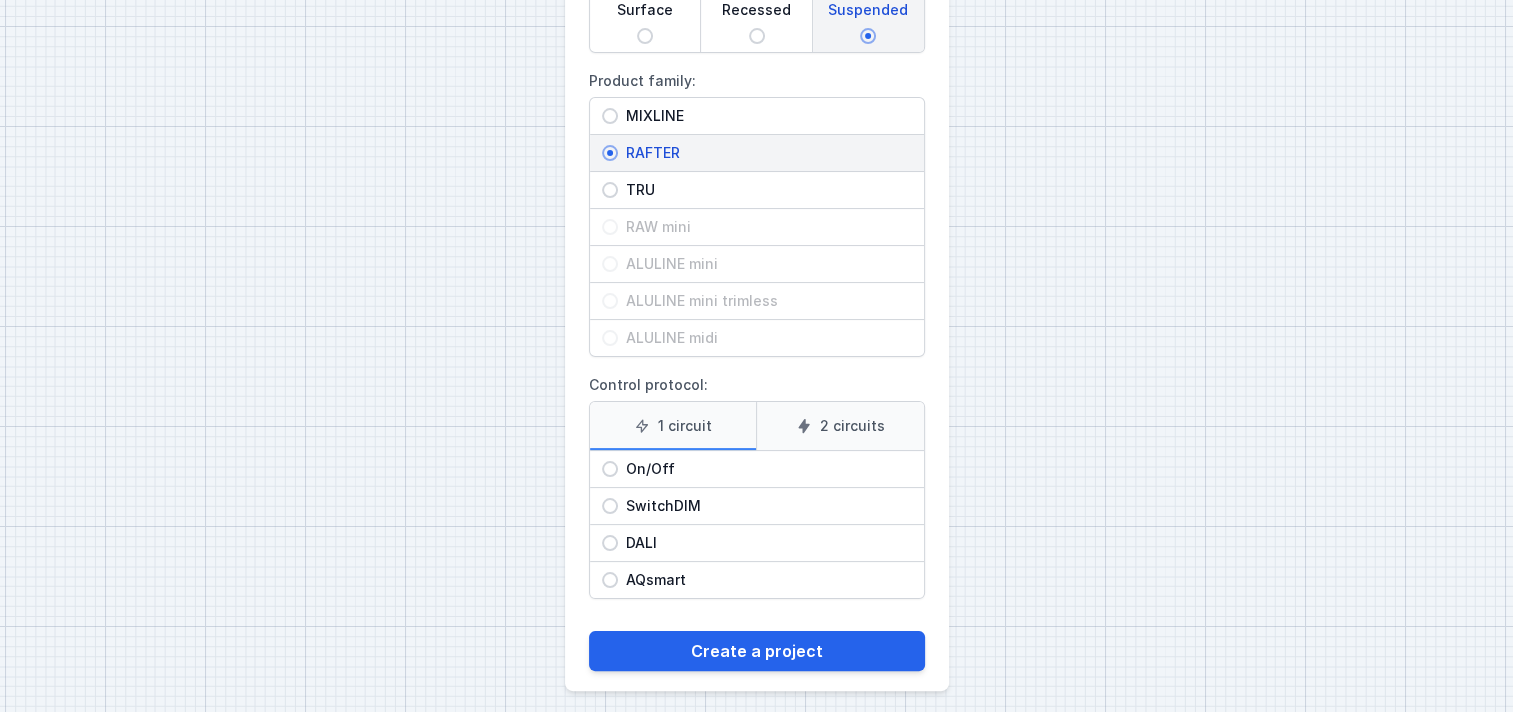 scroll, scrollTop: 286, scrollLeft: 0, axis: vertical 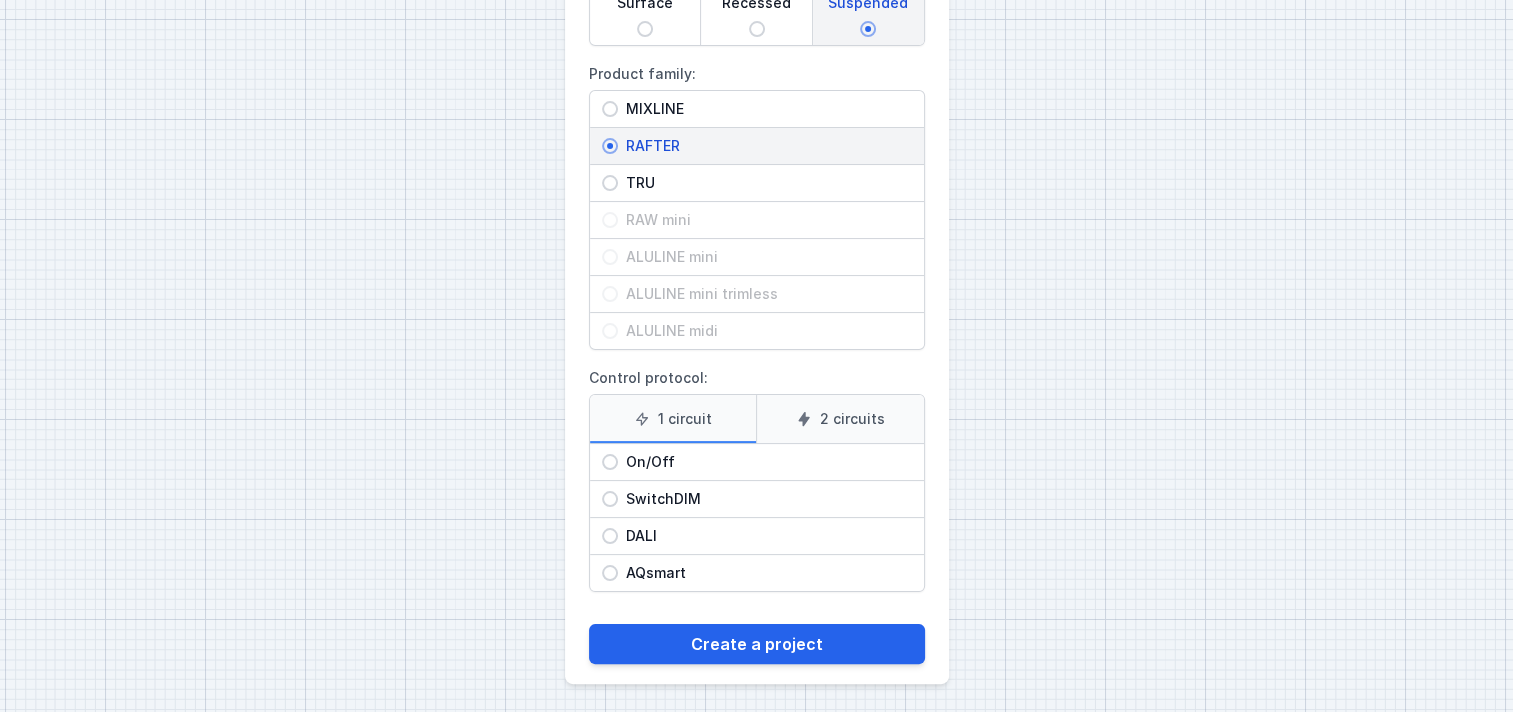 click on "DALI" at bounding box center (610, 462) 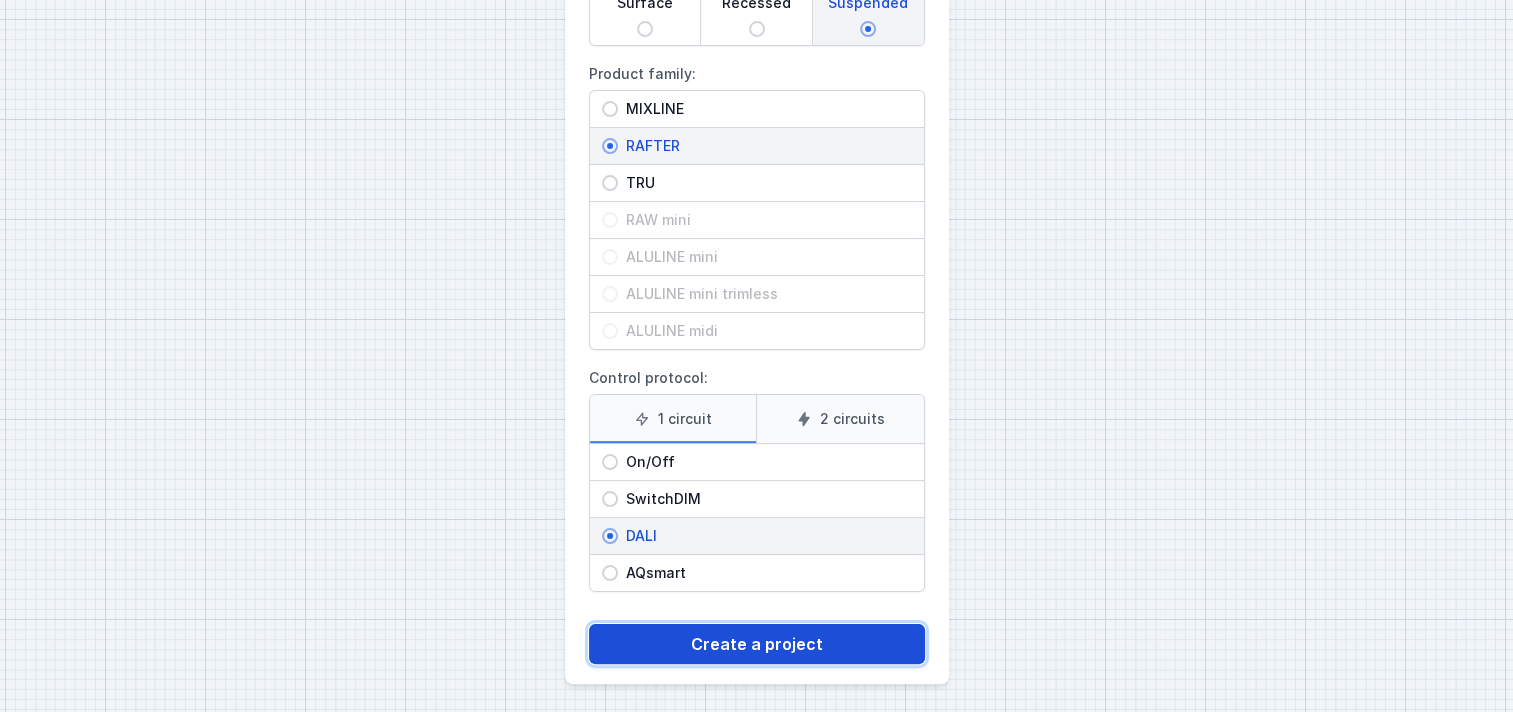click on "Create a project" at bounding box center [757, 644] 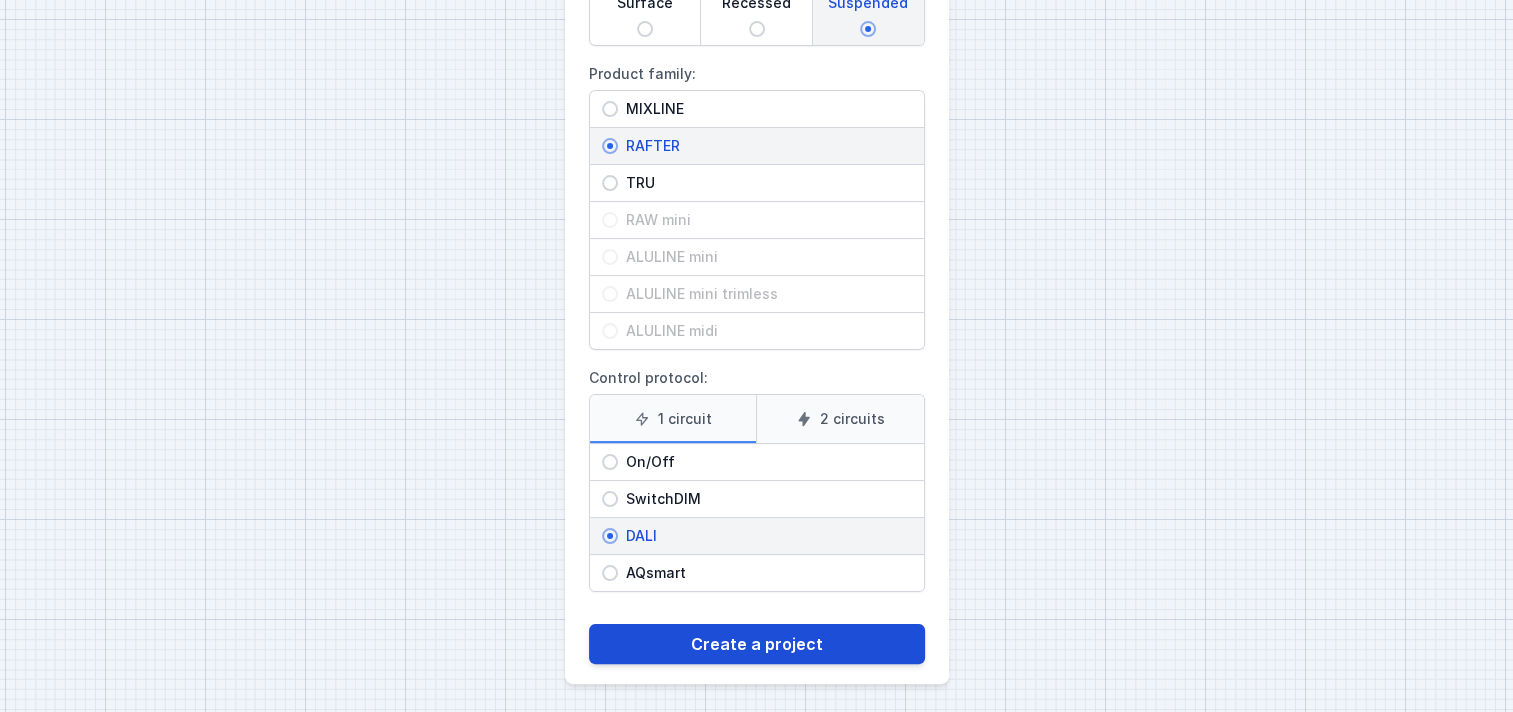 scroll, scrollTop: 152, scrollLeft: 0, axis: vertical 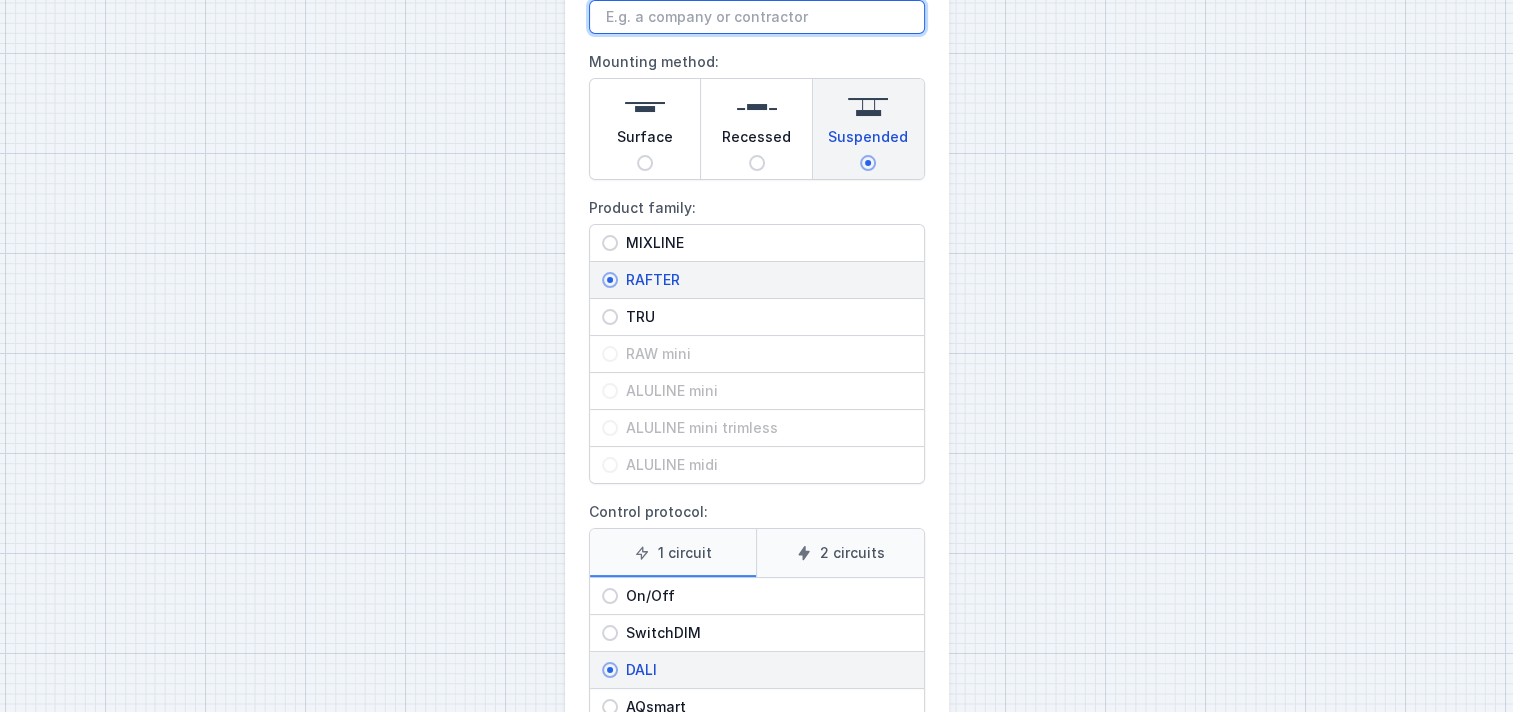 click on "Project name:" at bounding box center (757, 17) 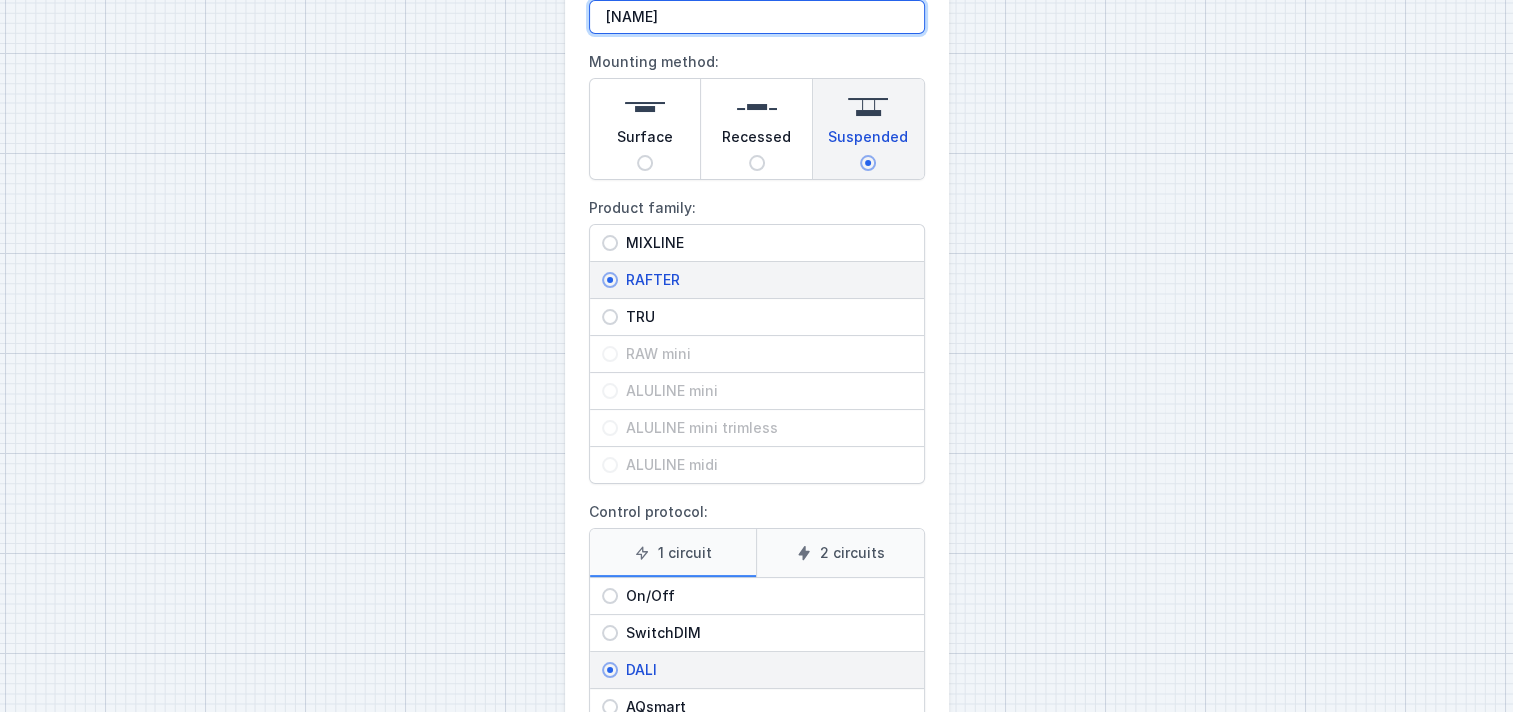 click on "[NAME]" at bounding box center [757, 17] 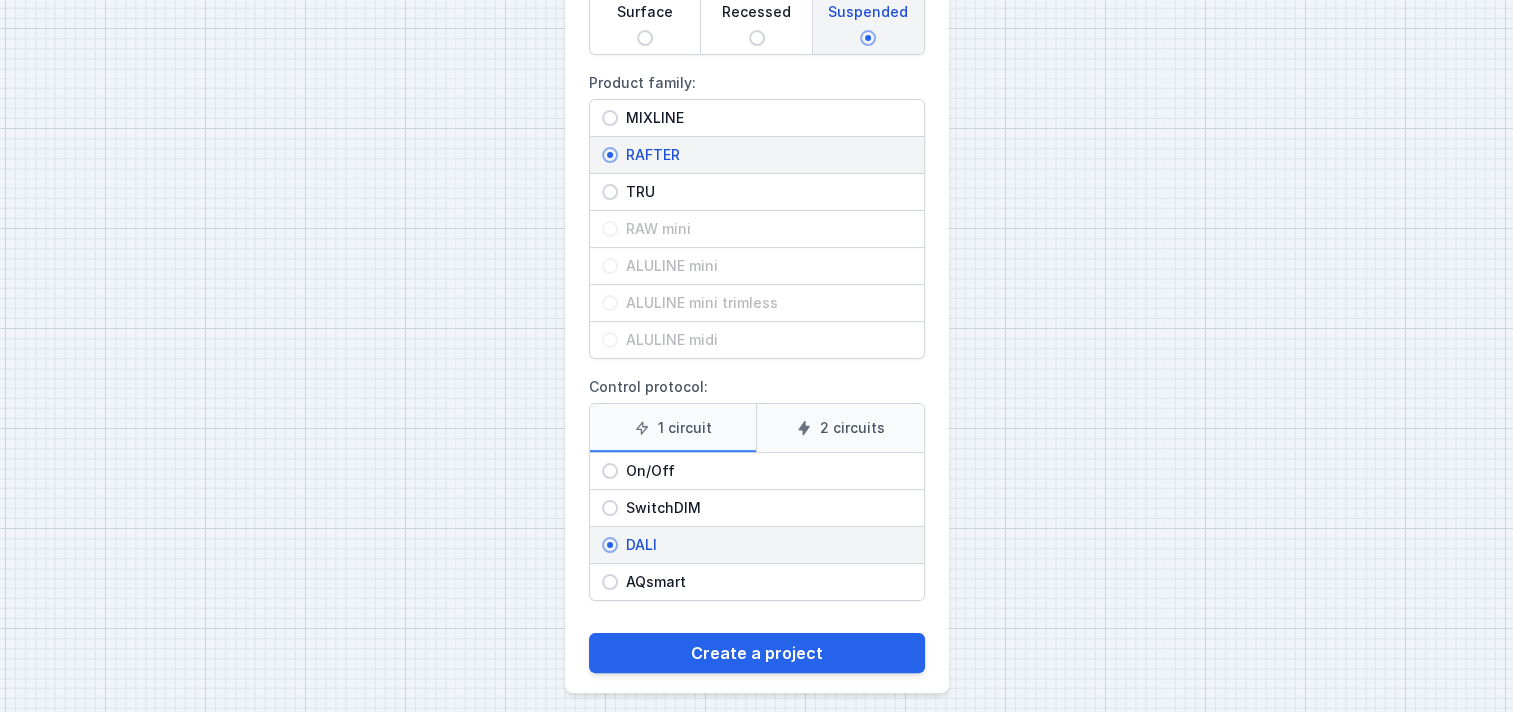 scroll, scrollTop: 286, scrollLeft: 0, axis: vertical 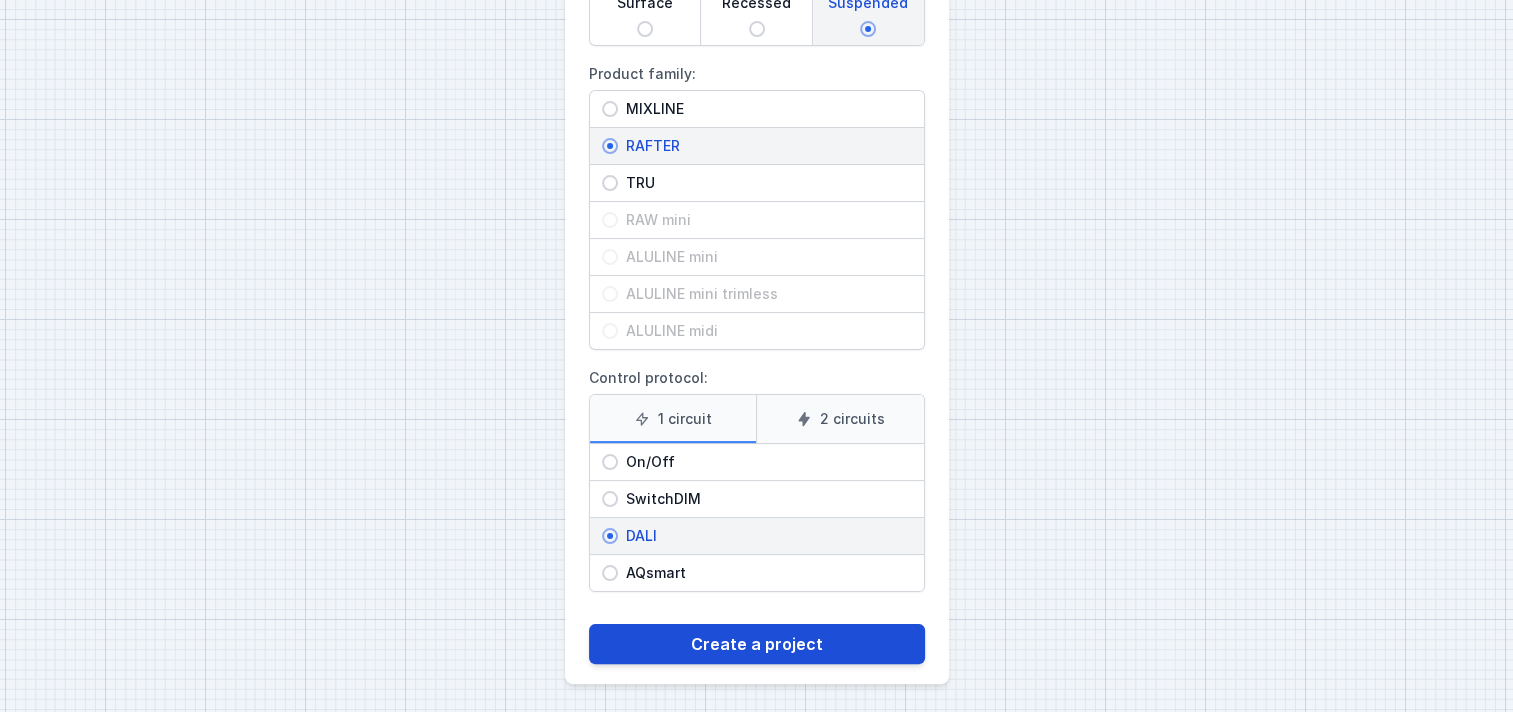 type on "KPMG L=[NUMBER]mm" 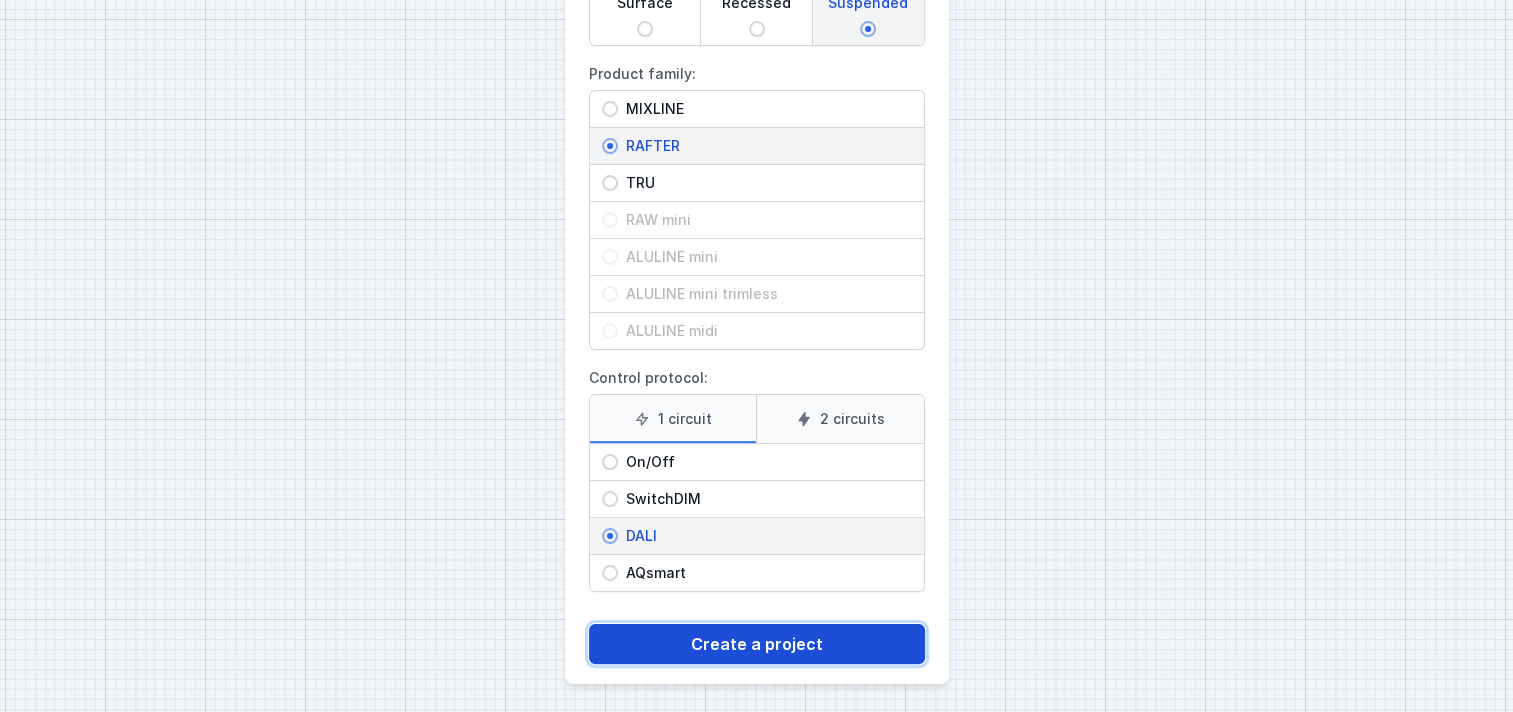 click on "Create a project" at bounding box center (757, 644) 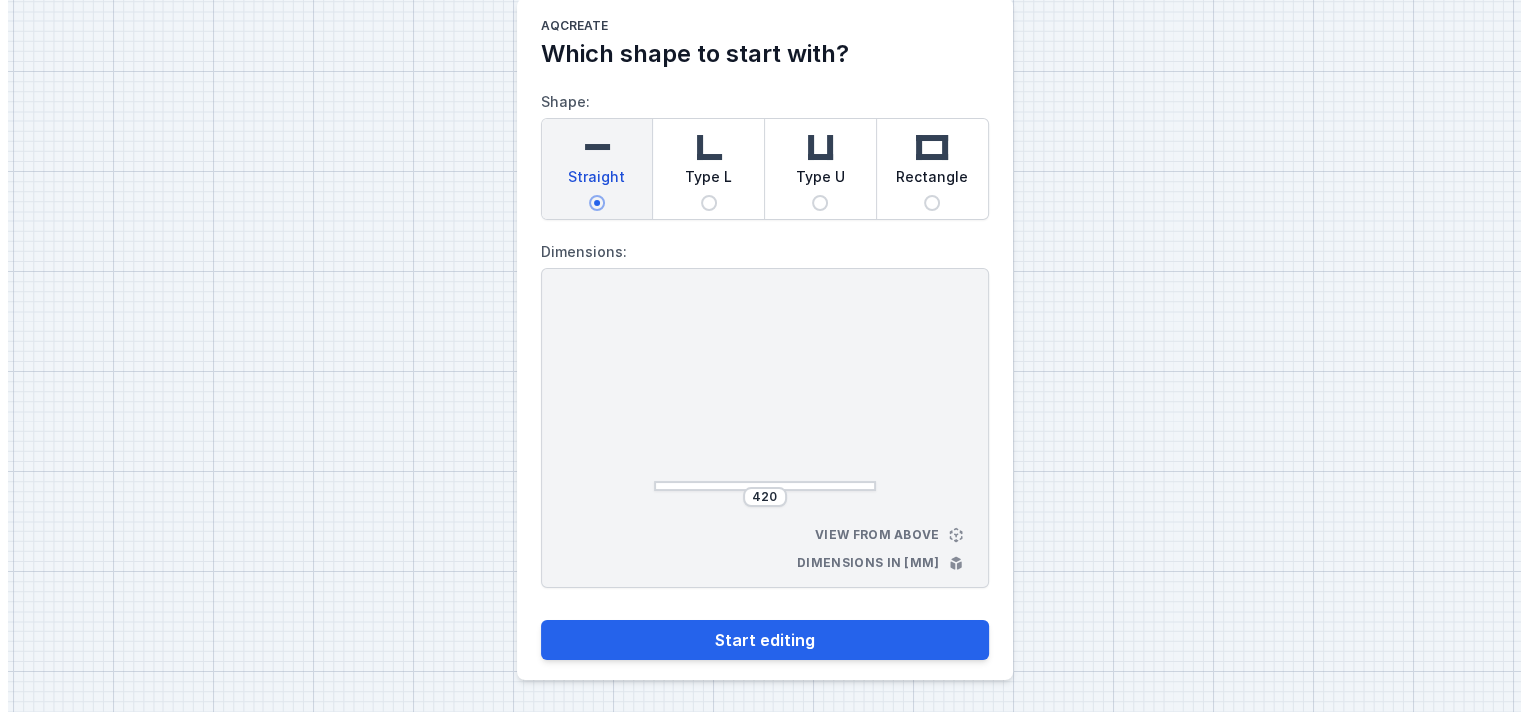 scroll, scrollTop: 0, scrollLeft: 0, axis: both 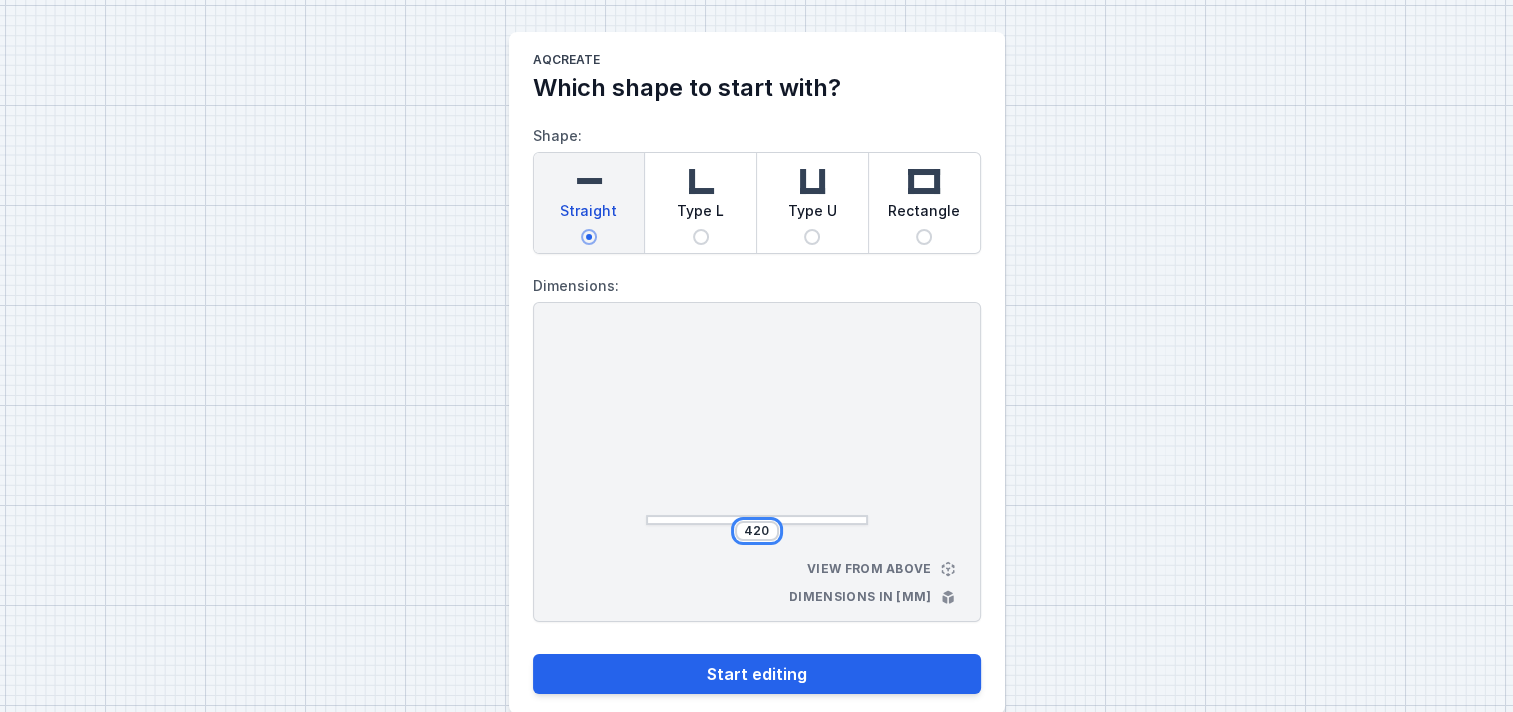 click on "420" at bounding box center (757, 531) 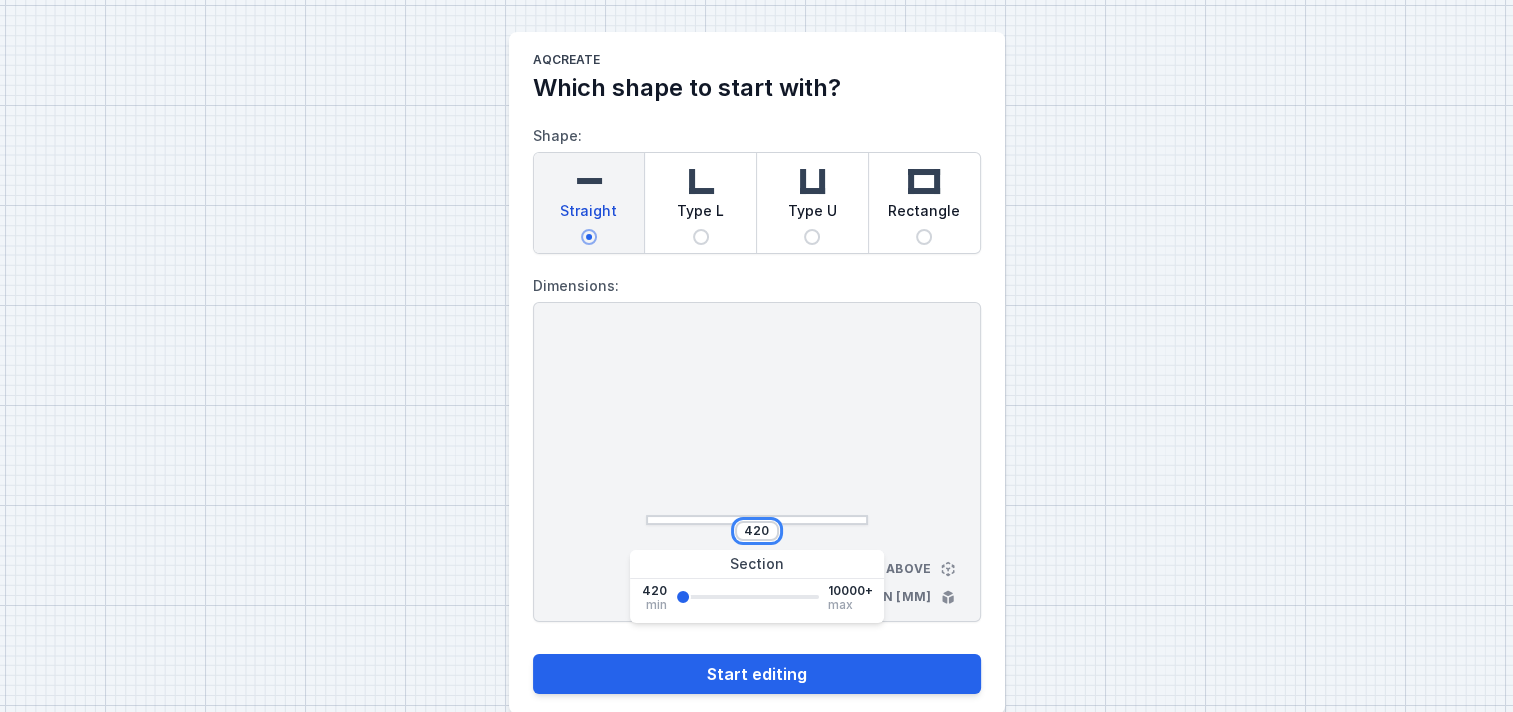 drag, startPoint x: 741, startPoint y: 526, endPoint x: 804, endPoint y: 530, distance: 63.126858 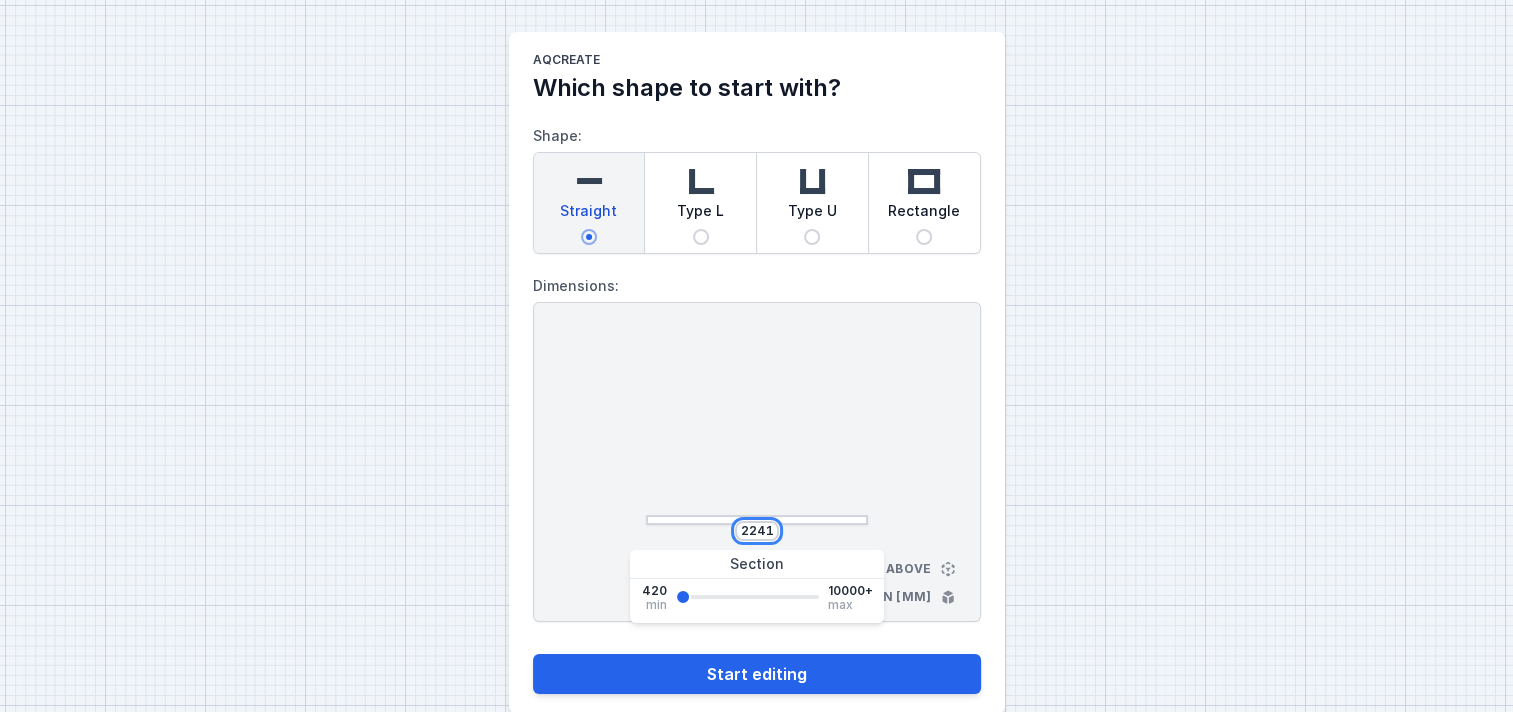 type on "2241" 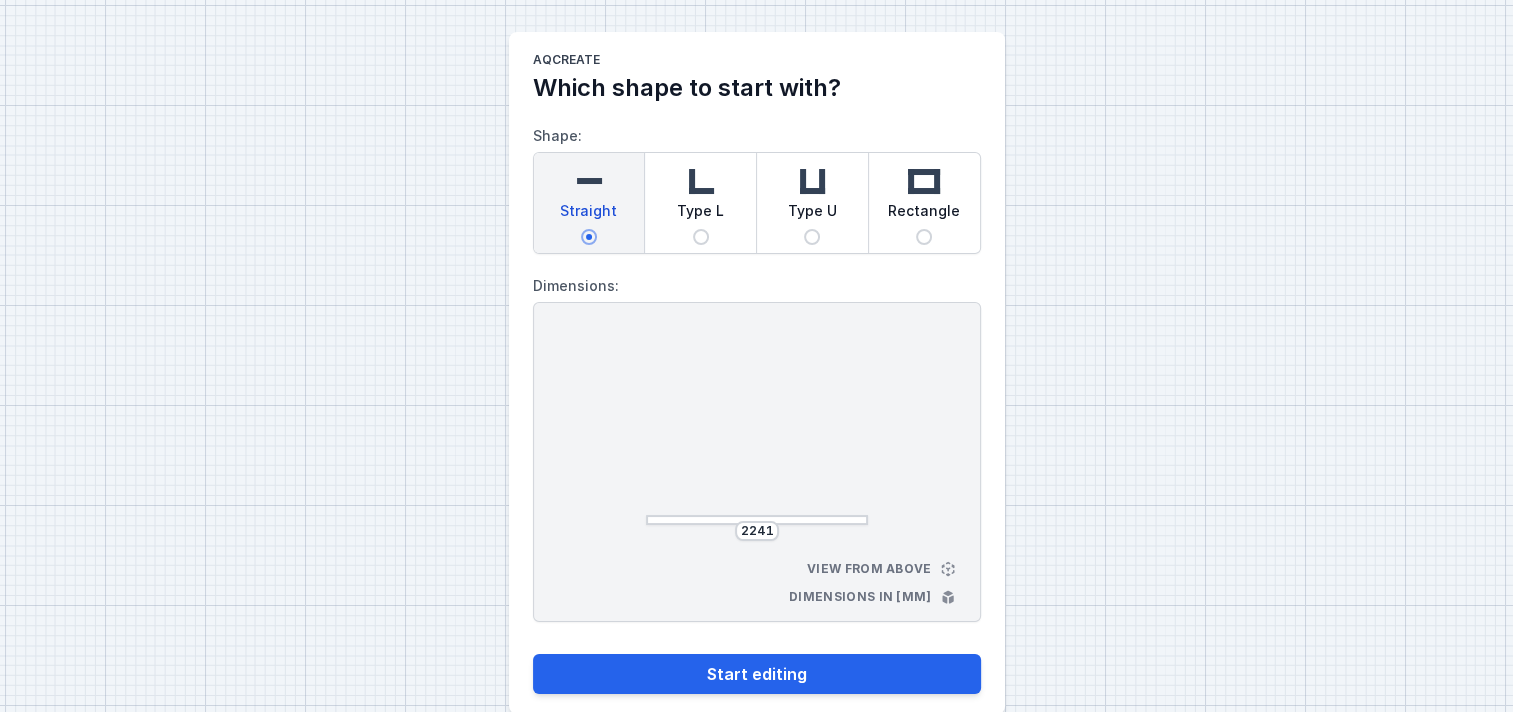 click on "[NUMBER]mm View from above Dimensions in [mm]" at bounding box center (757, 462) 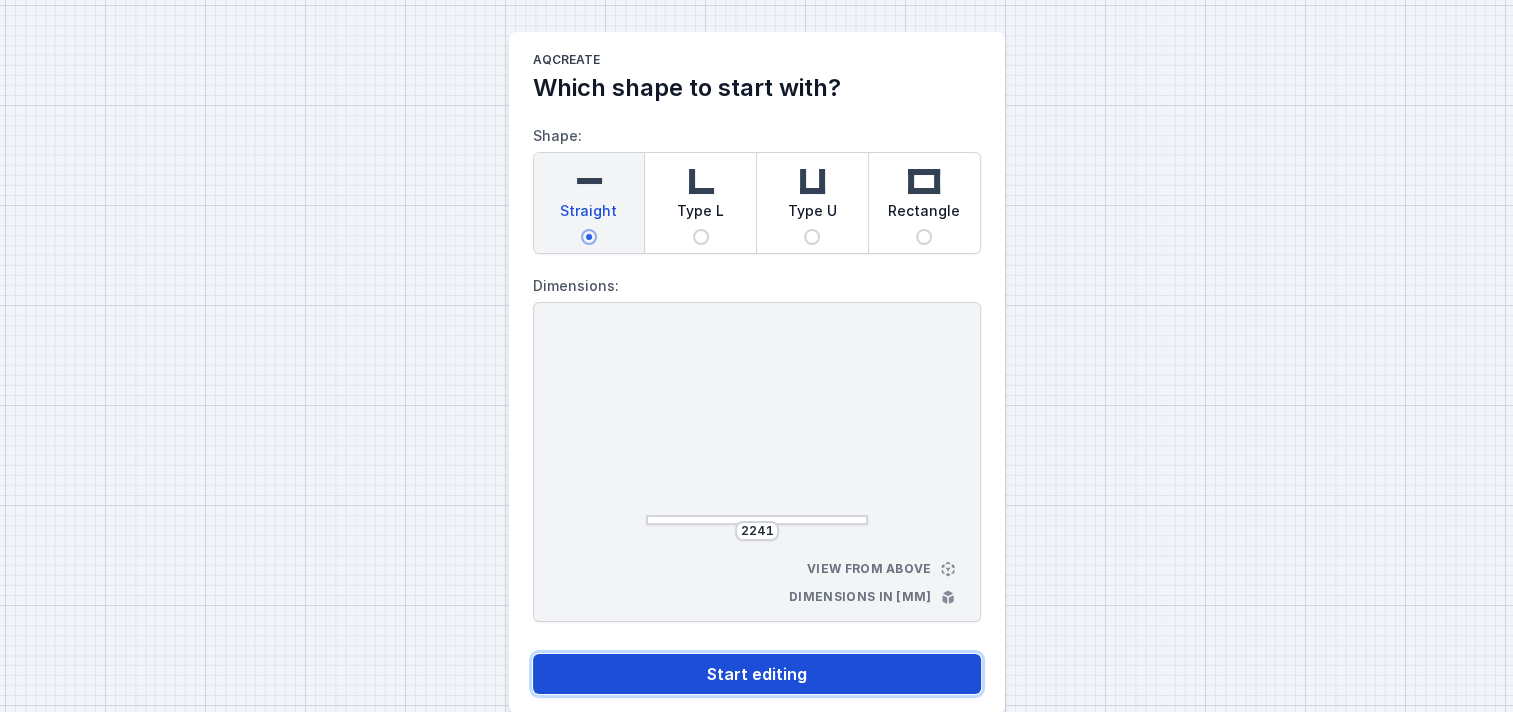 click on "Start editing" at bounding box center (757, 674) 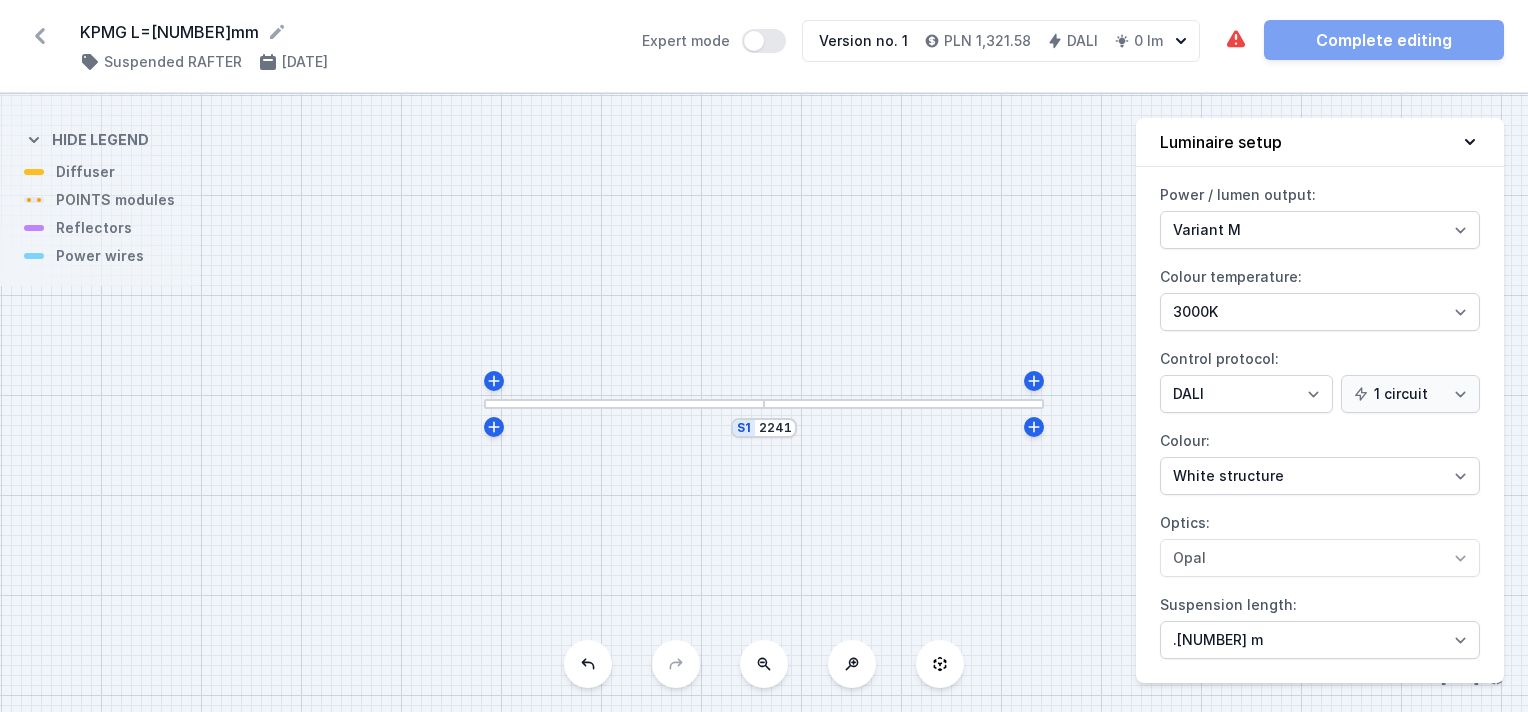 click at bounding box center [624, 404] 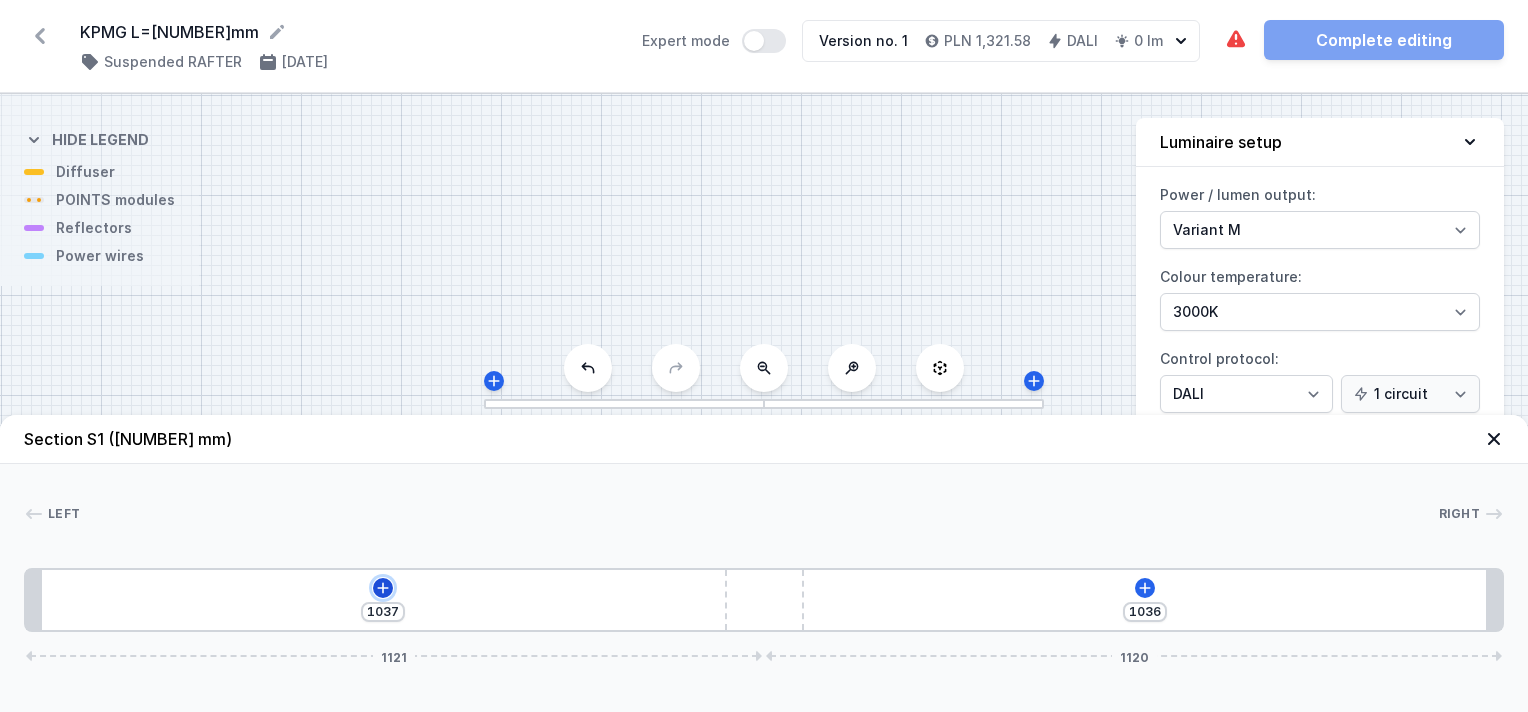 click at bounding box center (383, 588) 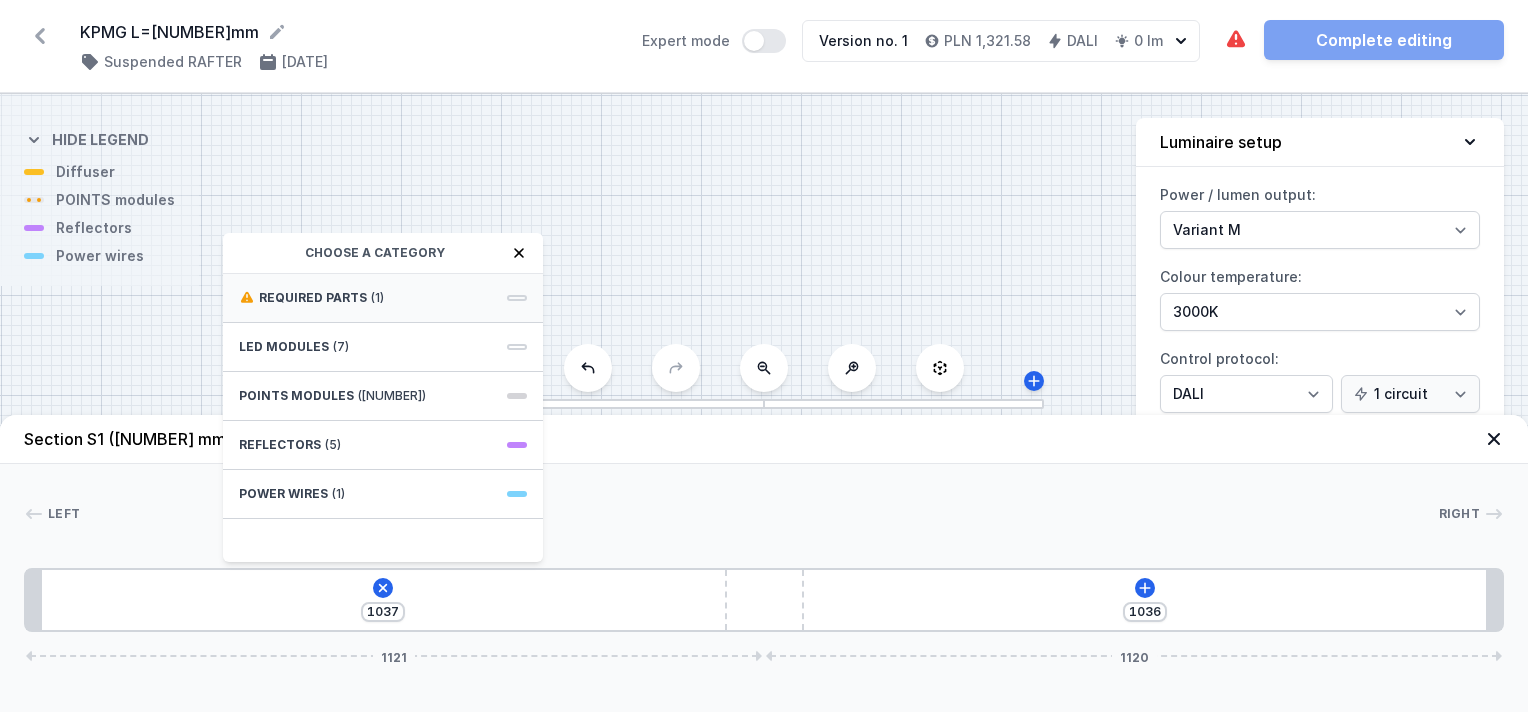 click on "(1)" at bounding box center (377, 298) 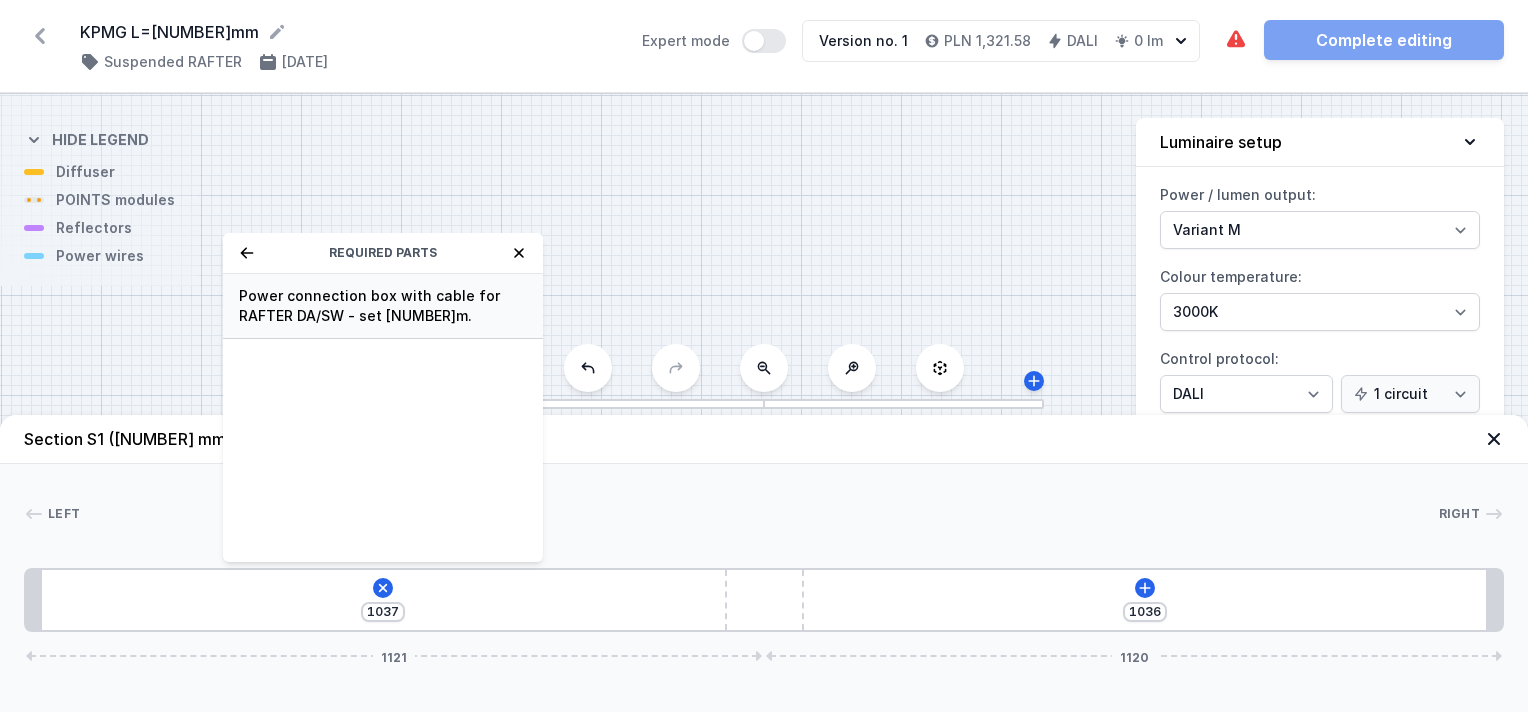 click on "Power connection box with cable for RAFTER DA/SW - set [NUMBER]m." at bounding box center [383, 306] 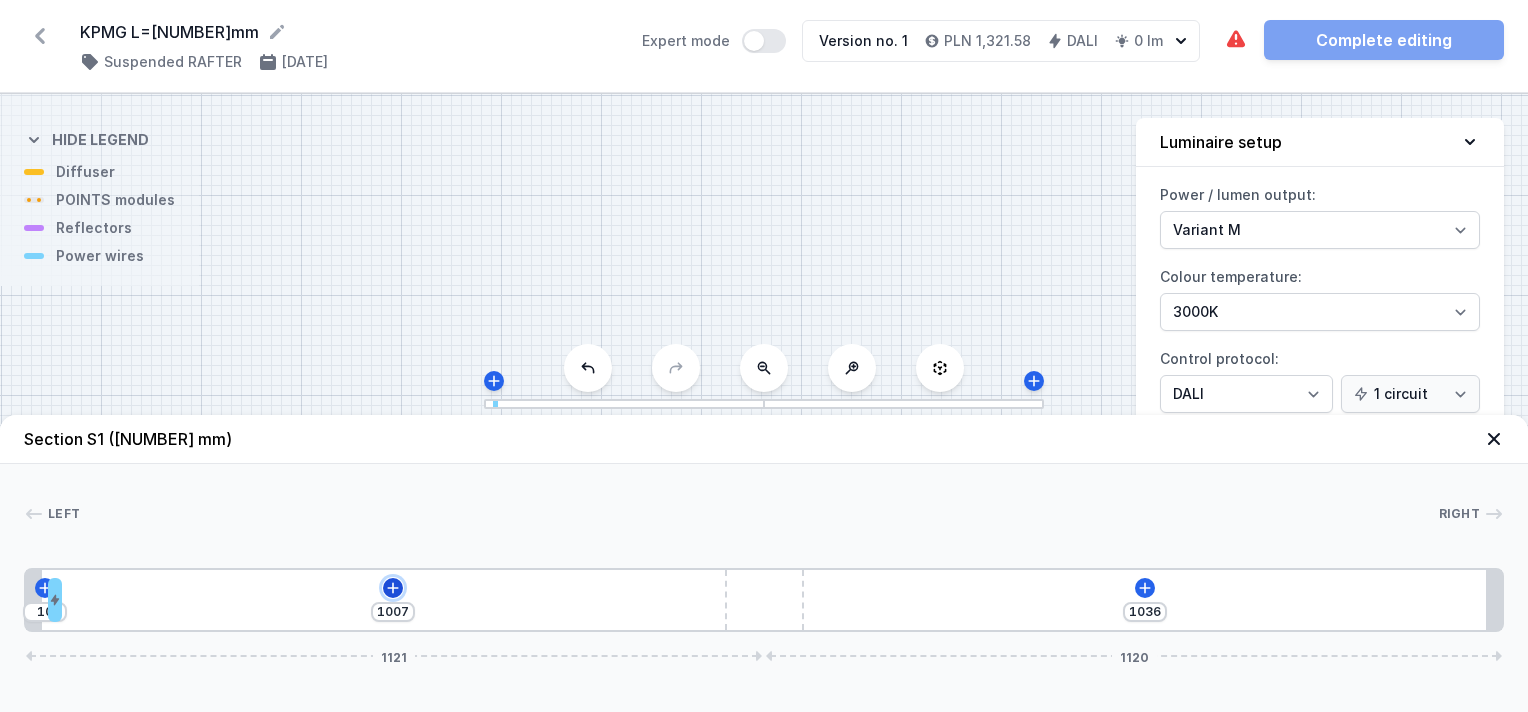 click at bounding box center [45, 588] 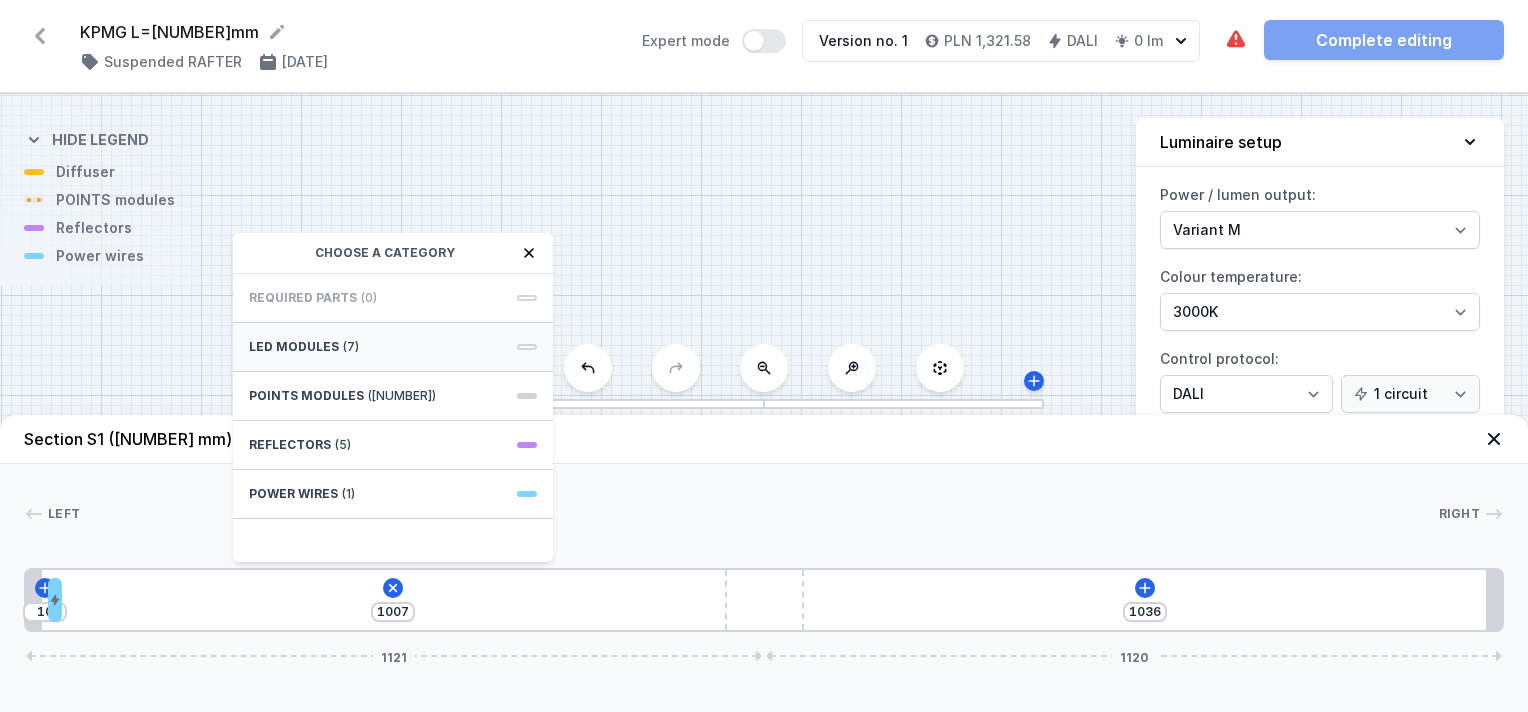 click on "LED modules" at bounding box center [294, 347] 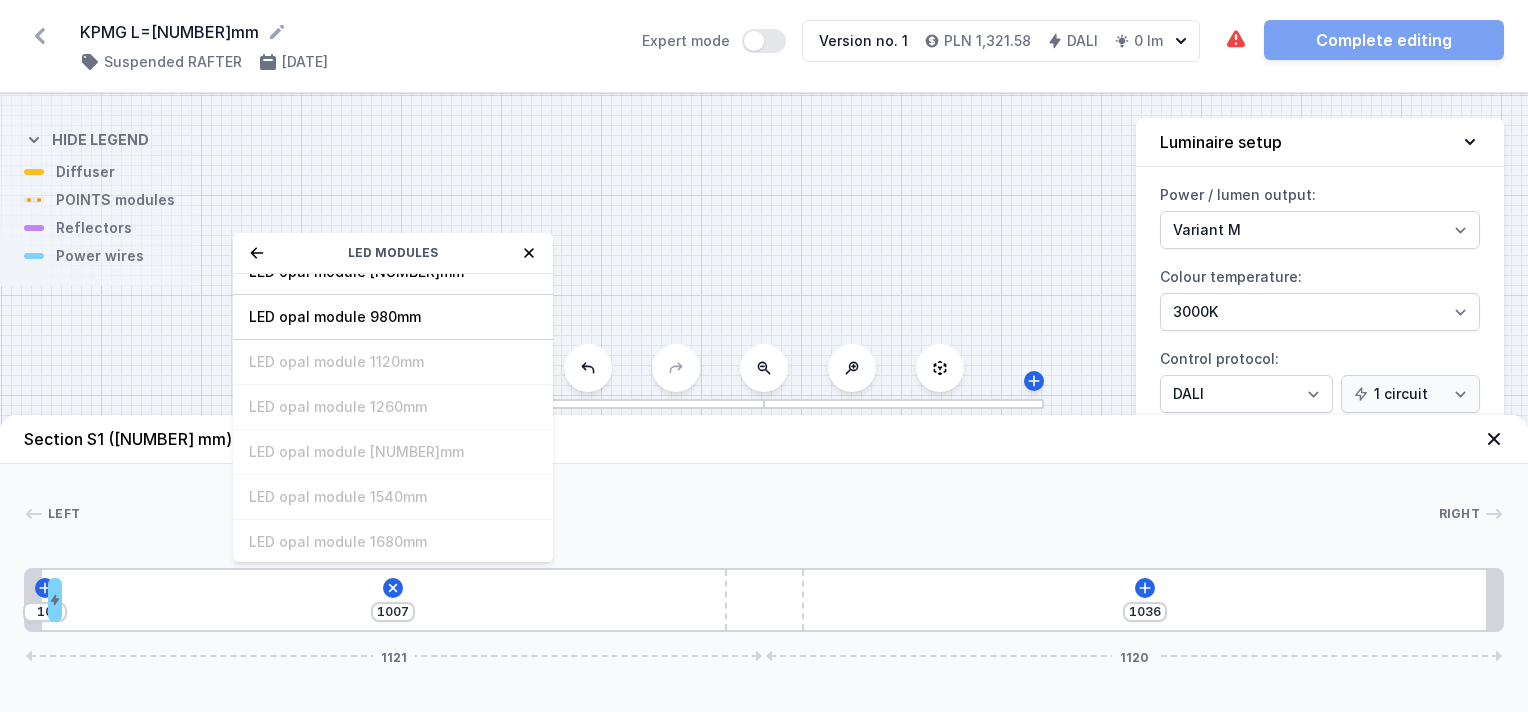 scroll, scrollTop: 149, scrollLeft: 0, axis: vertical 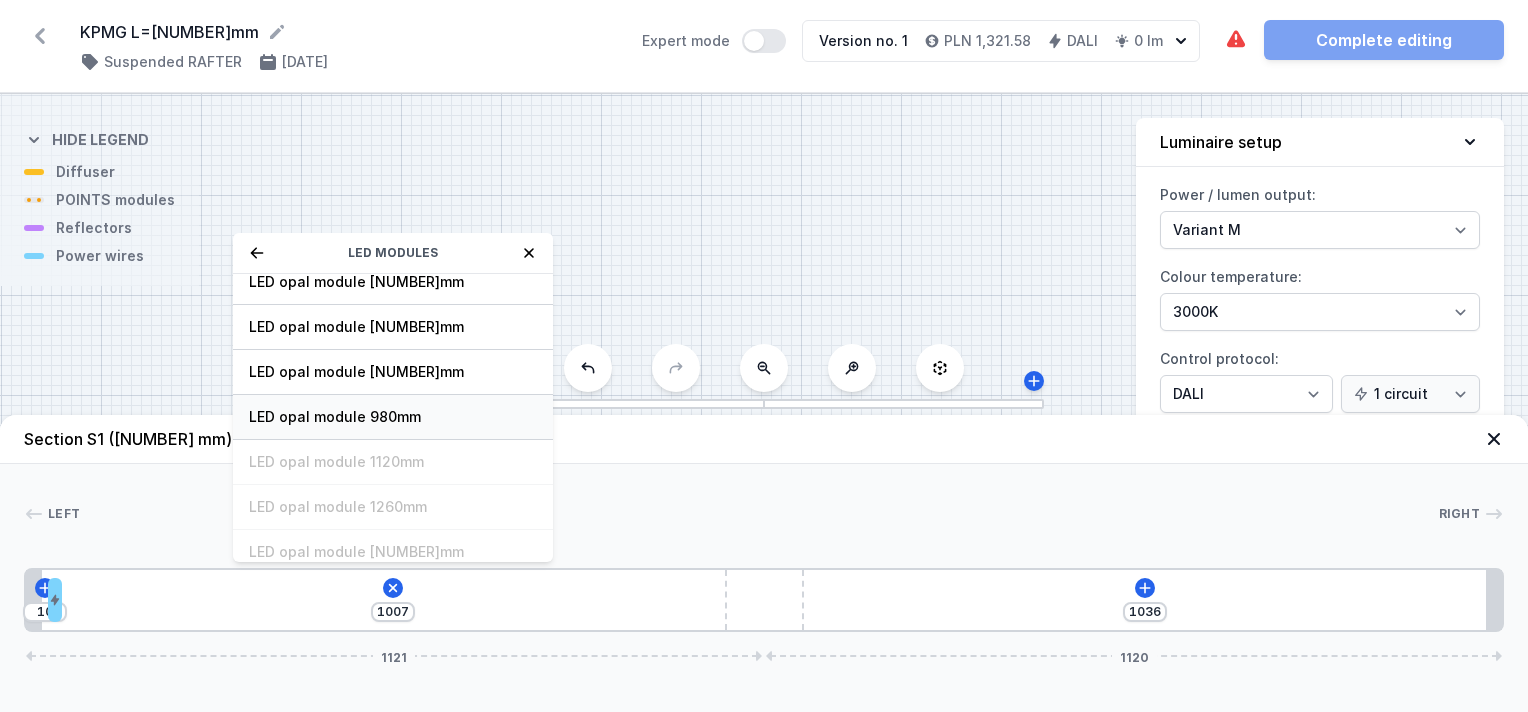 click on "LED opal module 980mm" at bounding box center [393, 147] 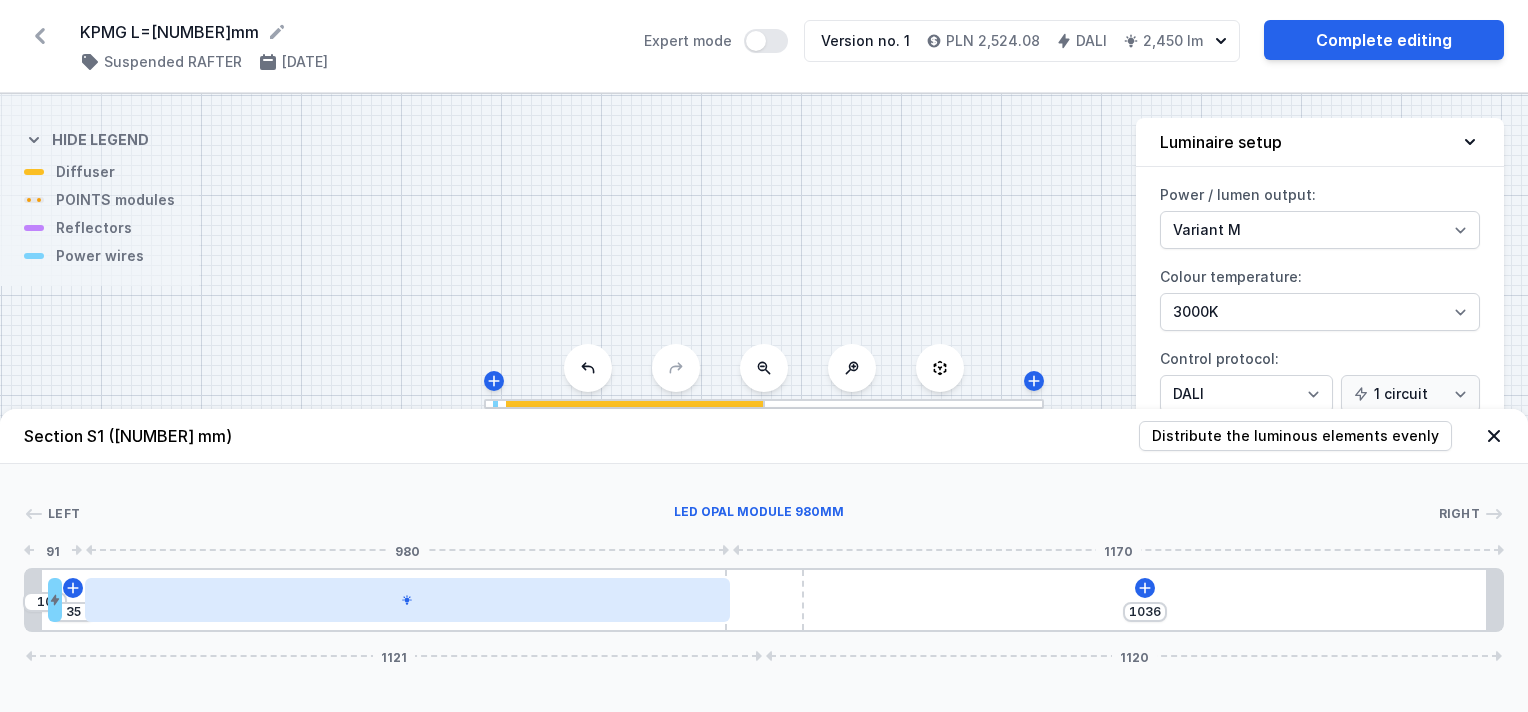 drag, startPoint x: 265, startPoint y: 608, endPoint x: 276, endPoint y: 601, distance: 13.038404 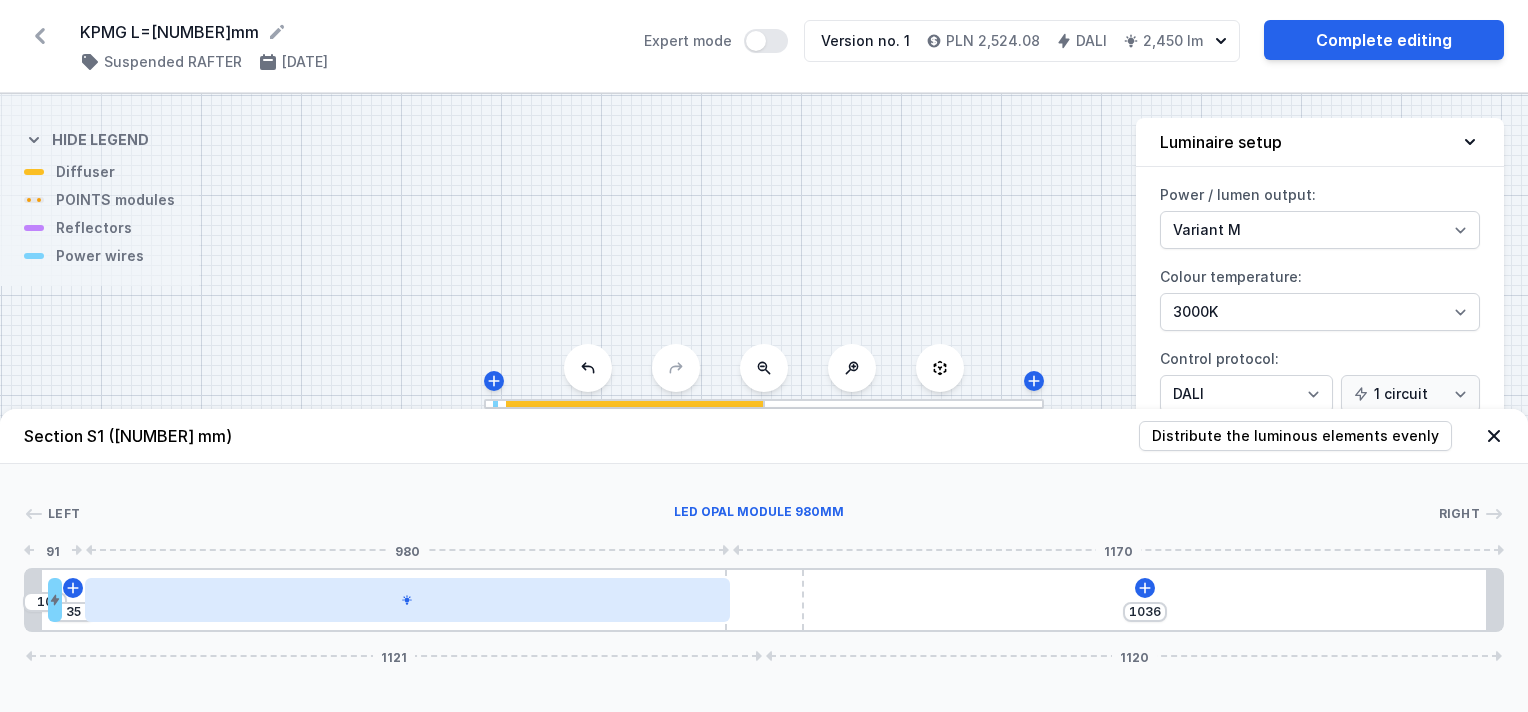 click at bounding box center [407, 600] 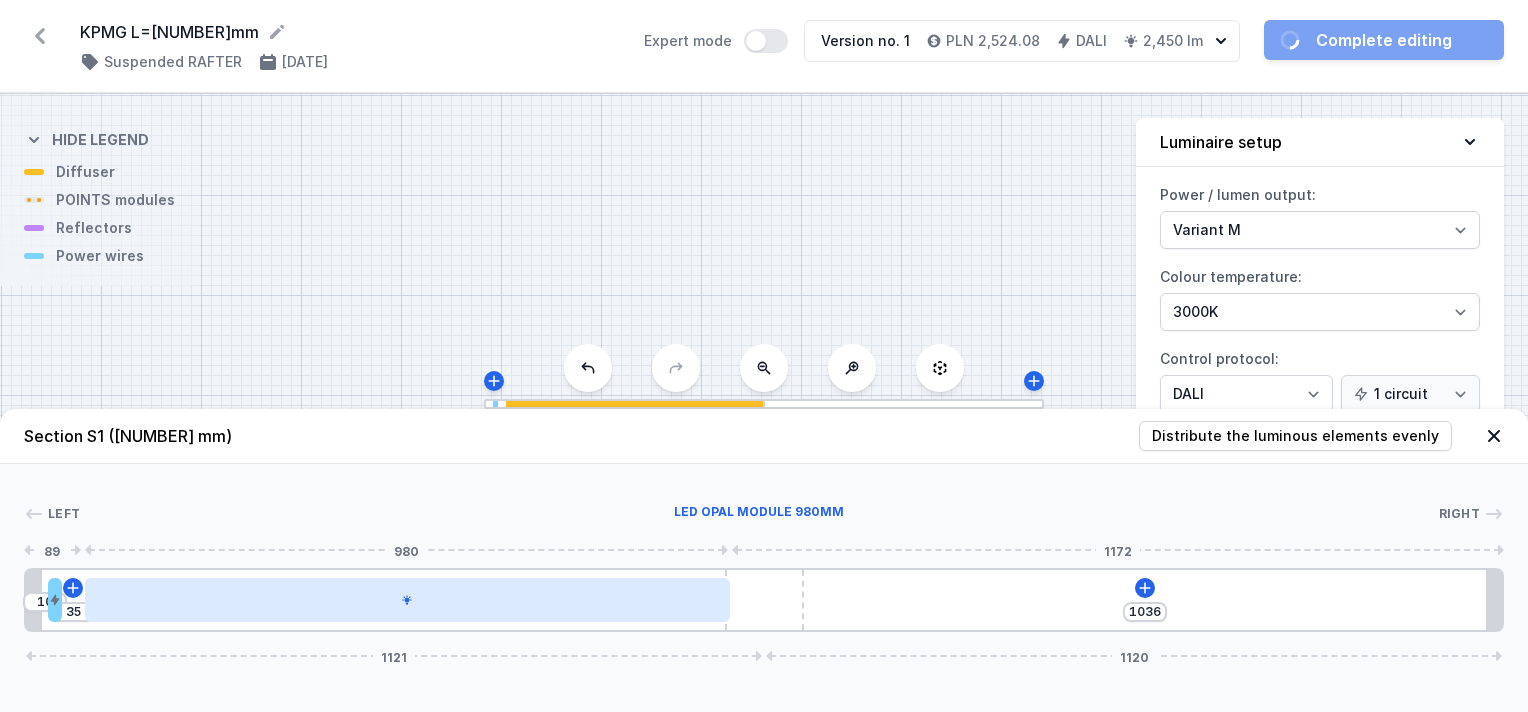 click at bounding box center (407, 600) 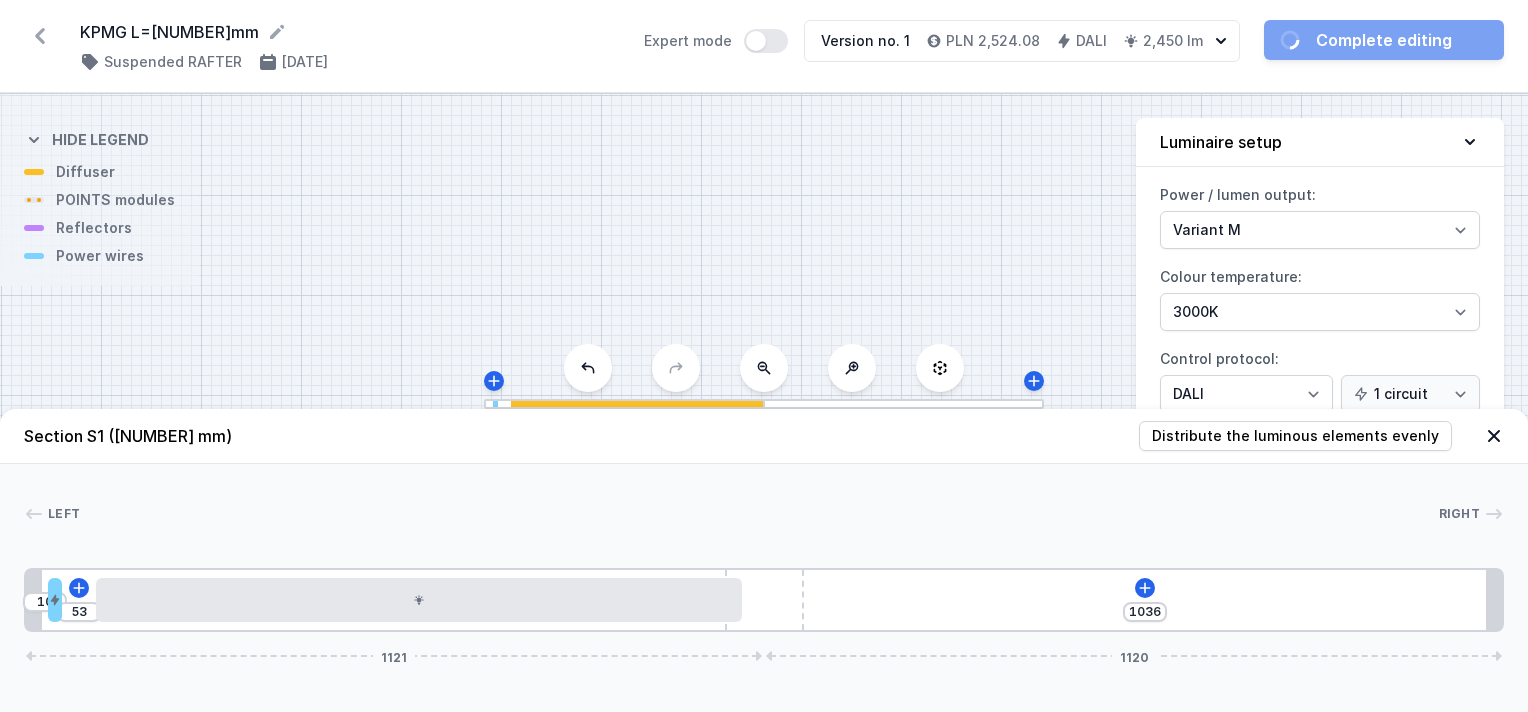 click at bounding box center (759, 514) 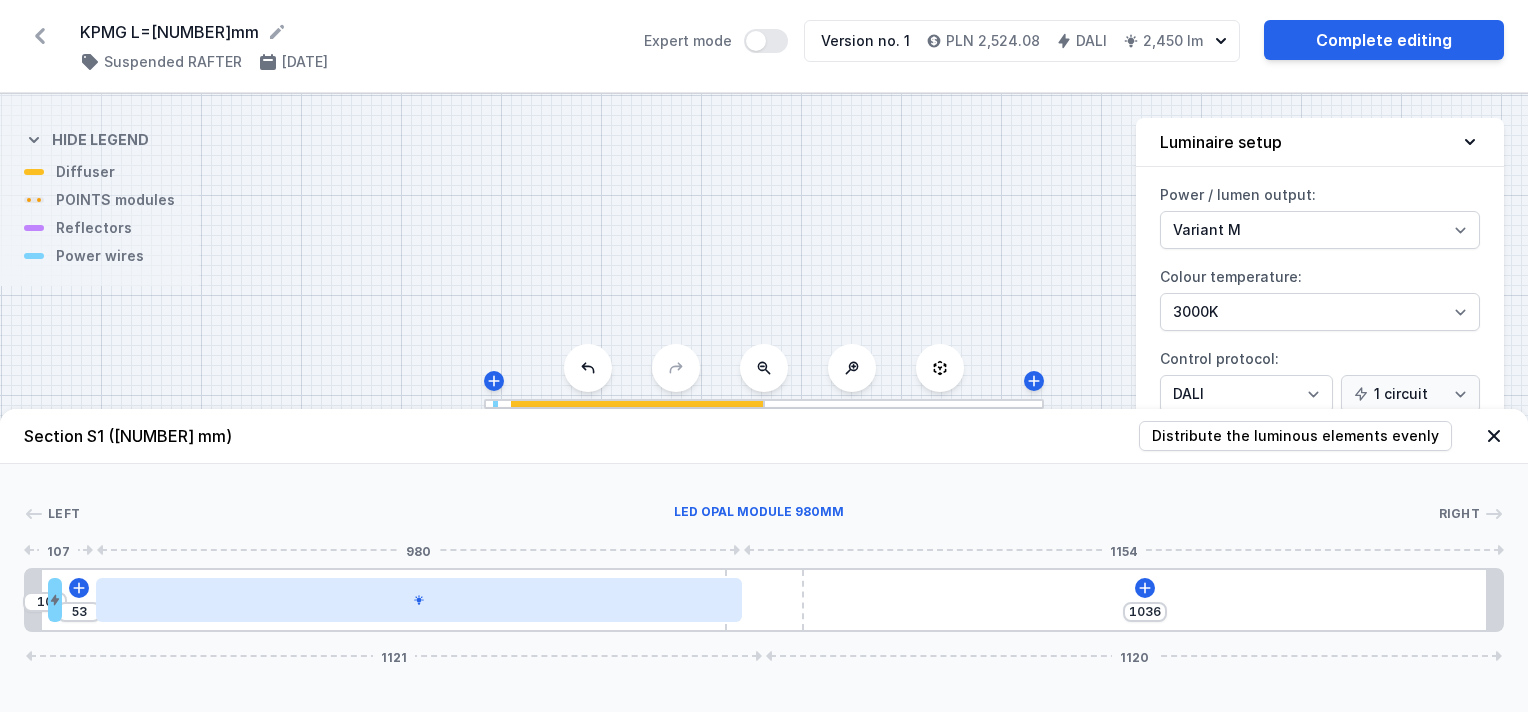 click at bounding box center [418, 600] 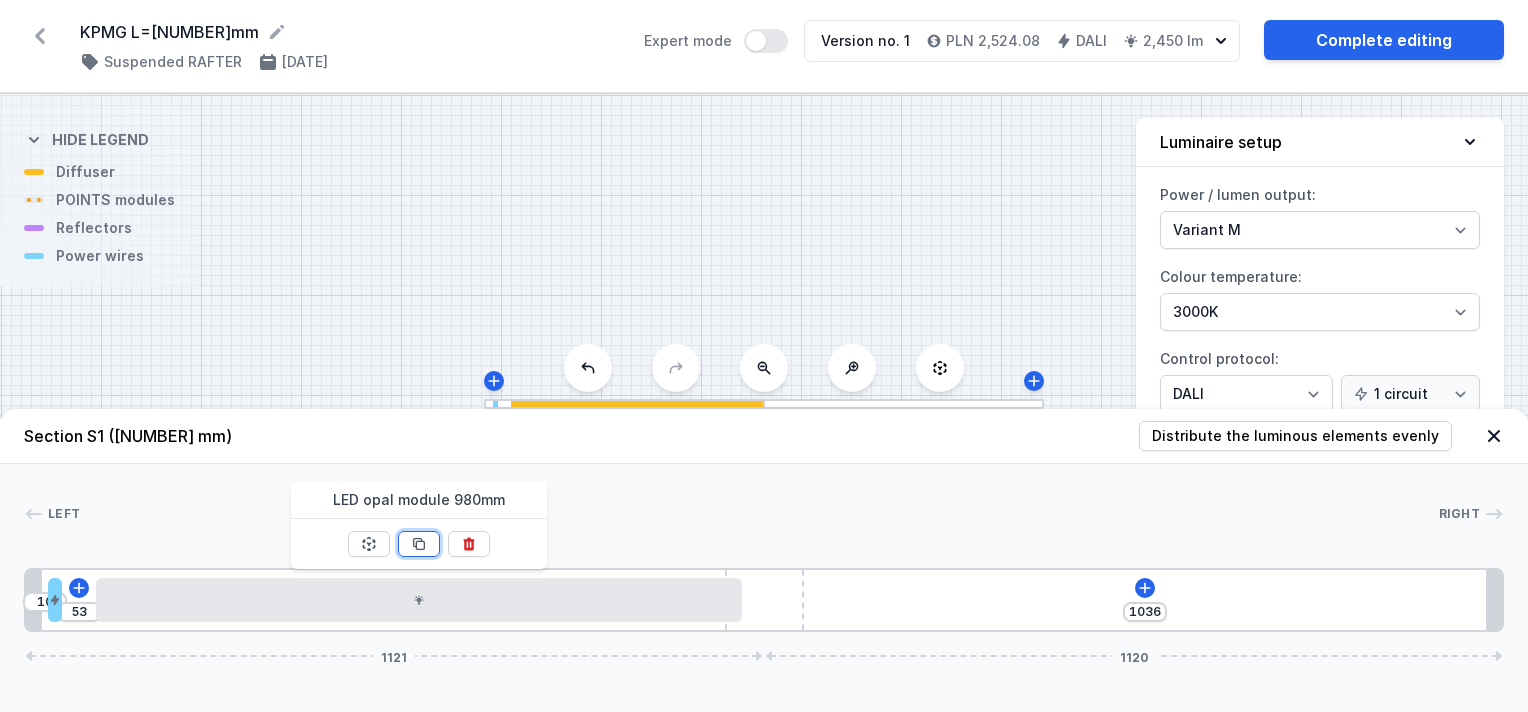 click at bounding box center [369, 544] 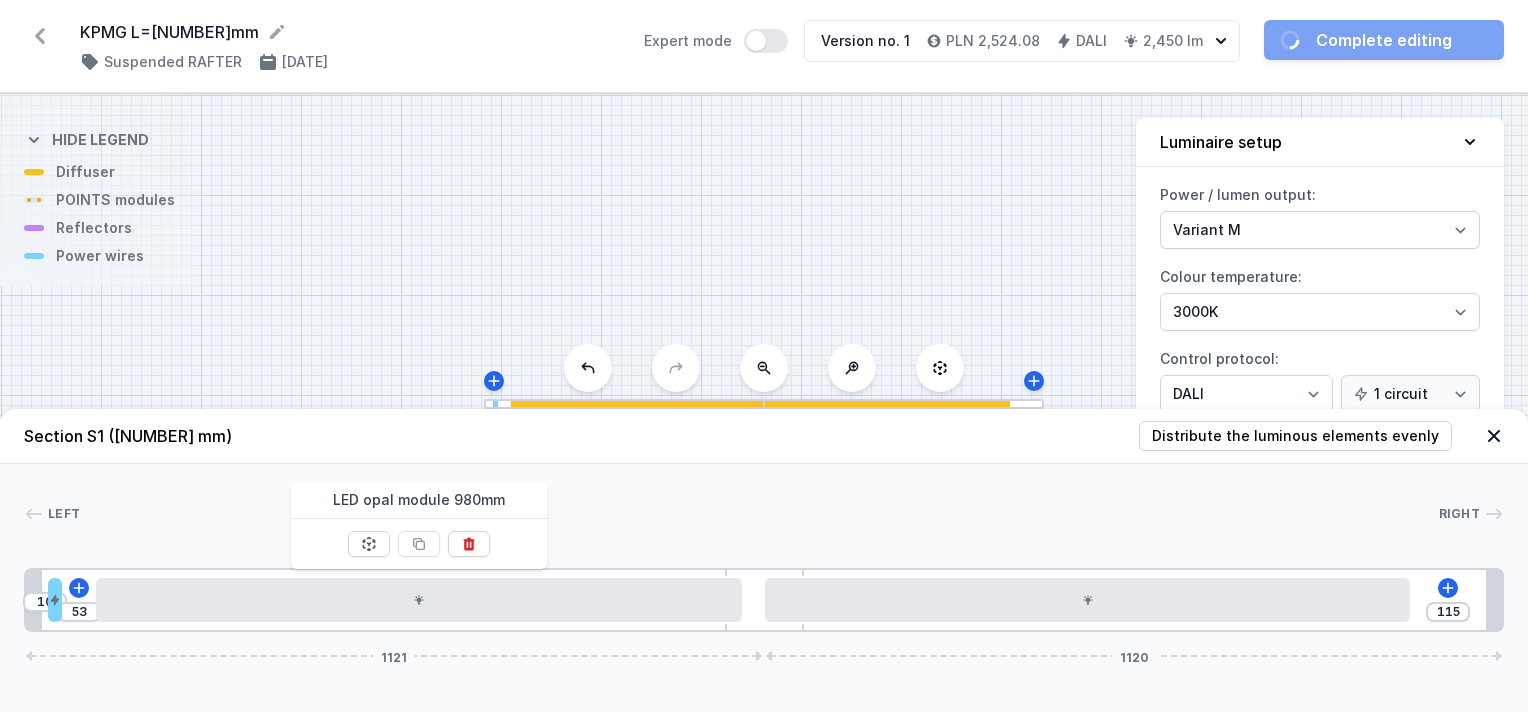 click at bounding box center (759, 514) 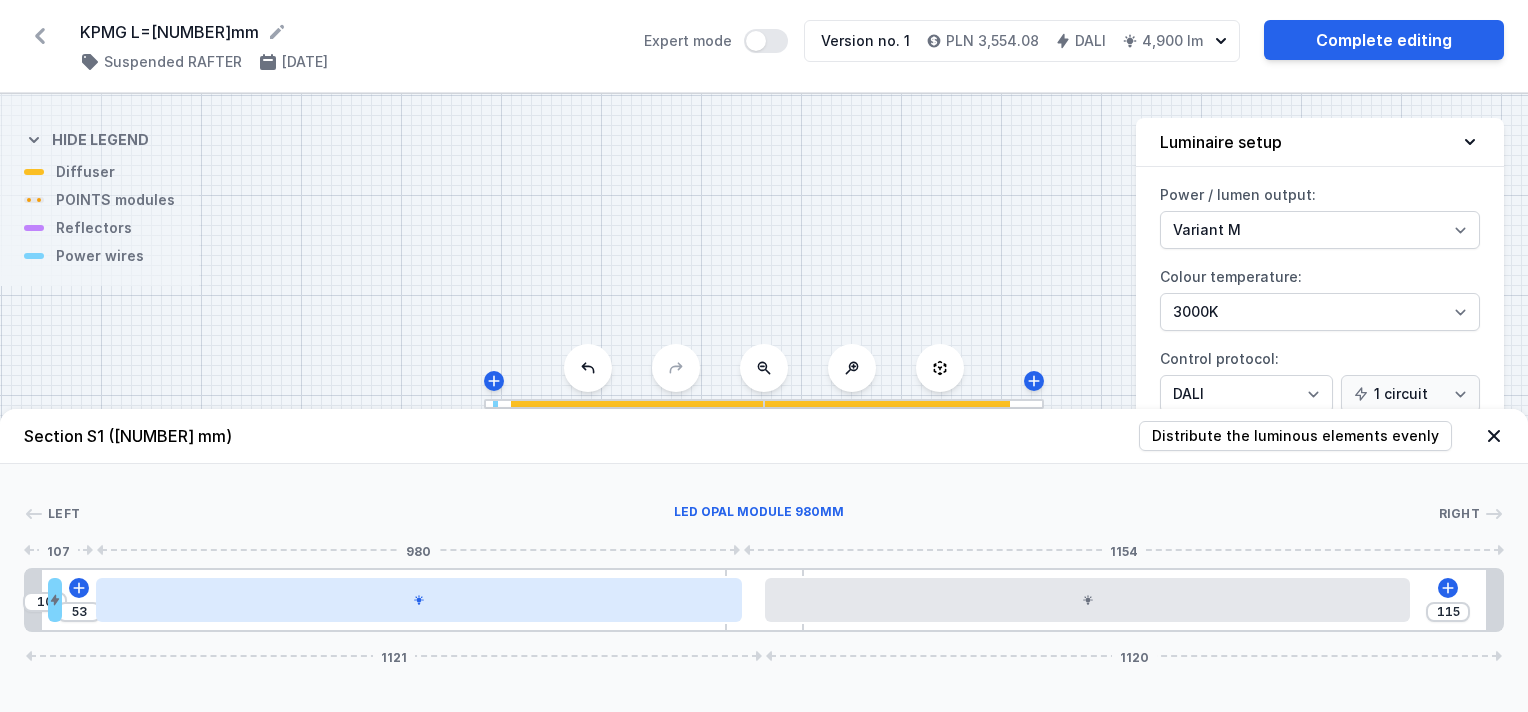 click at bounding box center (418, 600) 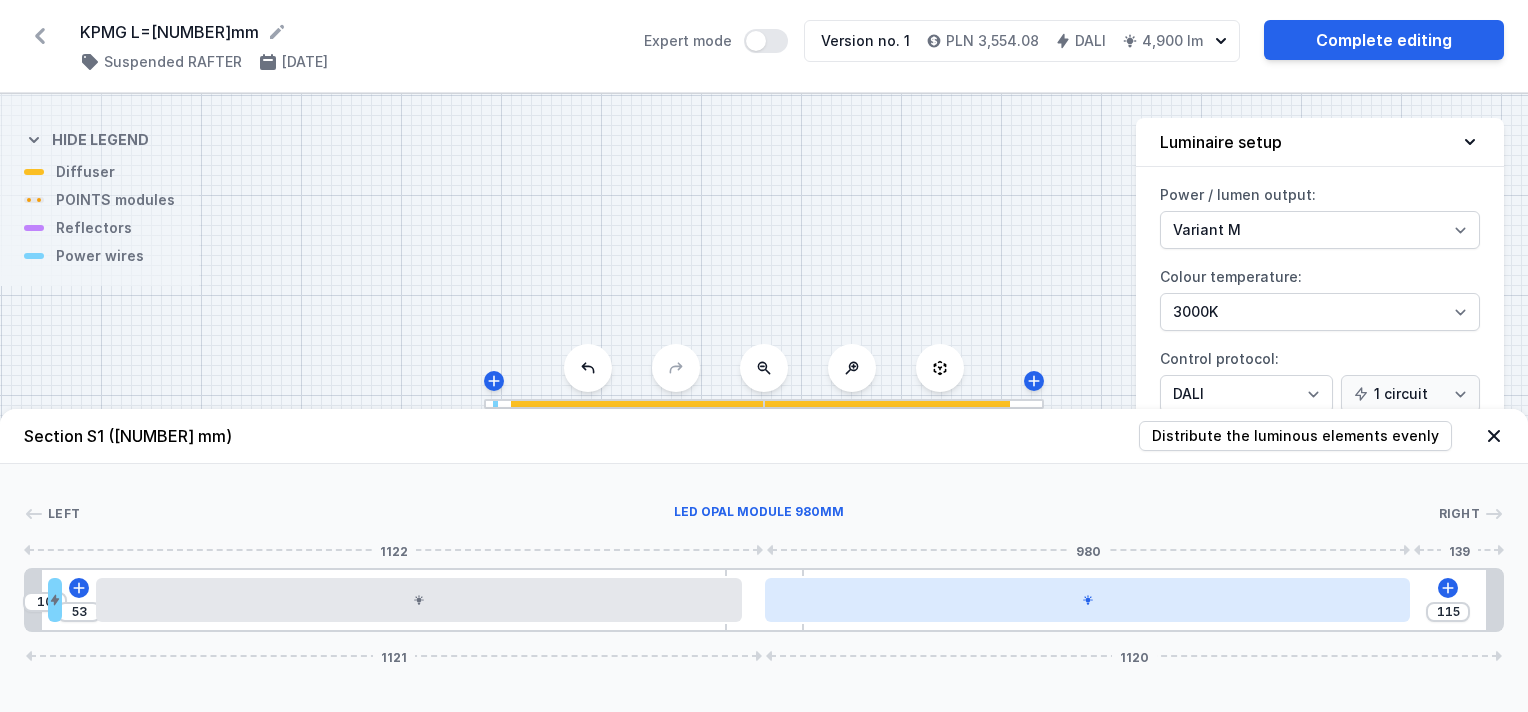 click at bounding box center [1087, 600] 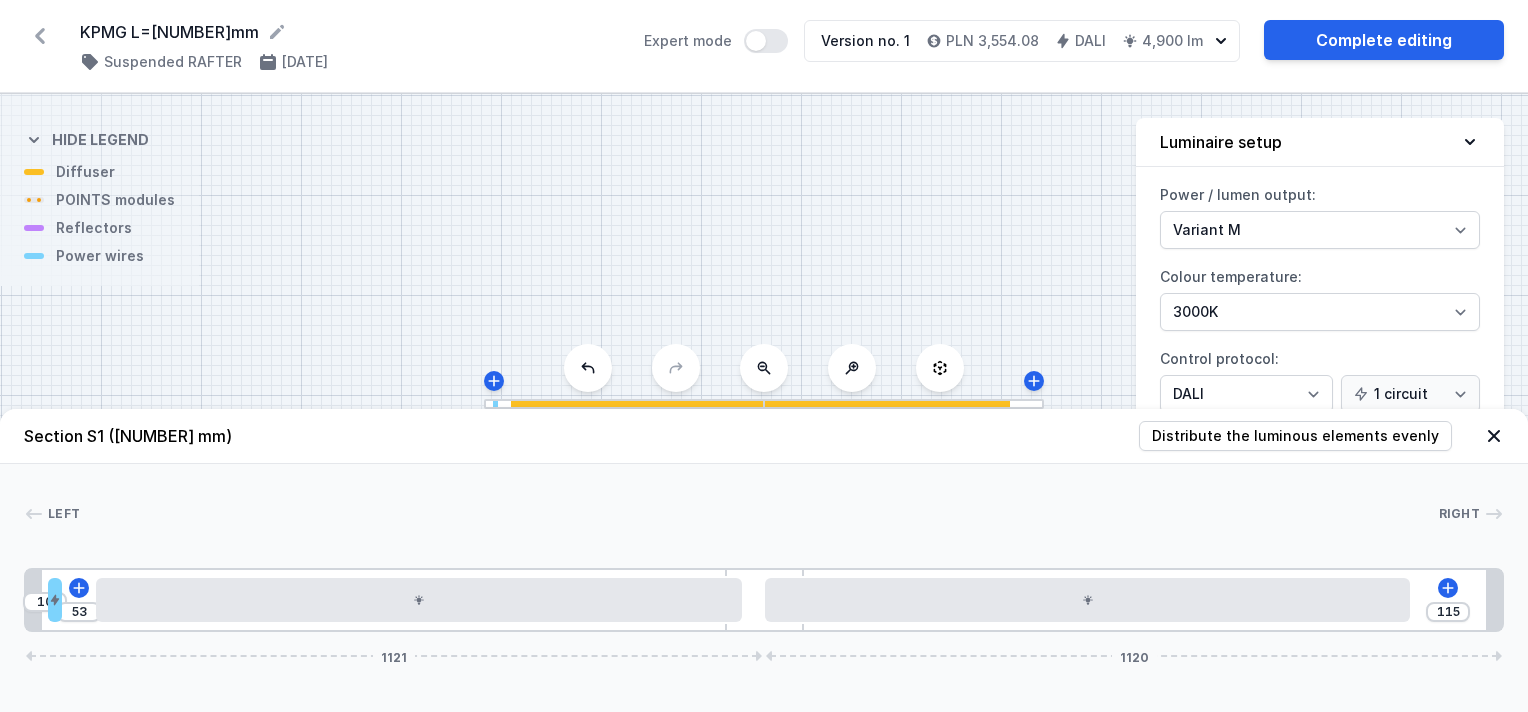 click on "Left Right 1 2 3 4 3 1 10 53 115 1121 1120 34 20 53 980 35 980 139 24 1037 120 1036 24 2241" at bounding box center (764, 548) 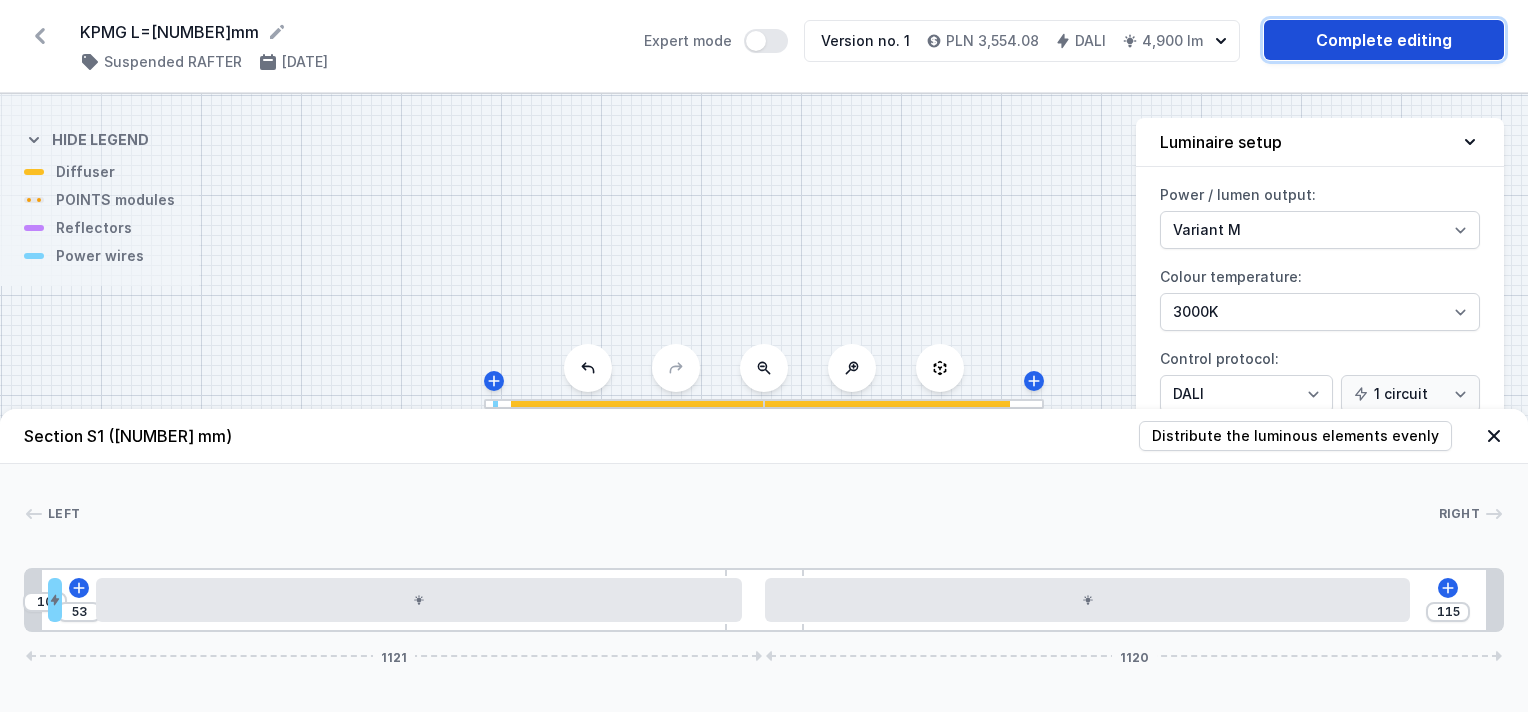 click on "Complete editing" at bounding box center [1384, 40] 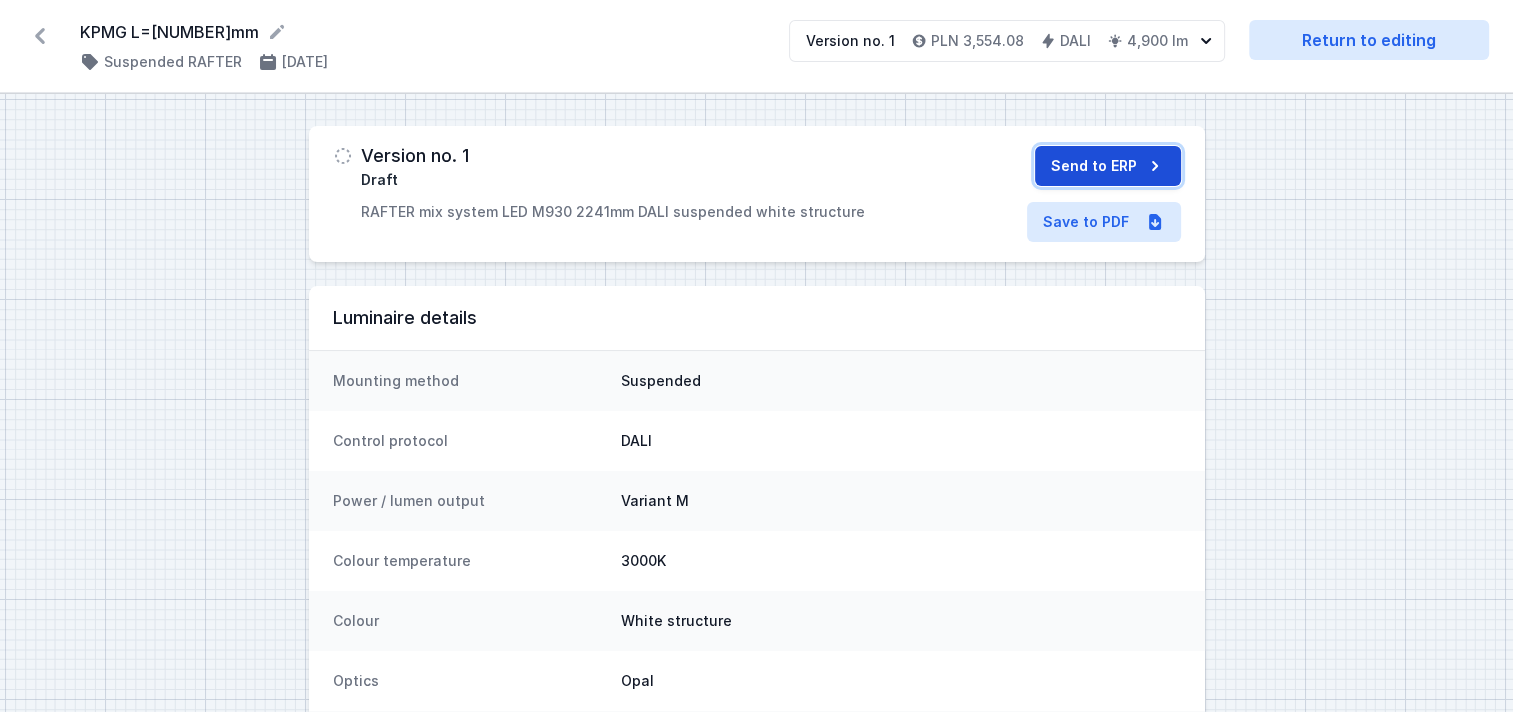 click on "Send to ERP" at bounding box center [1108, 166] 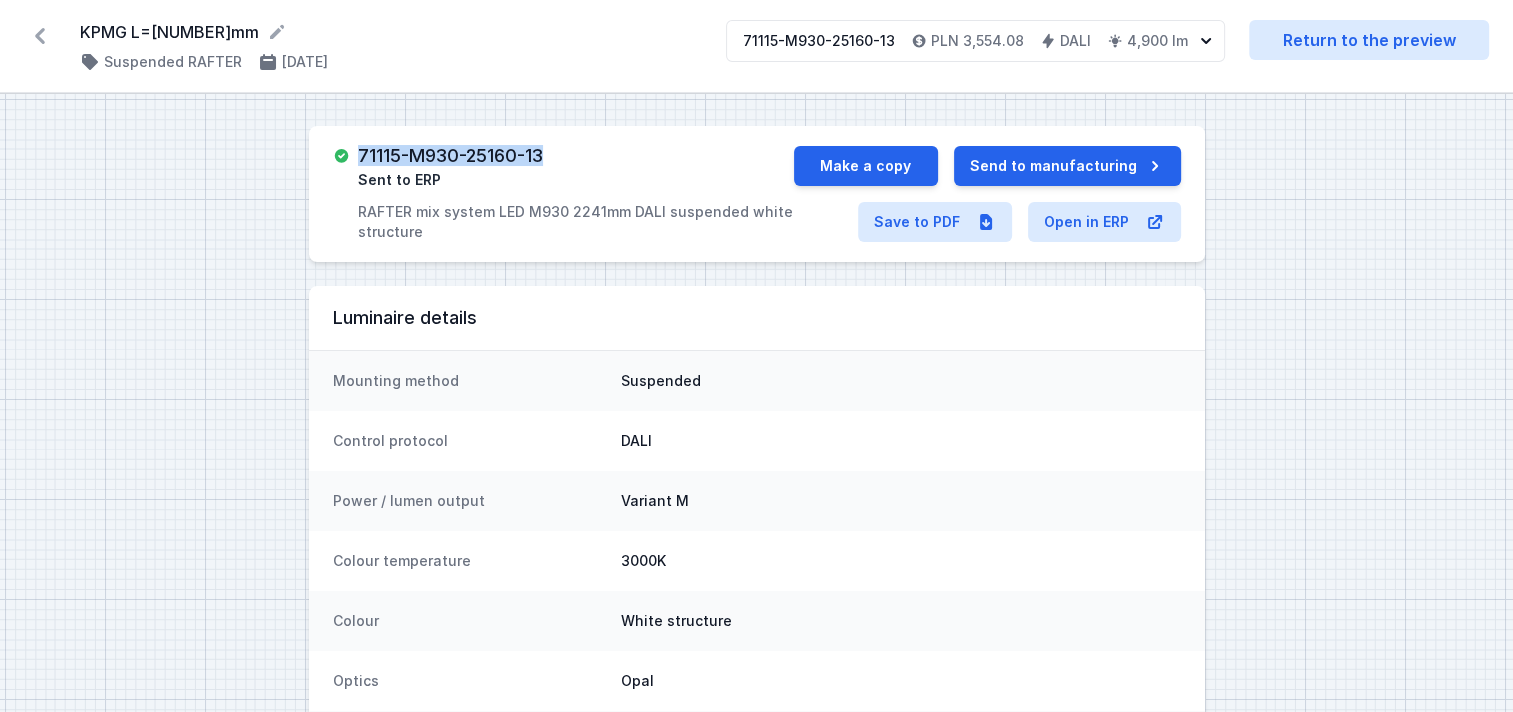drag, startPoint x: 579, startPoint y: 156, endPoint x: 363, endPoint y: 157, distance: 216.00232 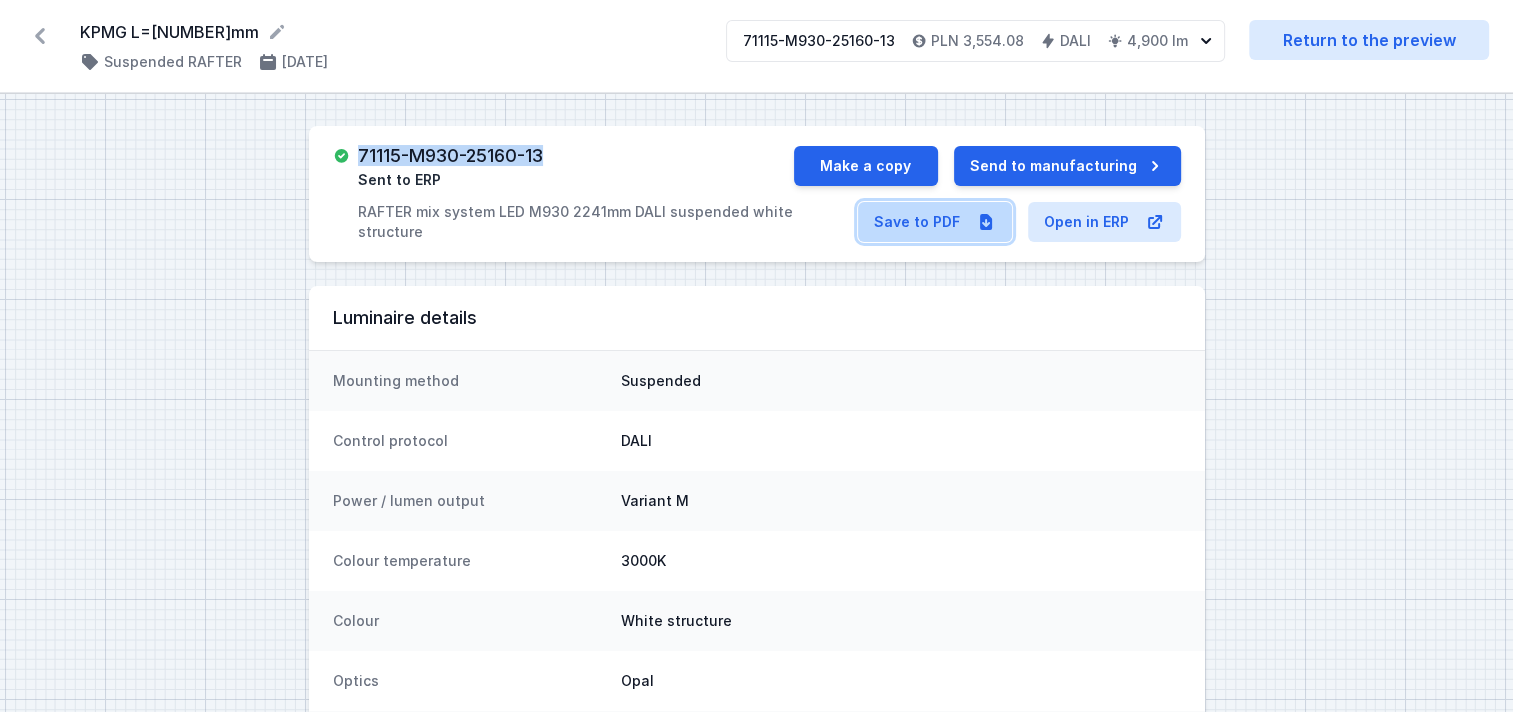 click on "Save to PDF" at bounding box center [935, 222] 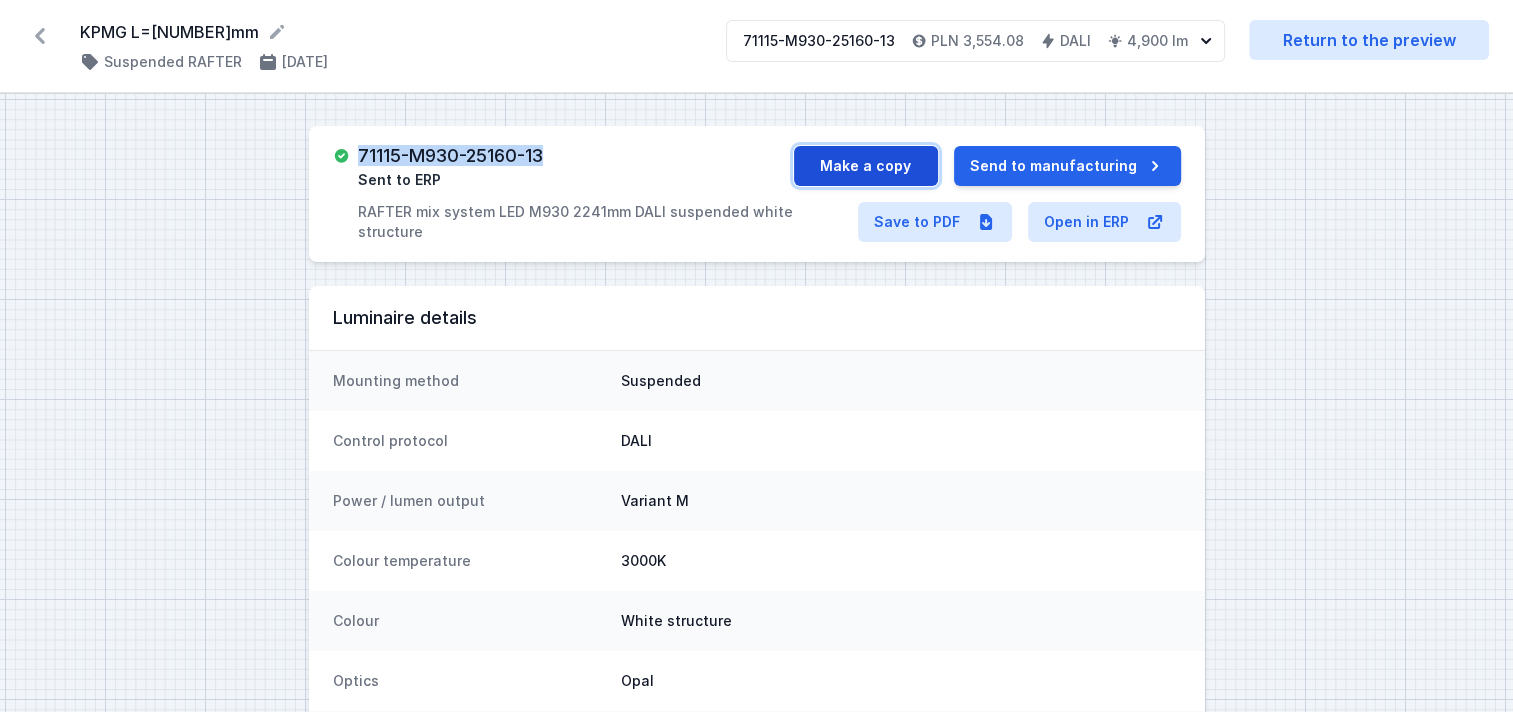 click on "Make a copy" at bounding box center [866, 166] 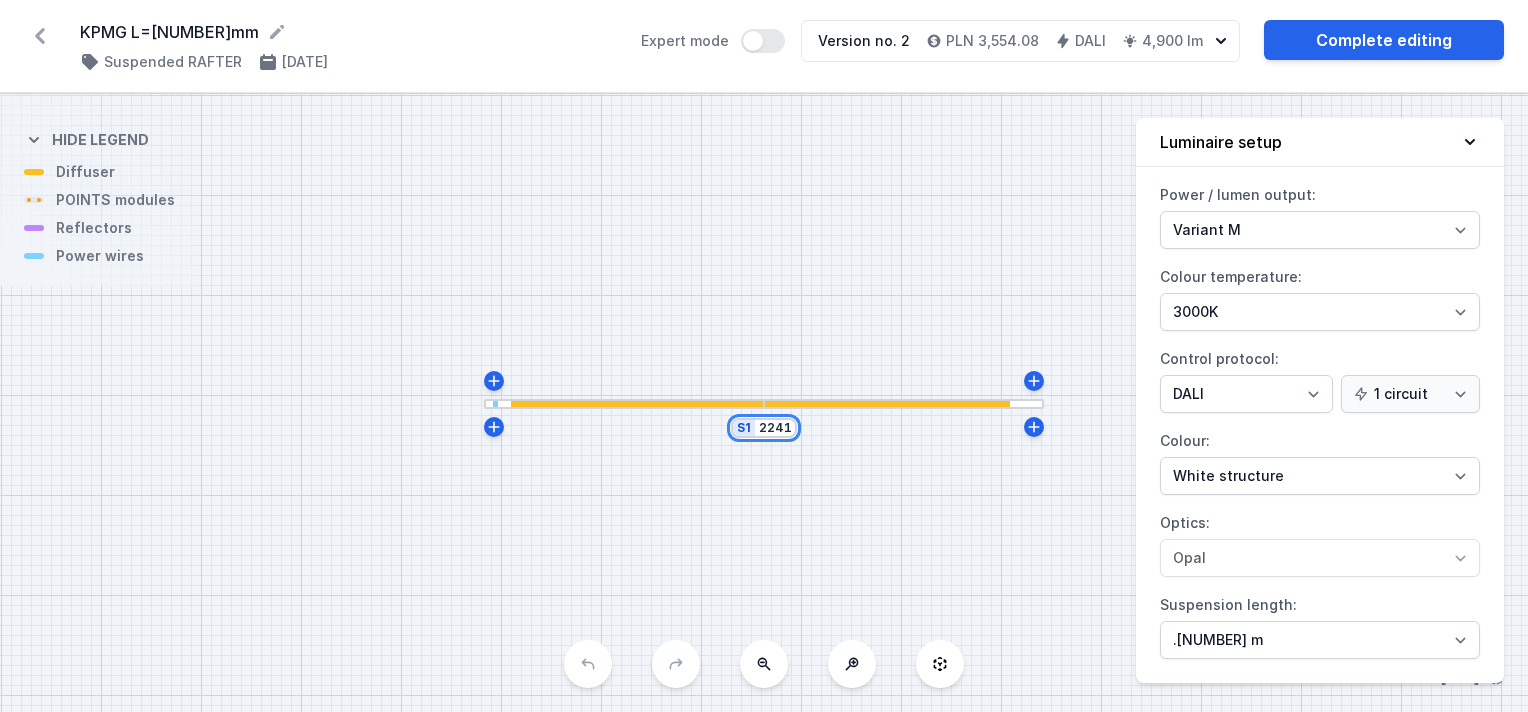 click on "2241" at bounding box center [775, 428] 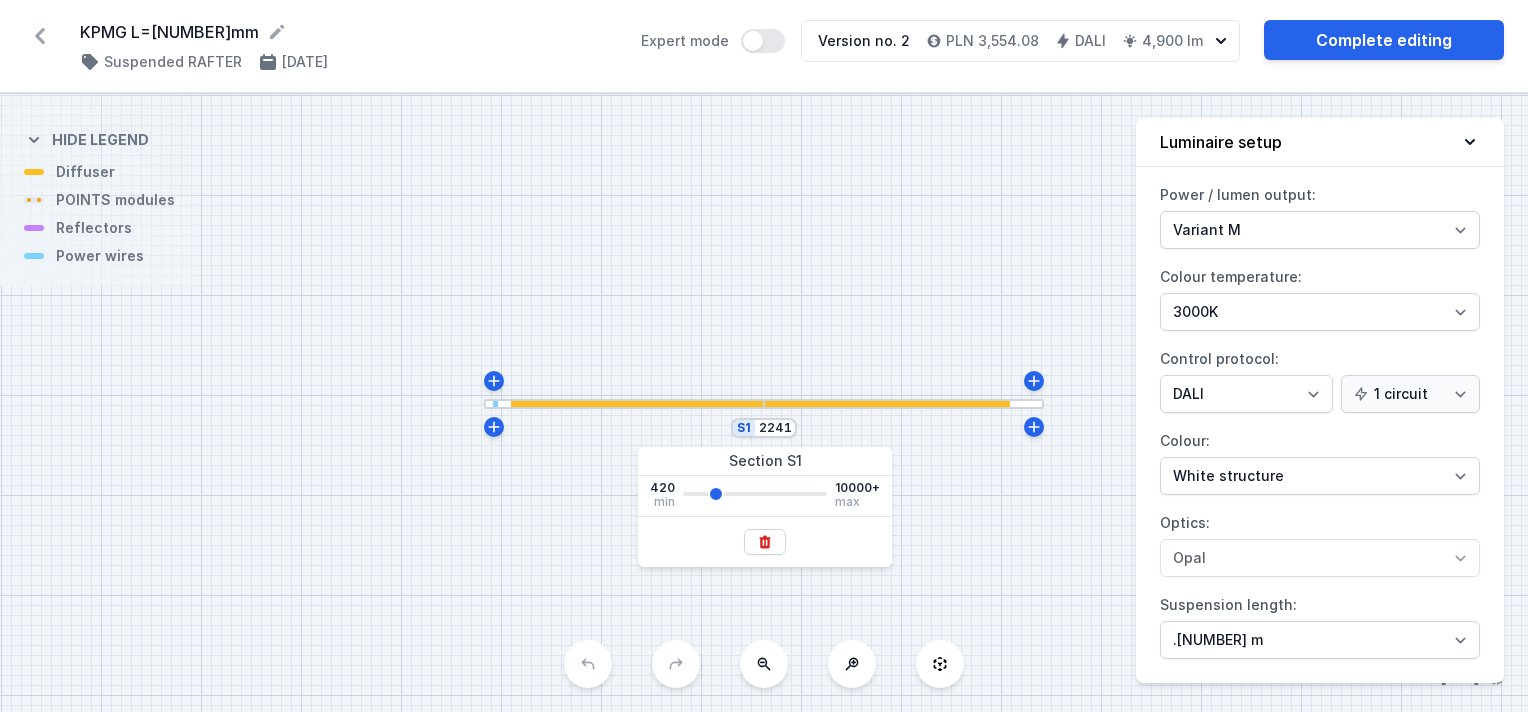 click on "S1 2241" at bounding box center [764, 428] 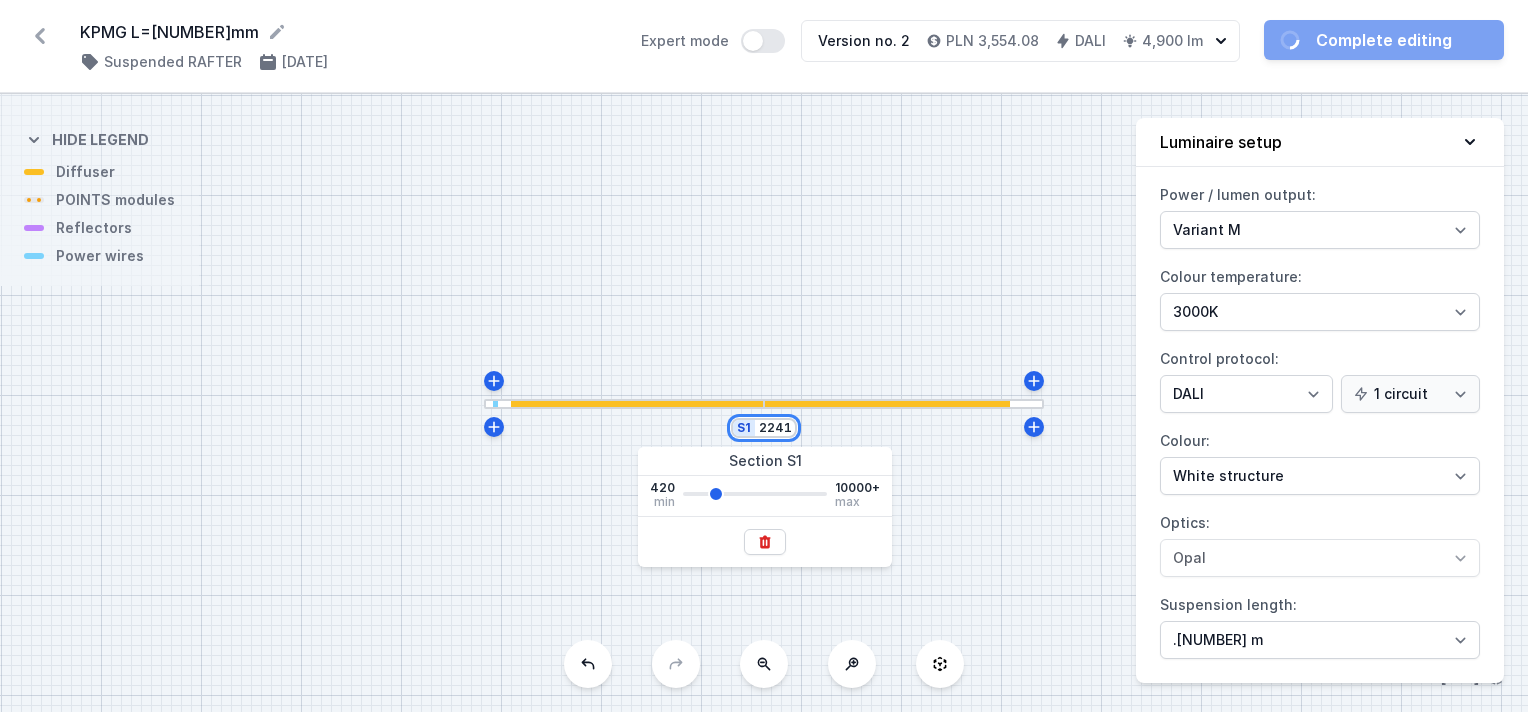 click on "2241" at bounding box center (775, 428) 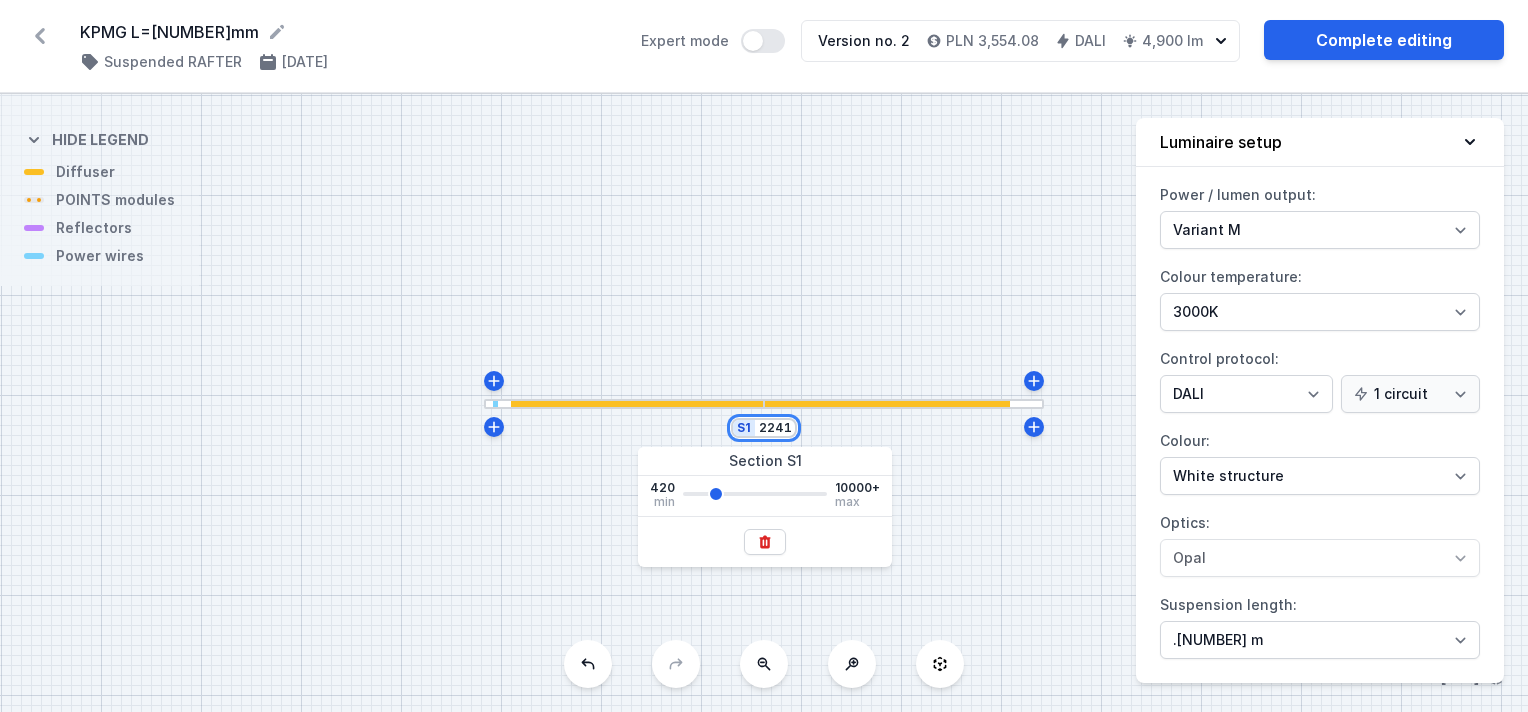 drag, startPoint x: 760, startPoint y: 428, endPoint x: 836, endPoint y: 440, distance: 76.941536 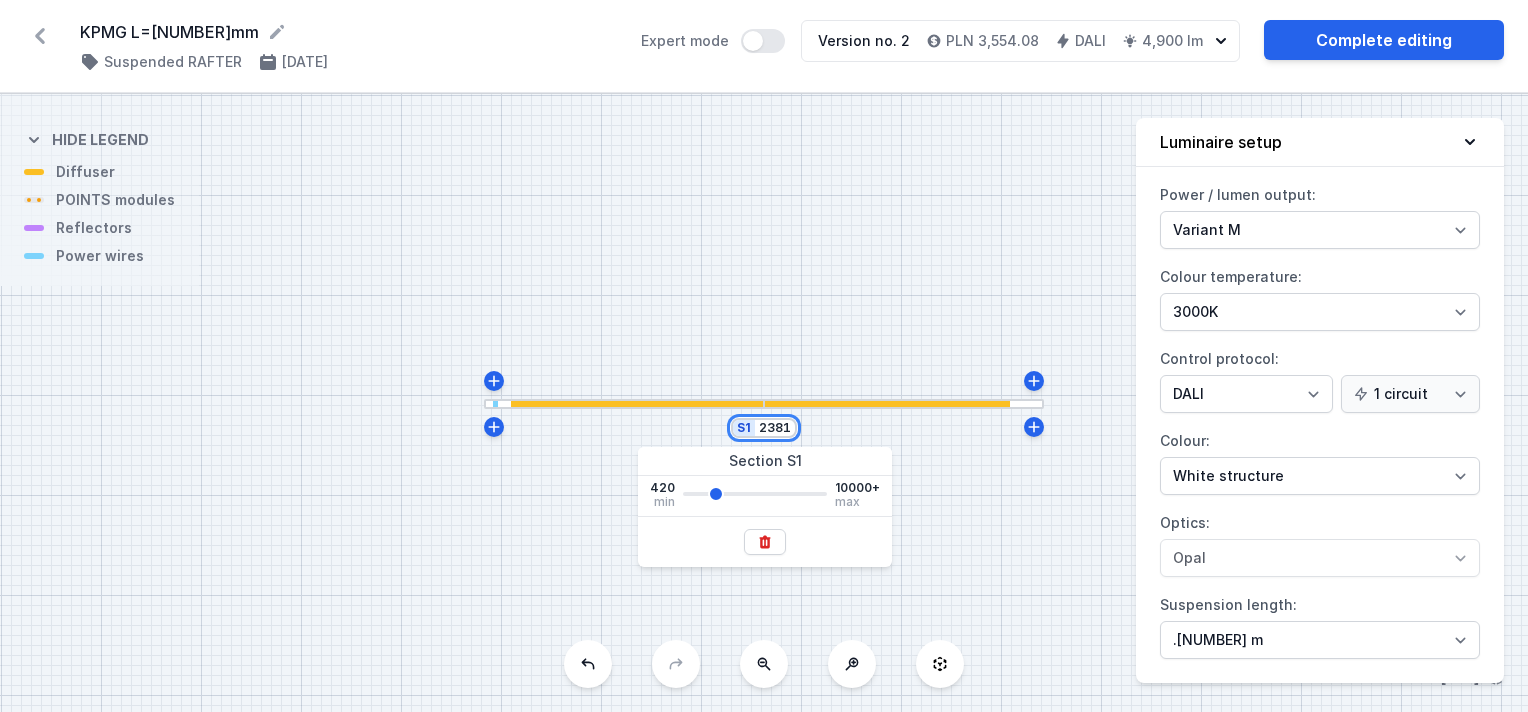 type on "2381" 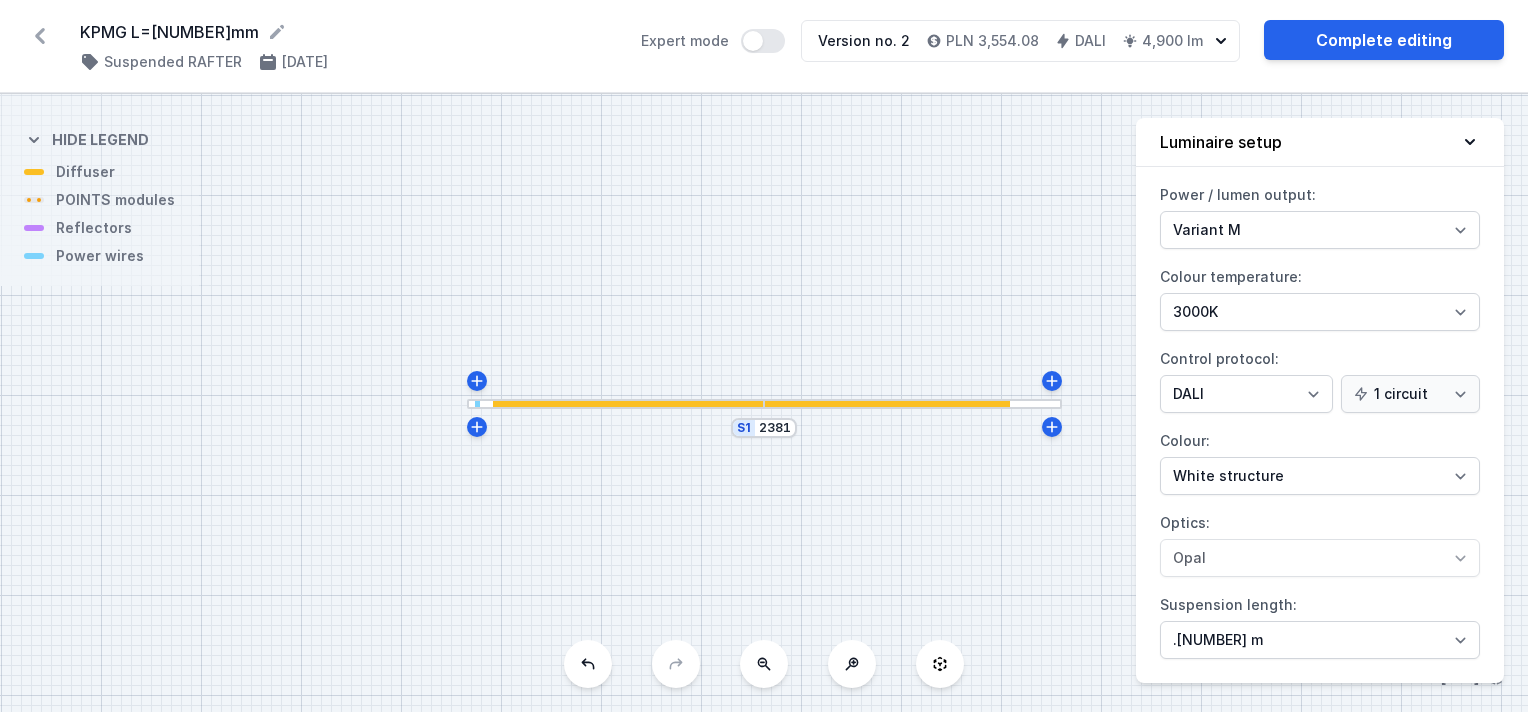 click on "S1 [NUMBER]" at bounding box center [764, 403] 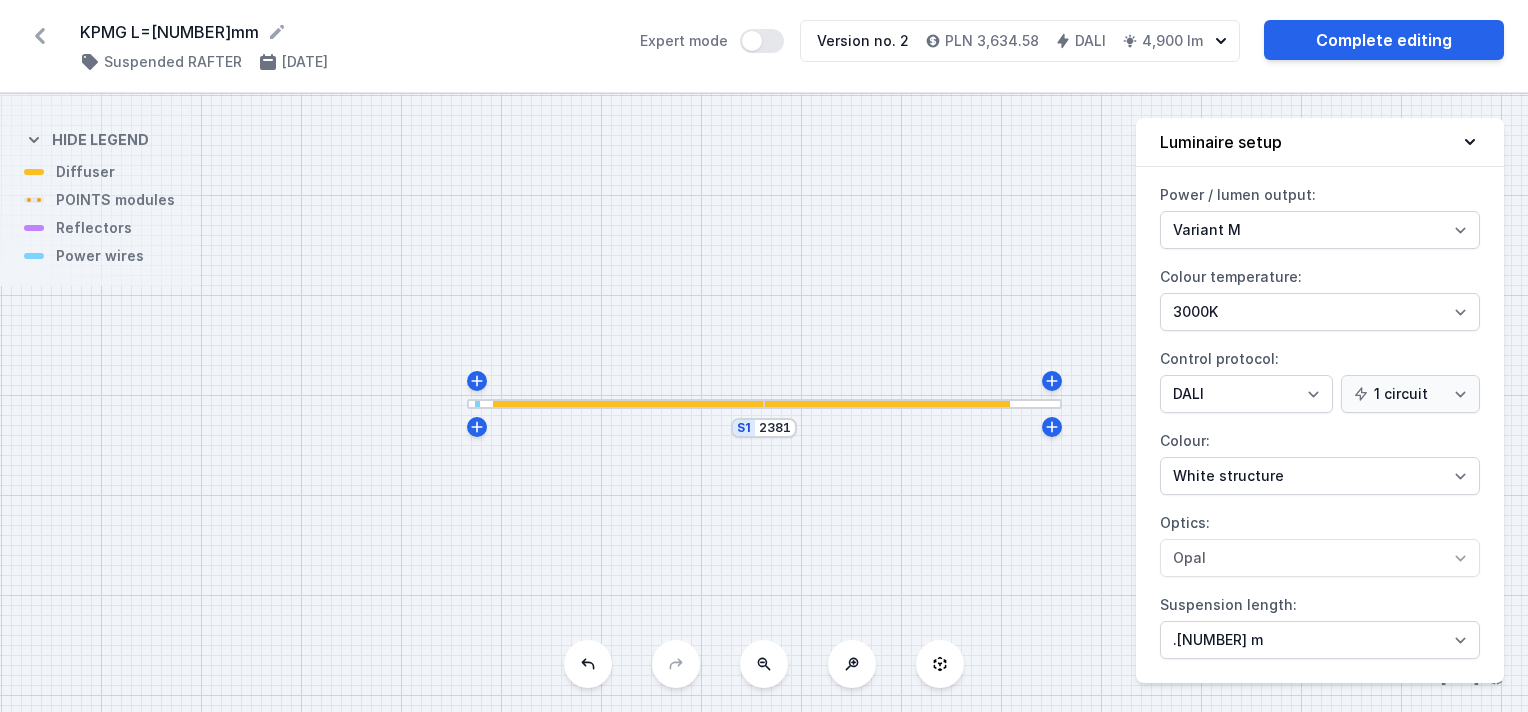 drag, startPoint x: 833, startPoint y: 404, endPoint x: 900, endPoint y: 406, distance: 67.02985 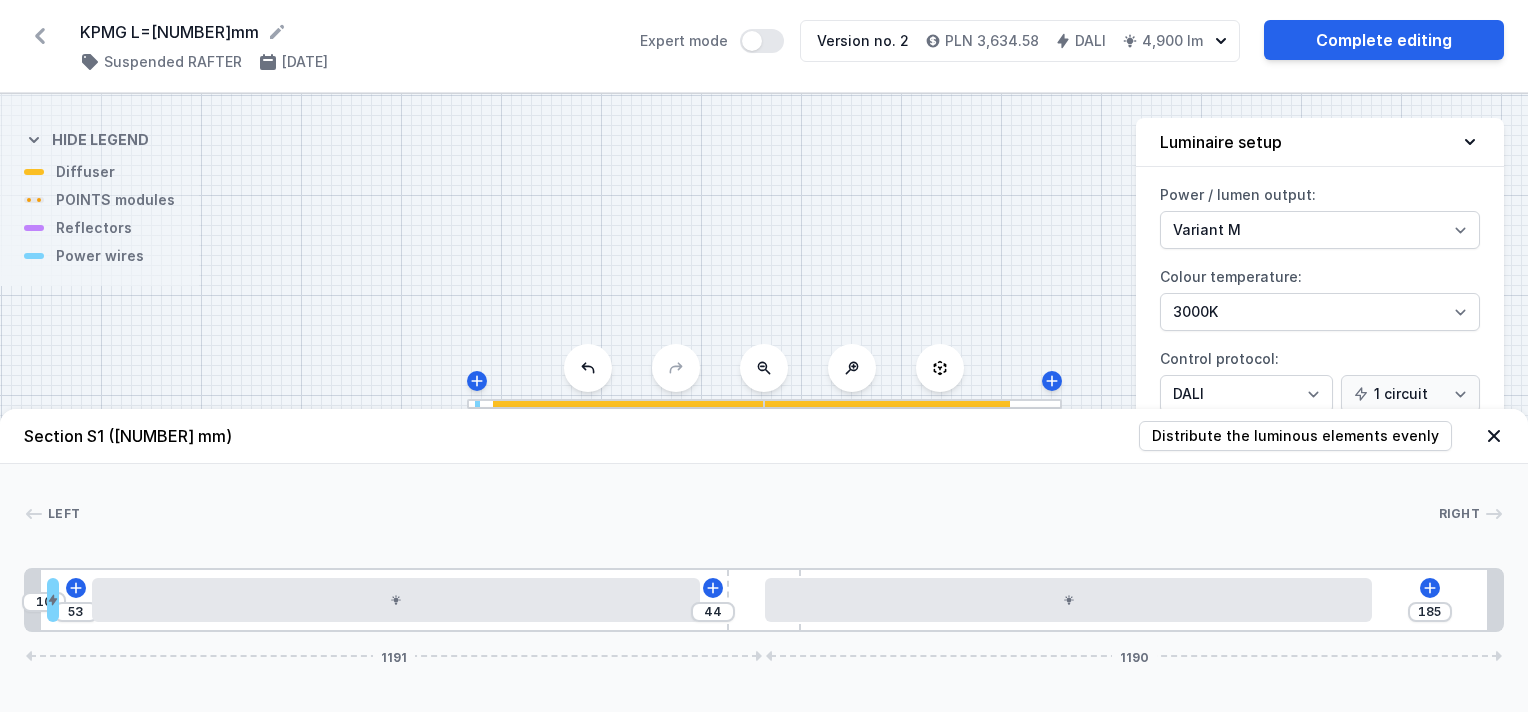 drag, startPoint x: 897, startPoint y: 403, endPoint x: 933, endPoint y: 404, distance: 36.013885 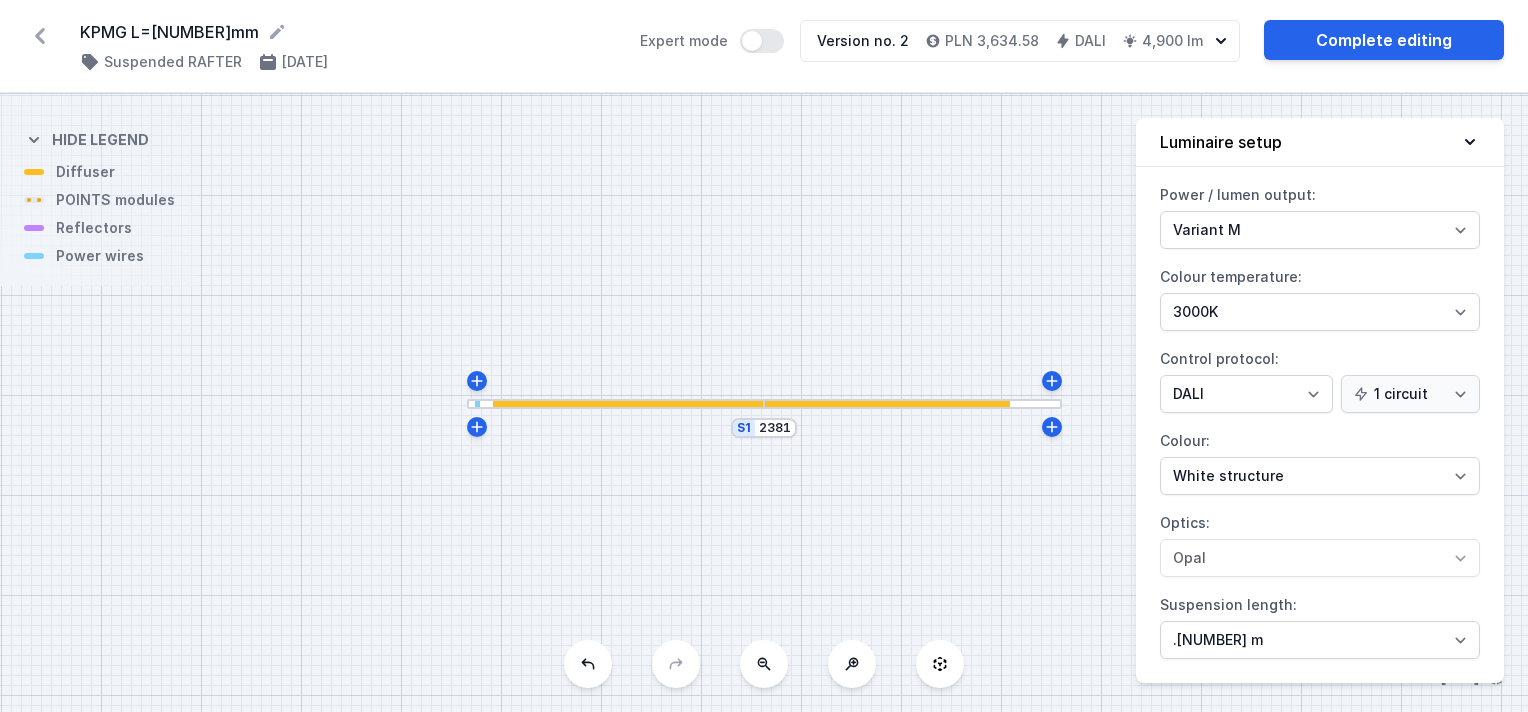 click on "S1 [NUMBER]" at bounding box center [764, 403] 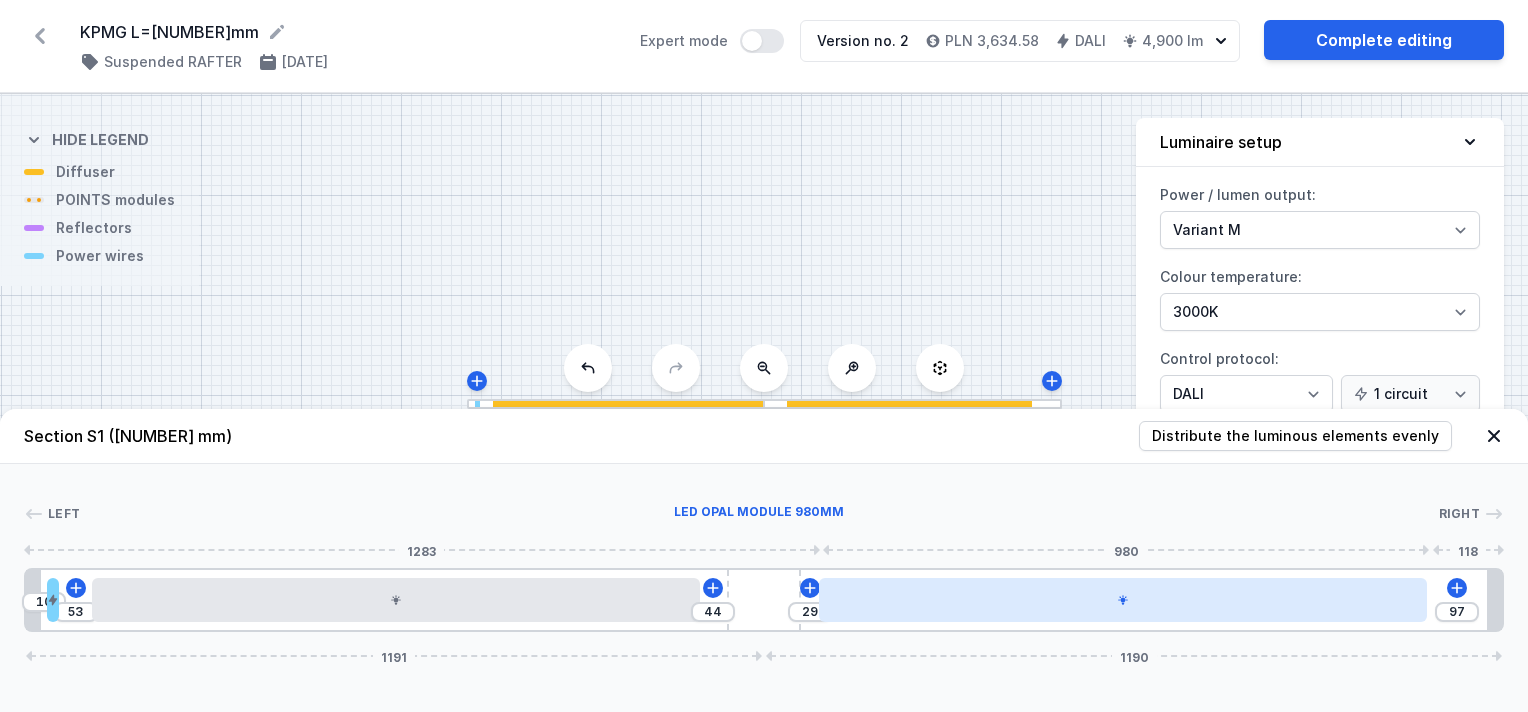 drag, startPoint x: 835, startPoint y: 601, endPoint x: 905, endPoint y: 608, distance: 70.34913 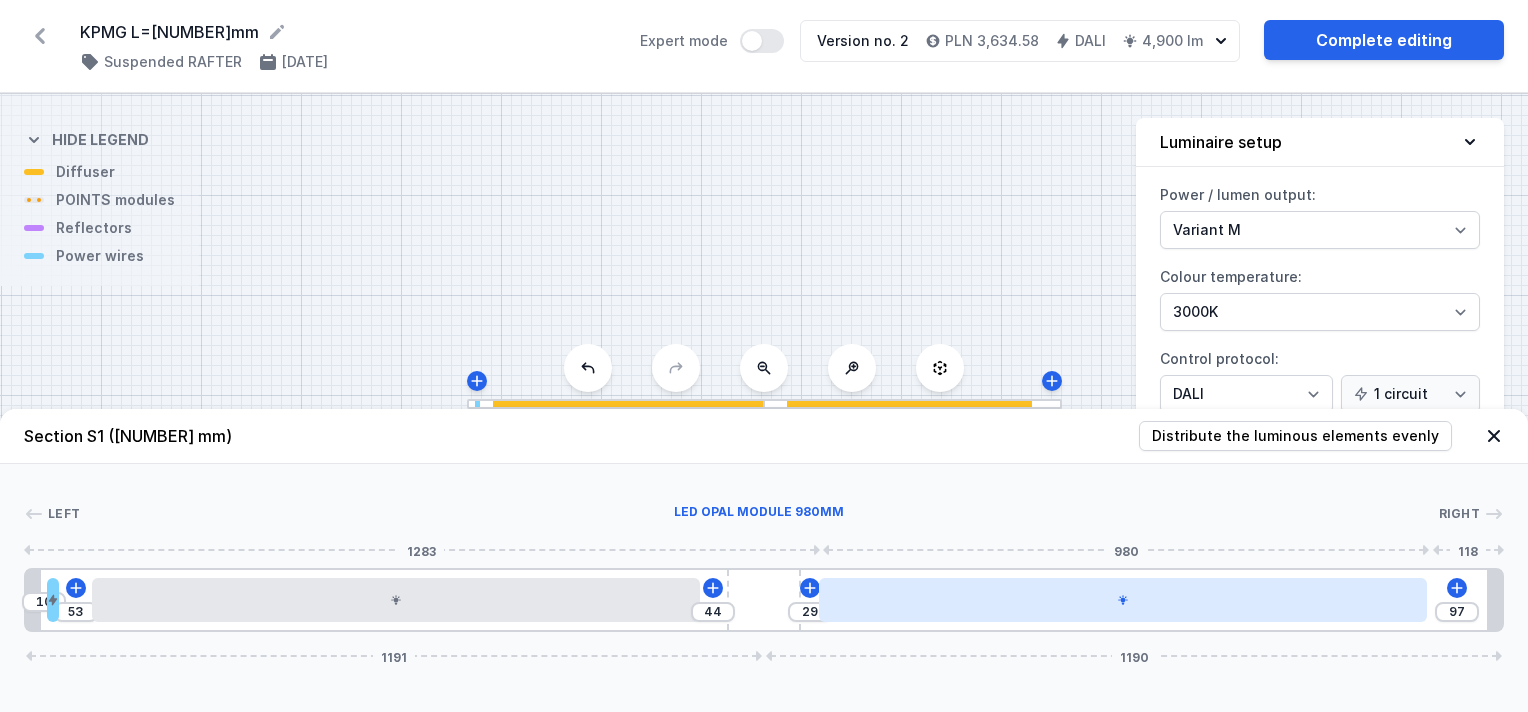 click at bounding box center (1123, 600) 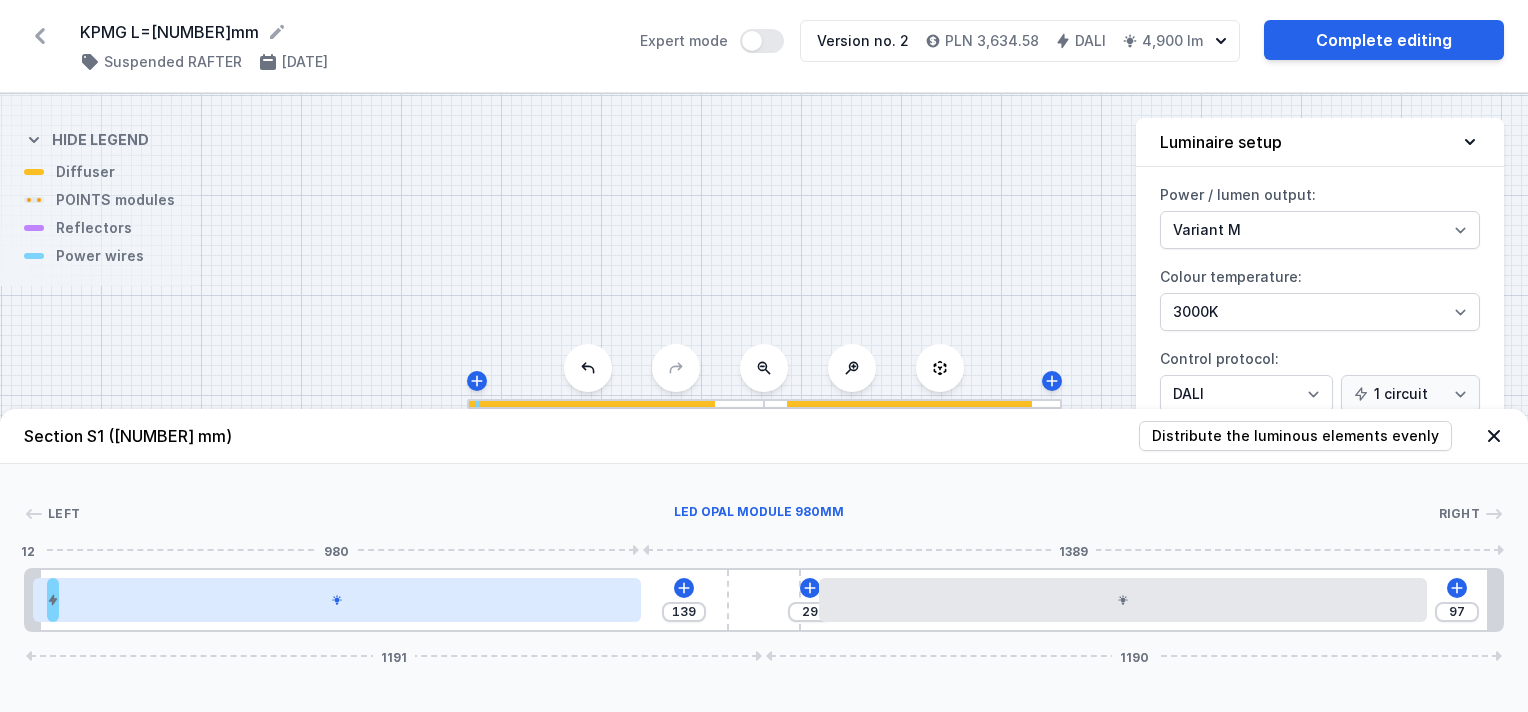 drag, startPoint x: 540, startPoint y: 597, endPoint x: 489, endPoint y: 583, distance: 52.886673 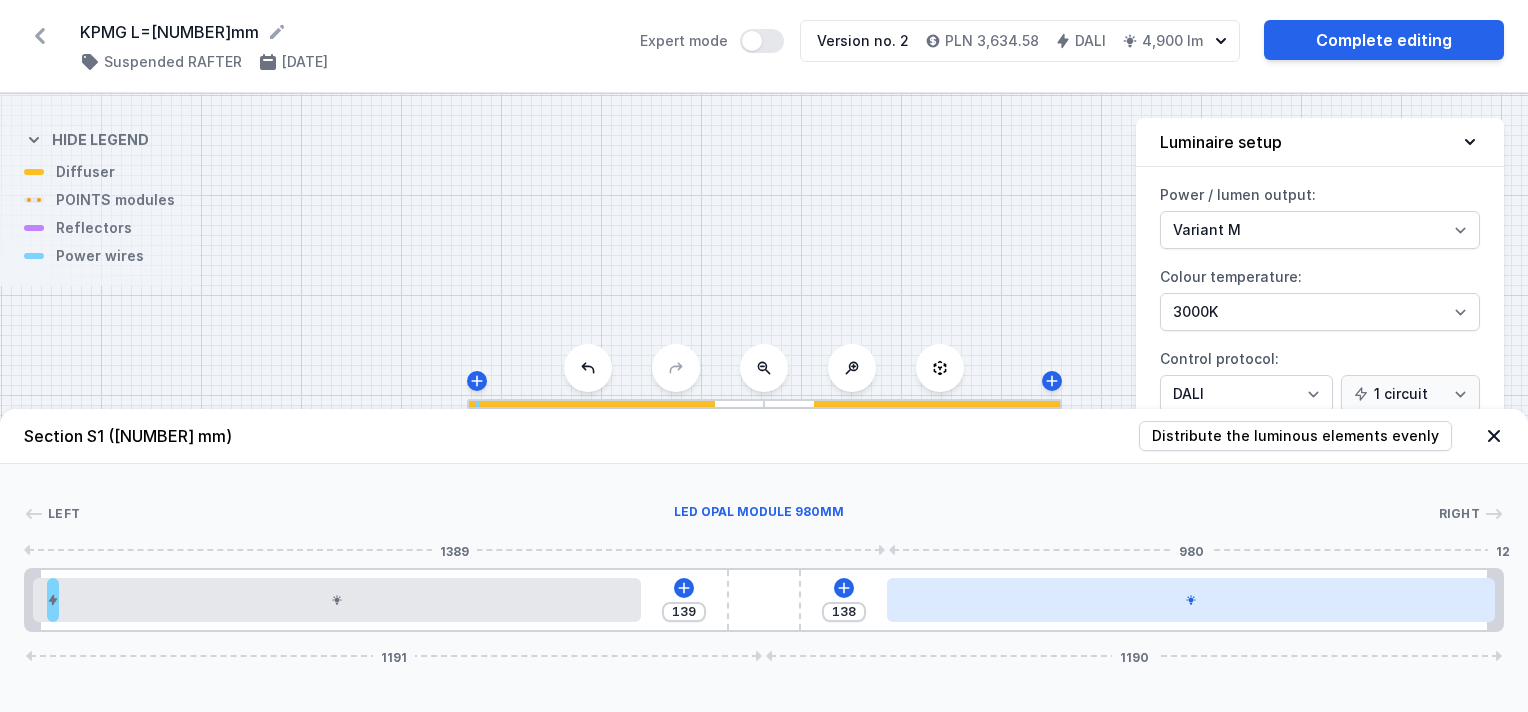 drag, startPoint x: 898, startPoint y: 608, endPoint x: 939, endPoint y: 612, distance: 41.19466 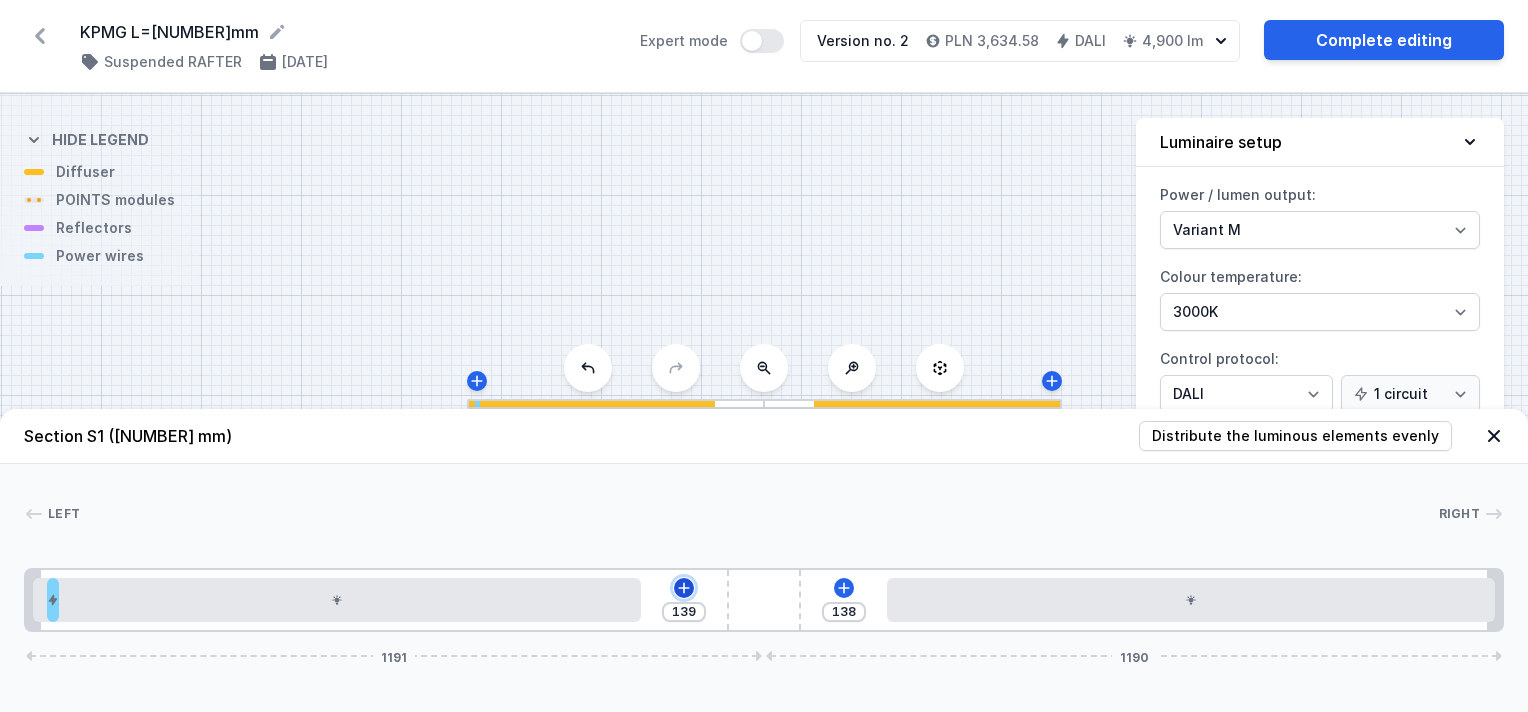 click at bounding box center [684, 588] 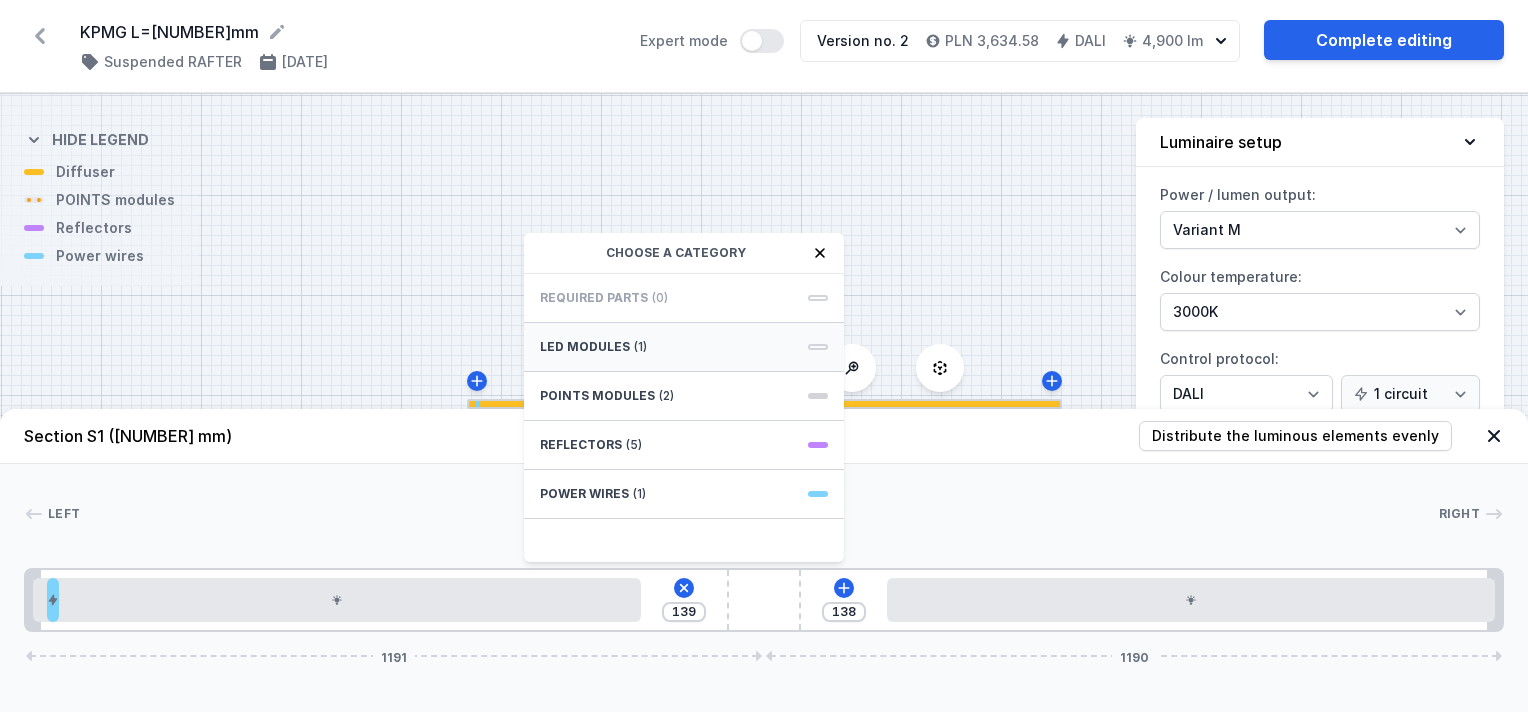 click on "LED modules" at bounding box center [585, 347] 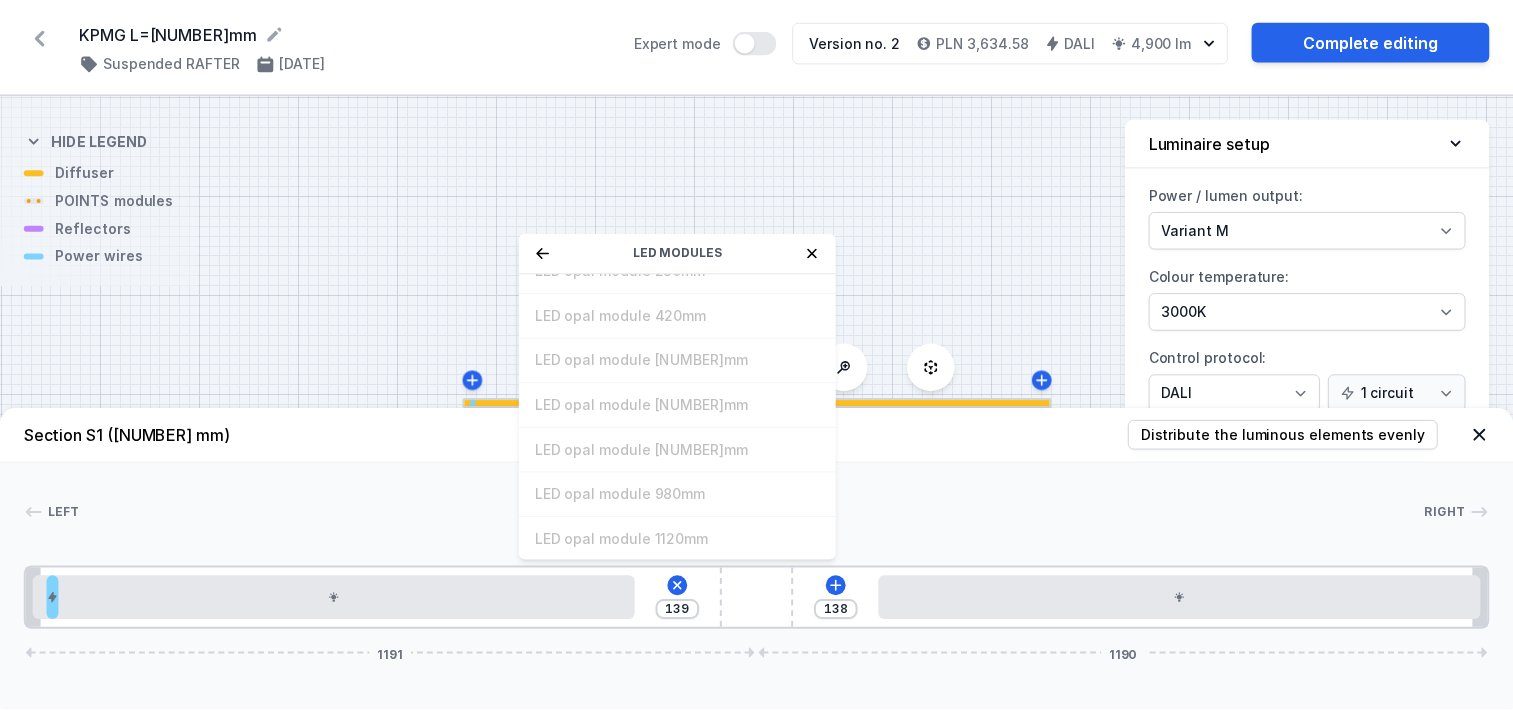 scroll, scrollTop: 0, scrollLeft: 0, axis: both 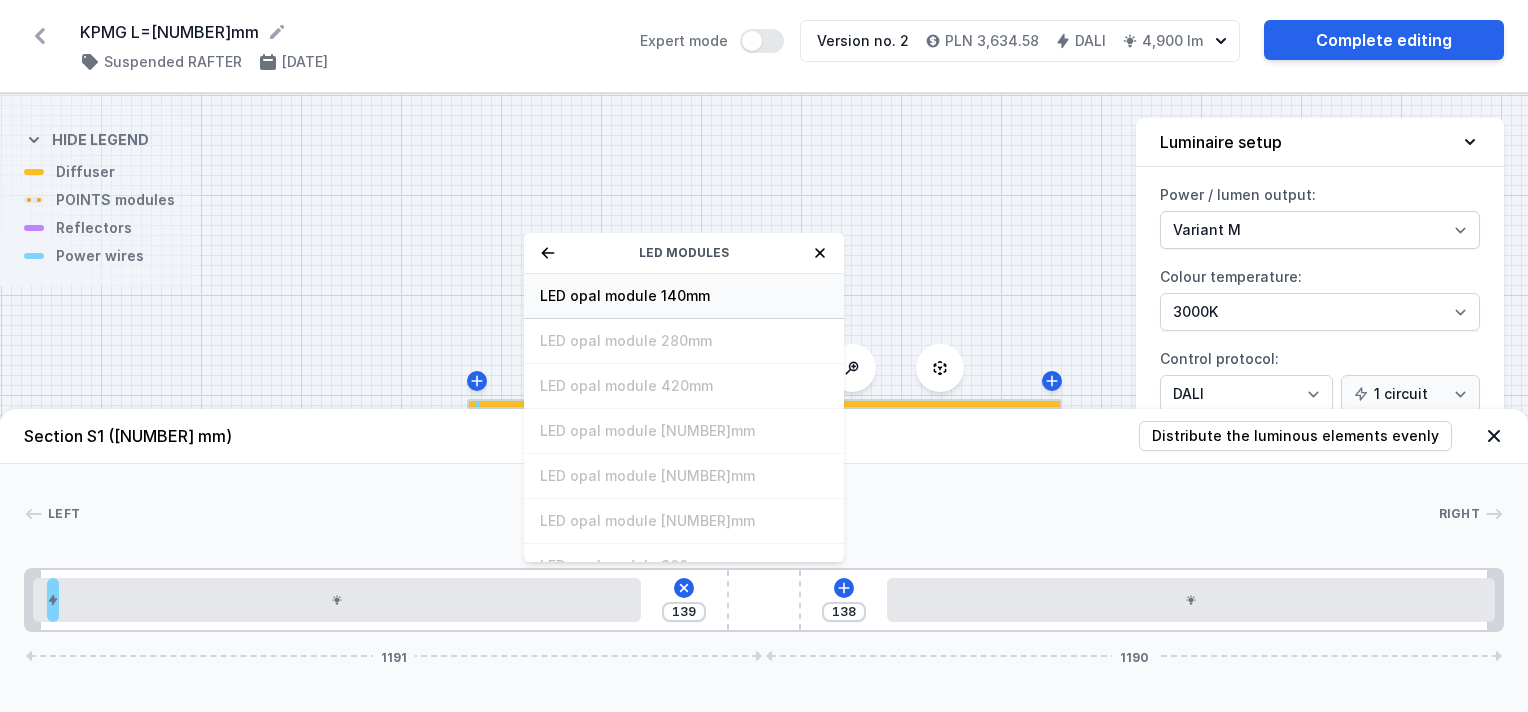 click on "LED opal module 140mm" at bounding box center (684, 296) 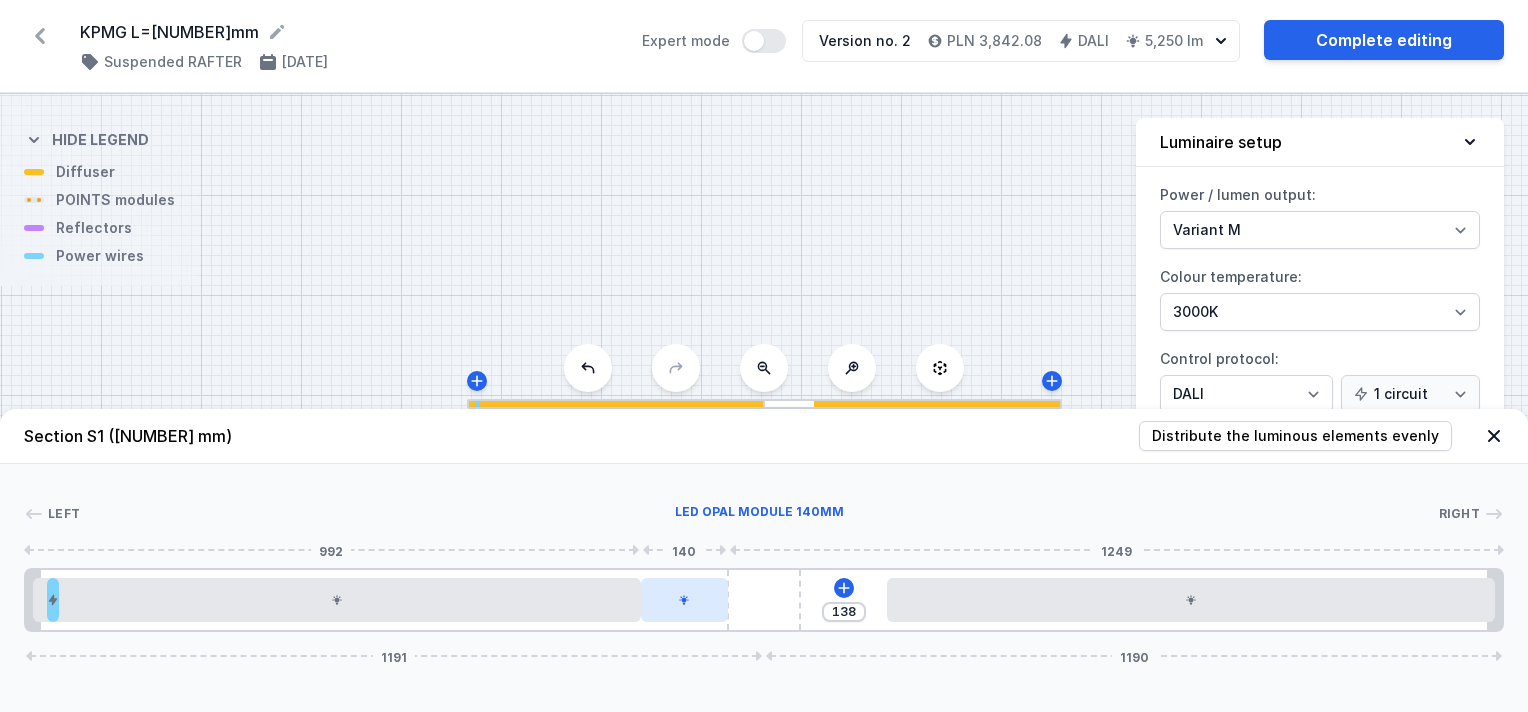 click at bounding box center (337, 600) 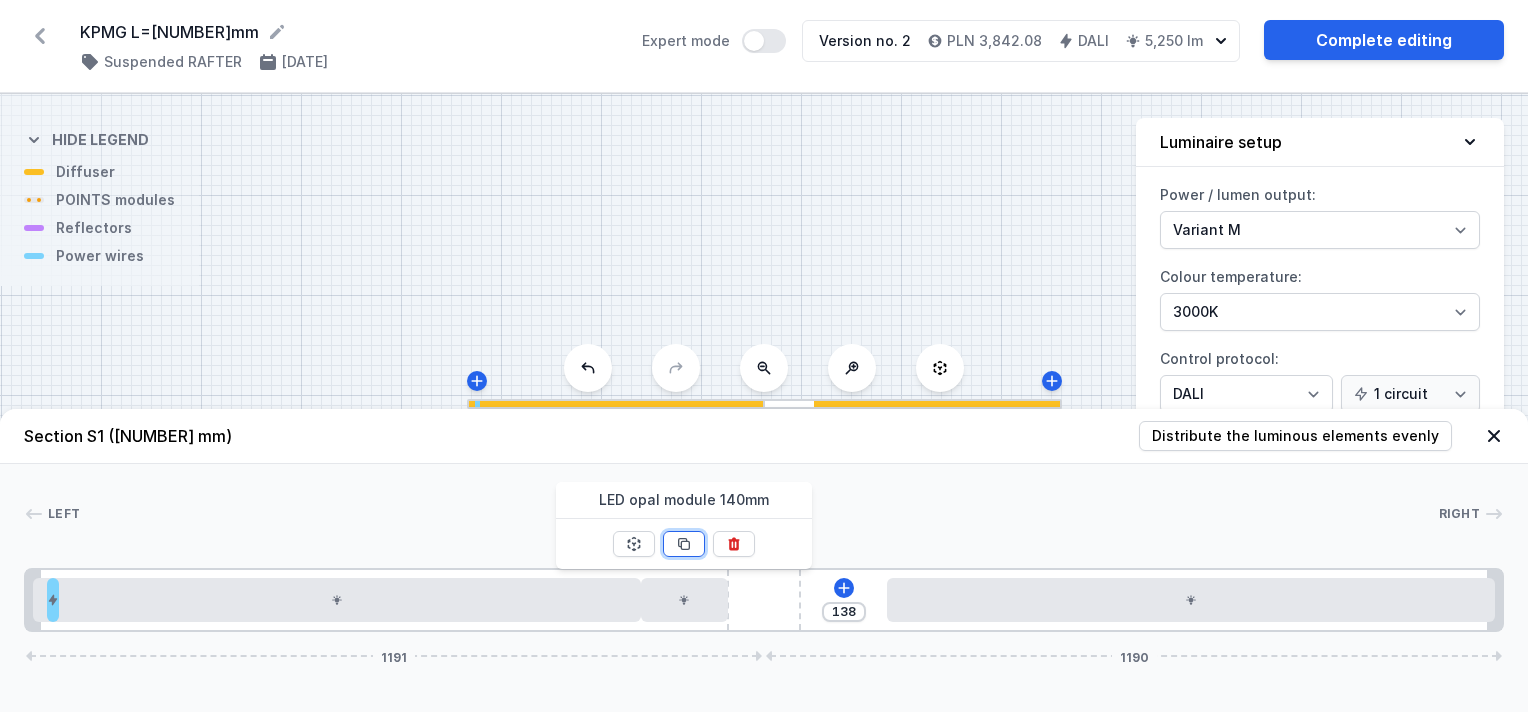 click at bounding box center [634, 544] 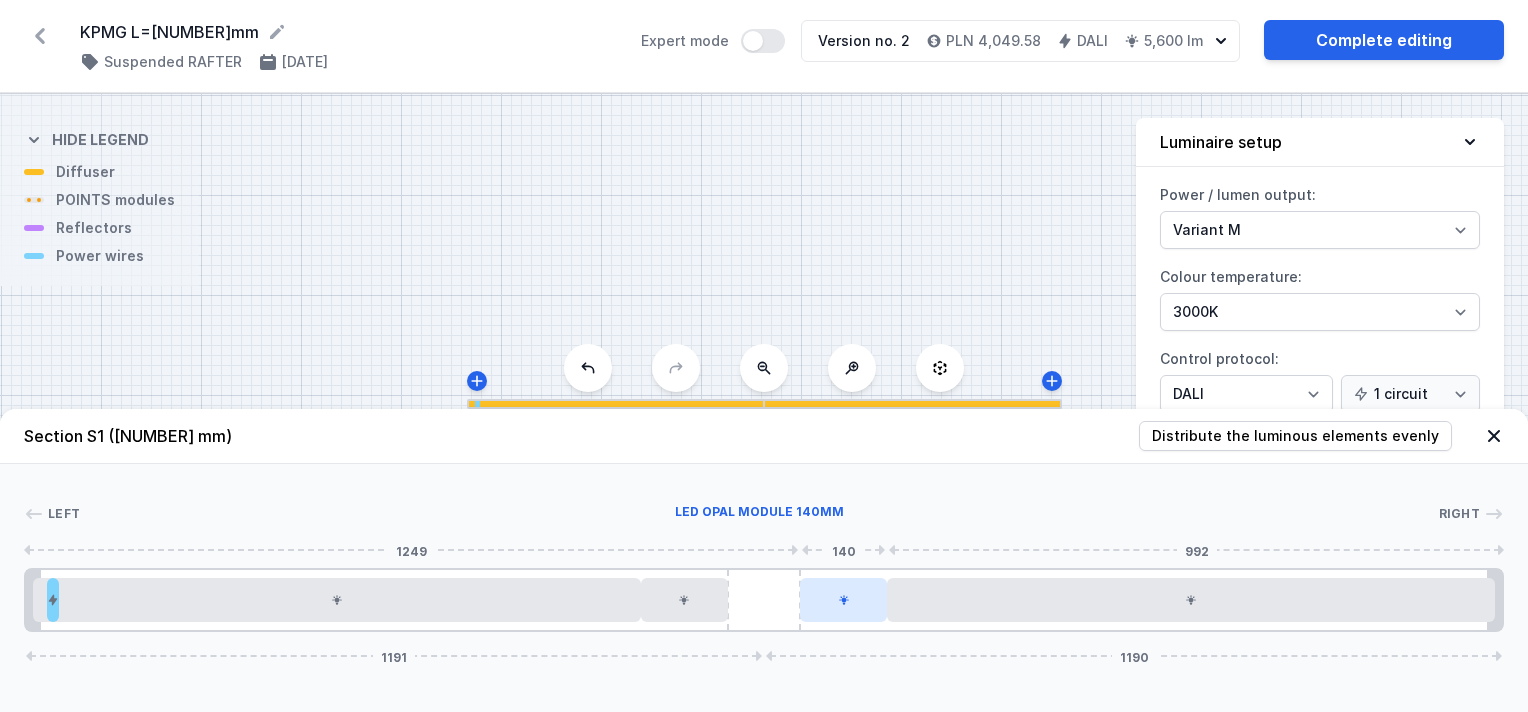 drag, startPoint x: 802, startPoint y: 610, endPoint x: 832, endPoint y: 596, distance: 33.105892 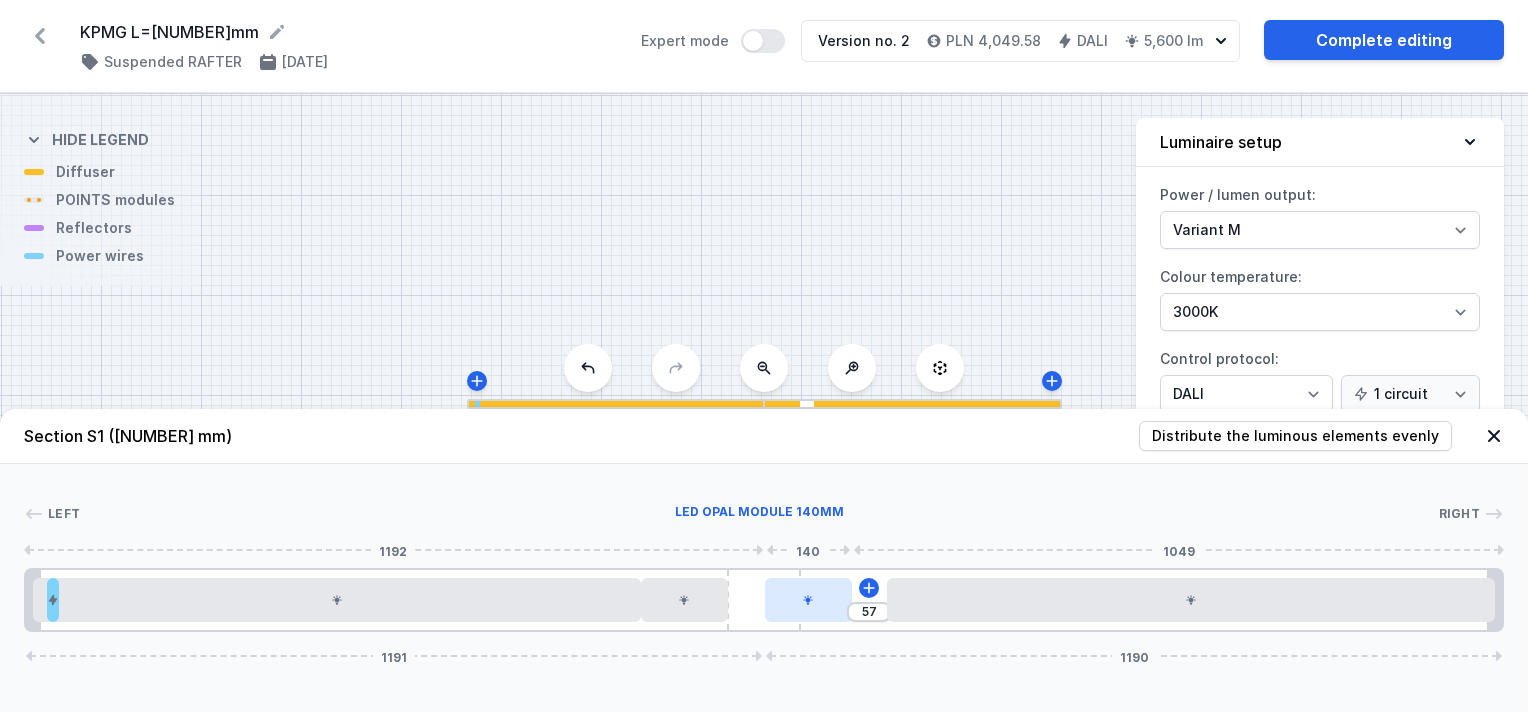 drag, startPoint x: 838, startPoint y: 604, endPoint x: 789, endPoint y: 600, distance: 49.162994 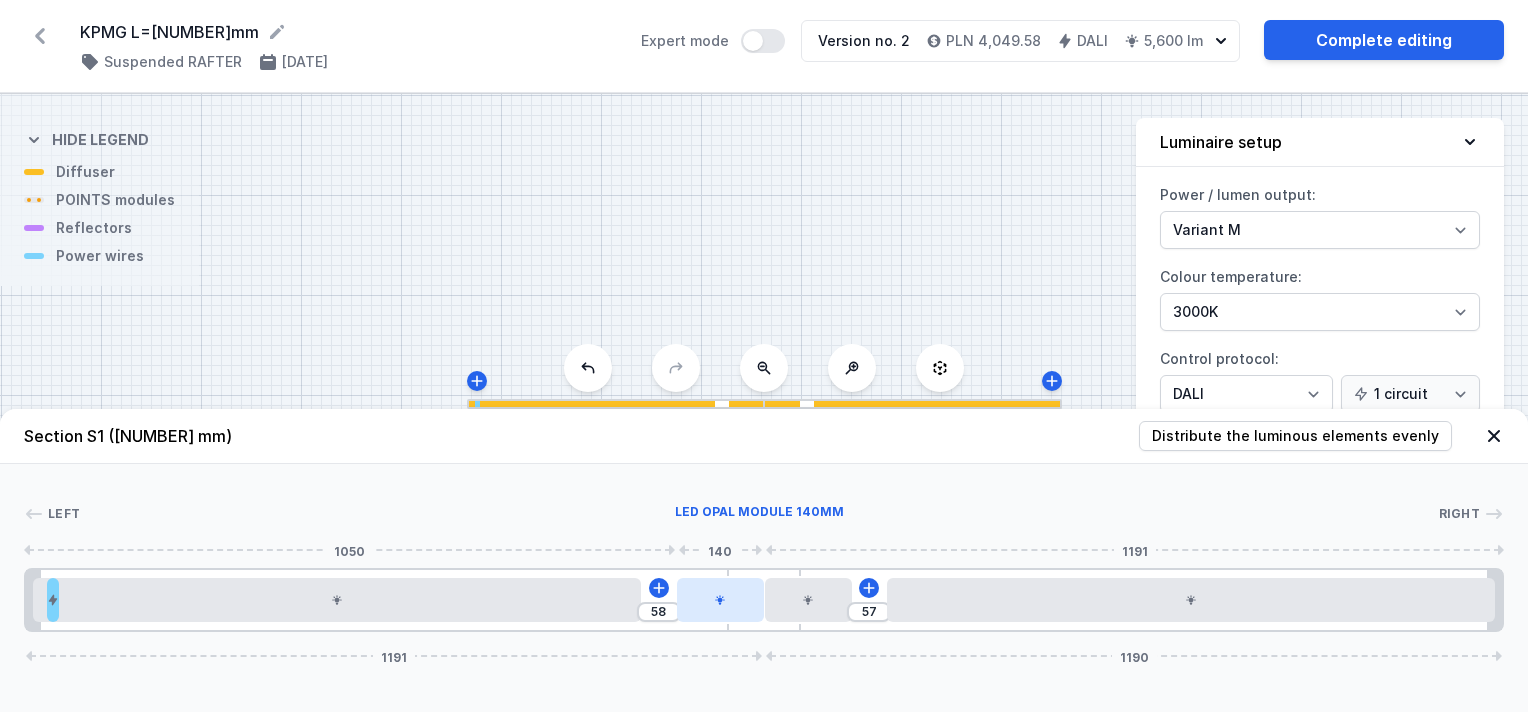drag, startPoint x: 664, startPoint y: 598, endPoint x: 720, endPoint y: 600, distance: 56.0357 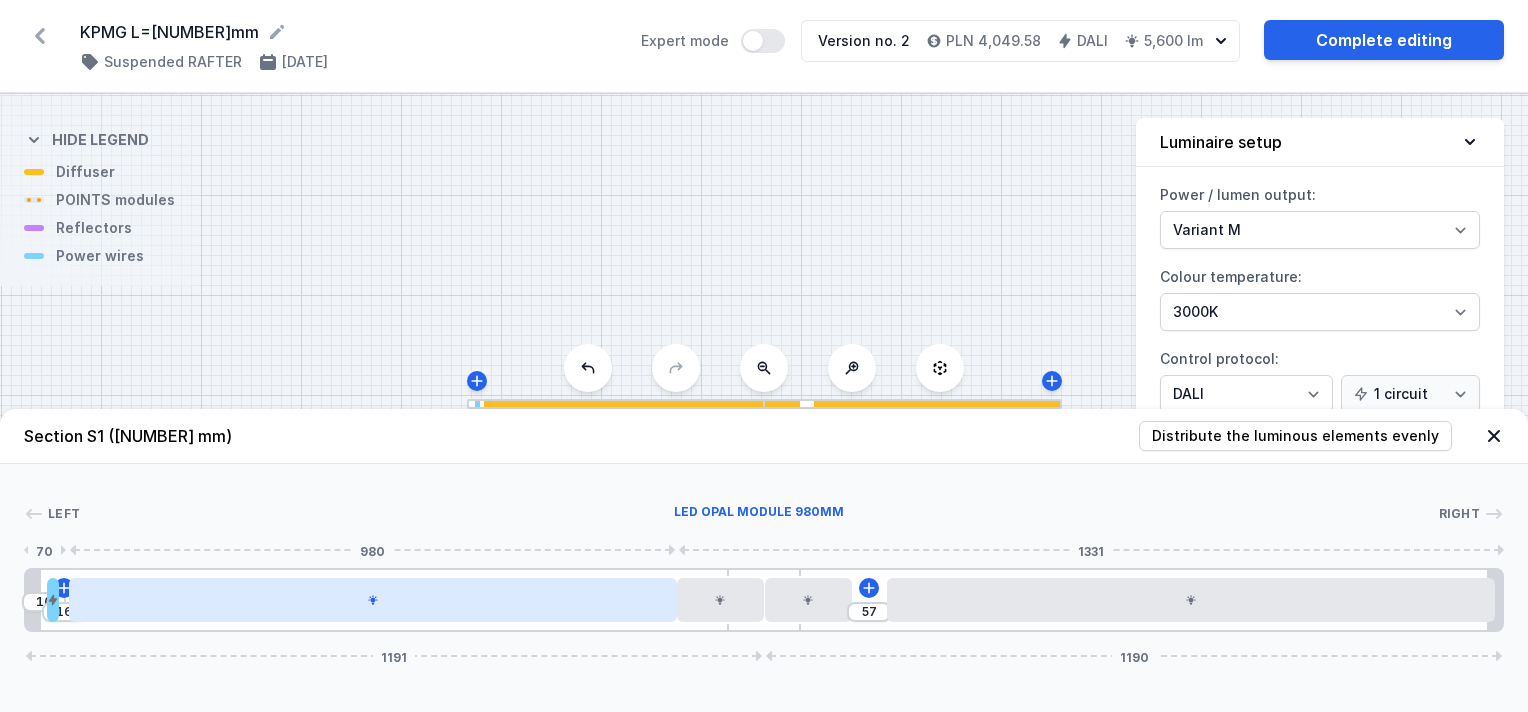 drag, startPoint x: 534, startPoint y: 596, endPoint x: 583, endPoint y: 599, distance: 49.09175 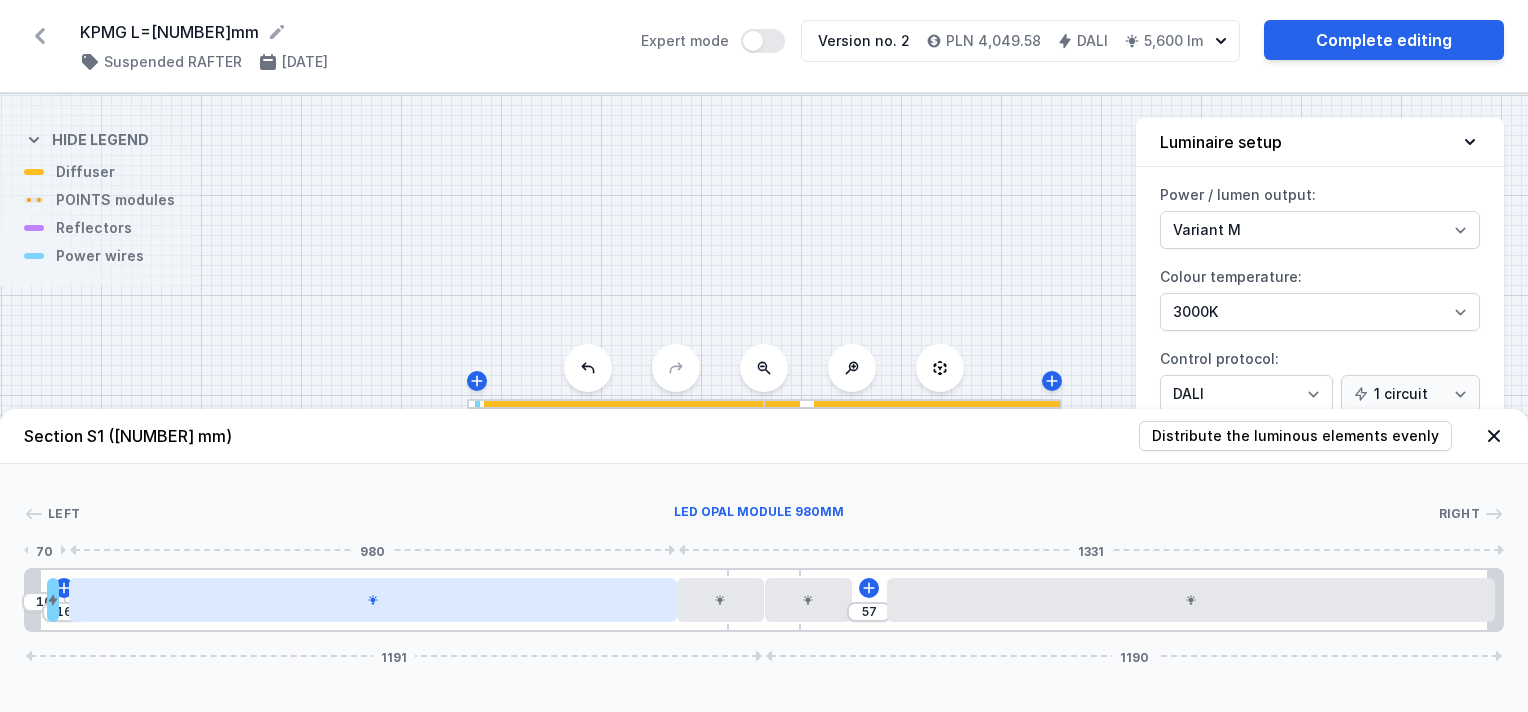click at bounding box center [373, 600] 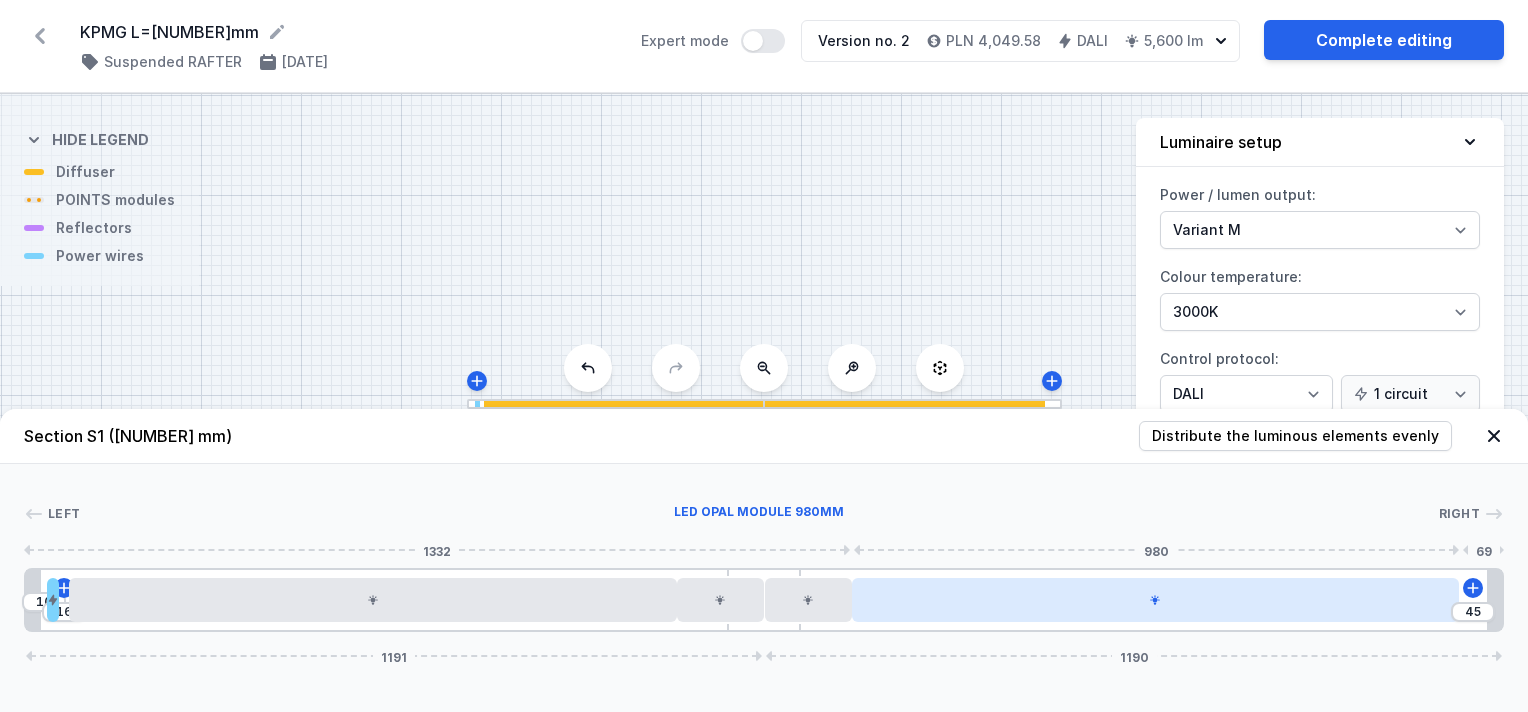 drag, startPoint x: 932, startPoint y: 603, endPoint x: 911, endPoint y: 598, distance: 21.587032 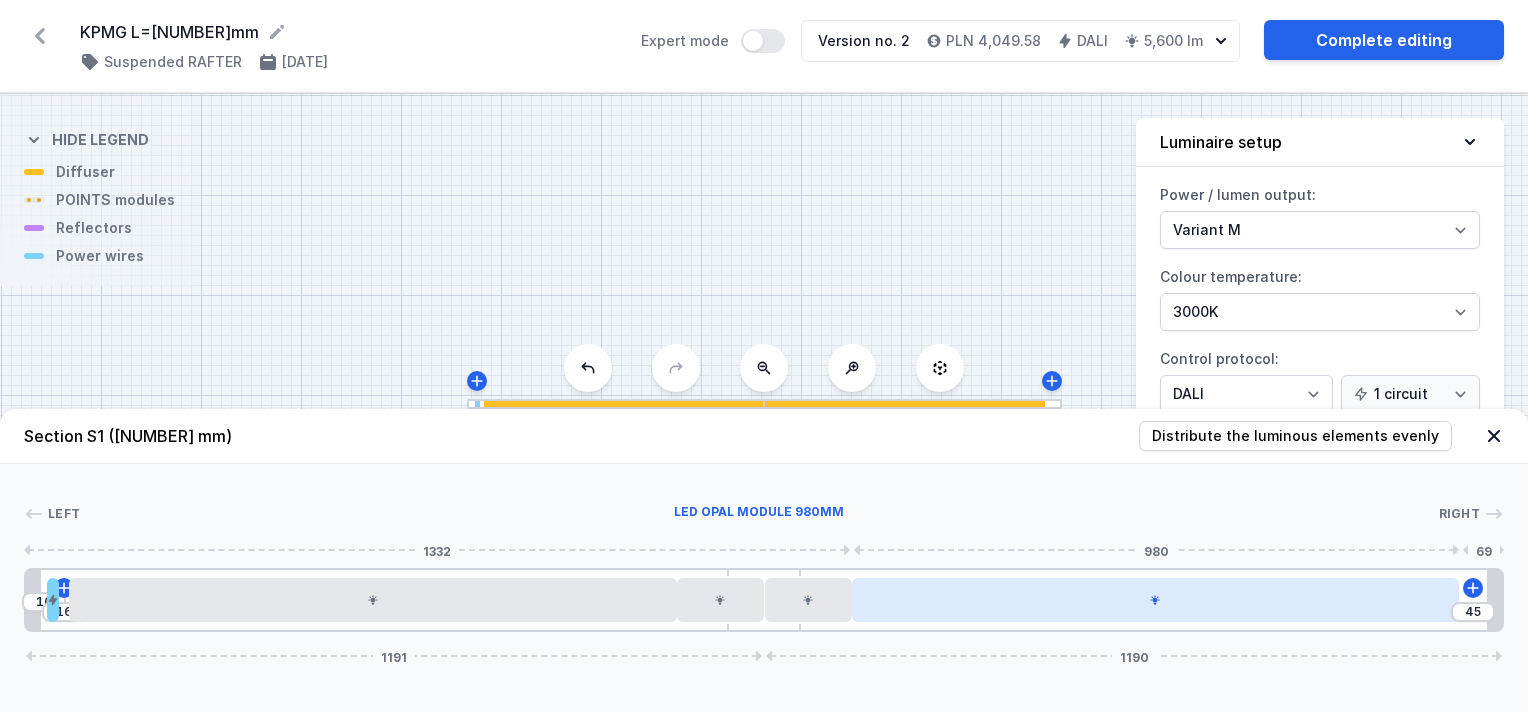 click at bounding box center (1156, 600) 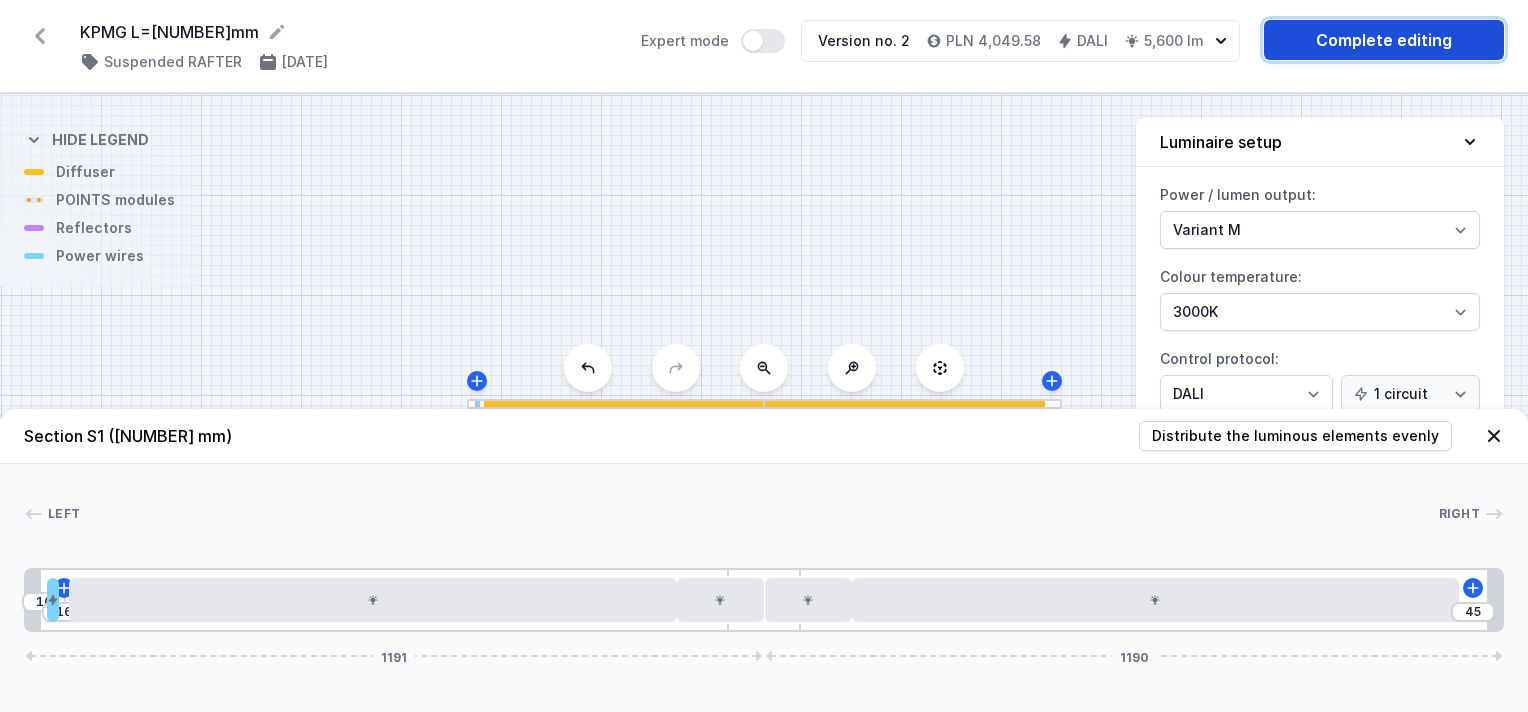click on "Complete editing" at bounding box center (1384, 40) 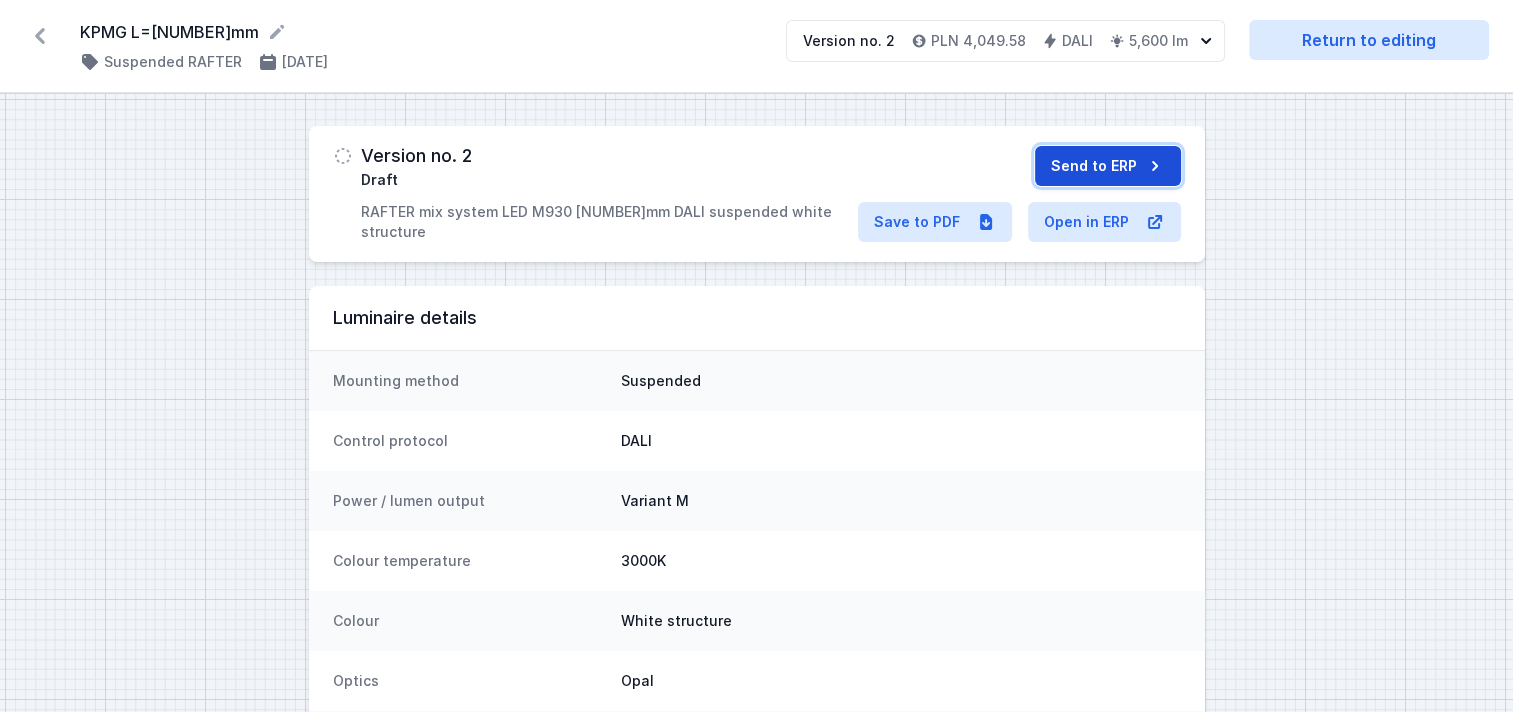 click on "Send to ERP" at bounding box center [1108, 166] 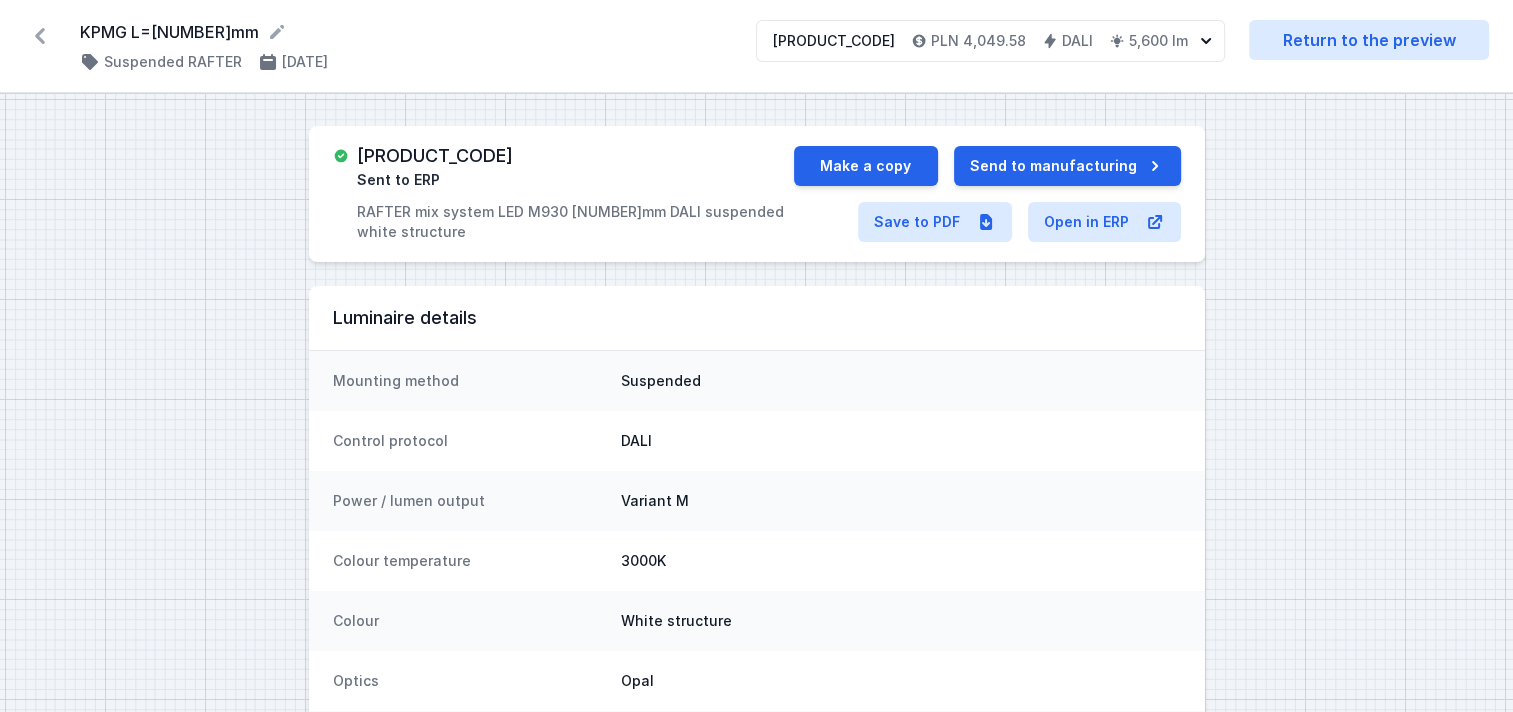 drag, startPoint x: 566, startPoint y: 161, endPoint x: 360, endPoint y: 160, distance: 206.00243 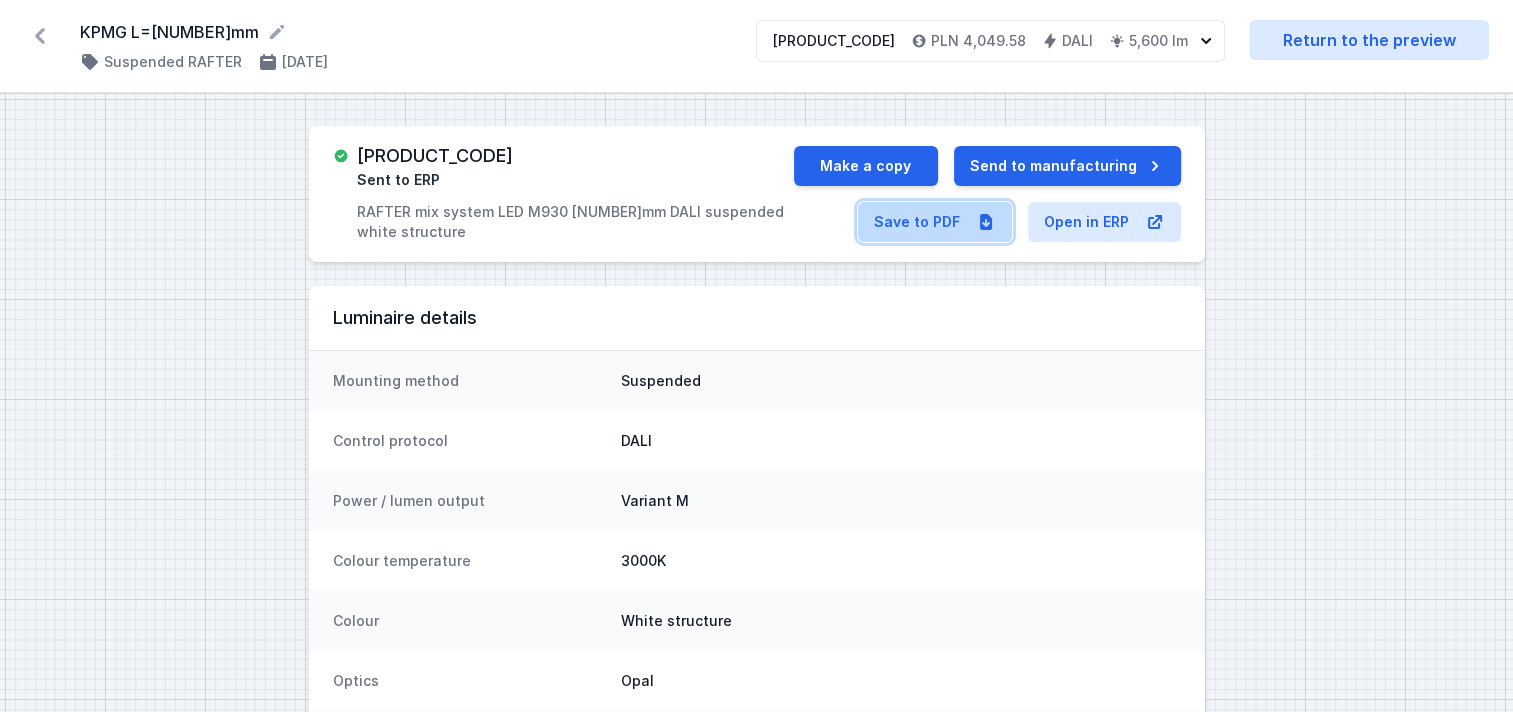 click on "Save to PDF" at bounding box center (935, 222) 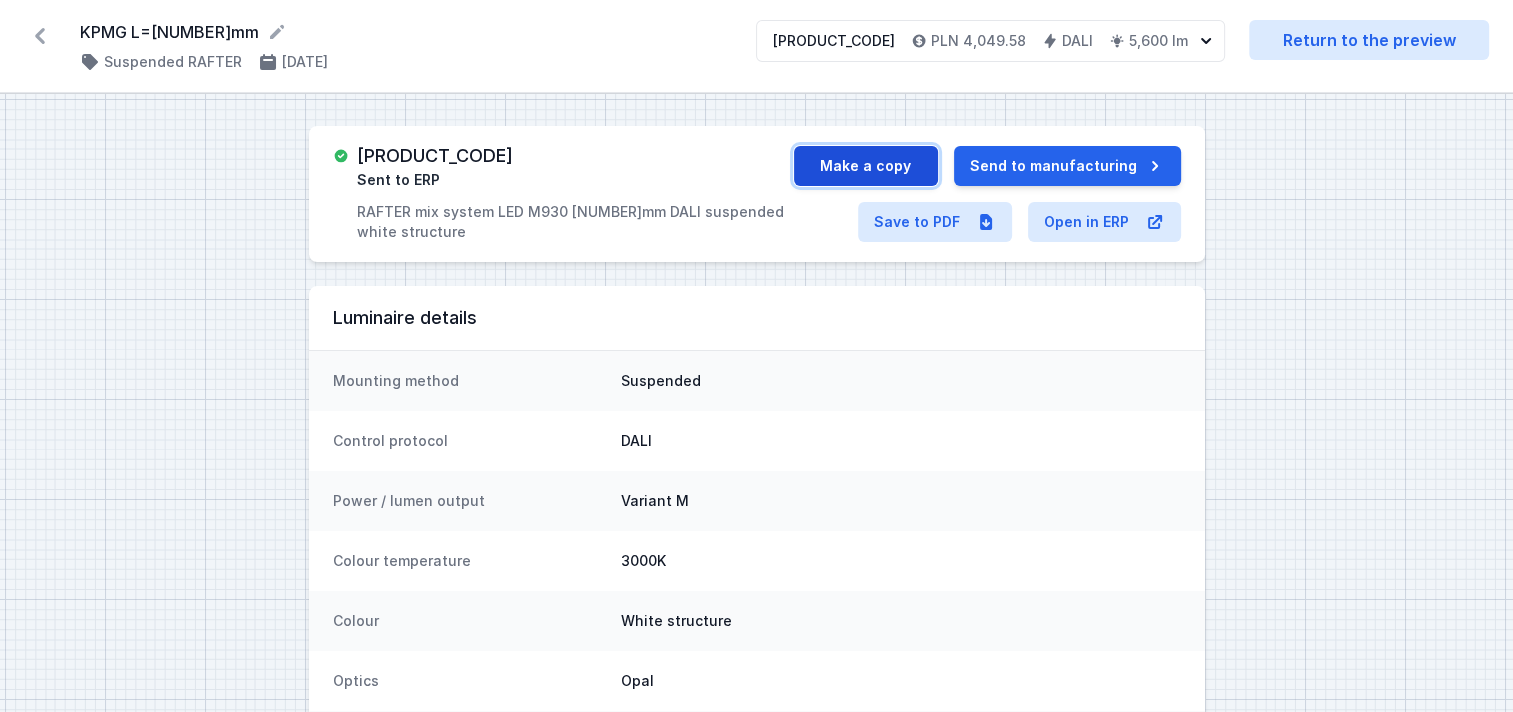 click on "Make a copy" at bounding box center (866, 166) 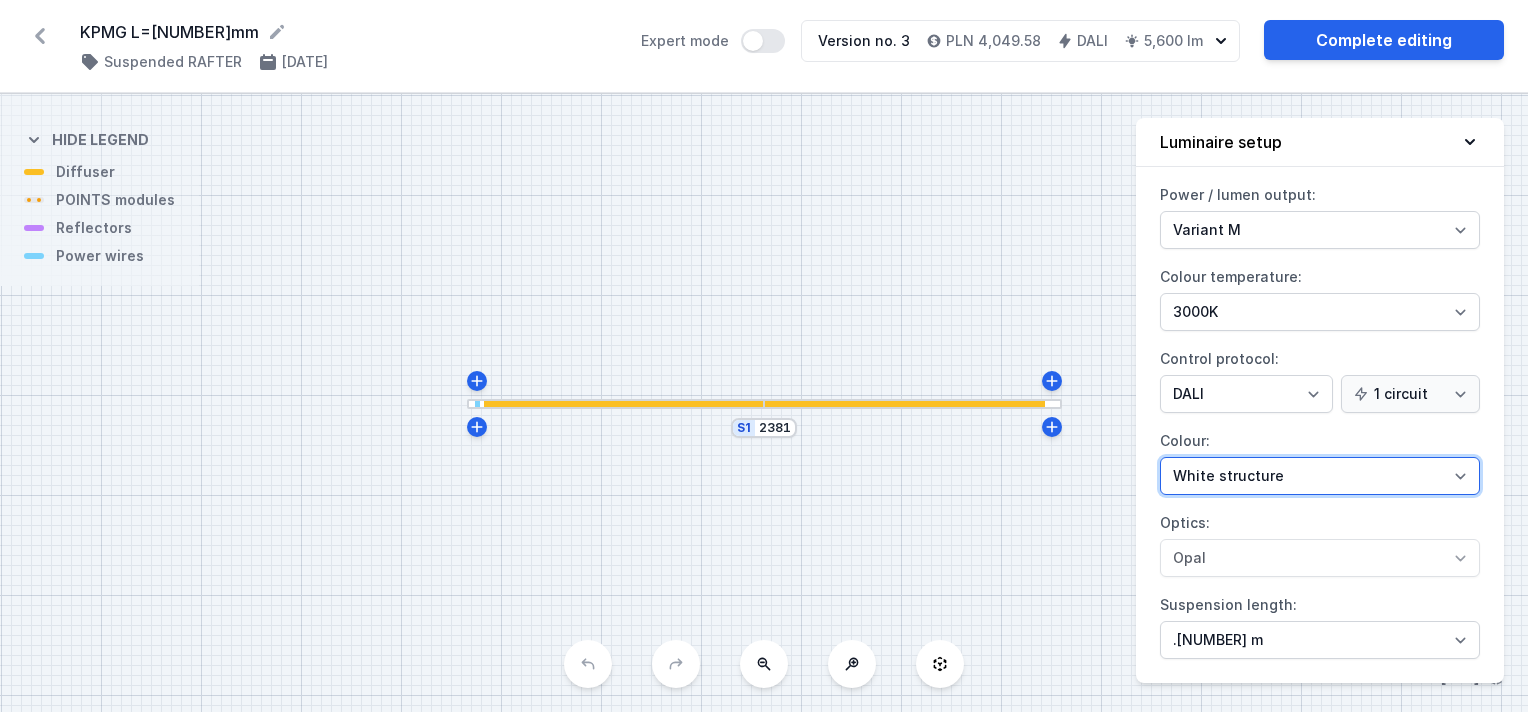 click on "White structure Black structure Gold structure Copper Gray Another colour (from the RAL palette)" at bounding box center (1320, 230) 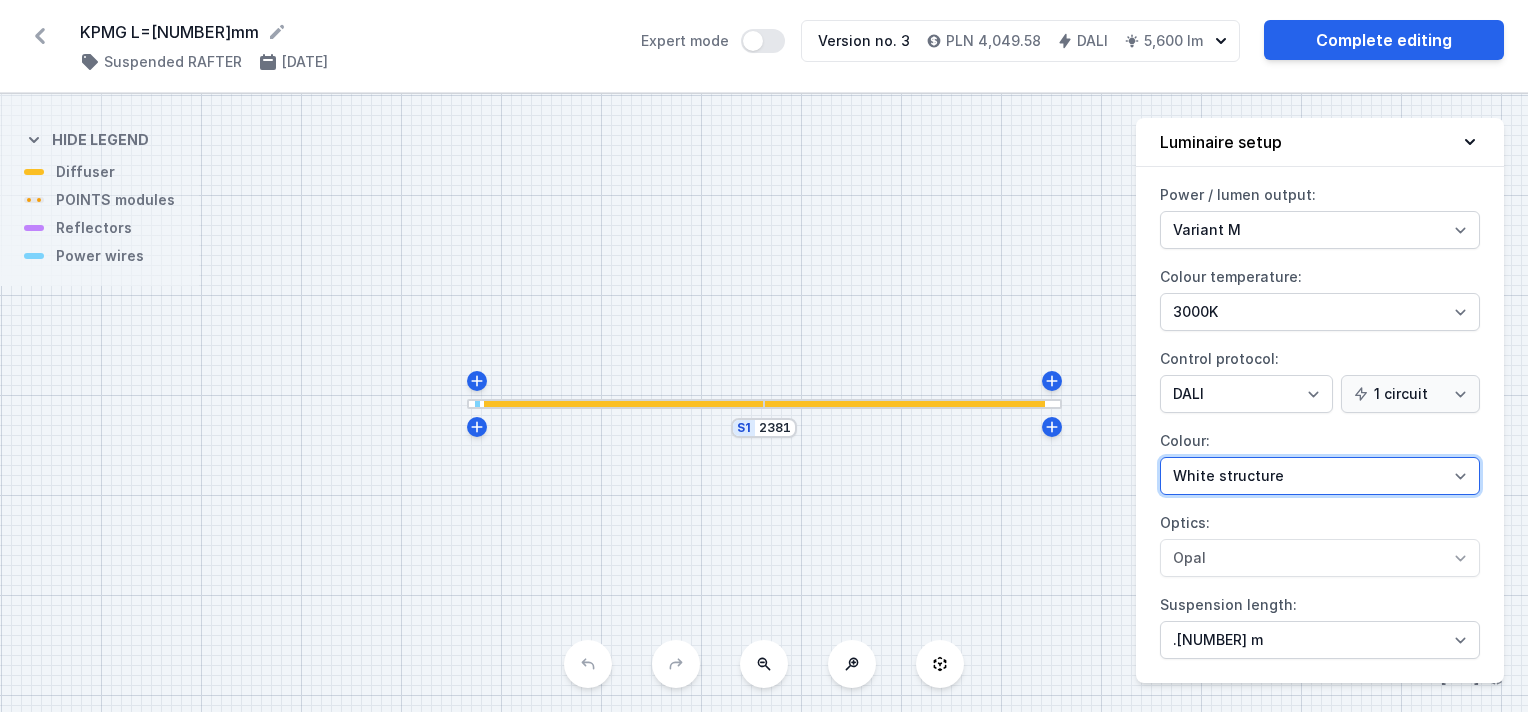select on "2" 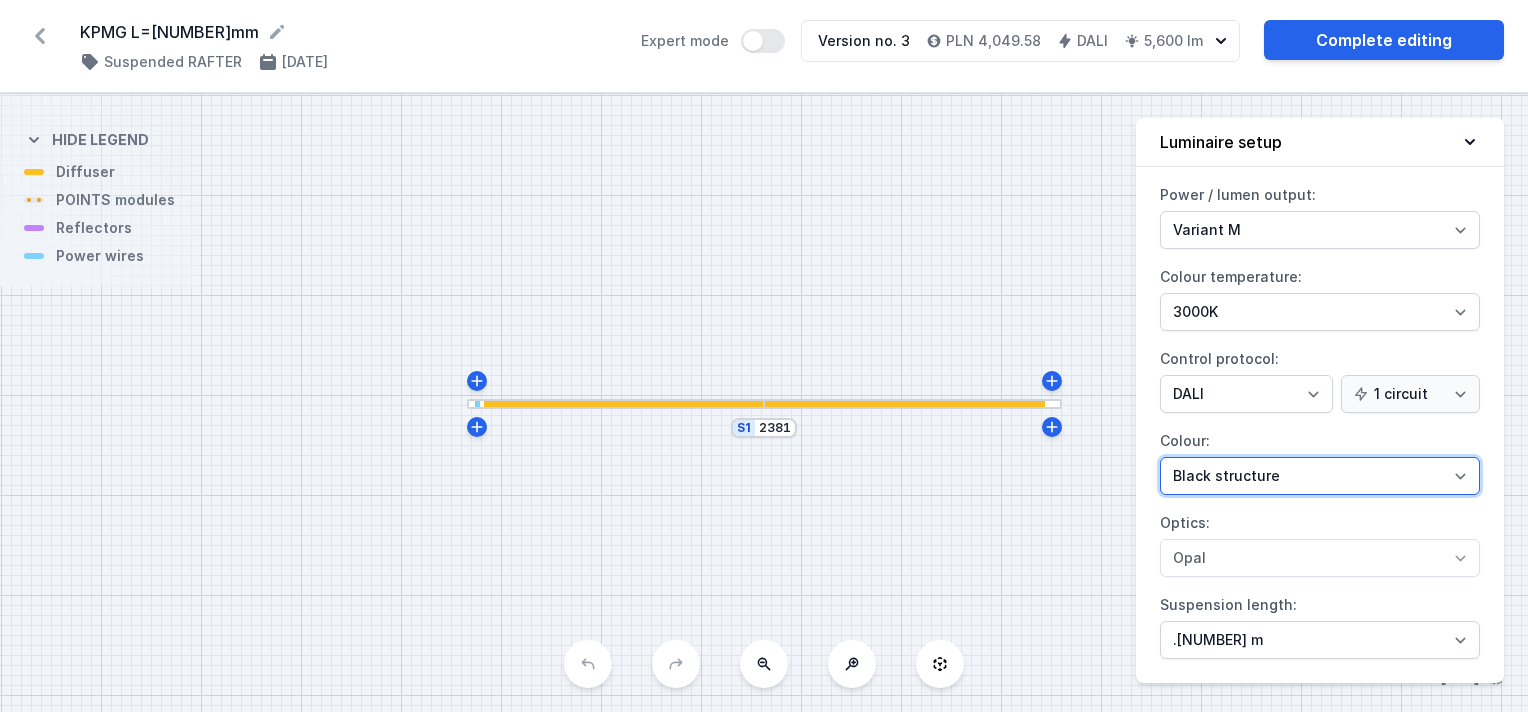 click on "White structure Black structure Gold structure Copper Gray Another colour (from the RAL palette)" at bounding box center (1320, 230) 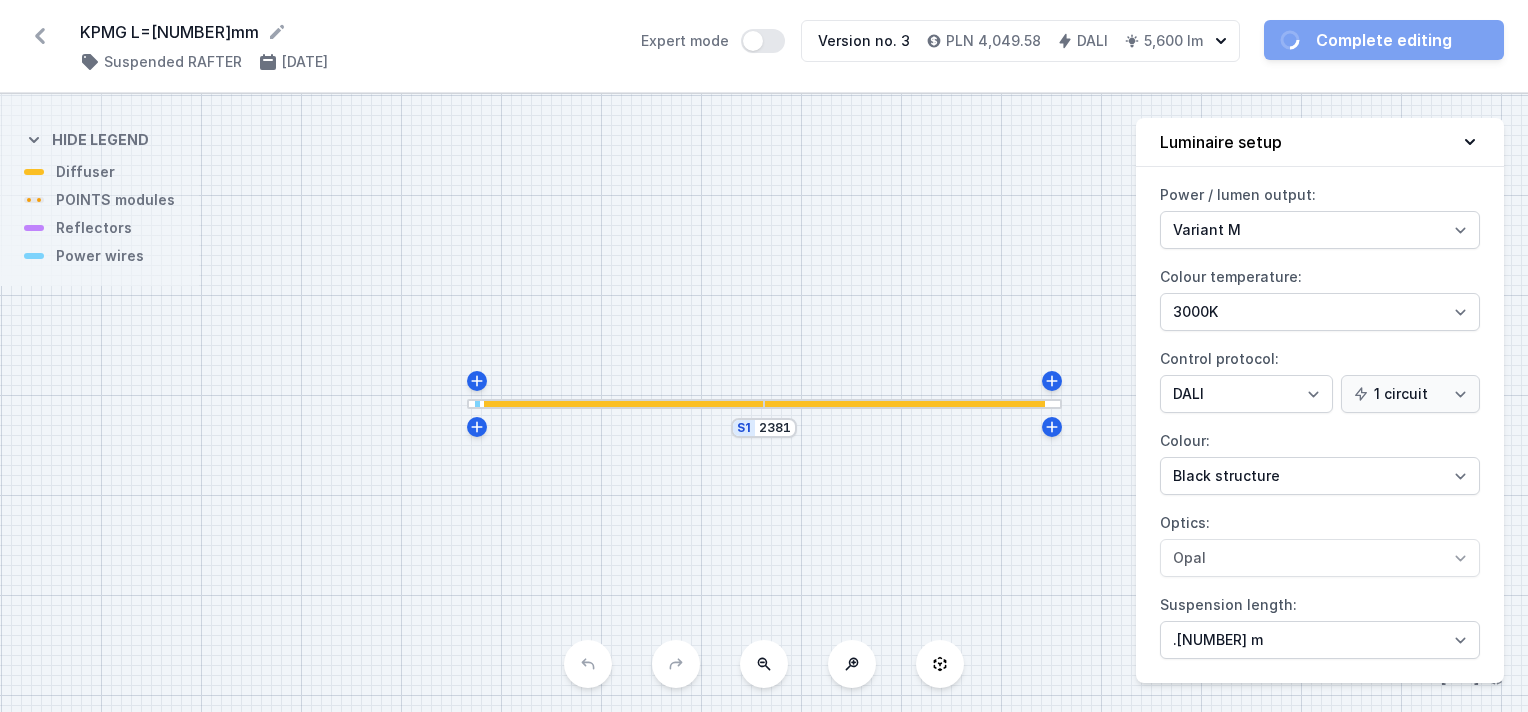 click on "S1 [NUMBER]" at bounding box center [764, 403] 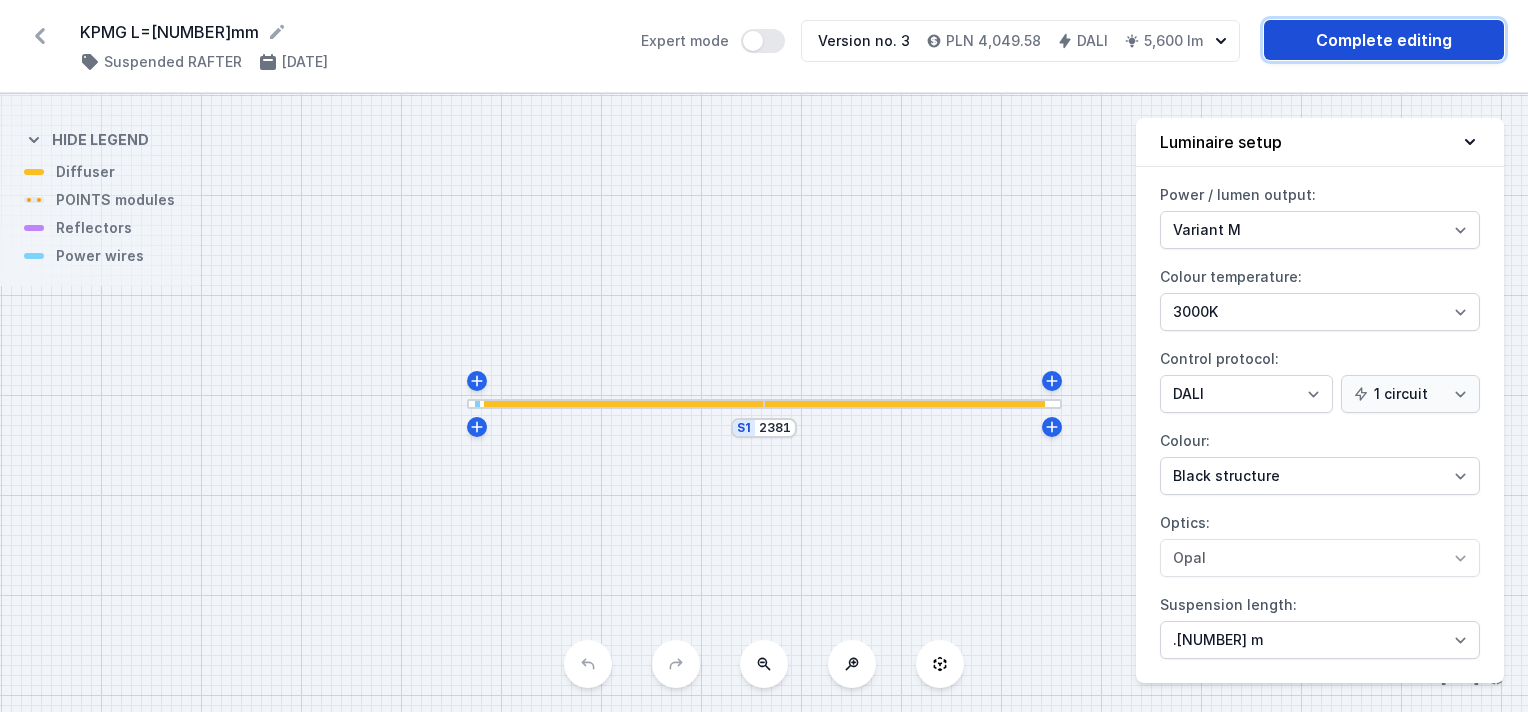 click on "Complete editing" at bounding box center [1384, 40] 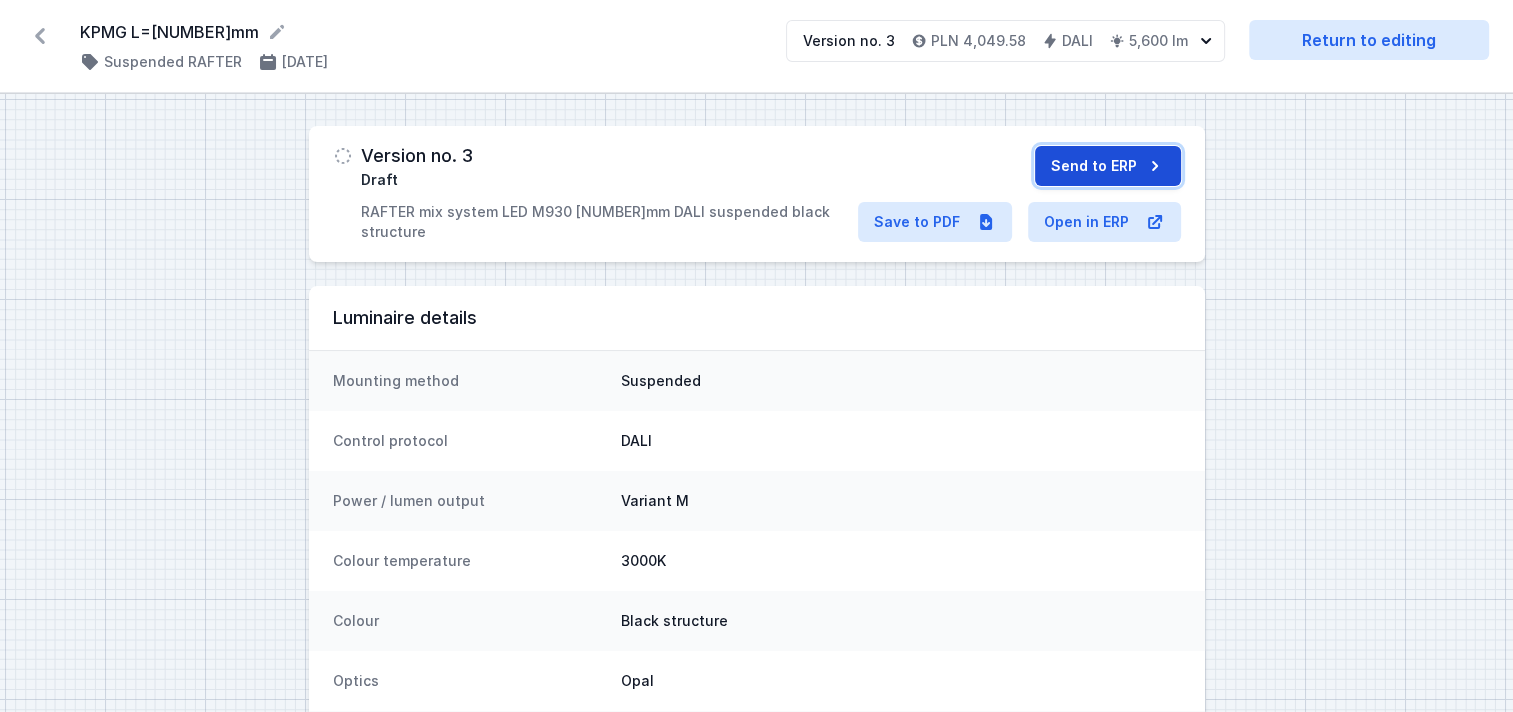 click on "Send to ERP" at bounding box center [1108, 166] 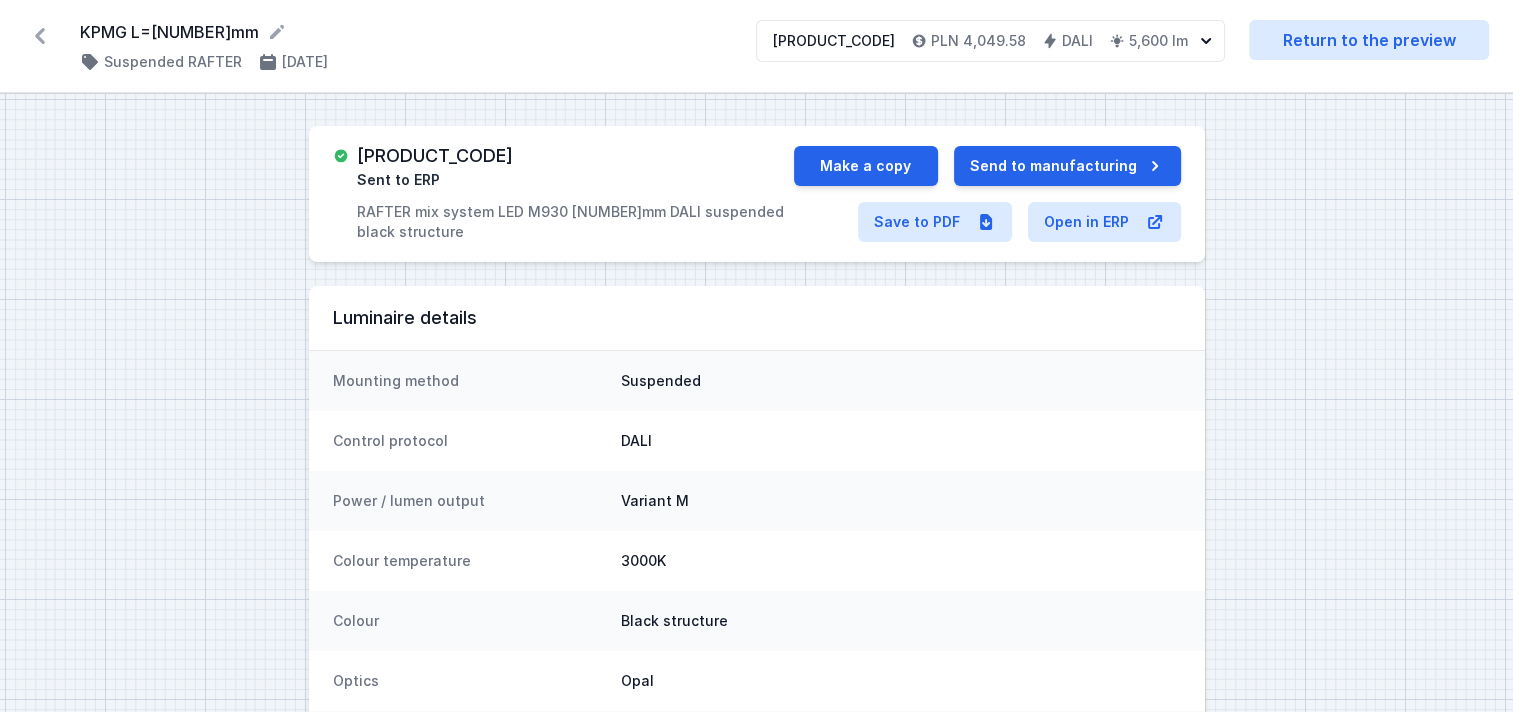 drag, startPoint x: 571, startPoint y: 151, endPoint x: 354, endPoint y: 150, distance: 217.0023 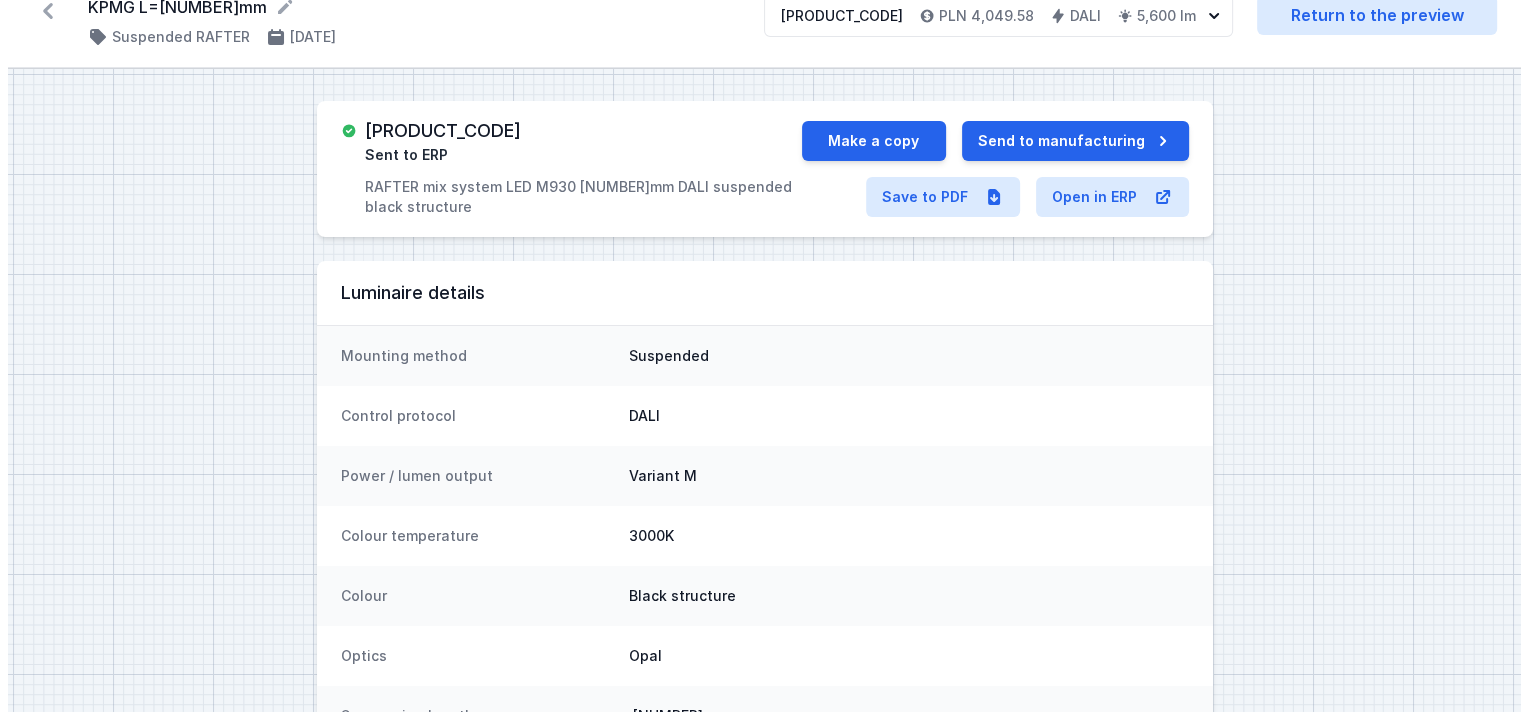 scroll, scrollTop: 0, scrollLeft: 0, axis: both 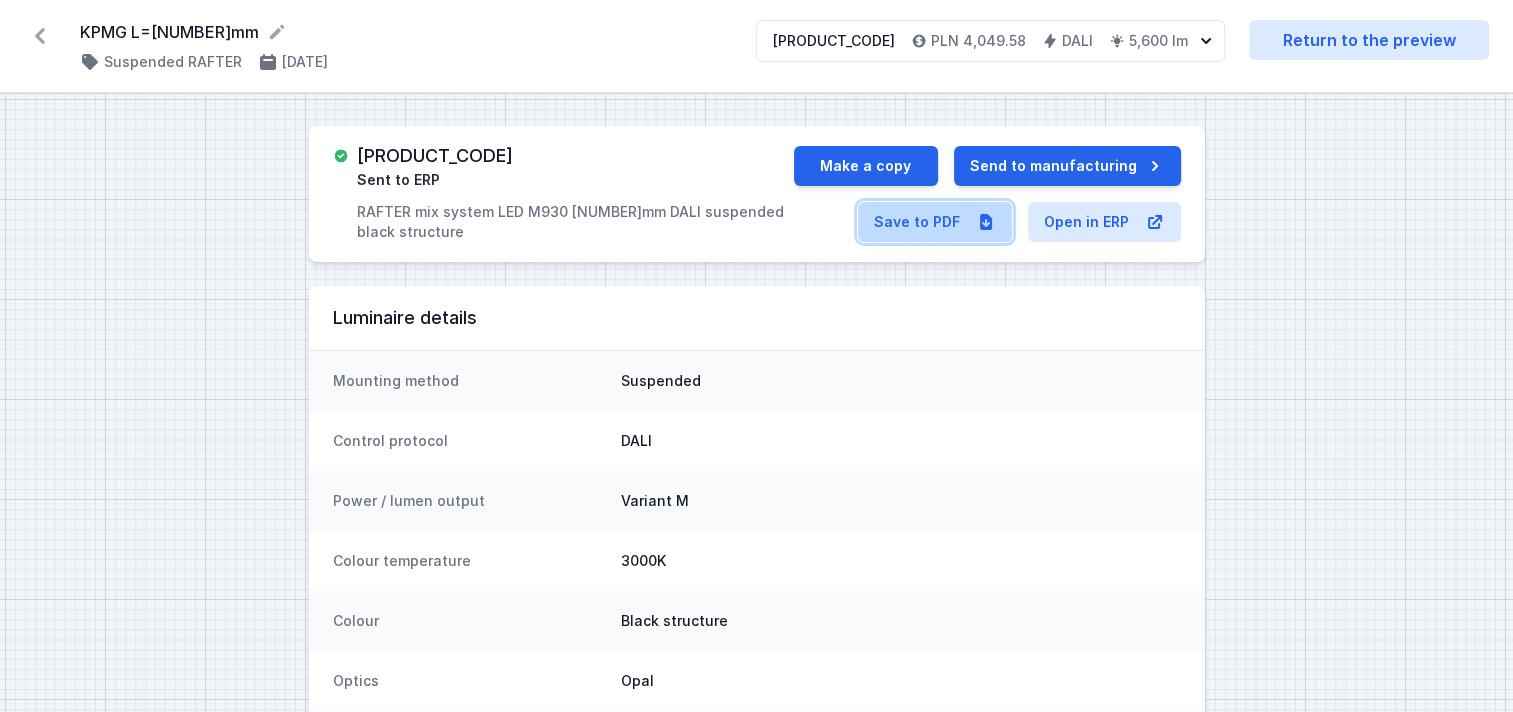 click on "Save to PDF" at bounding box center (935, 222) 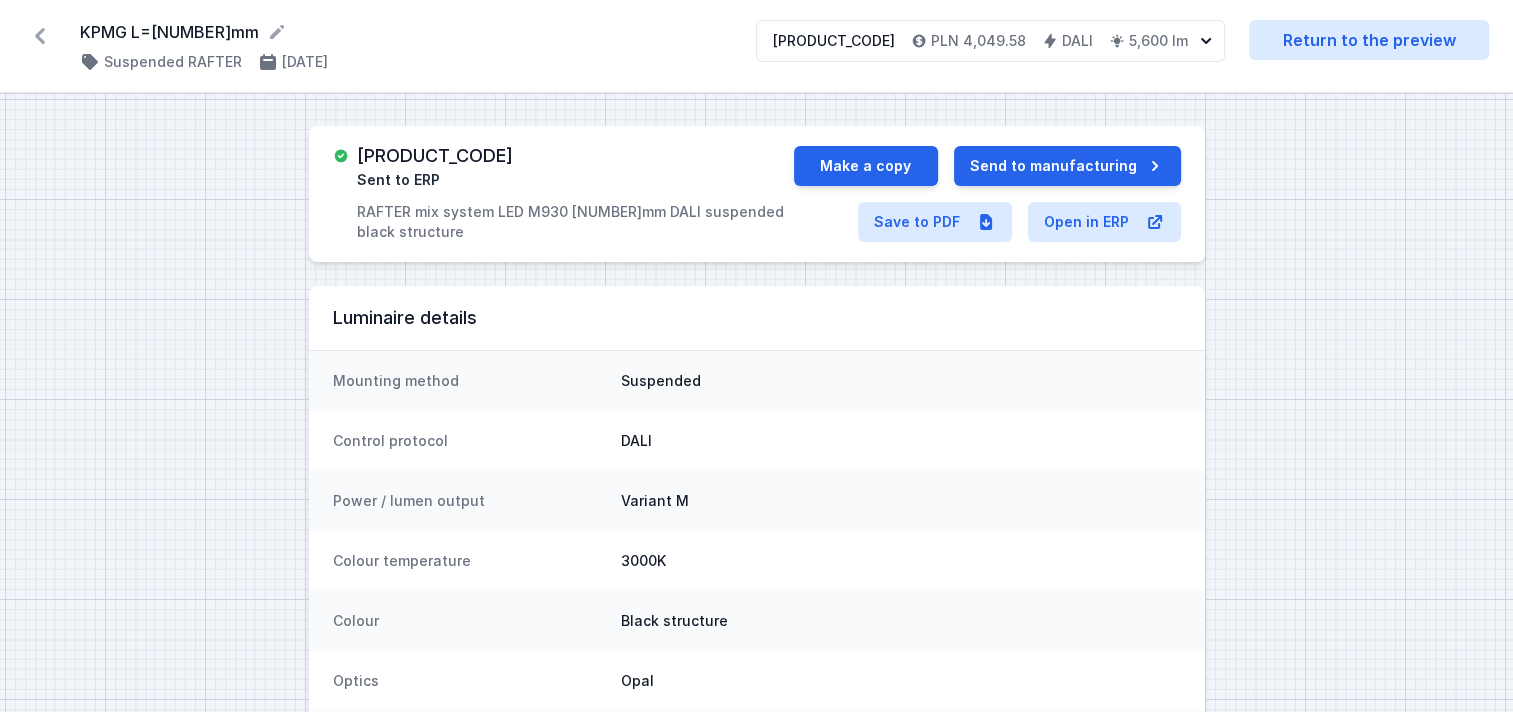 click at bounding box center [40, 36] 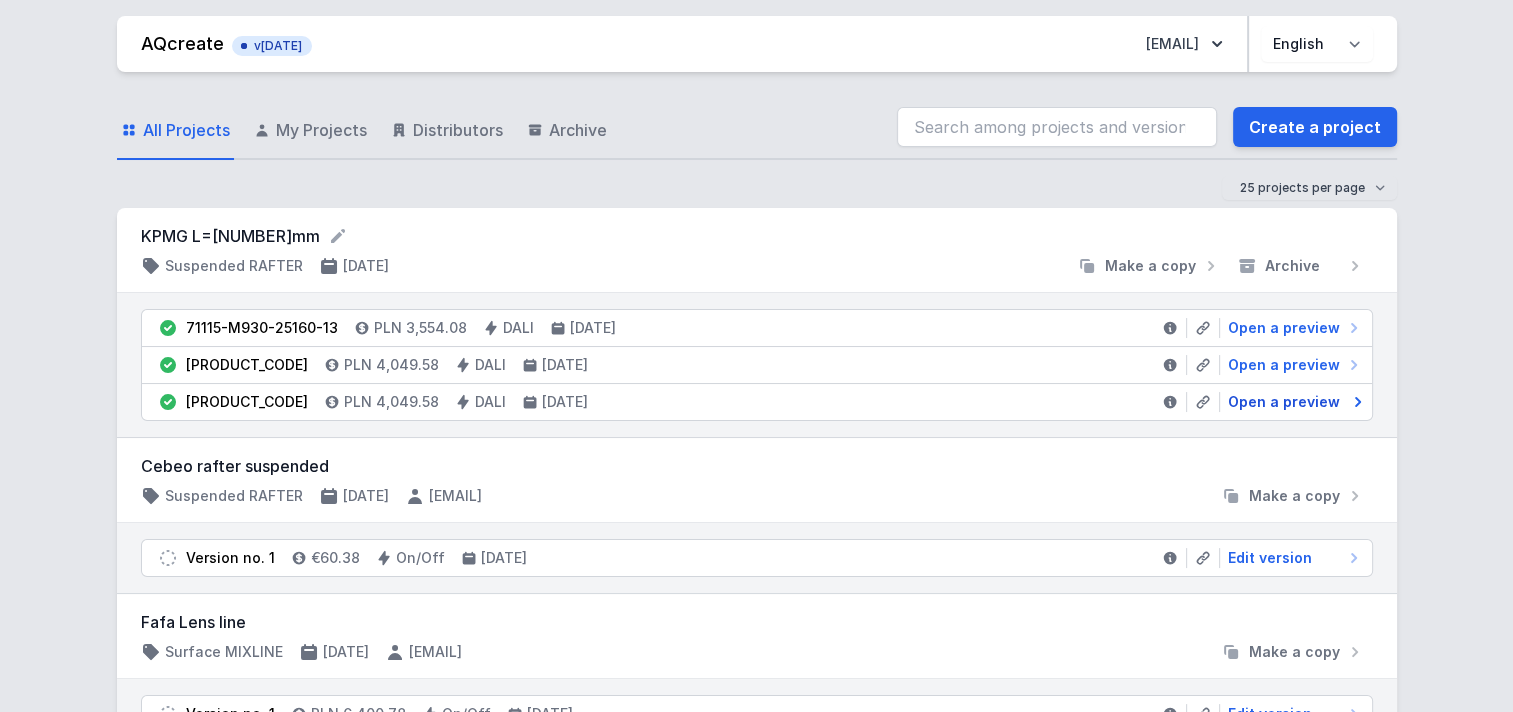 click on "Open a preview" at bounding box center (1284, 402) 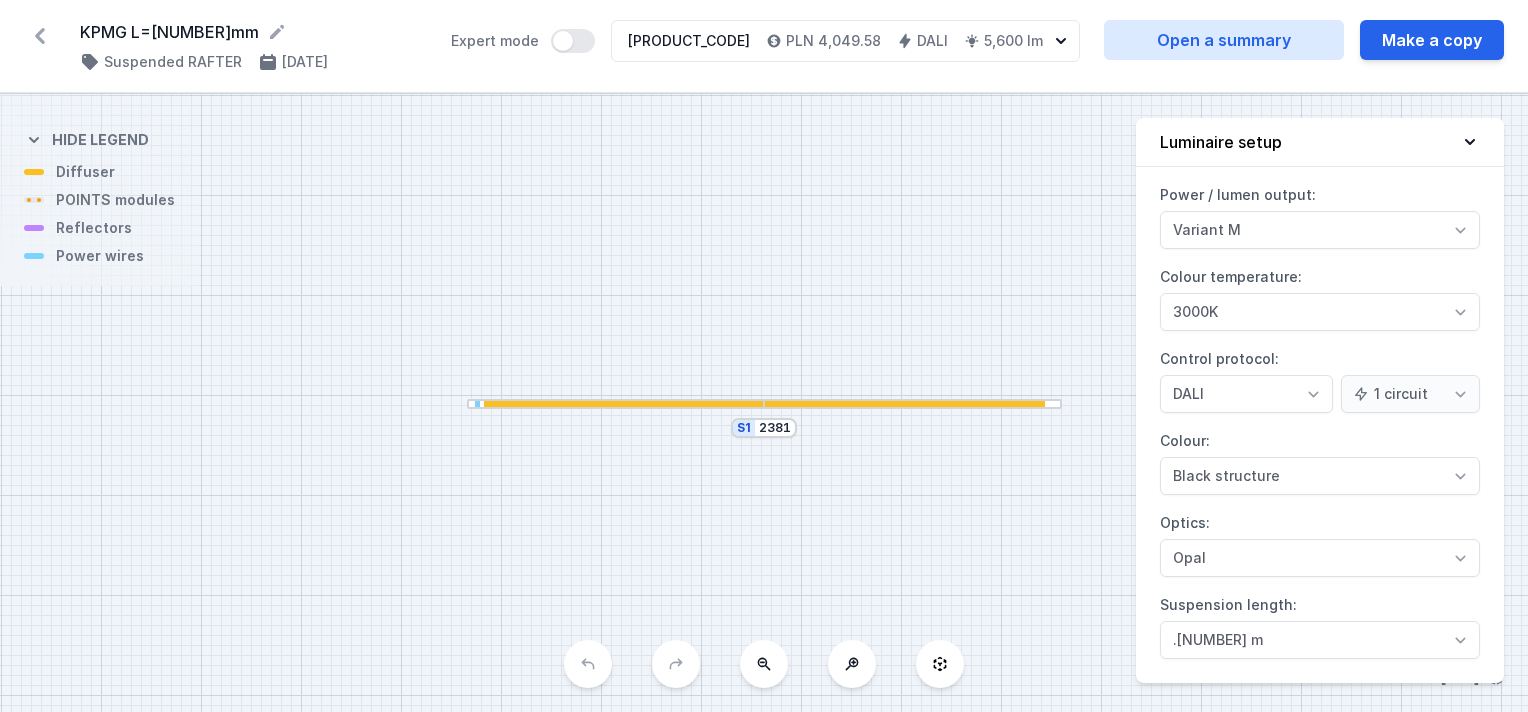 click at bounding box center (40, 36) 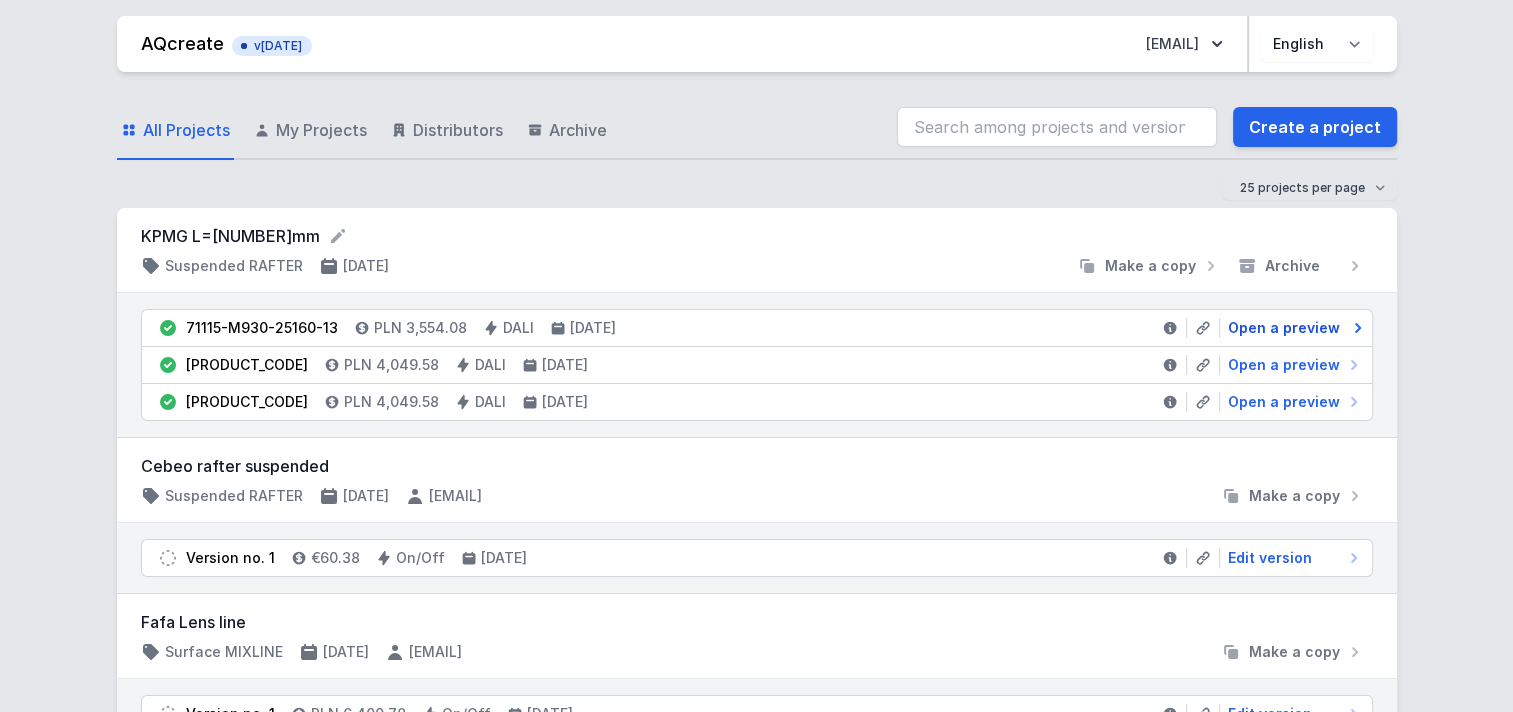 click on "Open a preview" at bounding box center (1284, 328) 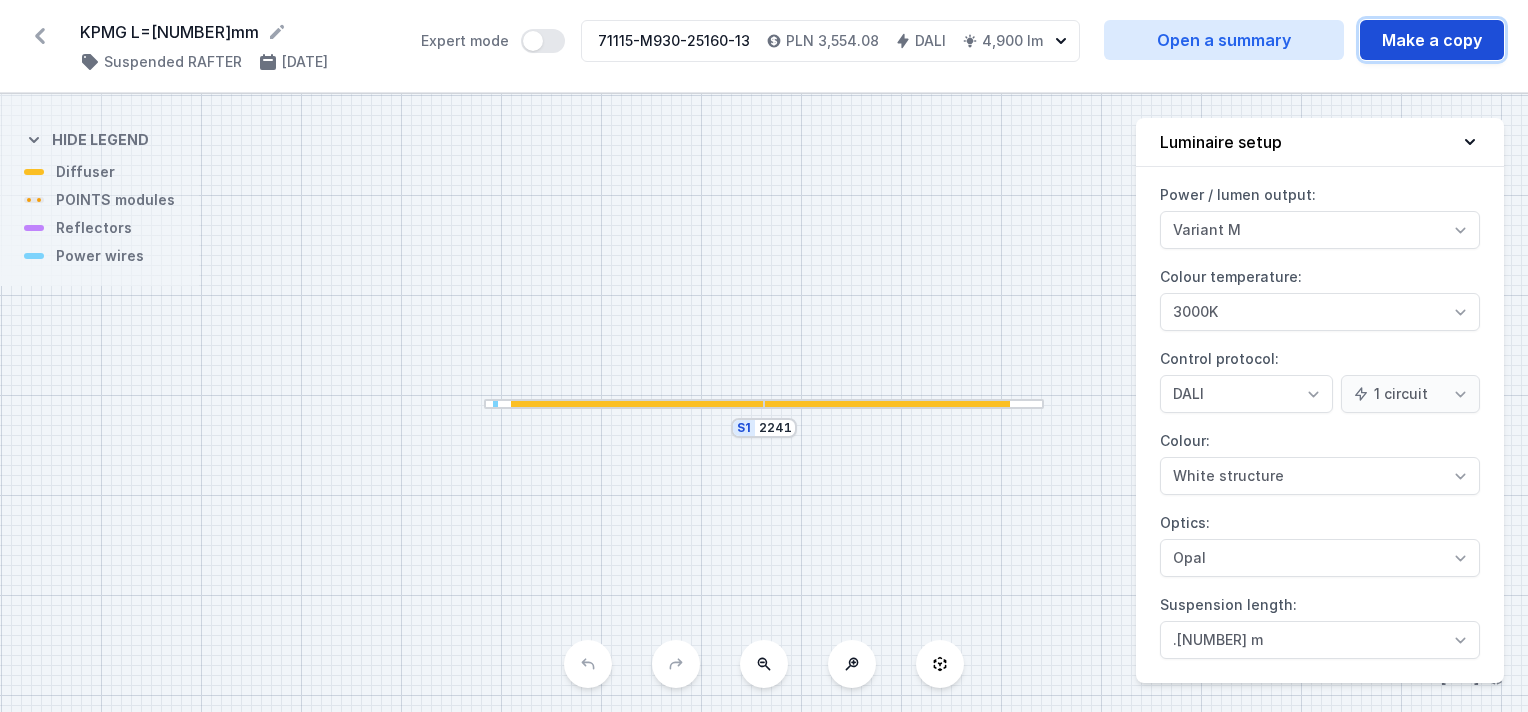 click on "Make a copy" at bounding box center (1432, 40) 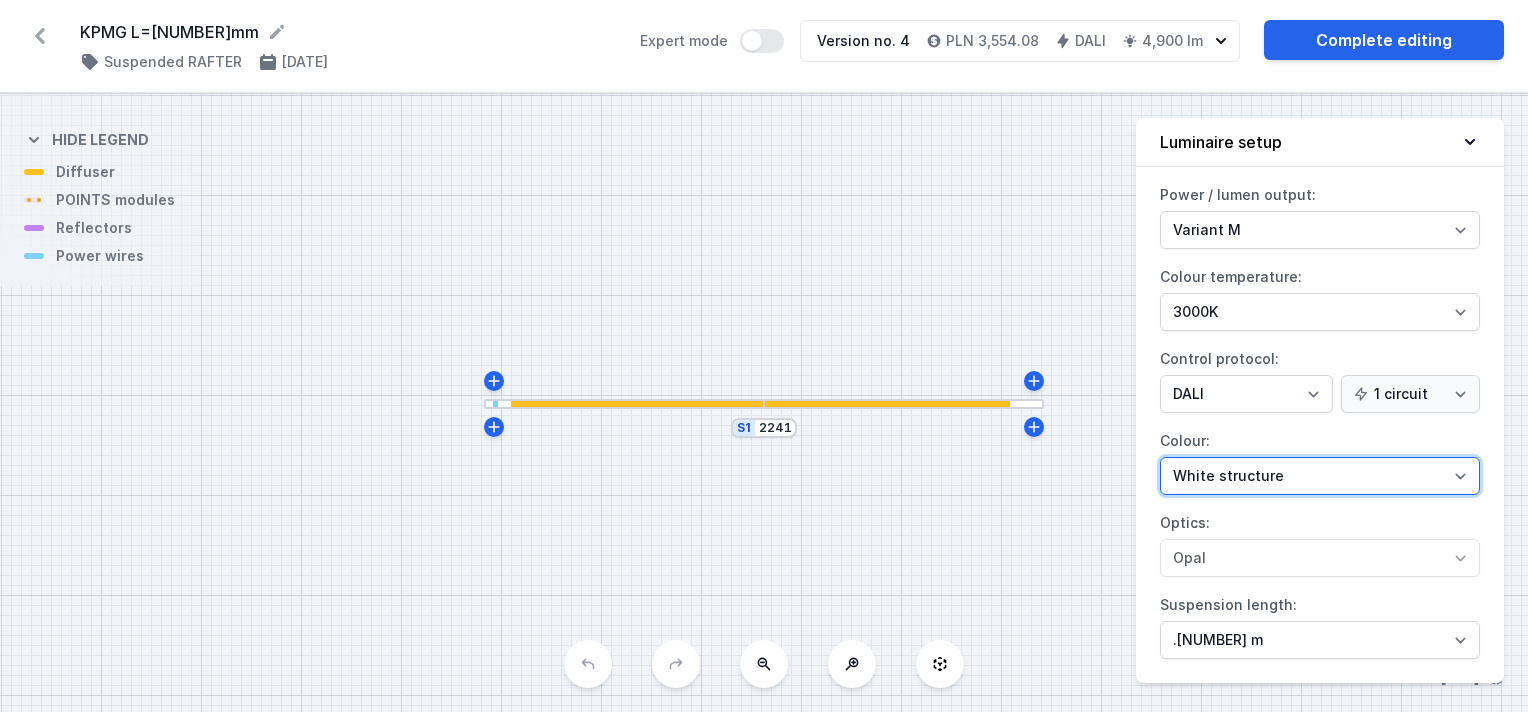 click on "White structure Black structure Gold structure Copper Gray Another colour (from the RAL palette)" at bounding box center (1320, 230) 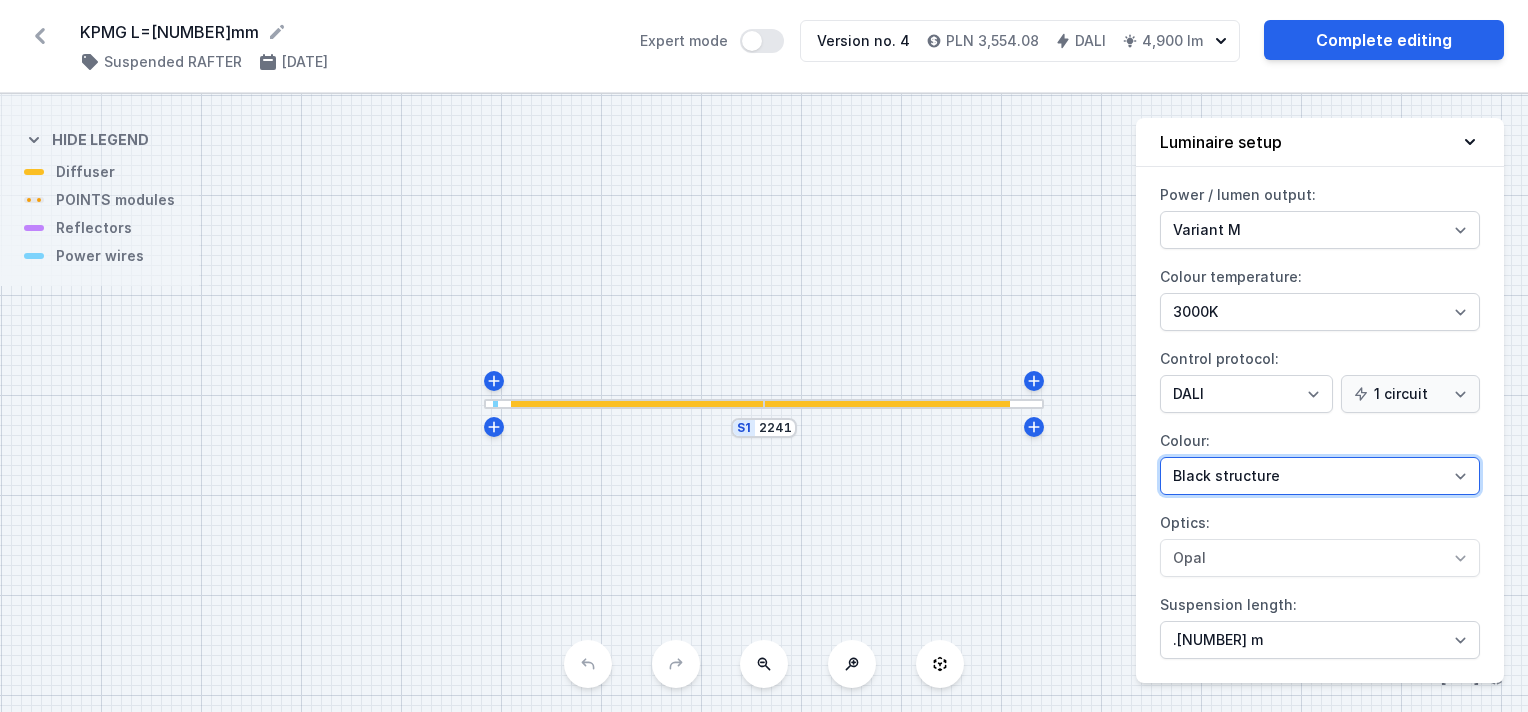 click on "White structure Black structure Gold structure Copper Gray Another colour (from the RAL palette)" at bounding box center (1320, 230) 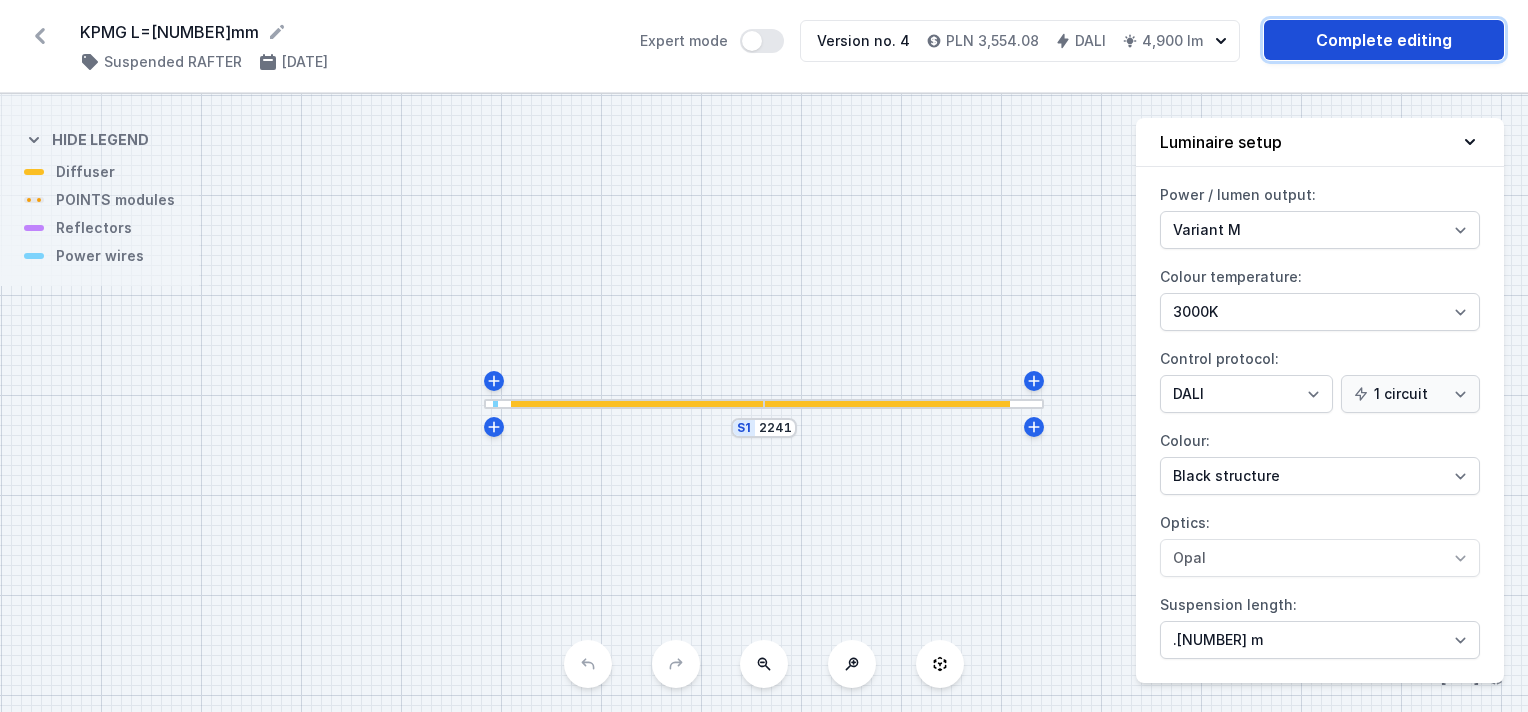 click on "Complete editing" at bounding box center (1384, 40) 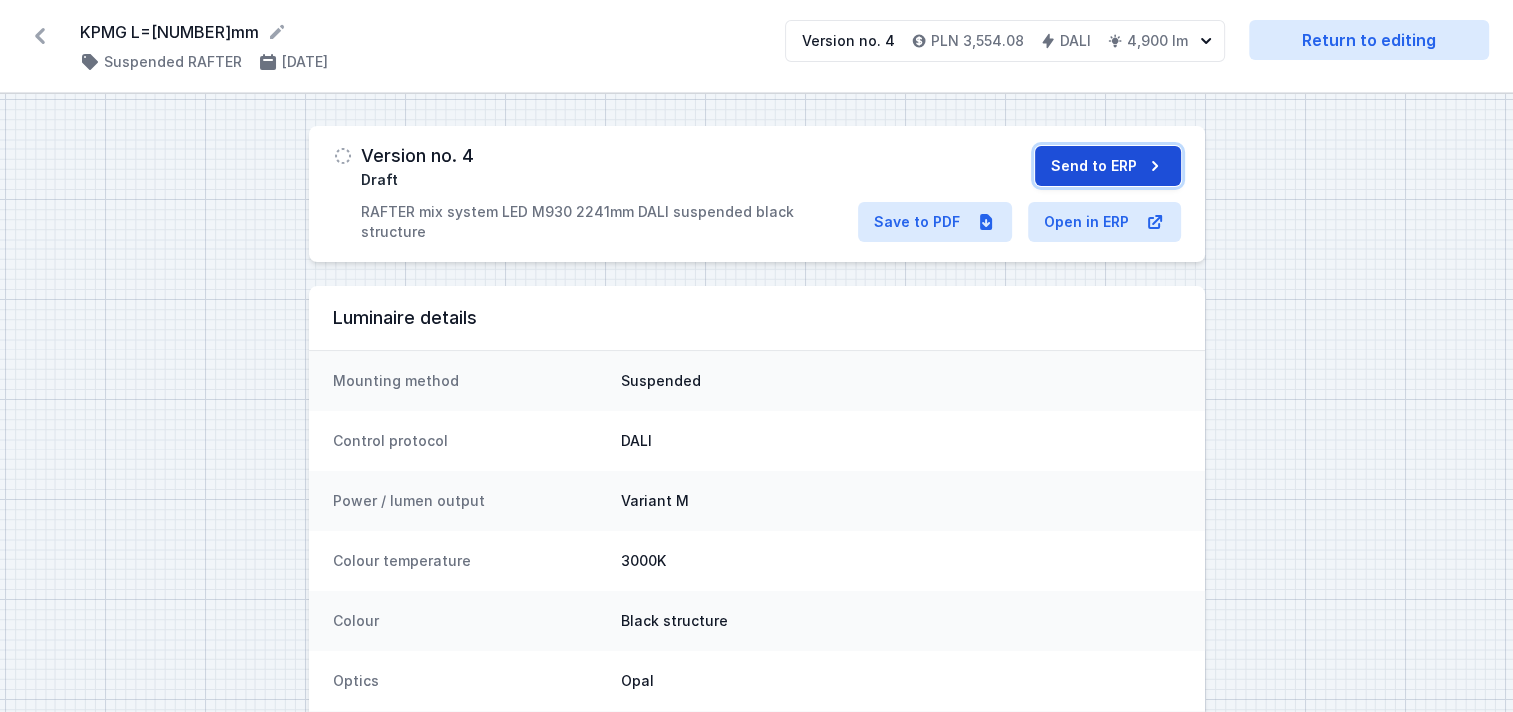 click on "Send to ERP" at bounding box center [1108, 166] 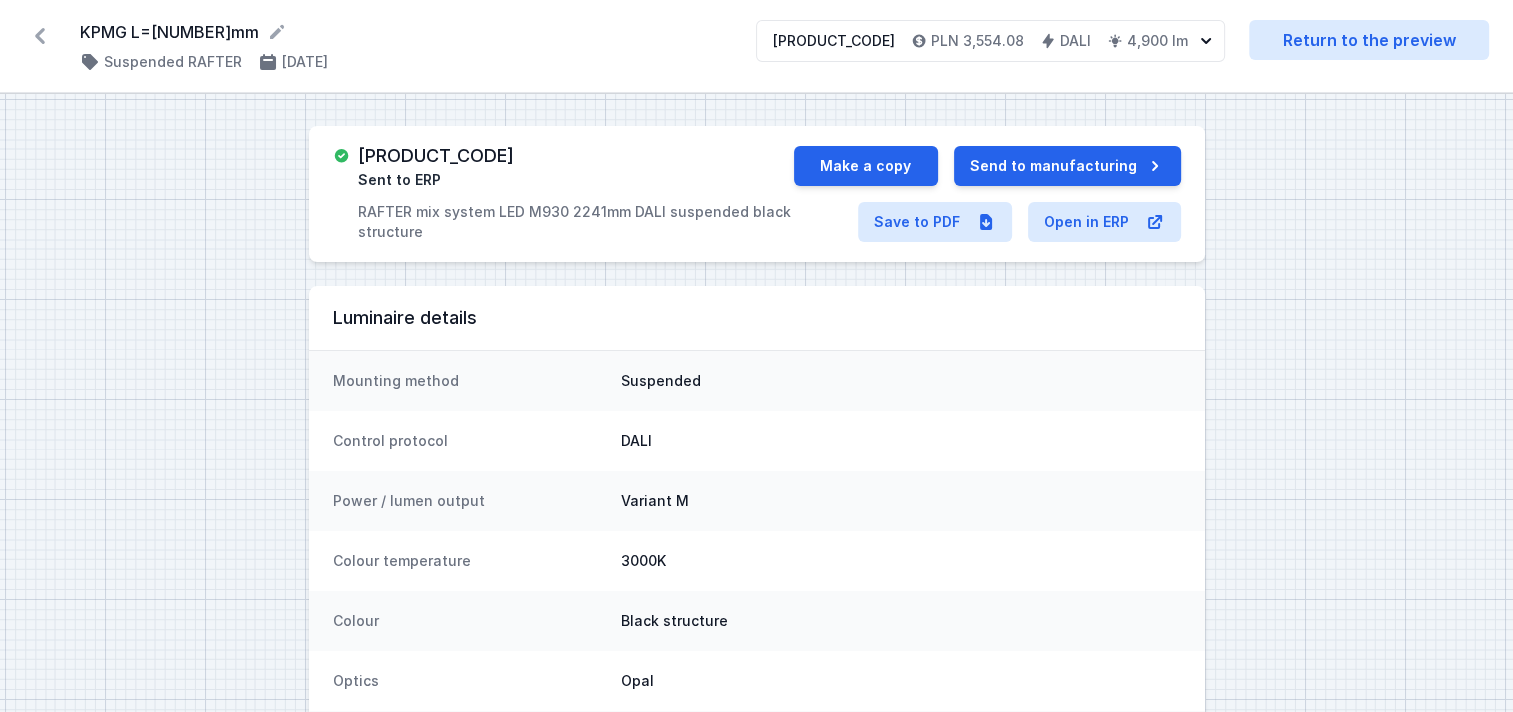 drag, startPoint x: 588, startPoint y: 148, endPoint x: 356, endPoint y: 161, distance: 232.36394 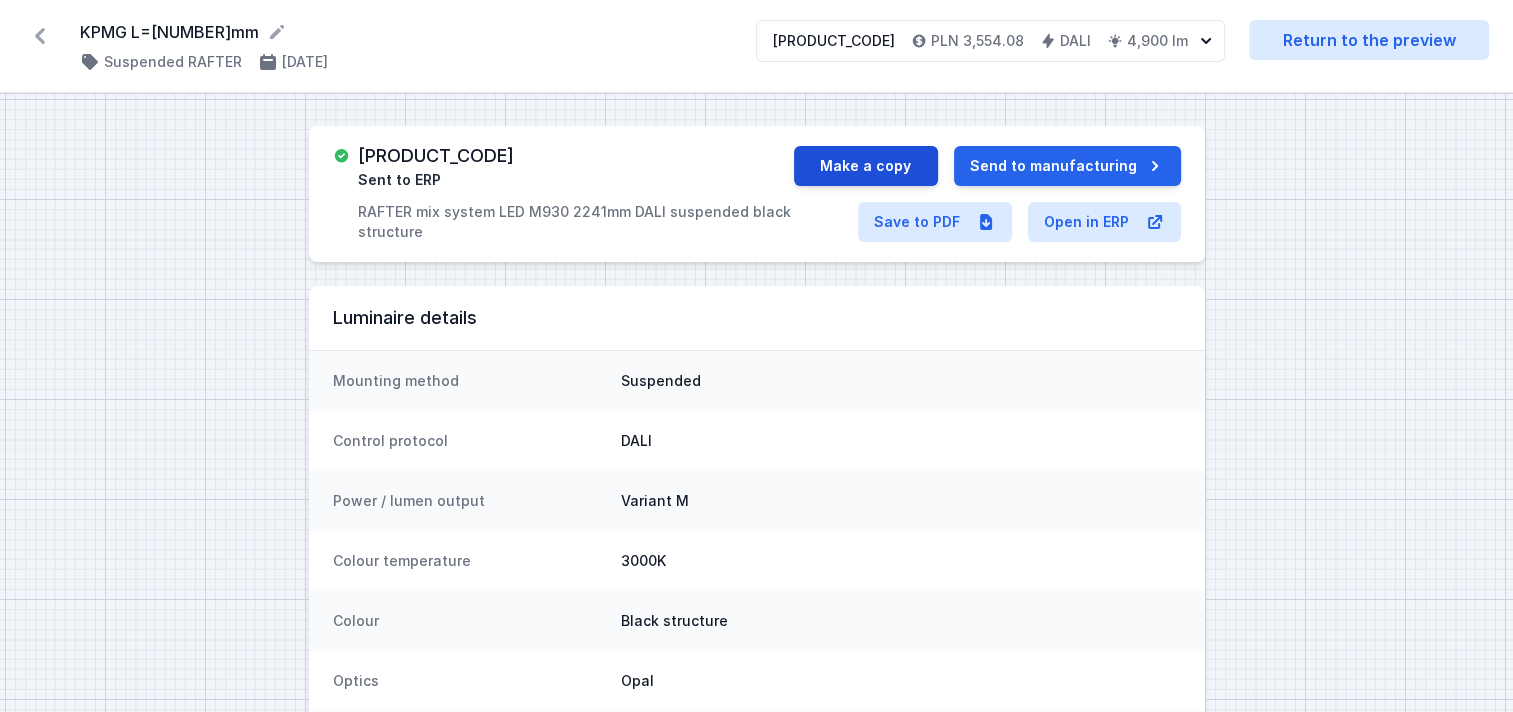 copy on "[PRODUCT_CODE]" 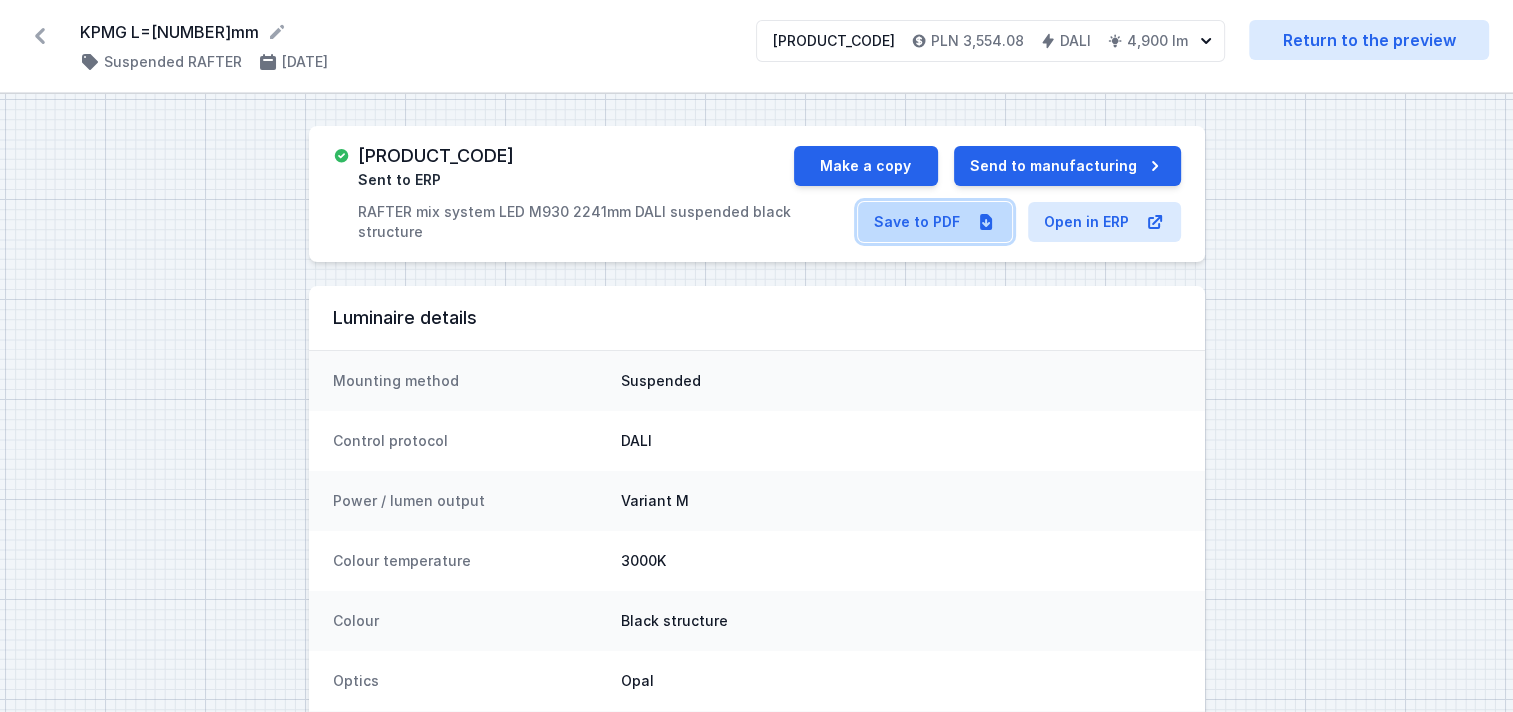 click on "Save to PDF" at bounding box center (935, 222) 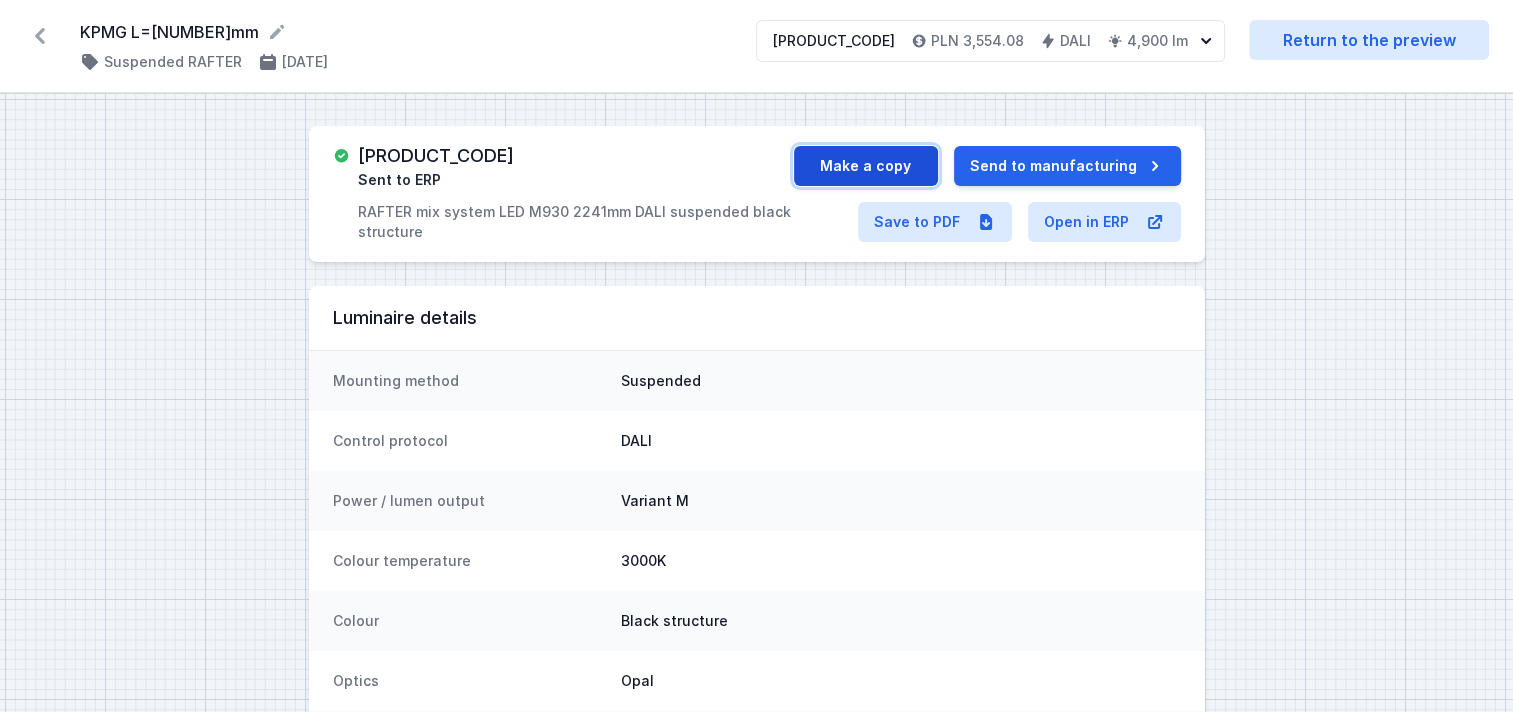 click on "Make a copy" at bounding box center [866, 166] 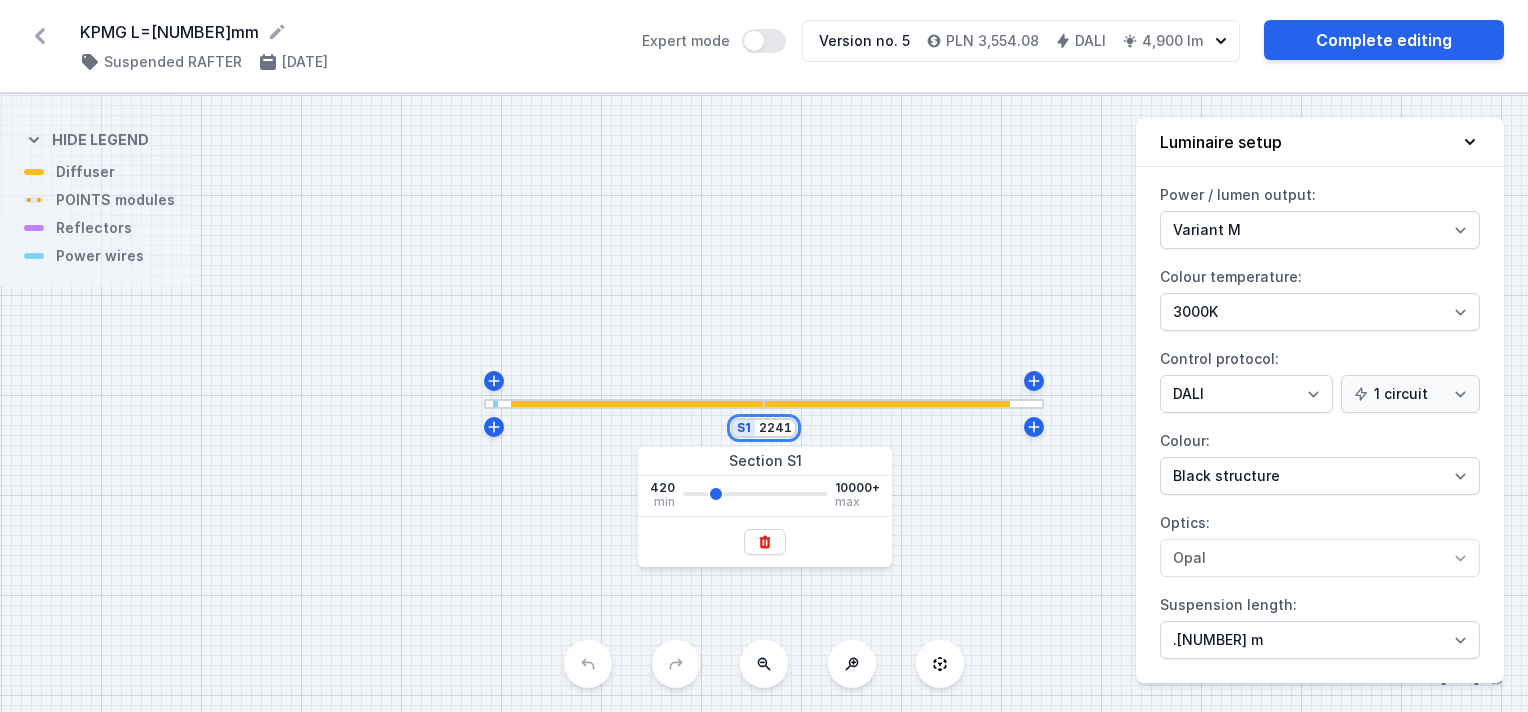 click on "2241" at bounding box center [775, 428] 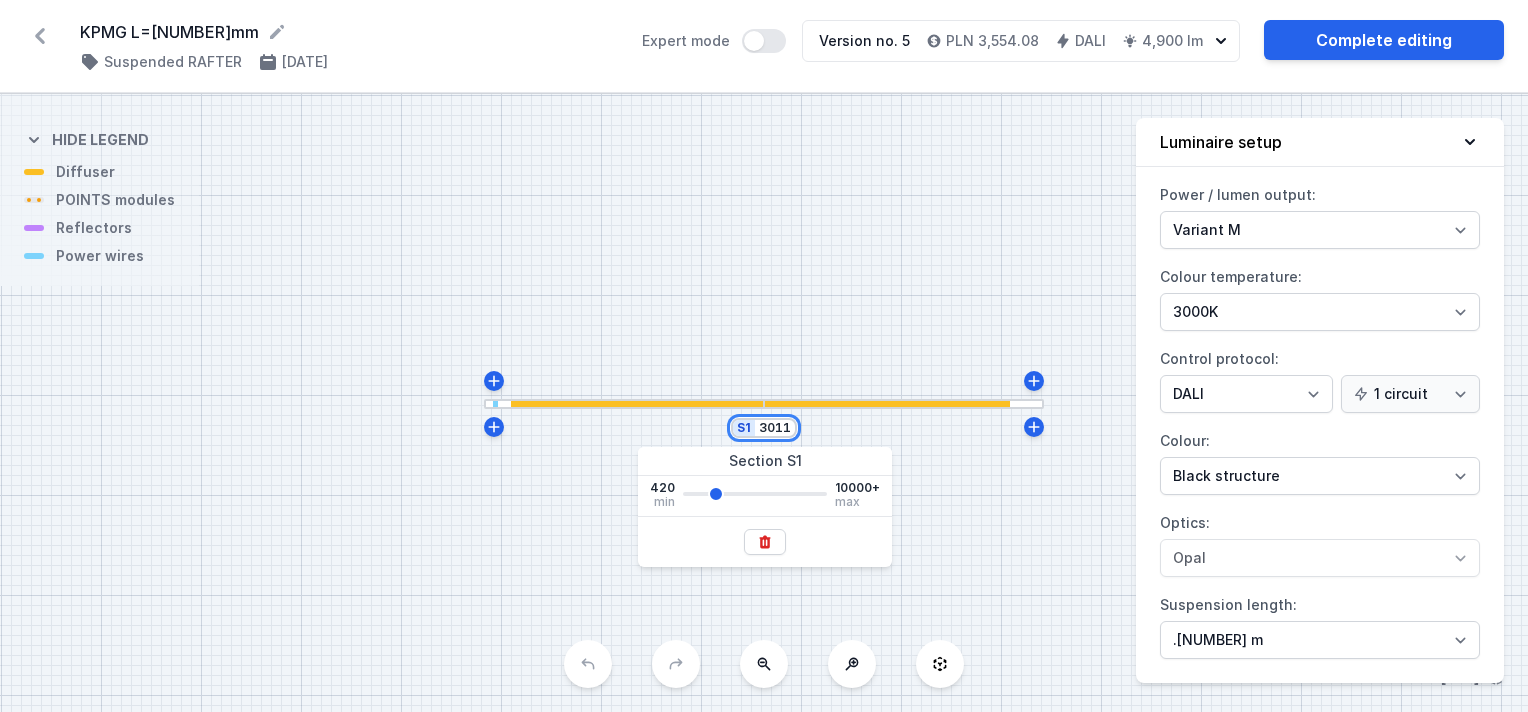 type on "3011" 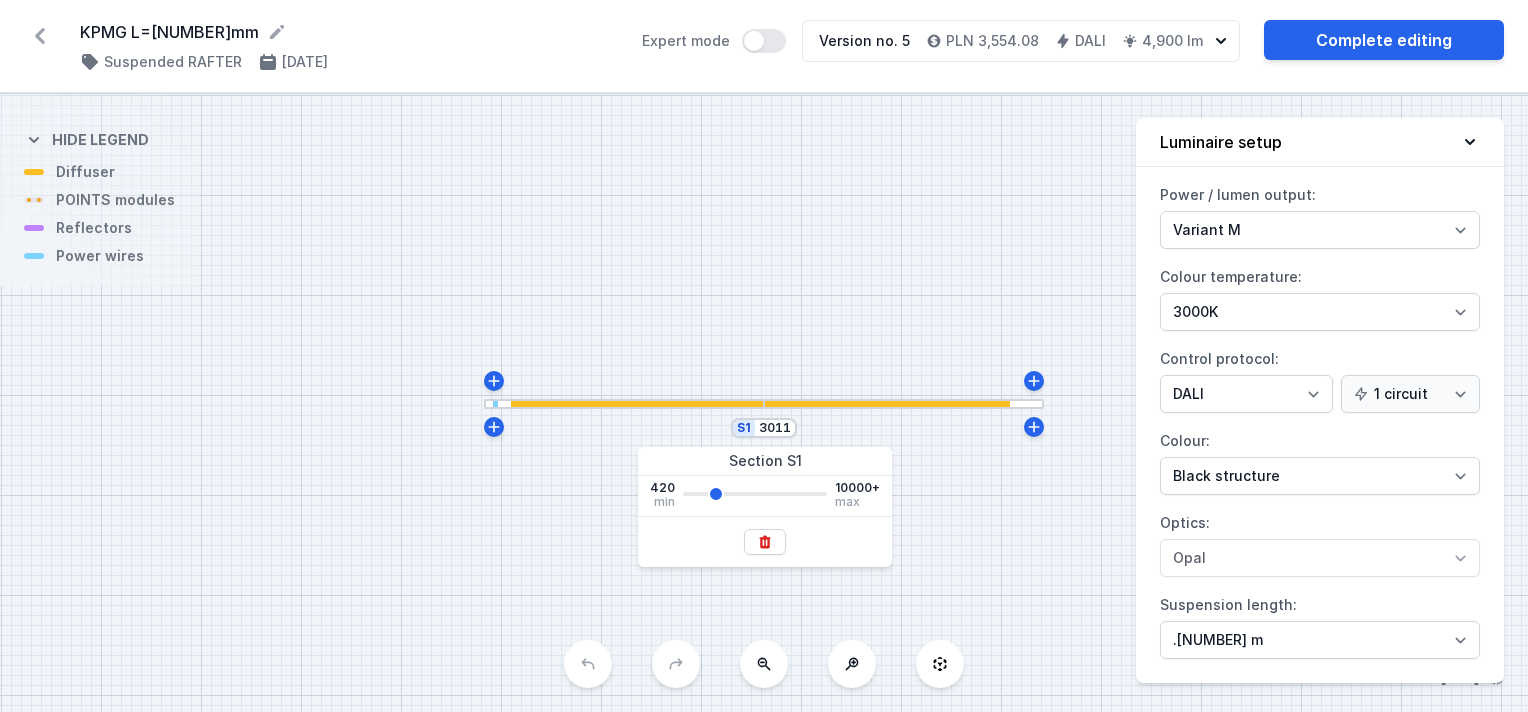 click on "S1 3011" at bounding box center [764, 403] 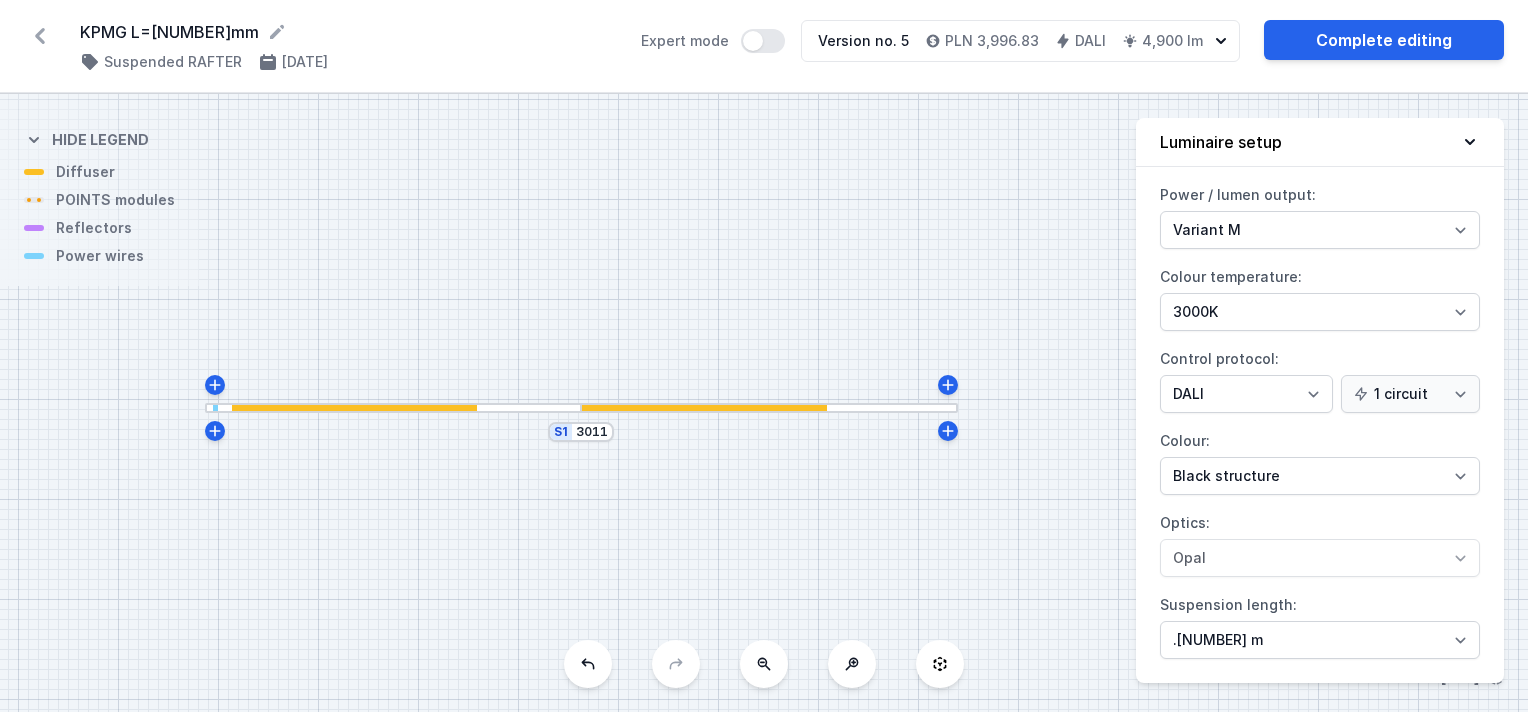 drag, startPoint x: 807, startPoint y: 344, endPoint x: 682, endPoint y: 352, distance: 125.25574 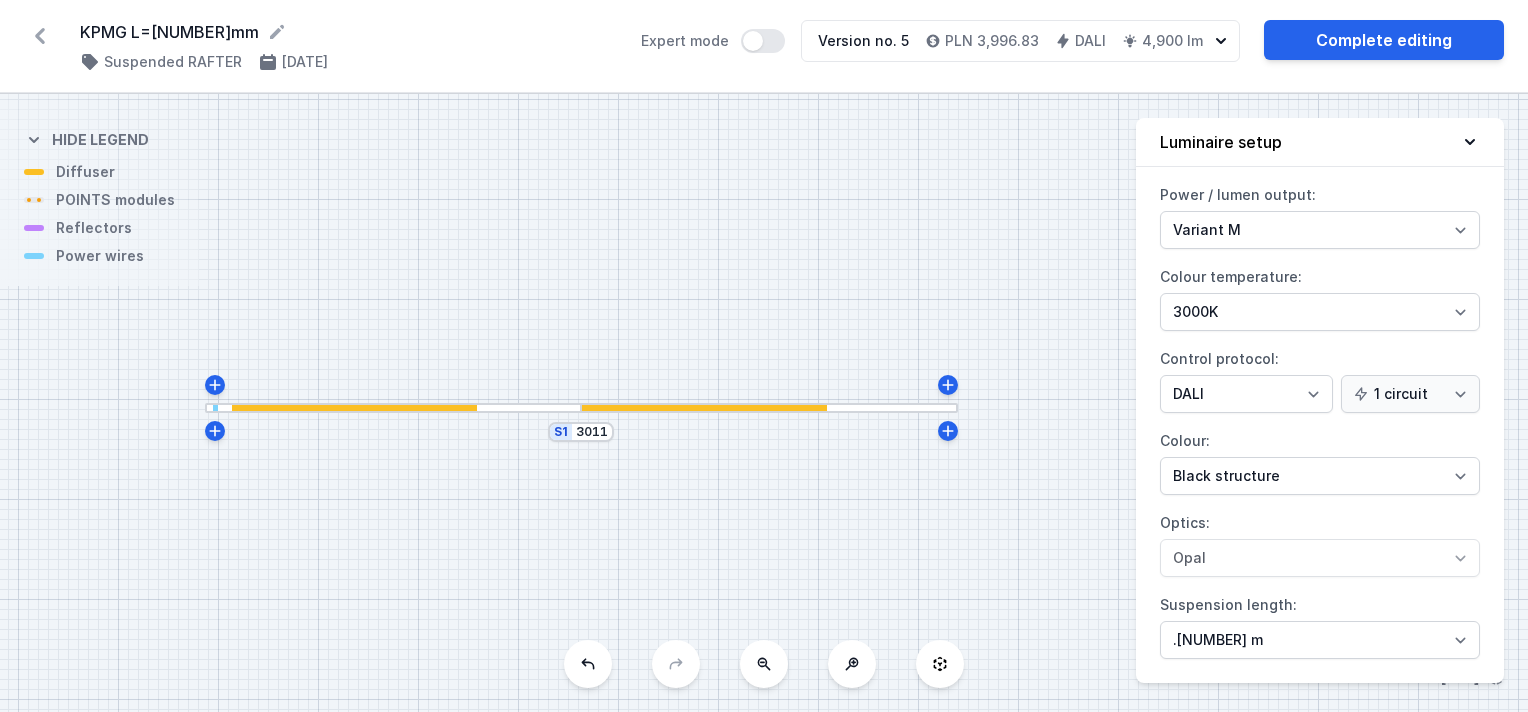 click on "S1 3011" at bounding box center [764, 403] 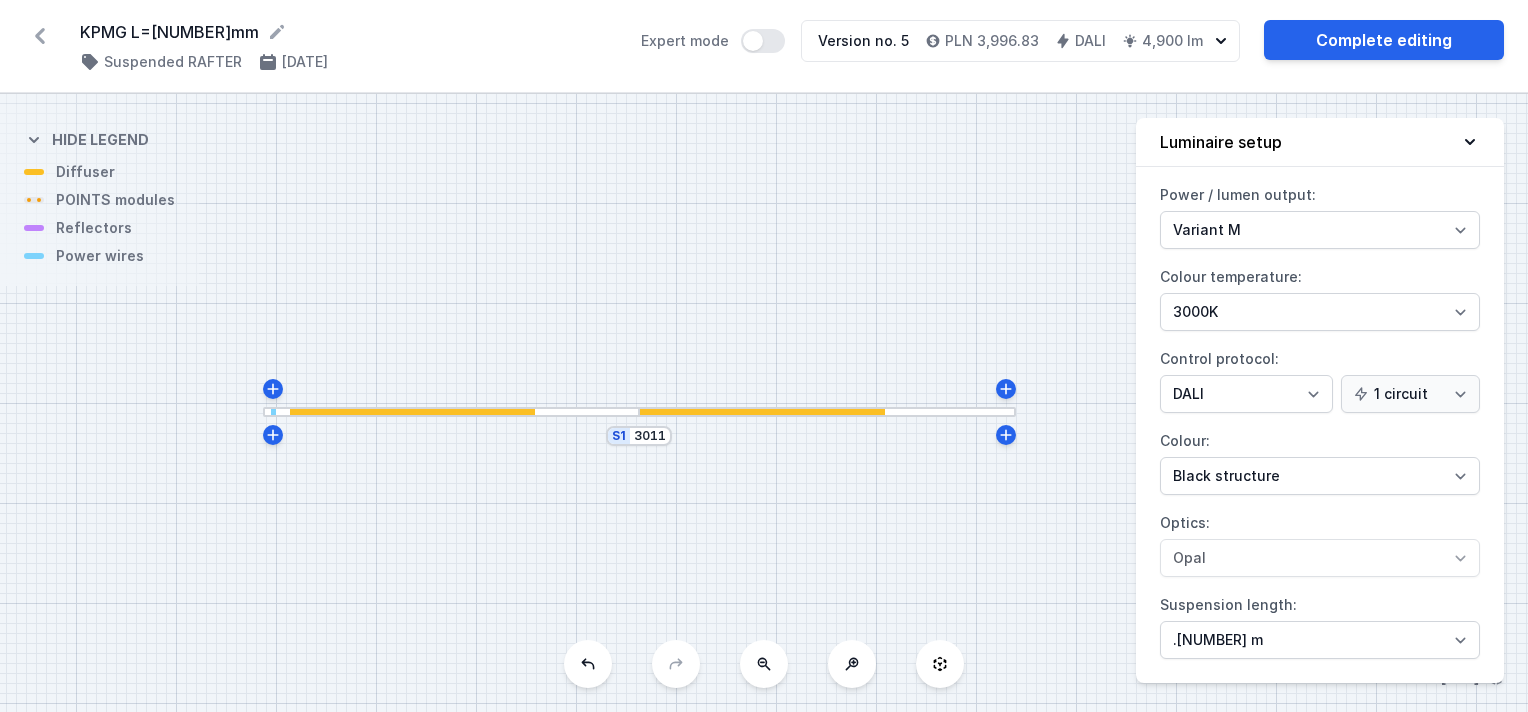 drag, startPoint x: 739, startPoint y: 413, endPoint x: 888, endPoint y: 404, distance: 149.27156 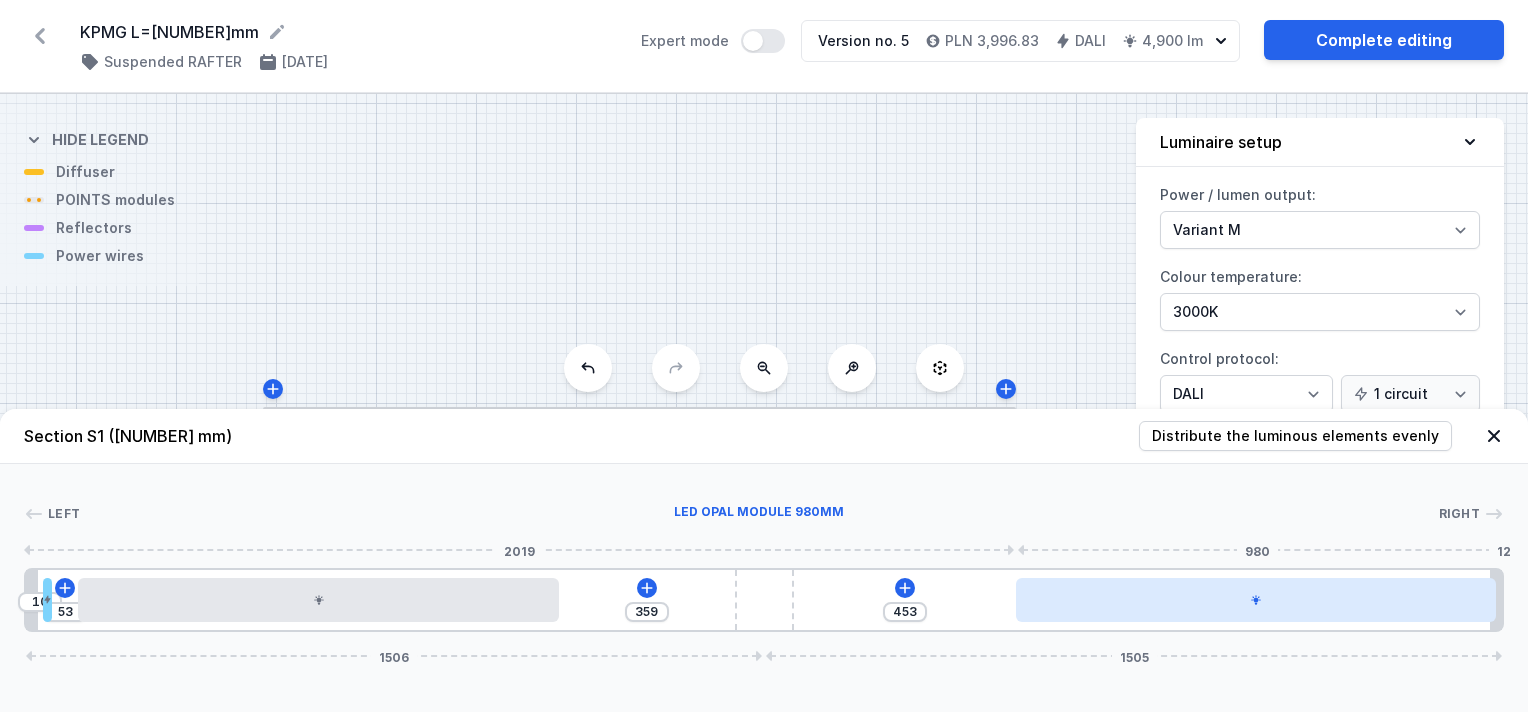 drag, startPoint x: 868, startPoint y: 593, endPoint x: 1154, endPoint y: 612, distance: 286.63043 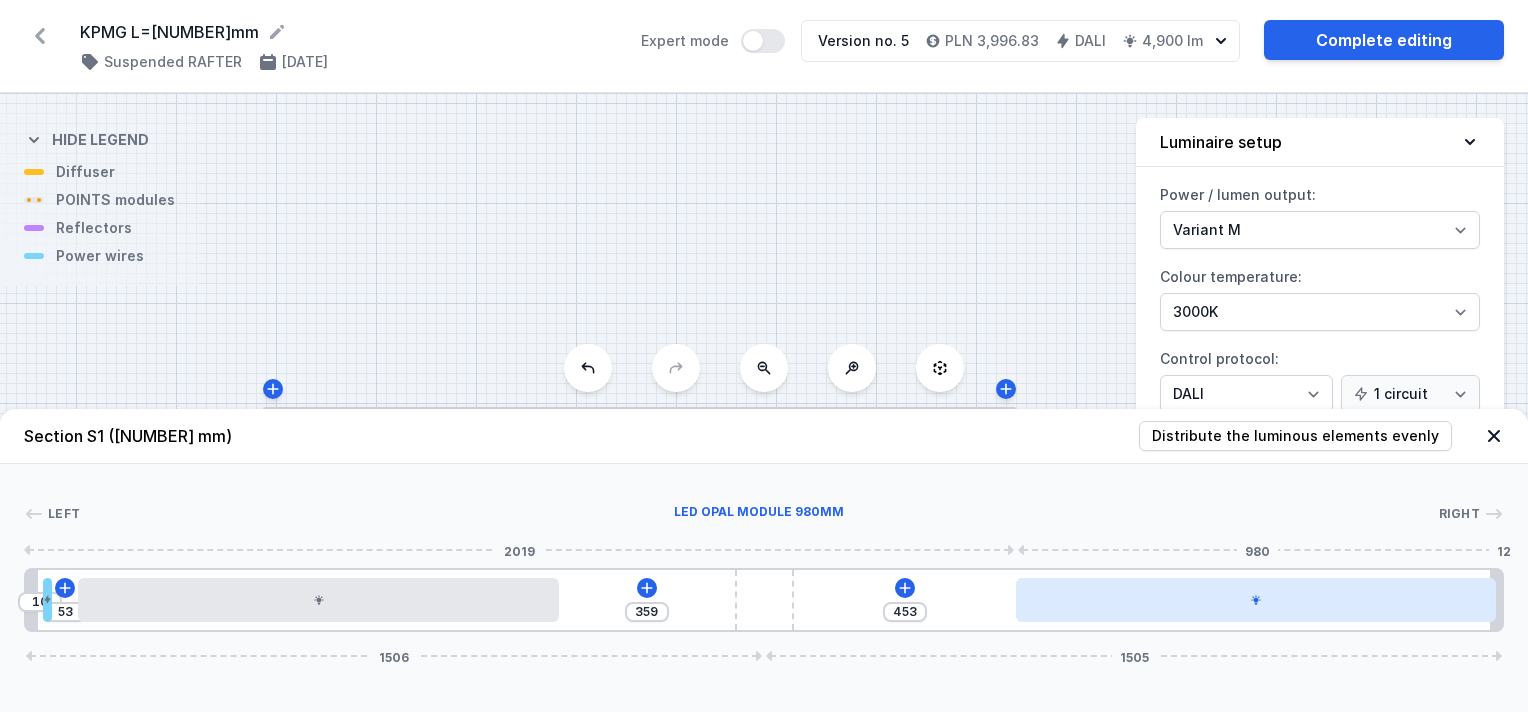 click at bounding box center (1256, 600) 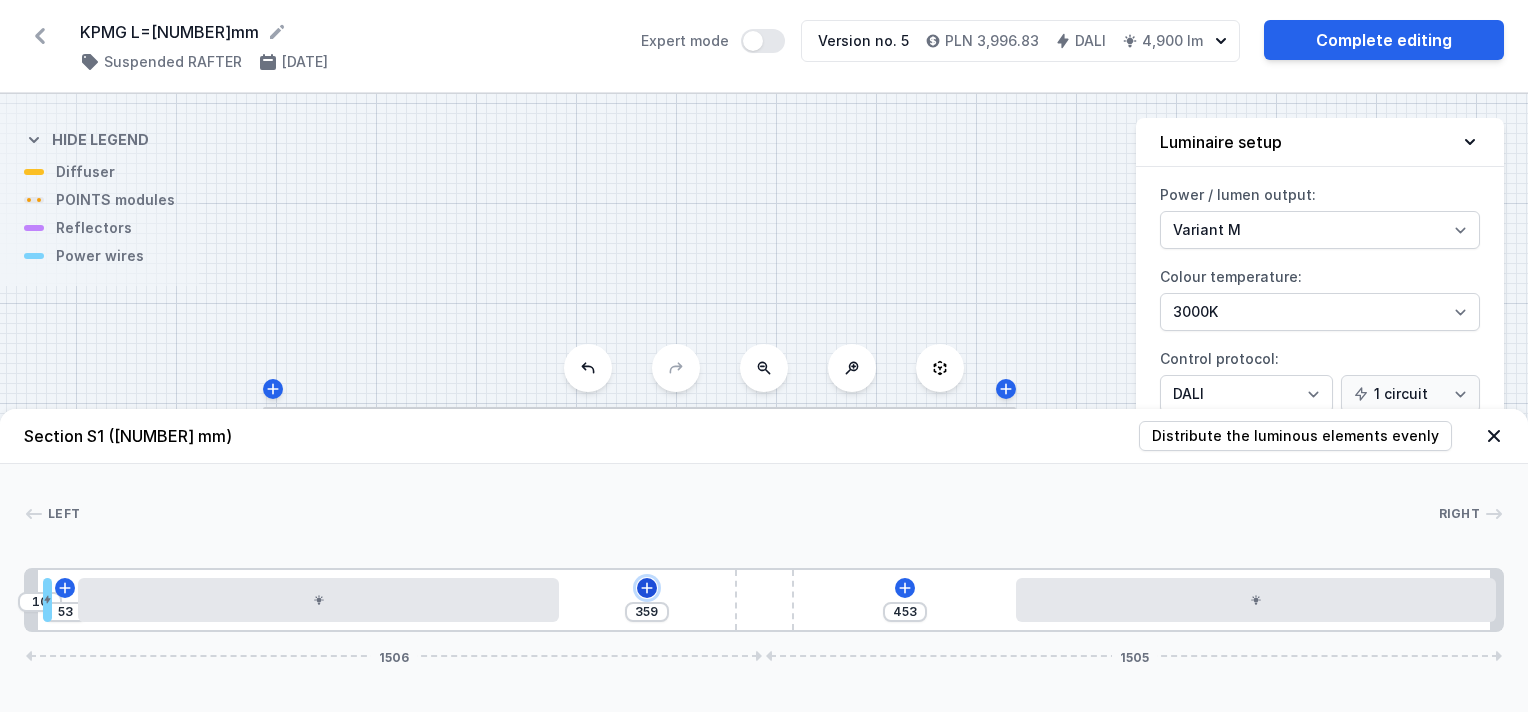 click at bounding box center (65, 587) 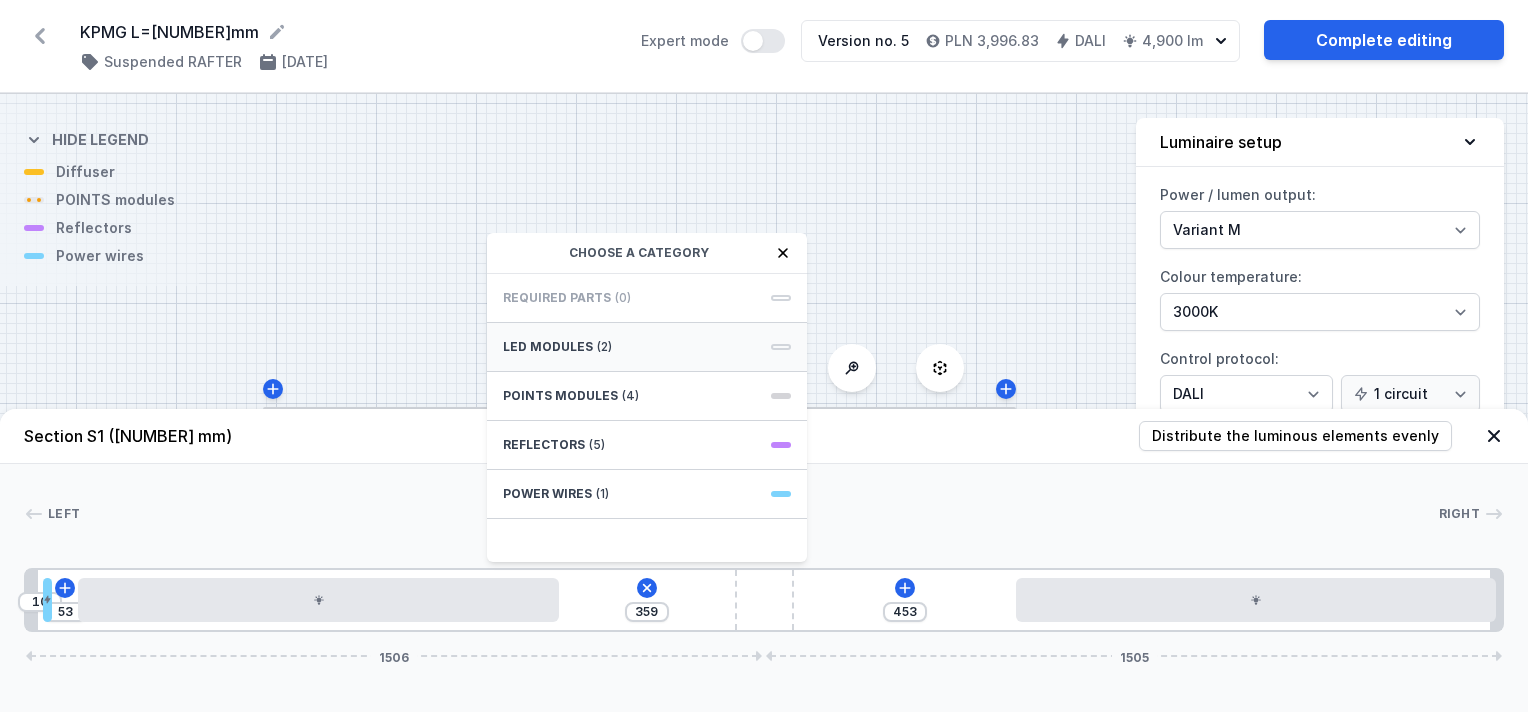 click on "LED modules" at bounding box center (548, 347) 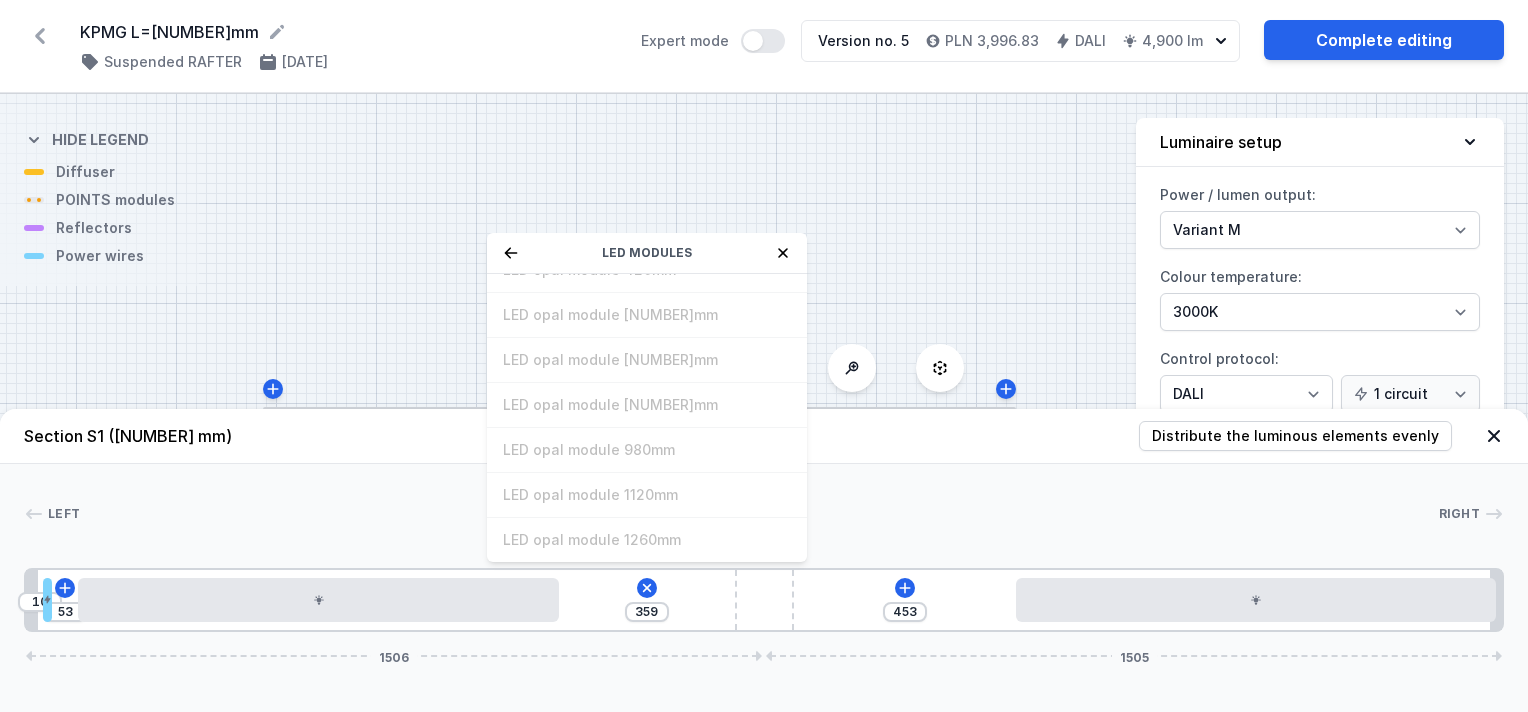 scroll, scrollTop: 0, scrollLeft: 0, axis: both 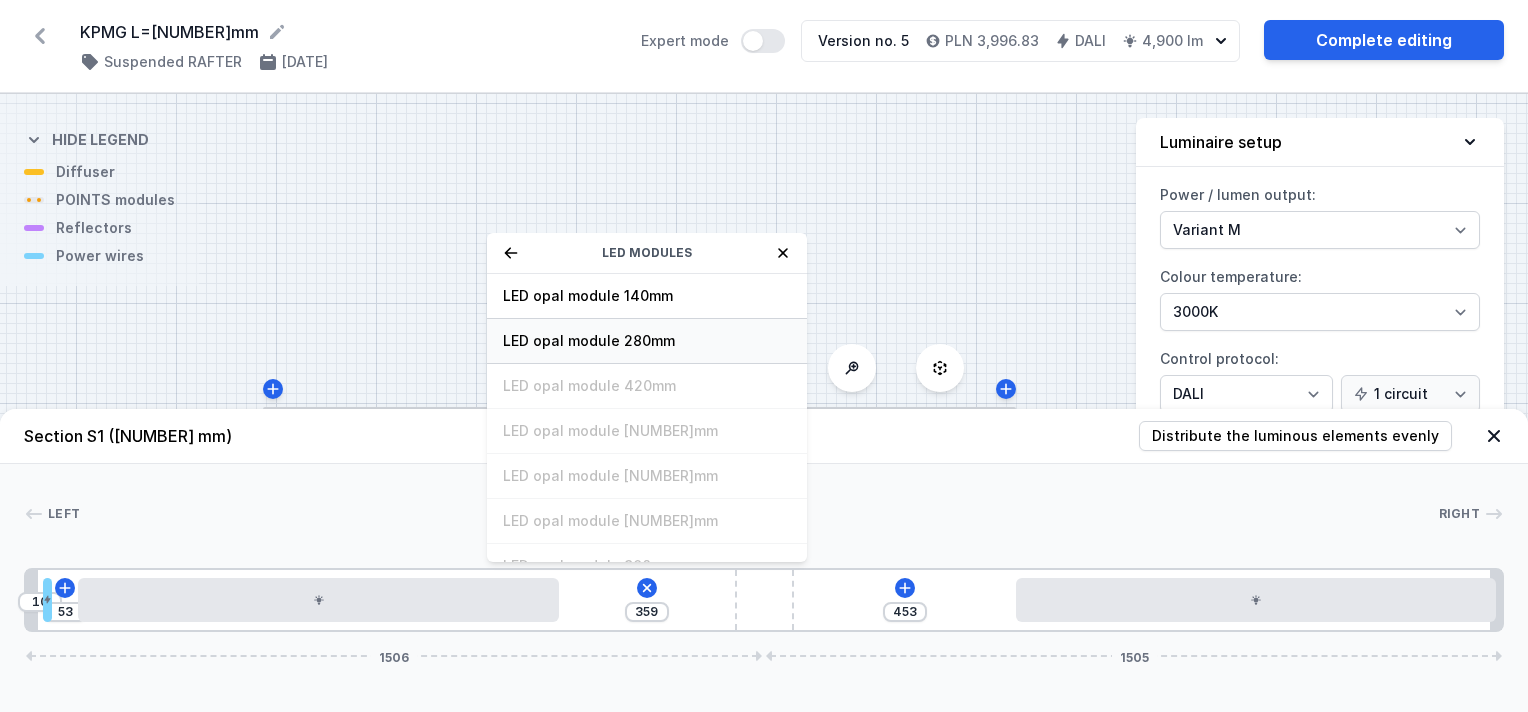 click on "LED opal module 280mm" at bounding box center [647, 296] 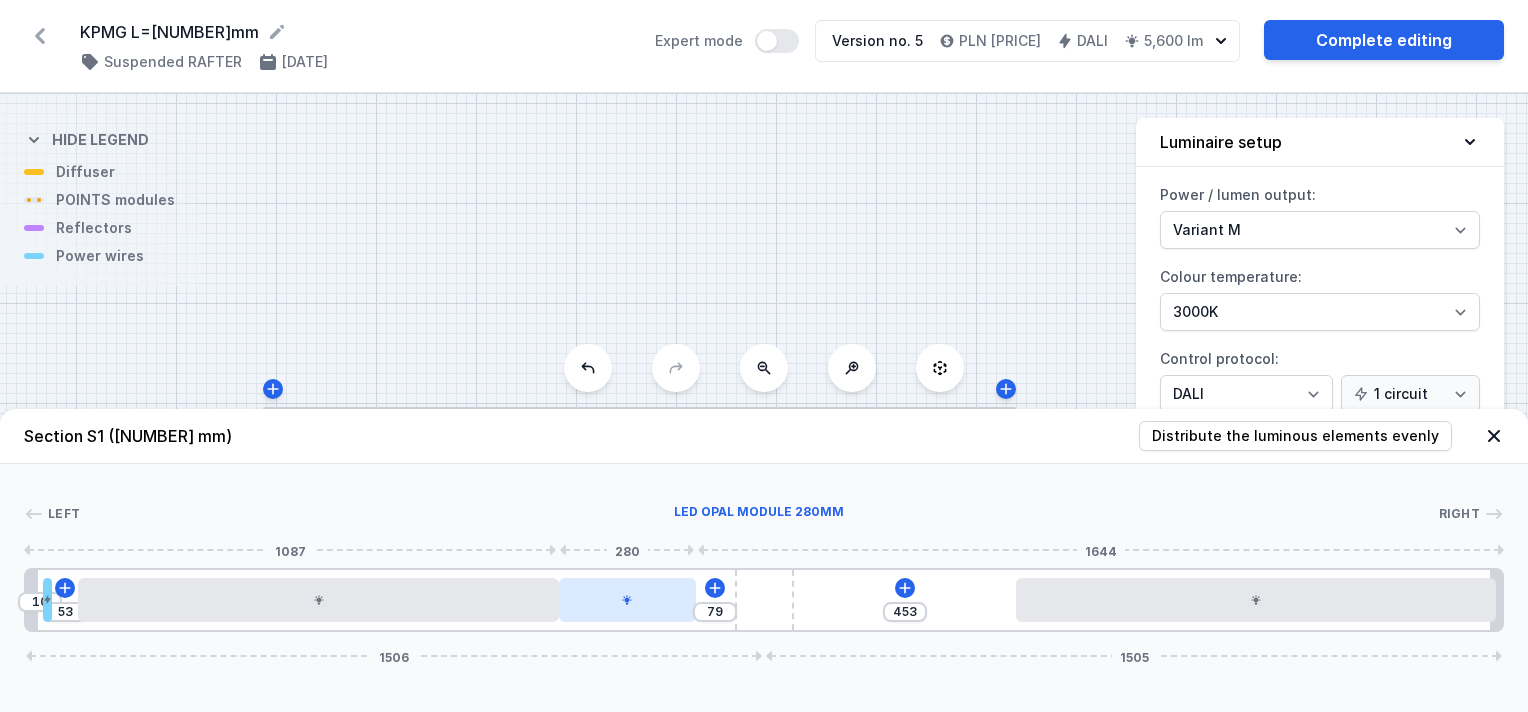 click at bounding box center [627, 600] 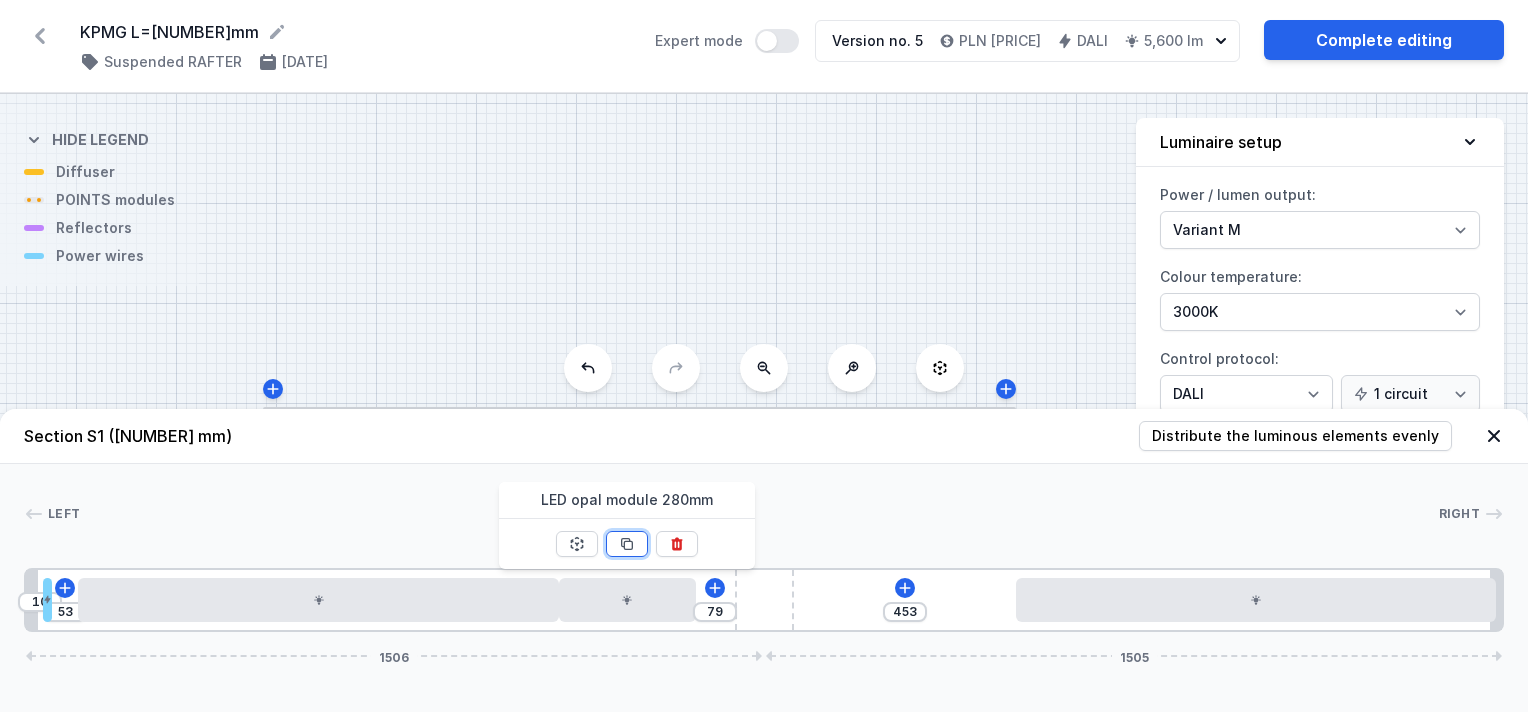 click at bounding box center [577, 544] 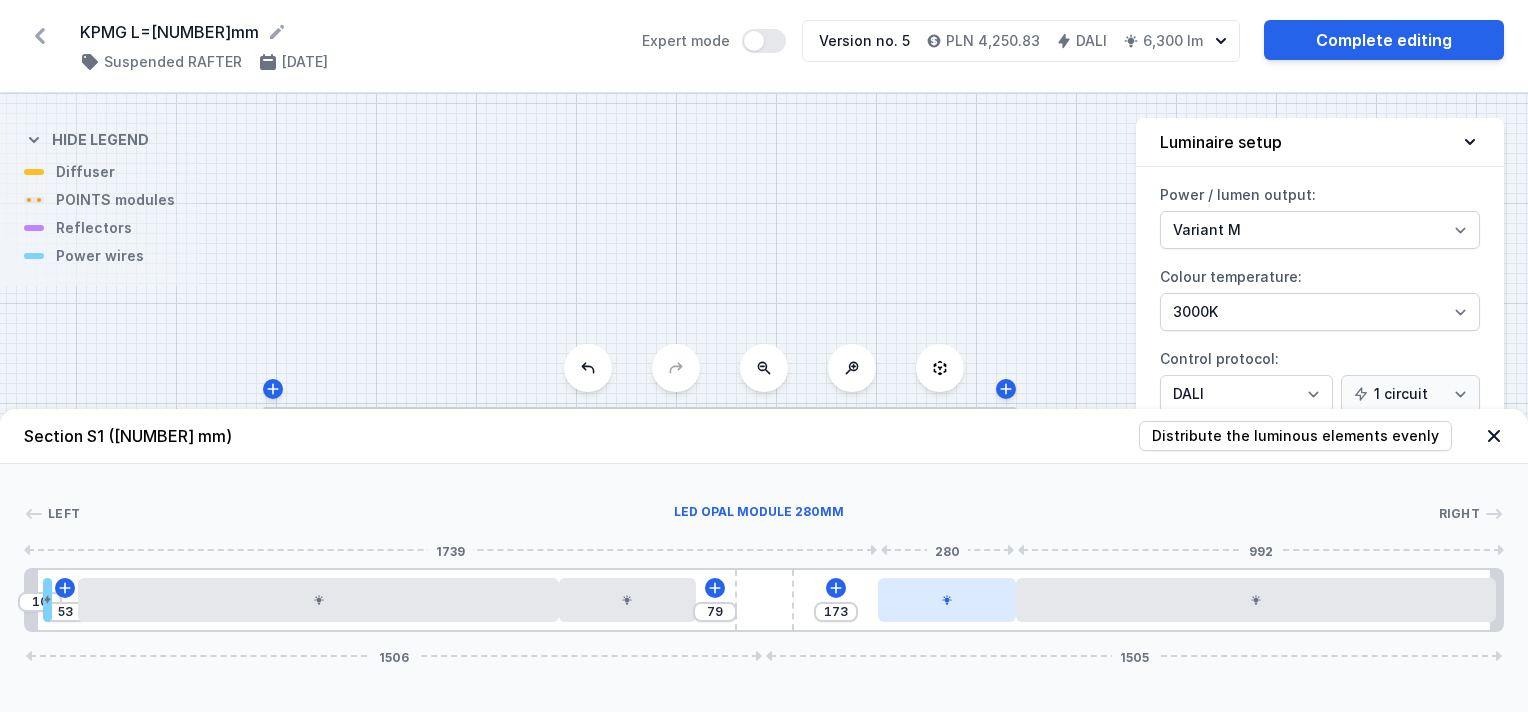 drag, startPoint x: 832, startPoint y: 590, endPoint x: 959, endPoint y: 602, distance: 127.56567 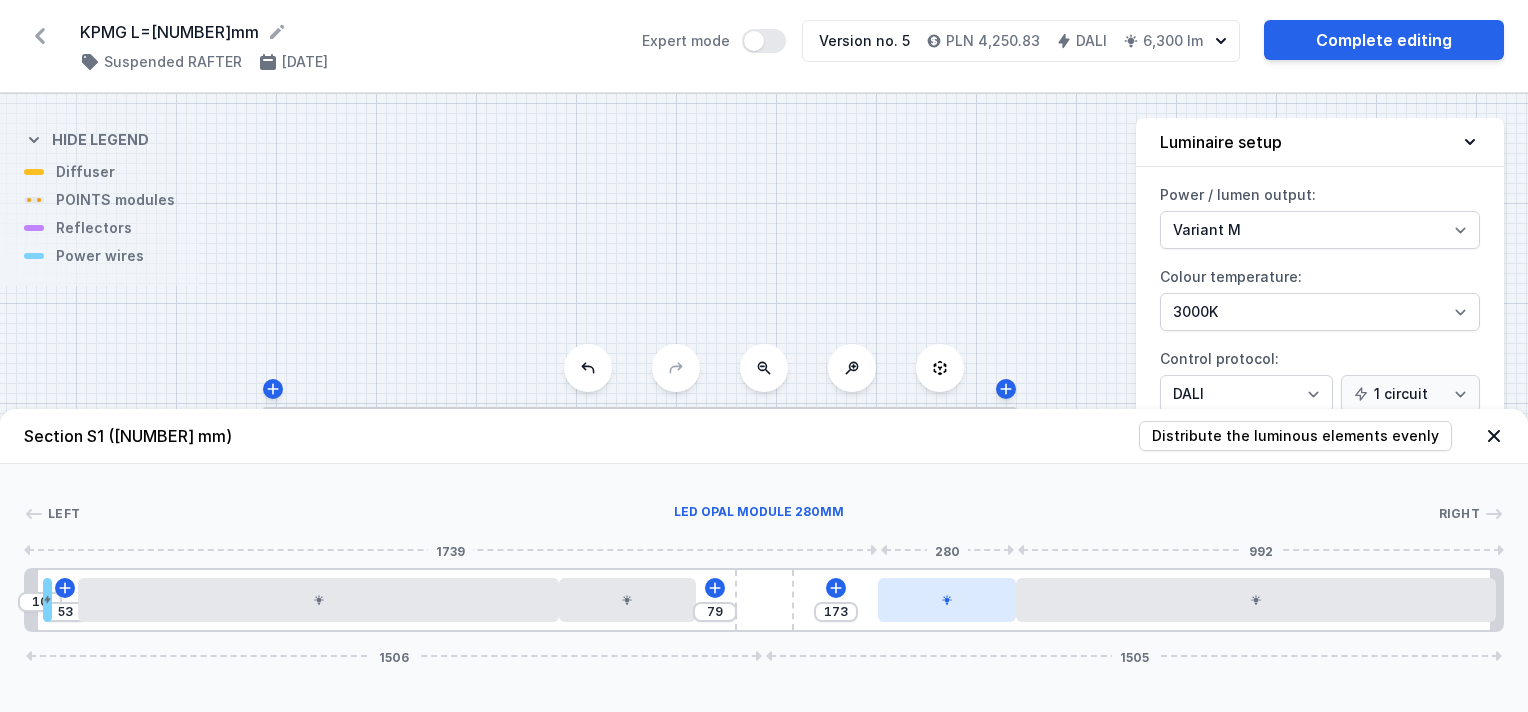 click at bounding box center [946, 600] 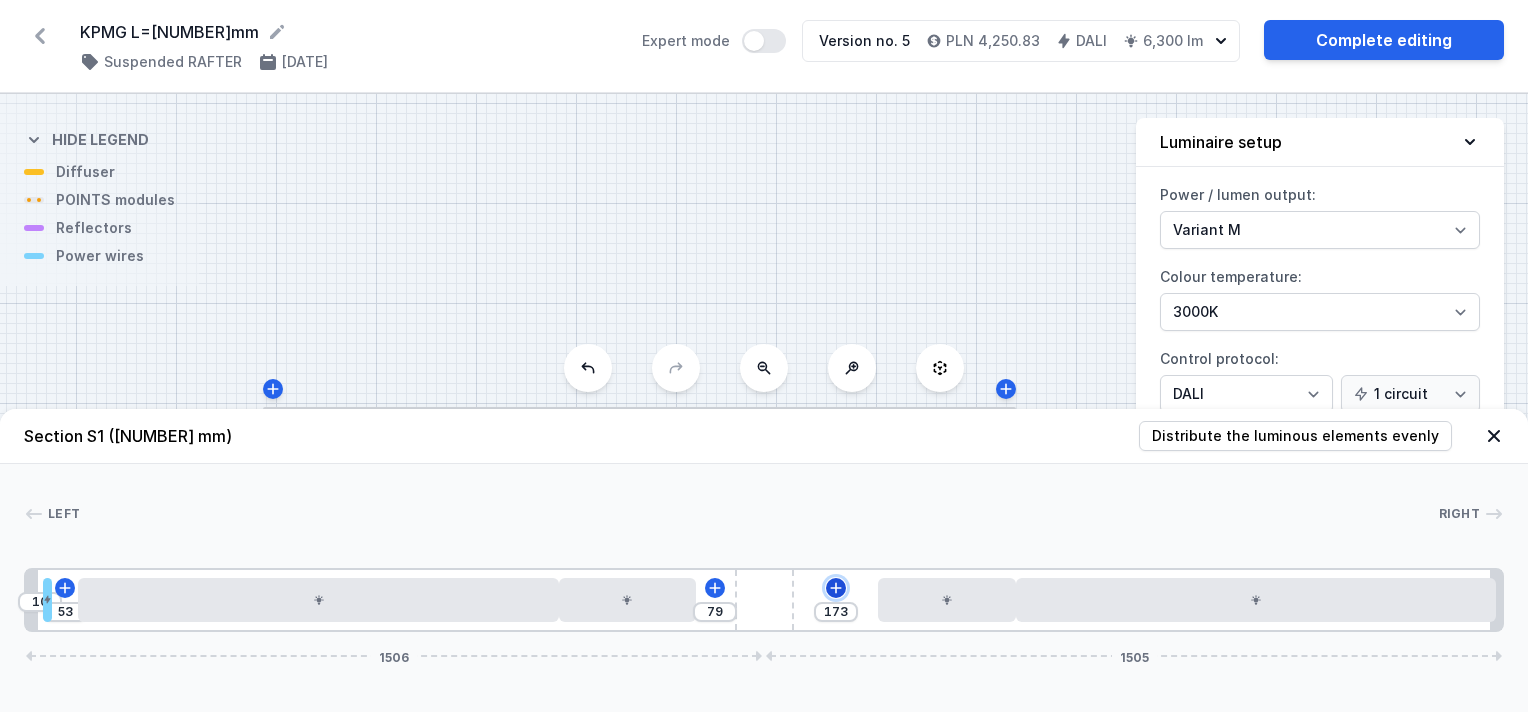 click at bounding box center [65, 588] 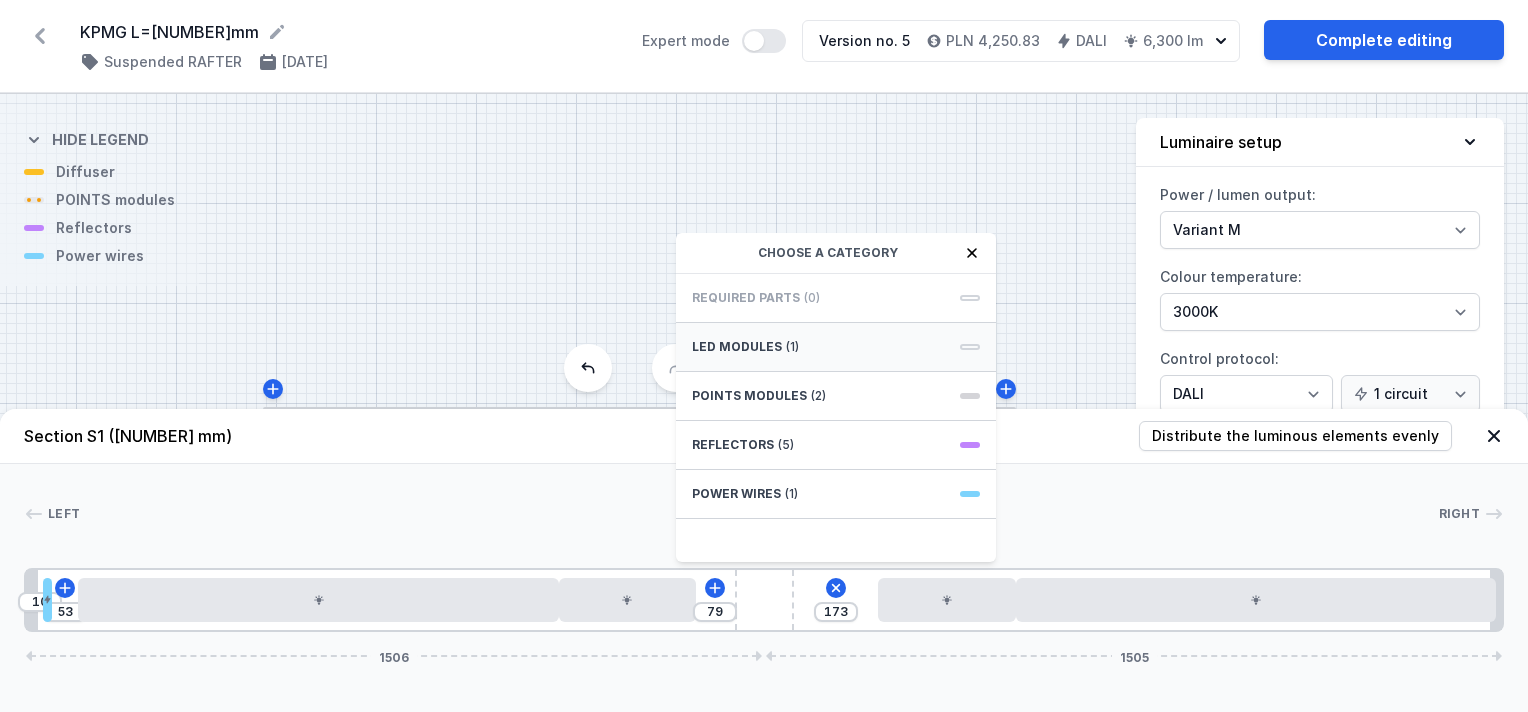click on "LED modules" at bounding box center (737, 347) 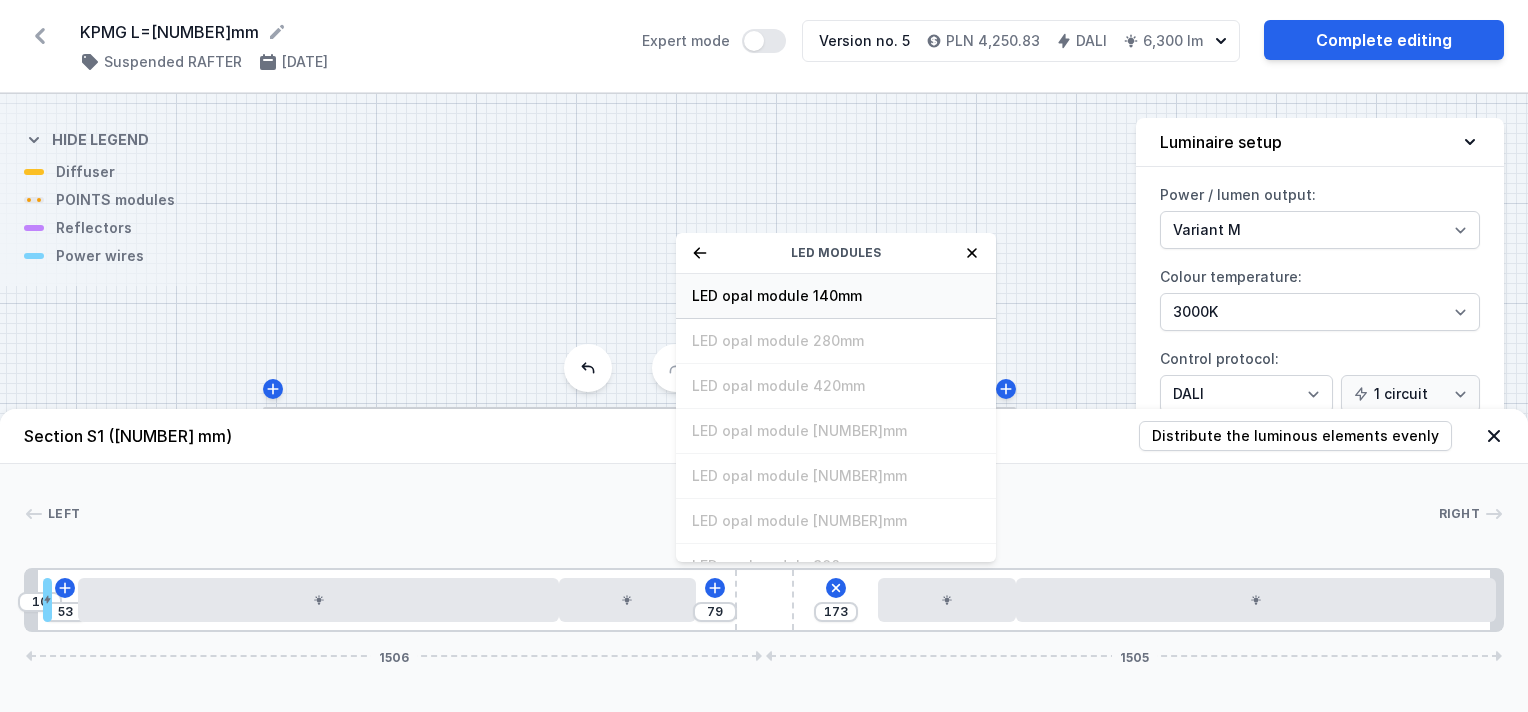 click on "LED opal module 140mm" at bounding box center (836, 296) 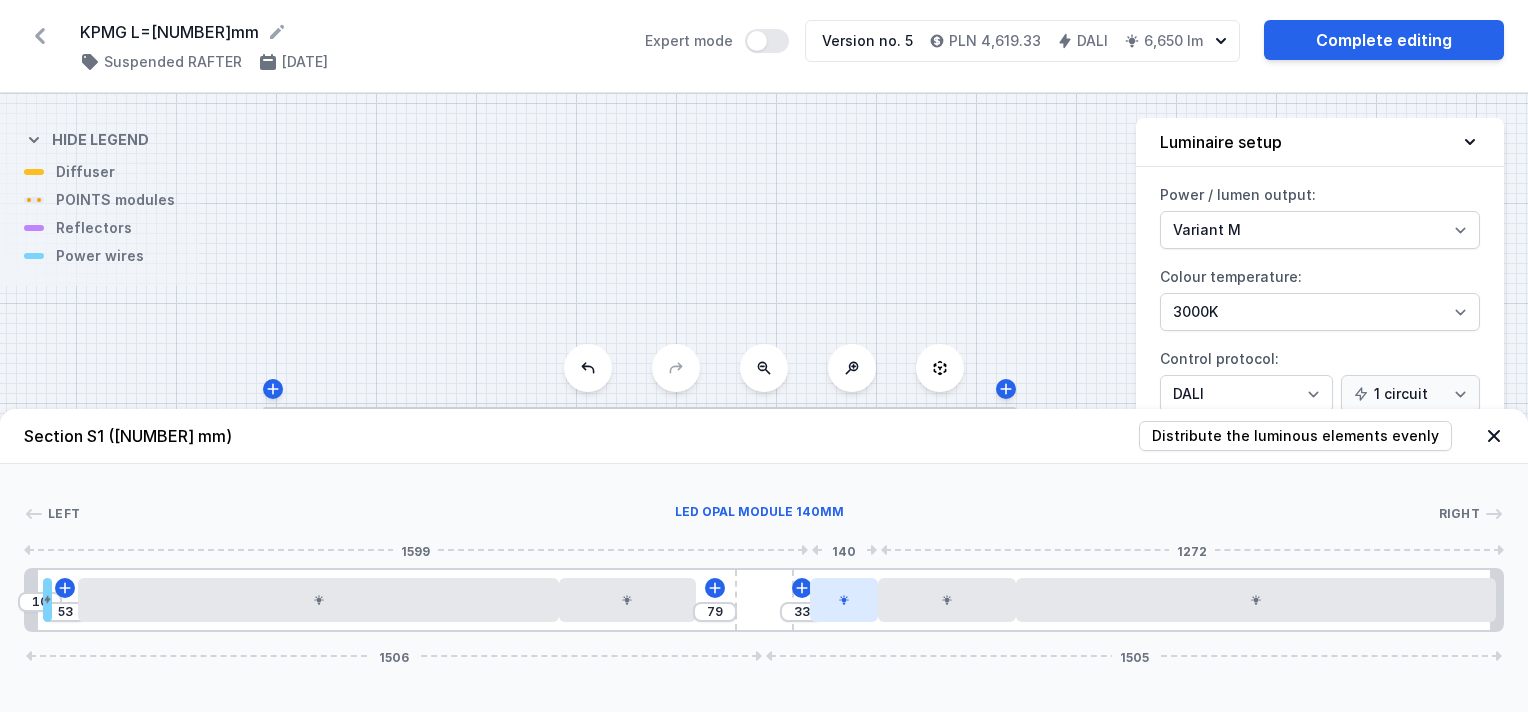 drag, startPoint x: 800, startPoint y: 608, endPoint x: 862, endPoint y: 616, distance: 62.514 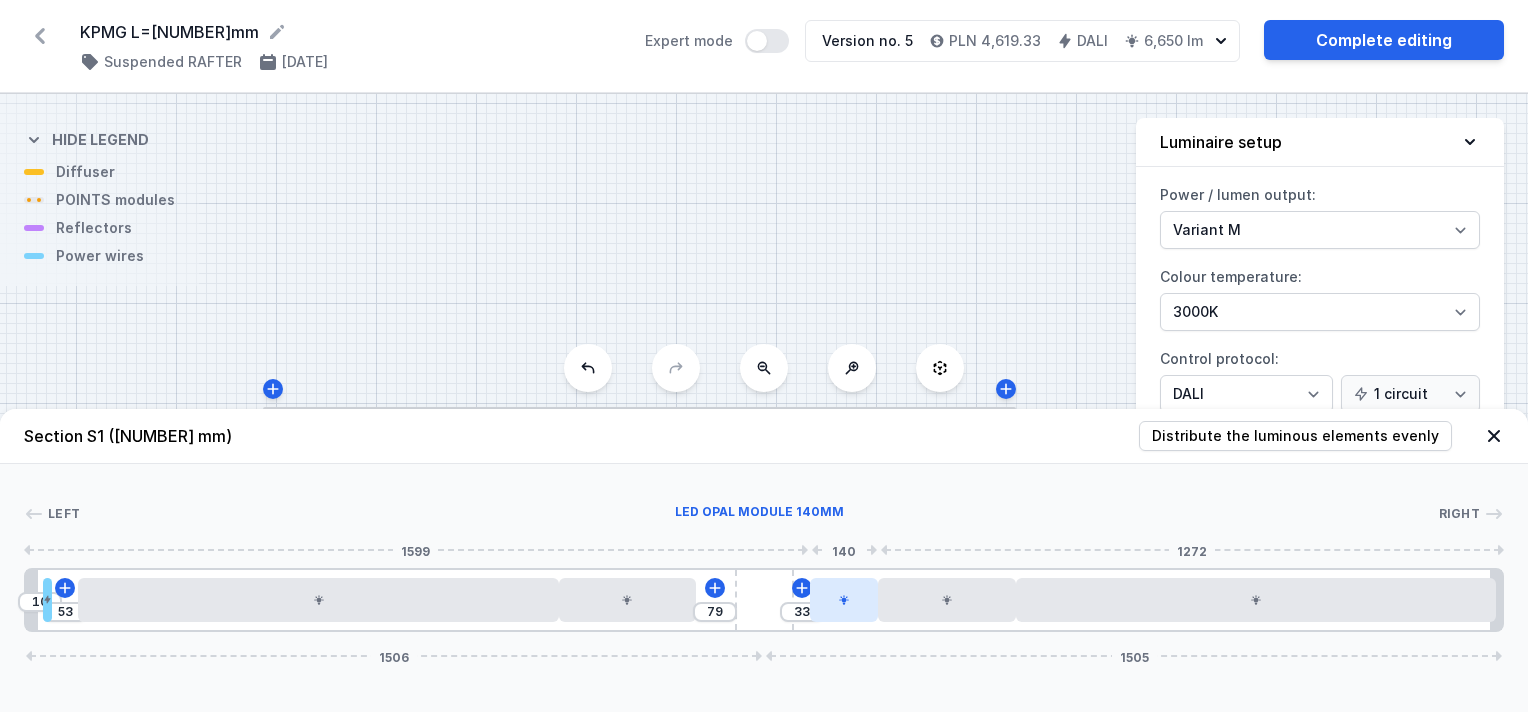 click at bounding box center [844, 600] 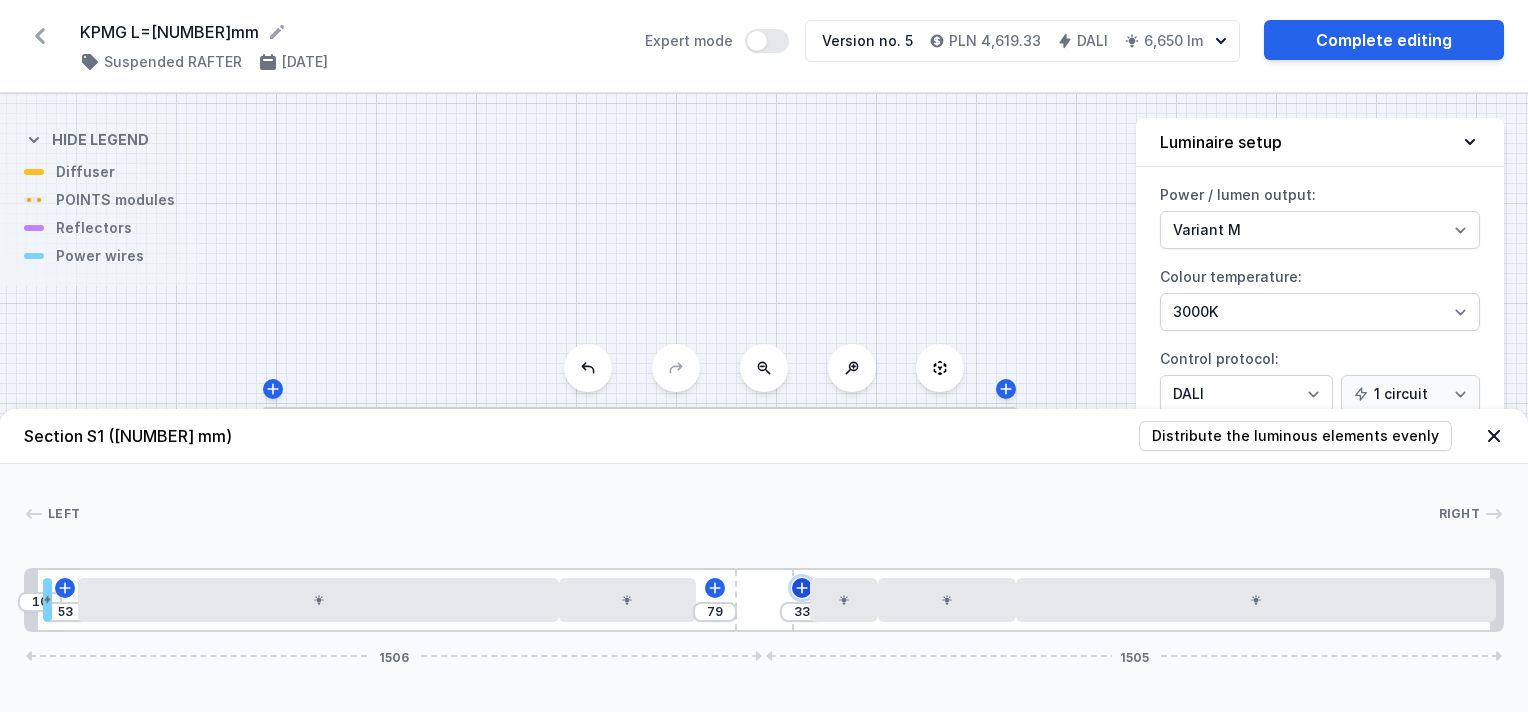 click at bounding box center (65, 588) 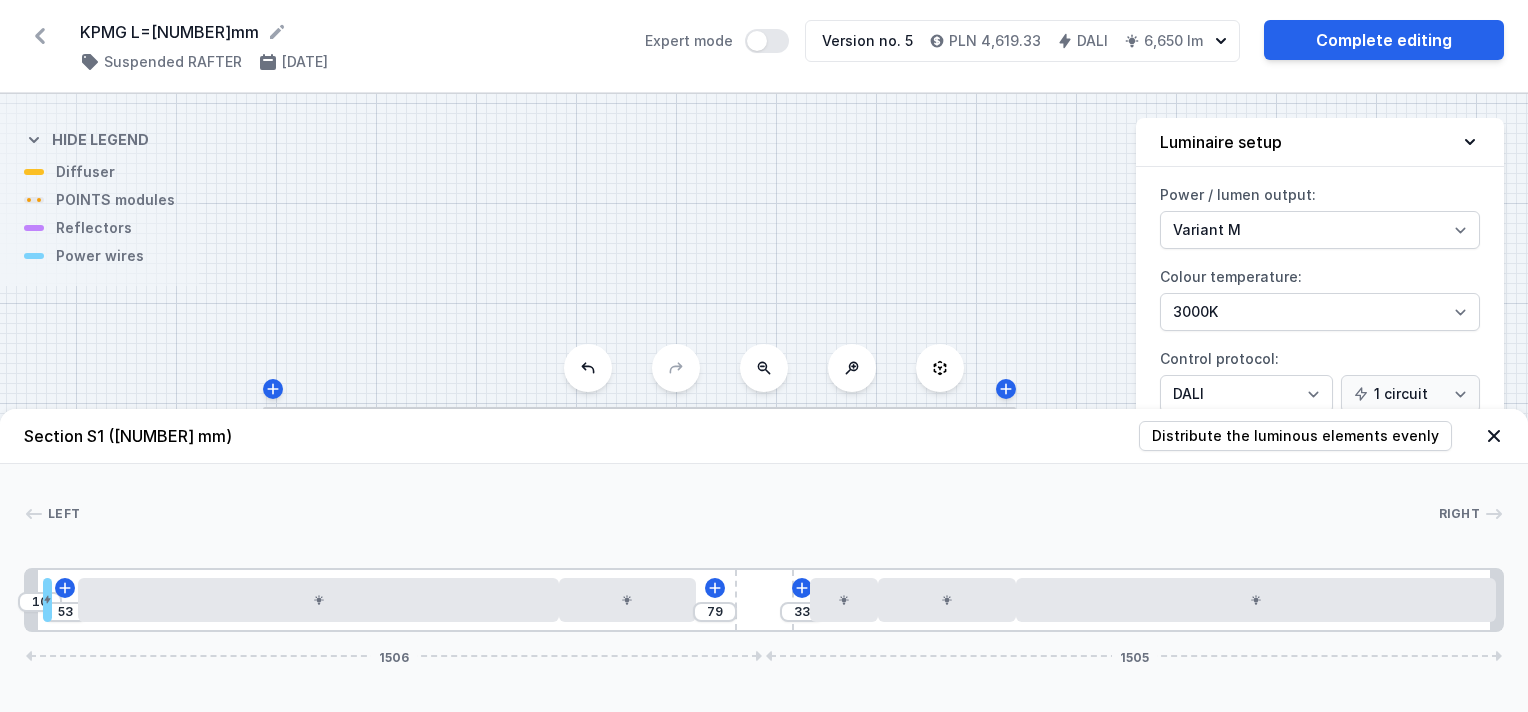 click on "S1 3011" at bounding box center (764, 403) 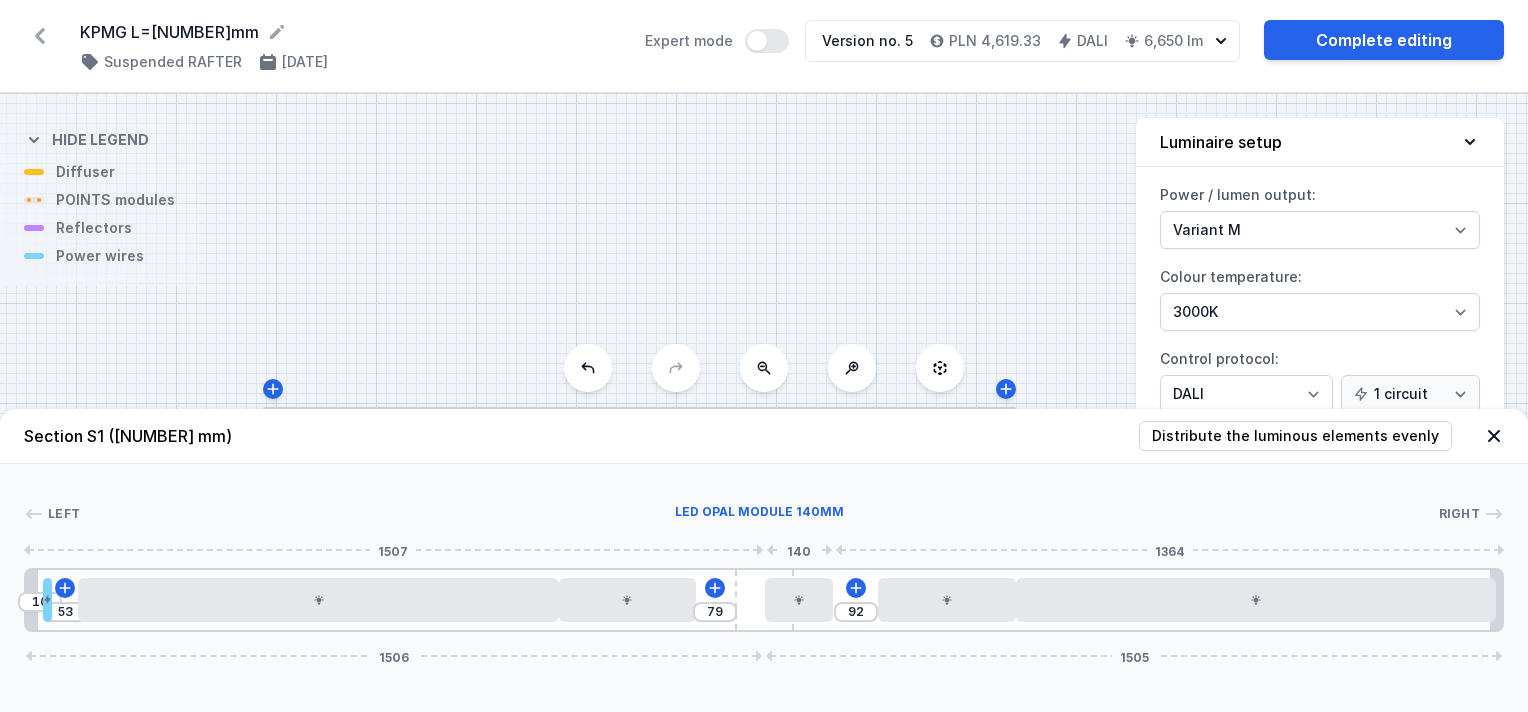 drag, startPoint x: 843, startPoint y: 592, endPoint x: 779, endPoint y: 596, distance: 64.12488 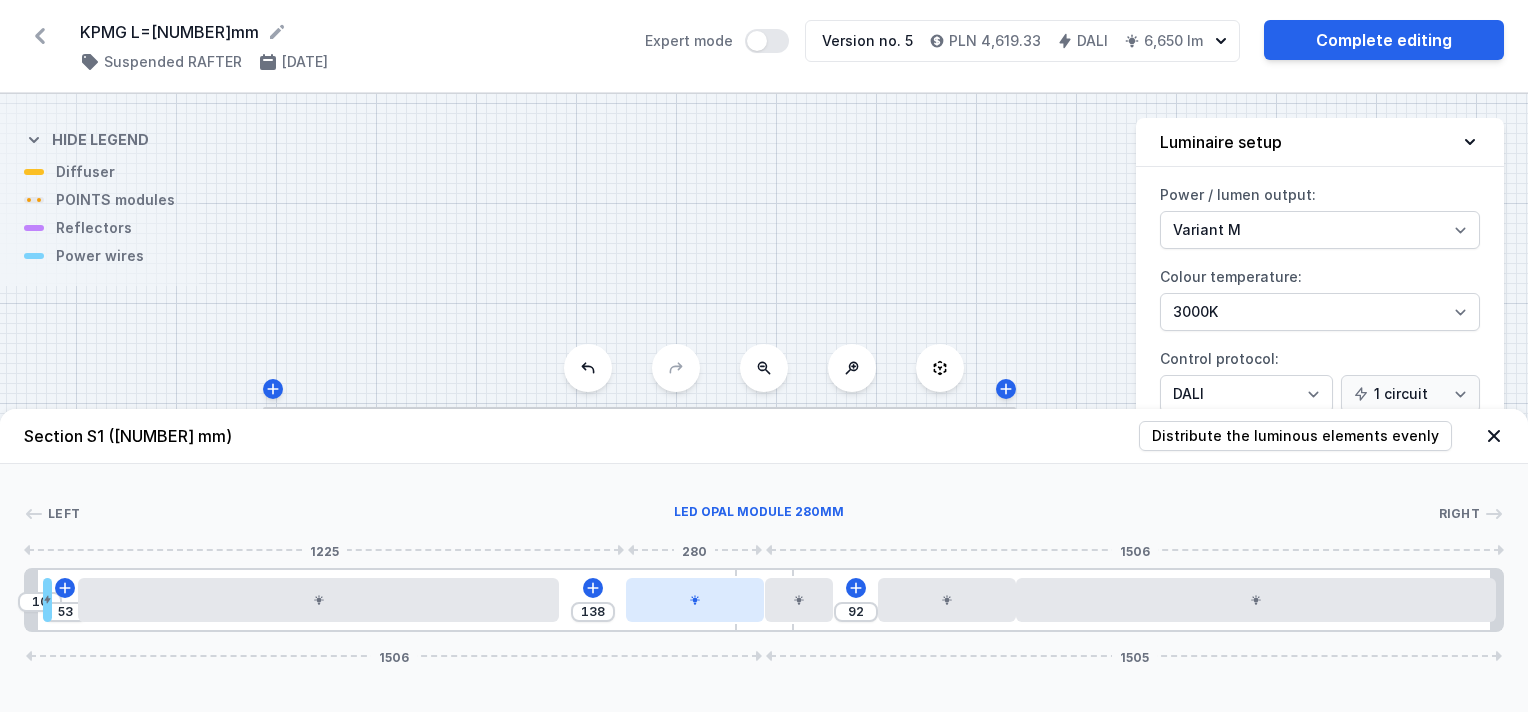 drag, startPoint x: 644, startPoint y: 600, endPoint x: 722, endPoint y: 611, distance: 78.77182 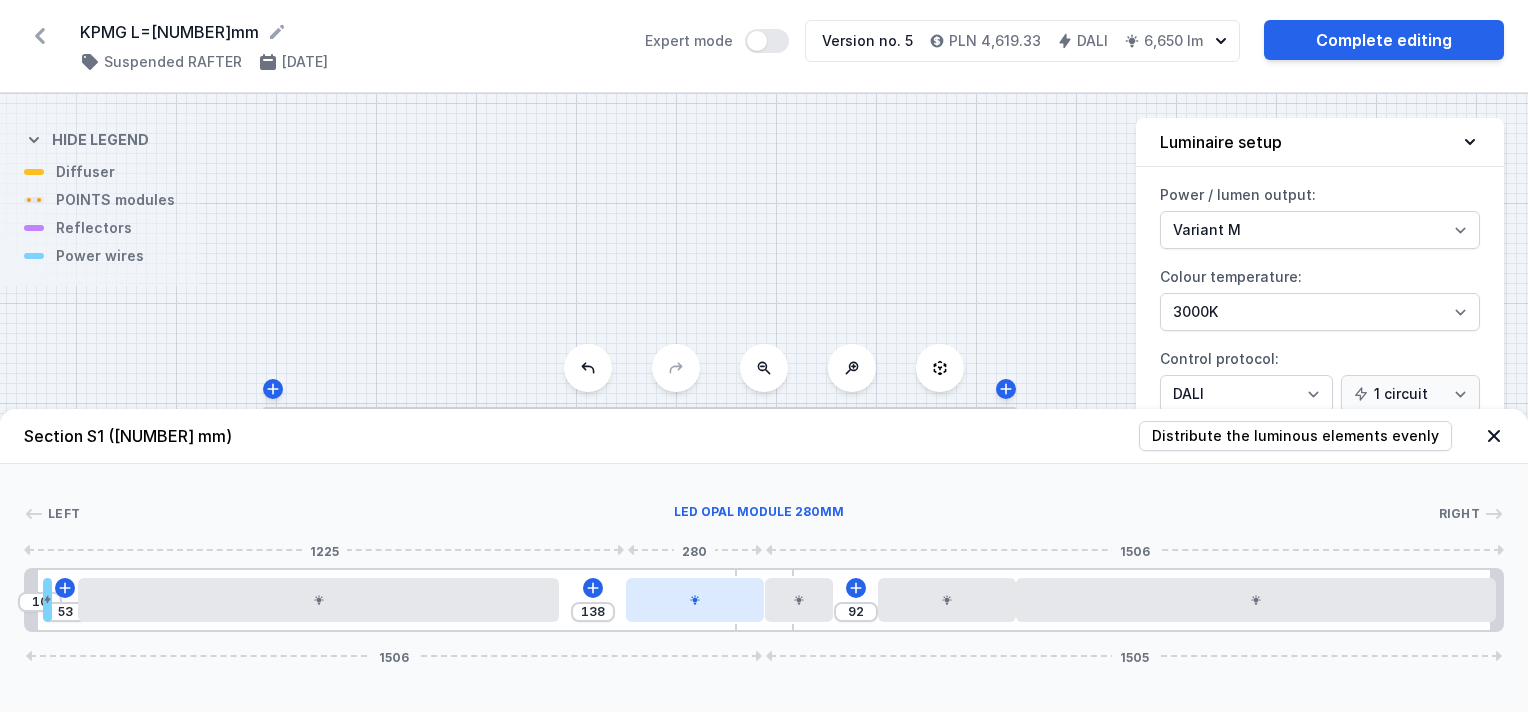 click at bounding box center [694, 600] 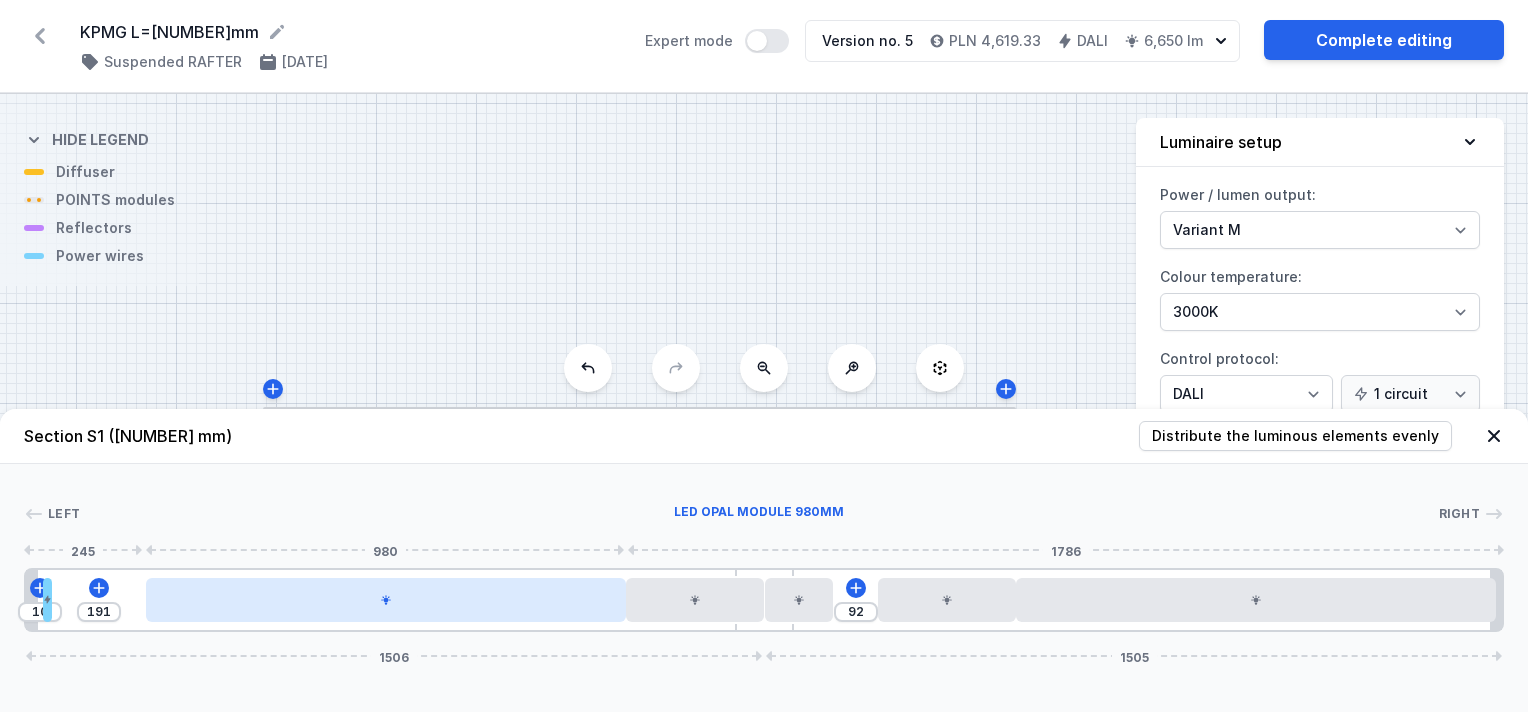 drag, startPoint x: 475, startPoint y: 607, endPoint x: 528, endPoint y: 616, distance: 53.75872 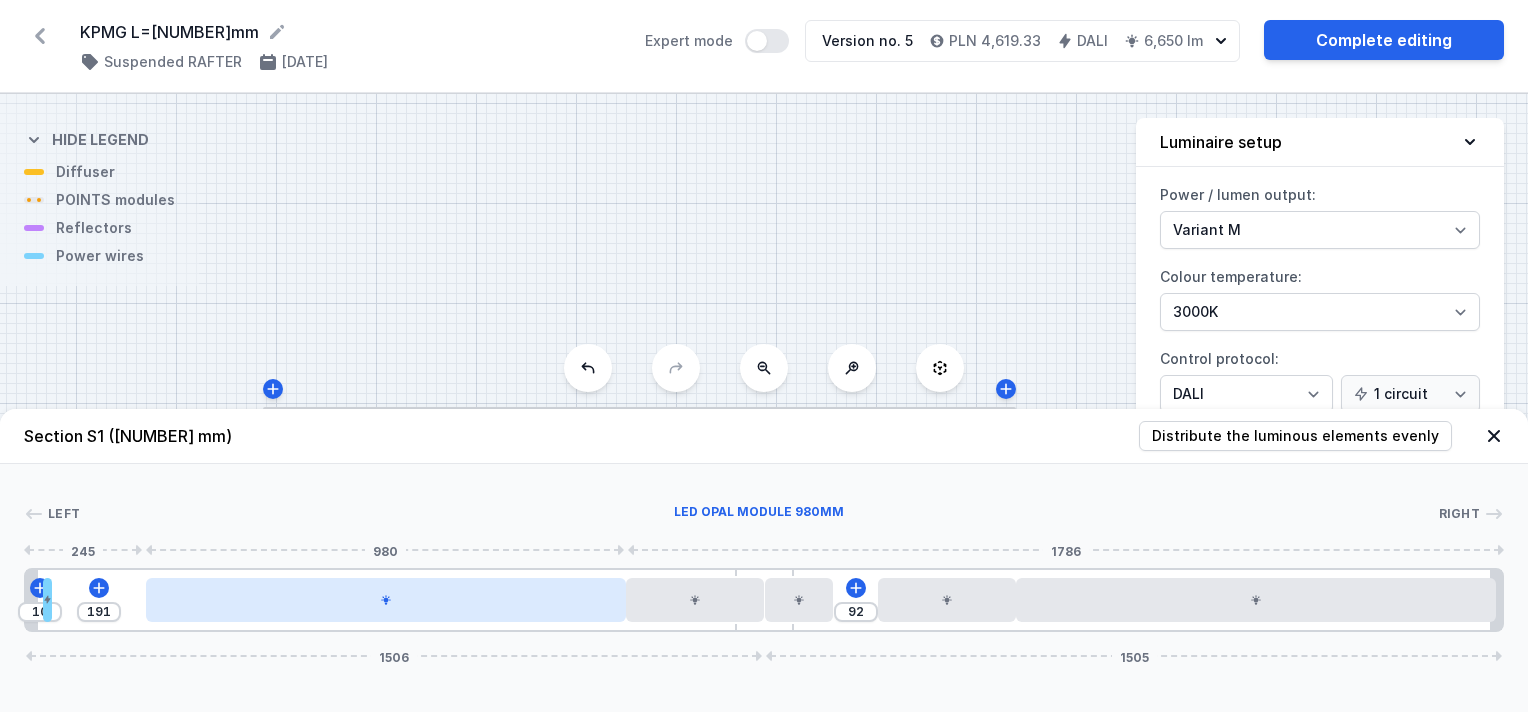 click at bounding box center [386, 600] 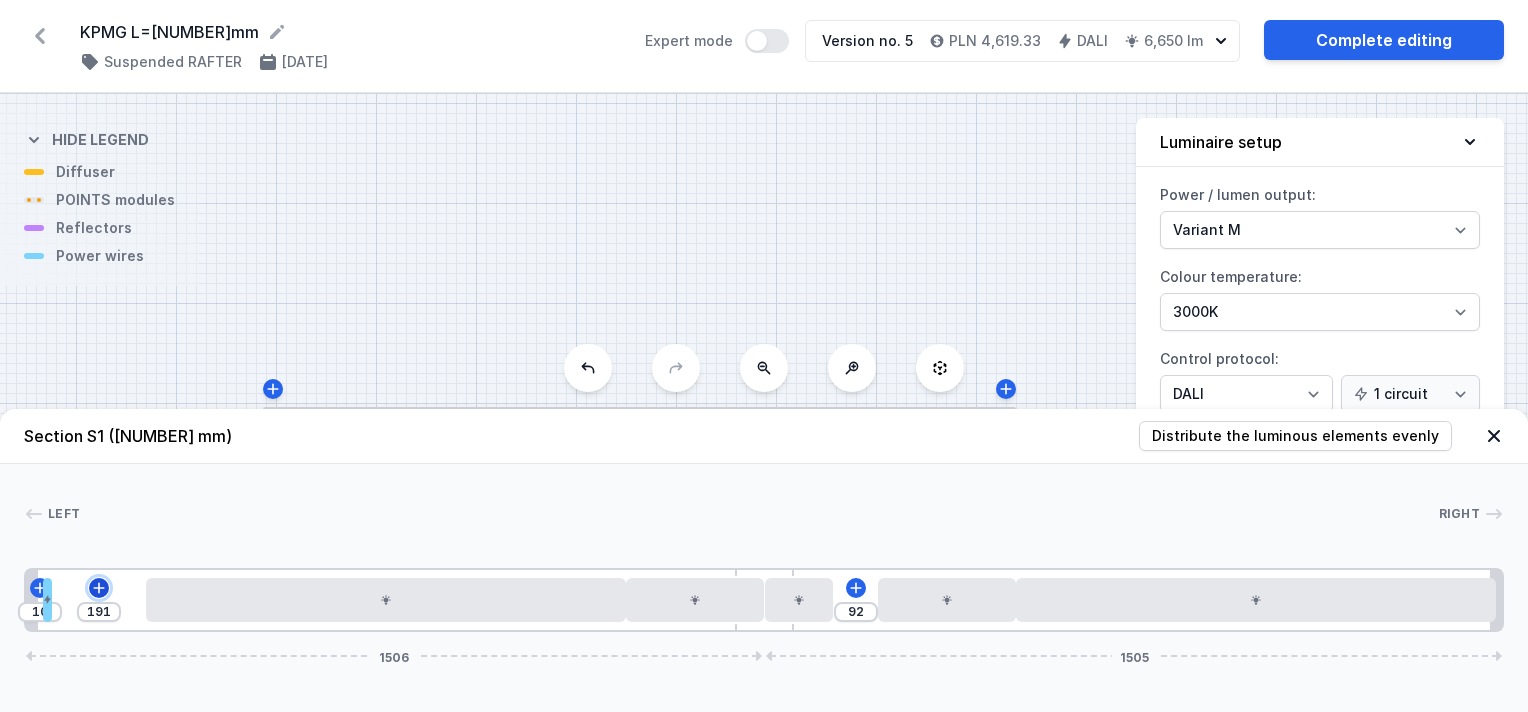 click at bounding box center (40, 587) 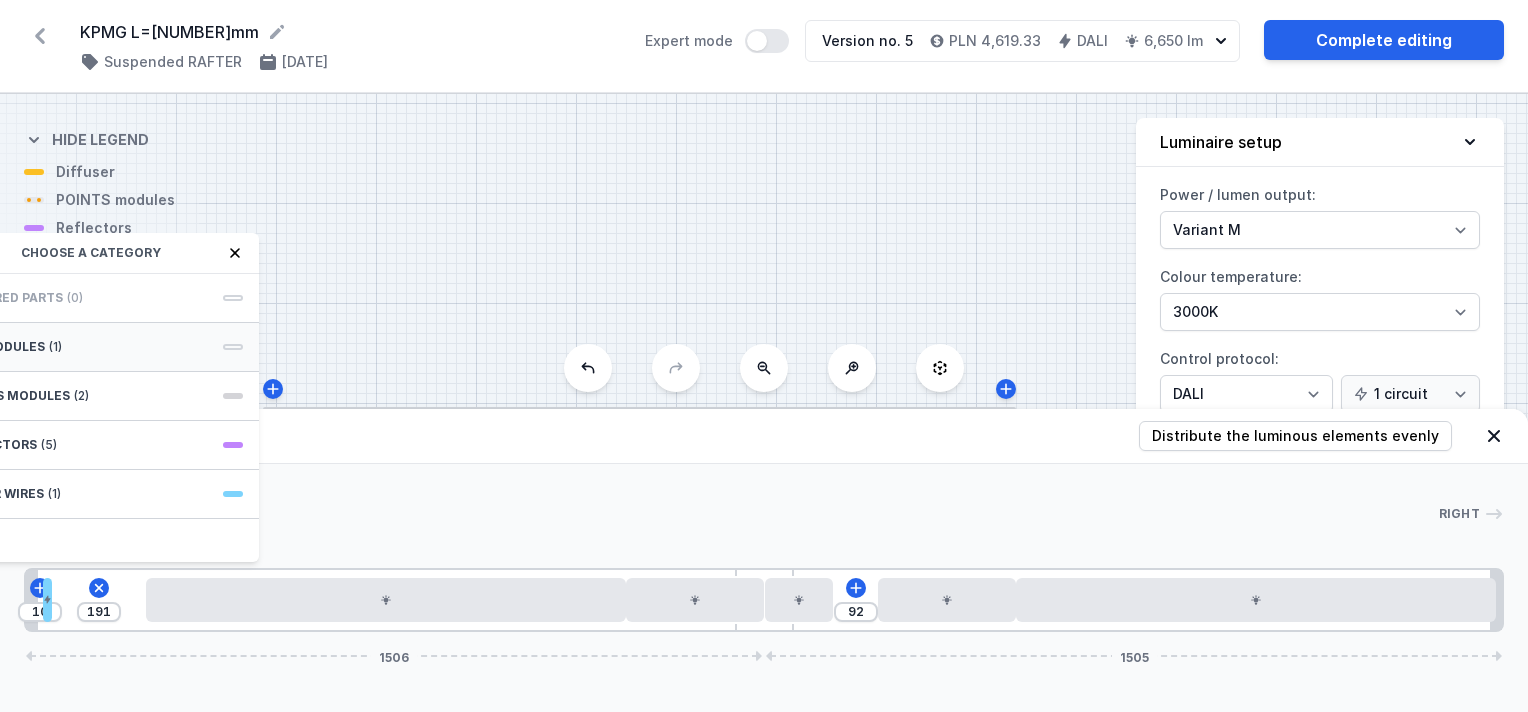 click on "LED modules (1)" at bounding box center [99, 347] 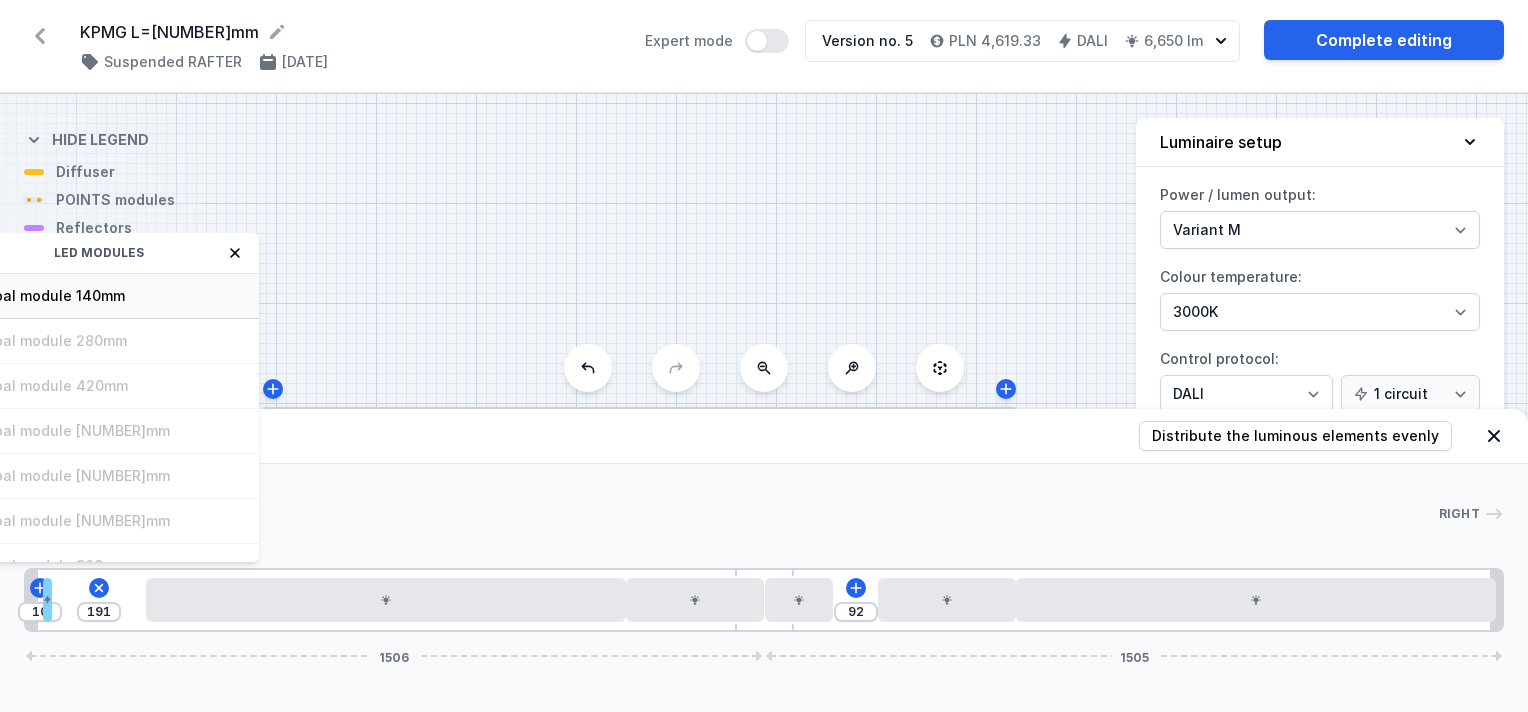 click on "LED opal module 140mm" at bounding box center [99, 296] 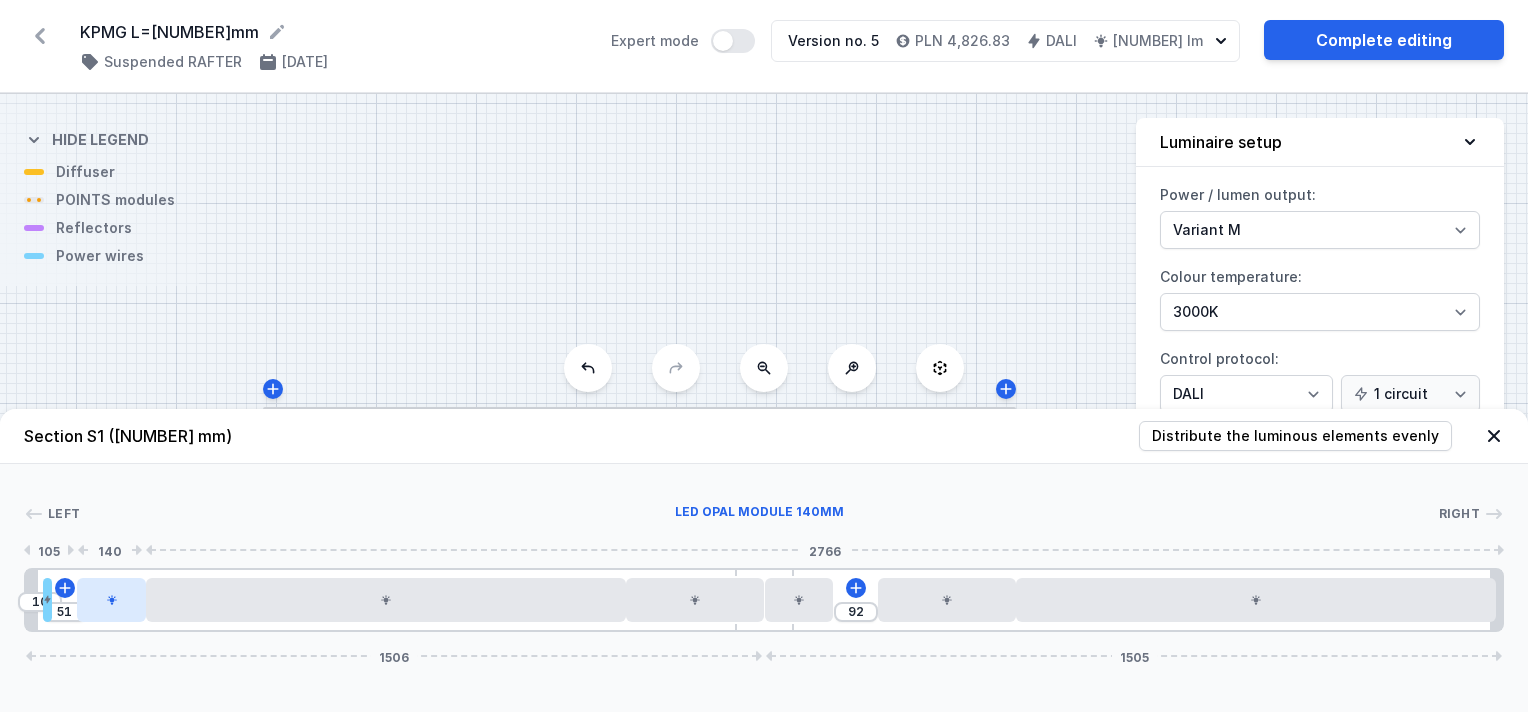 drag, startPoint x: 82, startPoint y: 603, endPoint x: 118, endPoint y: 604, distance: 36.013885 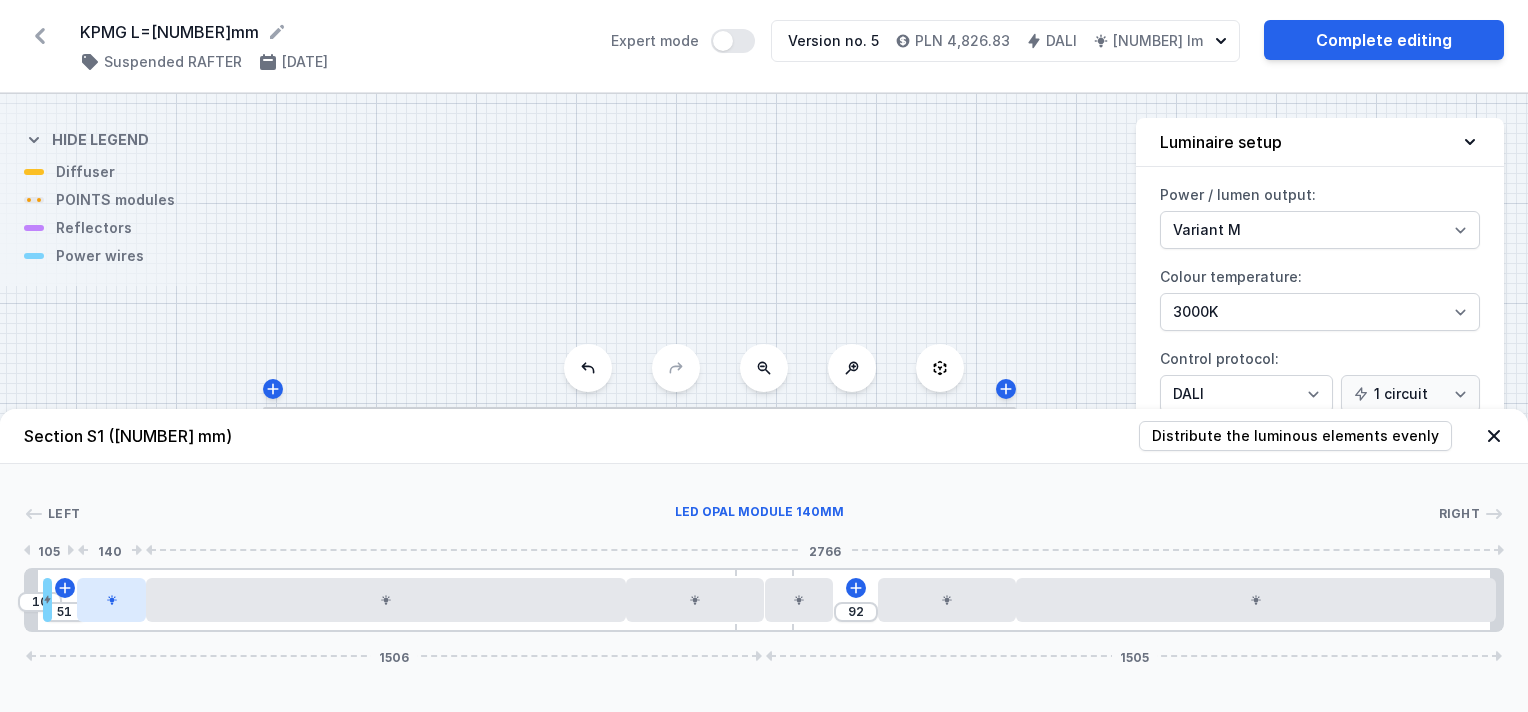 click at bounding box center [111, 600] 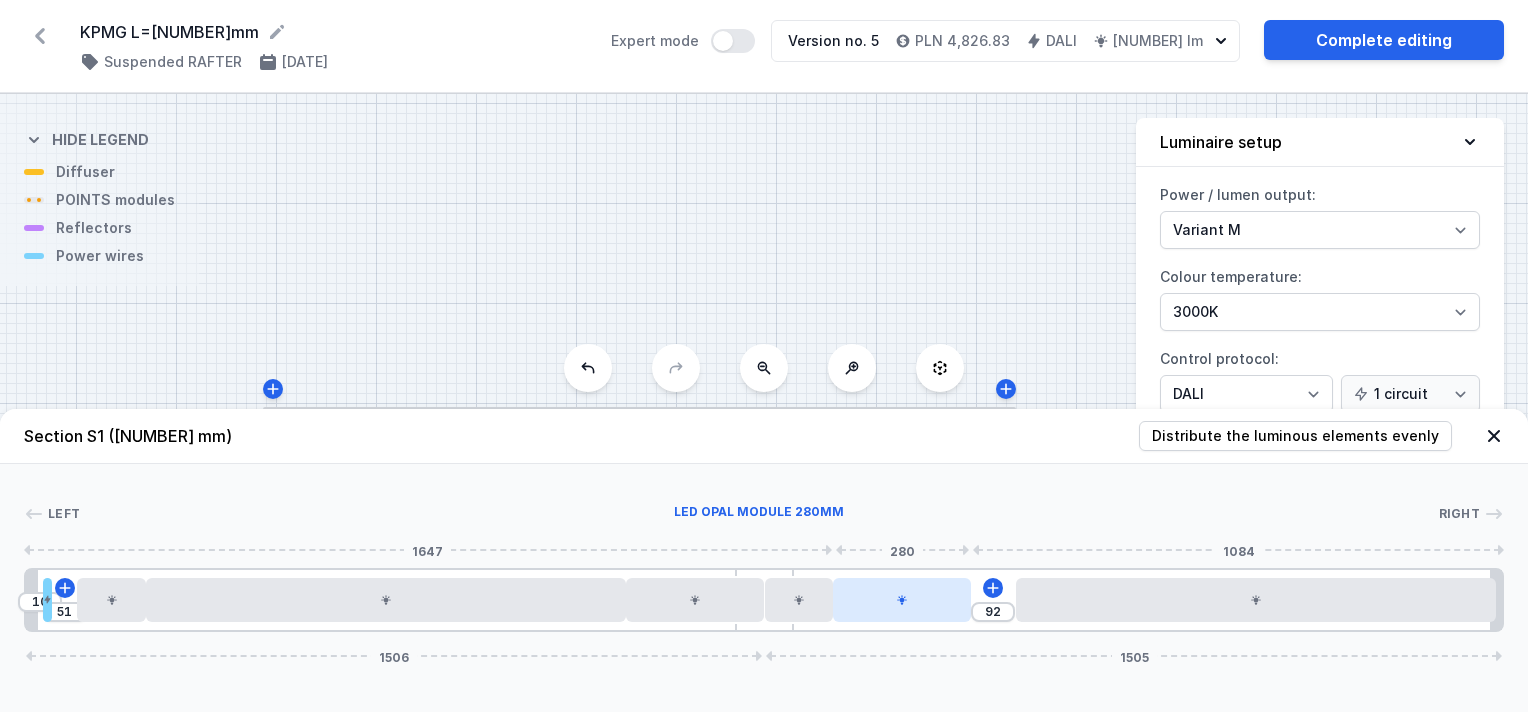 drag, startPoint x: 941, startPoint y: 602, endPoint x: 888, endPoint y: 600, distance: 53.037724 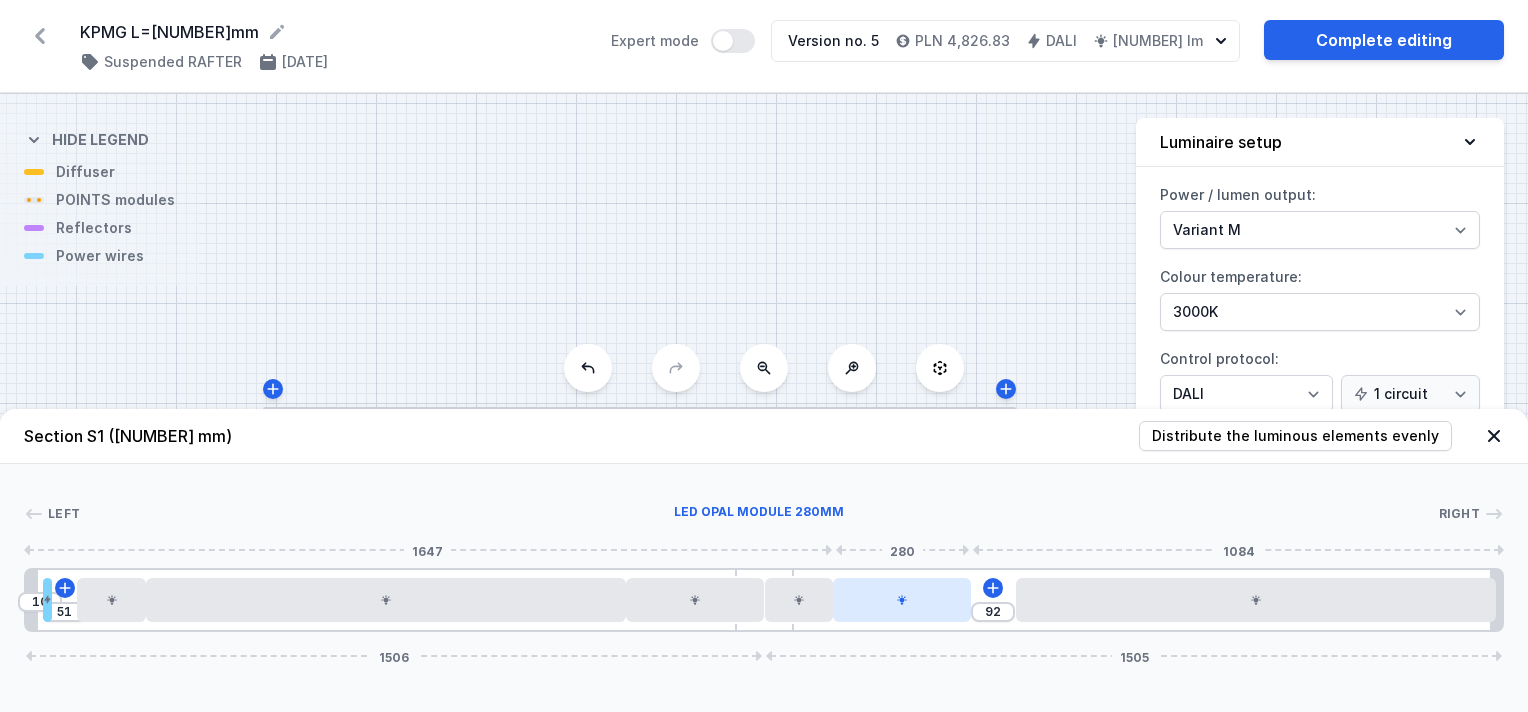 click at bounding box center (901, 600) 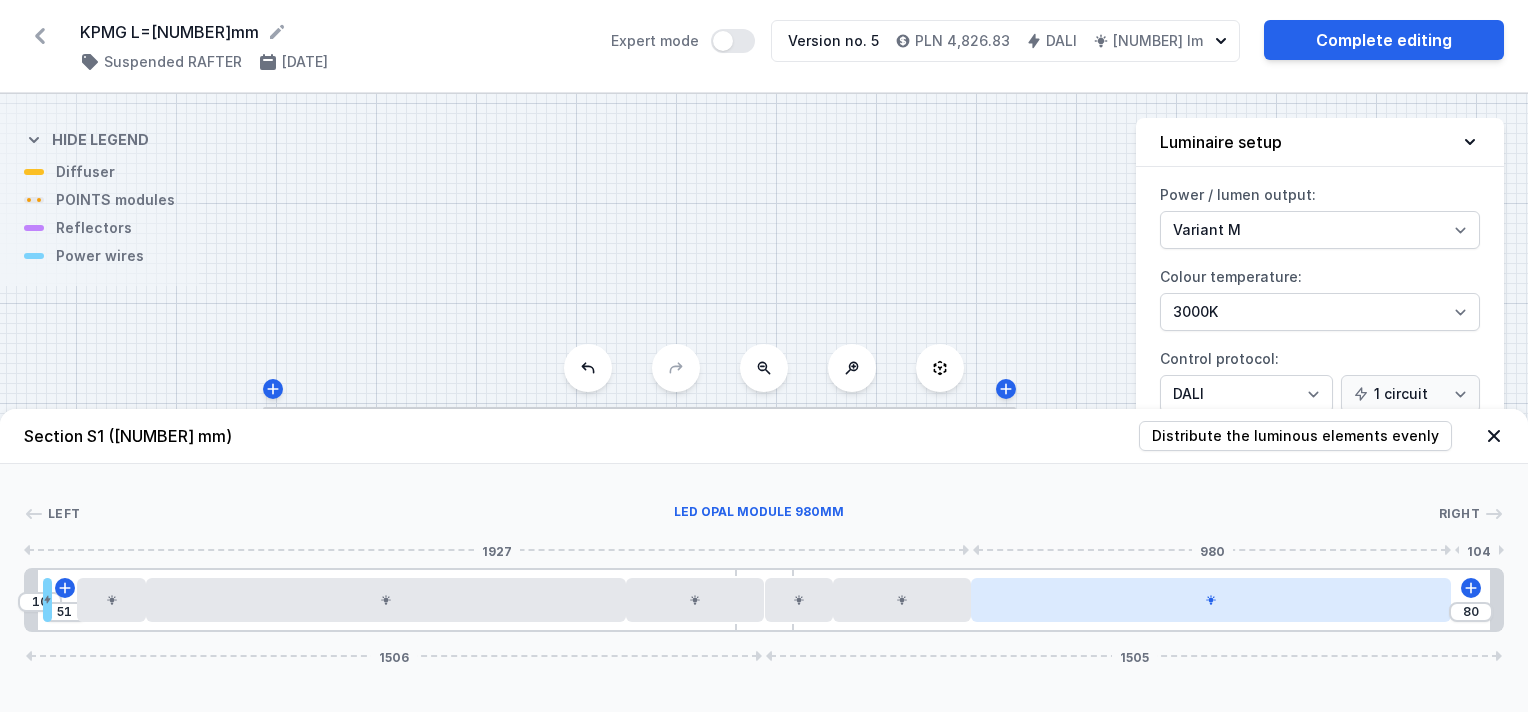 drag, startPoint x: 1107, startPoint y: 600, endPoint x: 1059, endPoint y: 600, distance: 48 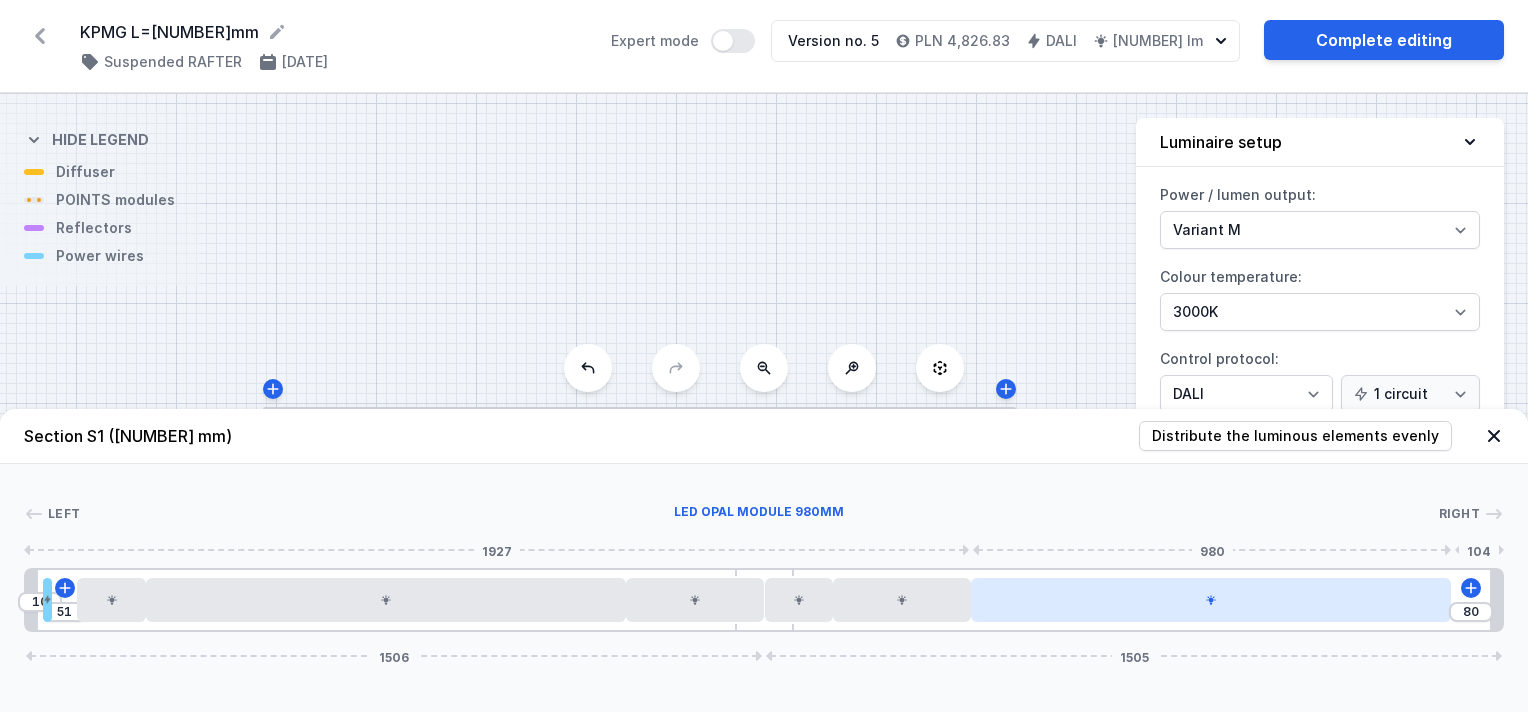 click at bounding box center (1211, 600) 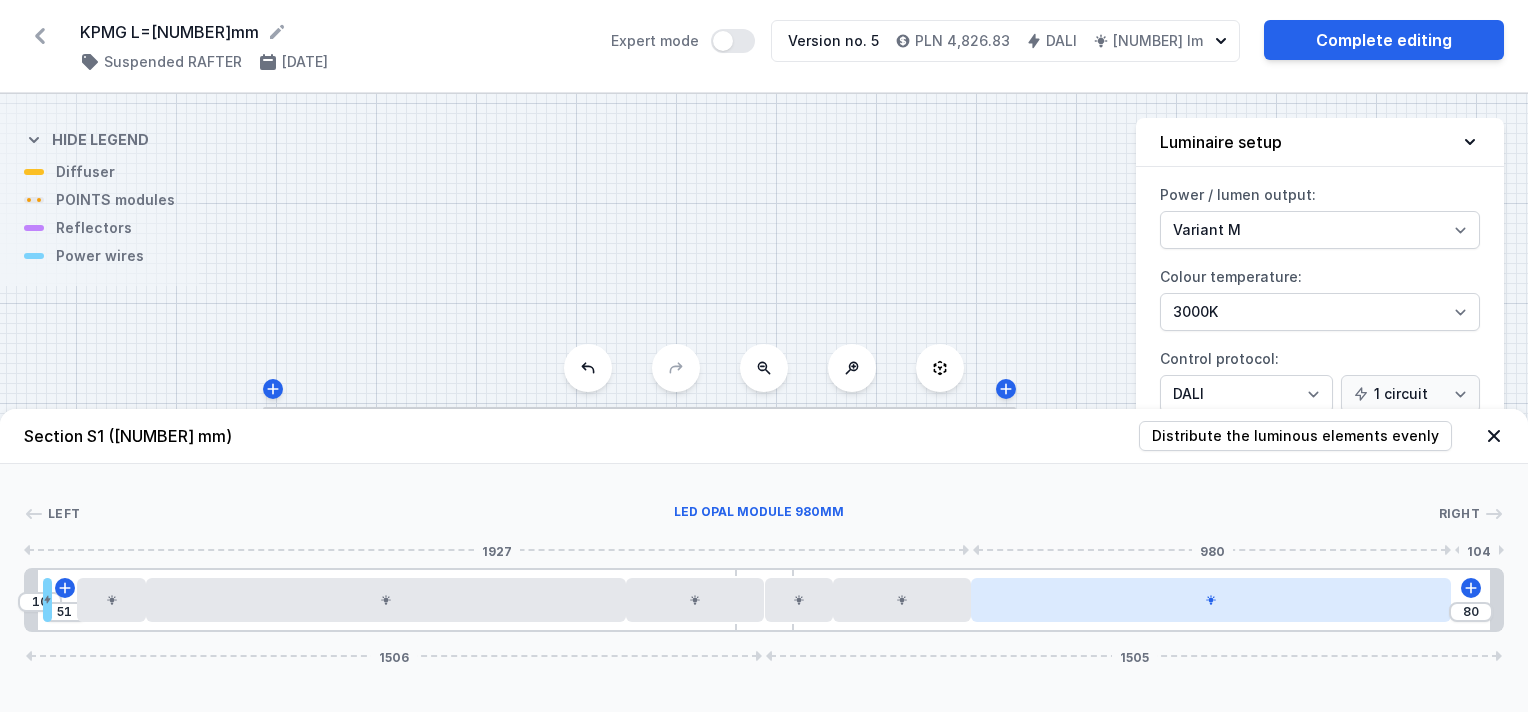 click at bounding box center [1211, 600] 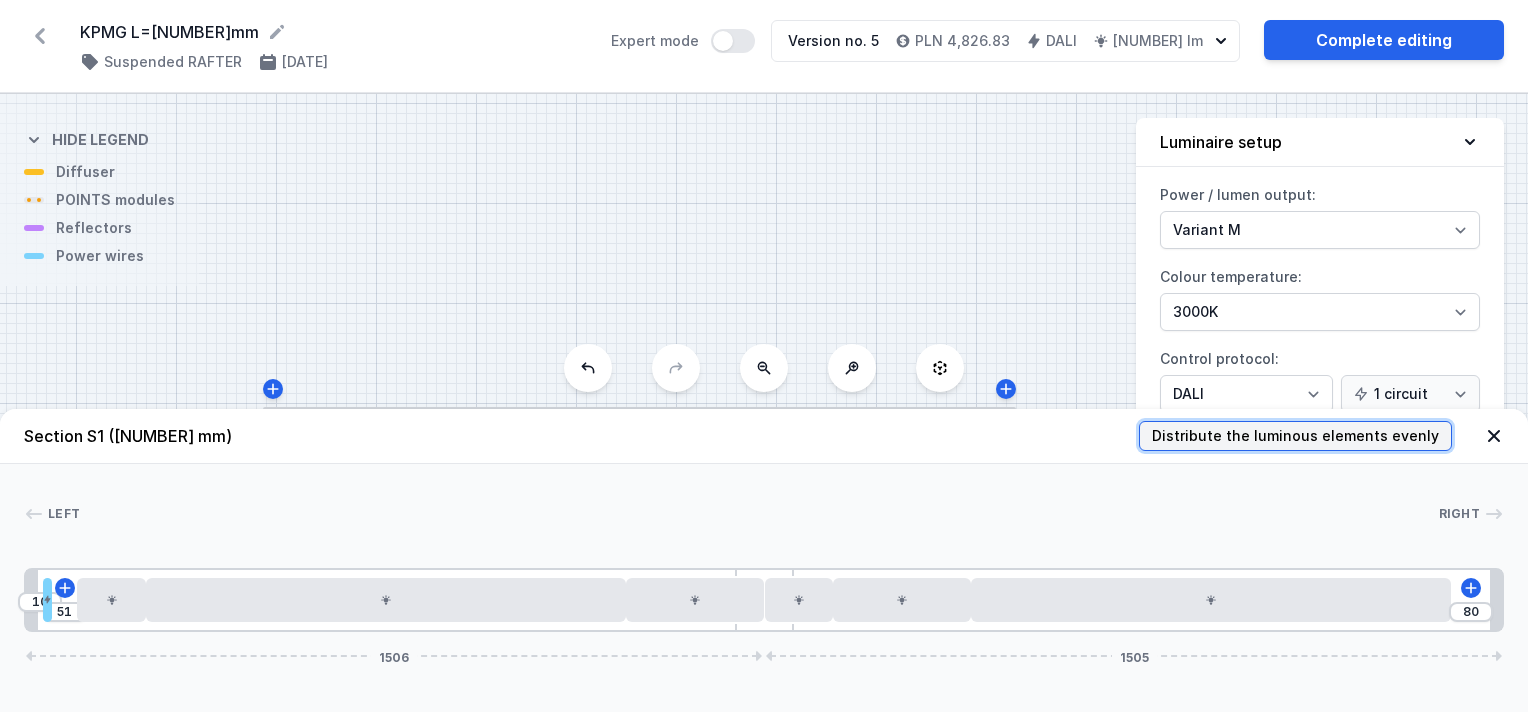 click on "Distribute the luminous elements evenly" at bounding box center [1295, 436] 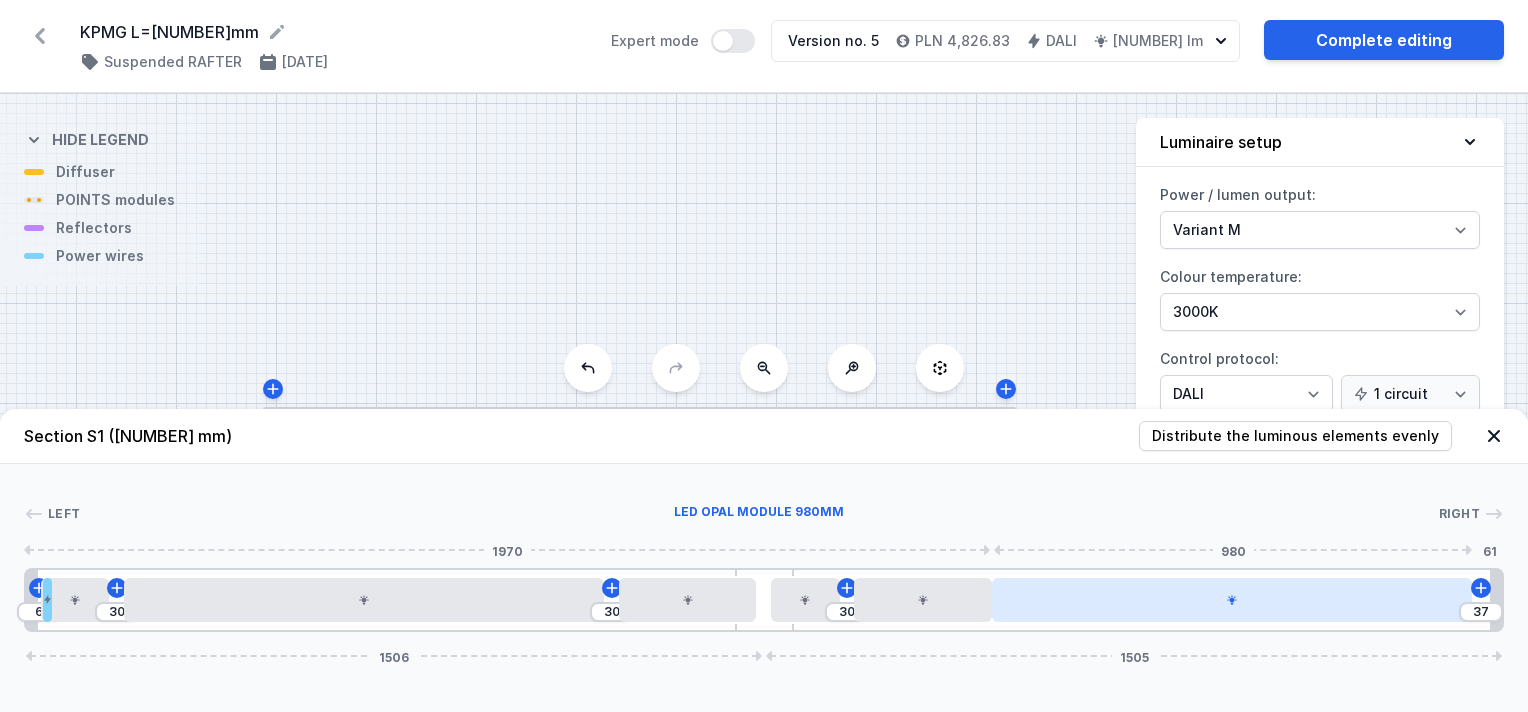drag, startPoint x: 1071, startPoint y: 602, endPoint x: 1050, endPoint y: 604, distance: 21.095022 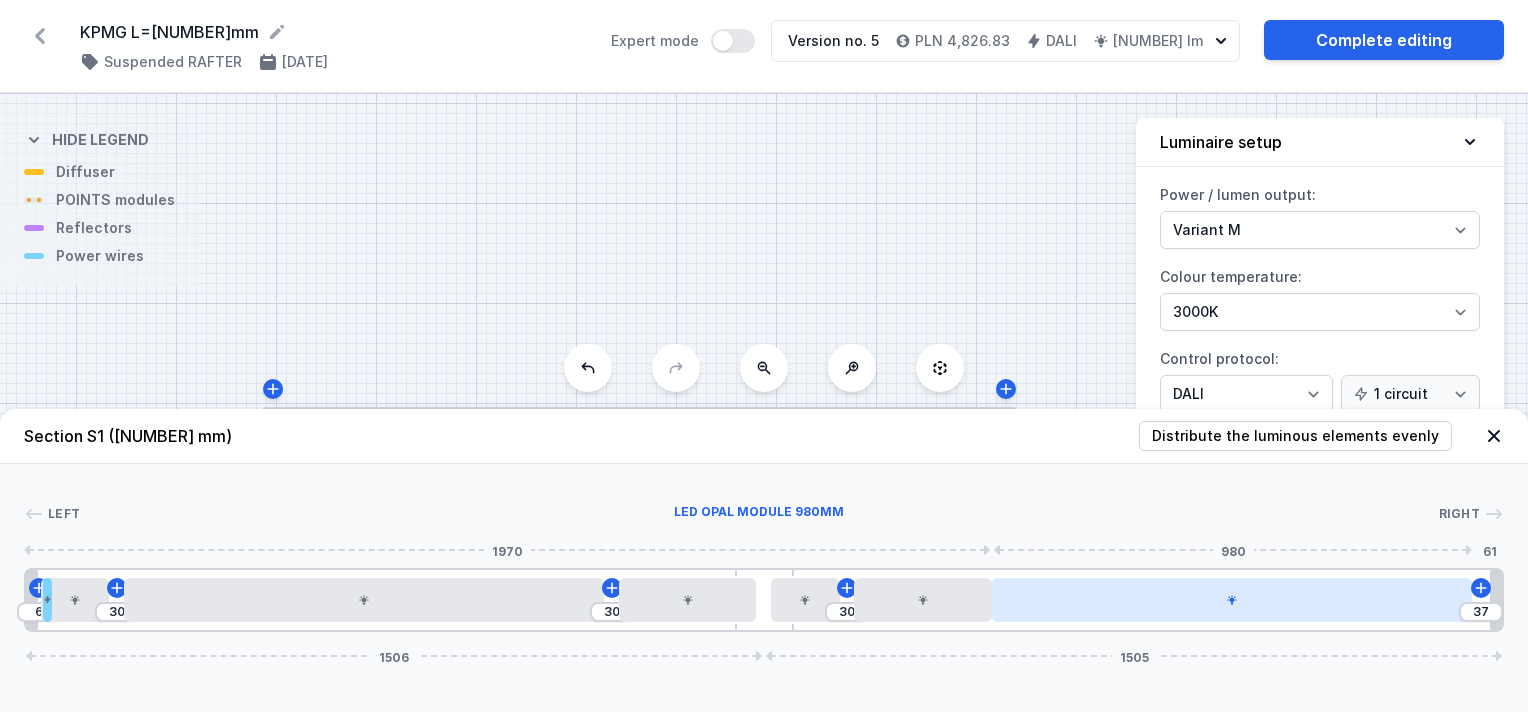 click at bounding box center (1232, 600) 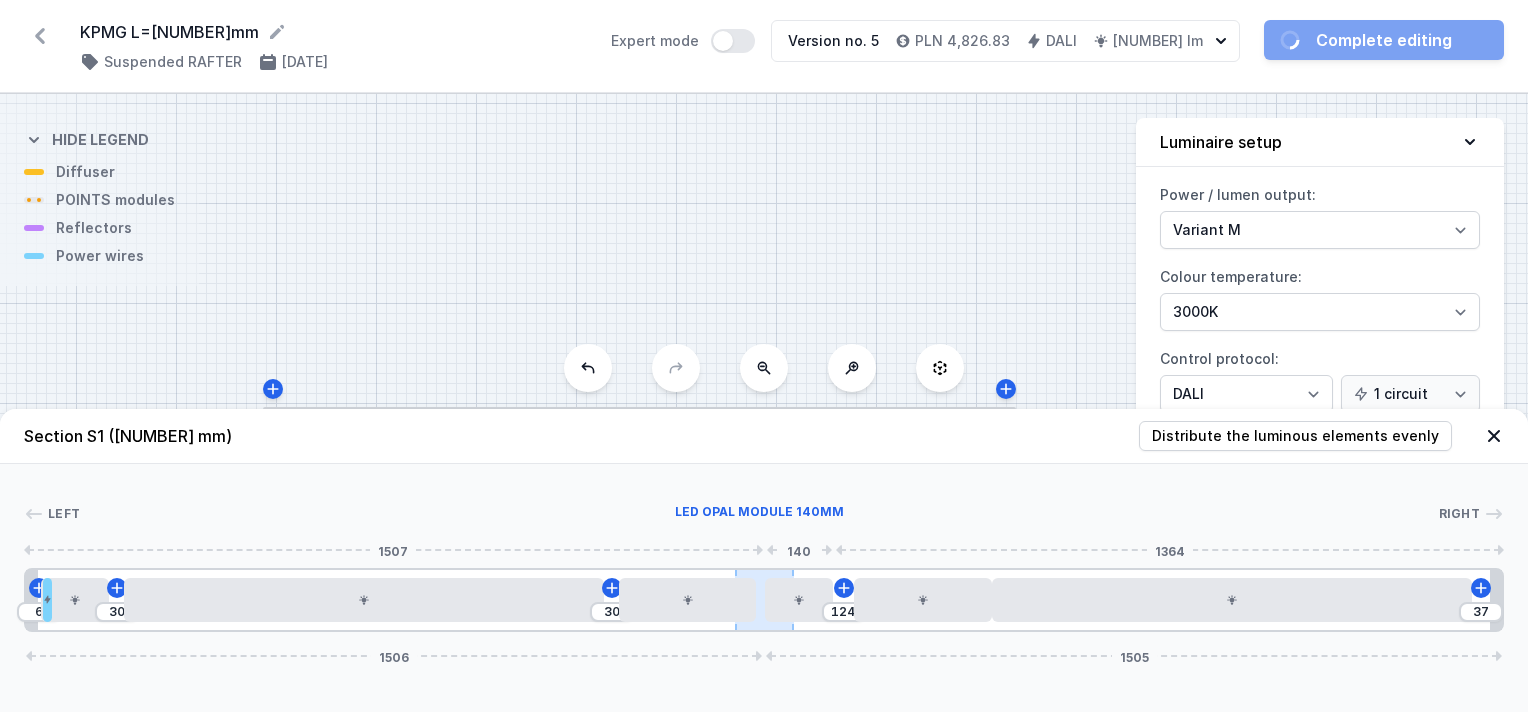 drag, startPoint x: 793, startPoint y: 604, endPoint x: 761, endPoint y: 600, distance: 32.24903 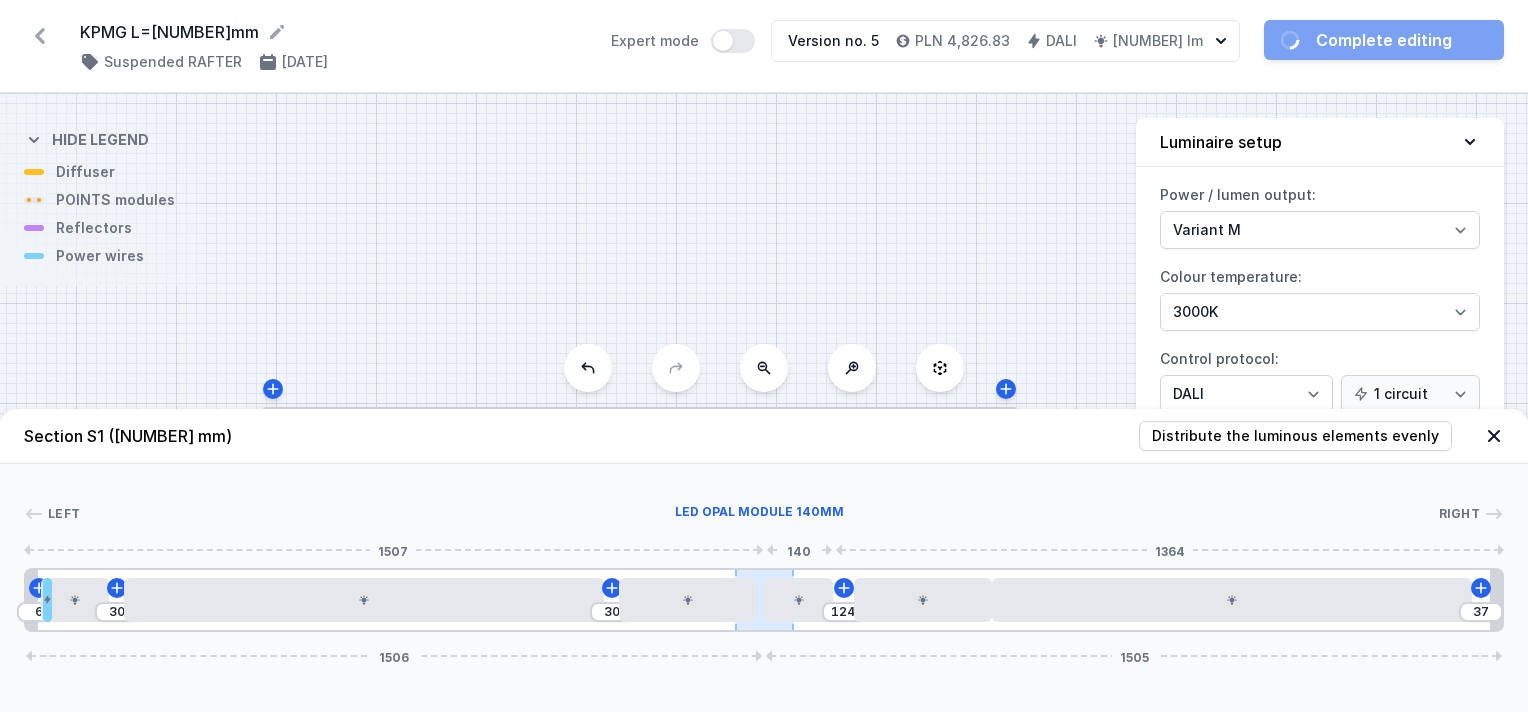 click at bounding box center (799, 600) 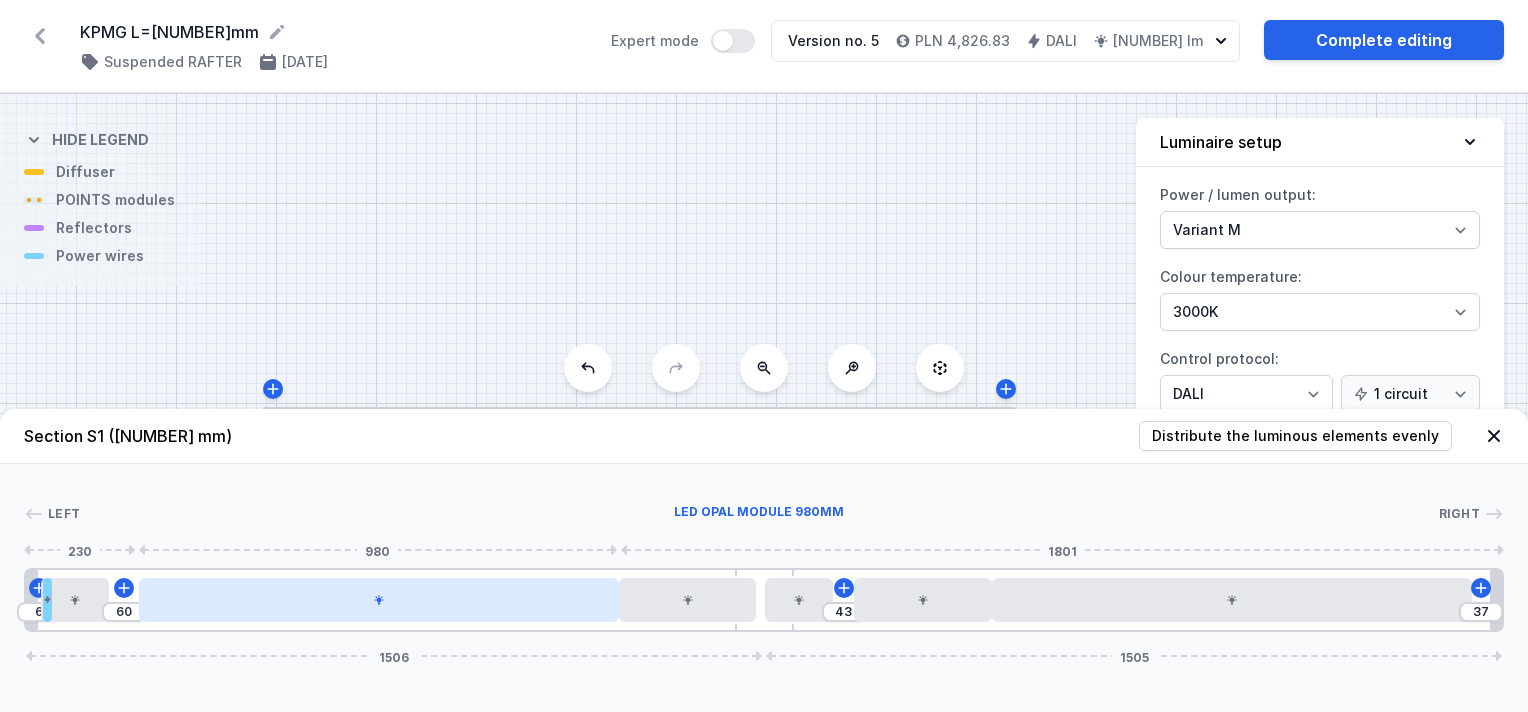 drag, startPoint x: 538, startPoint y: 601, endPoint x: 568, endPoint y: 607, distance: 30.594116 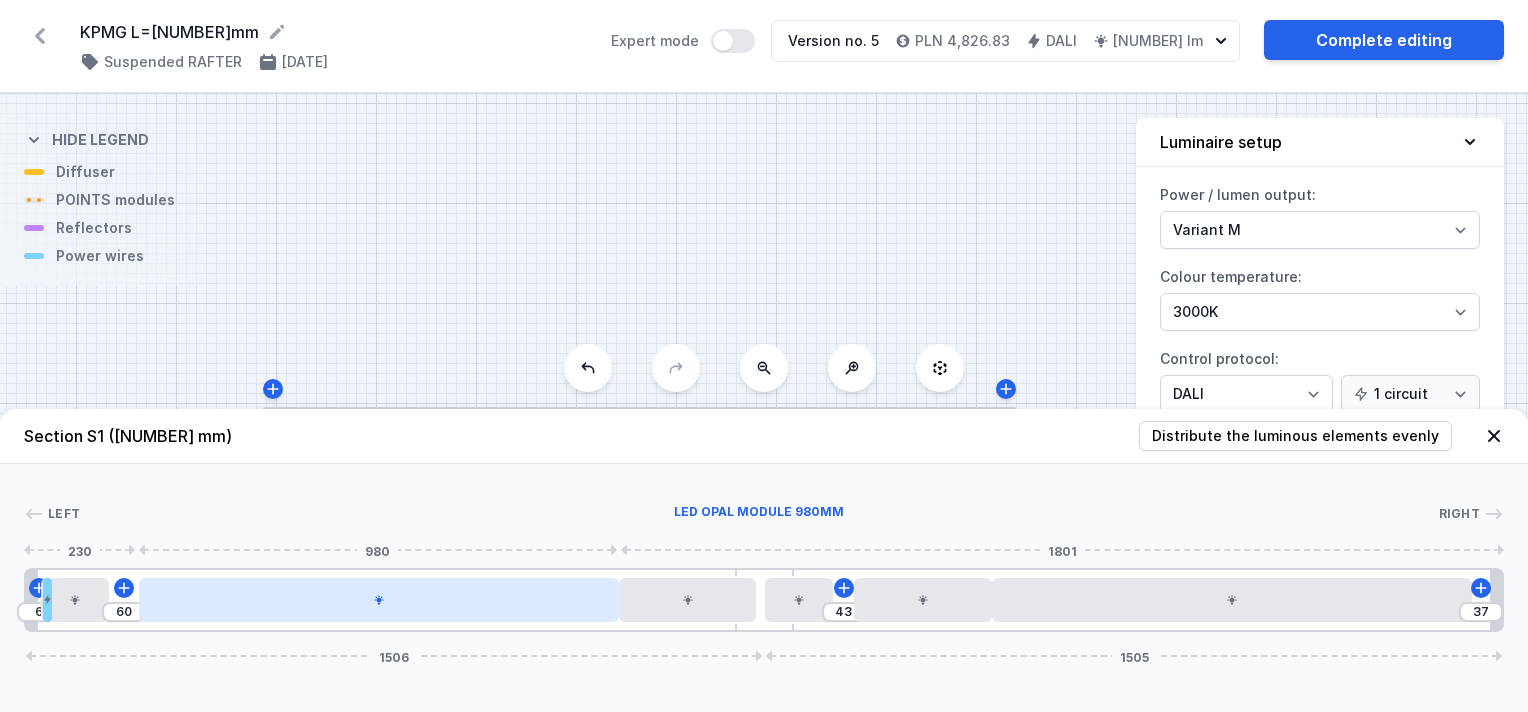 click at bounding box center (379, 600) 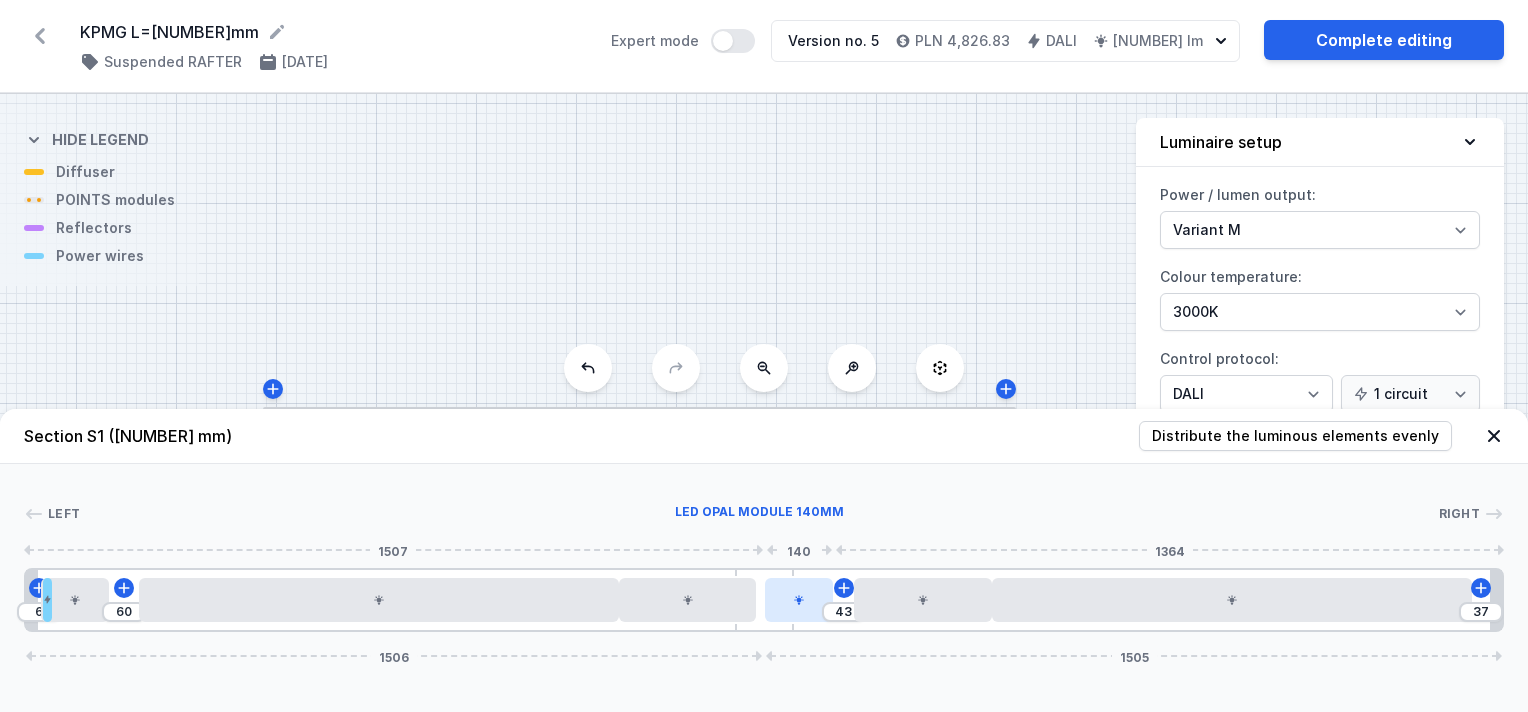 click at bounding box center [799, 600] 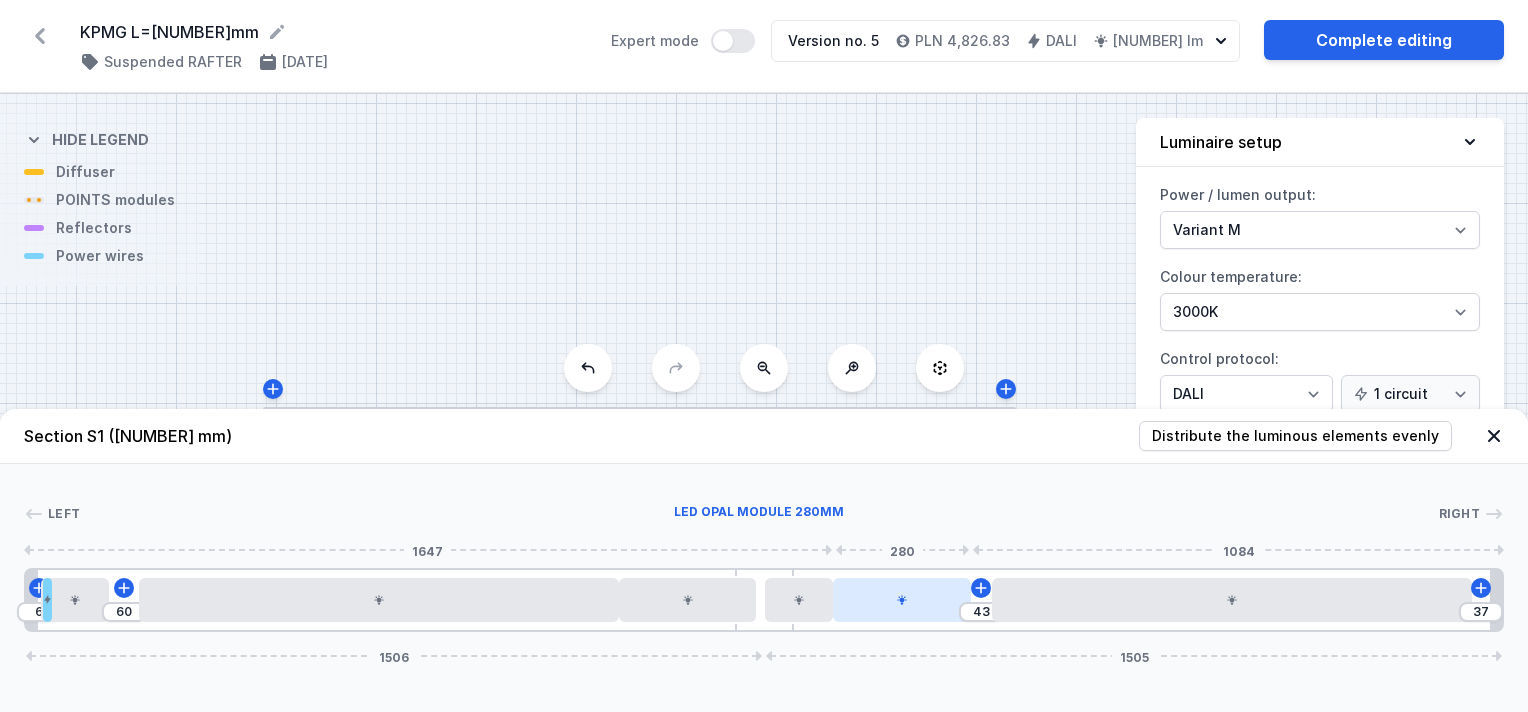 drag, startPoint x: 935, startPoint y: 602, endPoint x: 904, endPoint y: 598, distance: 31.257 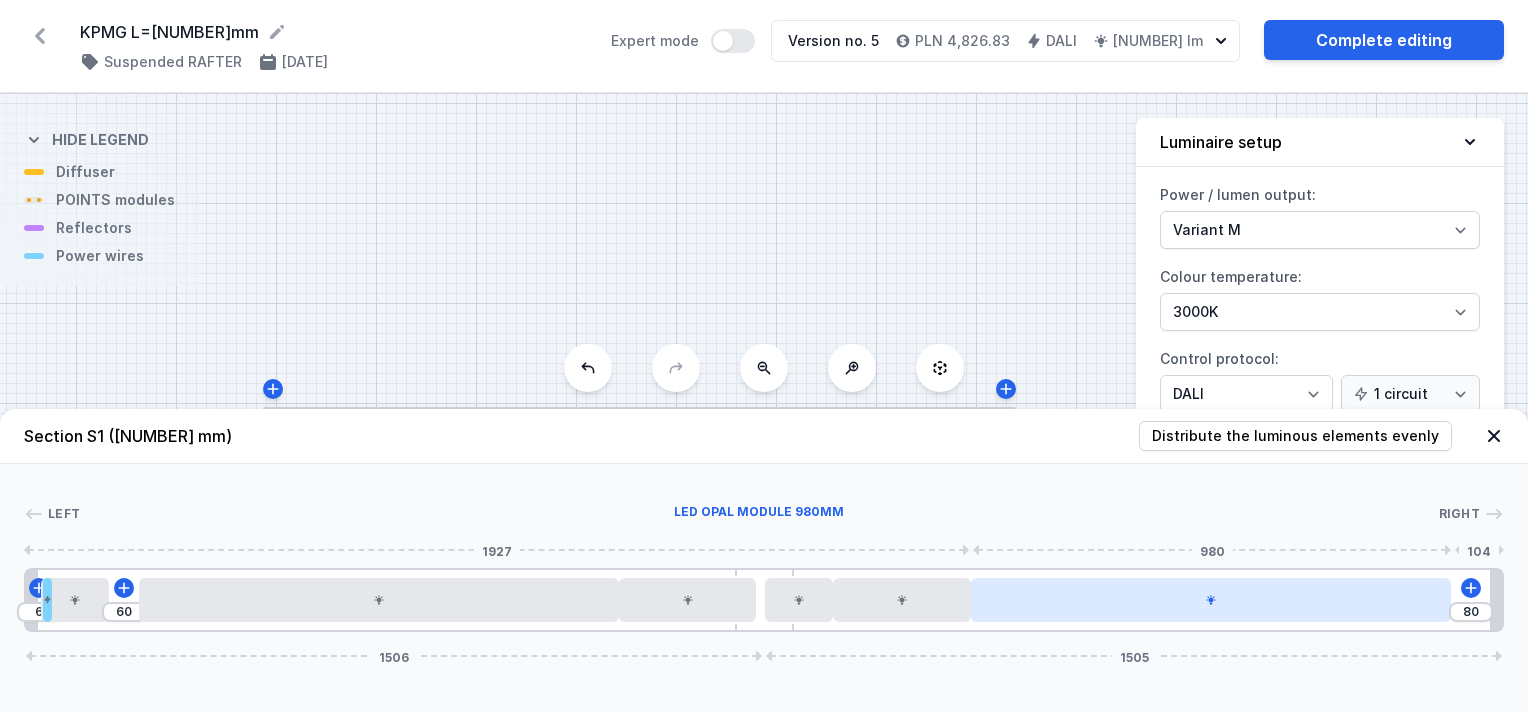 drag, startPoint x: 1096, startPoint y: 594, endPoint x: 1076, endPoint y: 595, distance: 20.024984 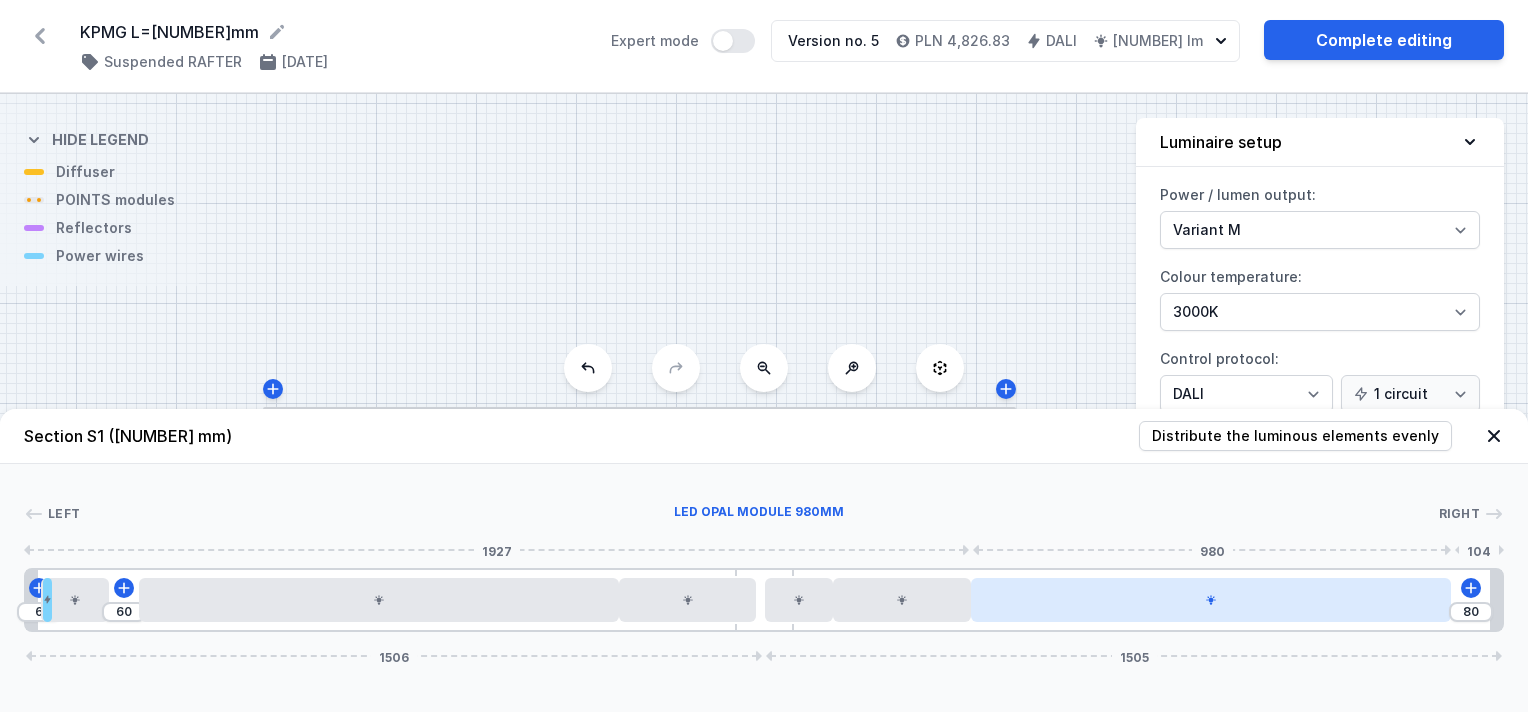 click at bounding box center [1211, 600] 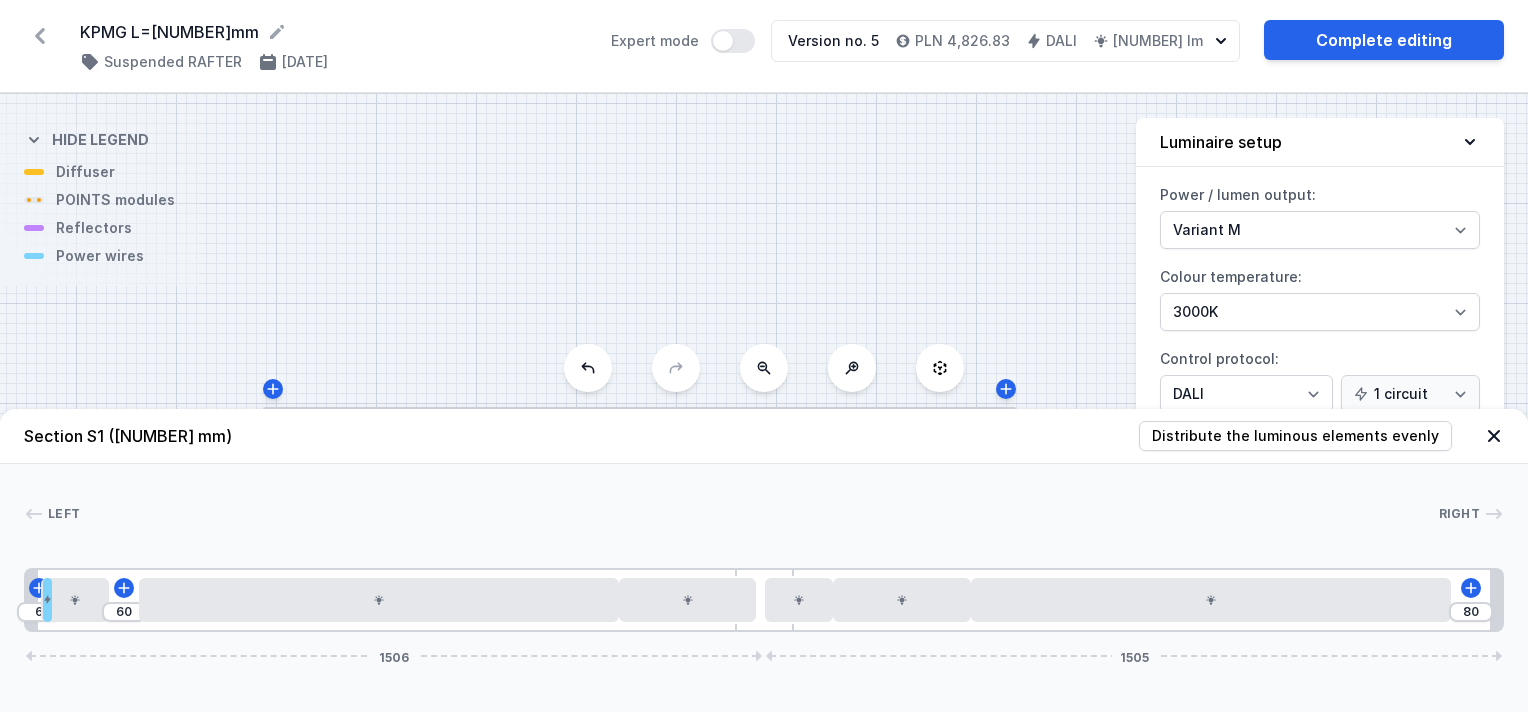 click on "S1 3011" at bounding box center [764, 403] 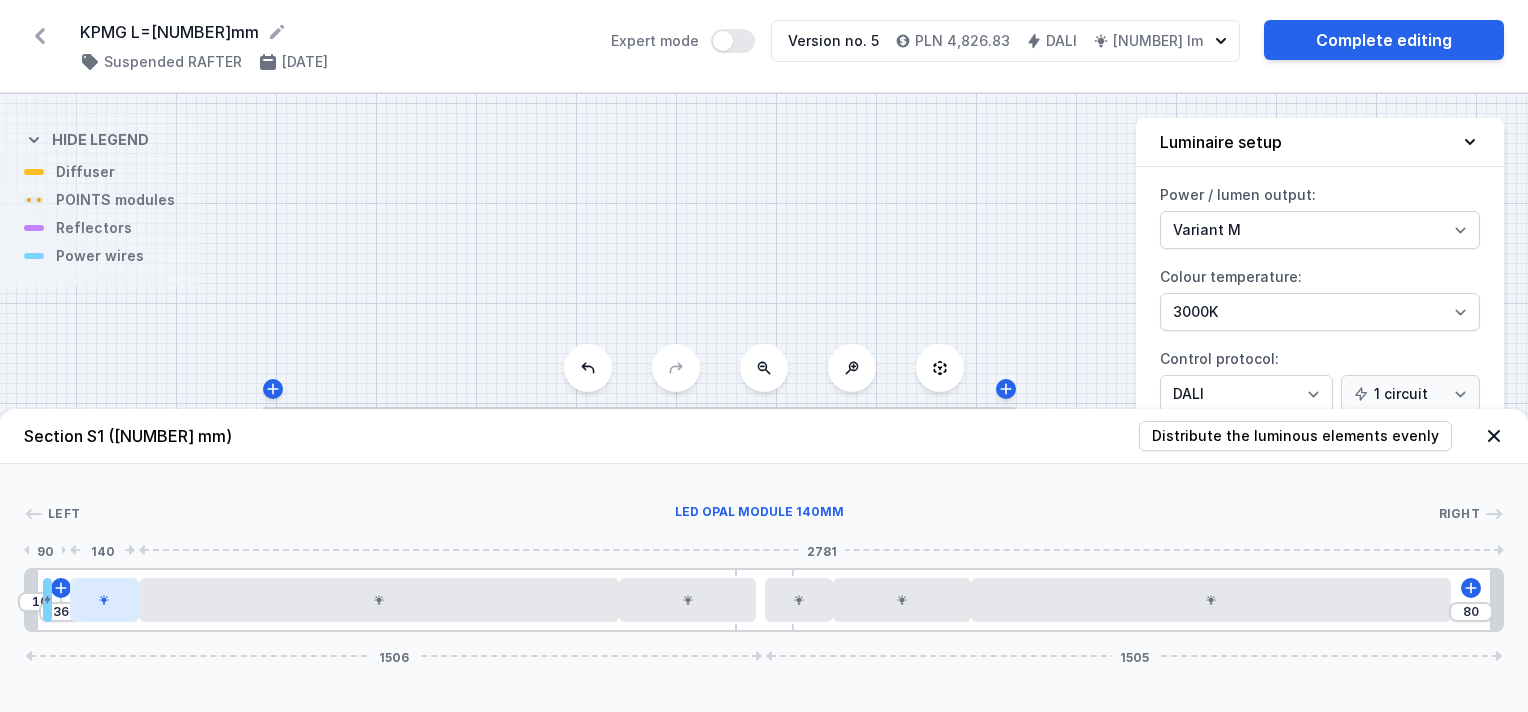 drag, startPoint x: 83, startPoint y: 604, endPoint x: 123, endPoint y: 615, distance: 41.484936 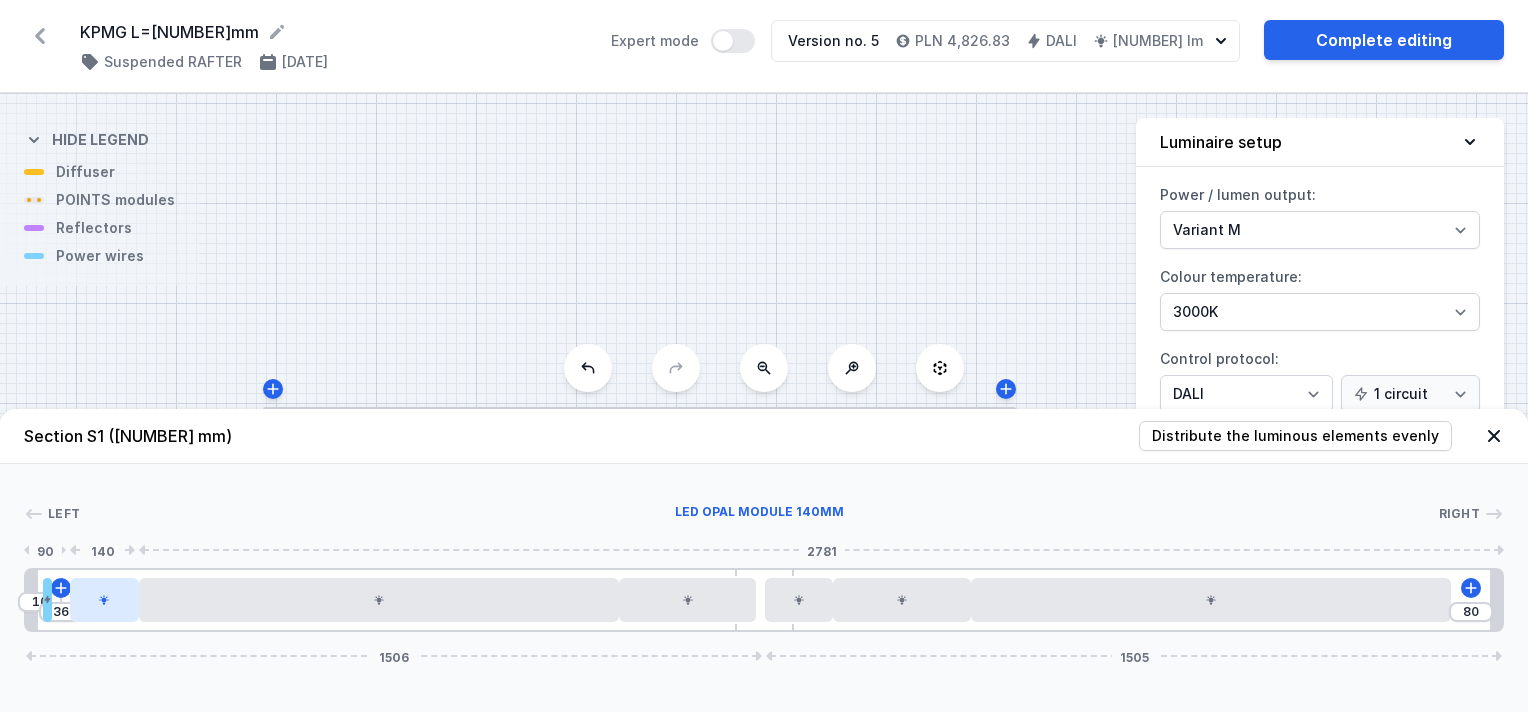 click at bounding box center [104, 600] 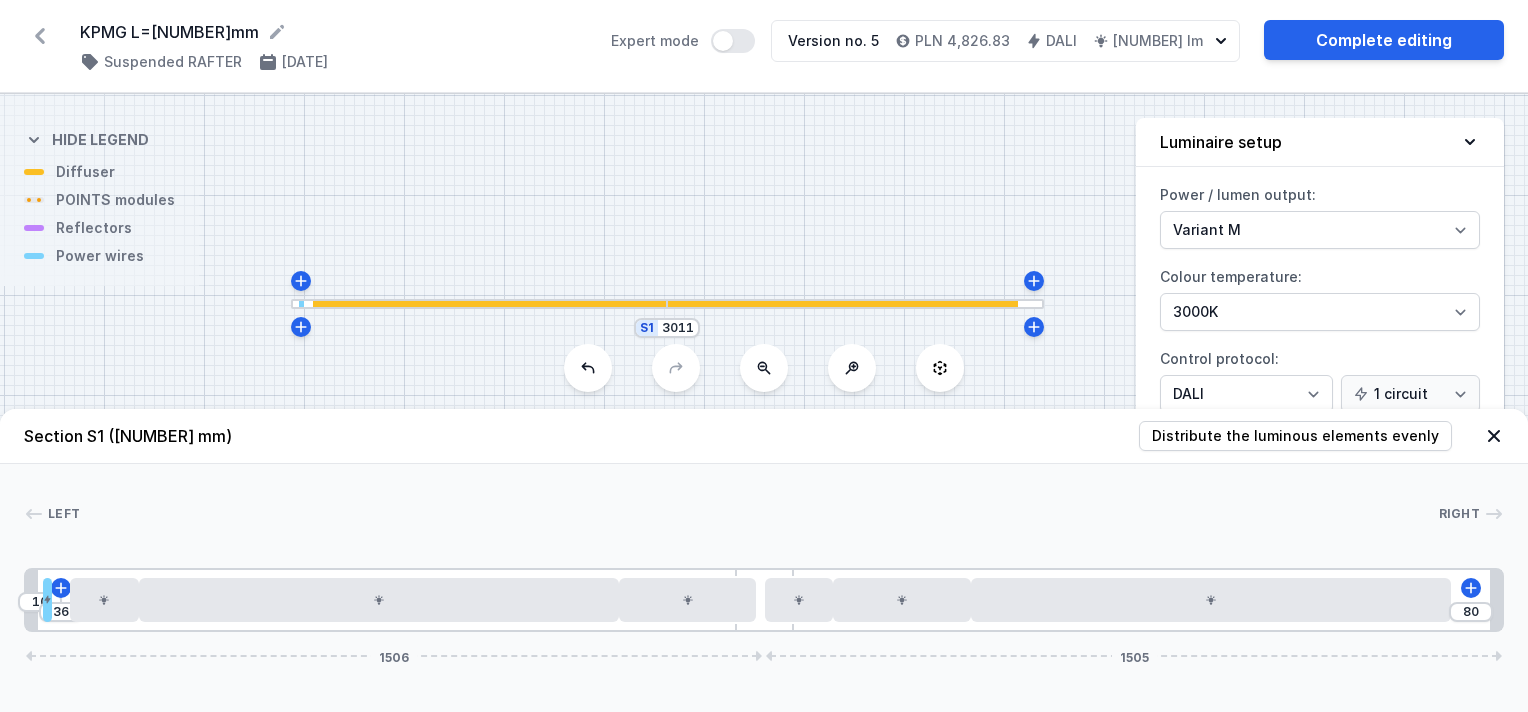 drag, startPoint x: 846, startPoint y: 254, endPoint x: 875, endPoint y: 145, distance: 112.79185 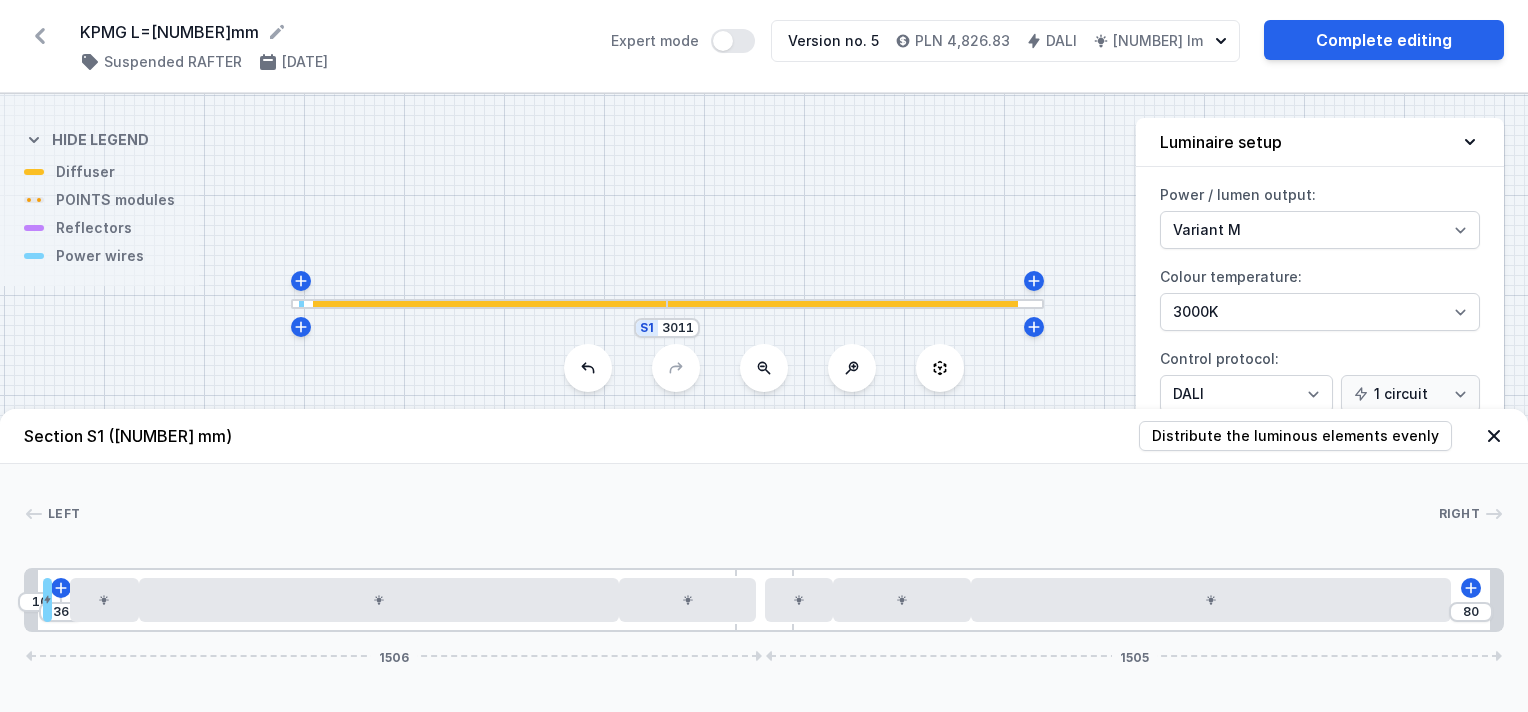 click on "S1 3011" at bounding box center [764, 403] 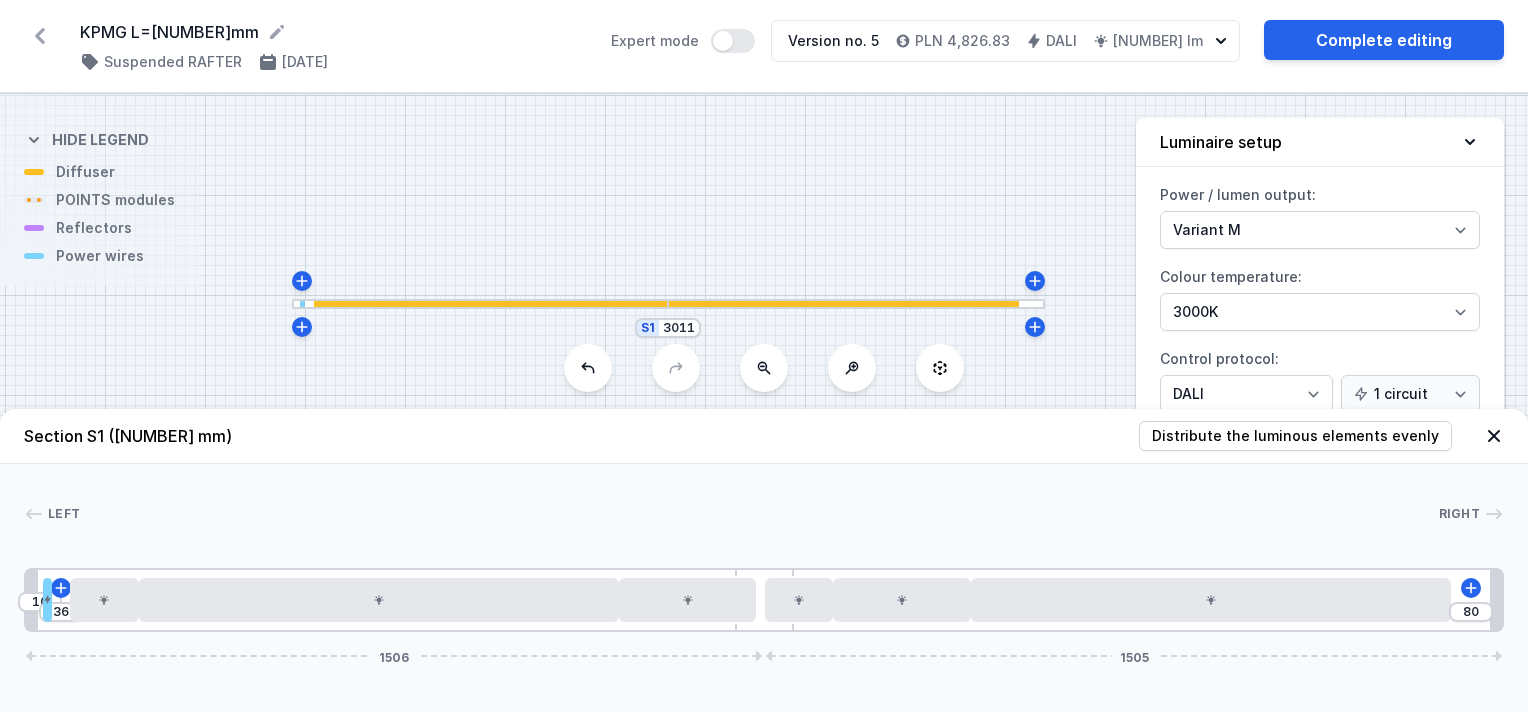 click at bounding box center (1494, 436) 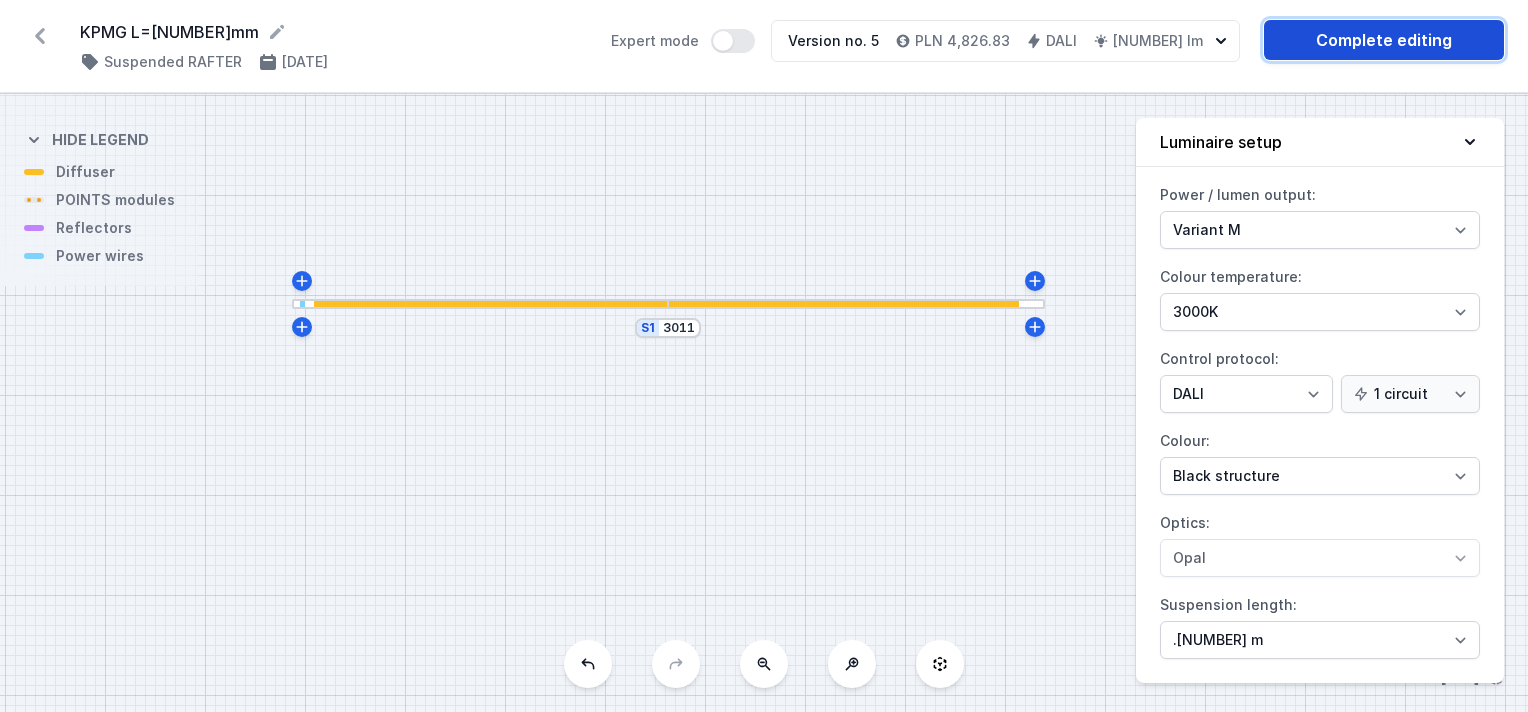 click on "Complete editing" at bounding box center (1384, 40) 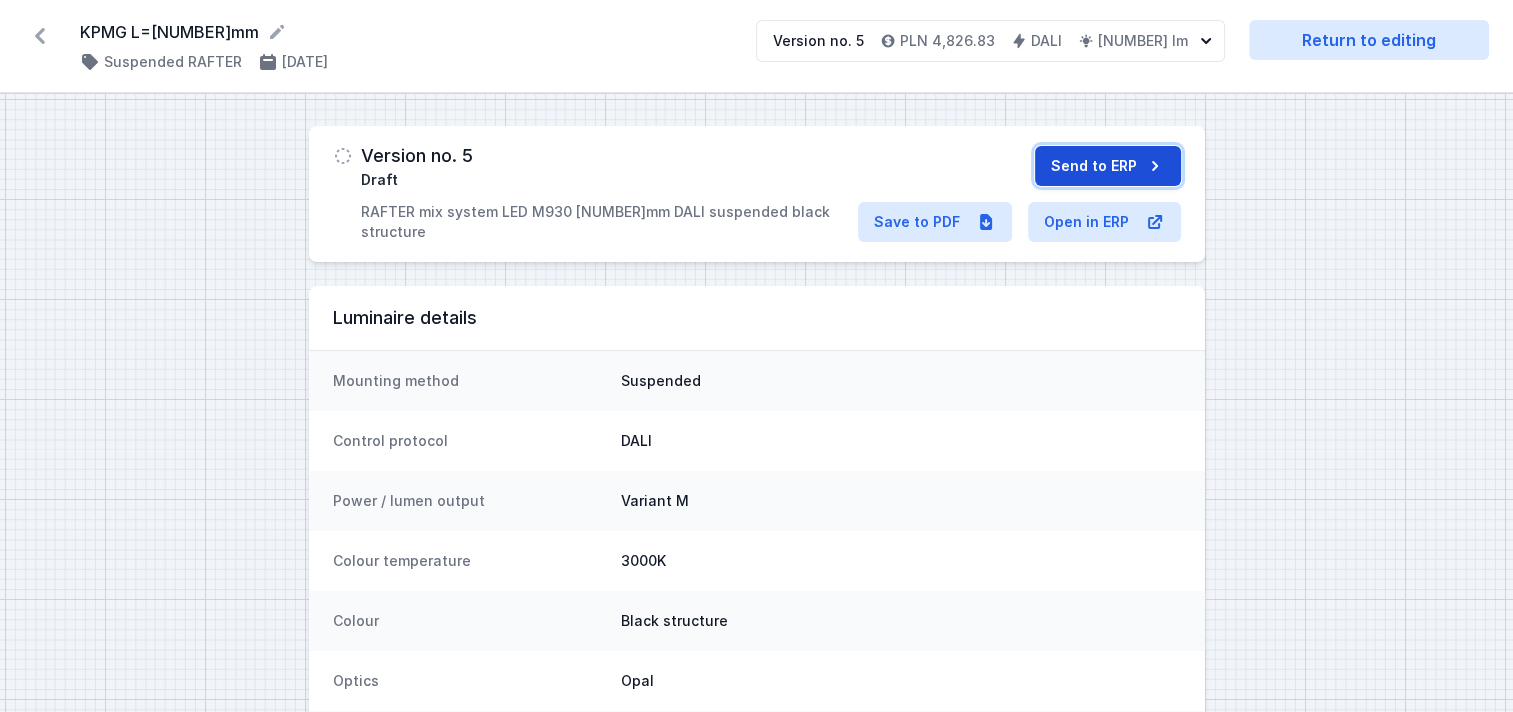 click on "Send to ERP" at bounding box center [1108, 166] 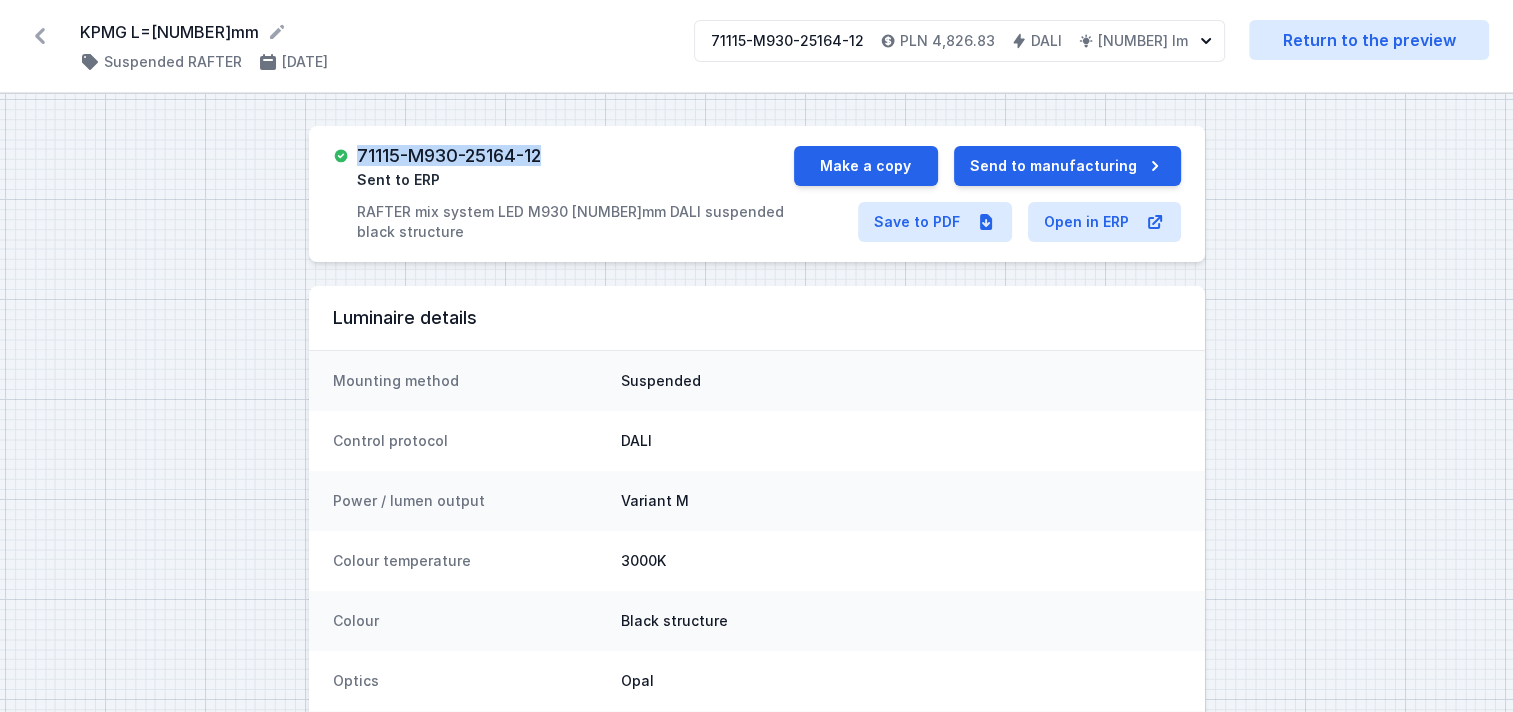 drag, startPoint x: 563, startPoint y: 160, endPoint x: 356, endPoint y: 163, distance: 207.02174 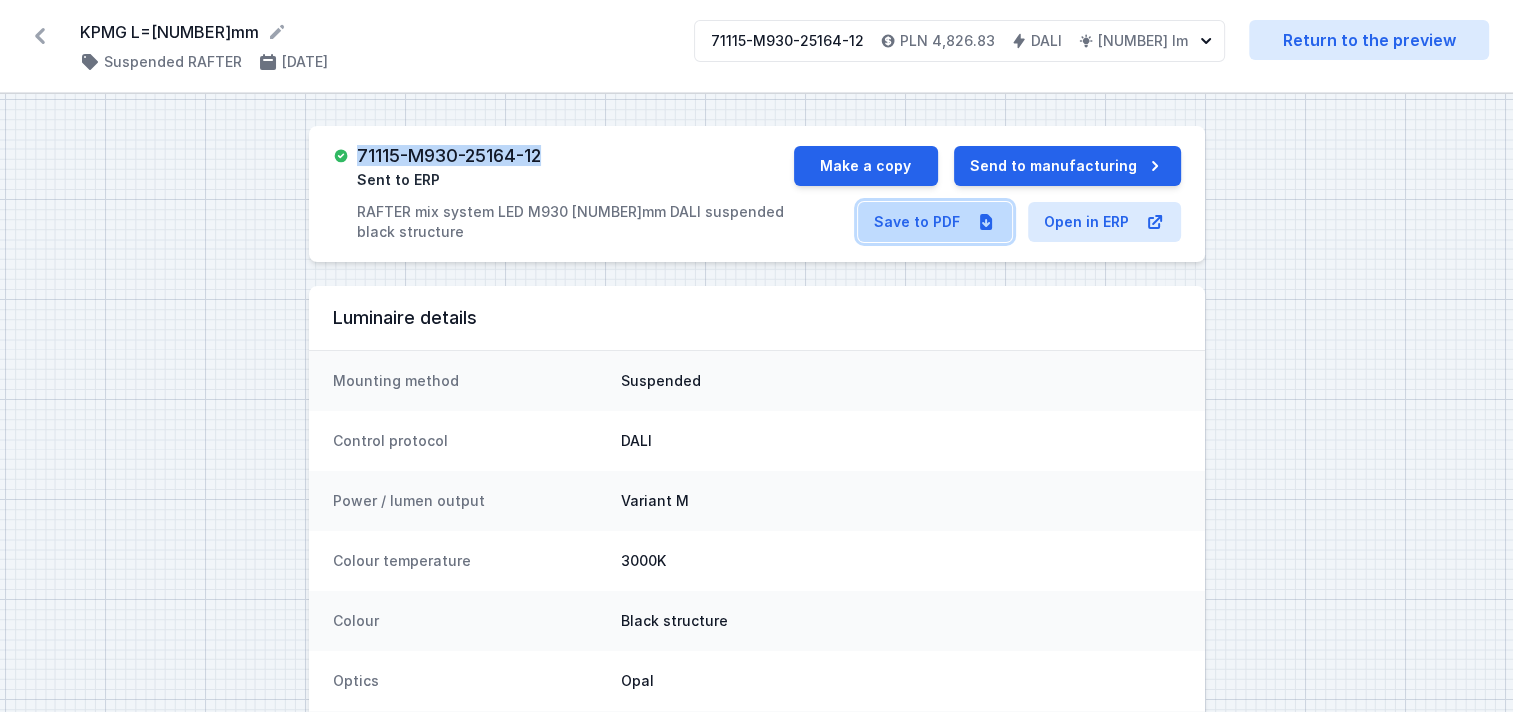click on "Save to PDF" at bounding box center [935, 222] 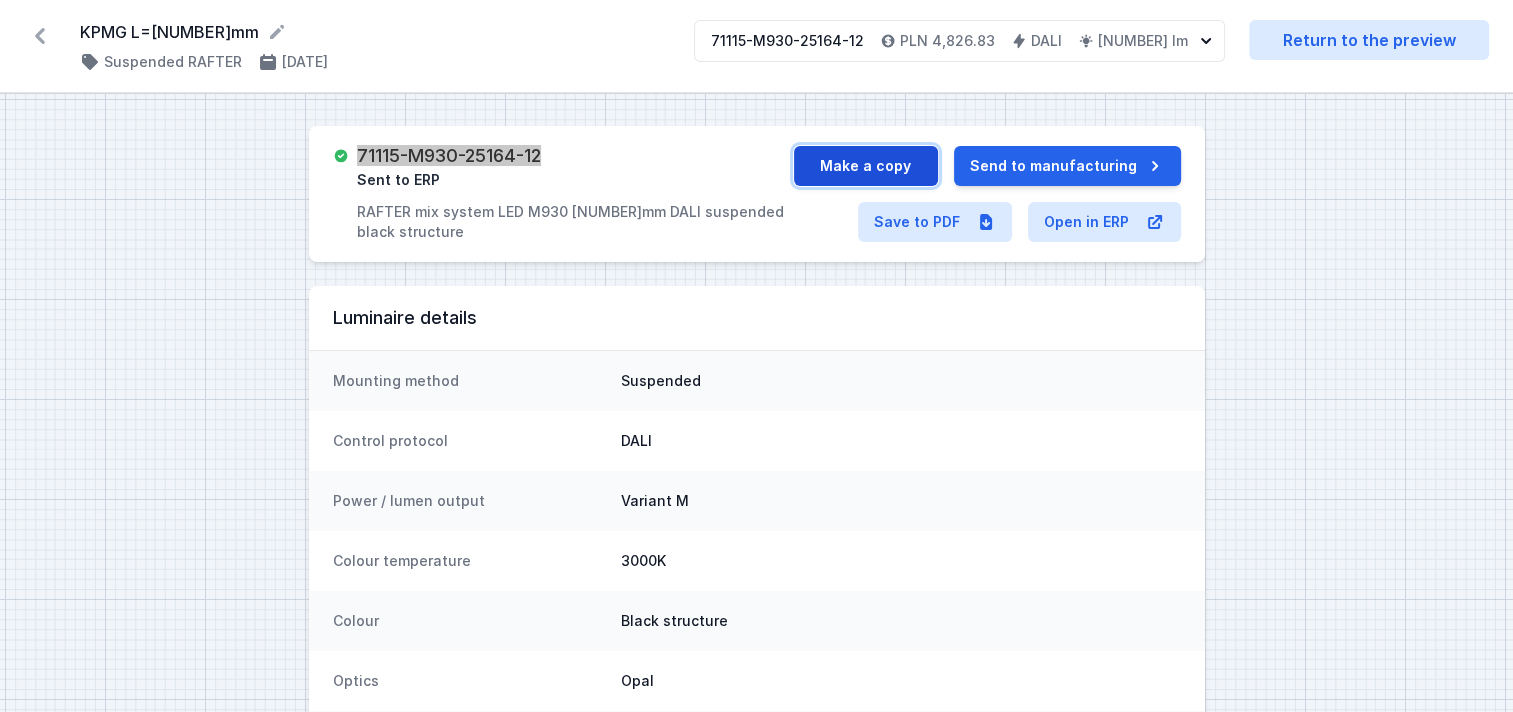 click on "Make a copy" at bounding box center [866, 166] 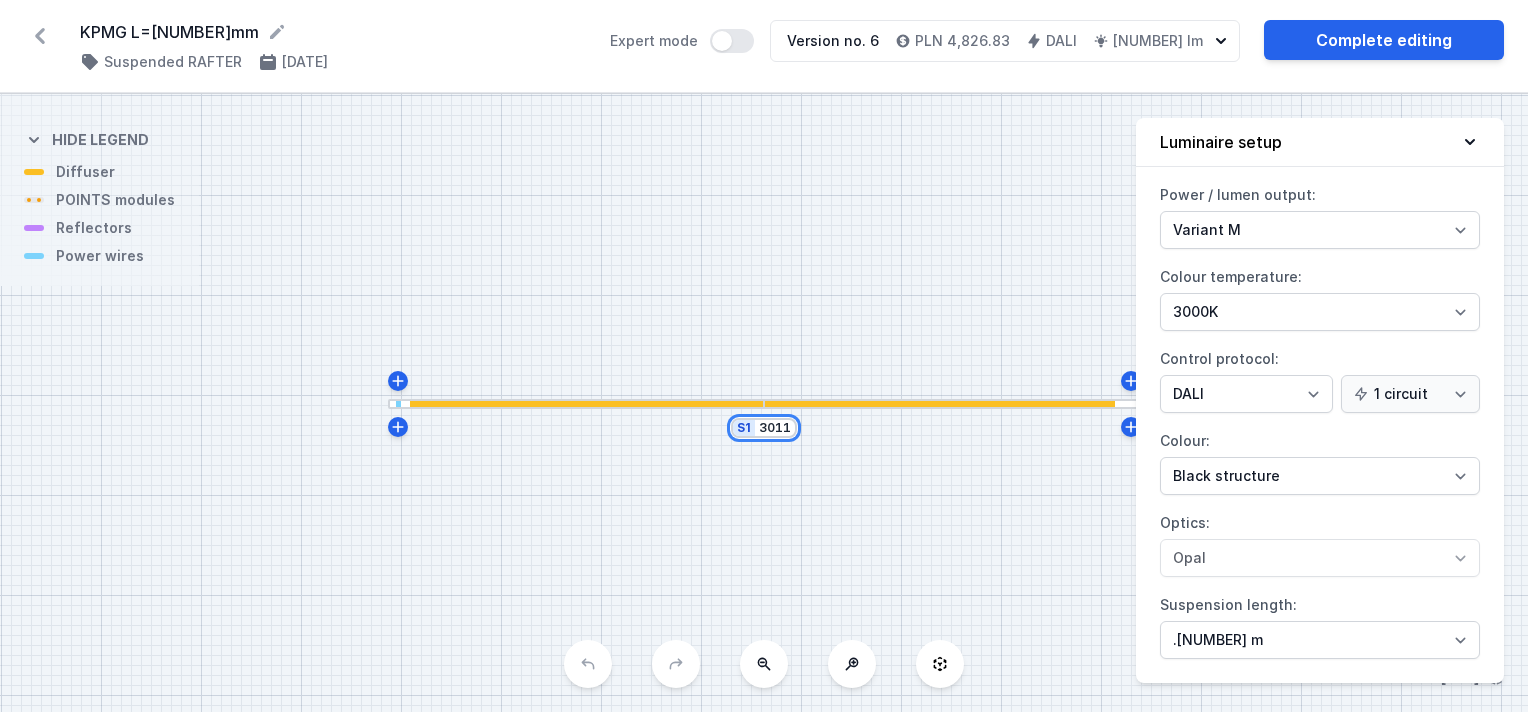 click on "S1 3011" at bounding box center [764, 428] 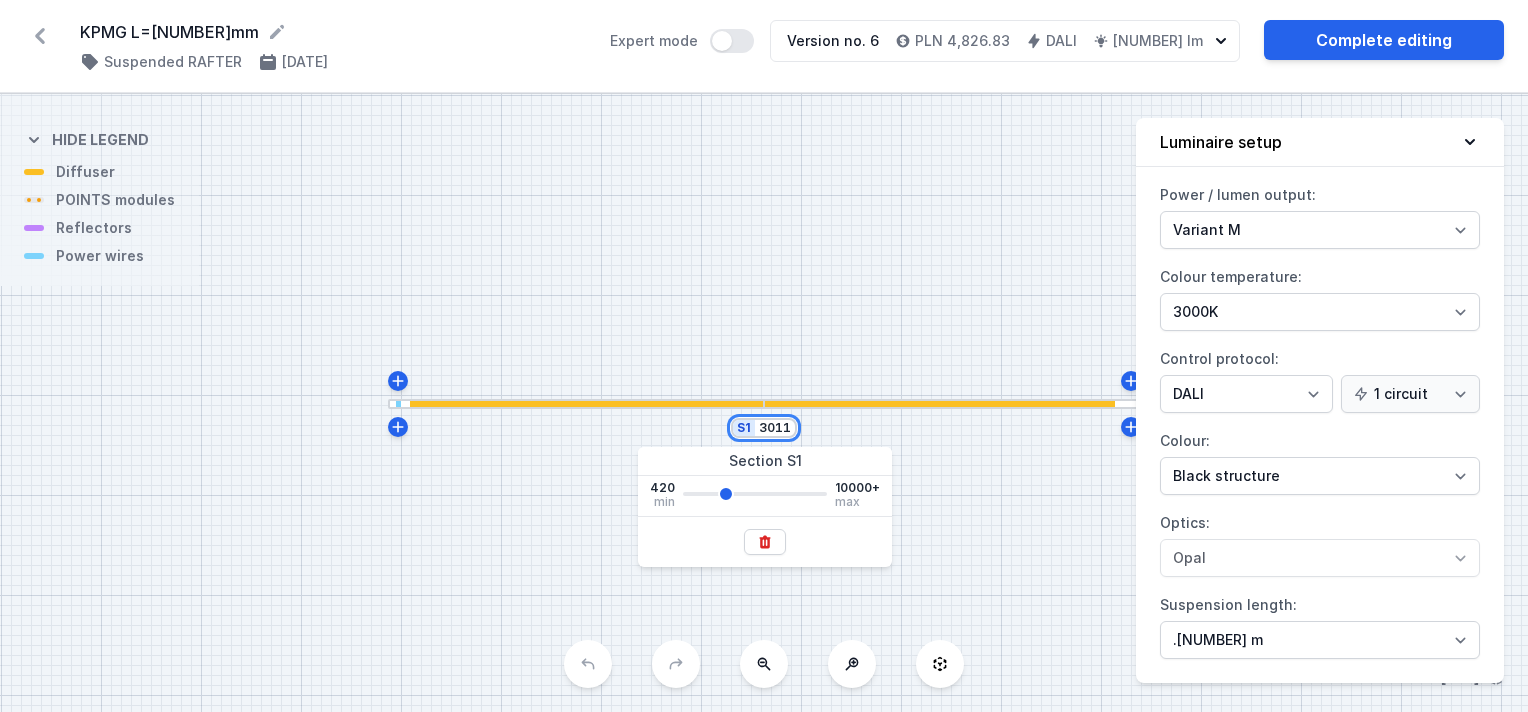 drag, startPoint x: 760, startPoint y: 426, endPoint x: 827, endPoint y: 425, distance: 67.00746 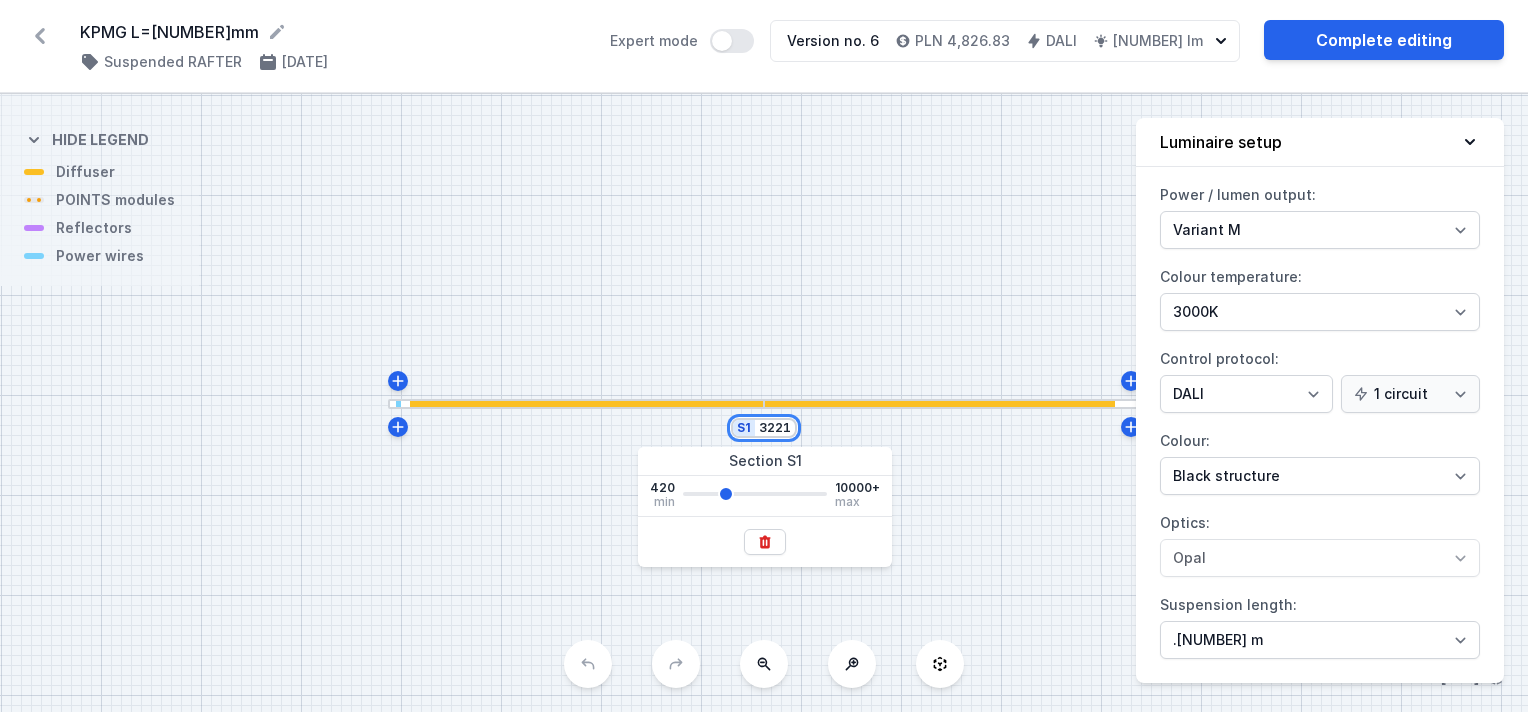 type on "3221" 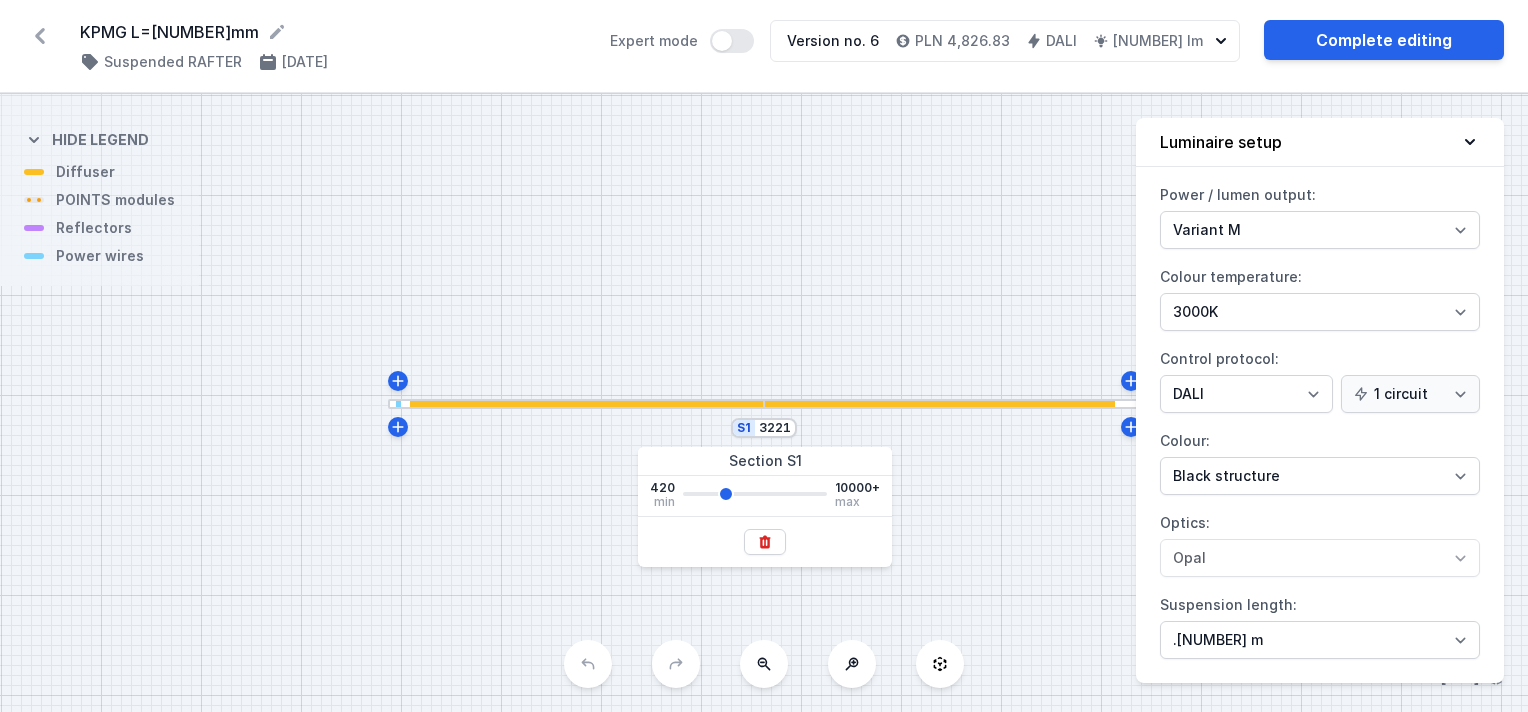 click on "S1 3221" at bounding box center [764, 403] 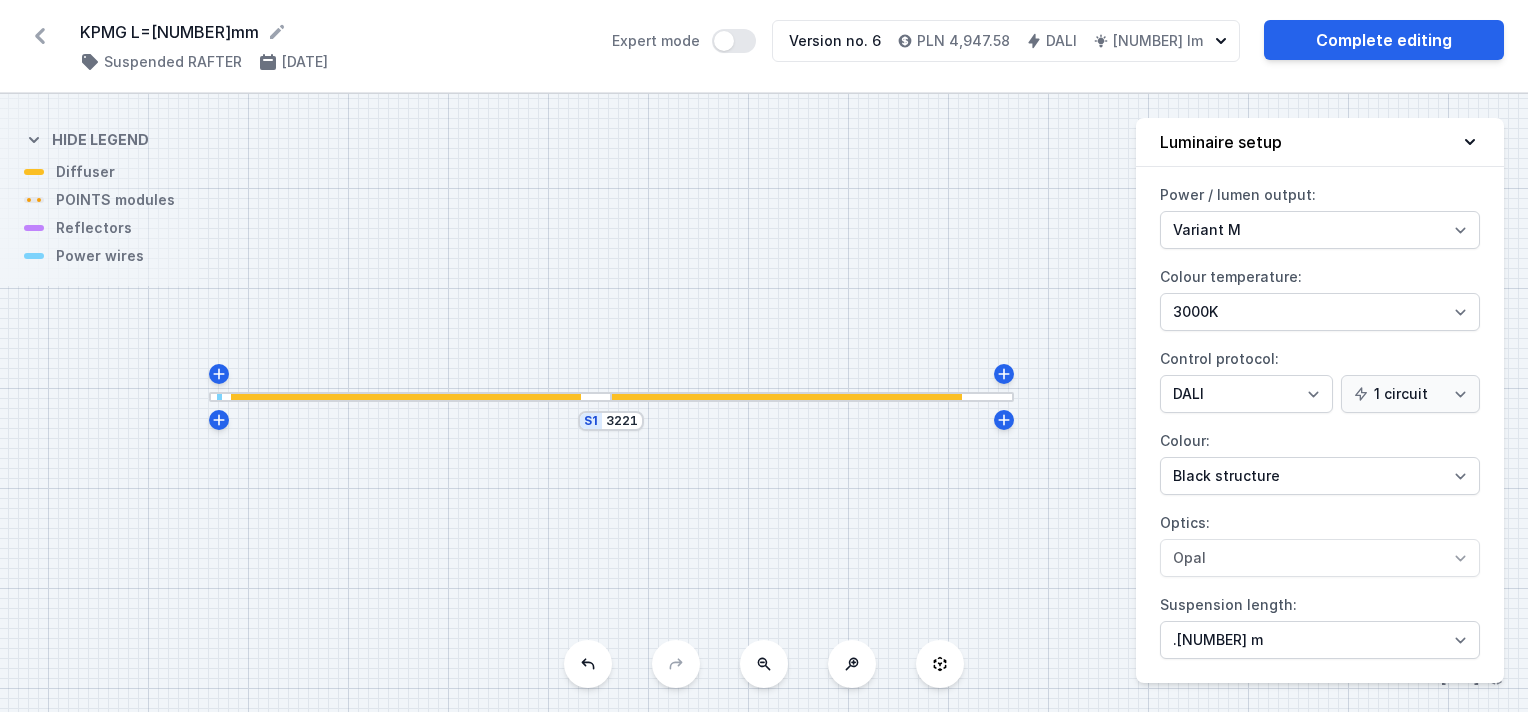 drag, startPoint x: 640, startPoint y: 501, endPoint x: 487, endPoint y: 494, distance: 153.16005 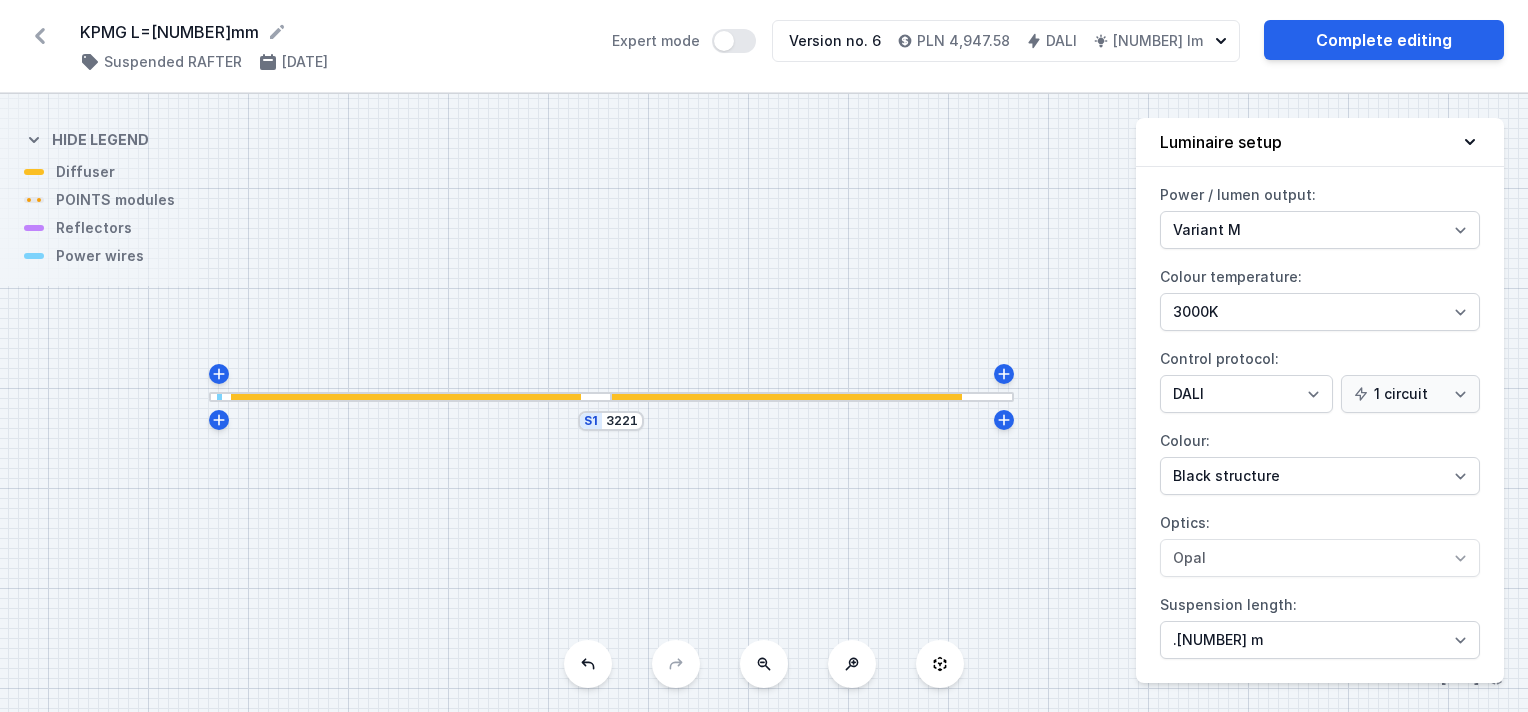 click on "S1 3221" at bounding box center (764, 403) 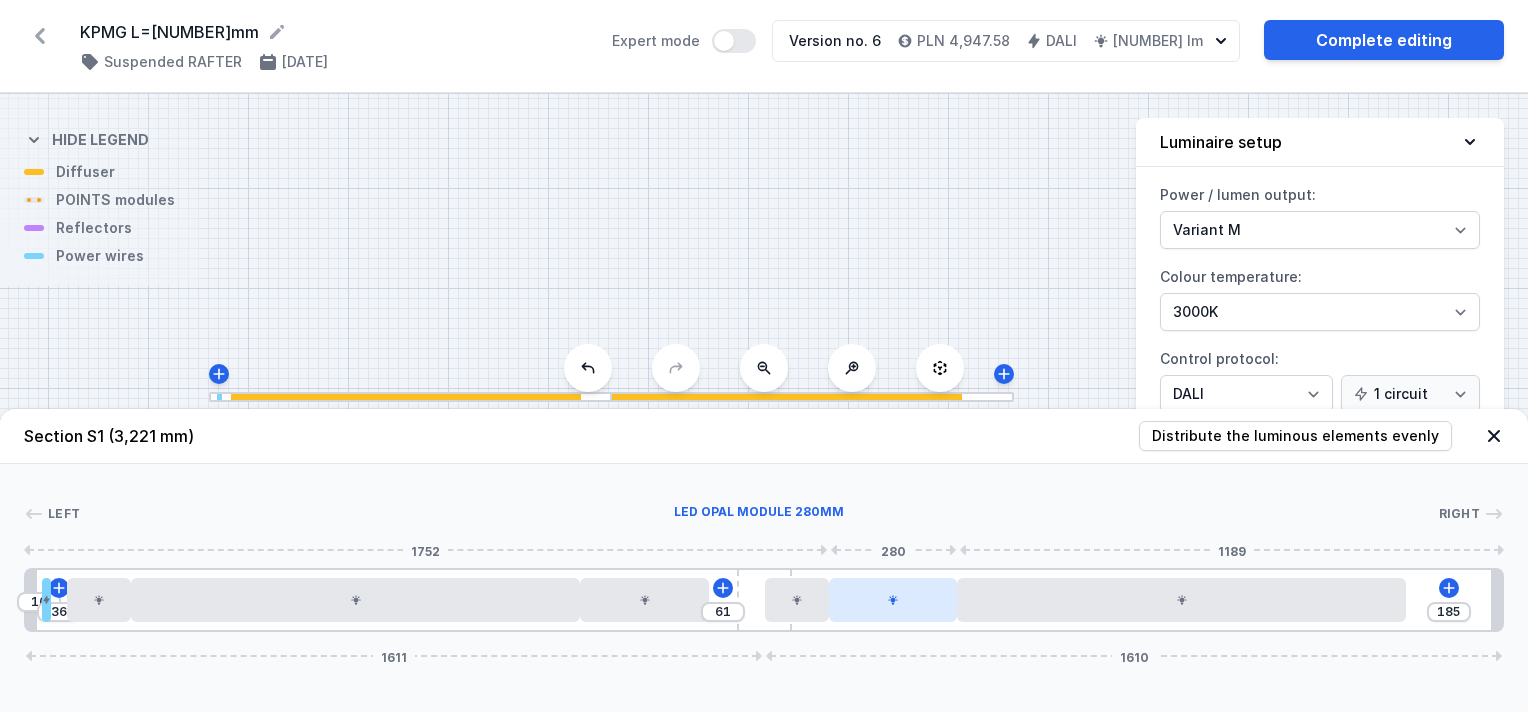 click at bounding box center [99, 600] 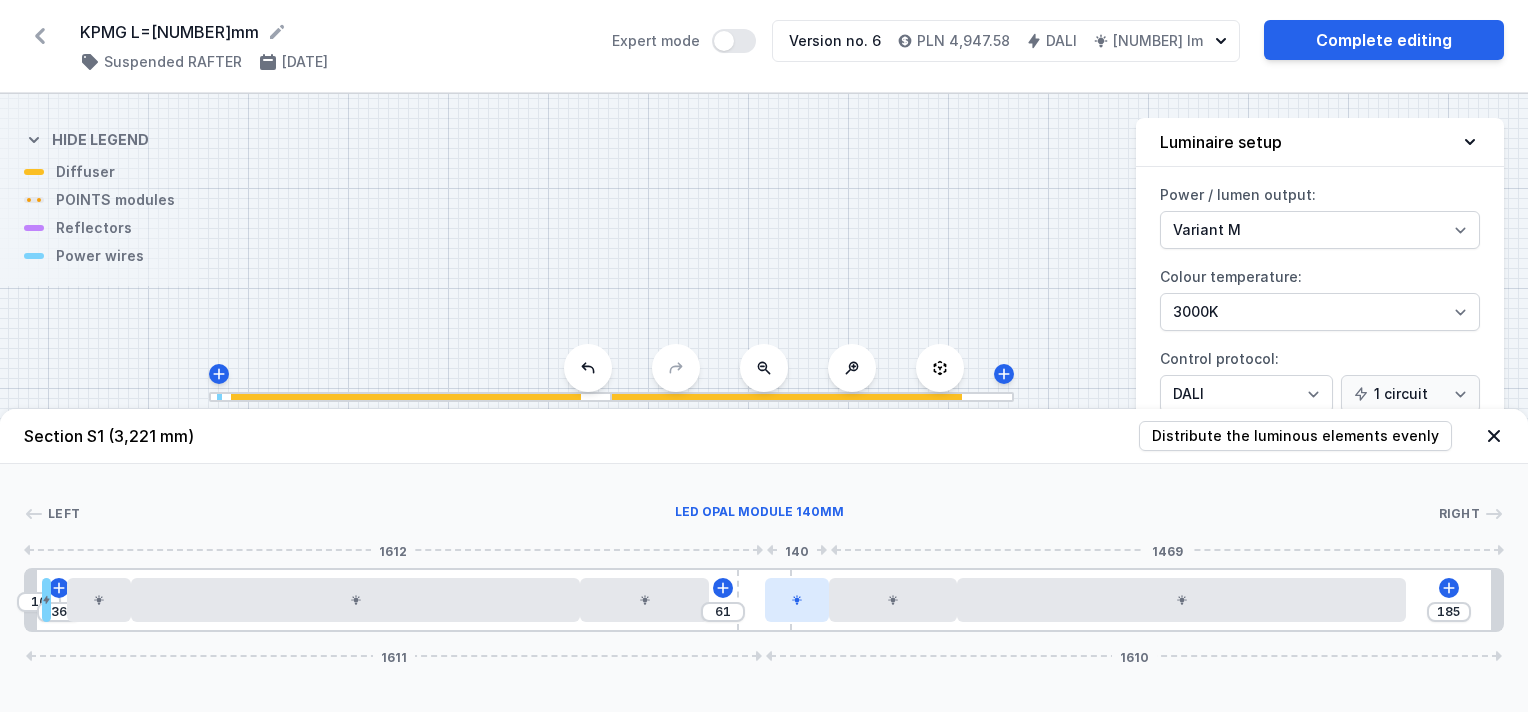 click at bounding box center (99, 600) 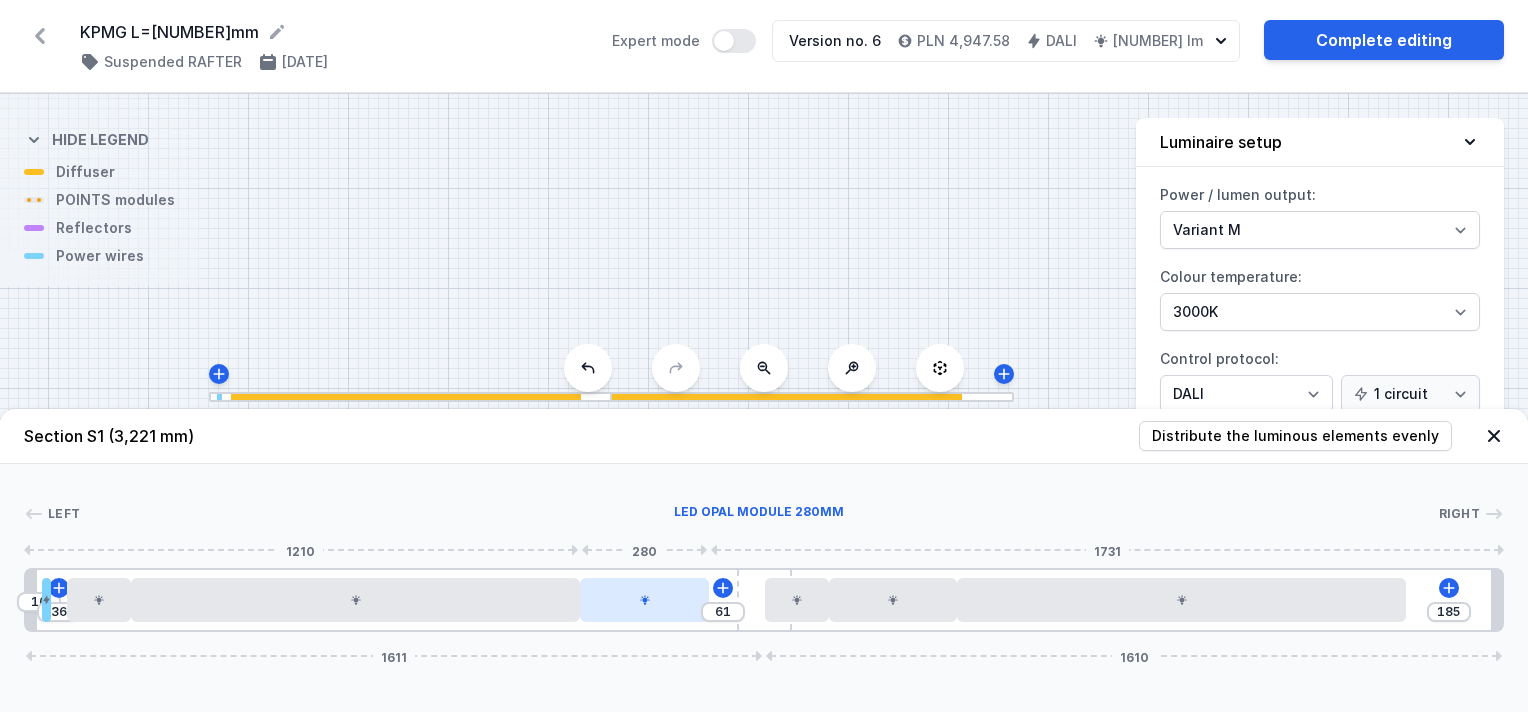 click at bounding box center (645, 600) 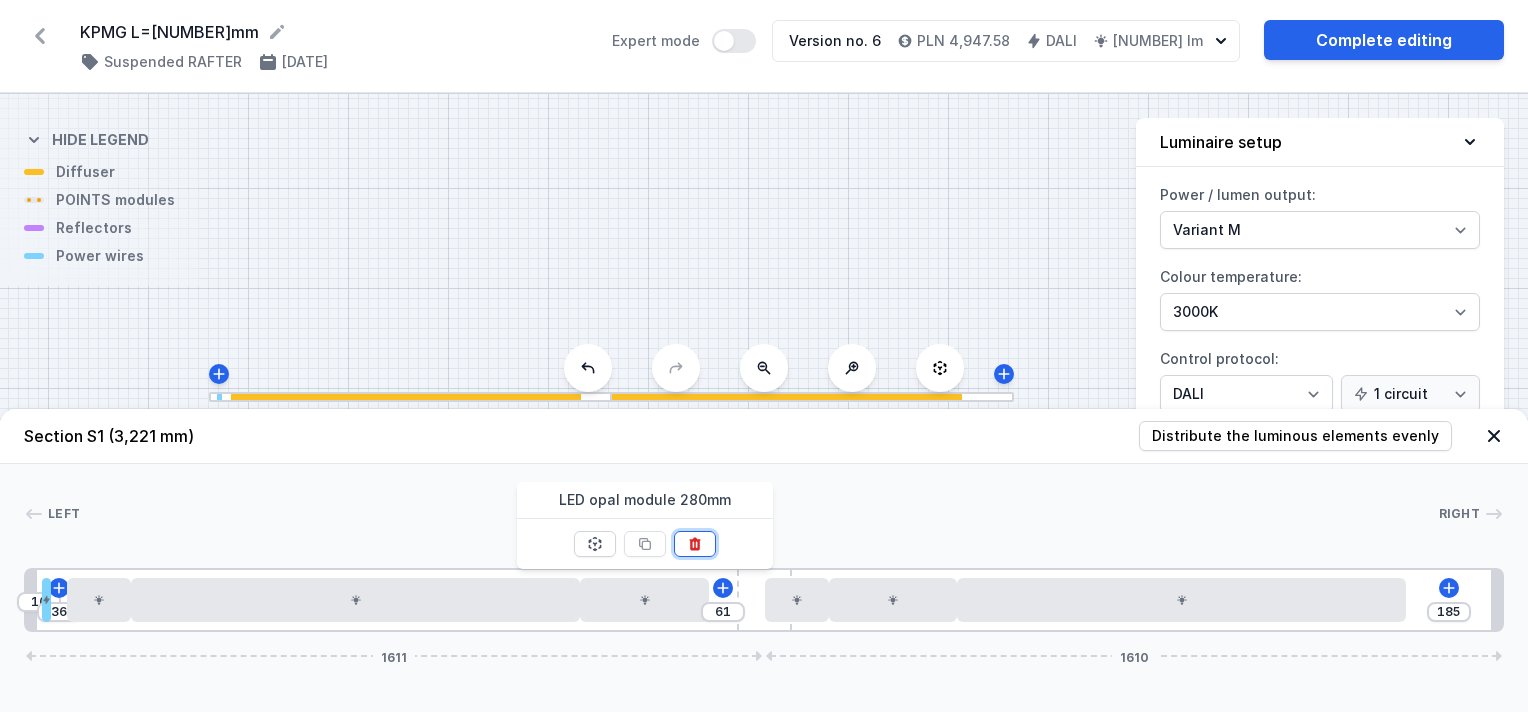 click at bounding box center [695, 544] 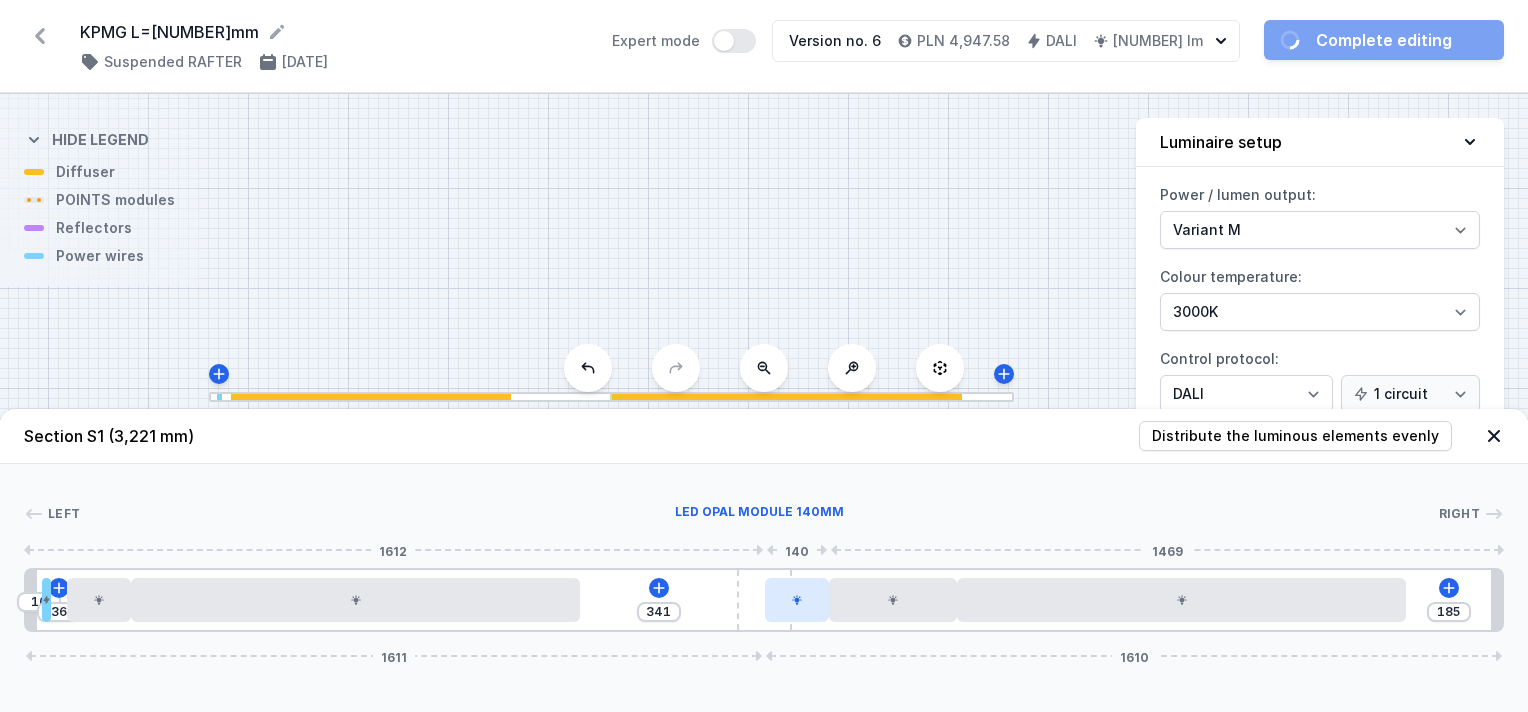 click at bounding box center (99, 600) 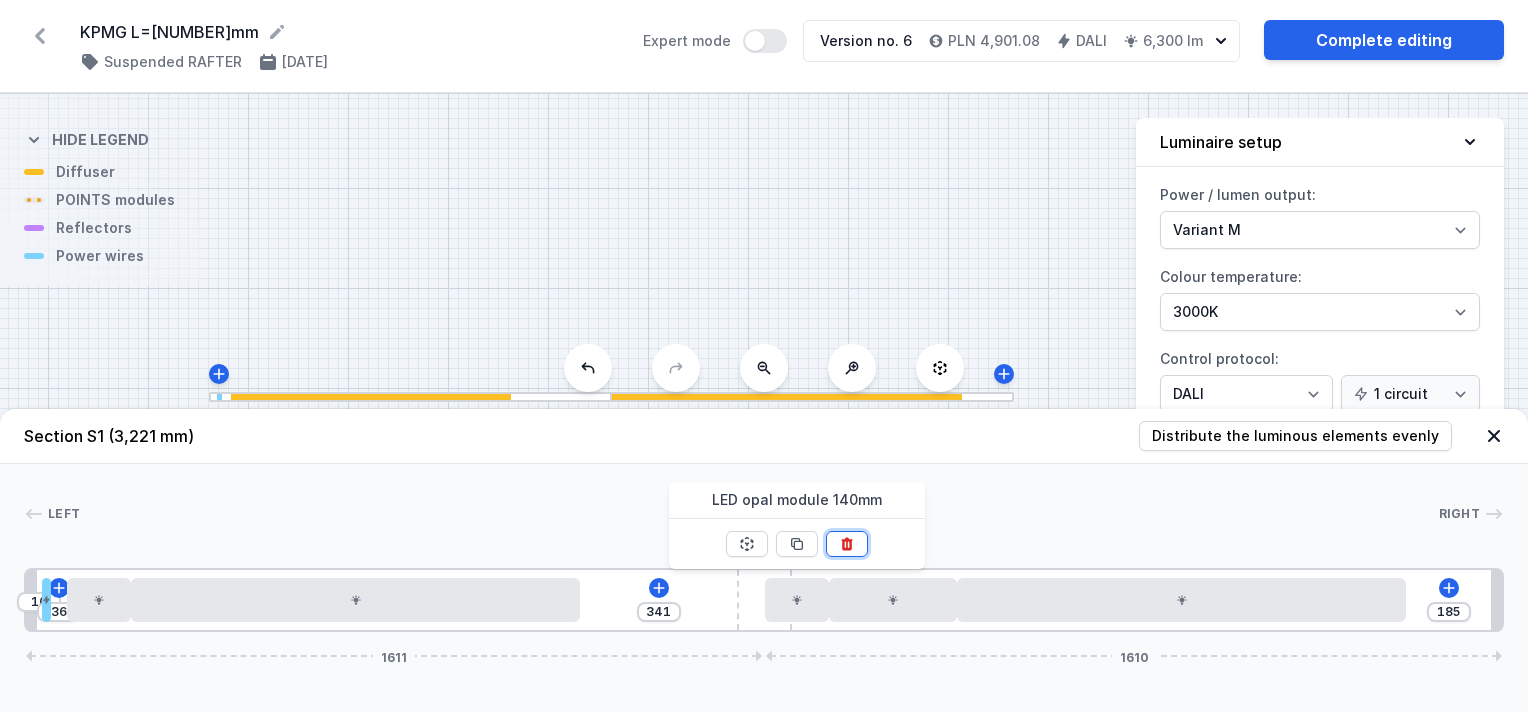 click at bounding box center [847, 544] 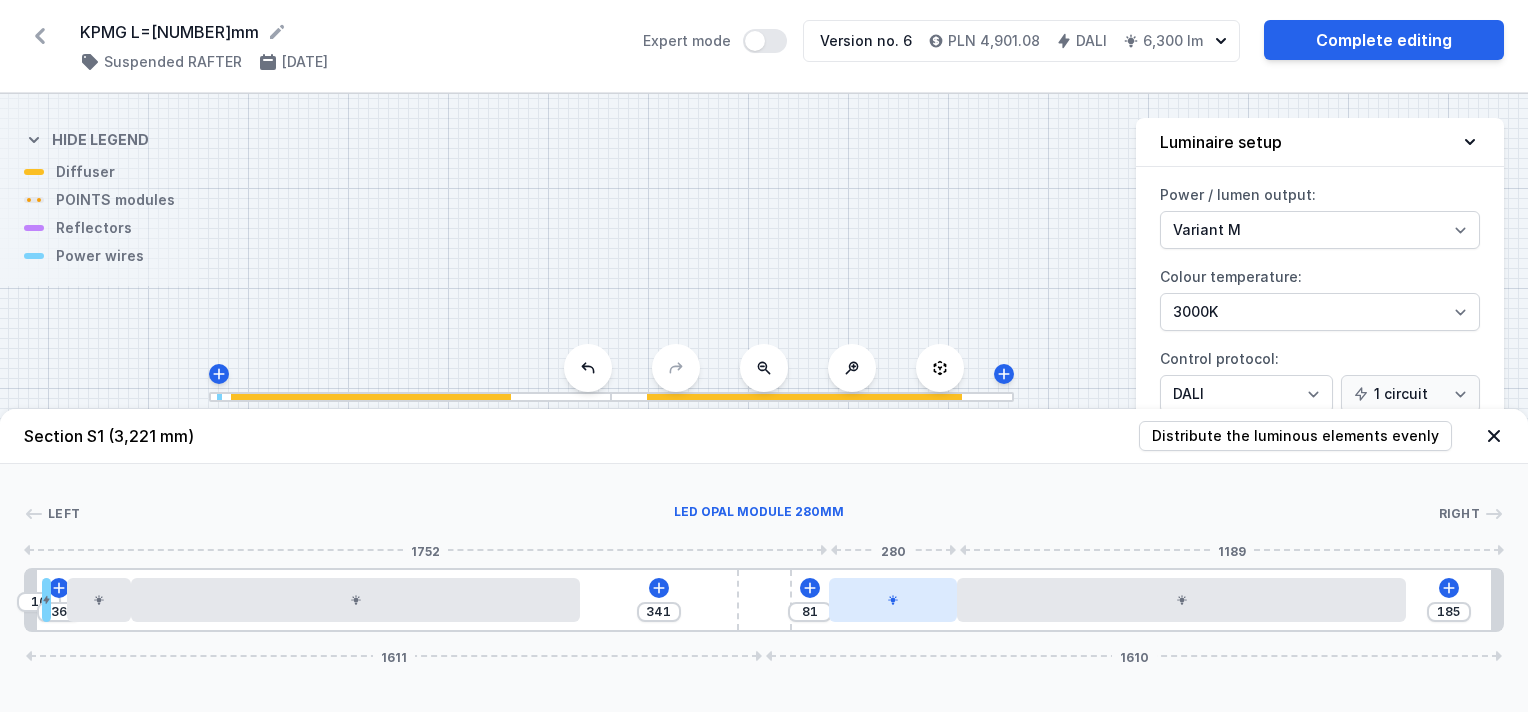 click at bounding box center (99, 600) 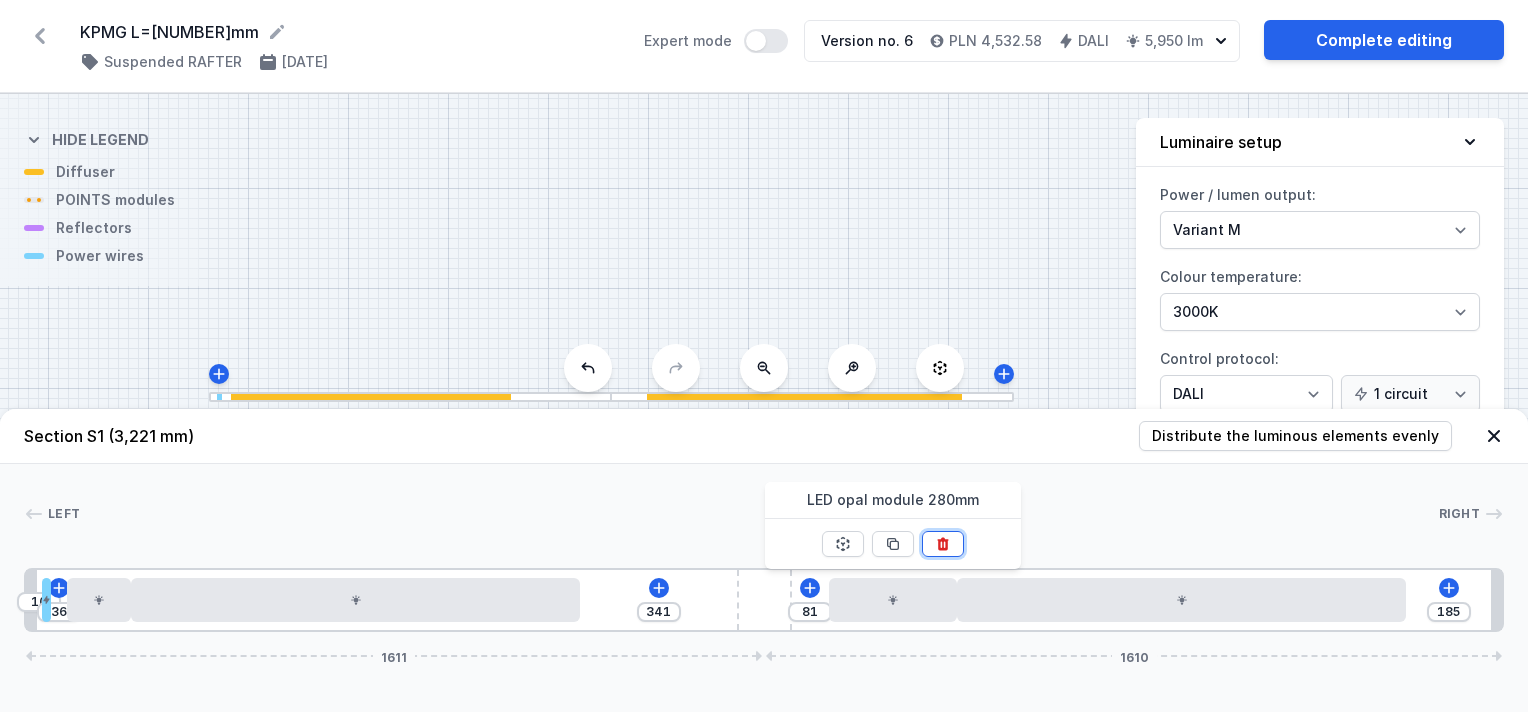 click at bounding box center (942, 543) 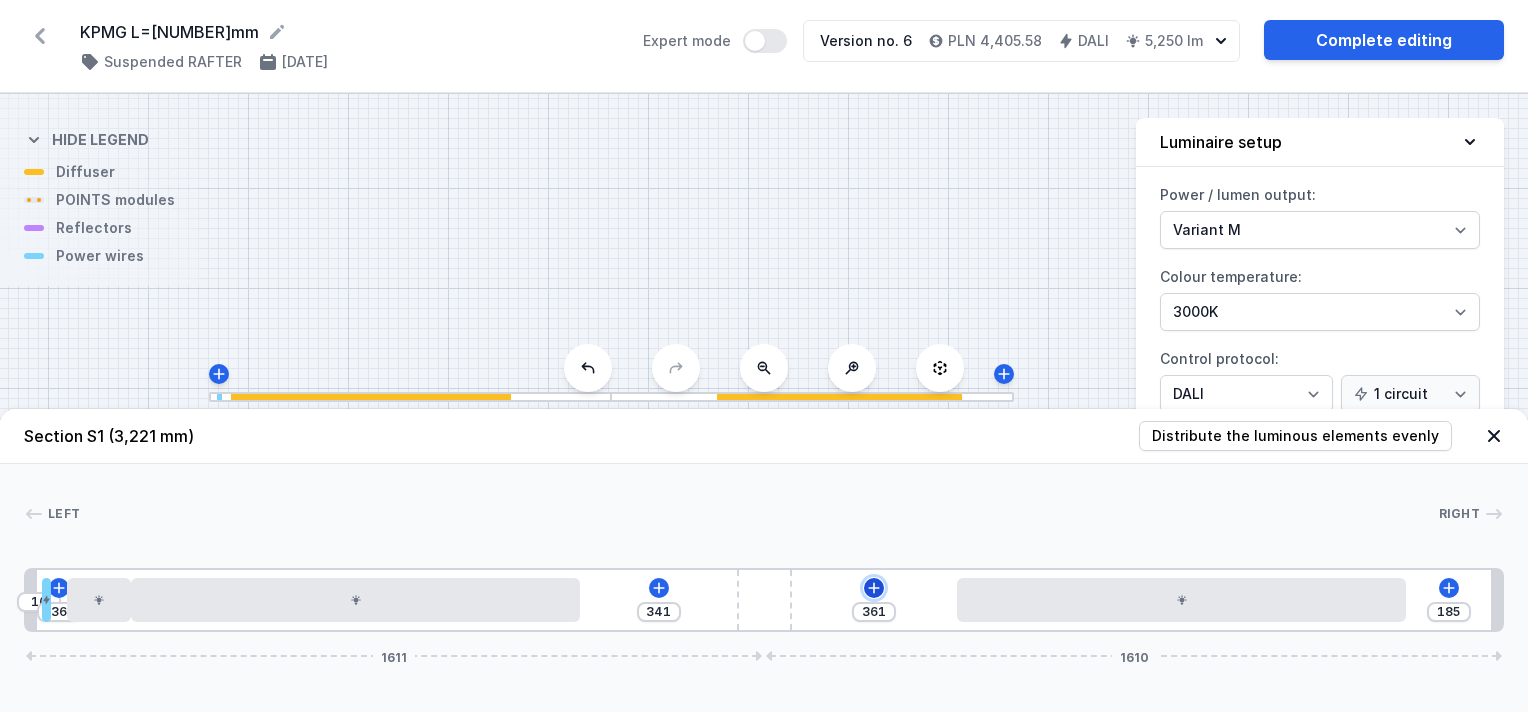 click at bounding box center [59, 588] 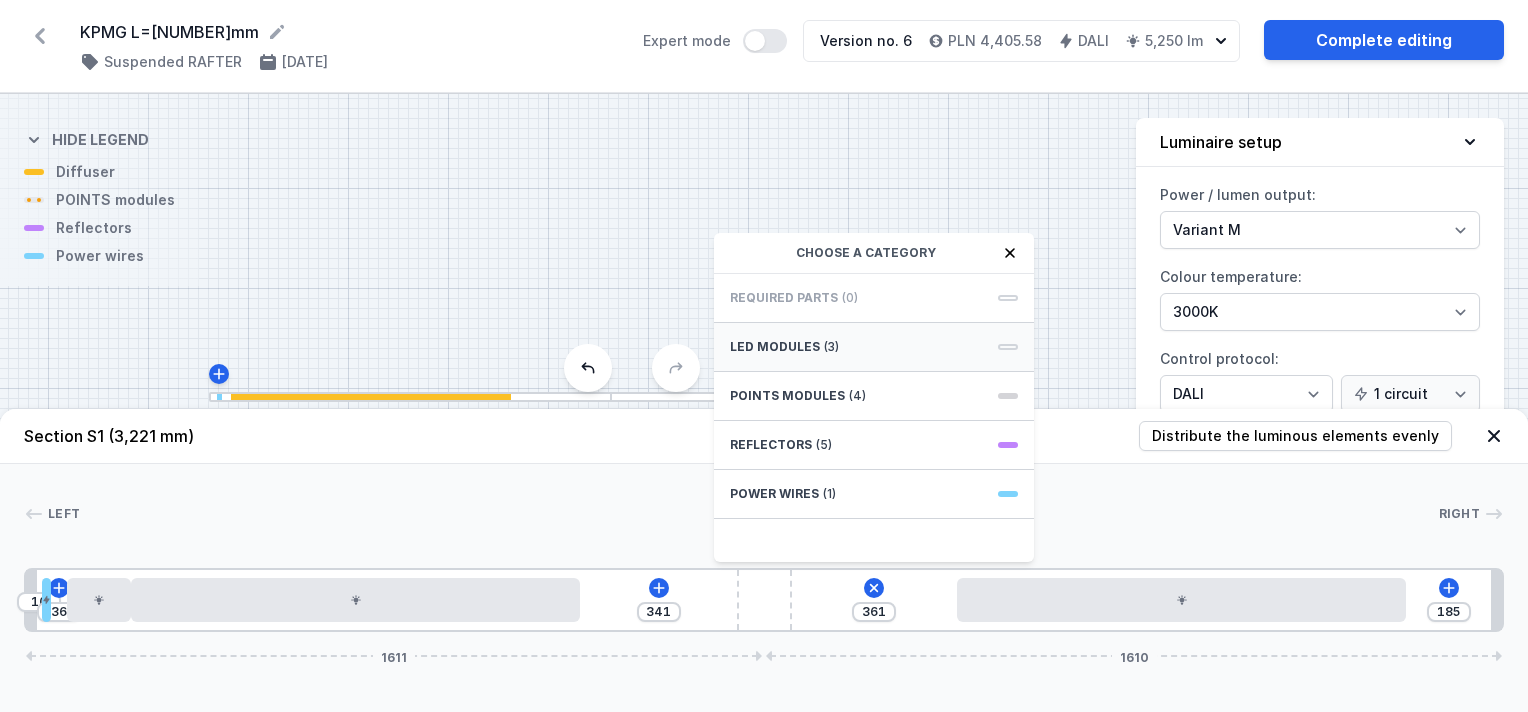 click on "LED modules (3)" at bounding box center (874, 347) 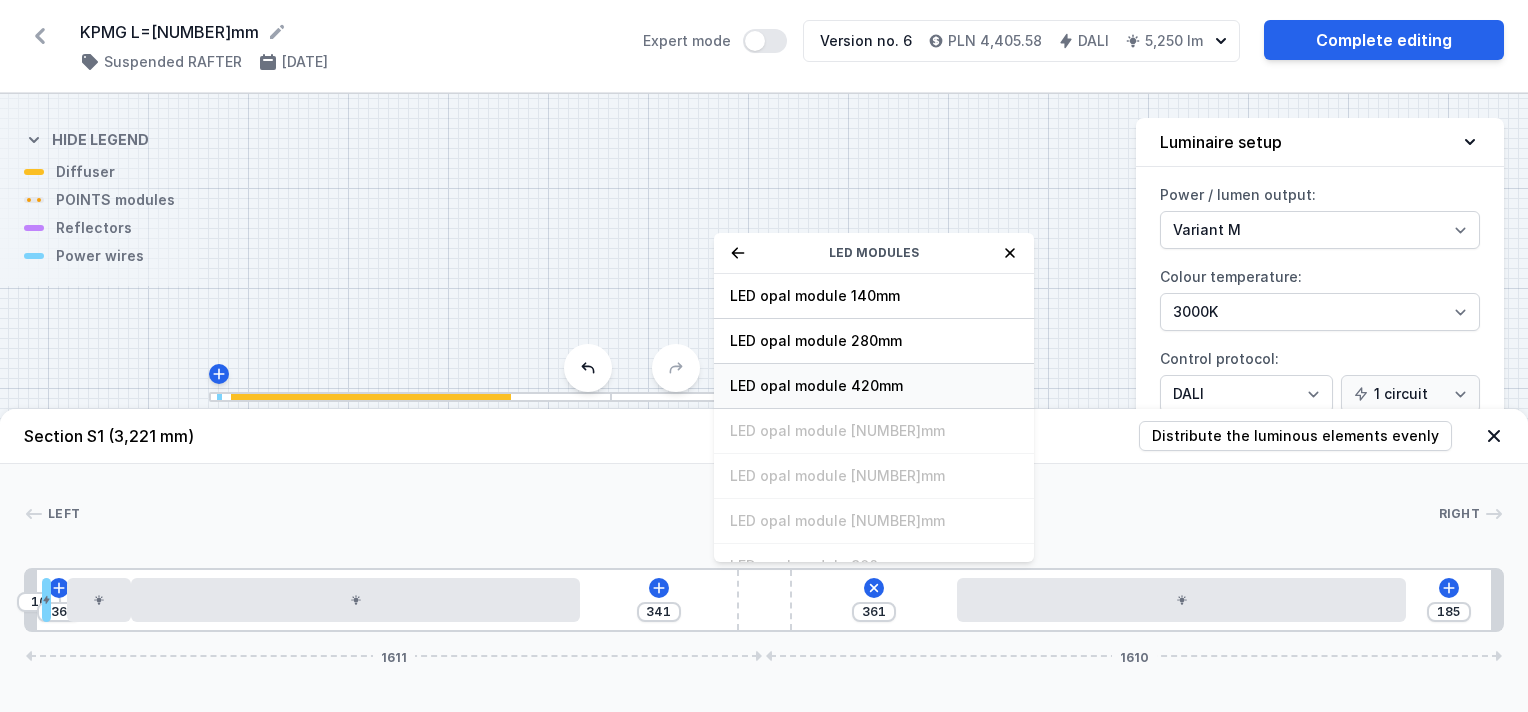 click on "LED opal module 420mm" at bounding box center [874, 296] 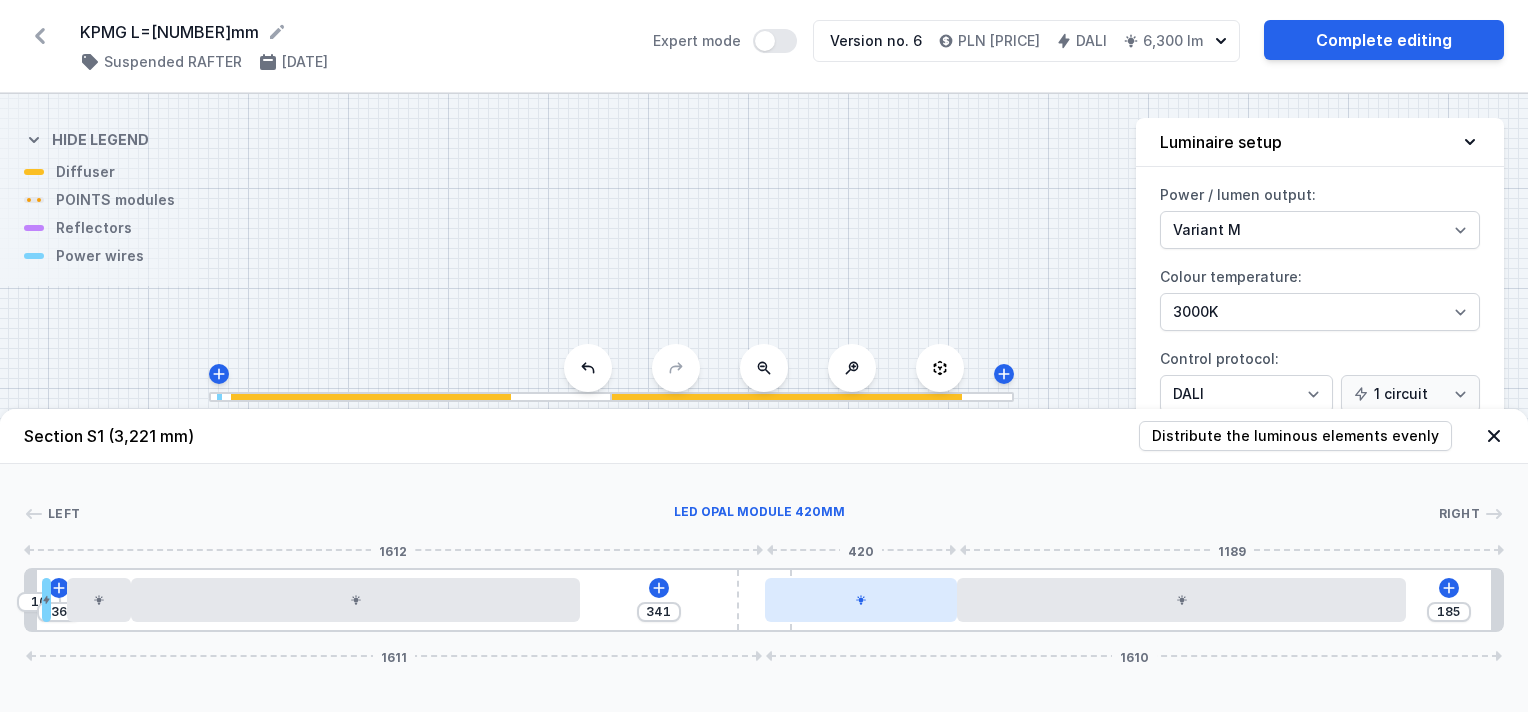 click at bounding box center (861, 600) 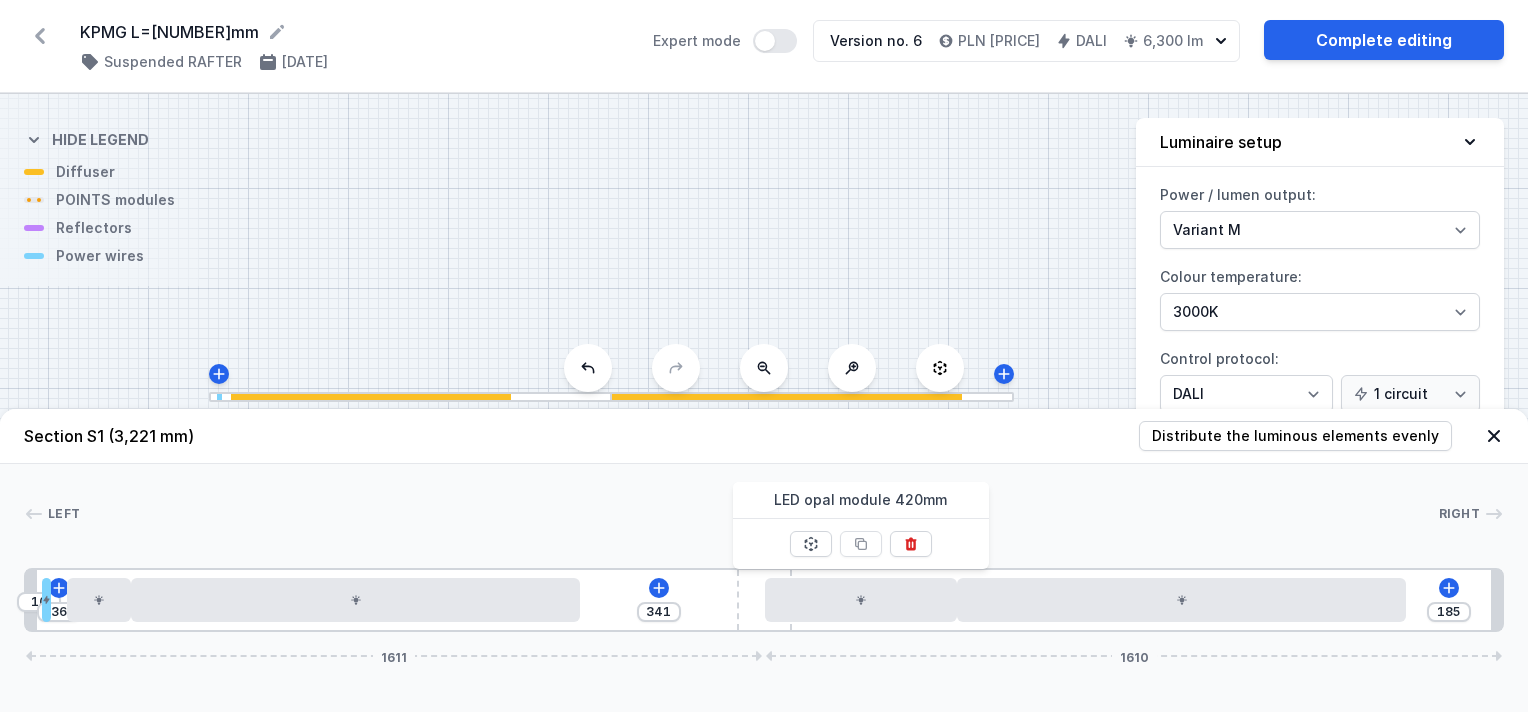 click on "Left Right 1 2 3 4 5 6 4 1 [NUMBER] [NUMBER] [NUMBER] [NUMBER] [NUMBER] [NUMBER] [NUMBER] [NUMBER] [NUMBER] [NUMBER] [NUMBER] [NUMBER]" at bounding box center [764, 548] 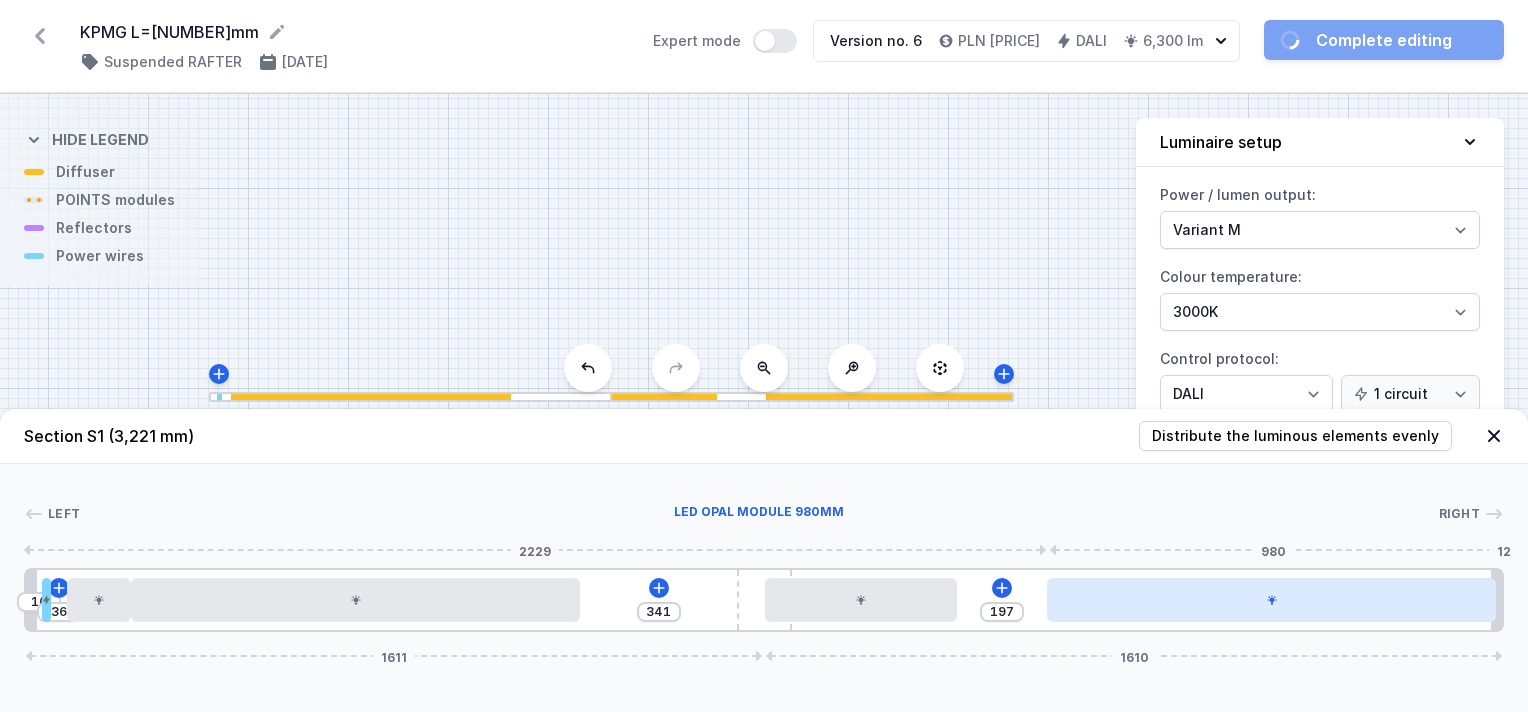 drag, startPoint x: 1036, startPoint y: 610, endPoint x: 1164, endPoint y: 612, distance: 128.01562 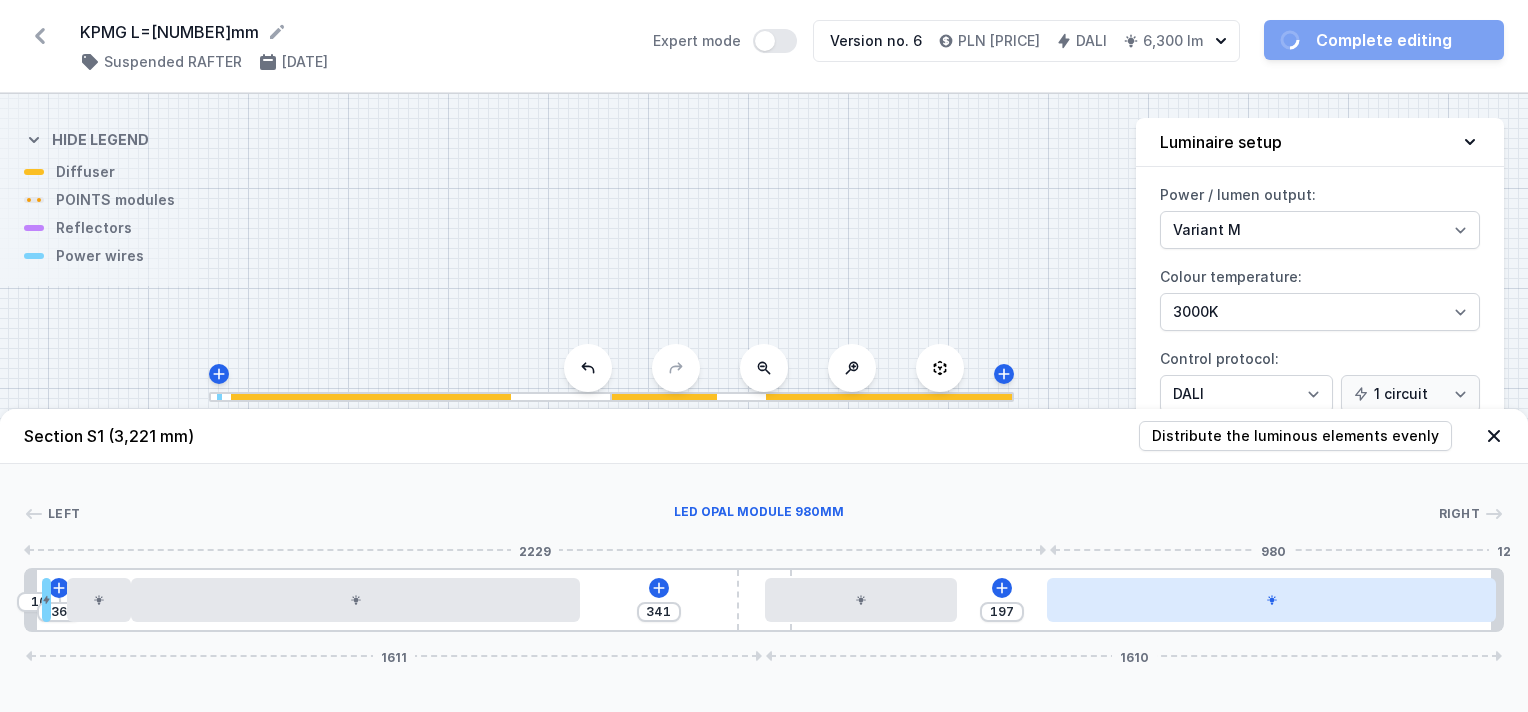 click at bounding box center [1271, 600] 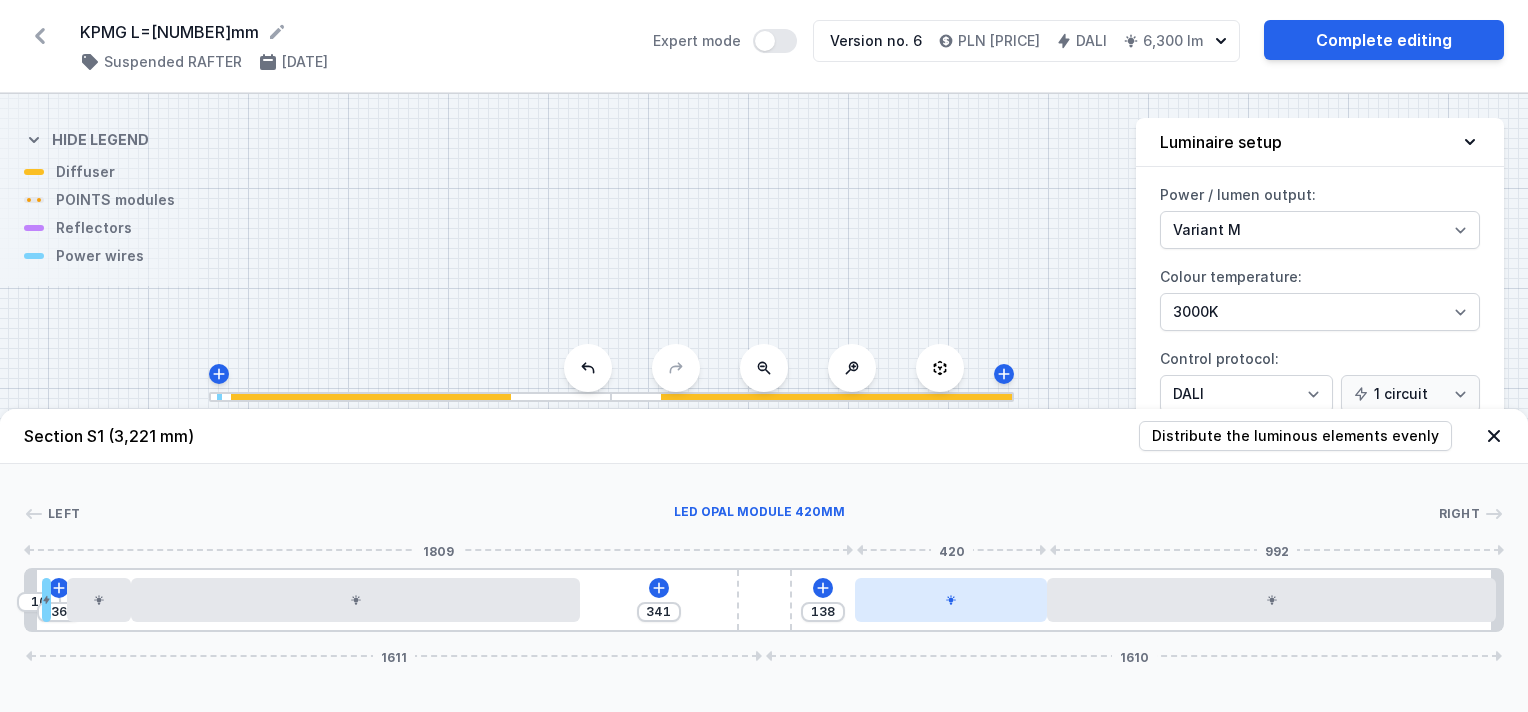 drag, startPoint x: 861, startPoint y: 604, endPoint x: 976, endPoint y: 614, distance: 115.43397 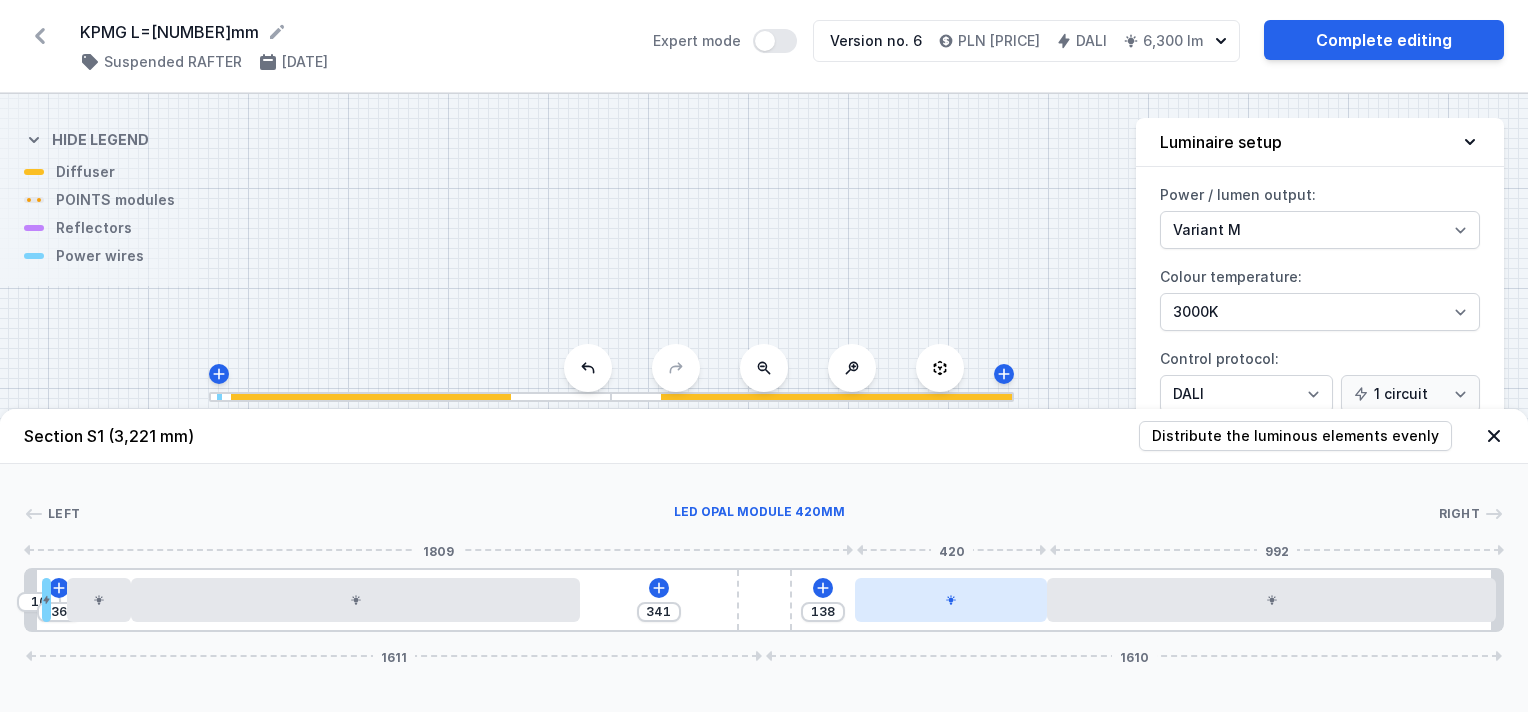 click at bounding box center (951, 600) 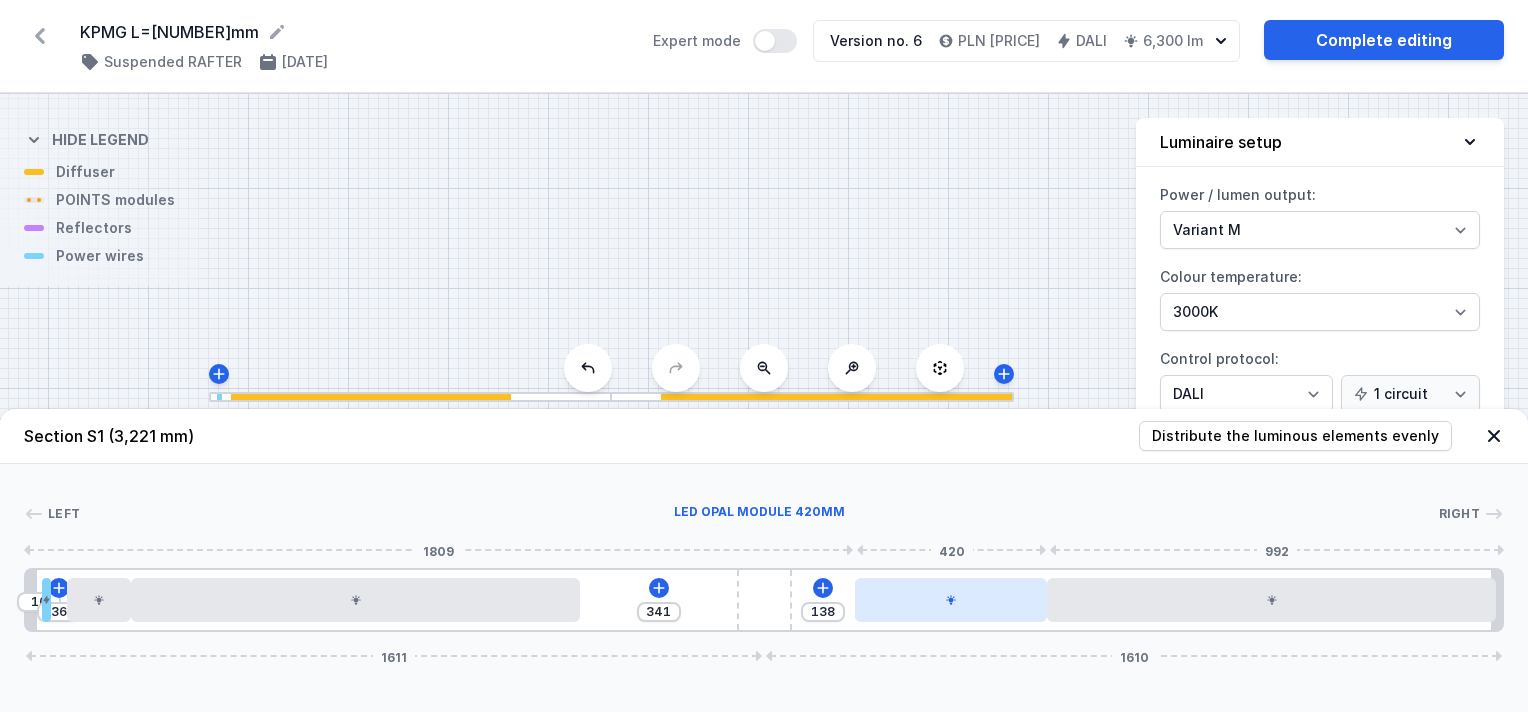 click at bounding box center [951, 600] 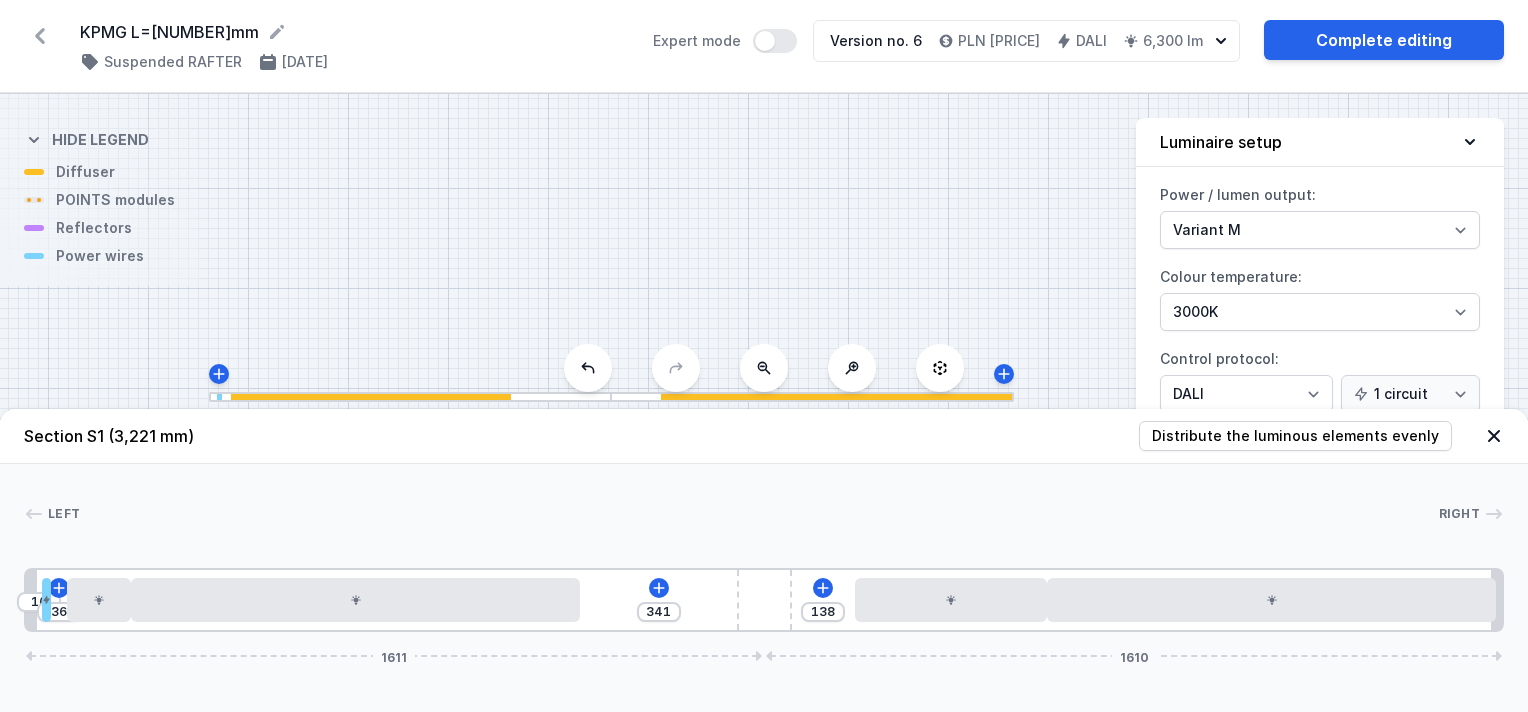 click at bounding box center [764, 550] 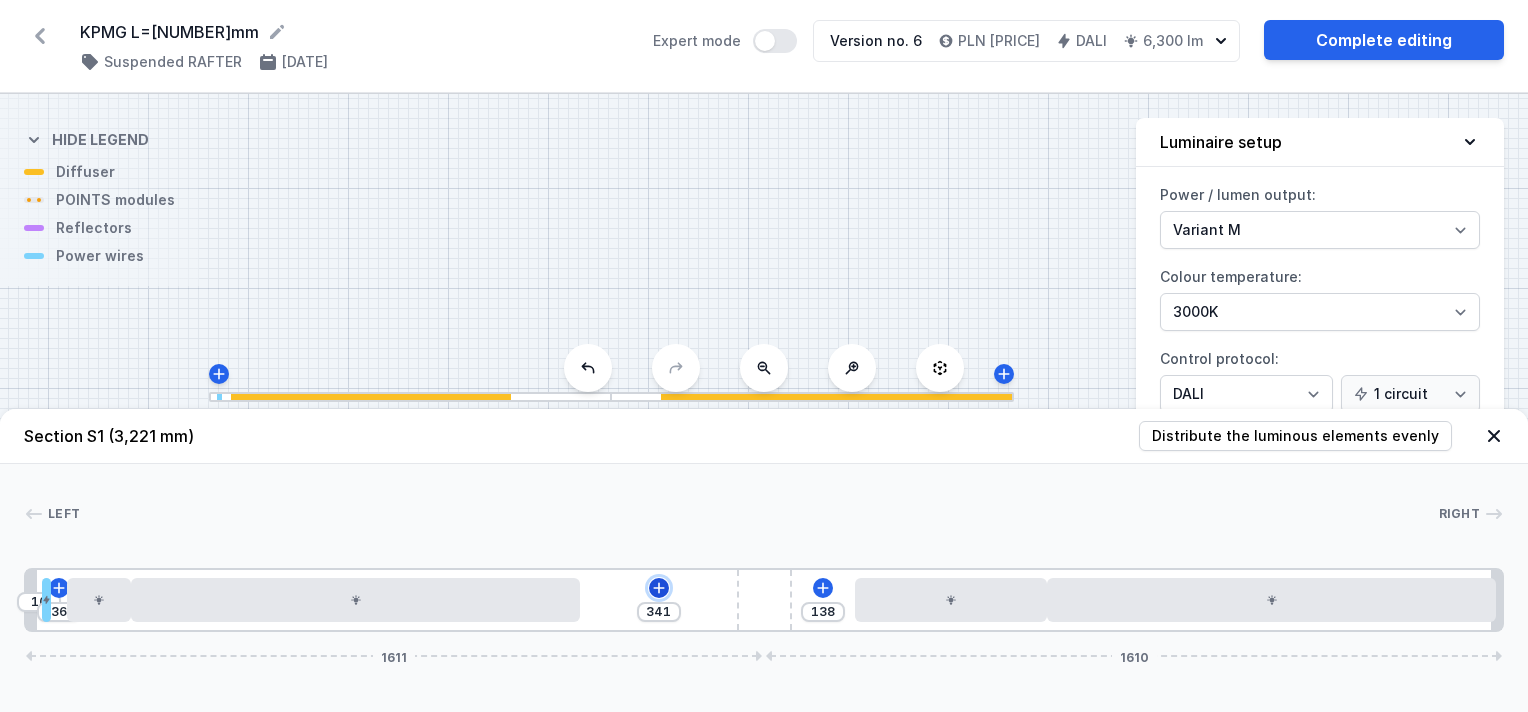 click at bounding box center [58, 587] 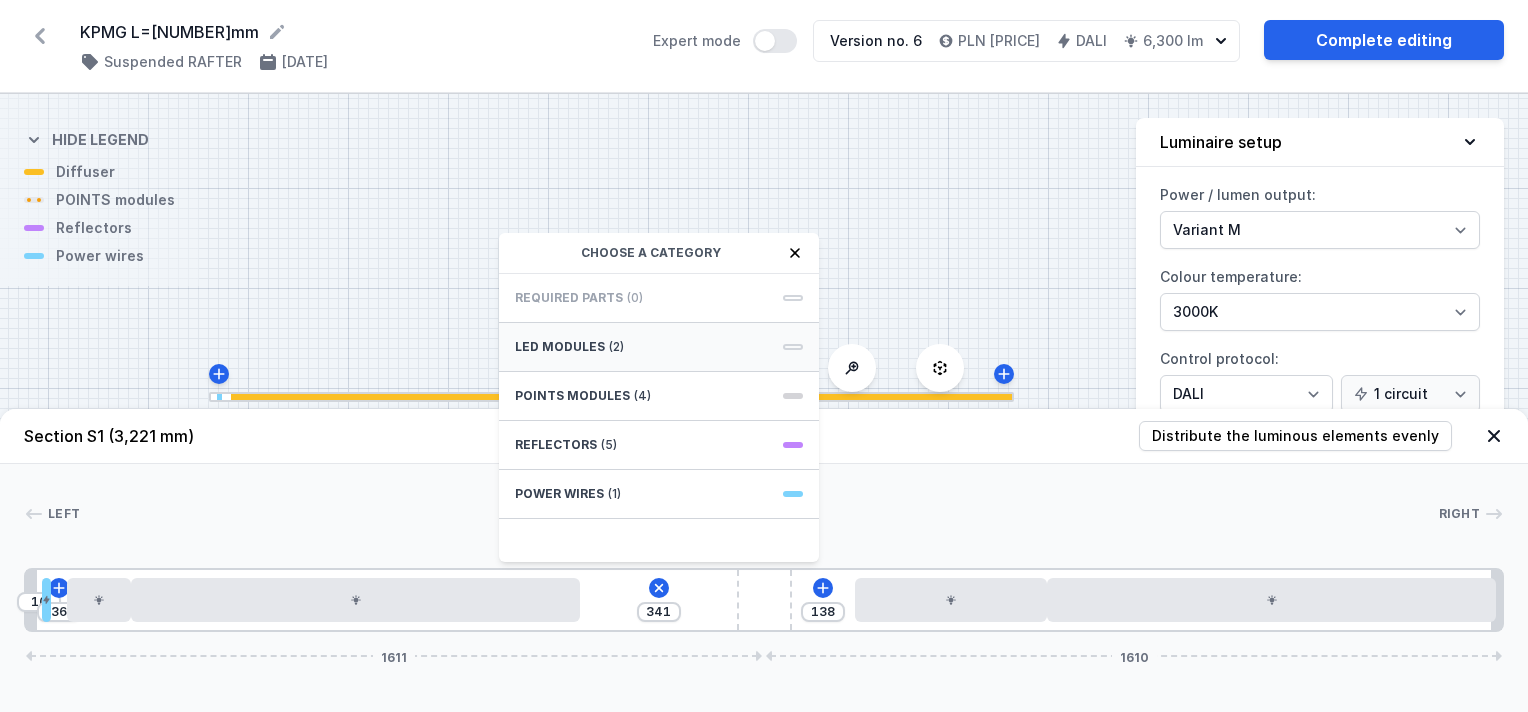 click on "LED modules (2)" at bounding box center (659, 347) 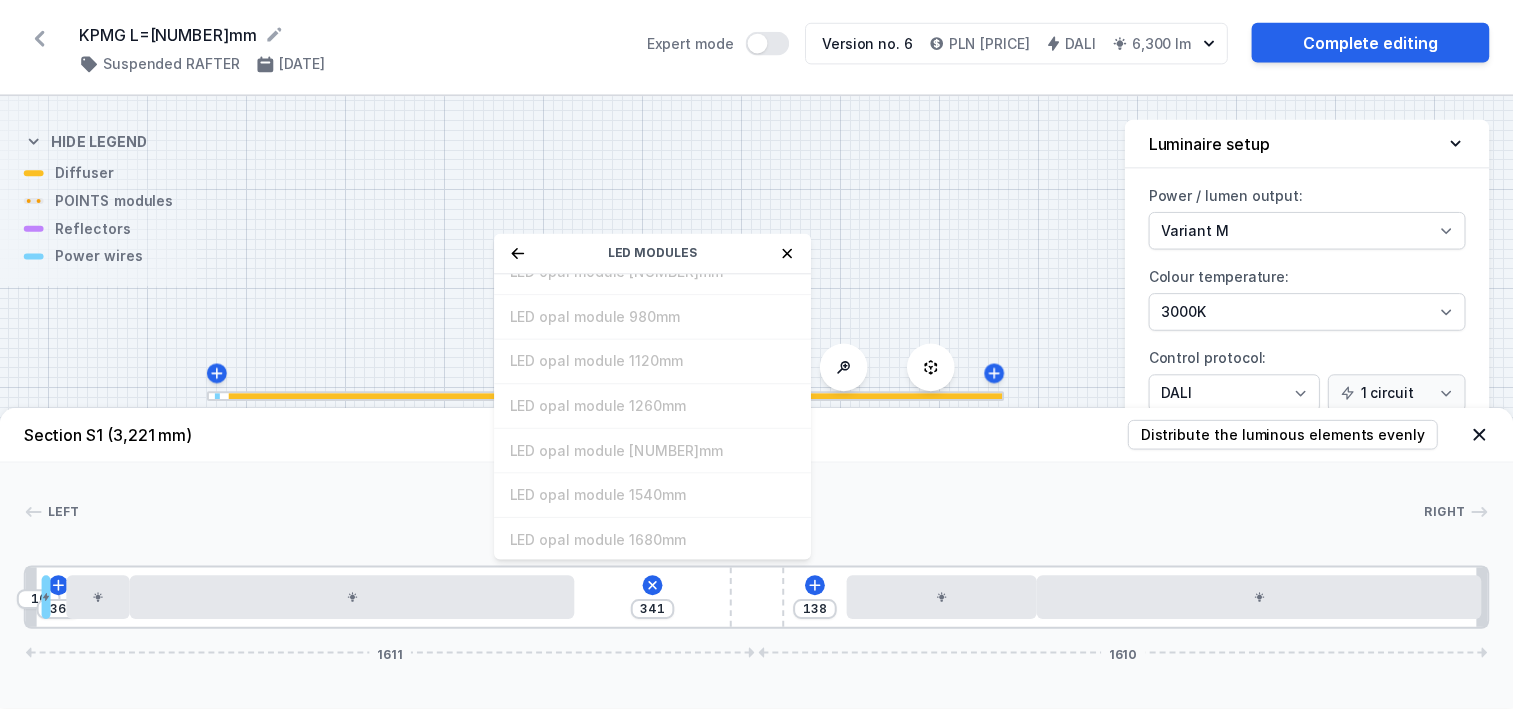scroll, scrollTop: 0, scrollLeft: 0, axis: both 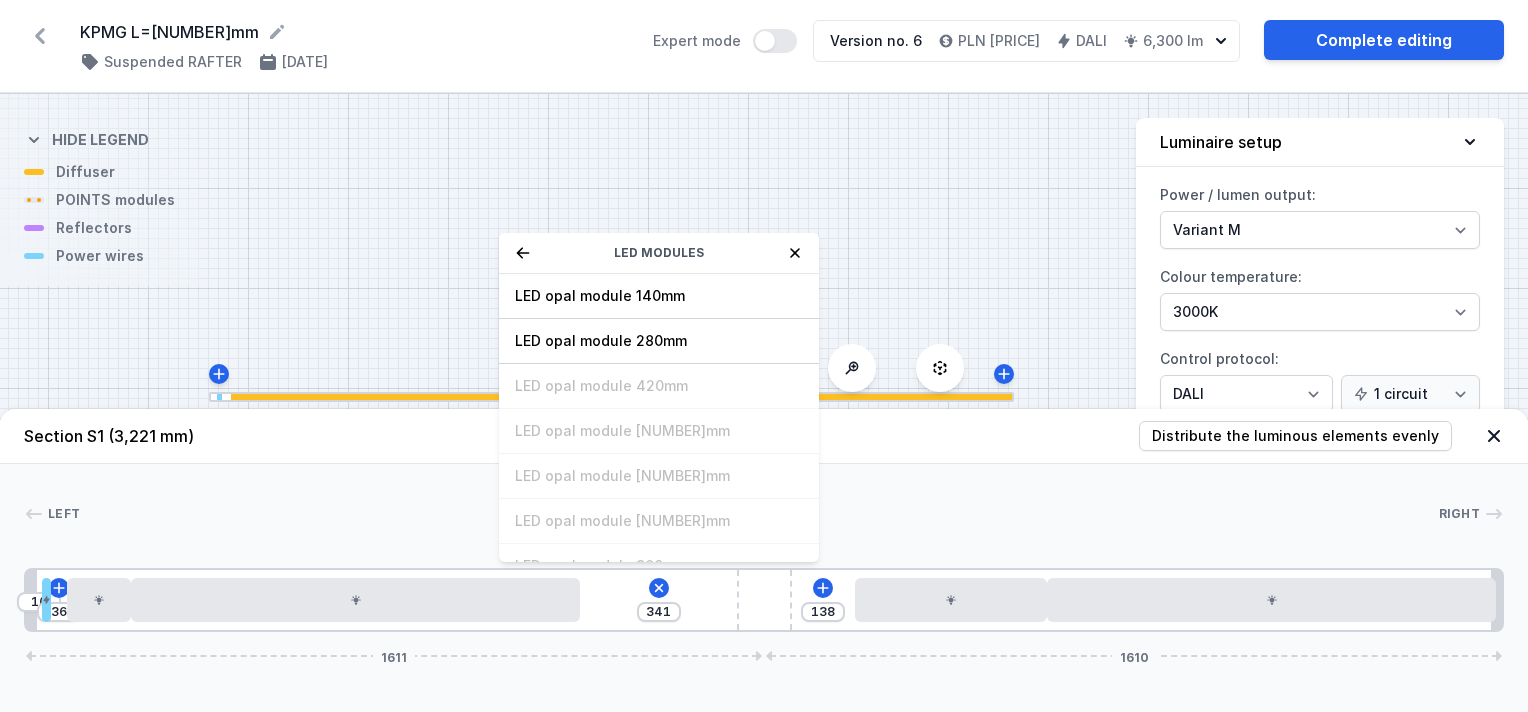 click at bounding box center [523, 253] 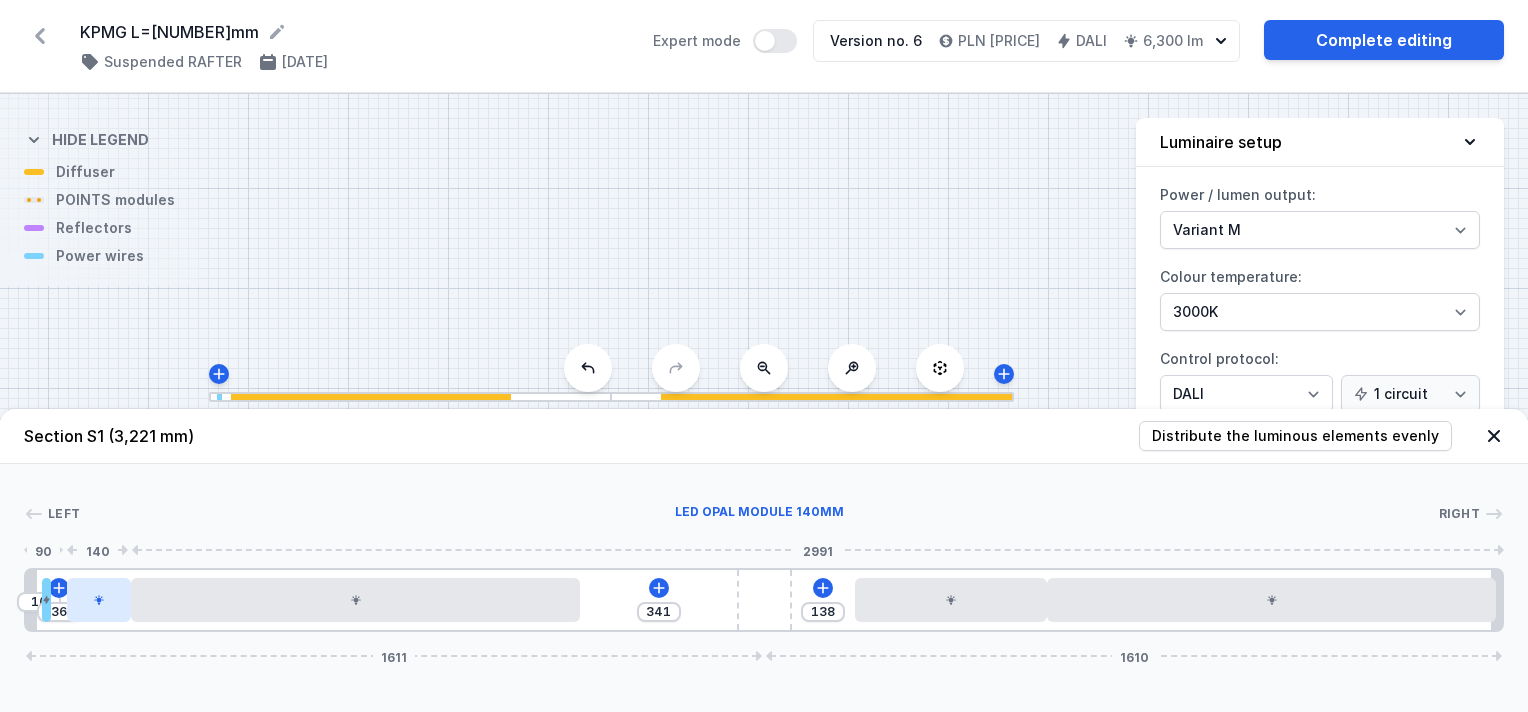 click at bounding box center (99, 600) 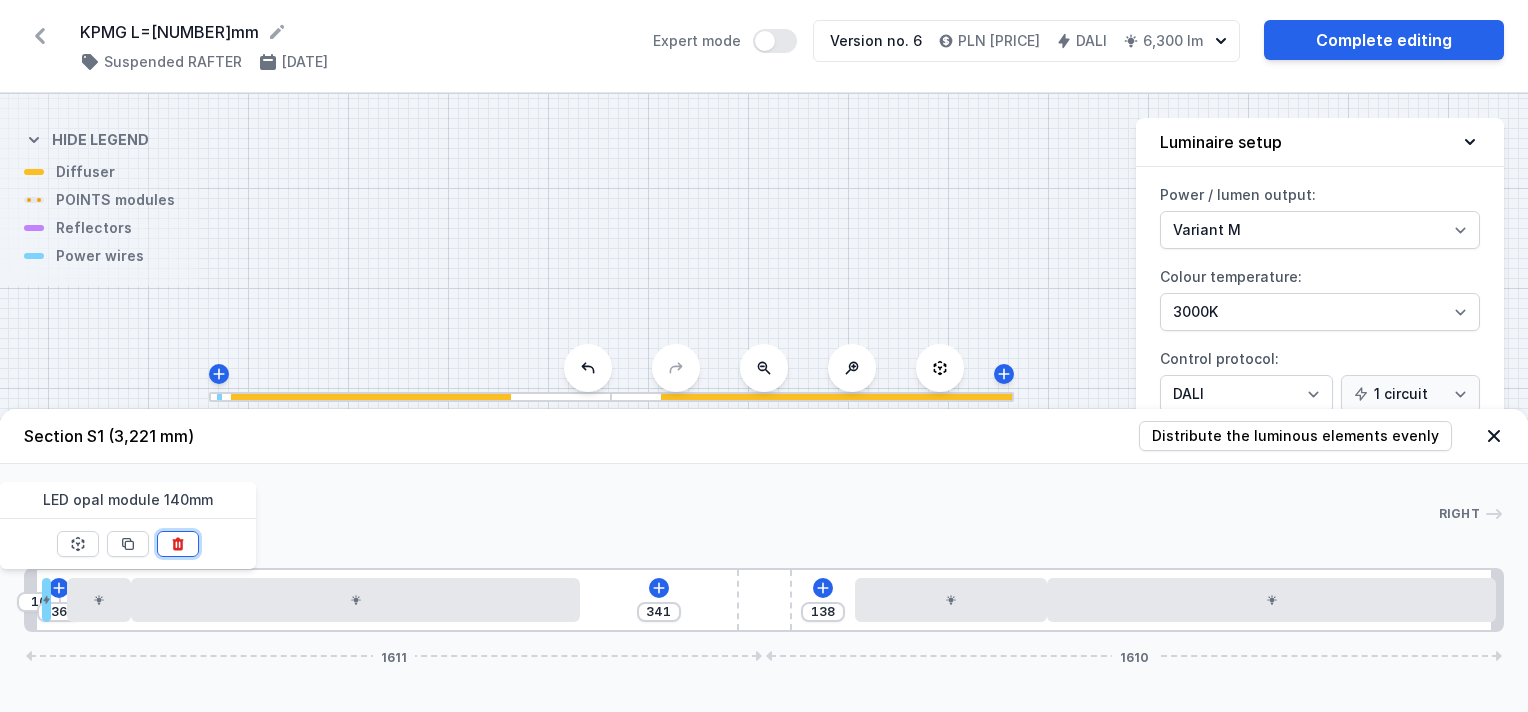 click at bounding box center (178, 544) 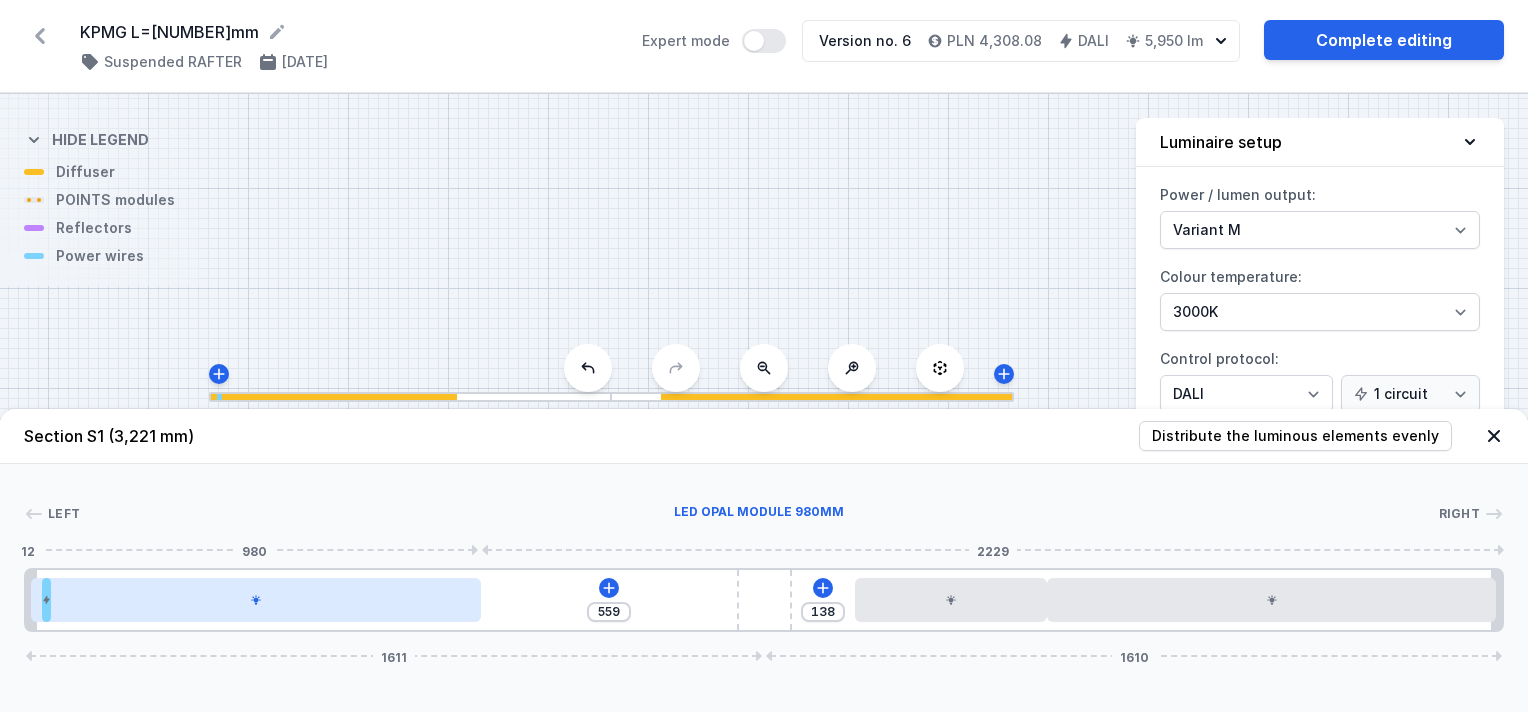 drag, startPoint x: 236, startPoint y: 596, endPoint x: 156, endPoint y: 599, distance: 80.05623 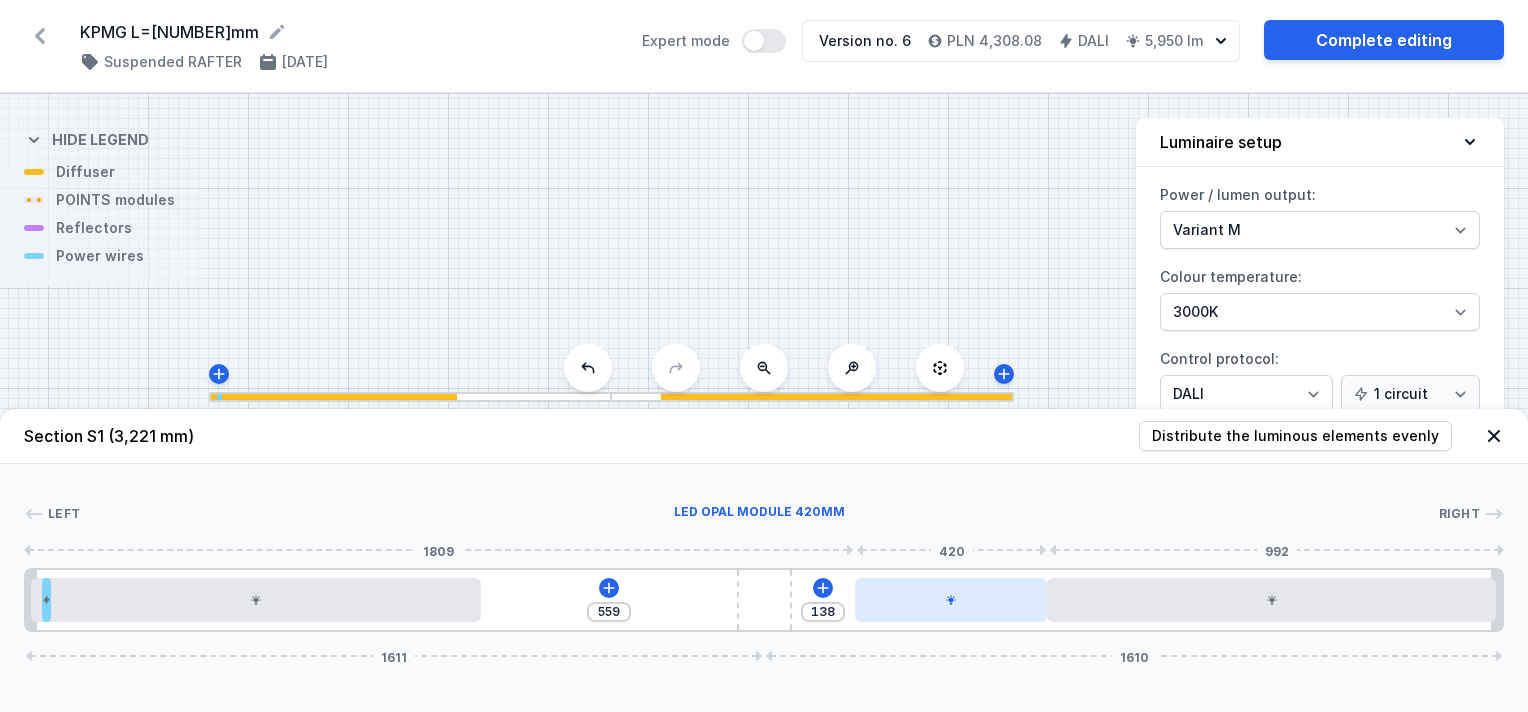 click at bounding box center (255, 600) 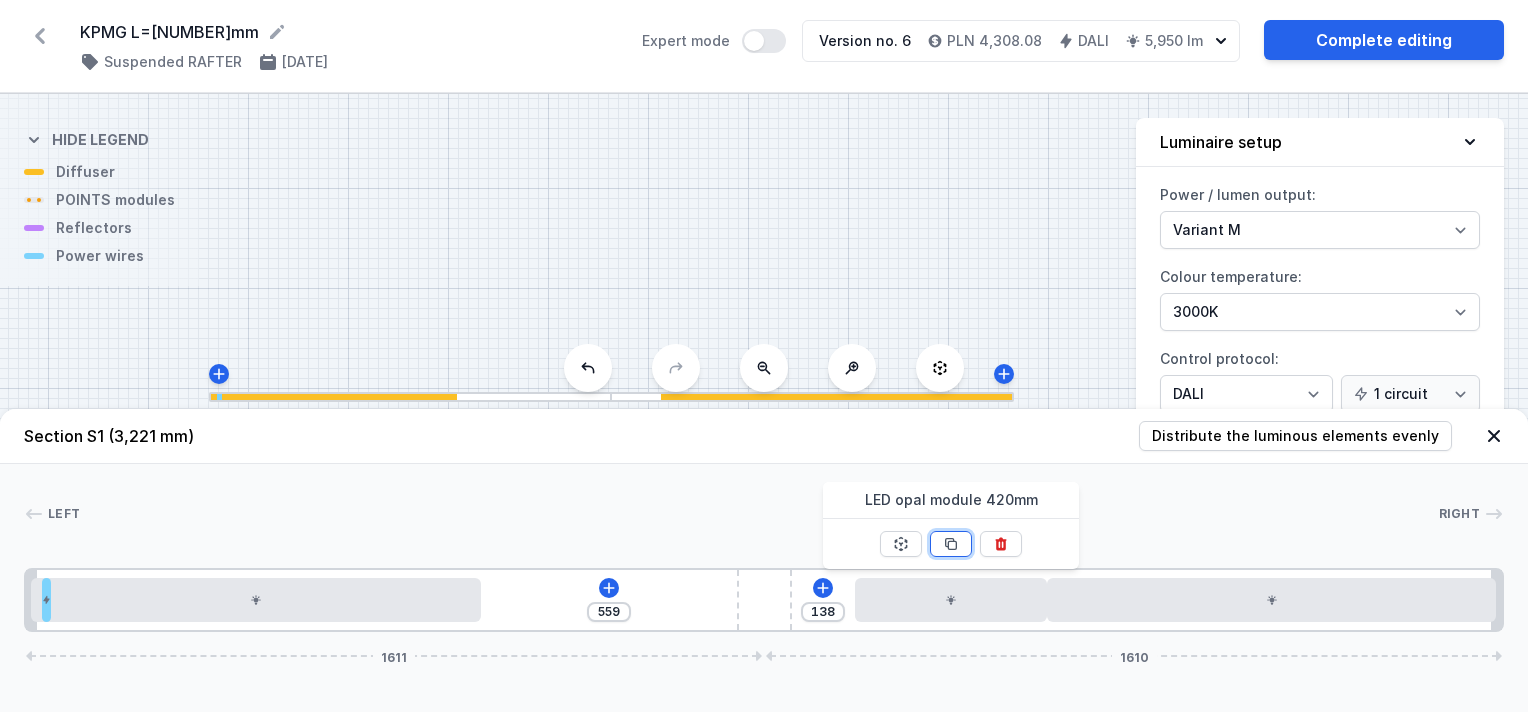 click at bounding box center [901, 544] 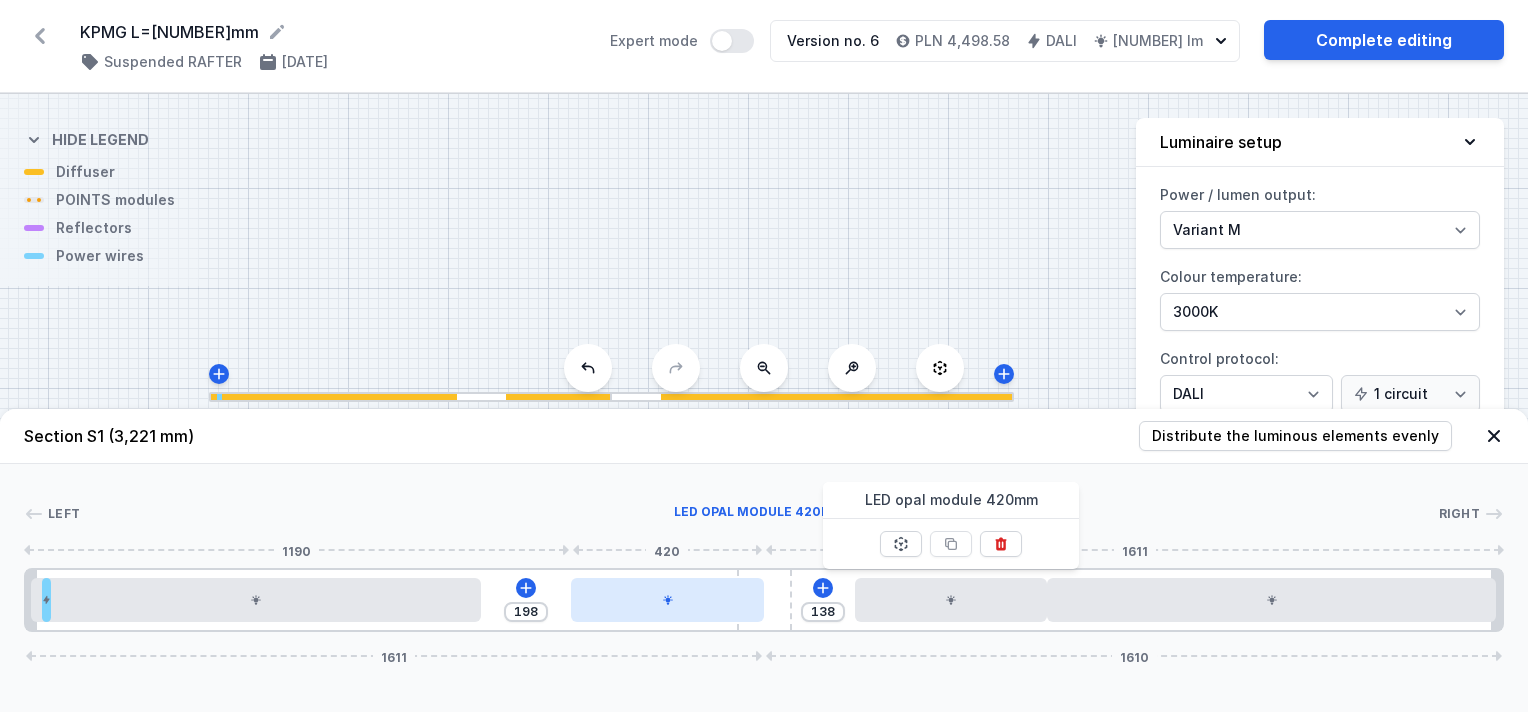 click at bounding box center [255, 600] 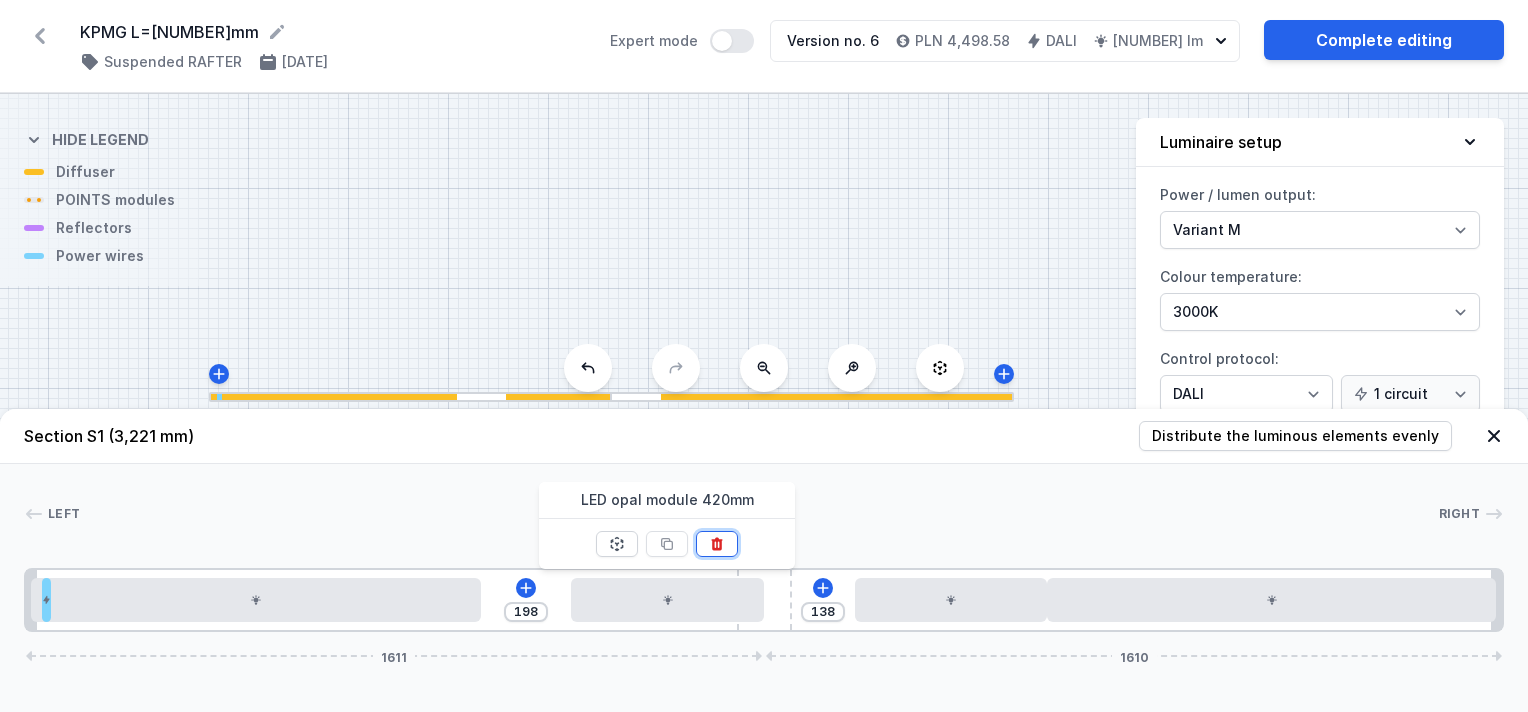 click at bounding box center [717, 544] 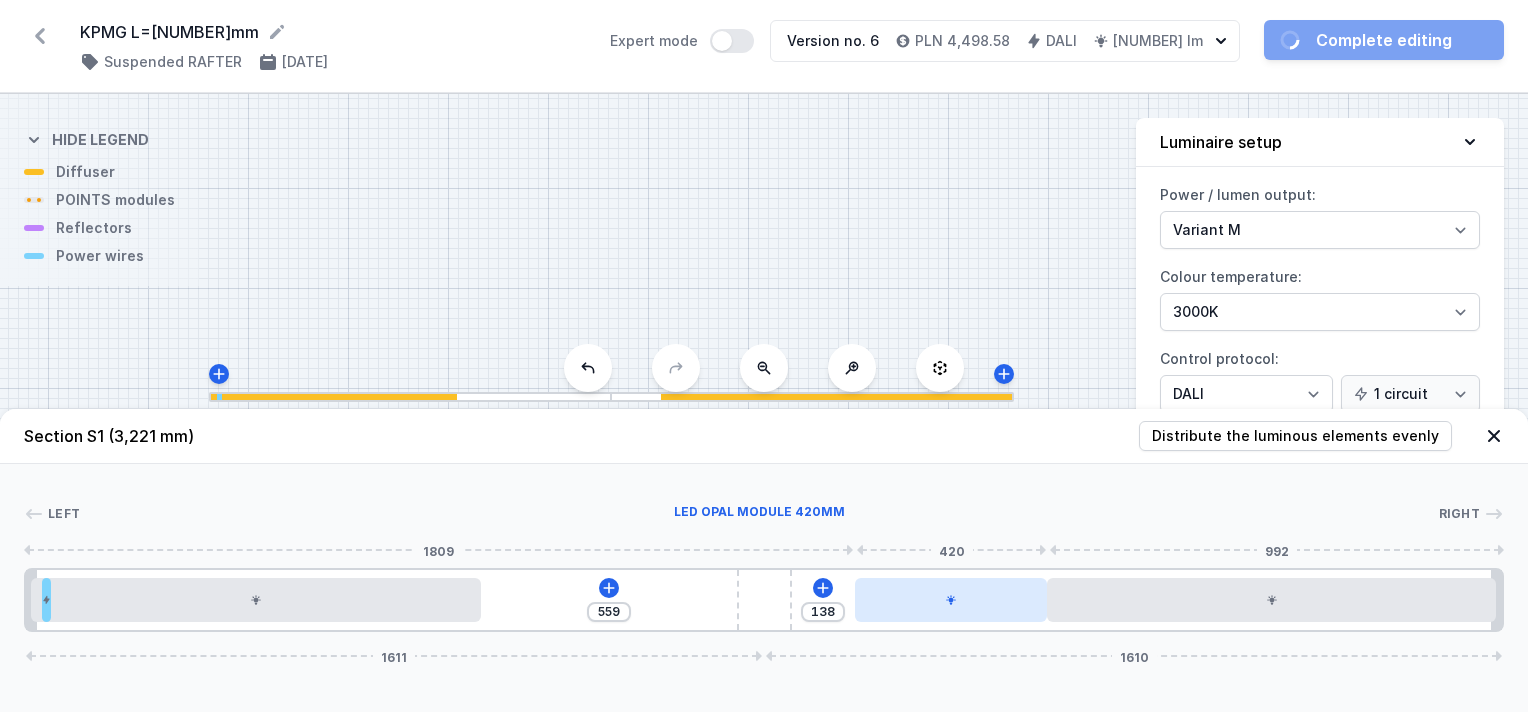 drag, startPoint x: 952, startPoint y: 611, endPoint x: 963, endPoint y: 589, distance: 24.596748 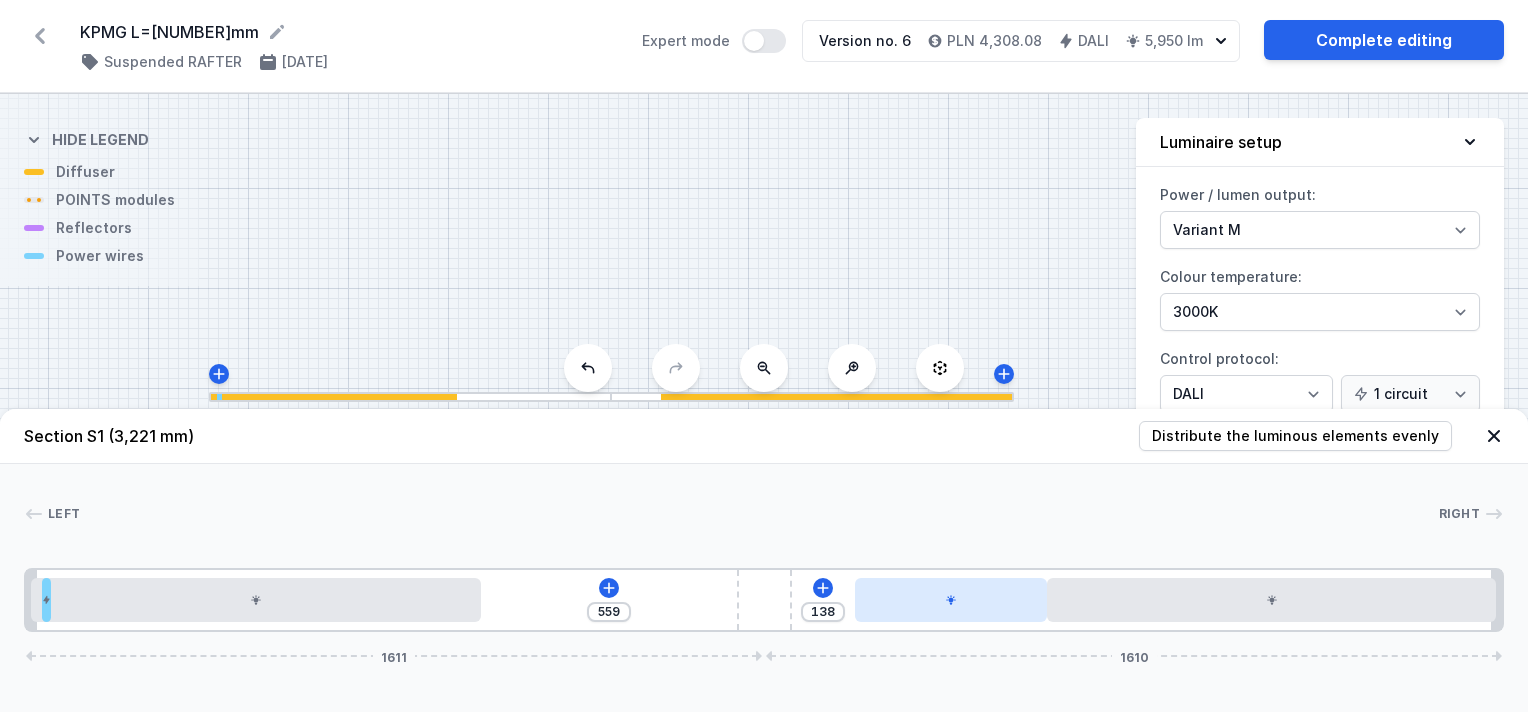 click at bounding box center [255, 600] 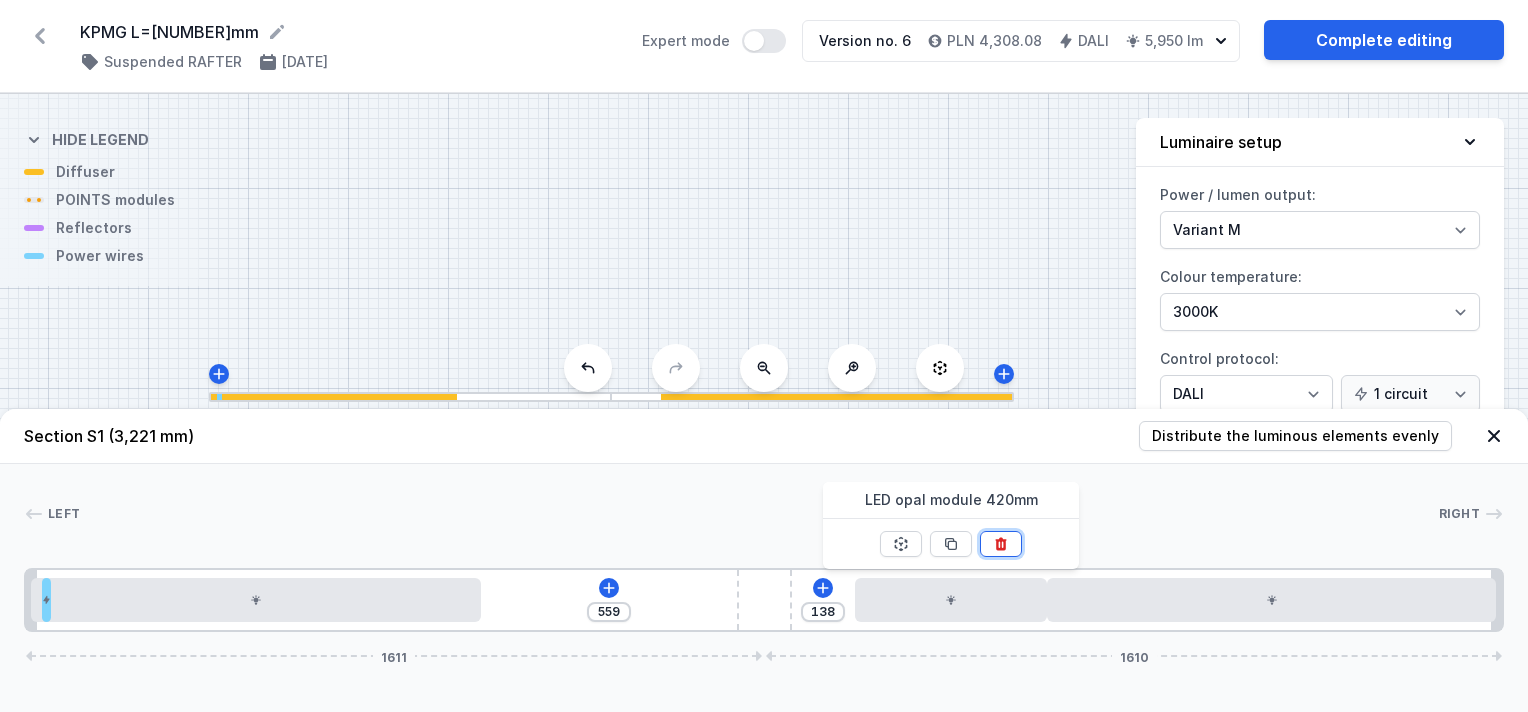 click at bounding box center (1001, 544) 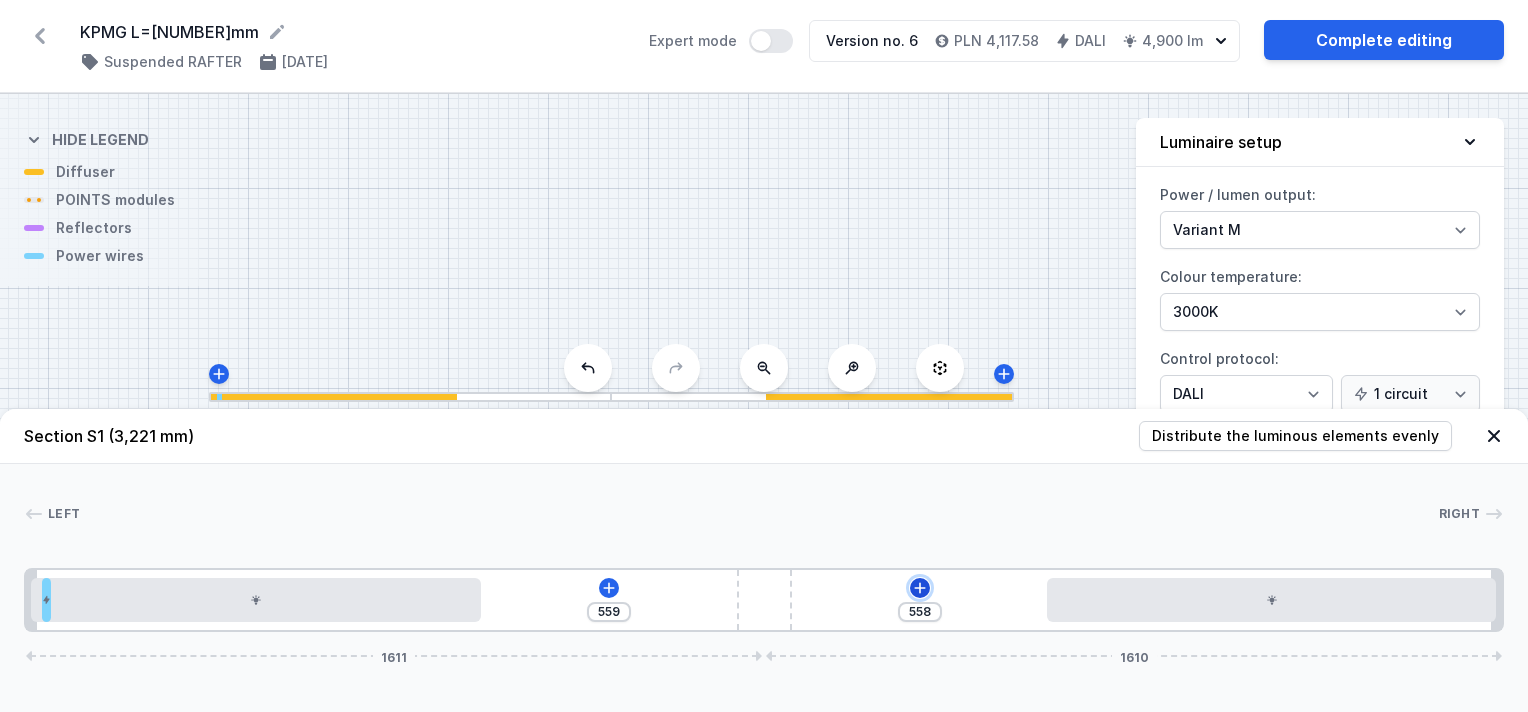 click at bounding box center (609, 588) 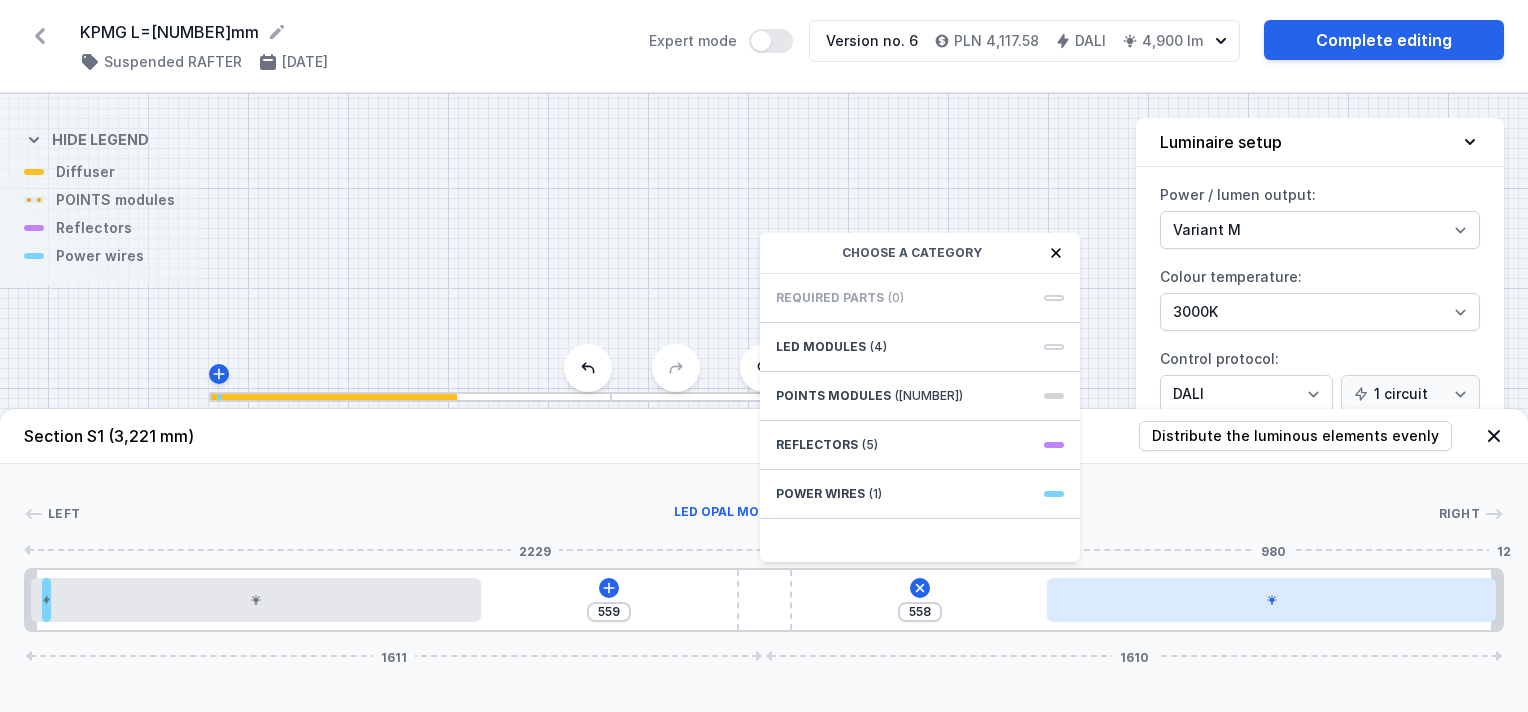 click at bounding box center [255, 600] 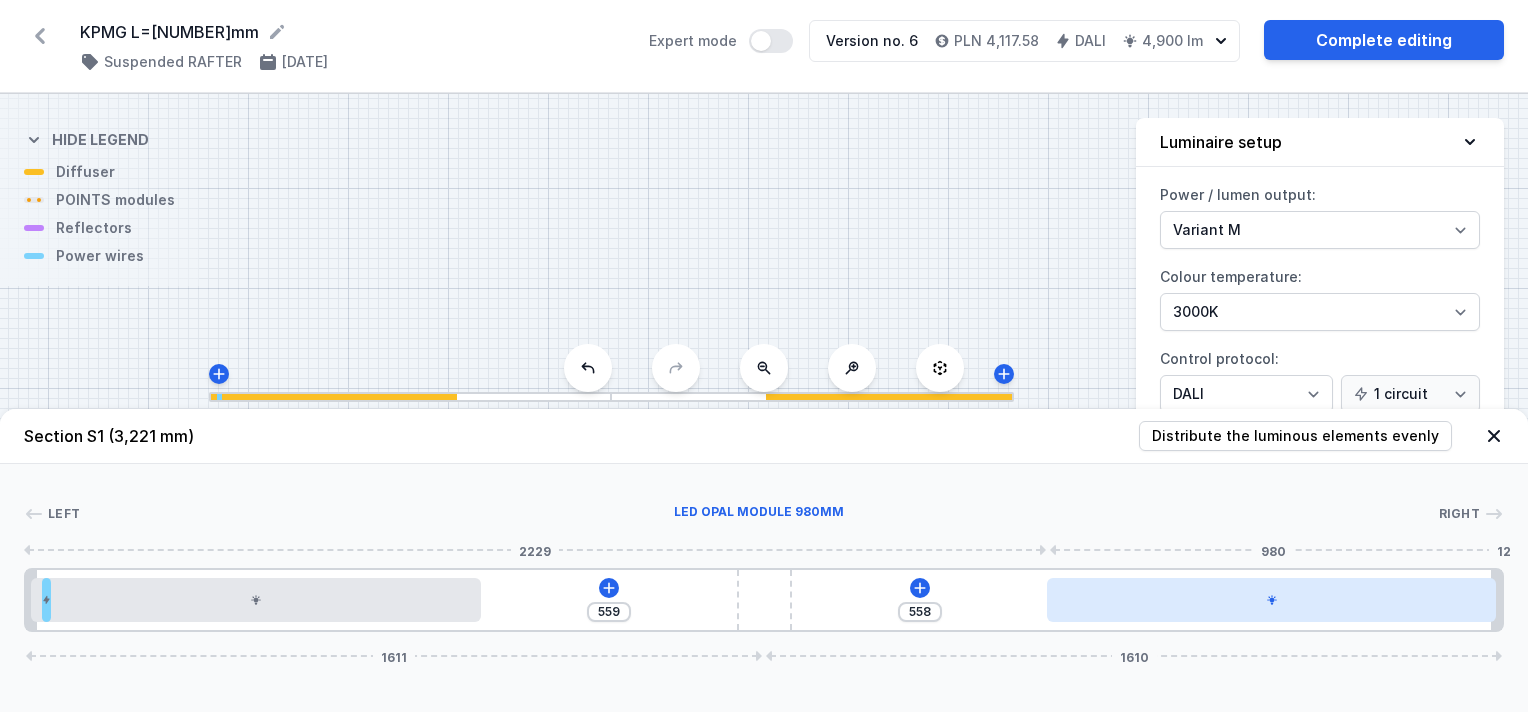 click at bounding box center (255, 600) 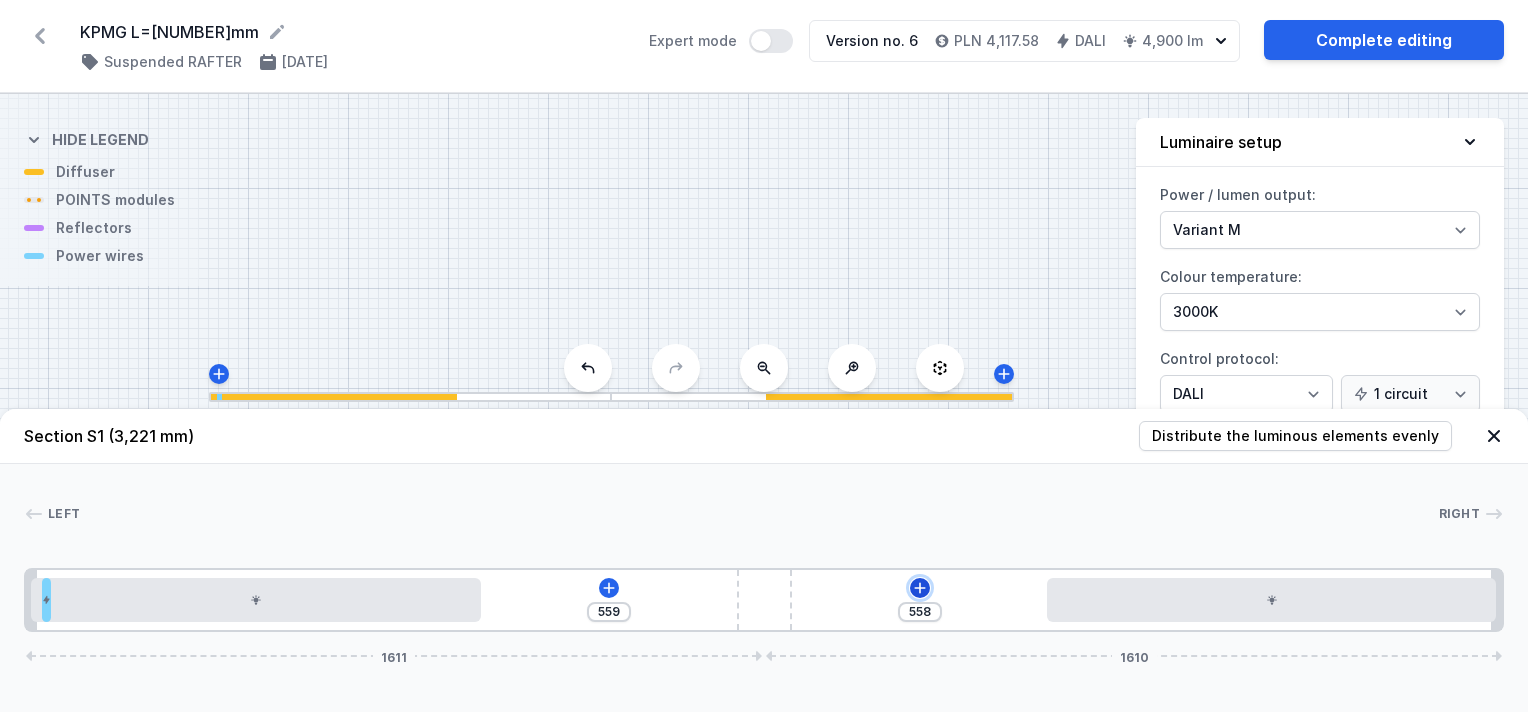 click at bounding box center (609, 588) 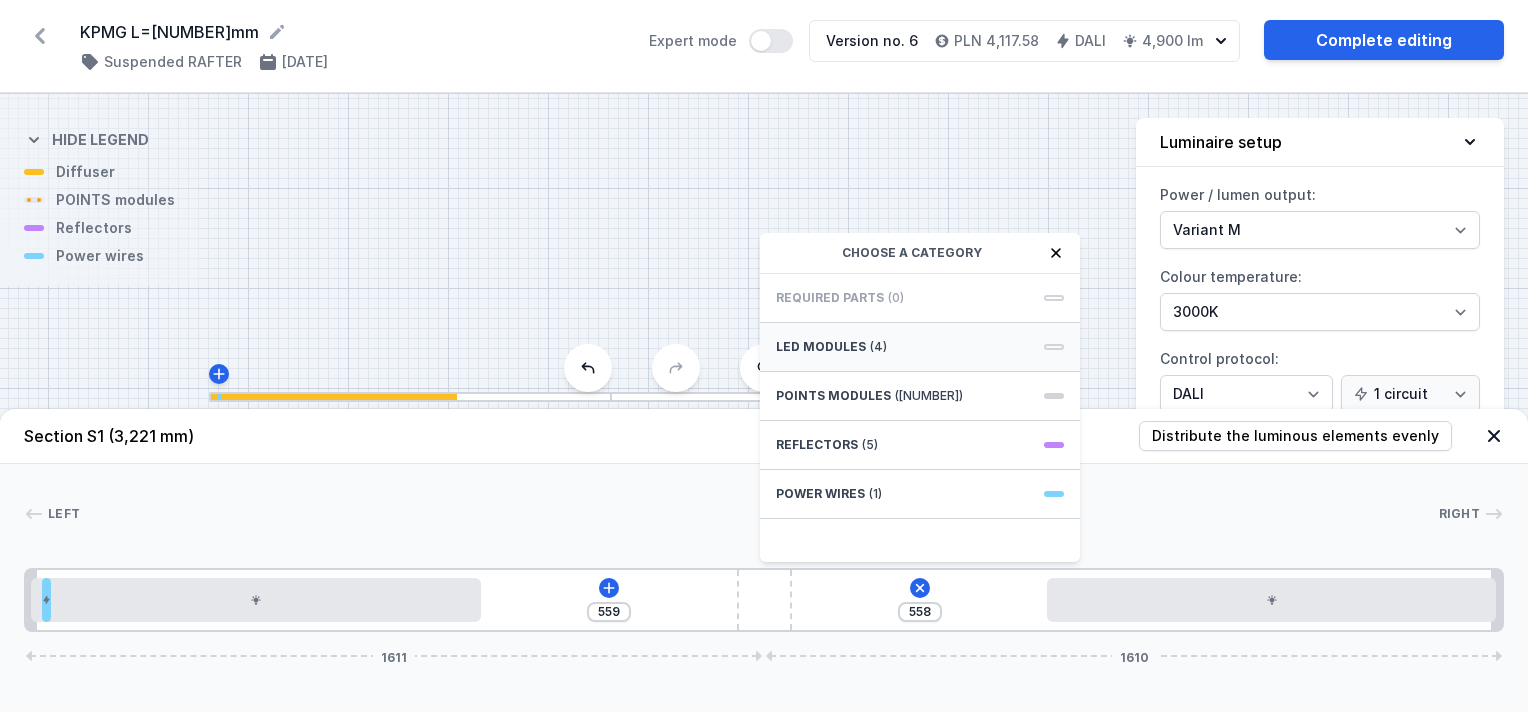 click on "(4)" at bounding box center (878, 347) 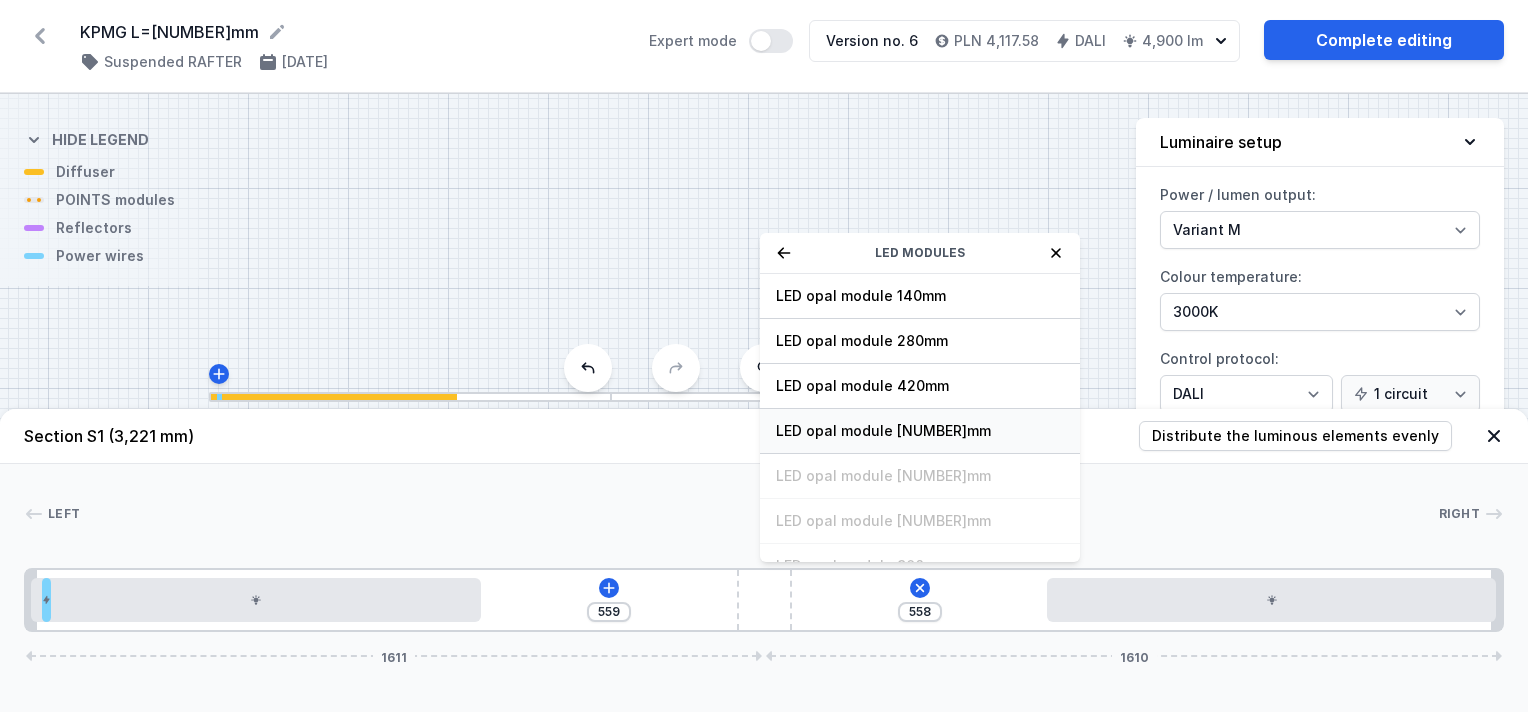 click on "LED opal module [NUMBER]mm" at bounding box center (920, 296) 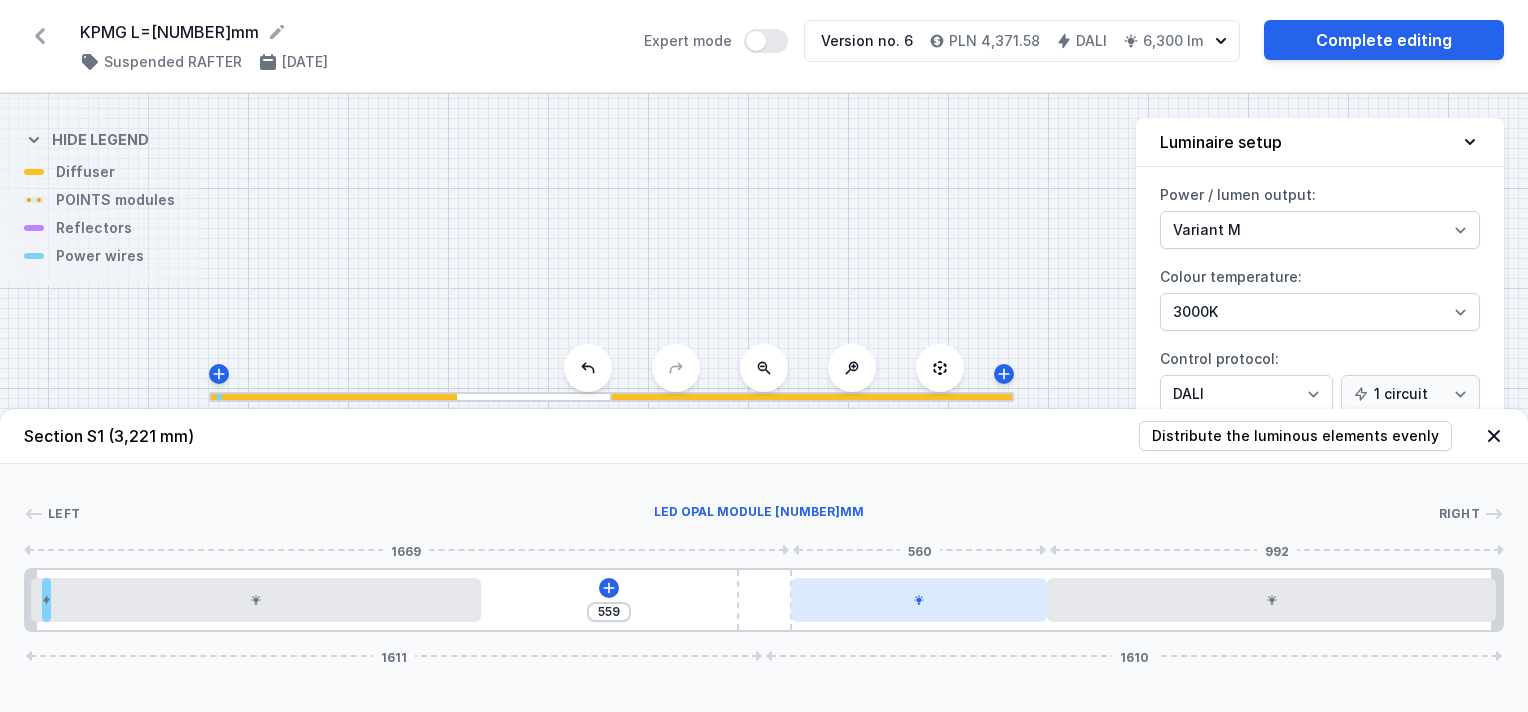 drag, startPoint x: 927, startPoint y: 607, endPoint x: 980, endPoint y: 607, distance: 53 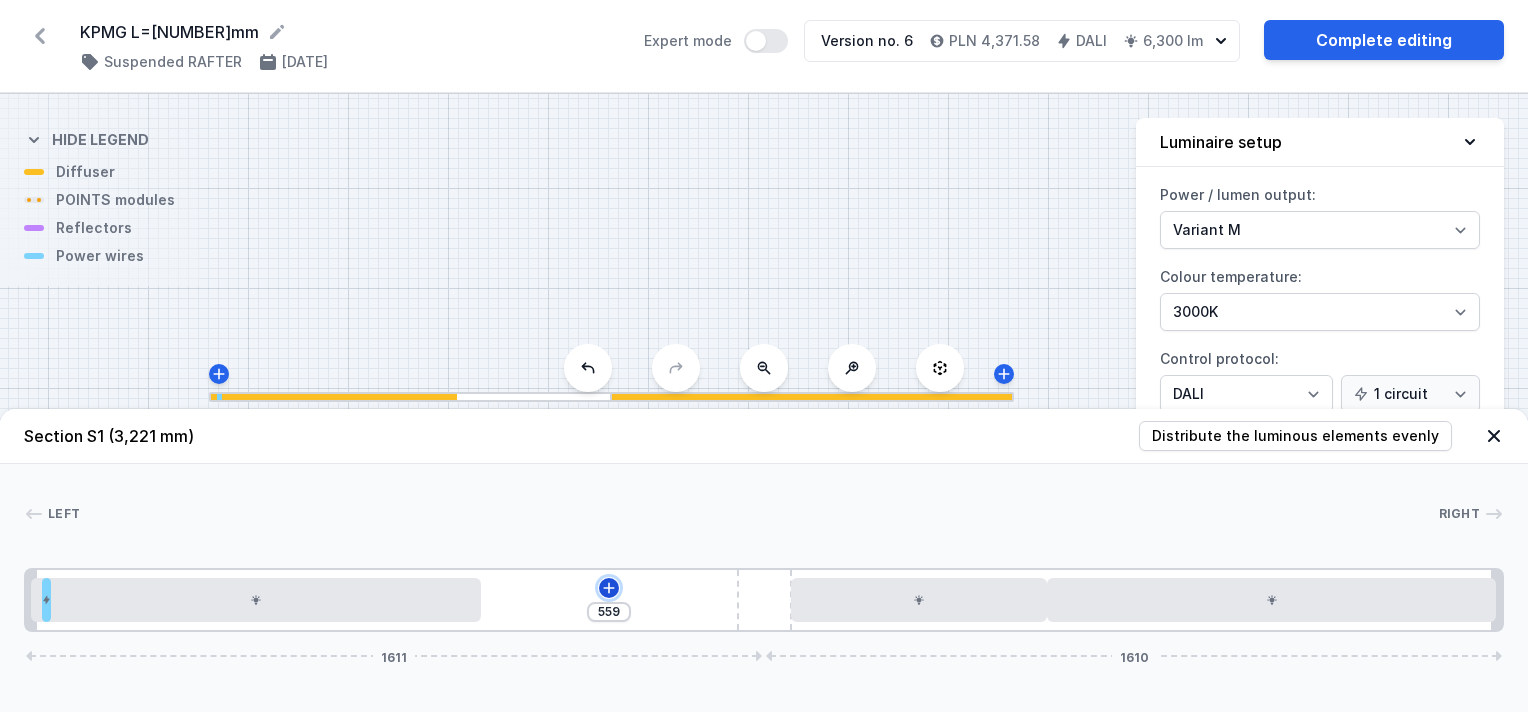 click at bounding box center (609, 588) 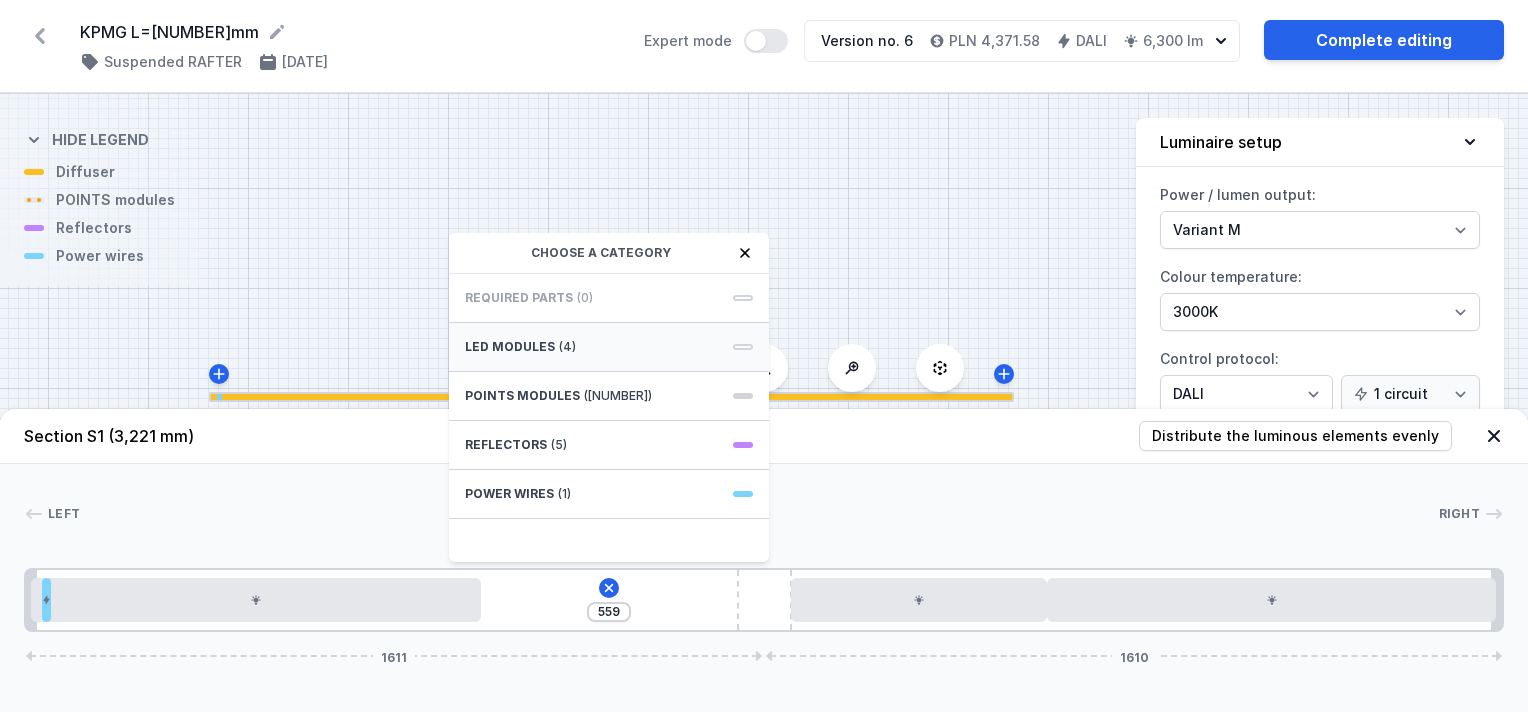 click on "LED modules (4)" at bounding box center [609, 347] 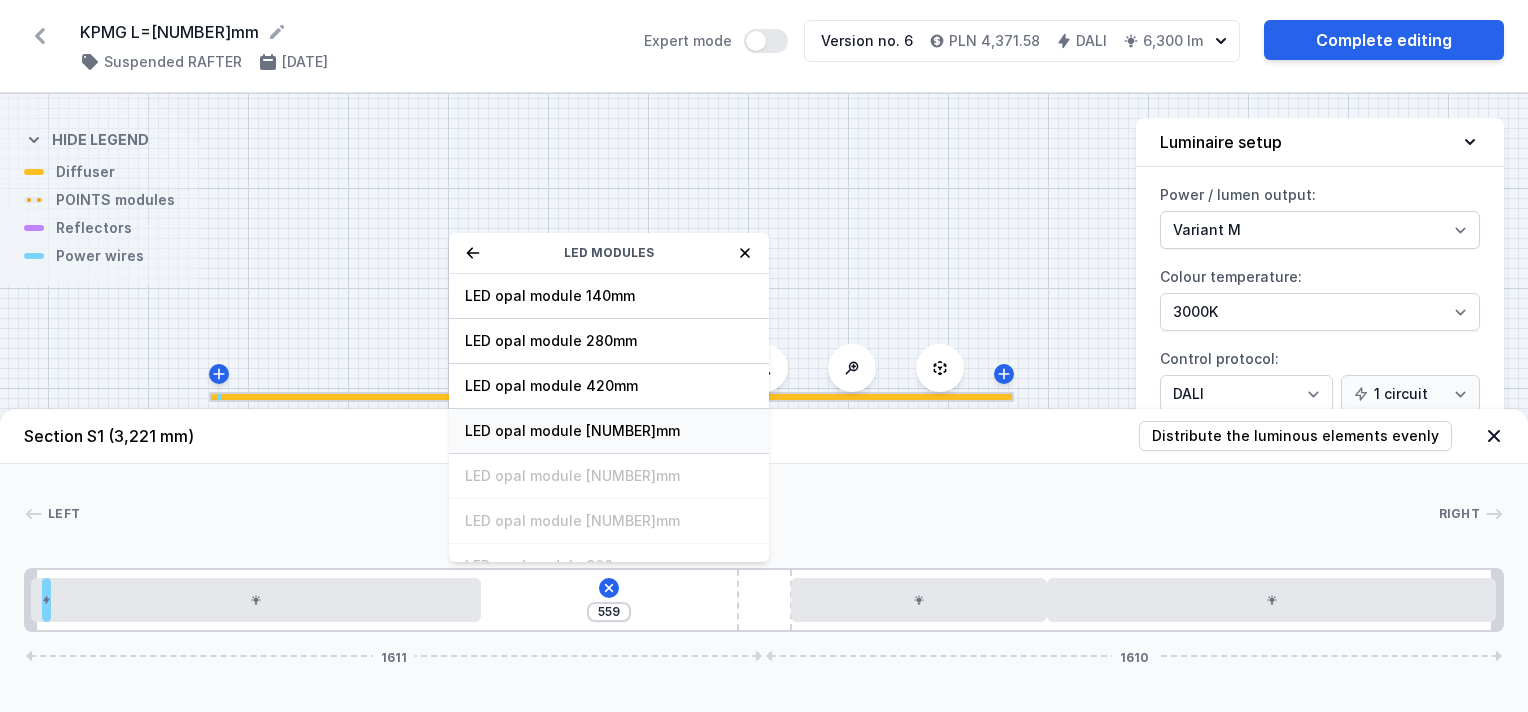 click on "LED opal module [NUMBER]mm" at bounding box center [609, 431] 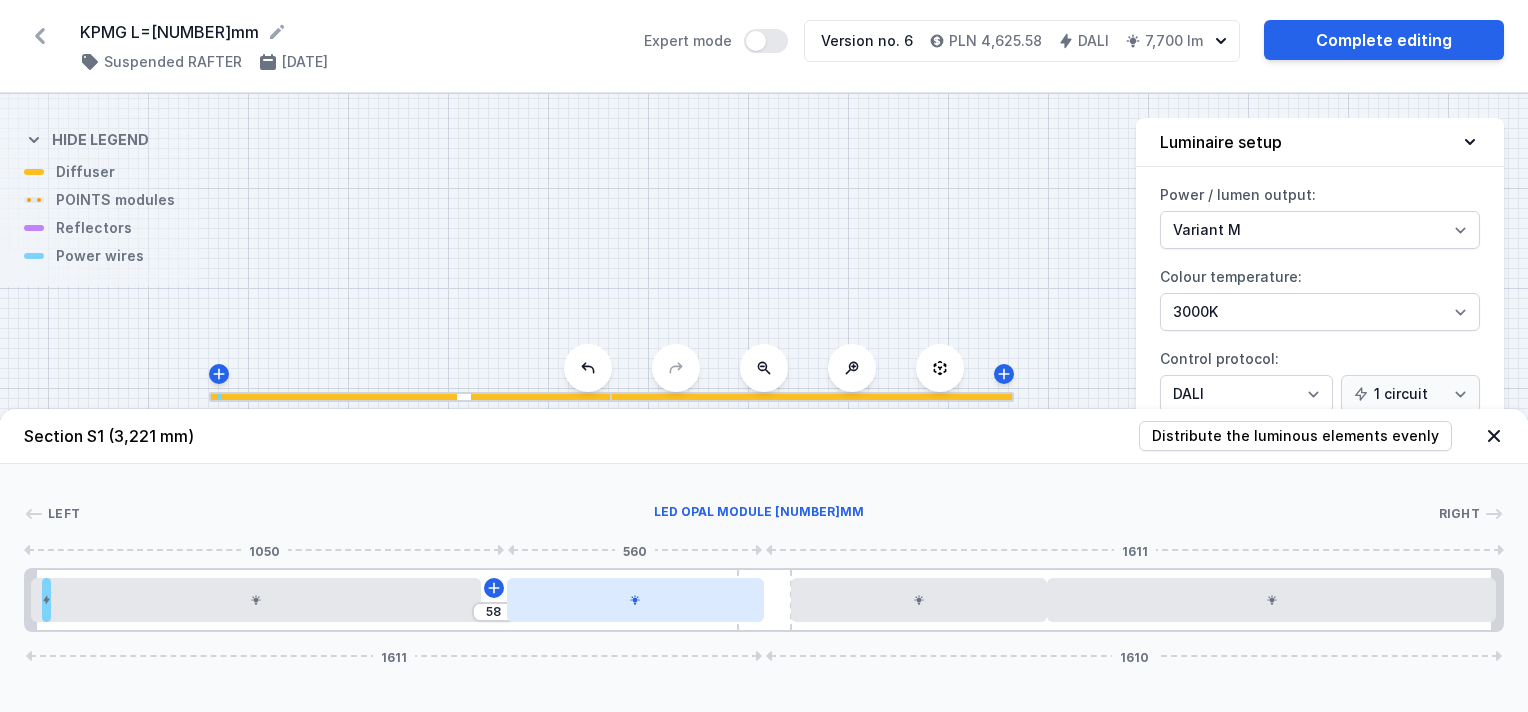 drag, startPoint x: 671, startPoint y: 603, endPoint x: 712, endPoint y: 603, distance: 41 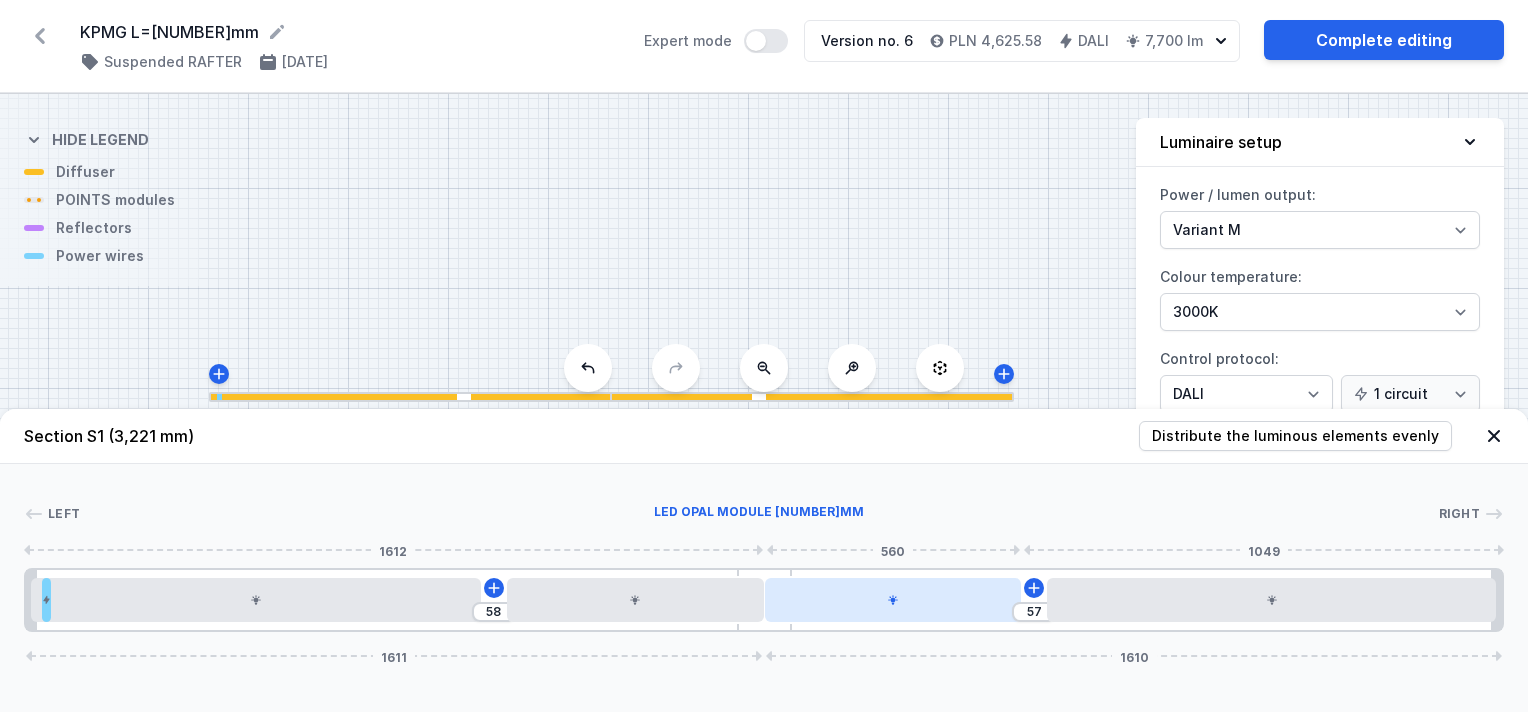 drag, startPoint x: 855, startPoint y: 600, endPoint x: 843, endPoint y: 600, distance: 12 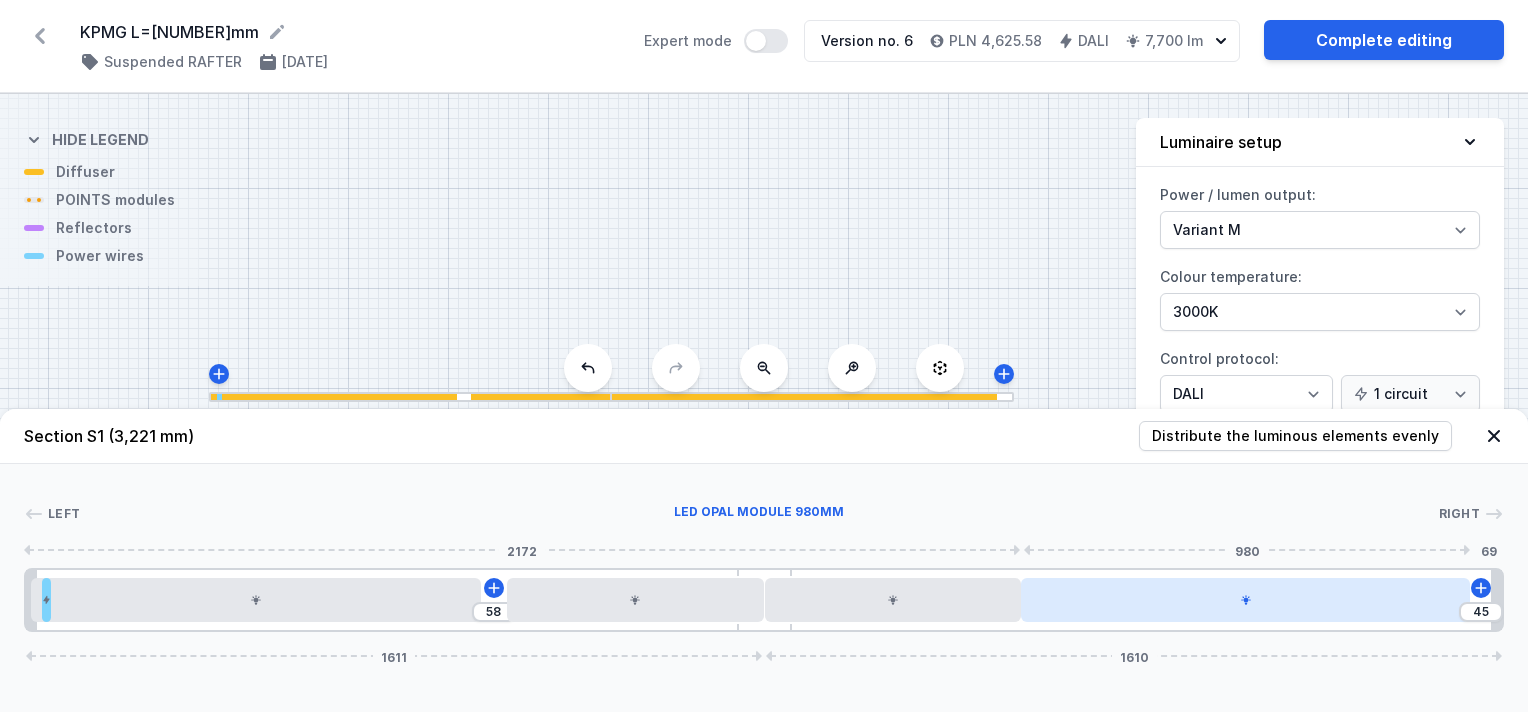drag, startPoint x: 1136, startPoint y: 595, endPoint x: 1108, endPoint y: 594, distance: 28.01785 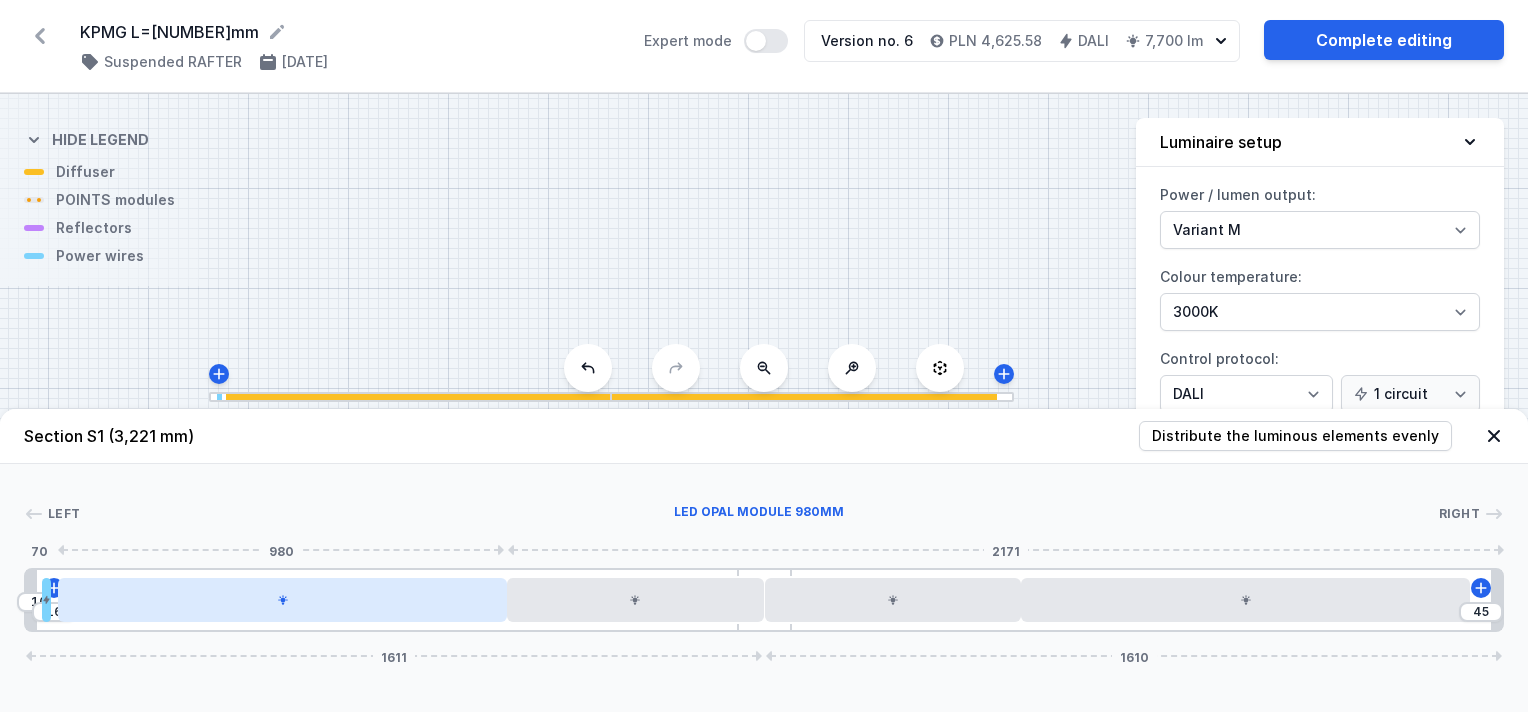 drag, startPoint x: 347, startPoint y: 598, endPoint x: 384, endPoint y: 607, distance: 38.078865 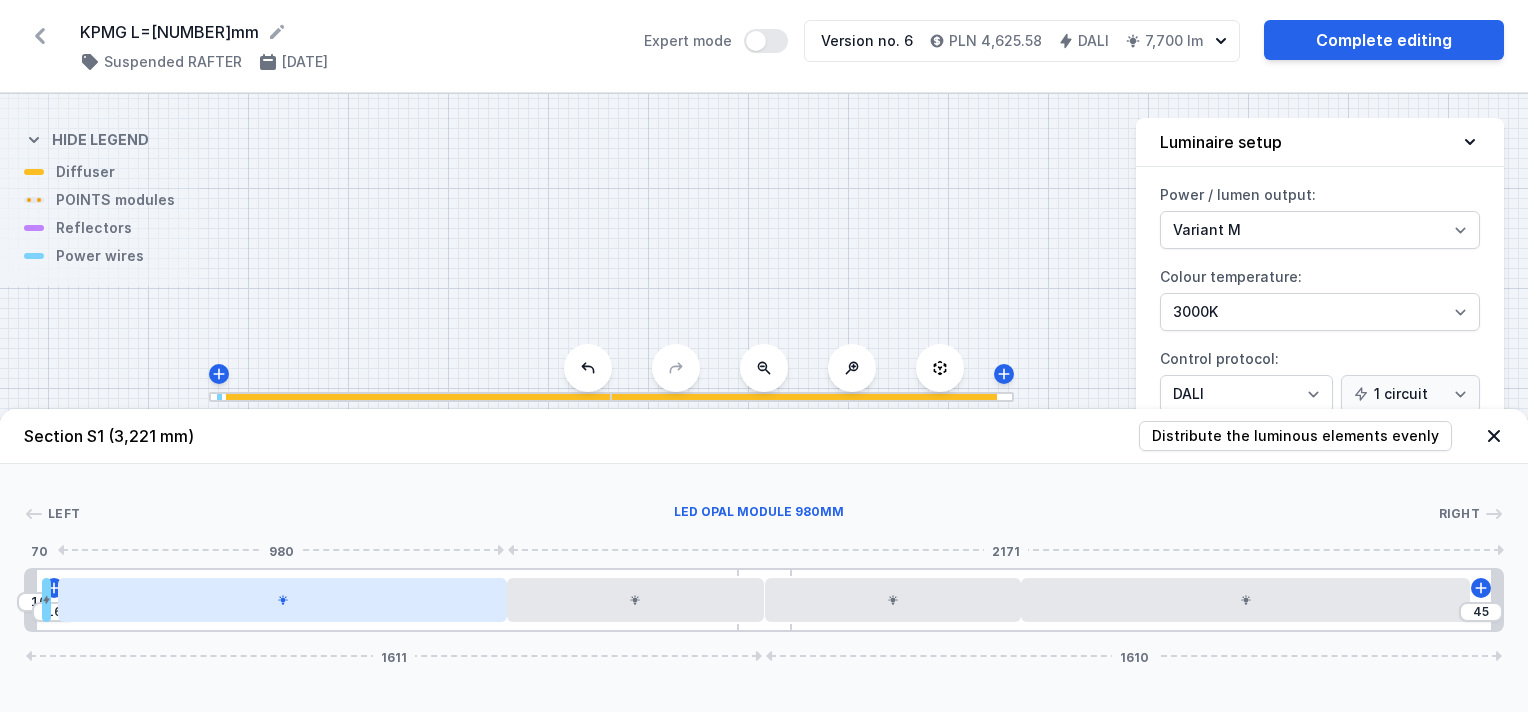 click at bounding box center [282, 600] 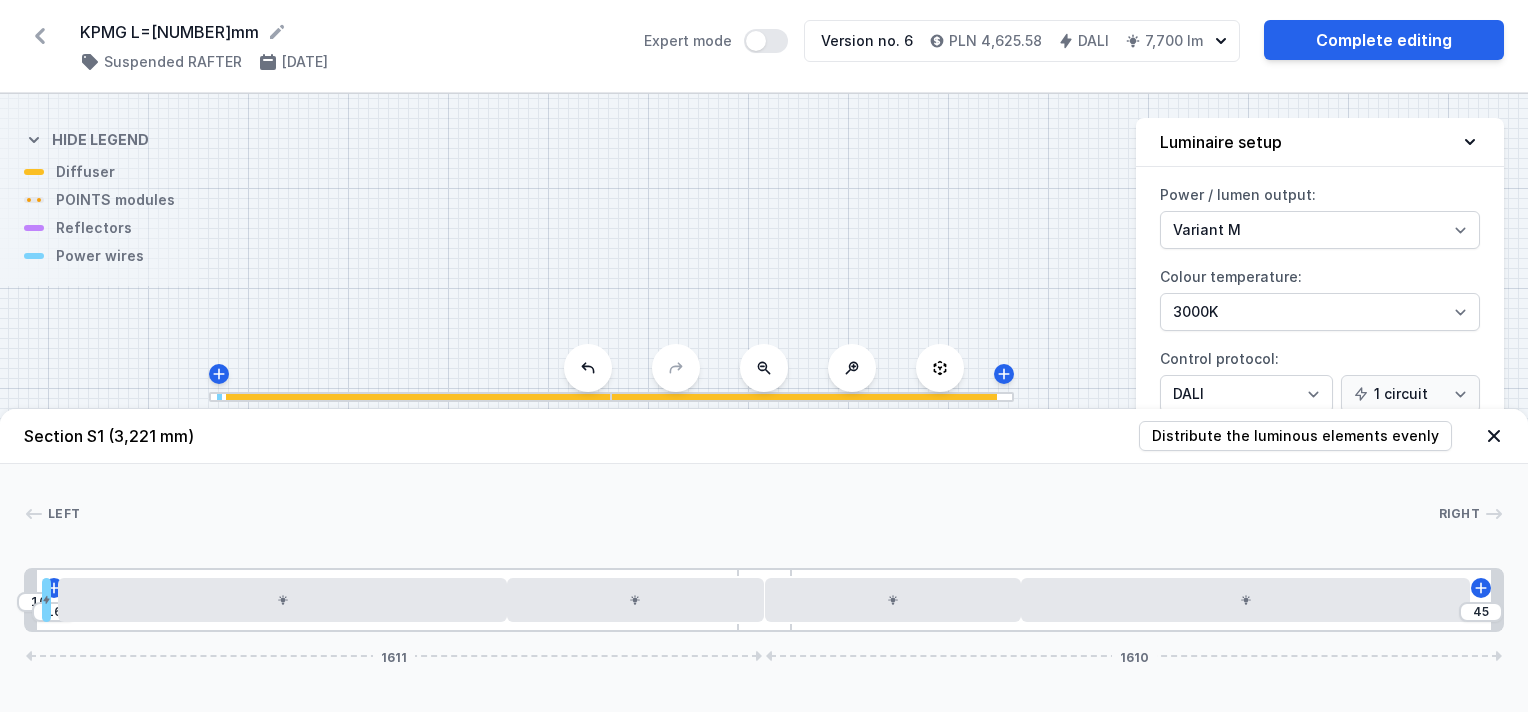 click on "S1 3221" at bounding box center (764, 403) 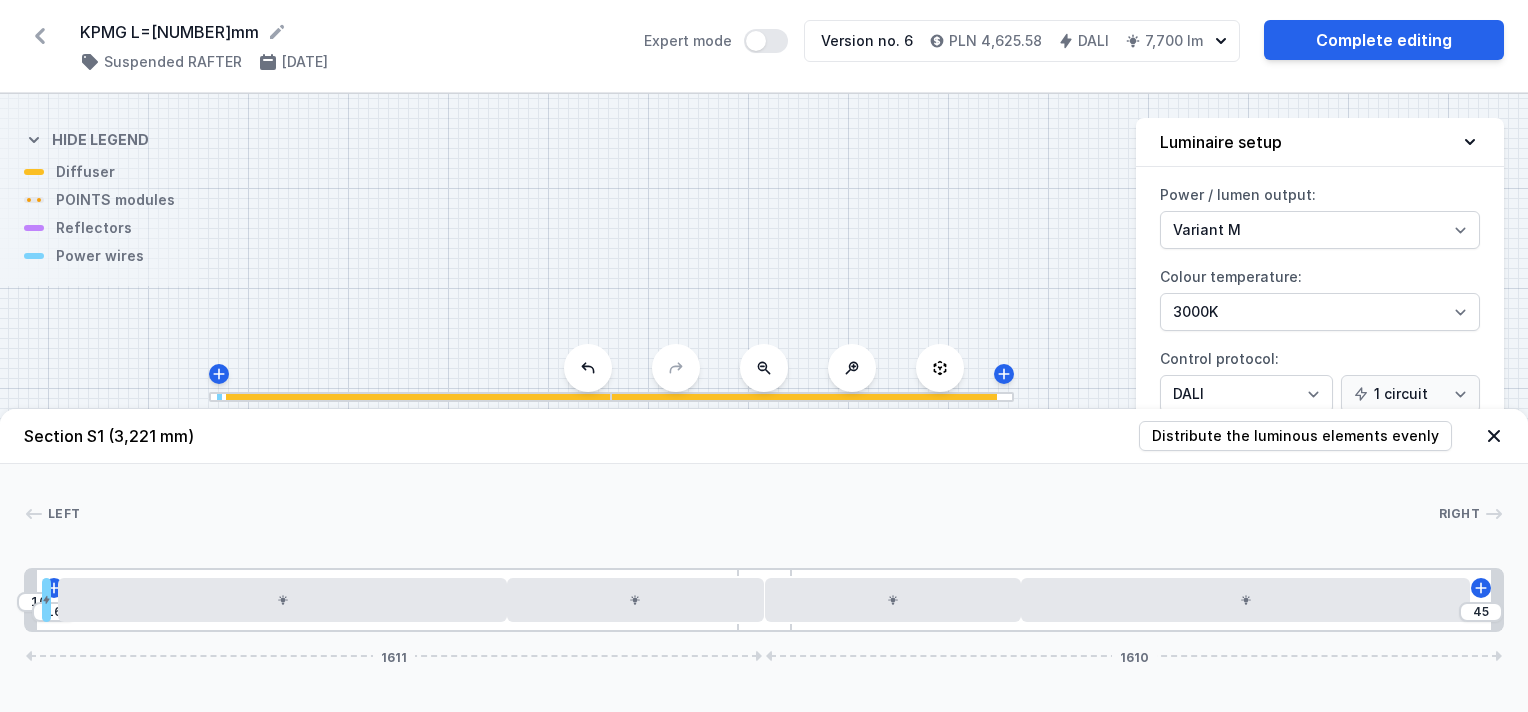 click at bounding box center [1494, 436] 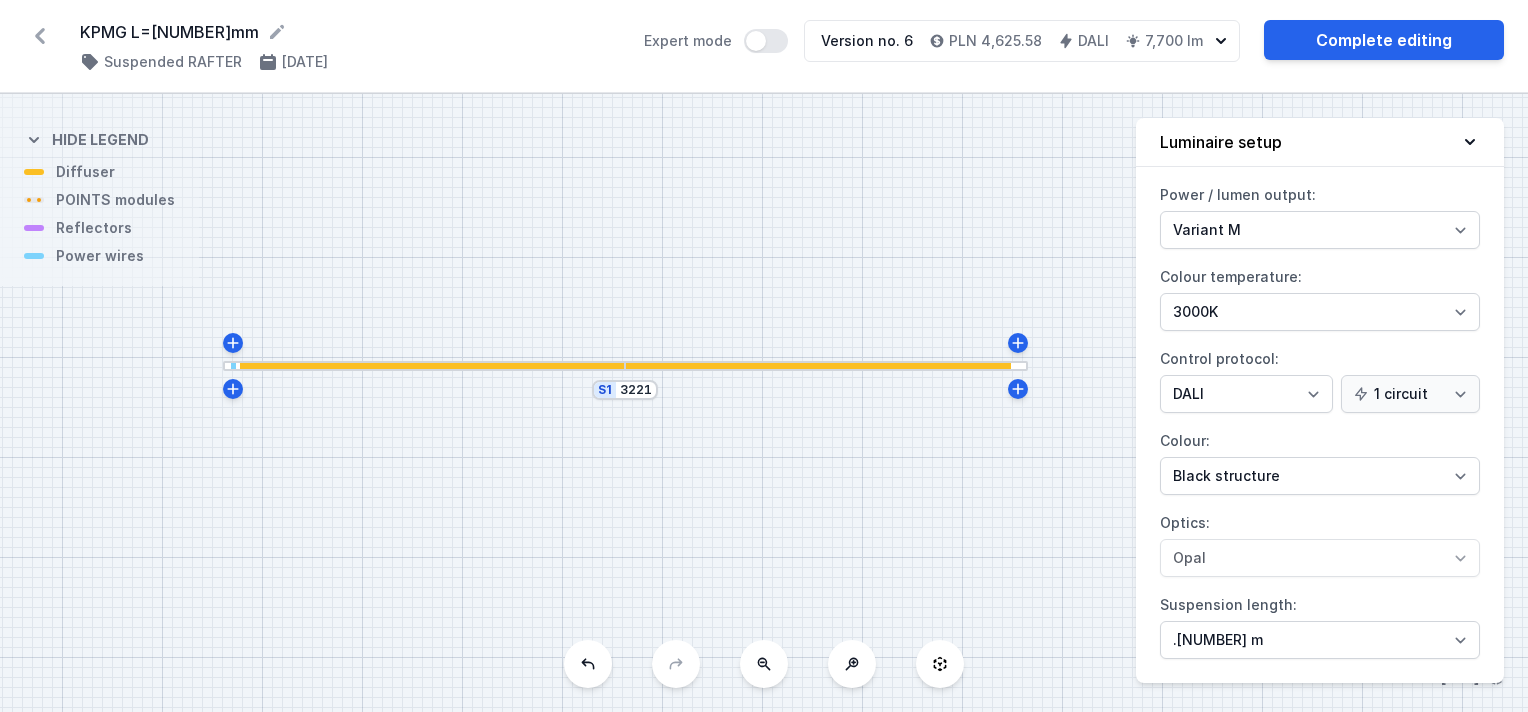 drag, startPoint x: 816, startPoint y: 466, endPoint x: 830, endPoint y: 435, distance: 34.0147 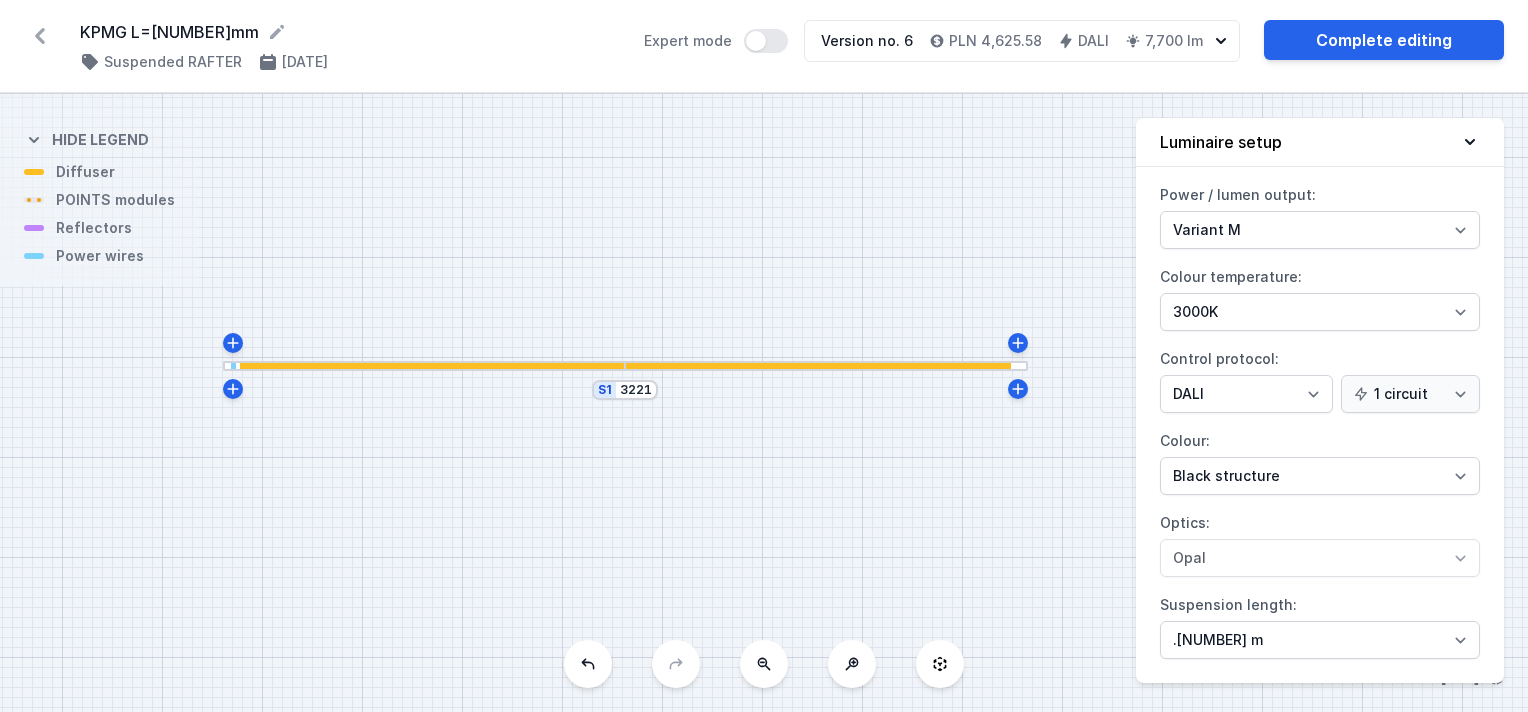 click on "S1 3221" at bounding box center [764, 403] 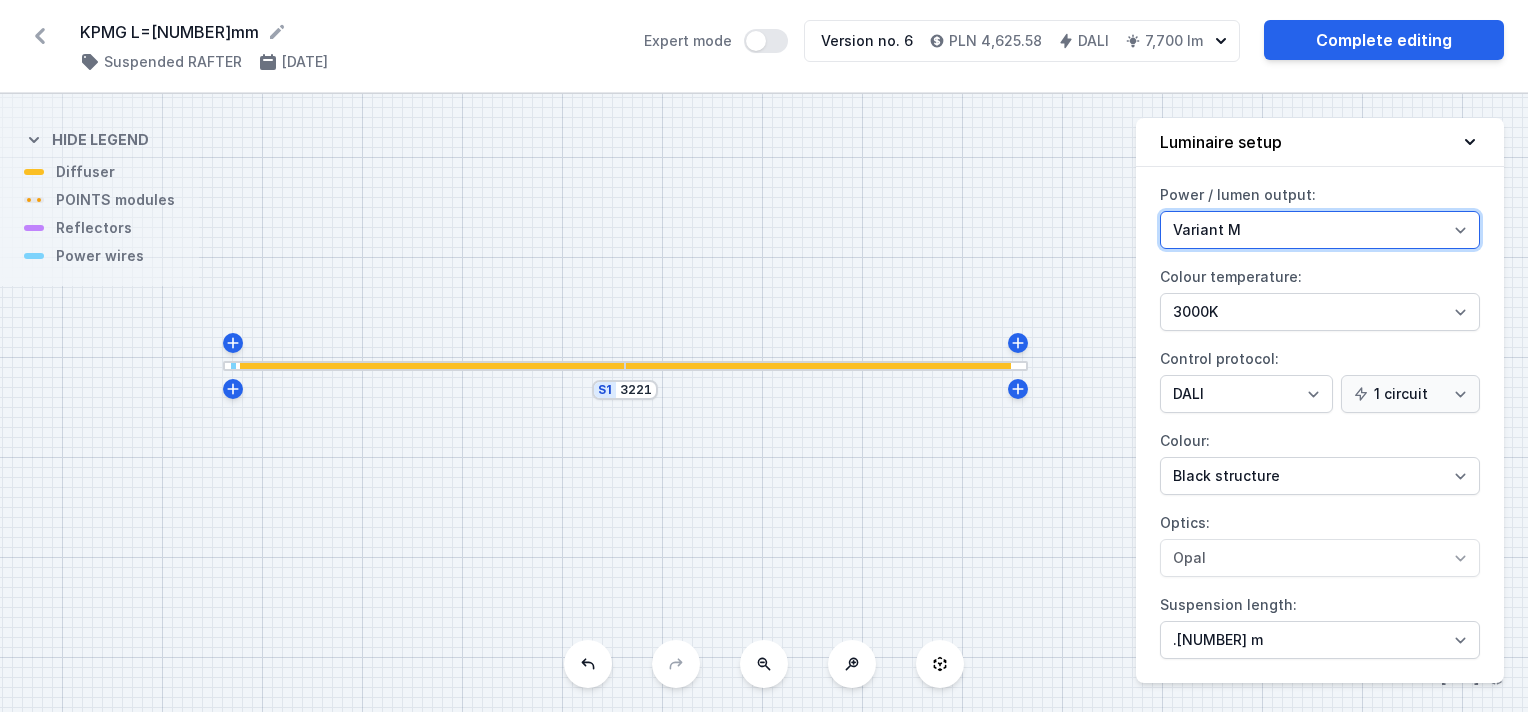 click on "Variant L Variant M" at bounding box center (1320, 230) 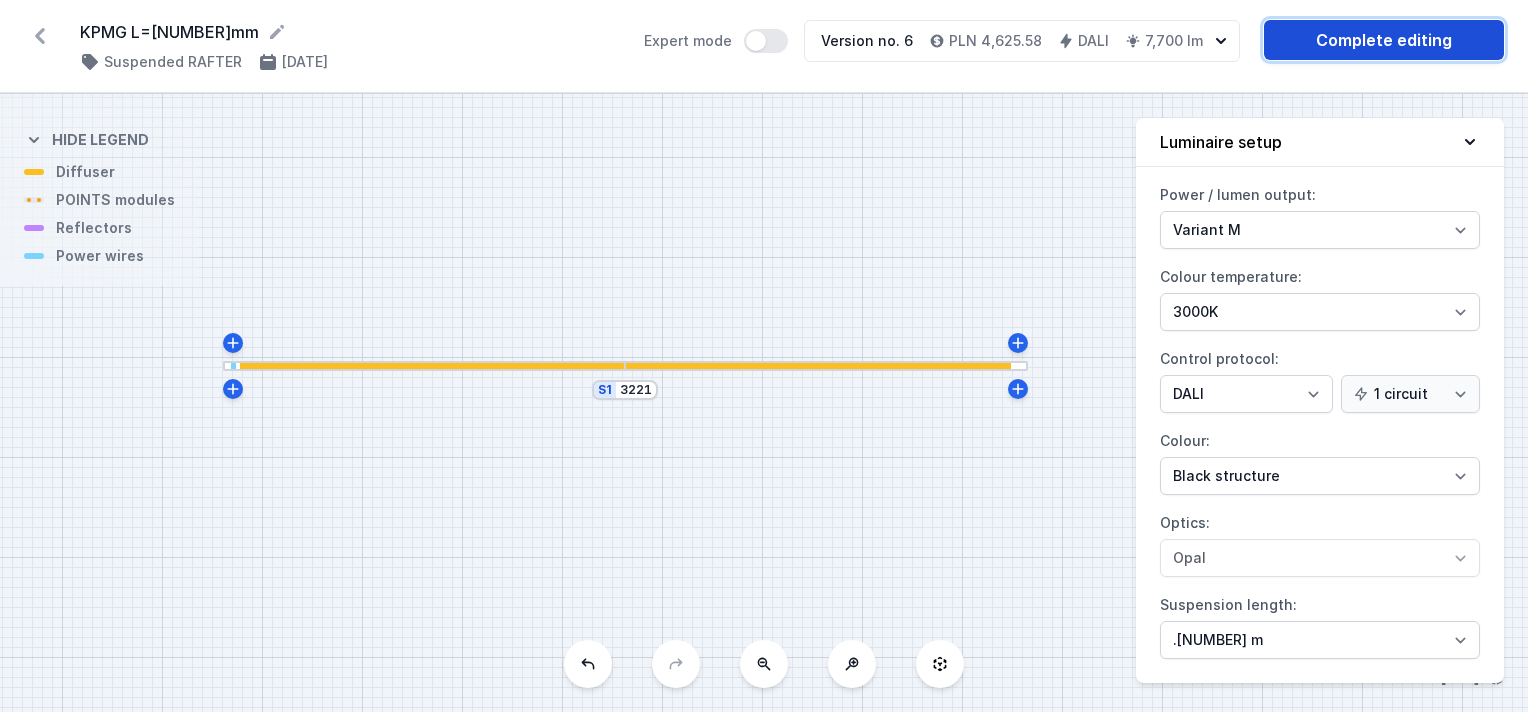 click on "Complete editing" at bounding box center [1384, 40] 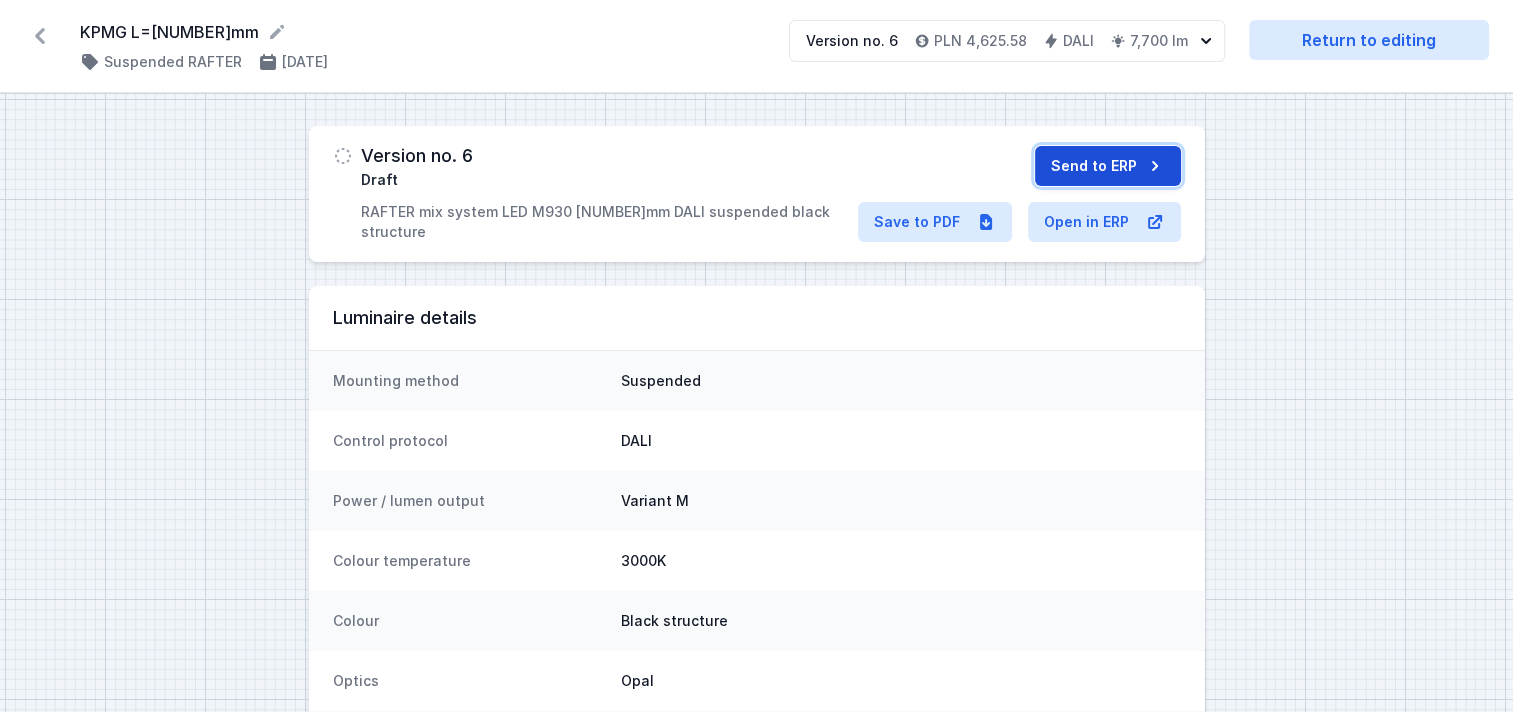 click on "Send to ERP" at bounding box center (1108, 166) 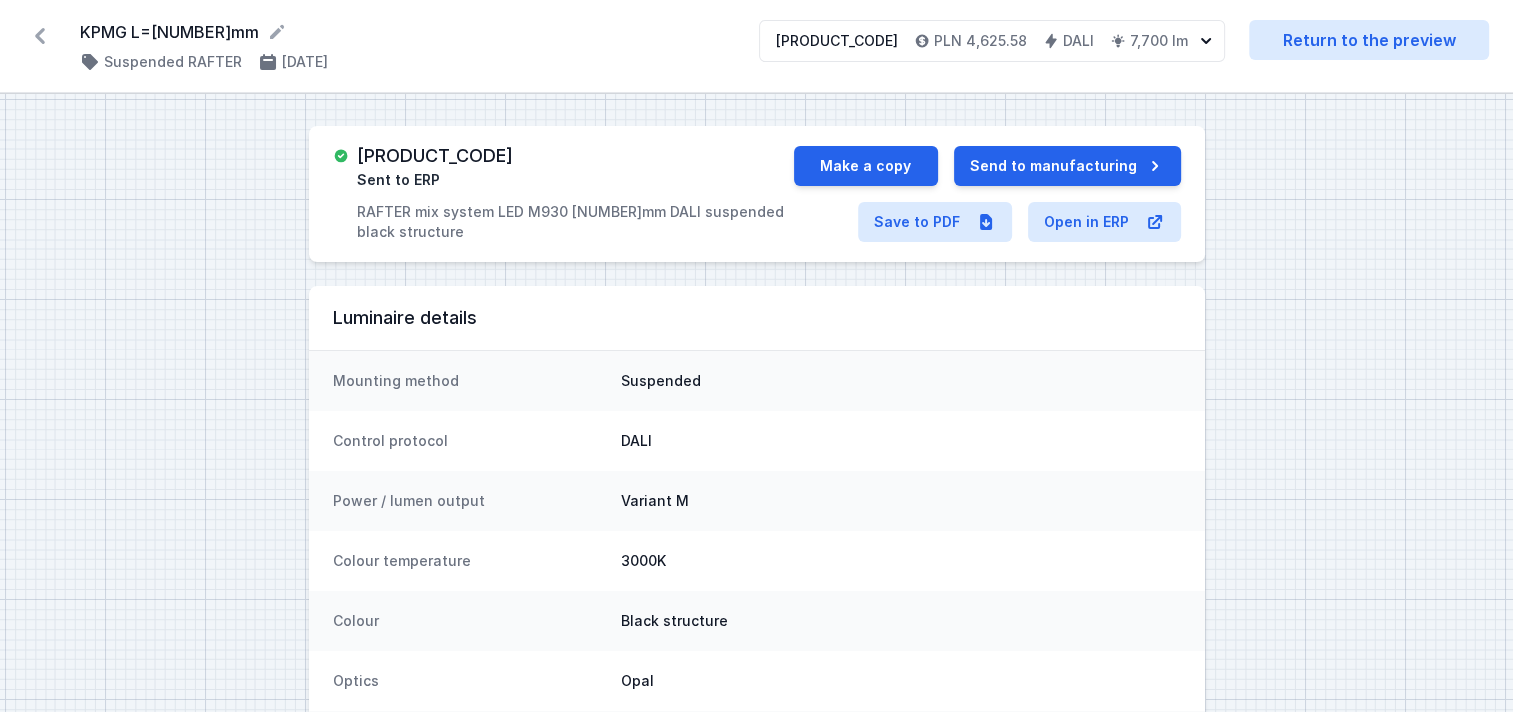 drag, startPoint x: 568, startPoint y: 151, endPoint x: 359, endPoint y: 160, distance: 209.1937 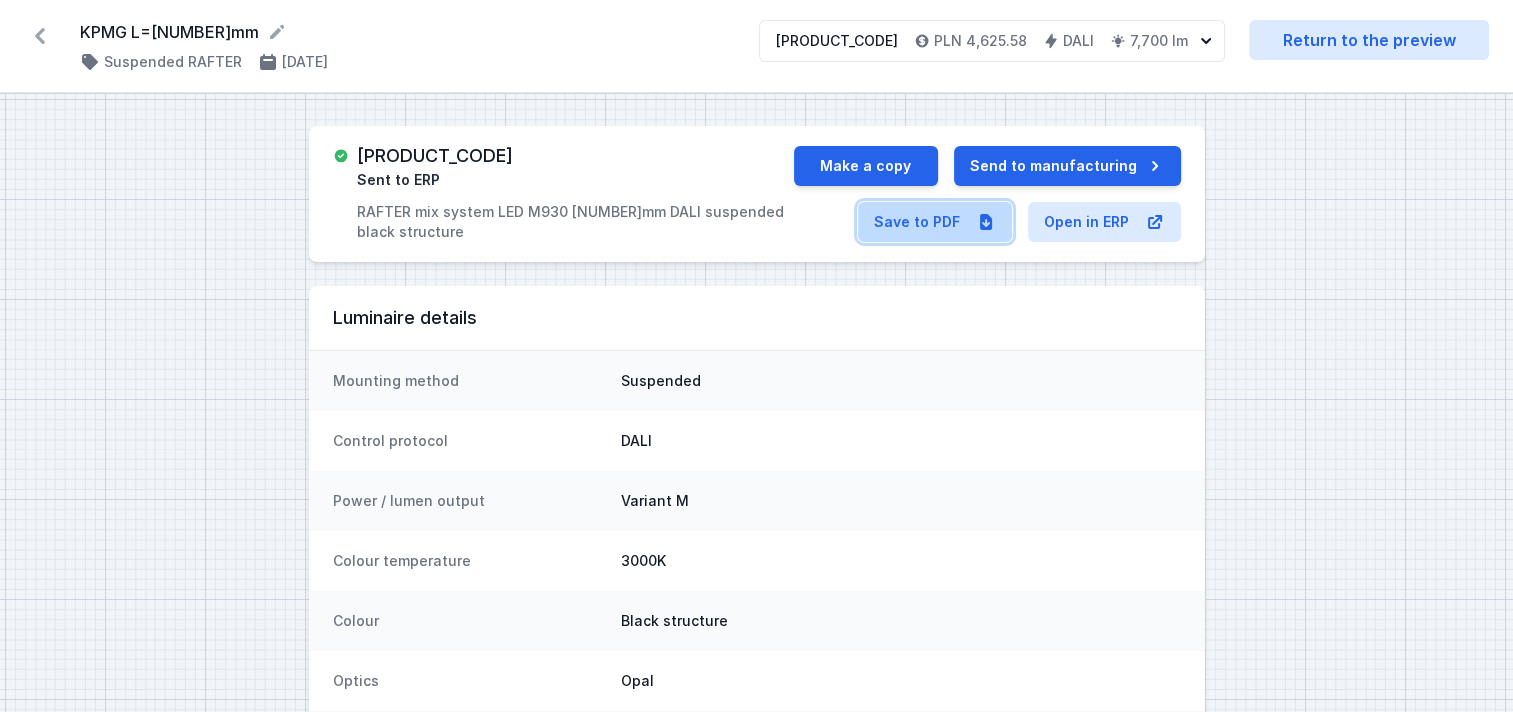 click on "Save to PDF" at bounding box center [935, 222] 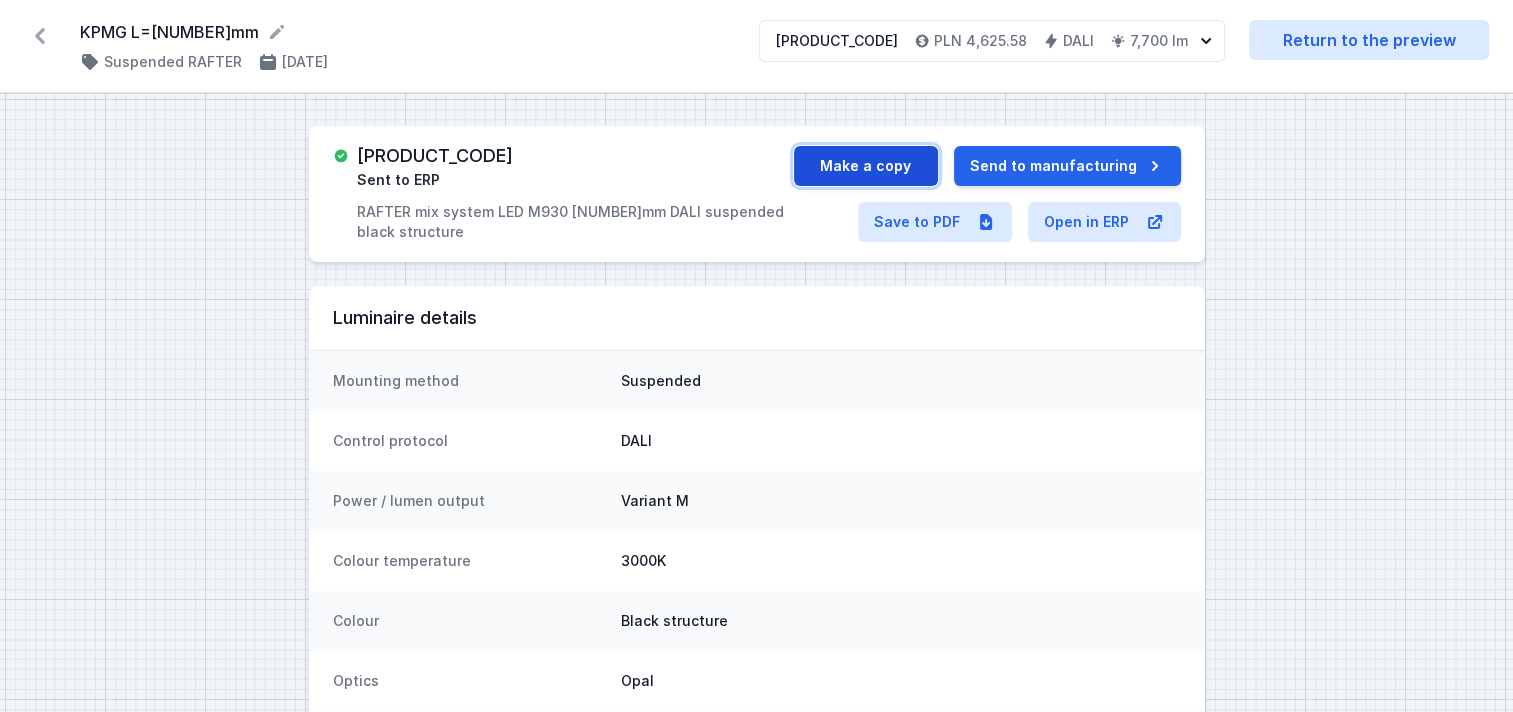 click on "Make a copy" at bounding box center (866, 166) 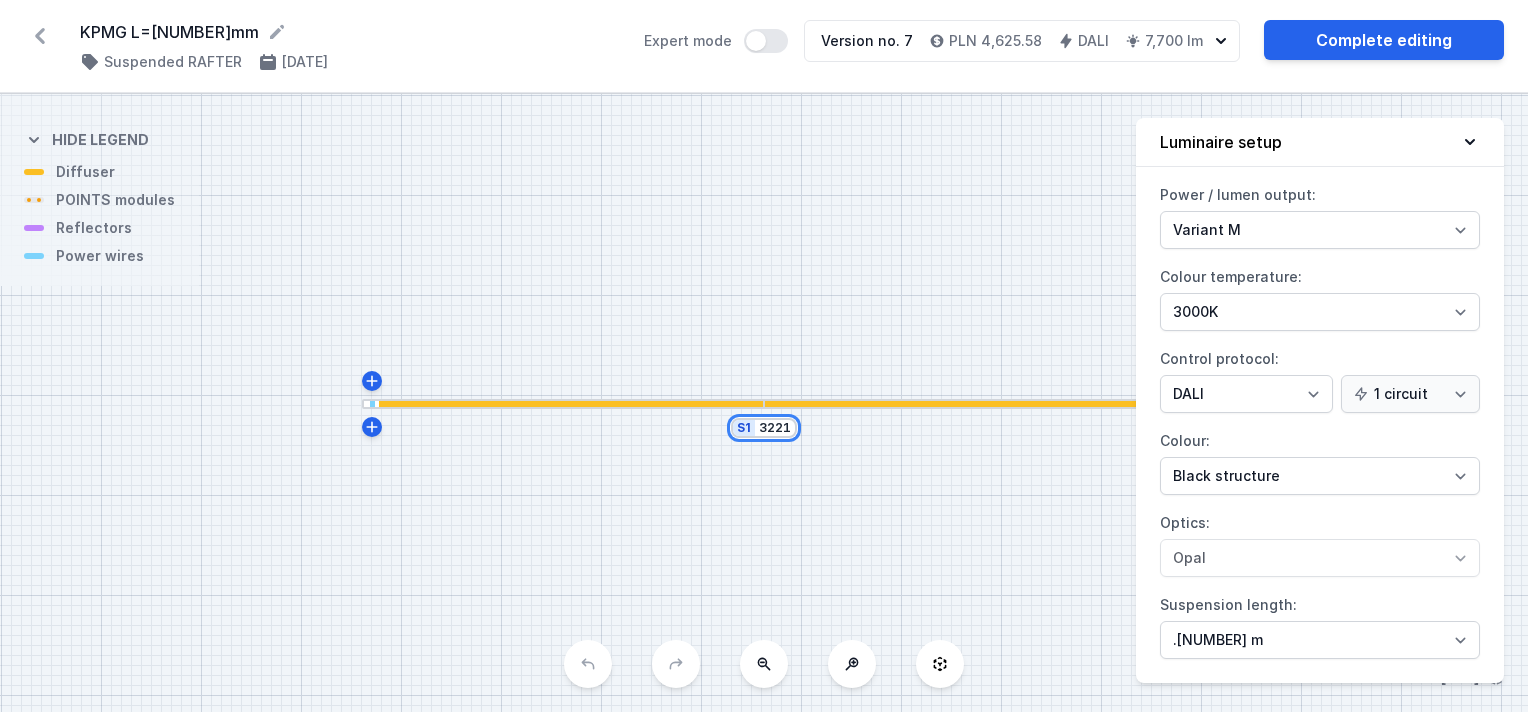 click on "3221" at bounding box center (775, 428) 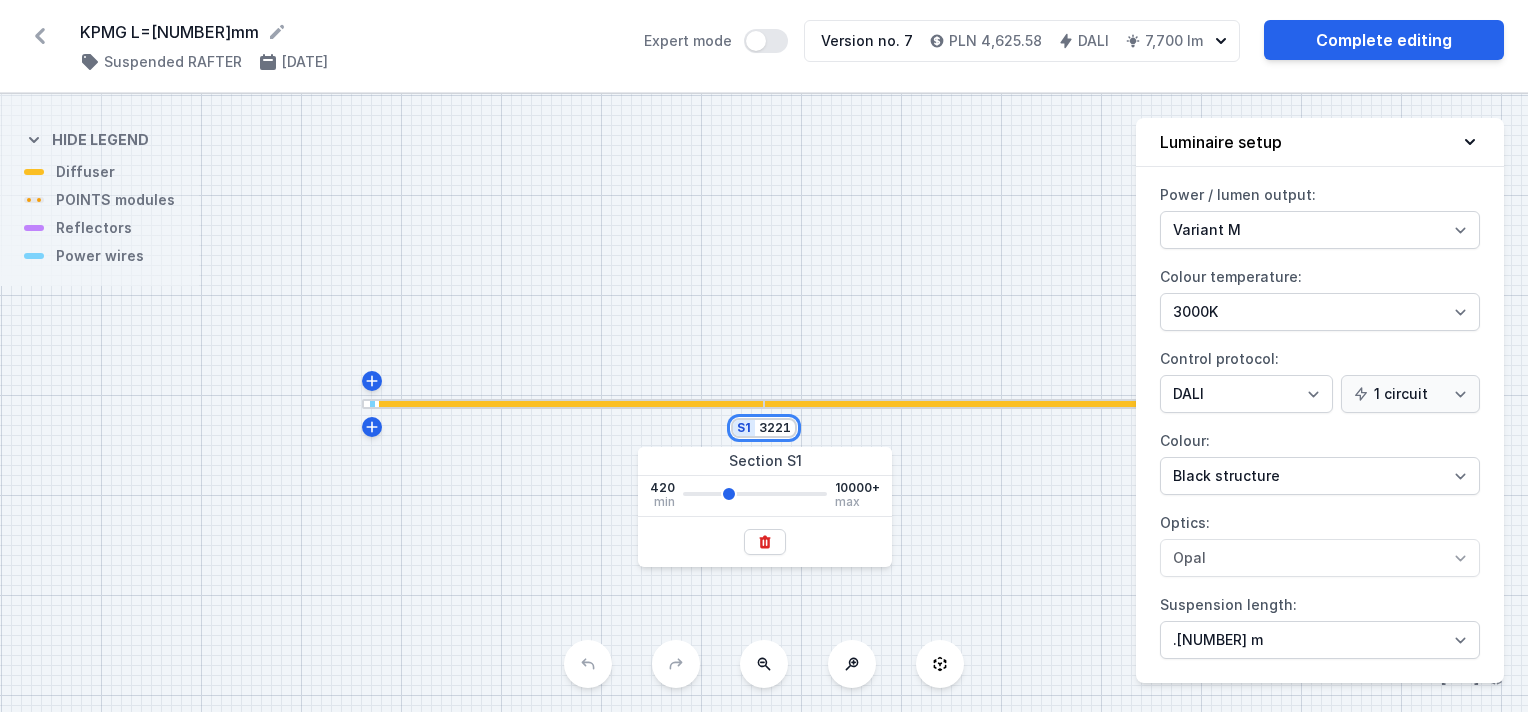 drag, startPoint x: 763, startPoint y: 430, endPoint x: 876, endPoint y: 436, distance: 113.15918 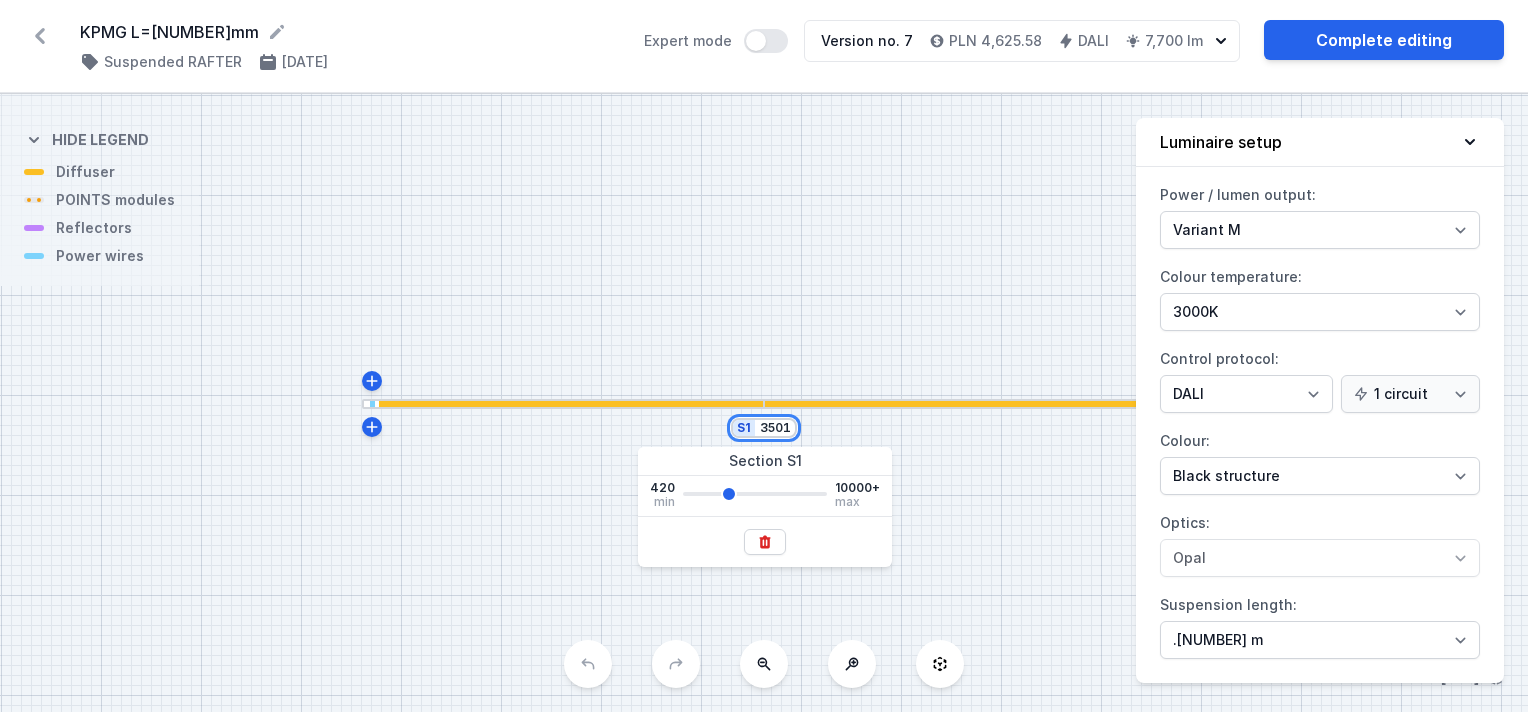type on "3501" 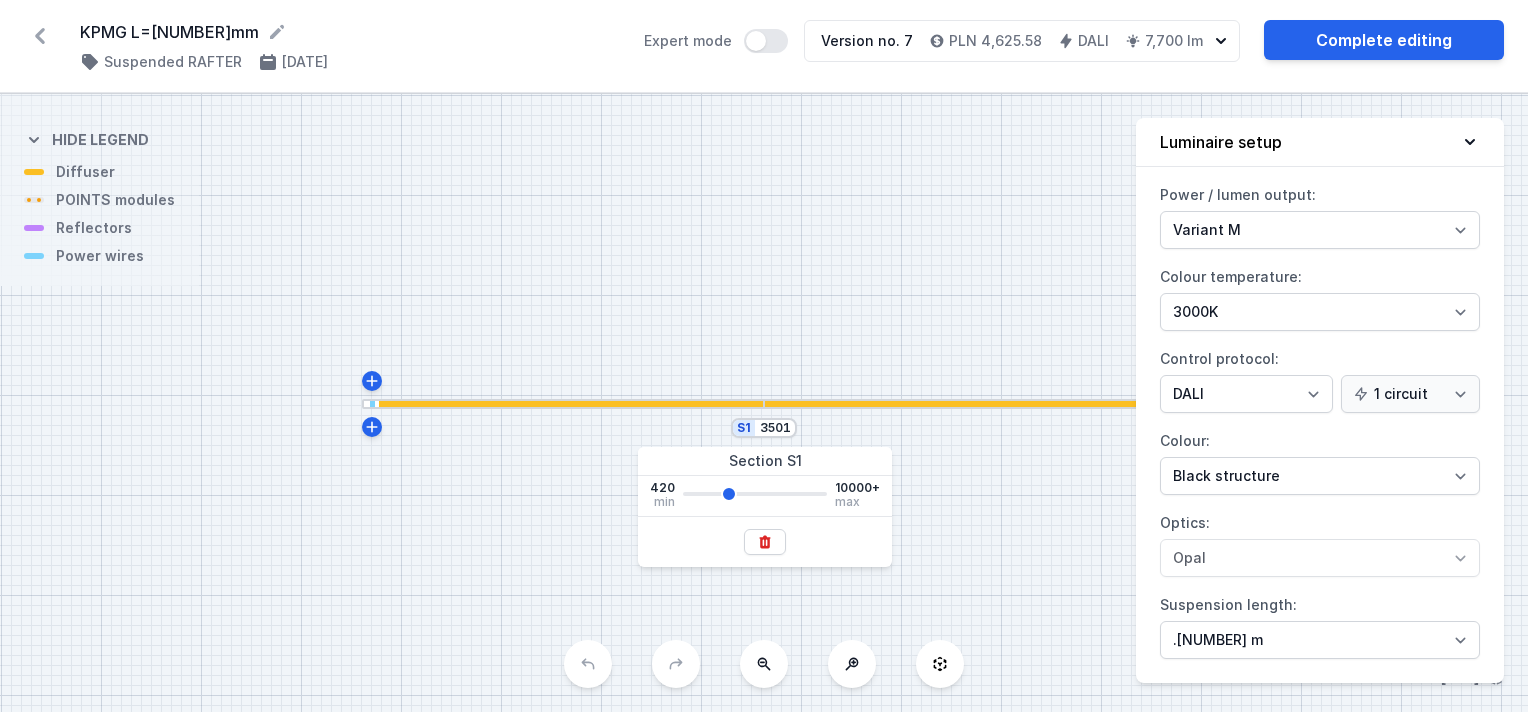 click on "S1 3501" at bounding box center [764, 403] 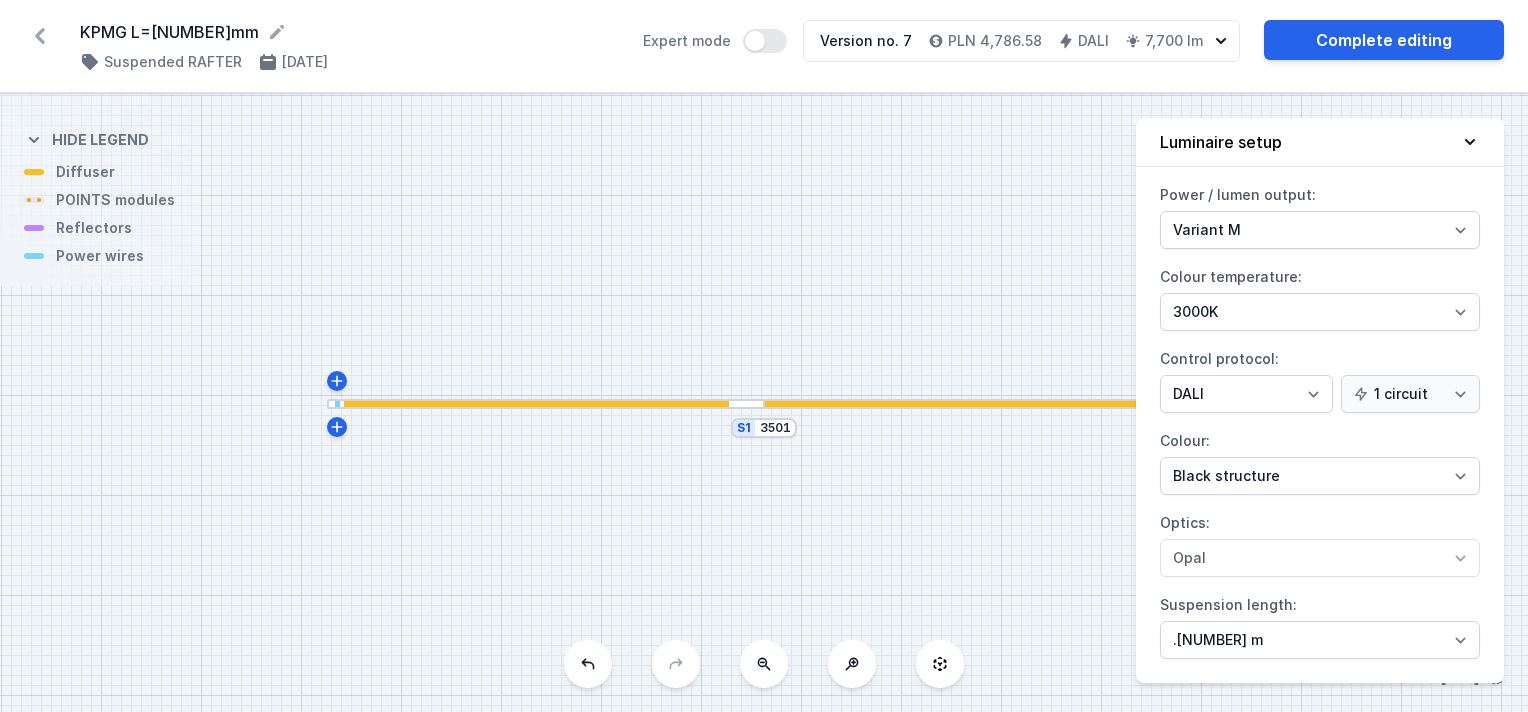 click on "S1 3501" at bounding box center [764, 403] 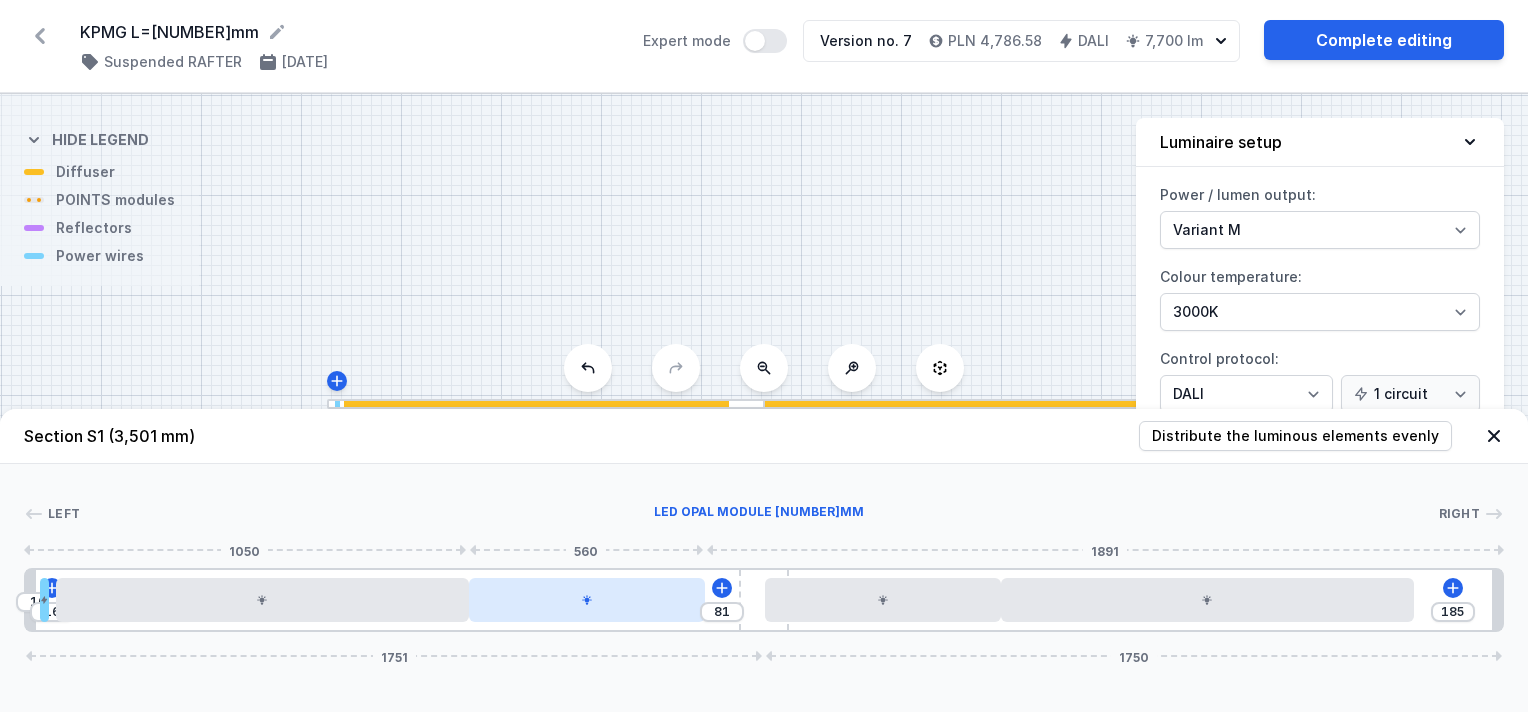 click at bounding box center [262, 600] 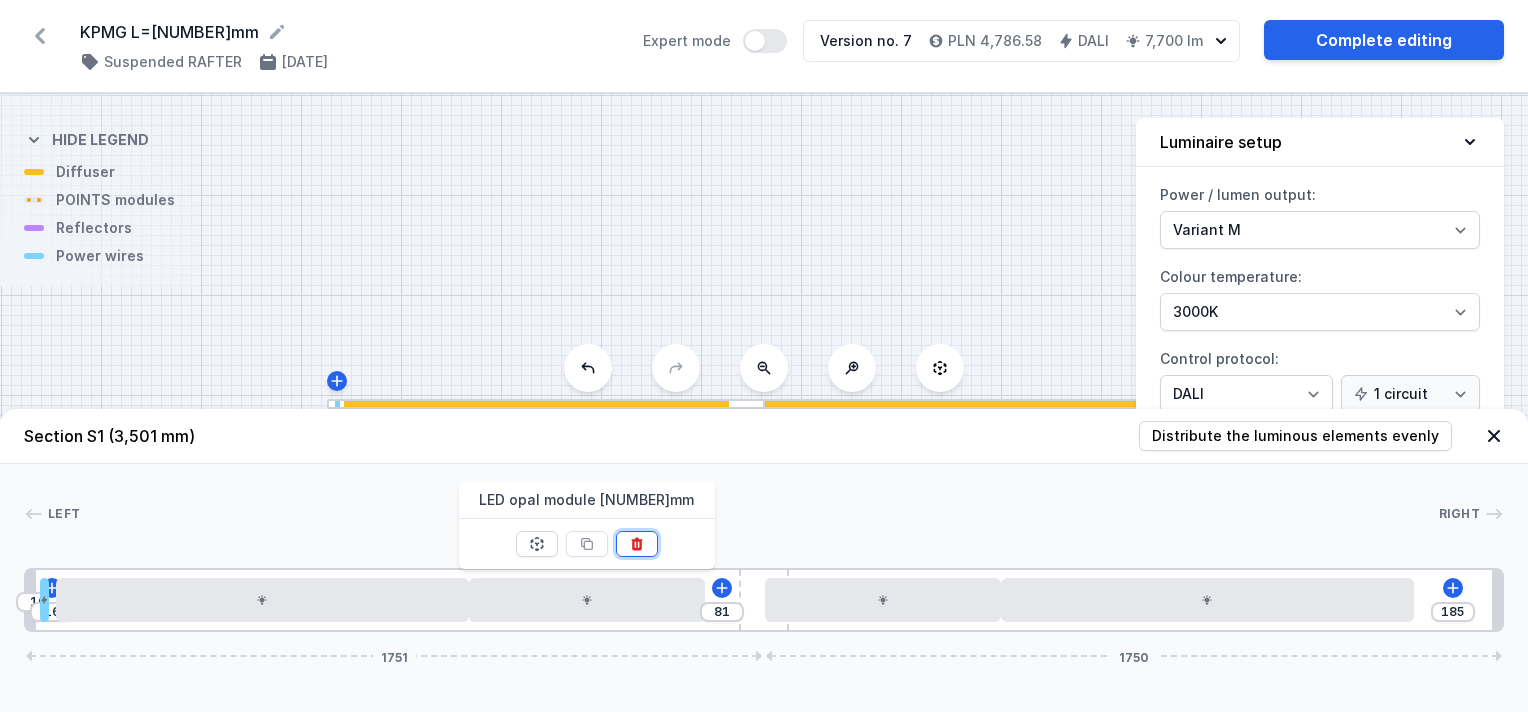 click at bounding box center [636, 543] 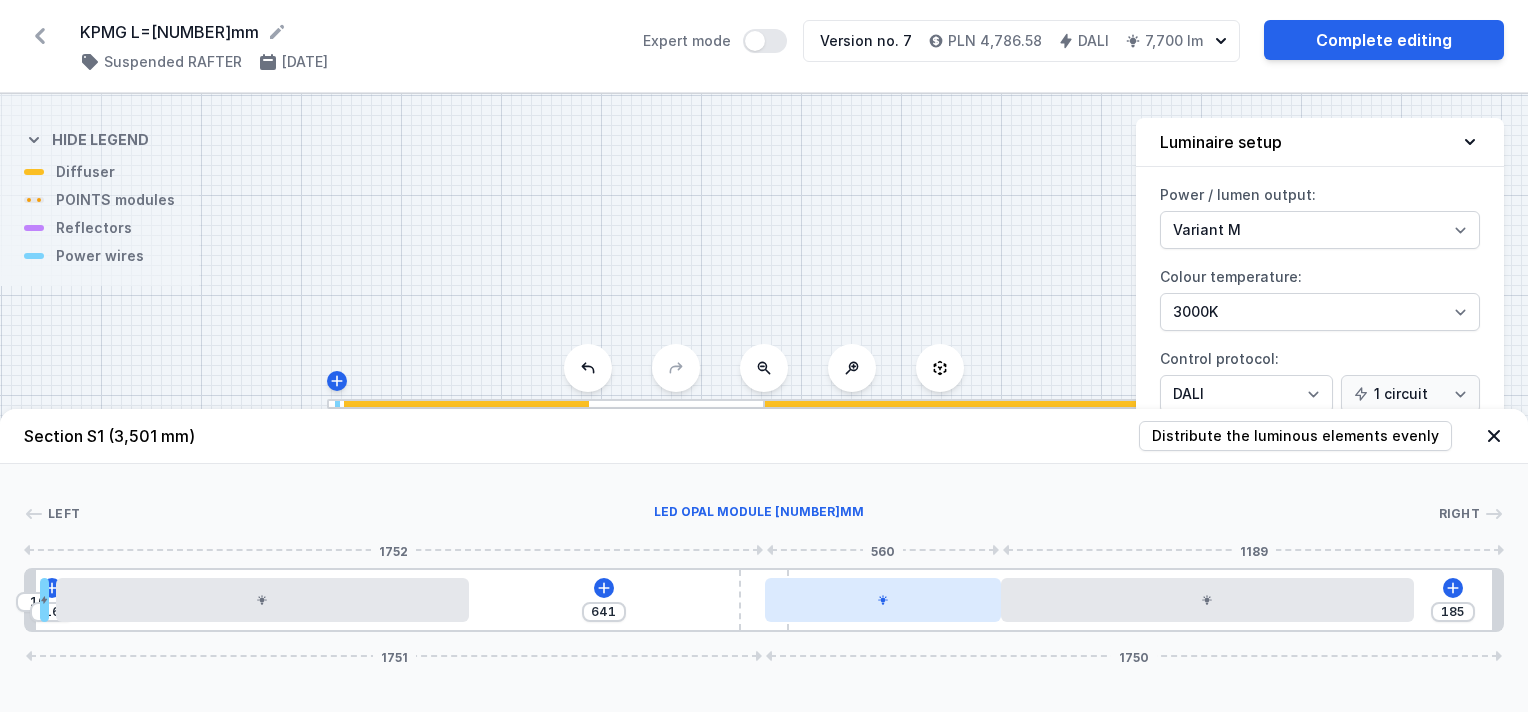 click at bounding box center [262, 600] 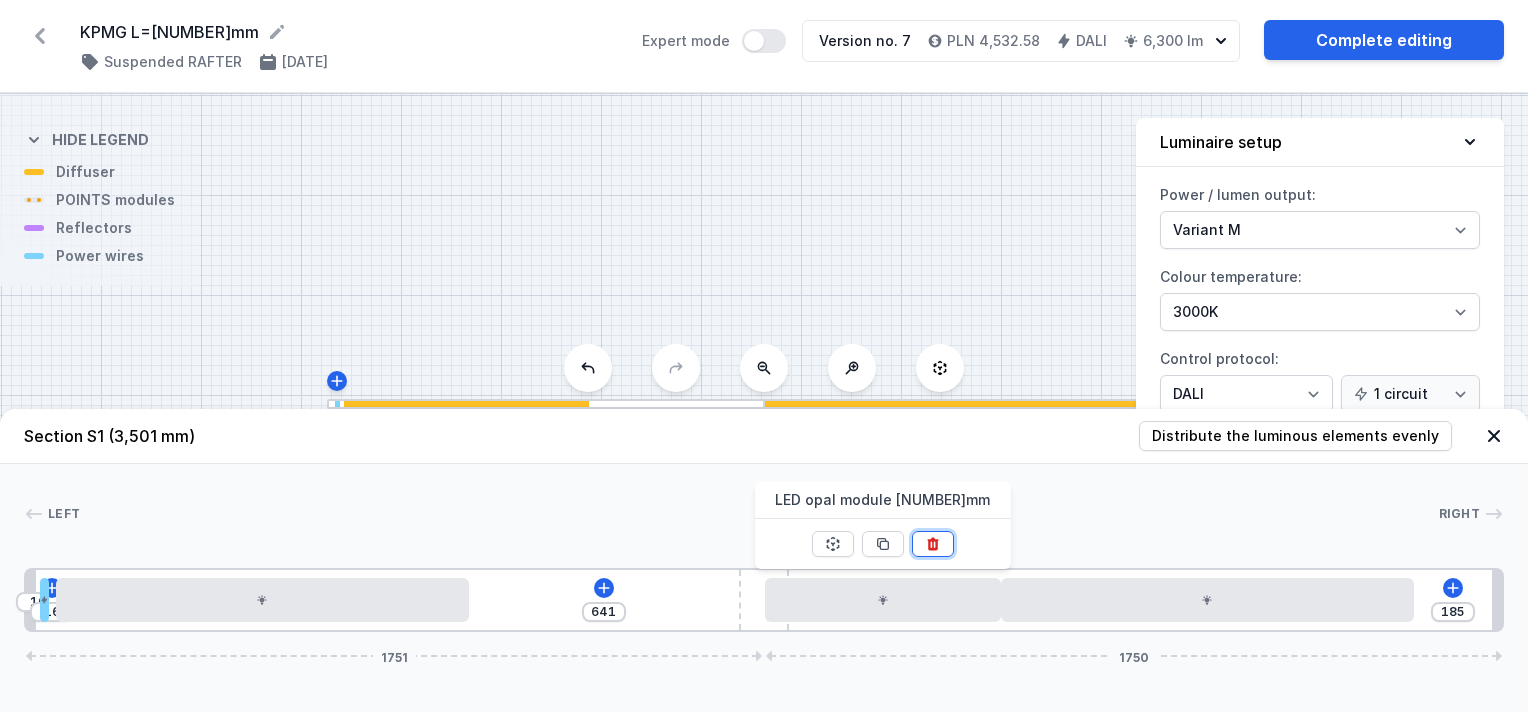 click at bounding box center [933, 544] 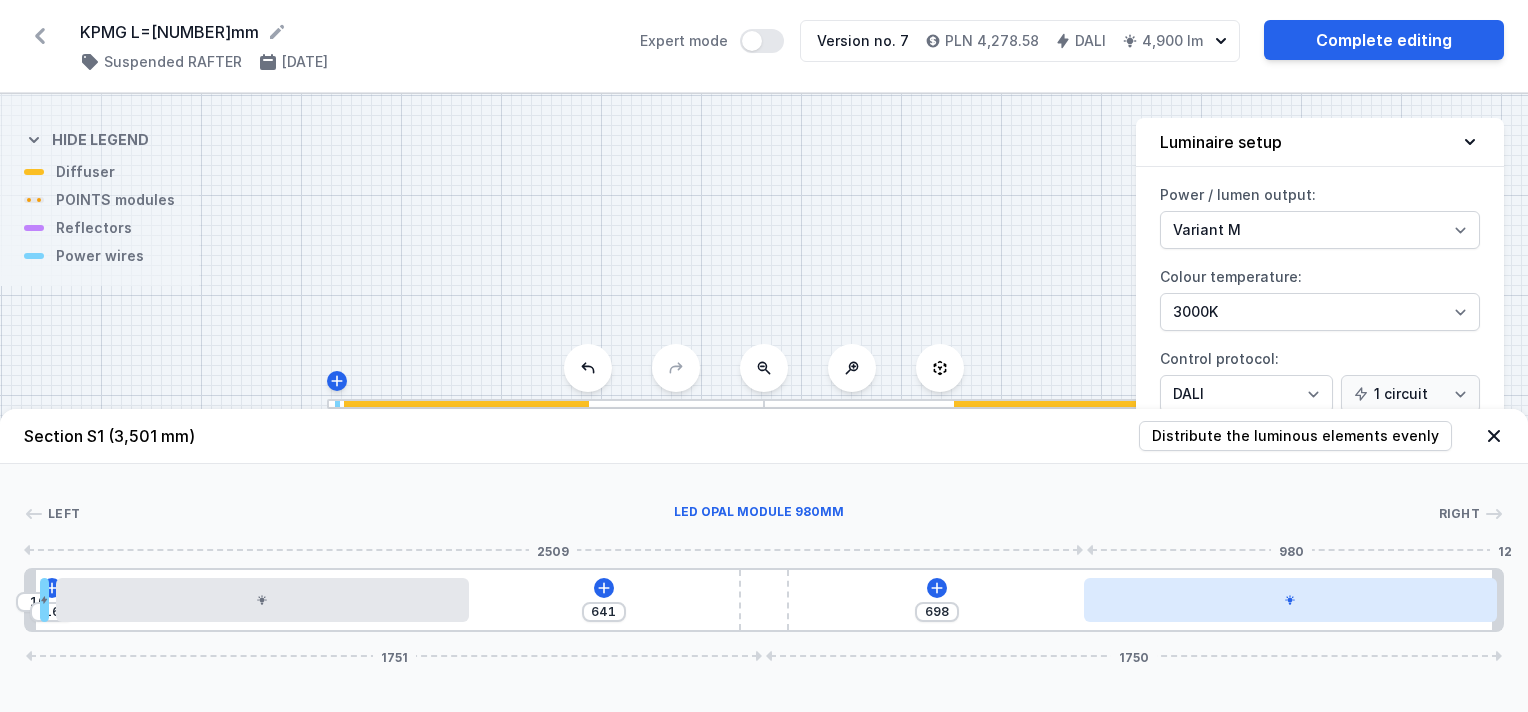 drag, startPoint x: 1091, startPoint y: 592, endPoint x: 1212, endPoint y: 596, distance: 121.0661 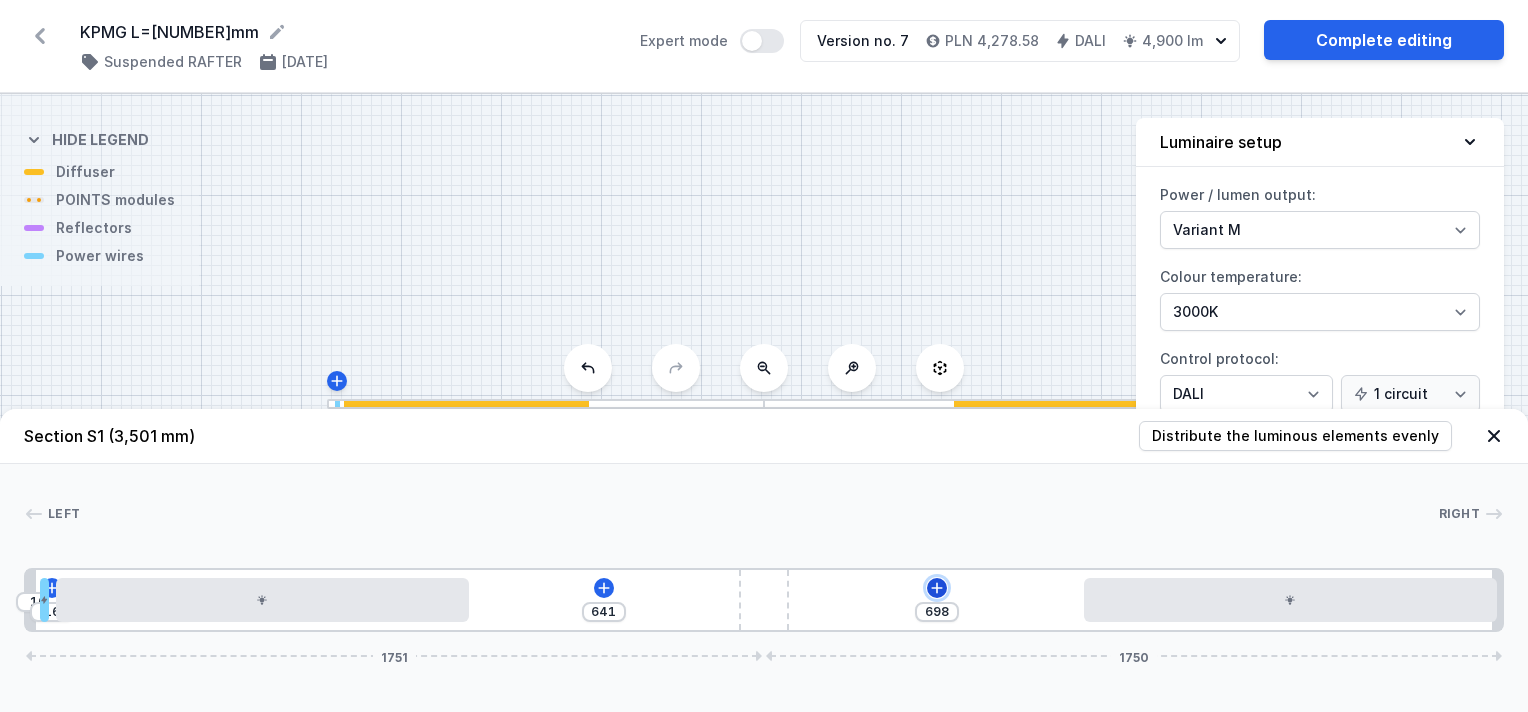 click at bounding box center [52, 588] 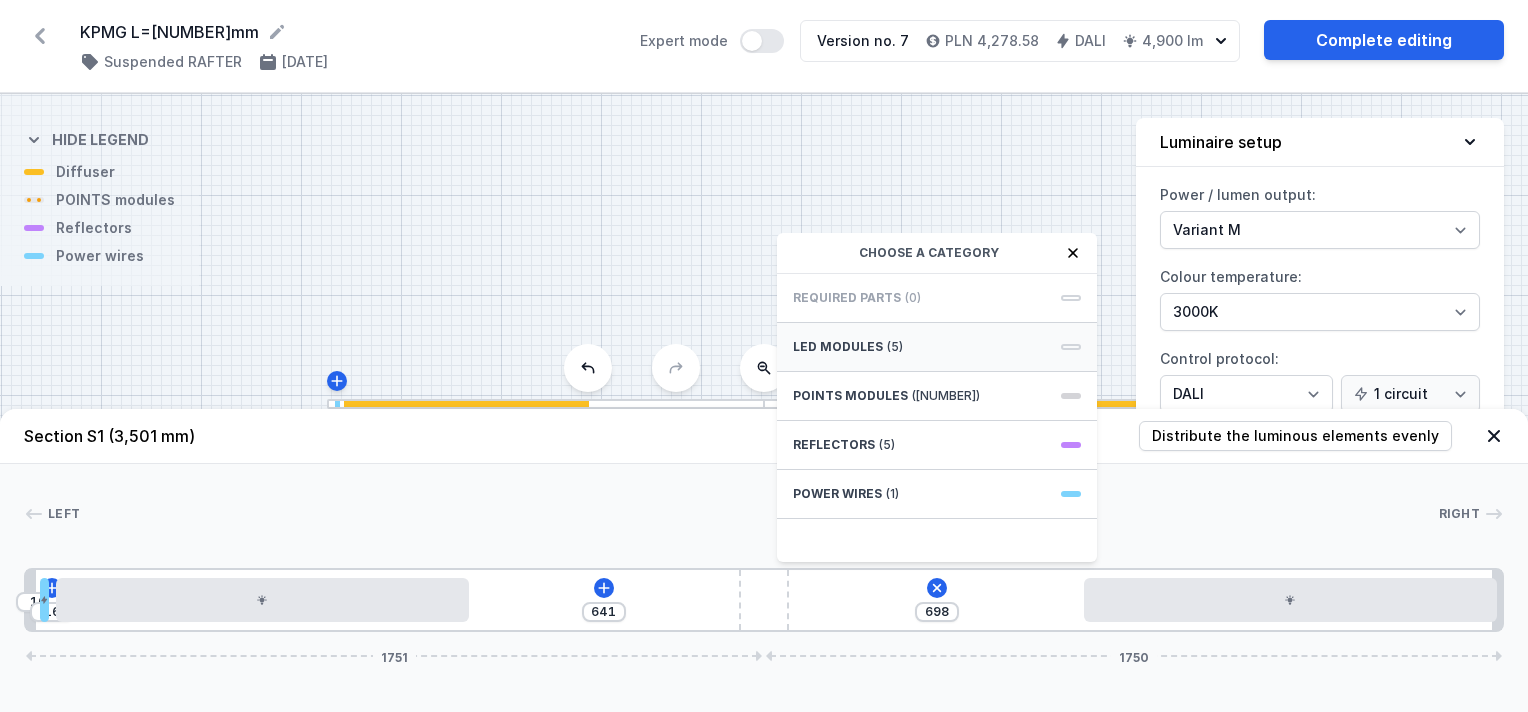click on "LED modules" at bounding box center [838, 347] 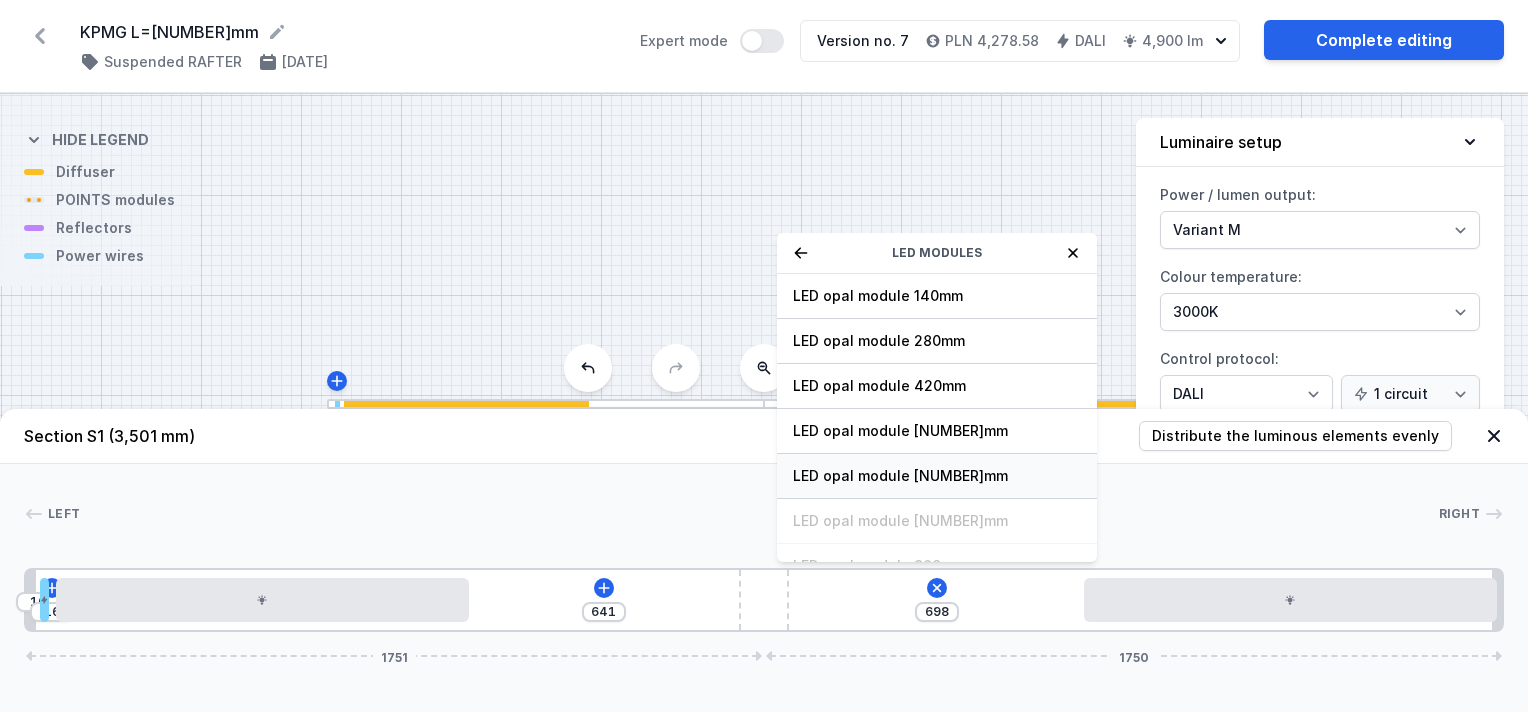 click on "LED opal module [NUMBER]mm" at bounding box center [937, 296] 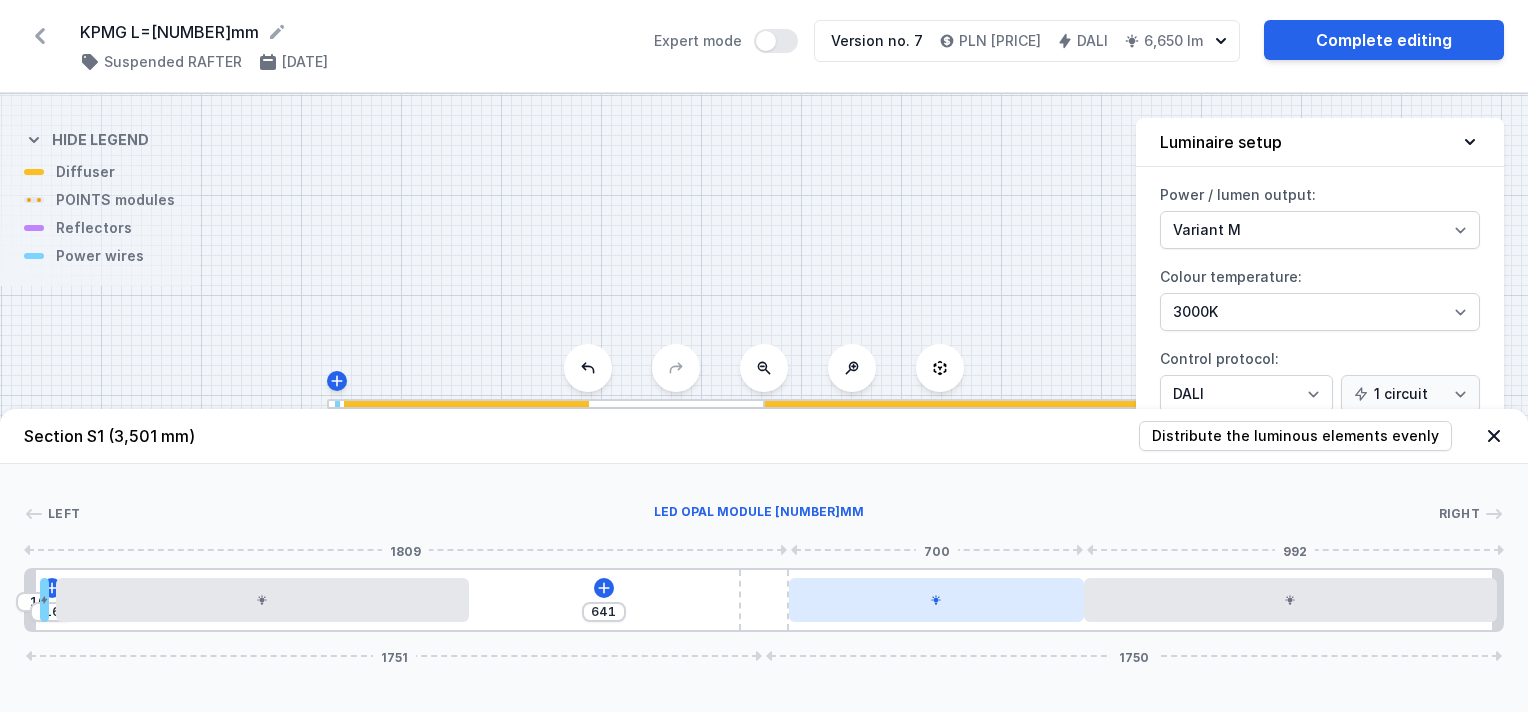 drag, startPoint x: 947, startPoint y: 608, endPoint x: 988, endPoint y: 608, distance: 41 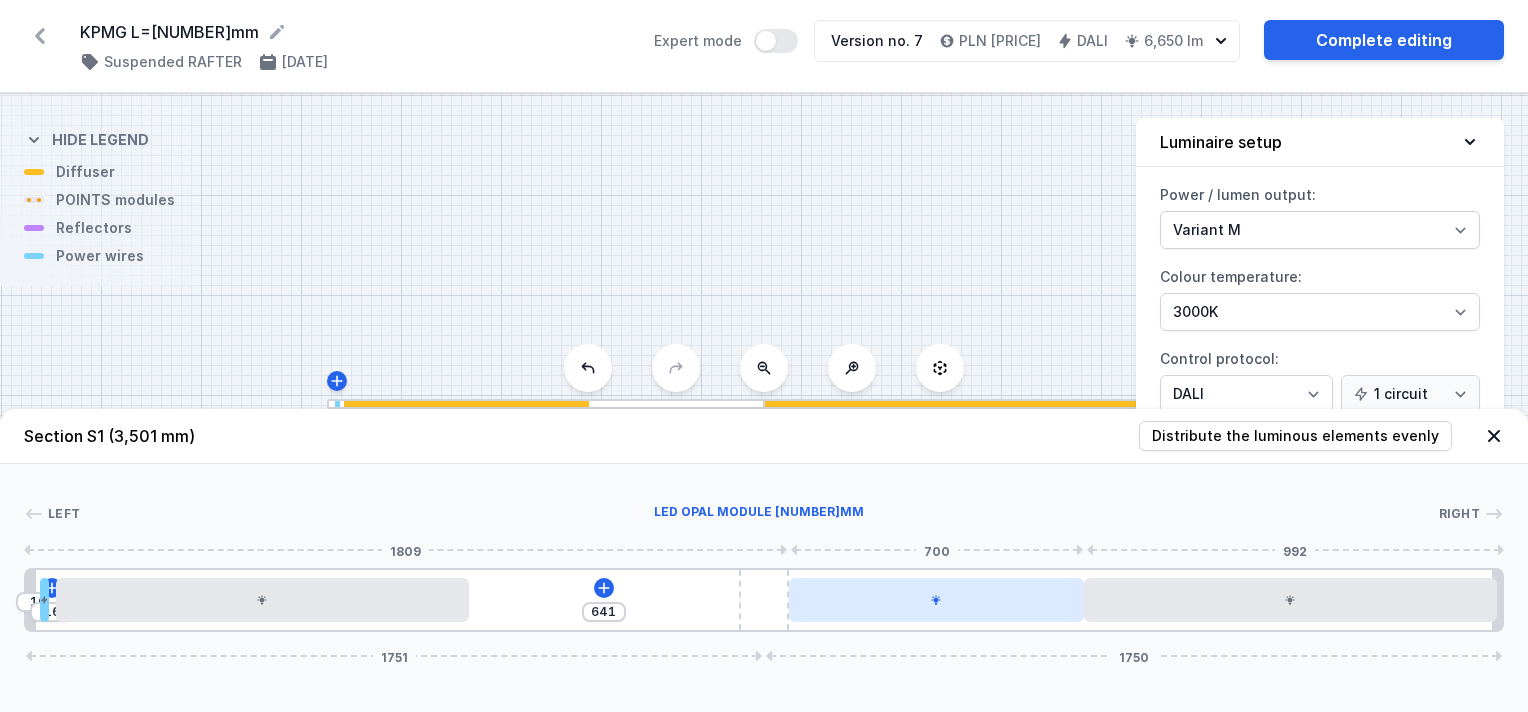 click at bounding box center [936, 600] 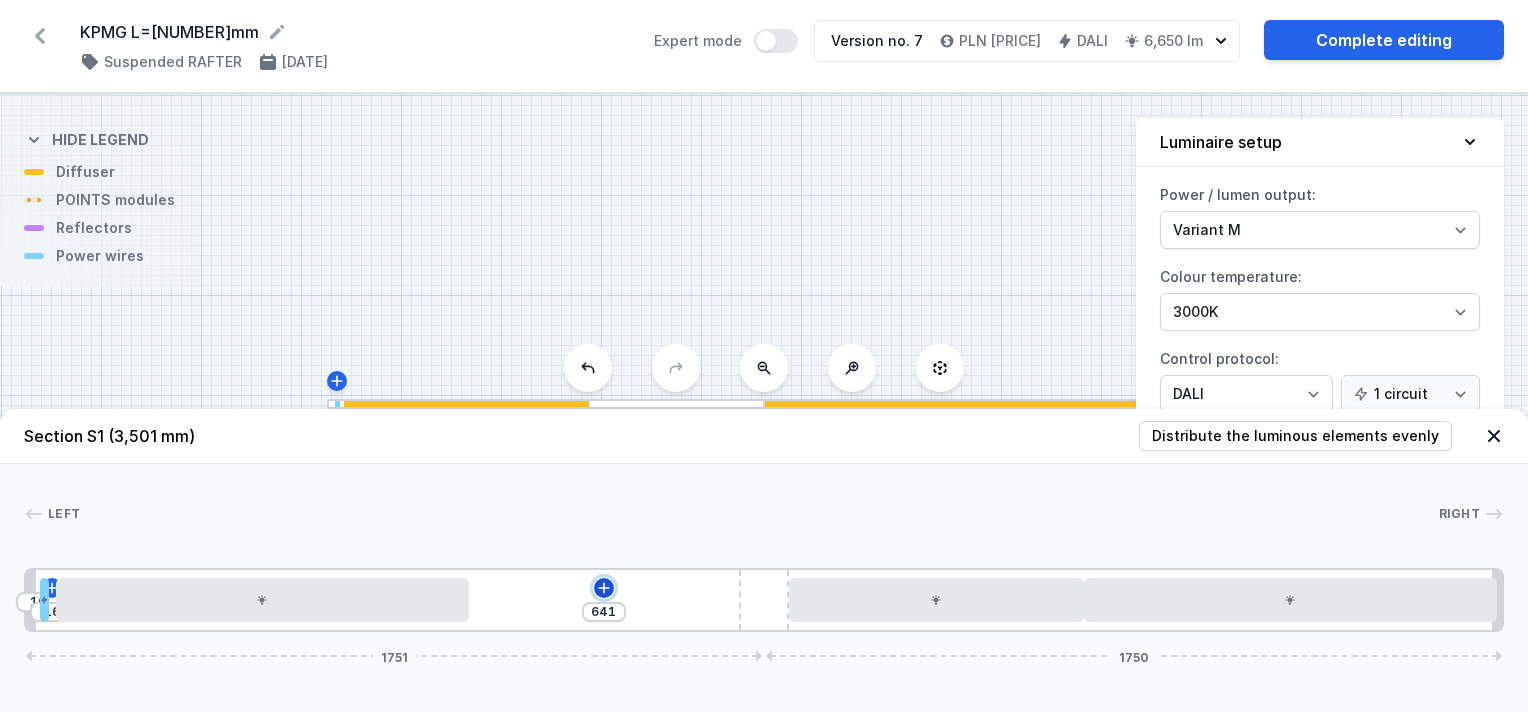 click at bounding box center [52, 587] 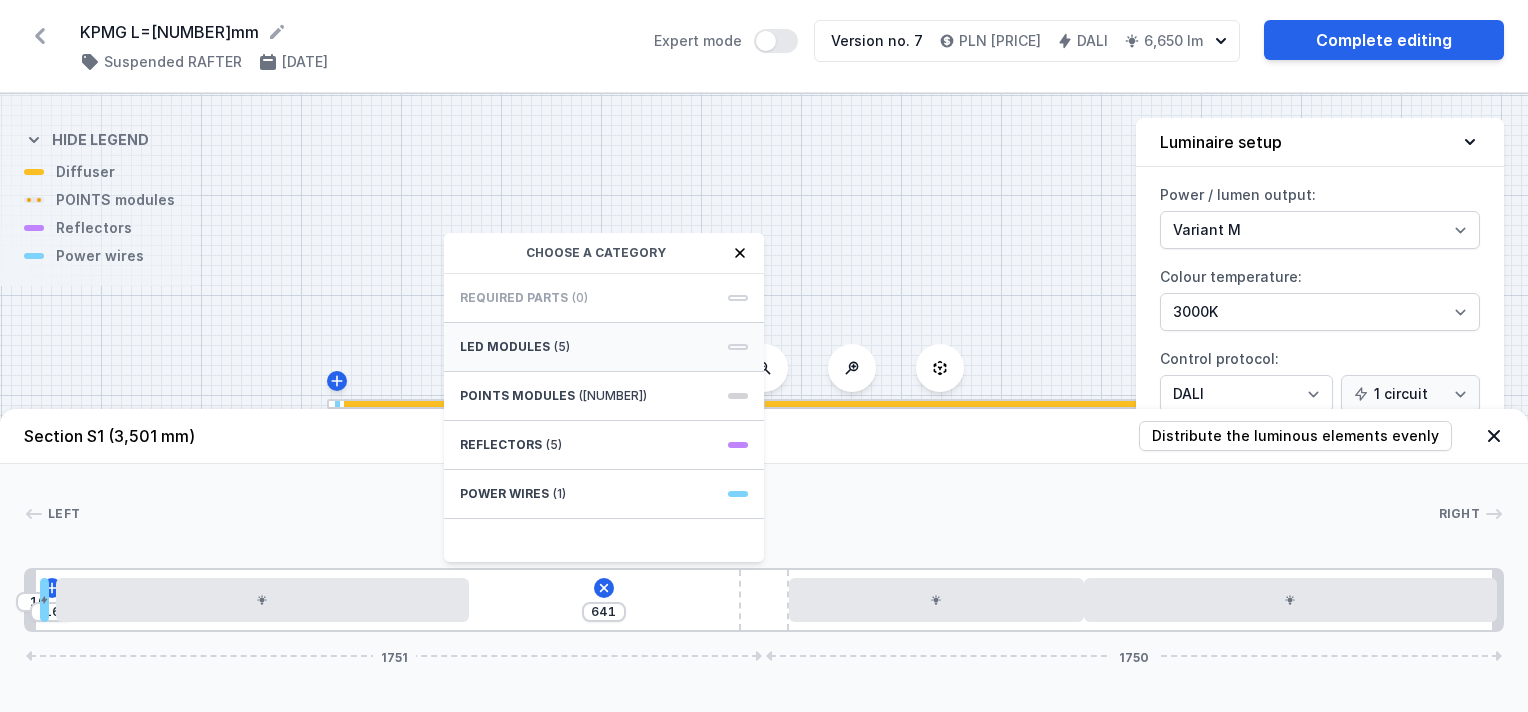 click on "LED modules (5)" at bounding box center (604, 347) 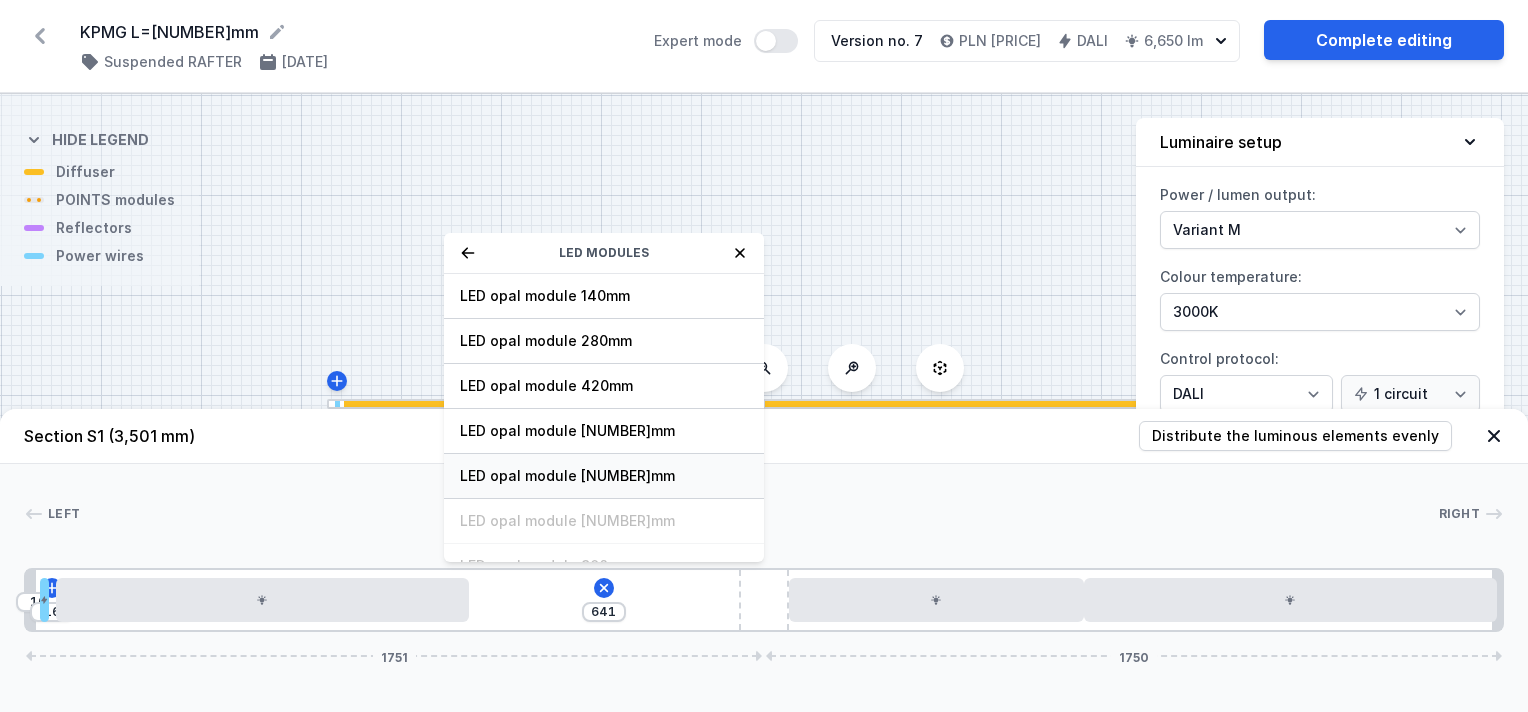click on "LED opal module [NUMBER]mm" at bounding box center (604, 476) 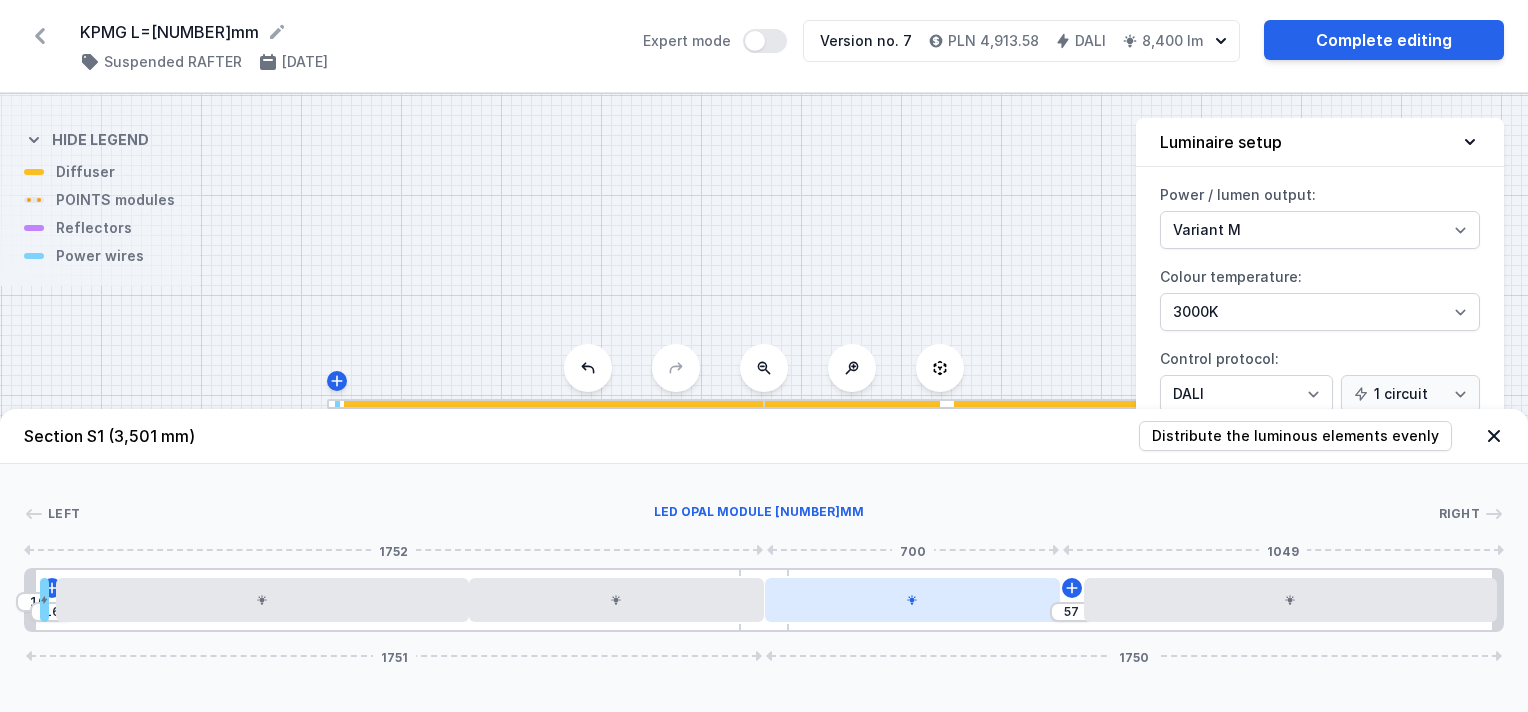 drag, startPoint x: 844, startPoint y: 601, endPoint x: 907, endPoint y: 603, distance: 63.03174 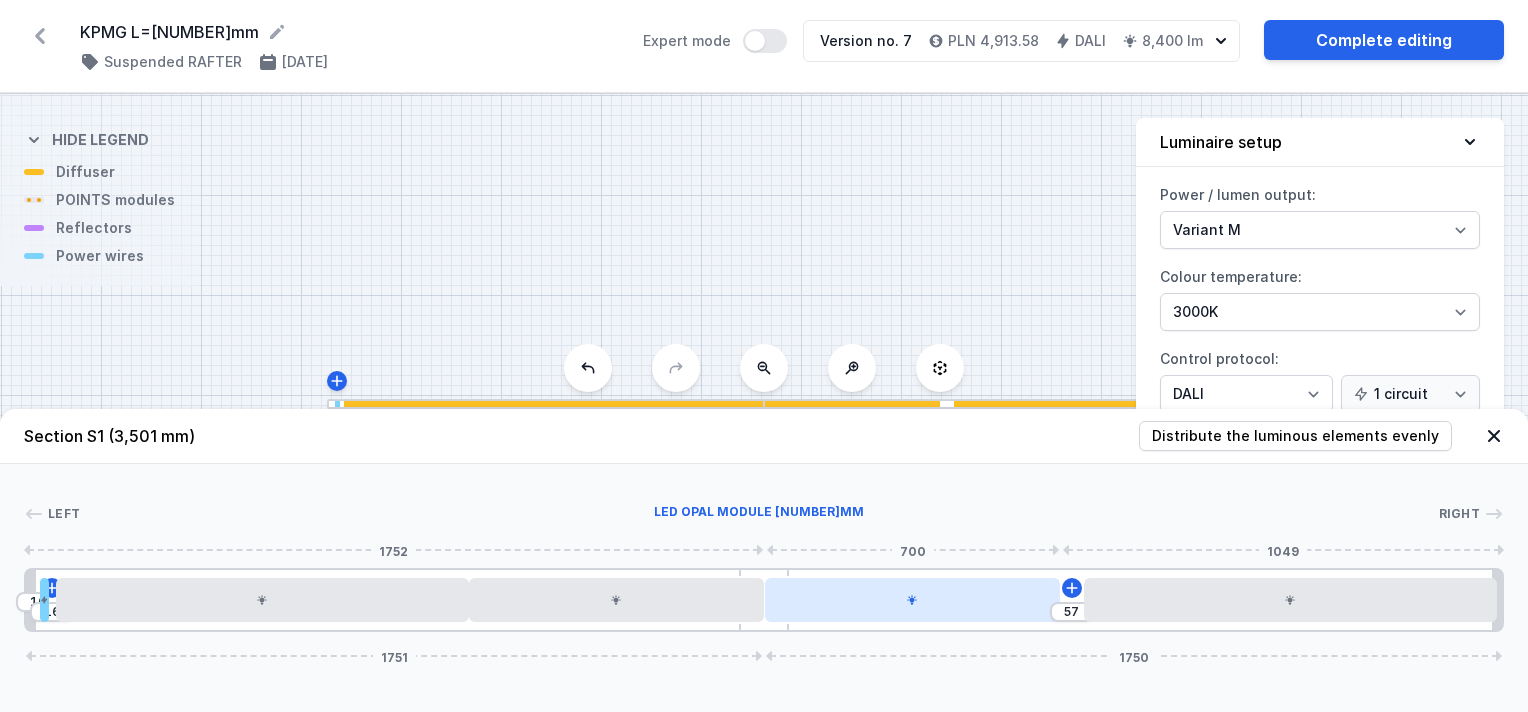 click at bounding box center (912, 600) 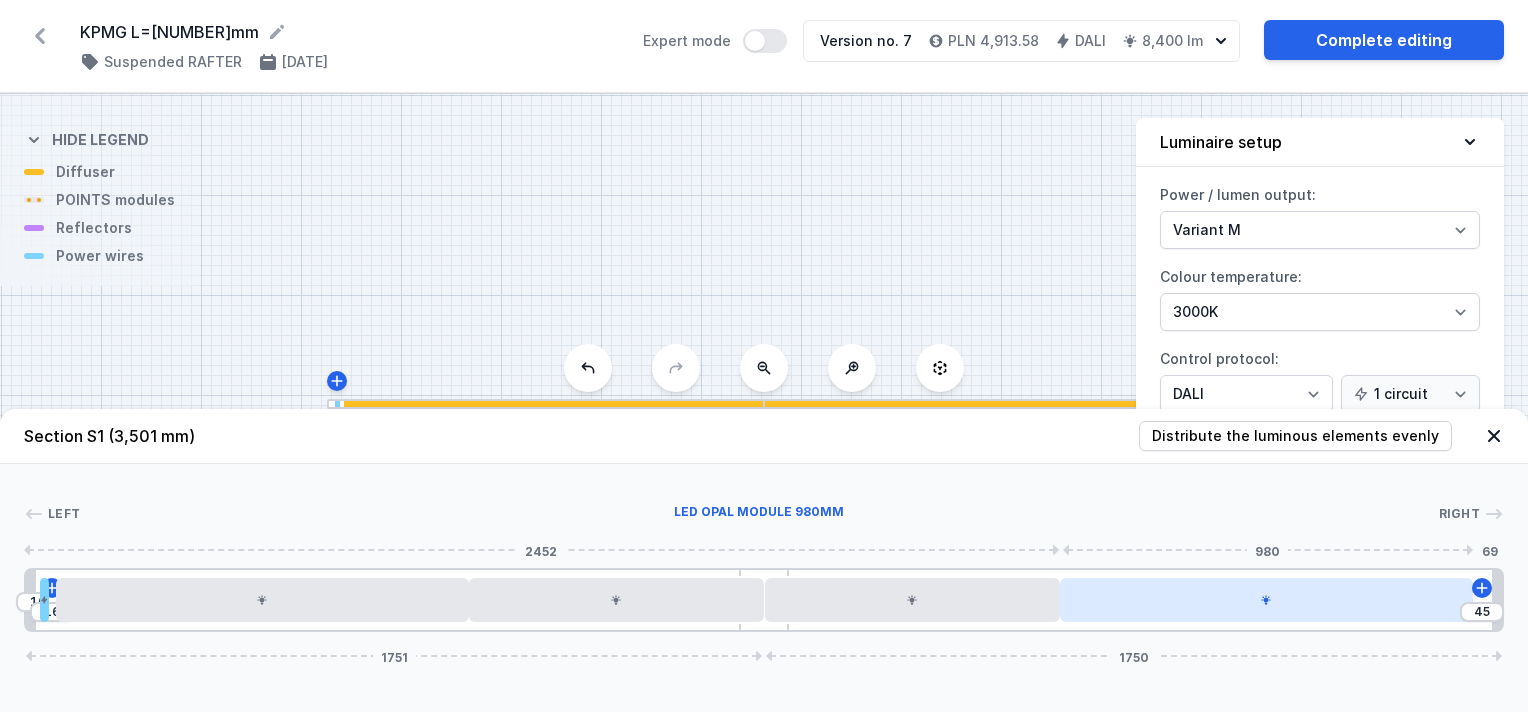 drag, startPoint x: 1148, startPoint y: 611, endPoint x: 1108, endPoint y: 600, distance: 41.484936 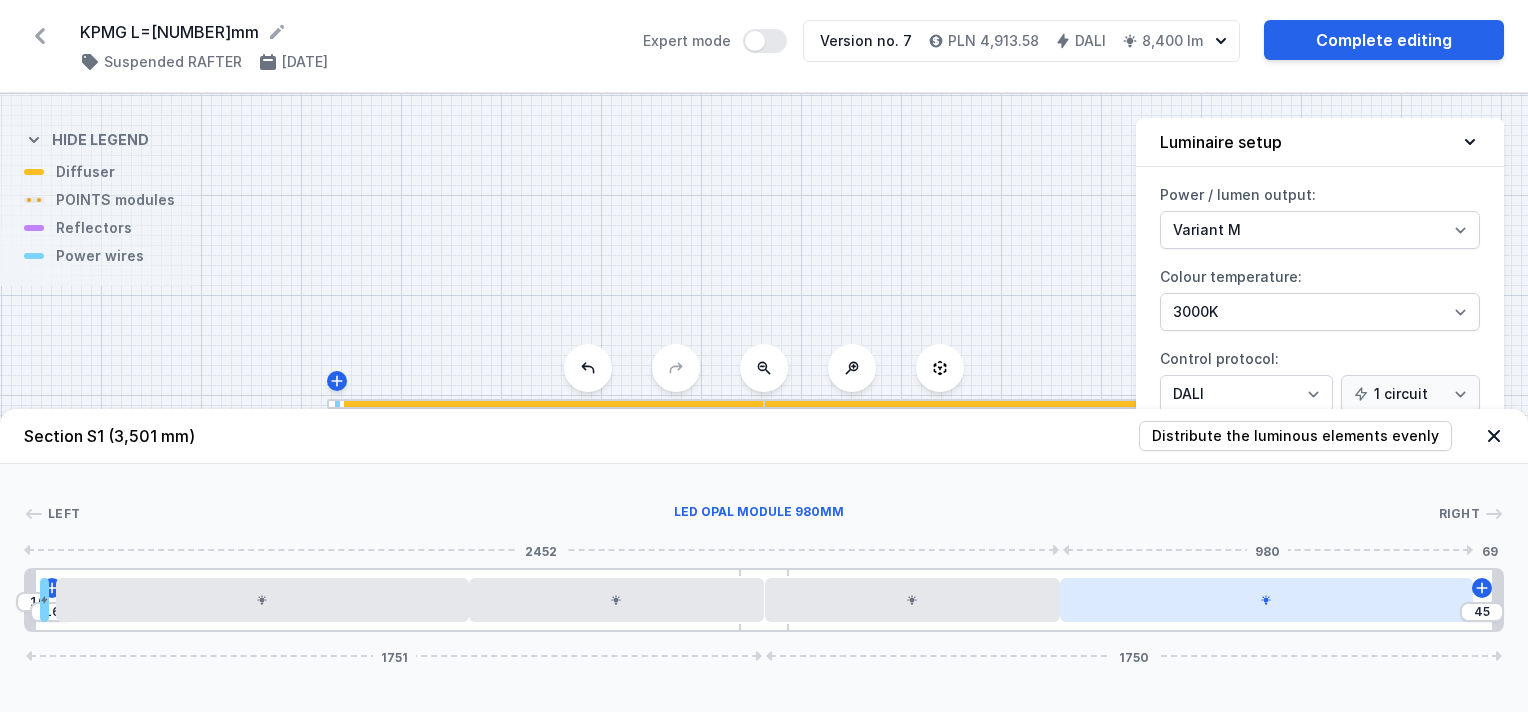 click at bounding box center [1266, 600] 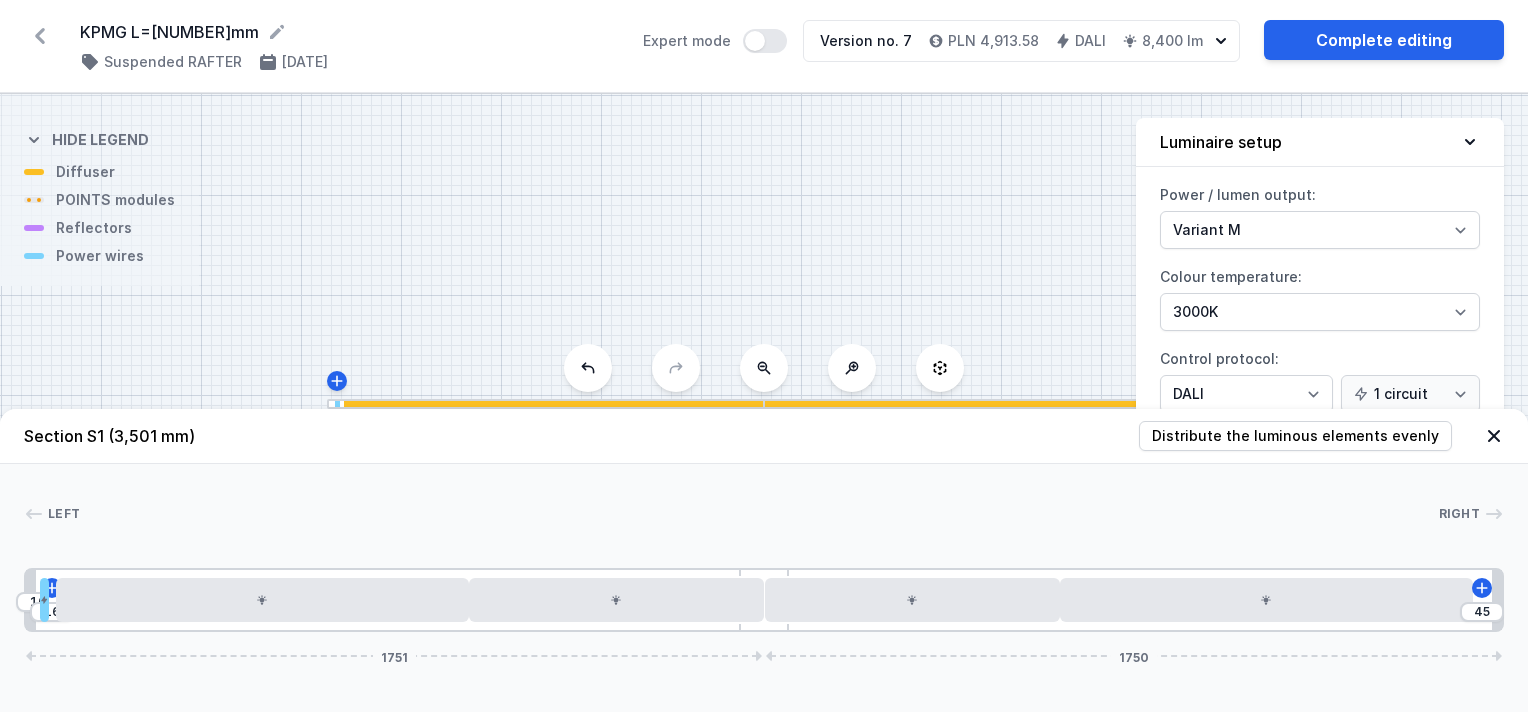 click on "S1 3501" at bounding box center [764, 403] 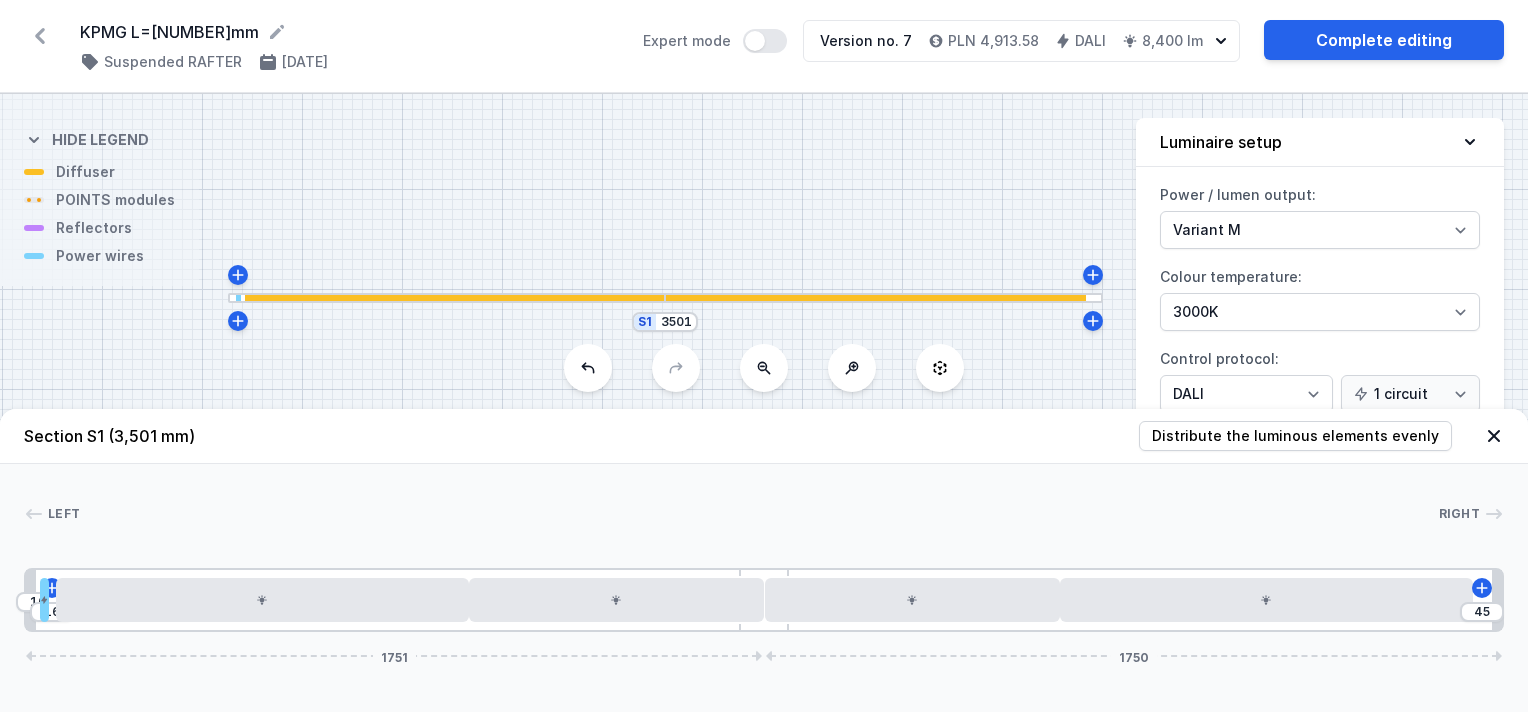 drag, startPoint x: 742, startPoint y: 259, endPoint x: 643, endPoint y: 153, distance: 145.04137 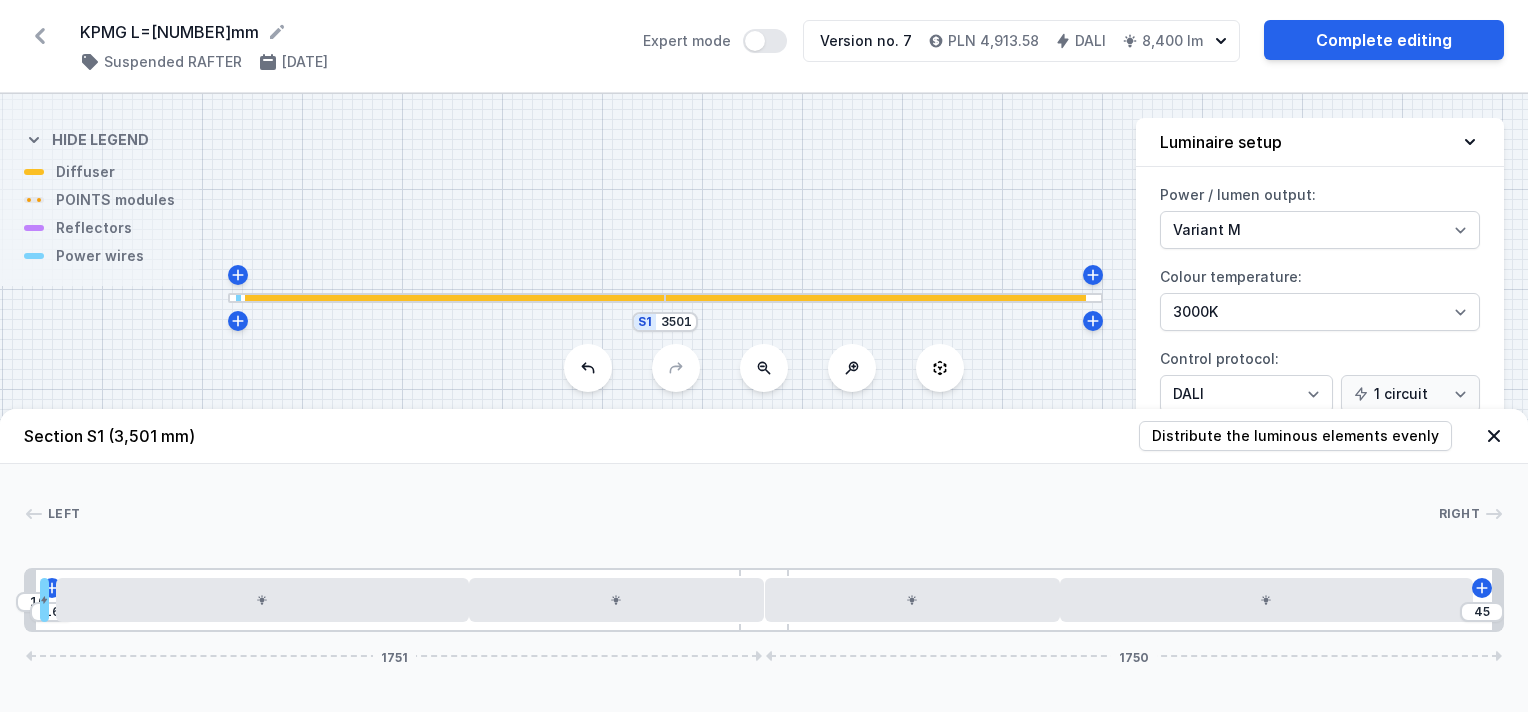 click on "S1 3501" at bounding box center [764, 403] 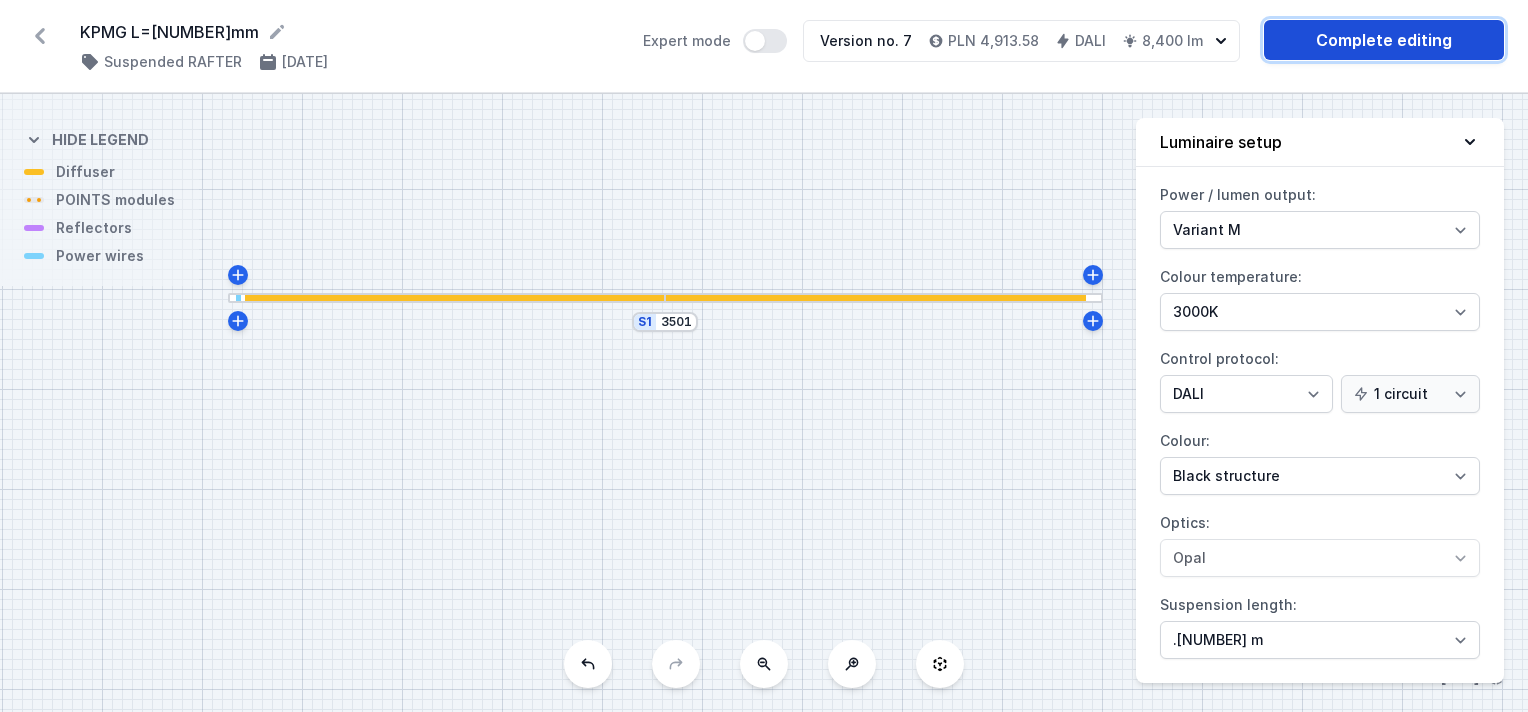 click on "Complete editing" at bounding box center [1384, 40] 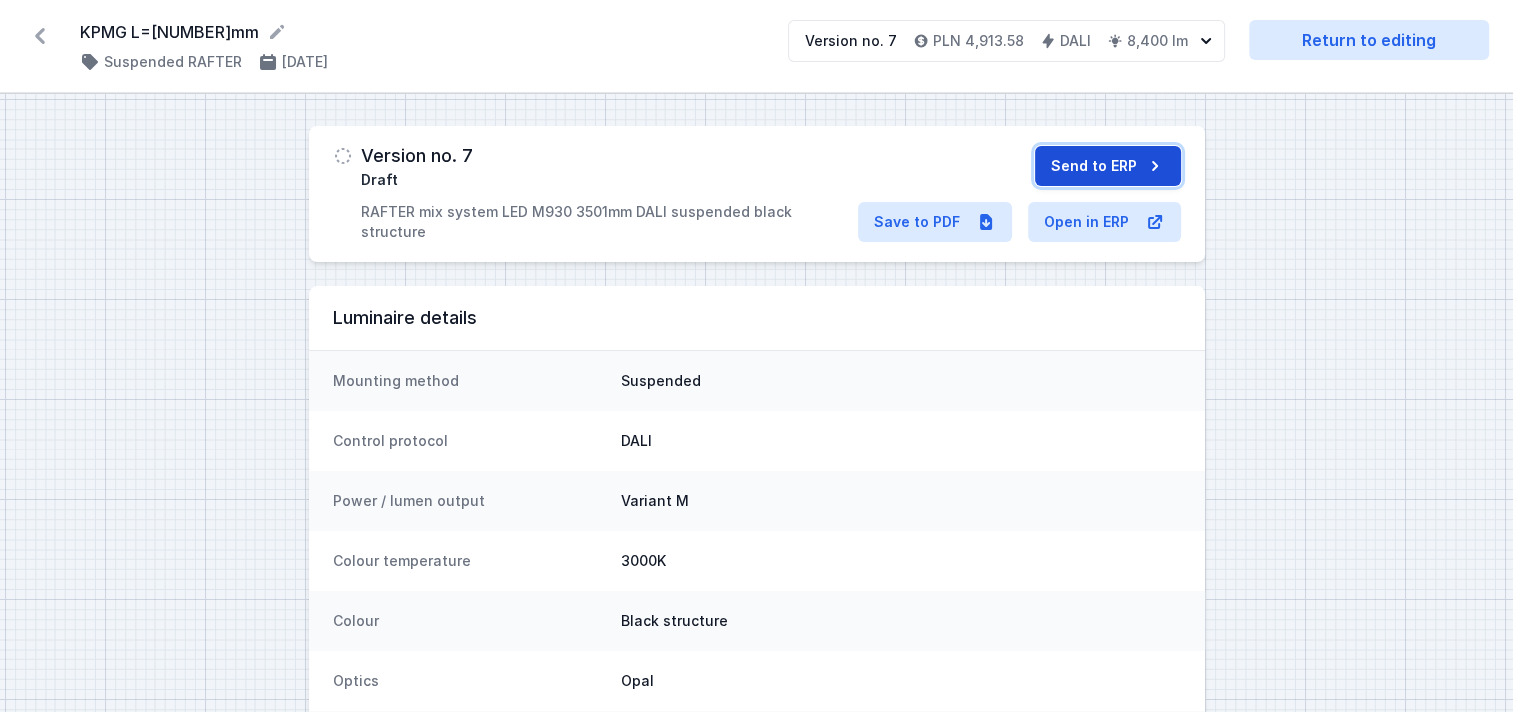 click on "Send to ERP" at bounding box center (1108, 166) 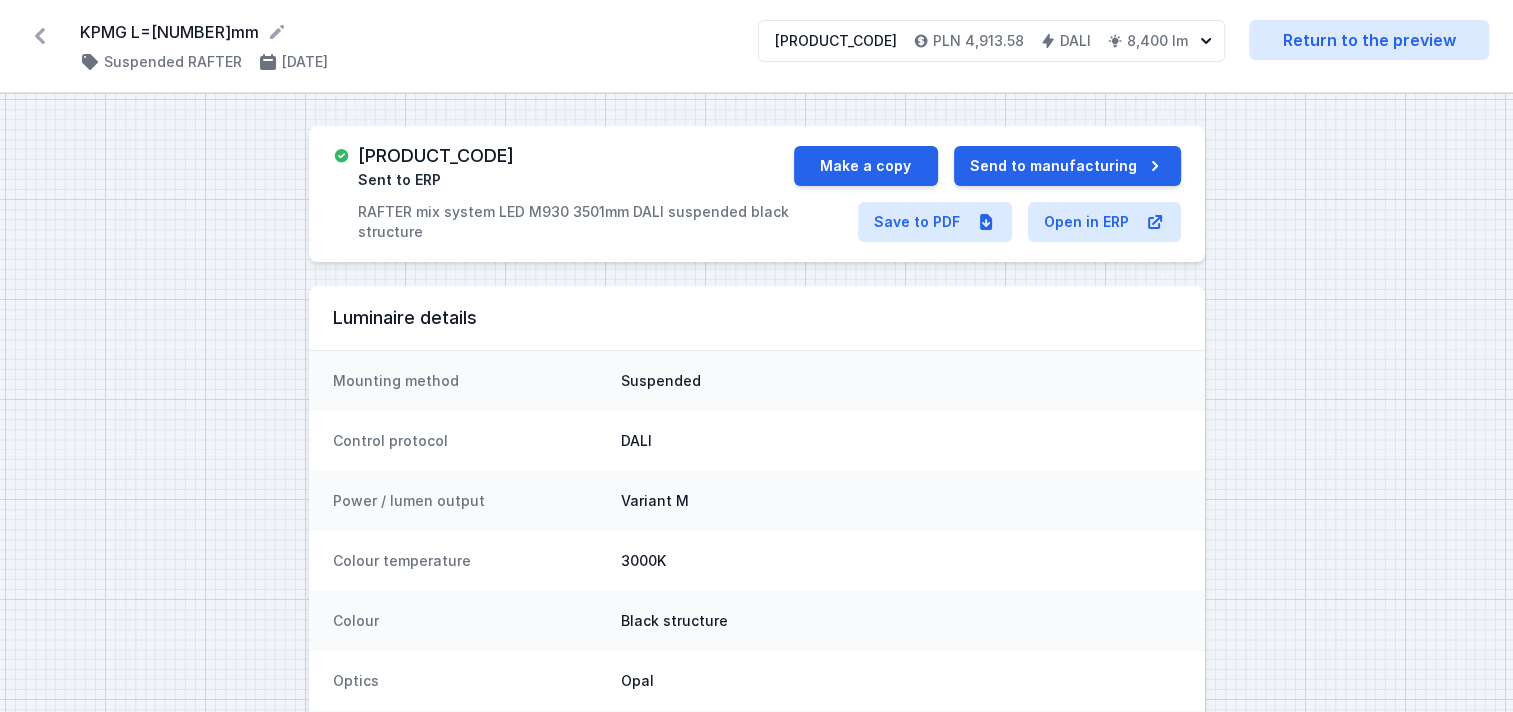 drag, startPoint x: 574, startPoint y: 155, endPoint x: 363, endPoint y: 156, distance: 211.00237 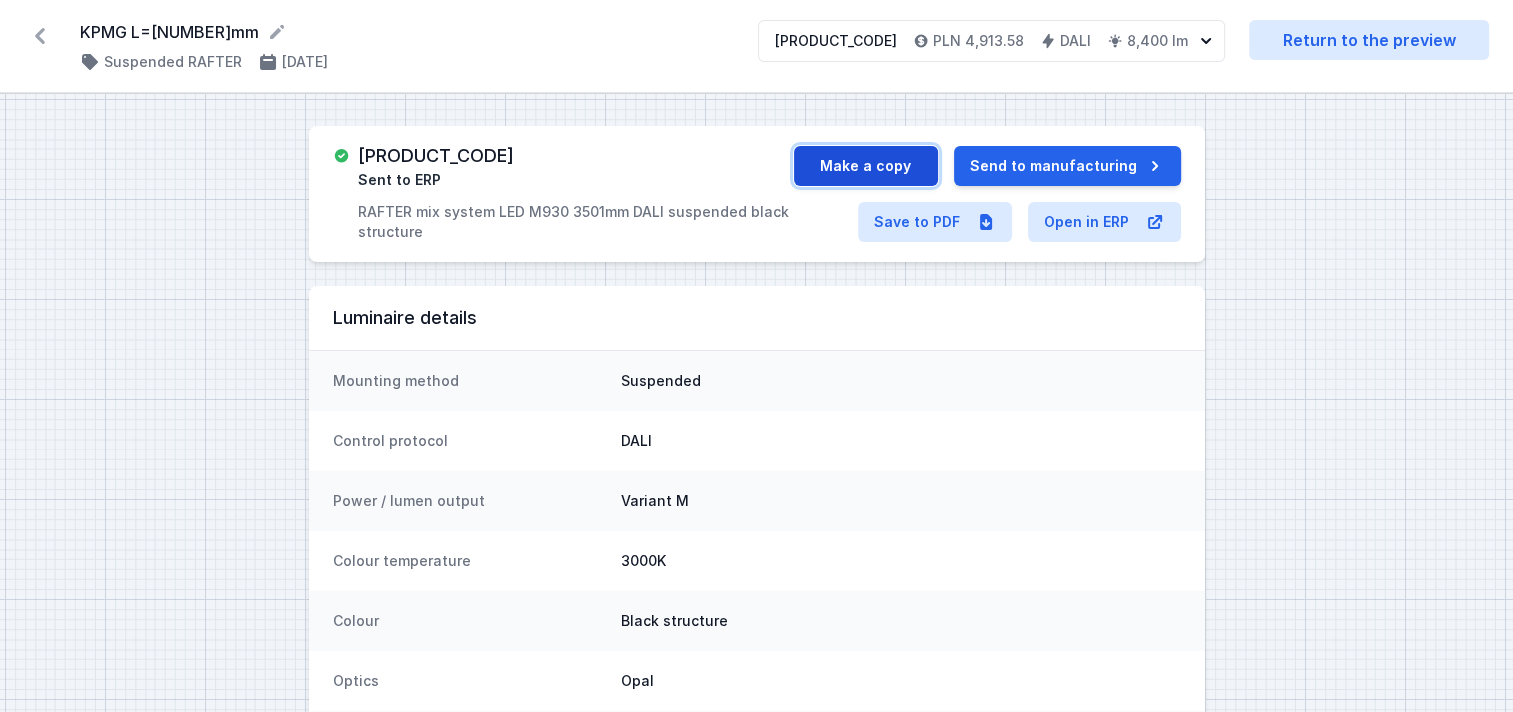 click on "Make a copy" at bounding box center (866, 166) 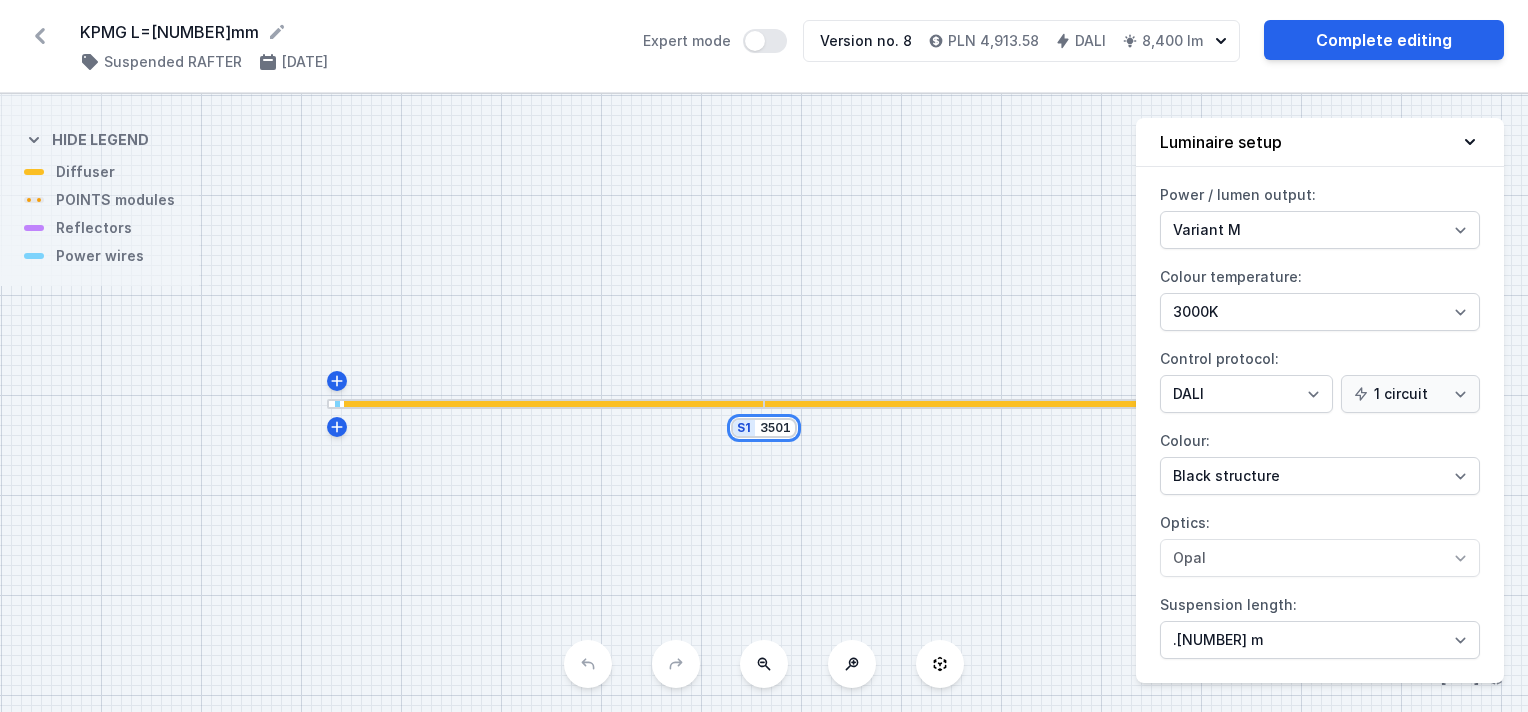 click on "3501" at bounding box center (775, 428) 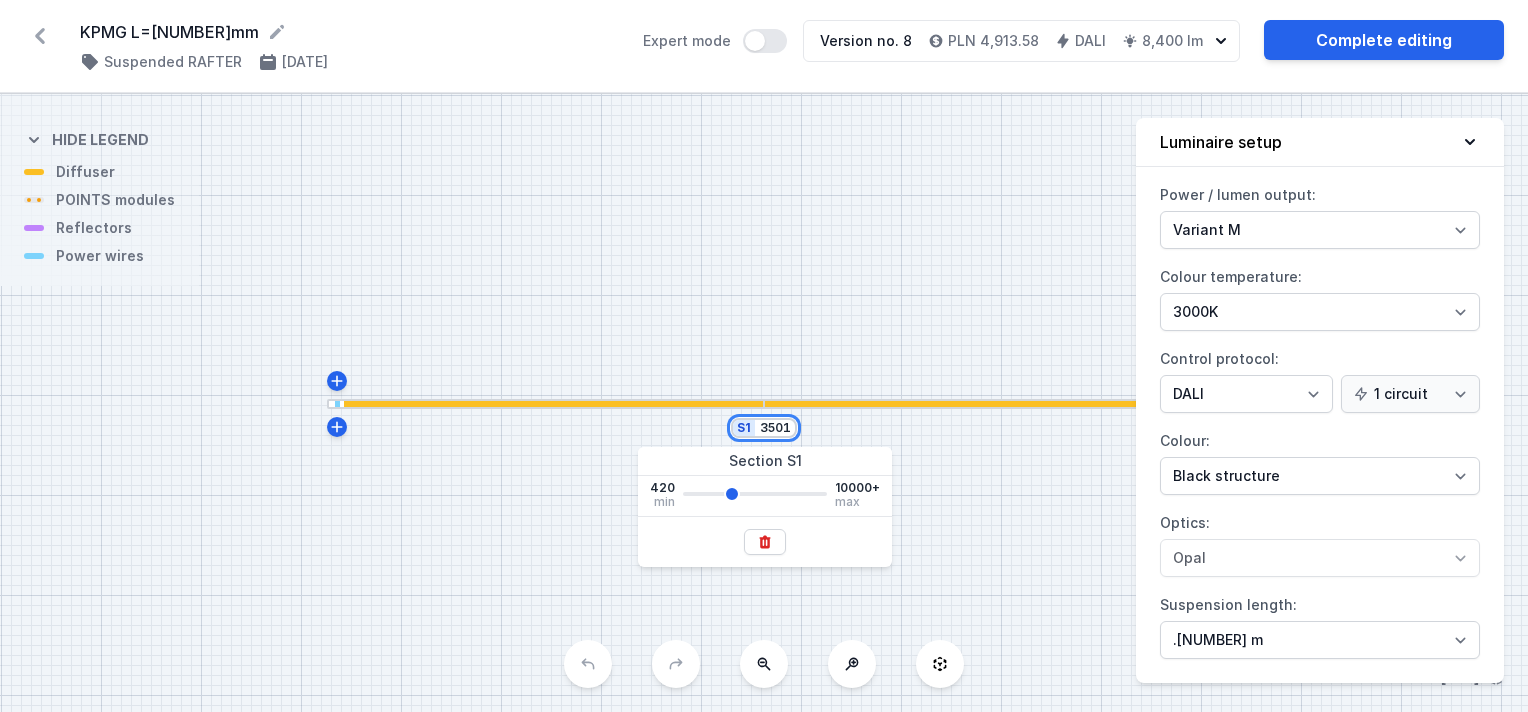 drag, startPoint x: 789, startPoint y: 428, endPoint x: 669, endPoint y: 431, distance: 120.03749 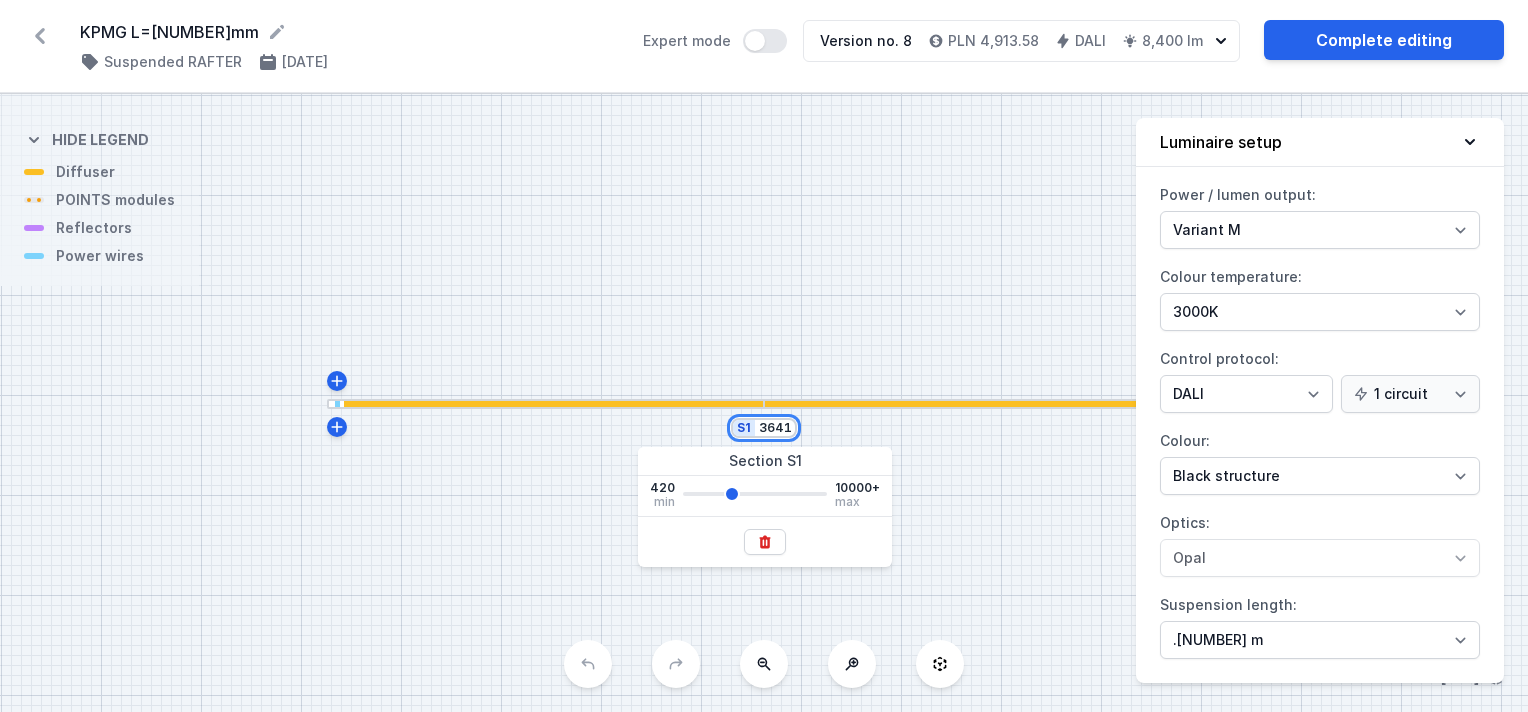 type on "3641" 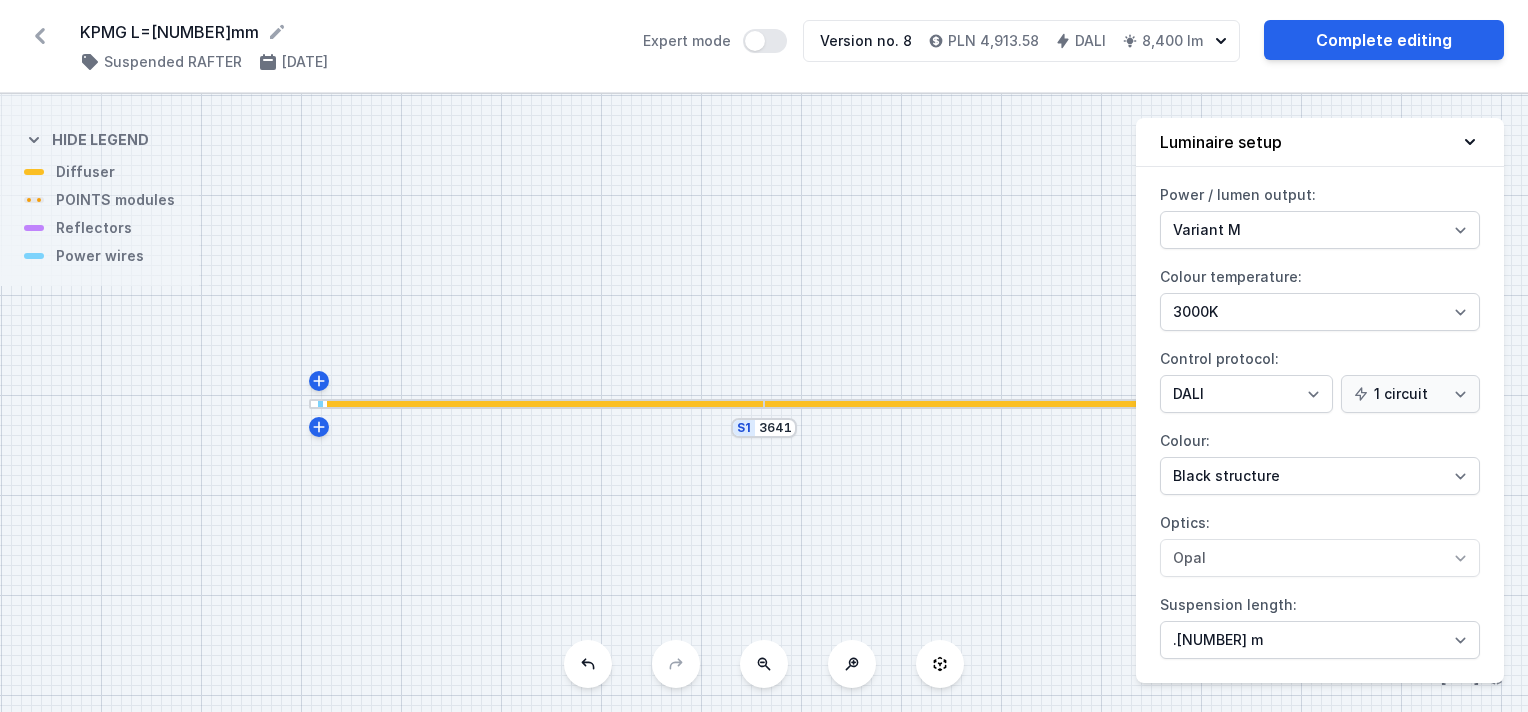 click on "S1 3641" at bounding box center (764, 403) 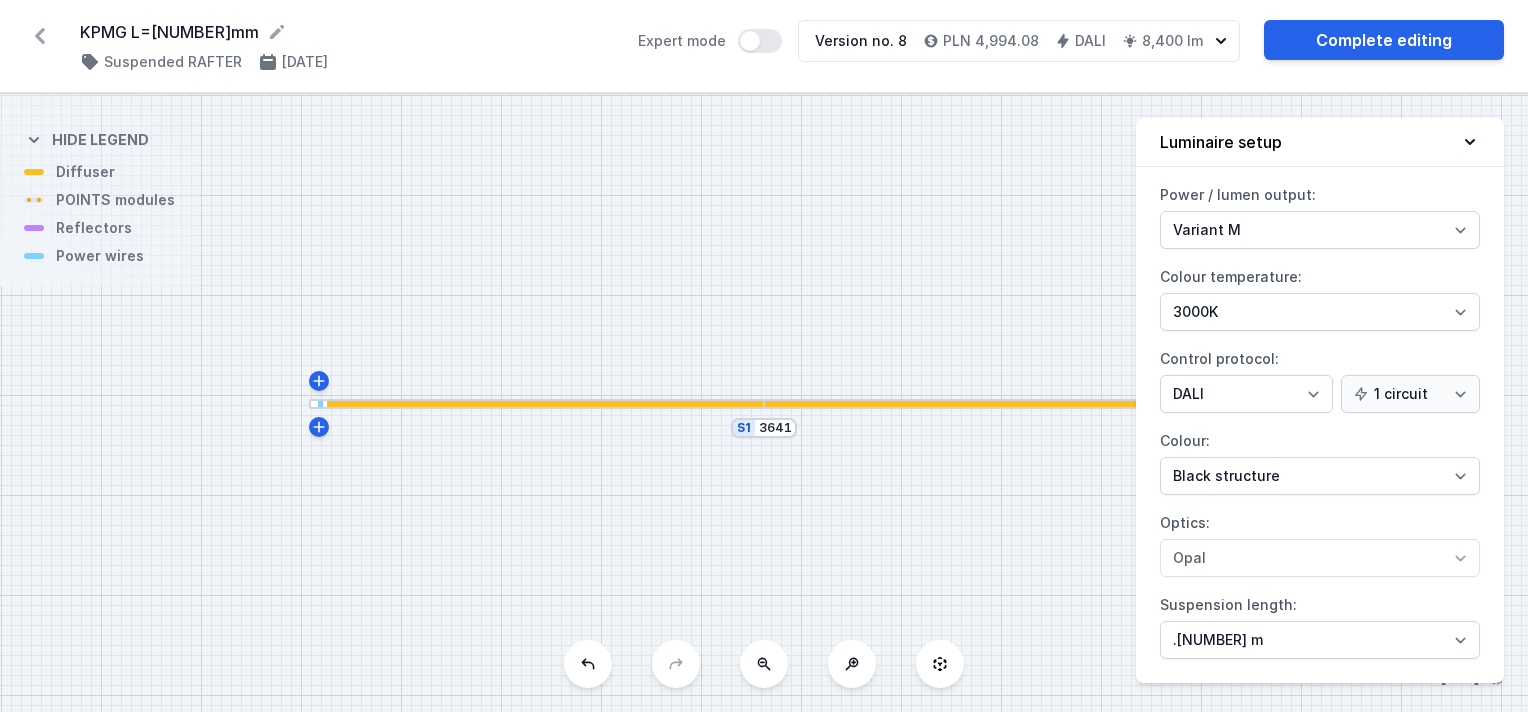 click at bounding box center (974, 404) 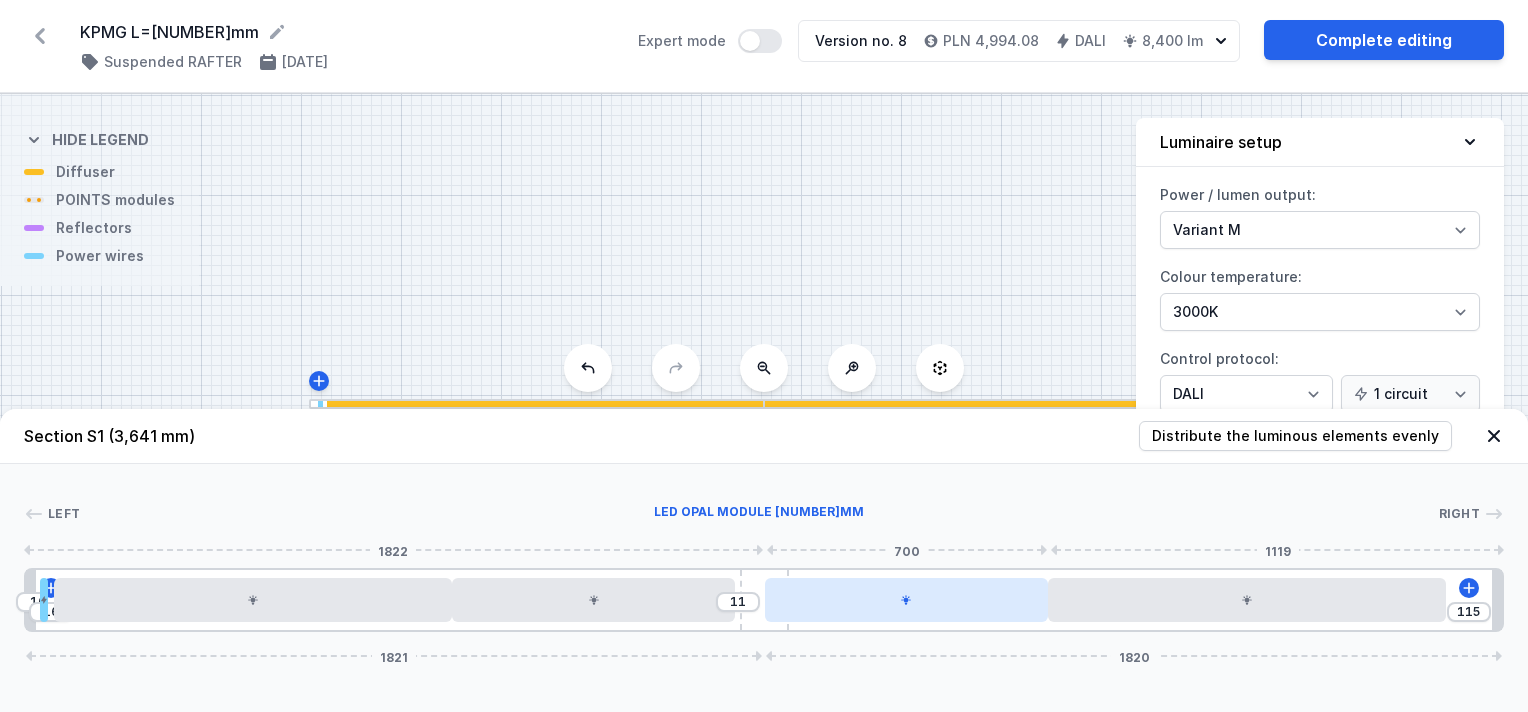 click at bounding box center (252, 600) 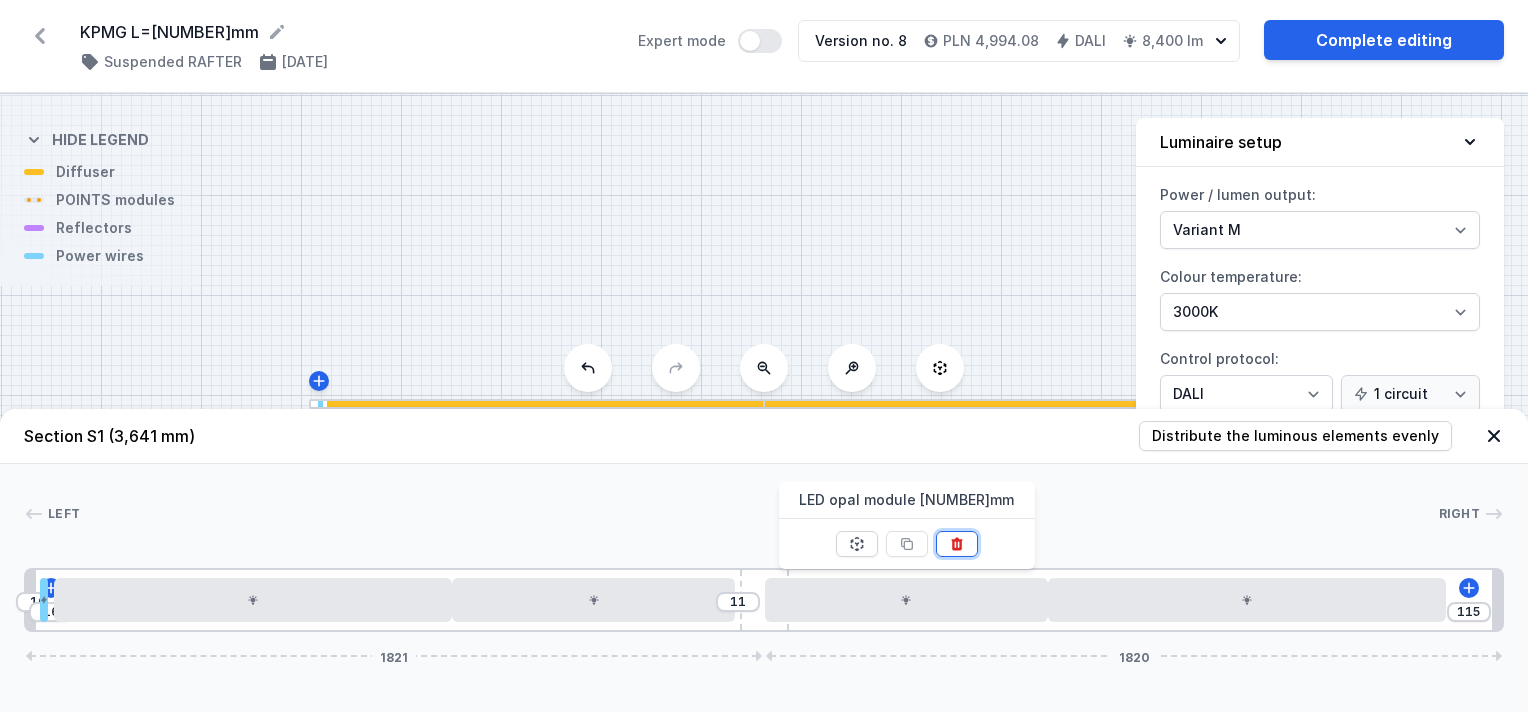 click at bounding box center (956, 543) 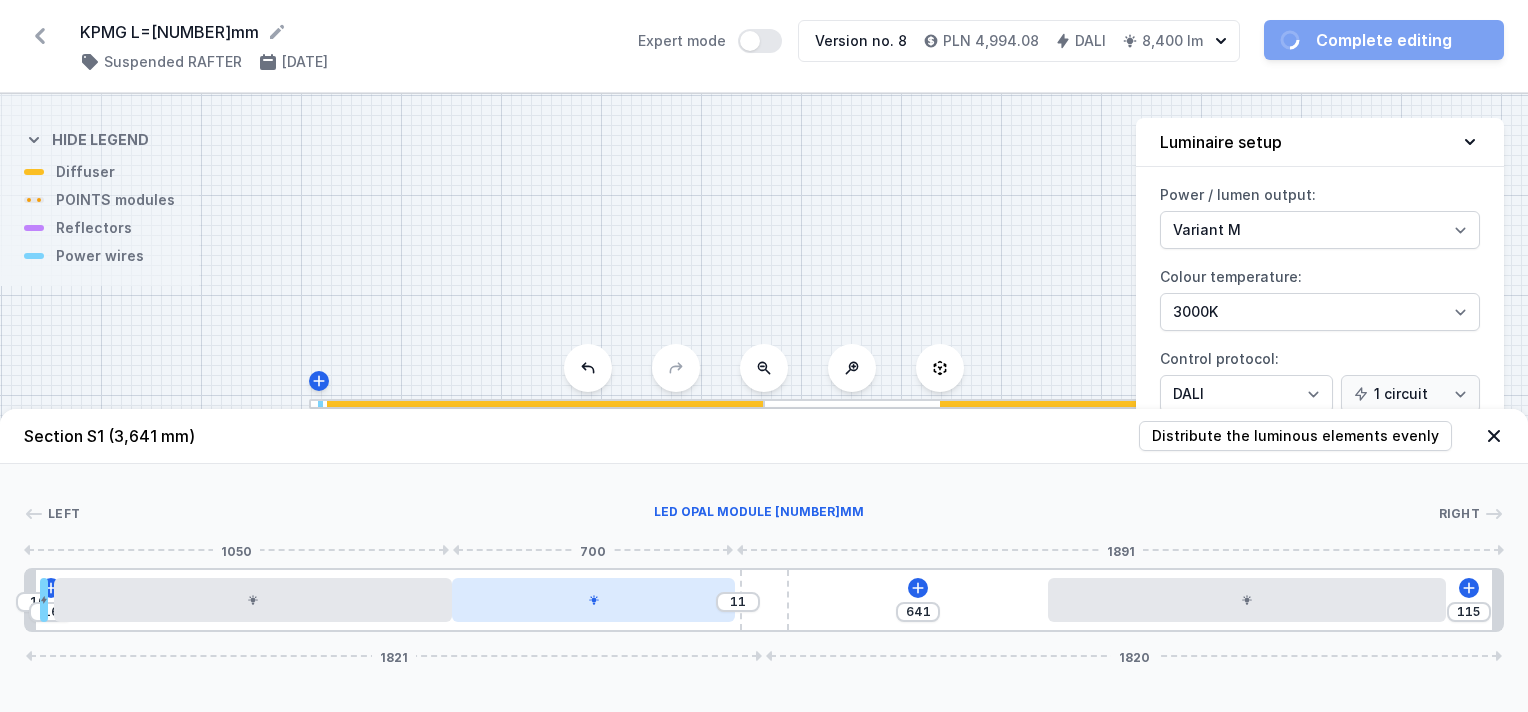 click at bounding box center (252, 600) 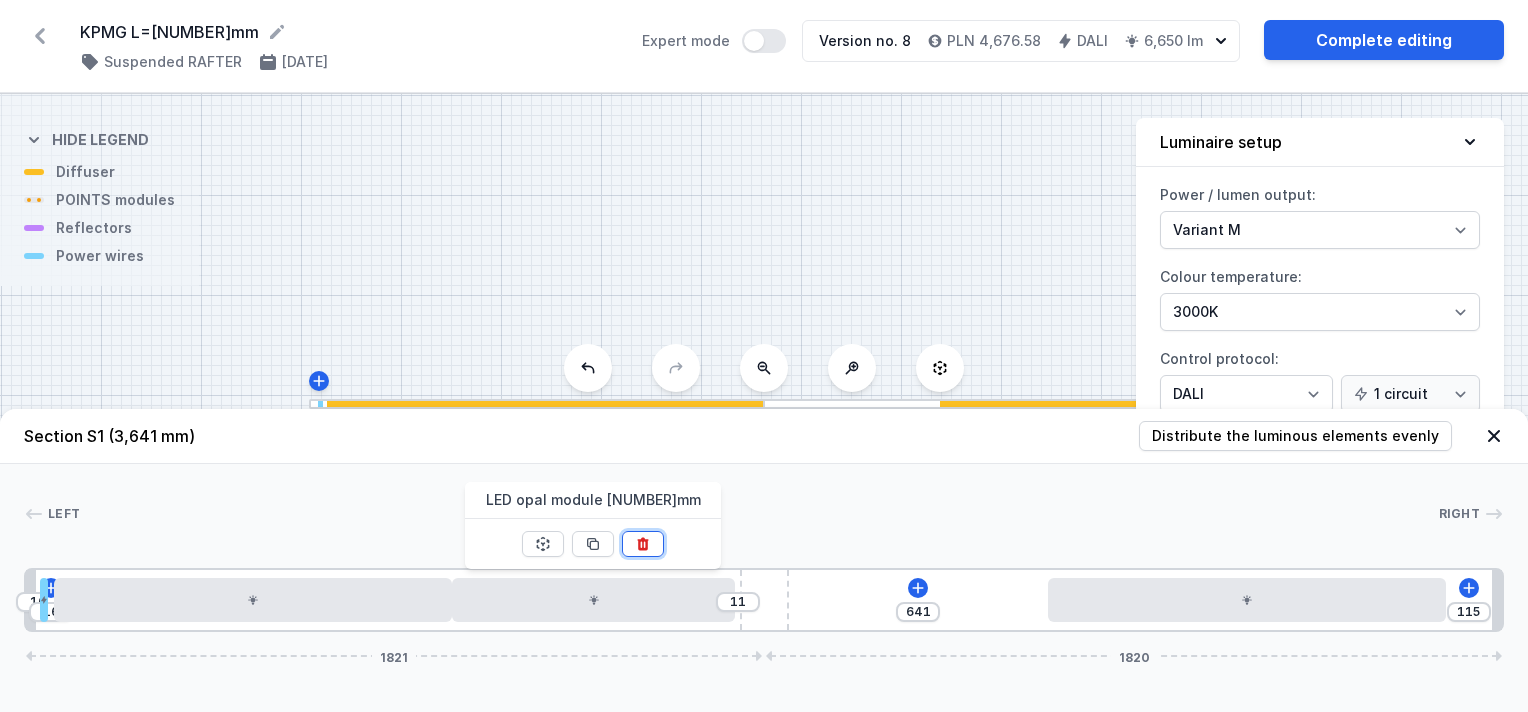 click at bounding box center [643, 544] 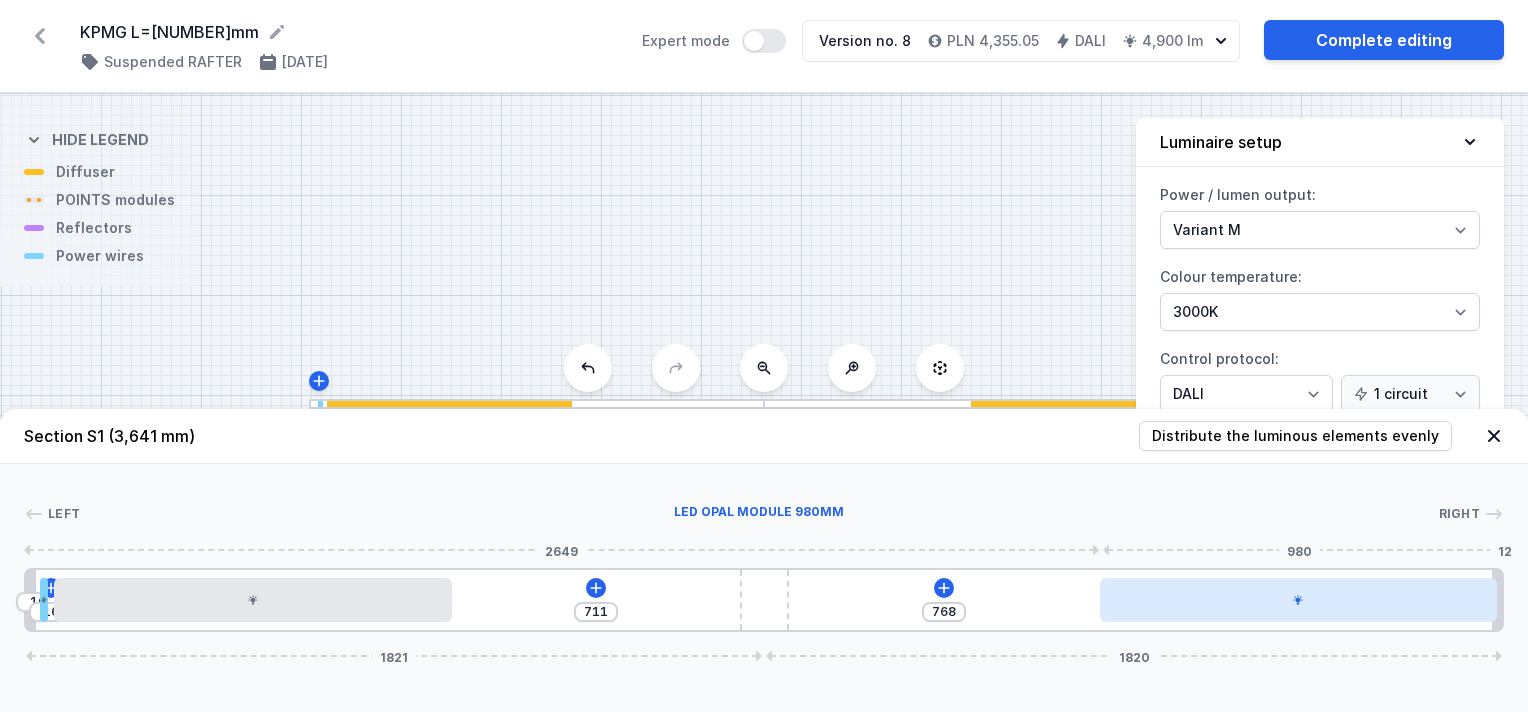 drag, startPoint x: 1102, startPoint y: 599, endPoint x: 1162, endPoint y: 596, distance: 60.074955 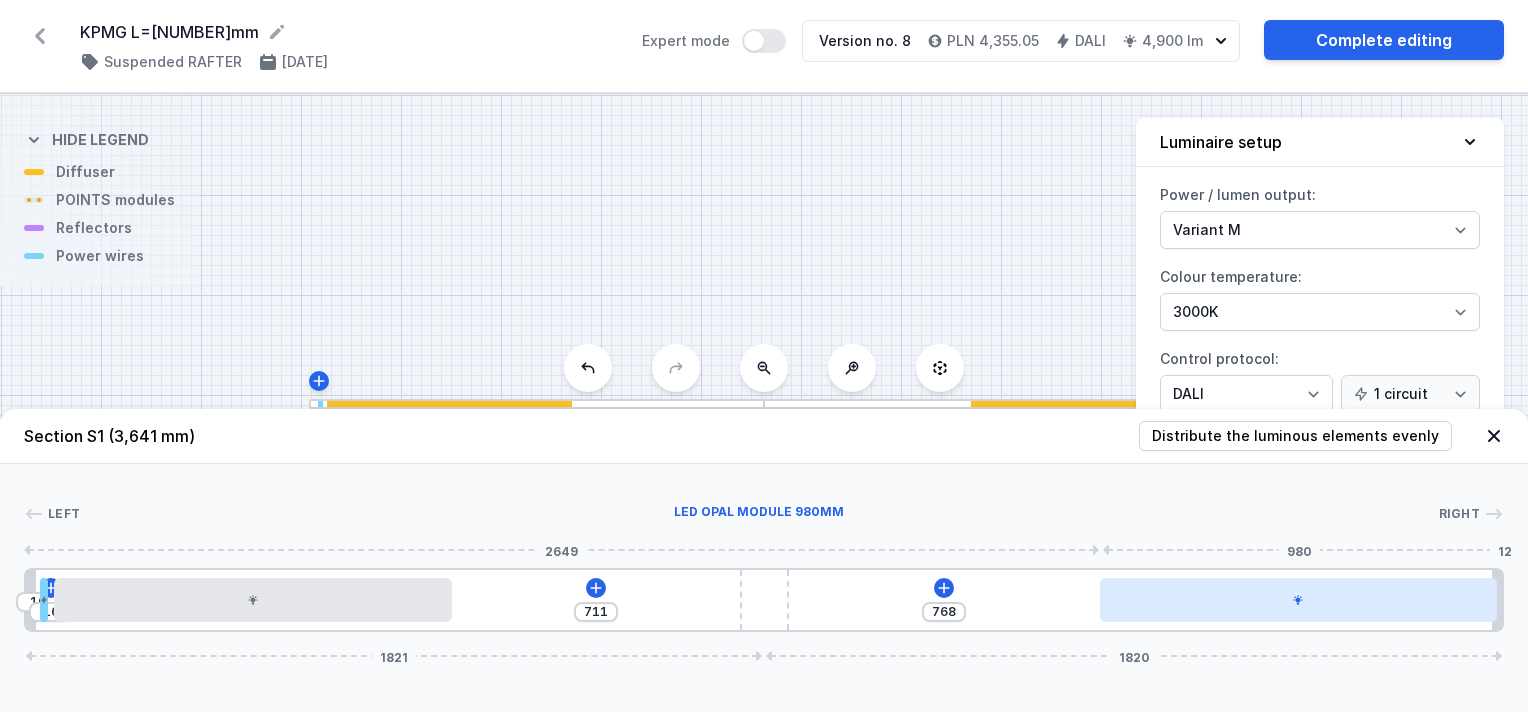 click at bounding box center (1298, 600) 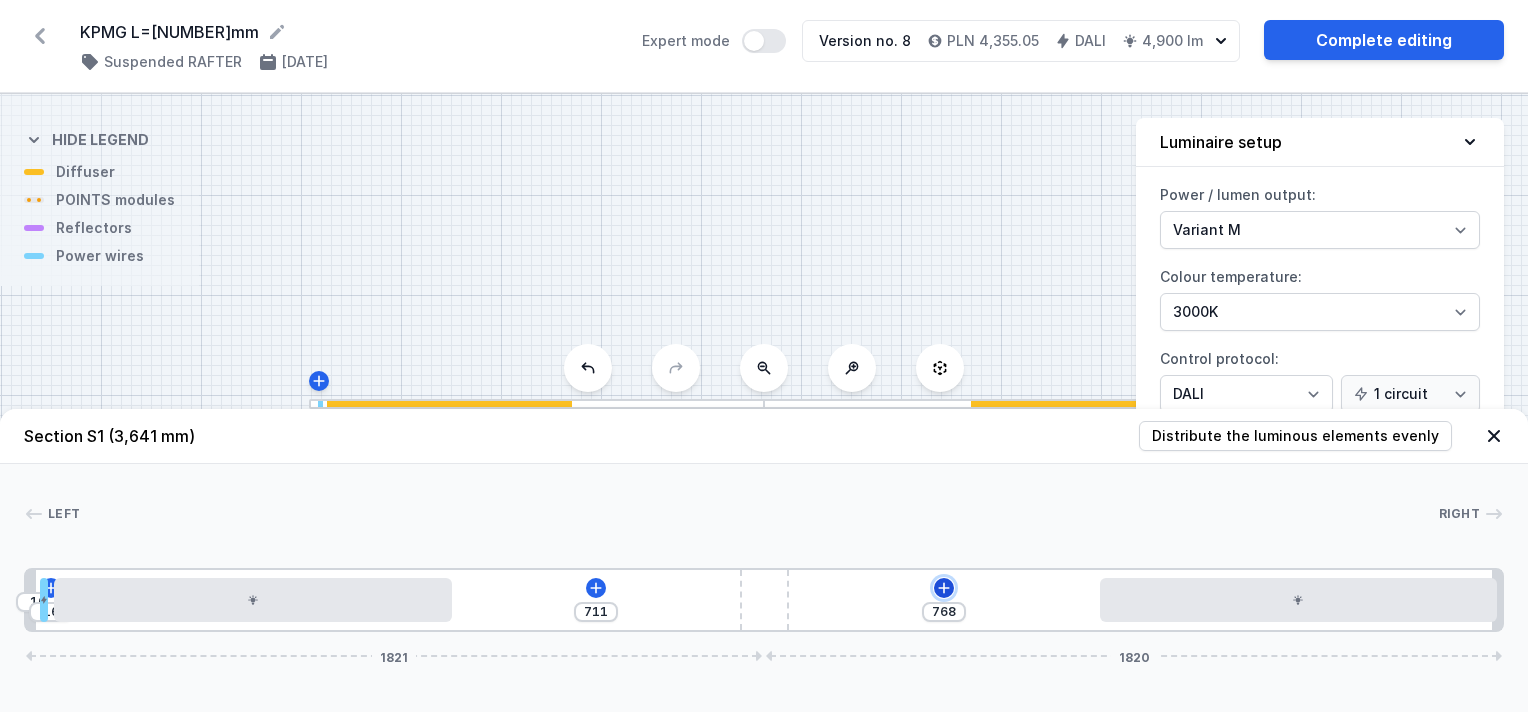 click at bounding box center [51, 588] 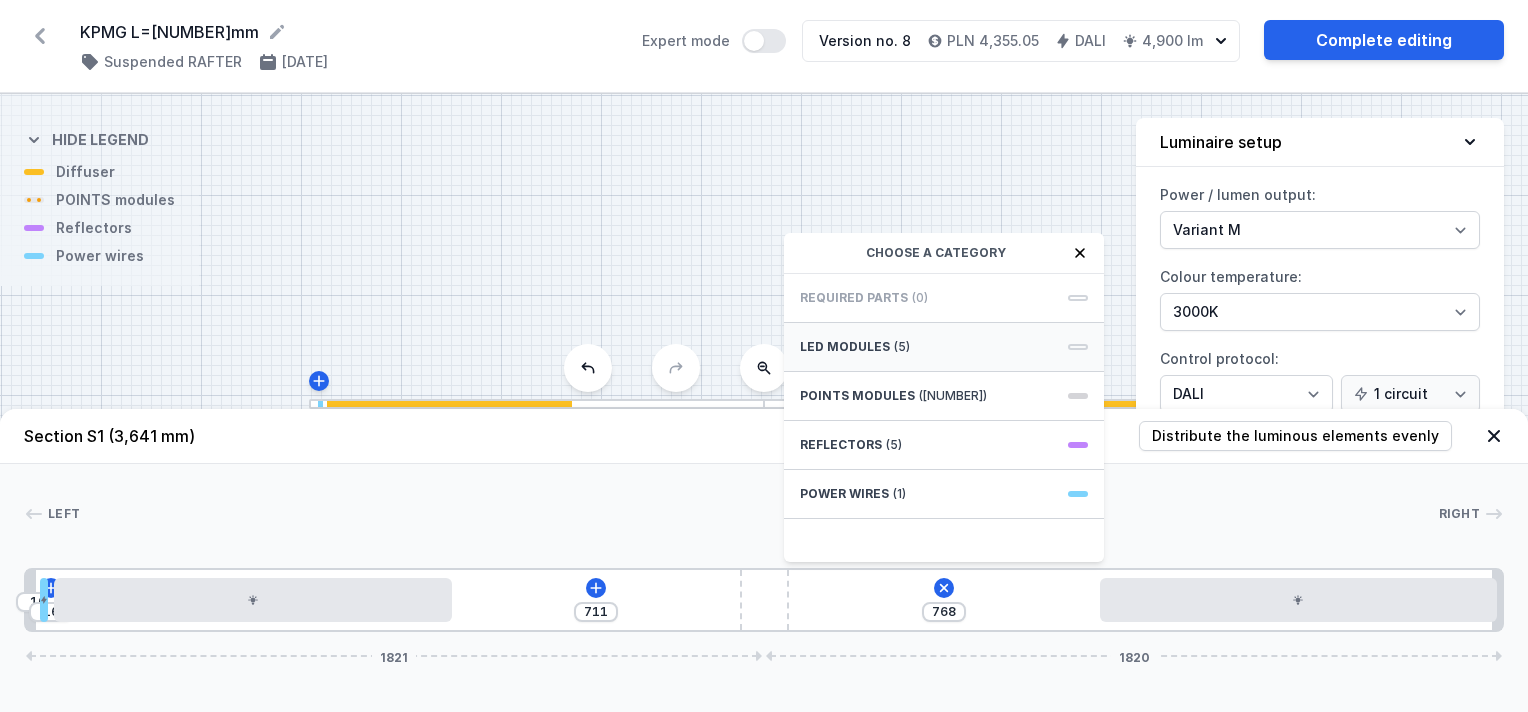 click on "LED modules" at bounding box center [845, 347] 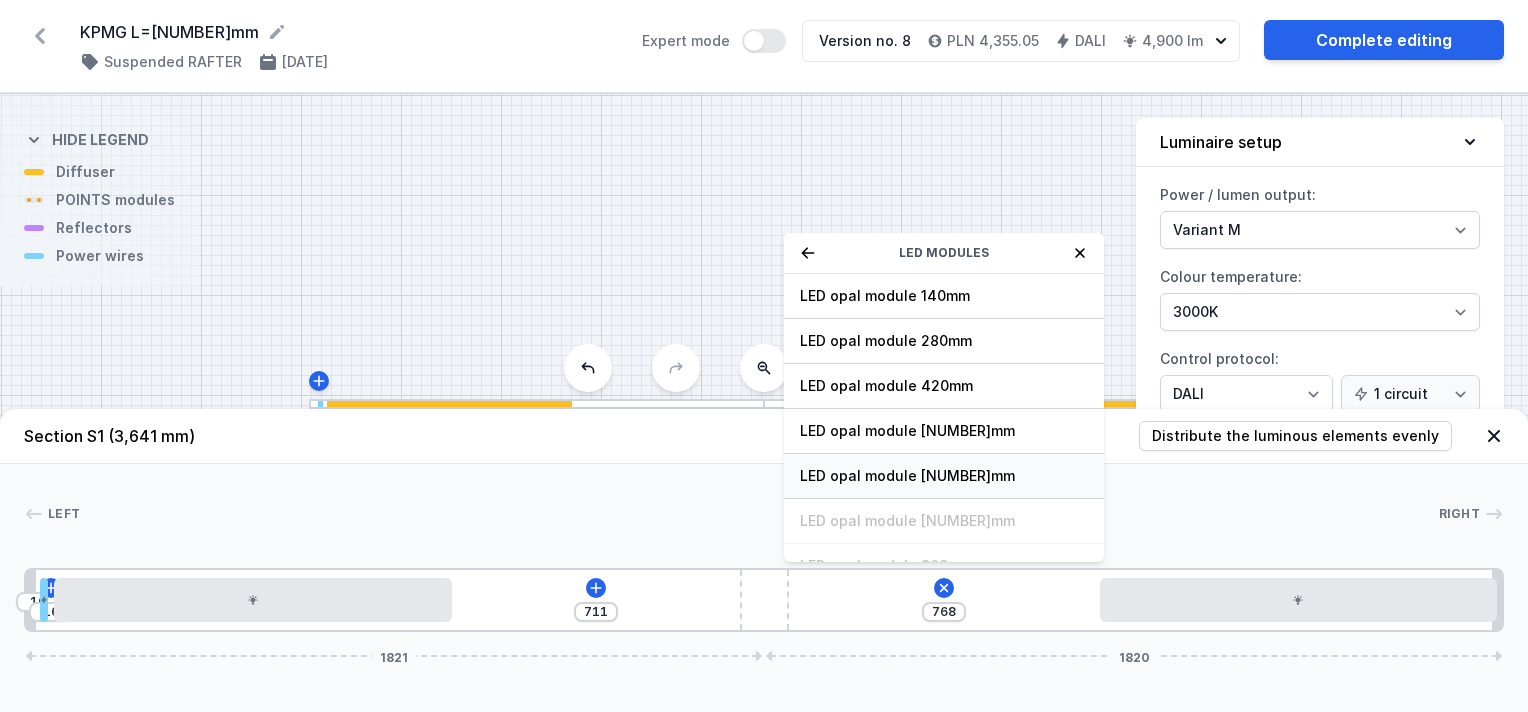 click on "LED opal module [NUMBER]mm" at bounding box center [944, 296] 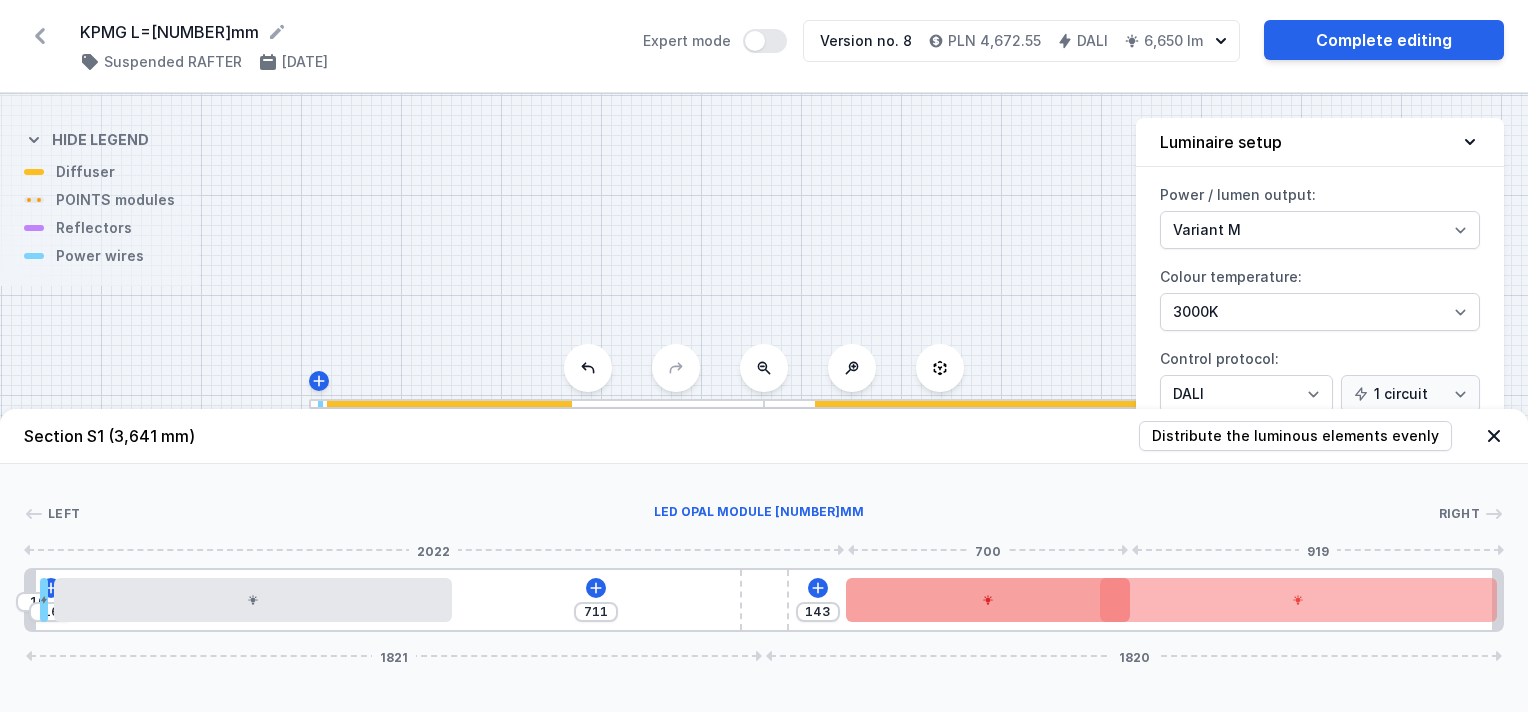 drag, startPoint x: 849, startPoint y: 596, endPoint x: 942, endPoint y: 598, distance: 93.0215 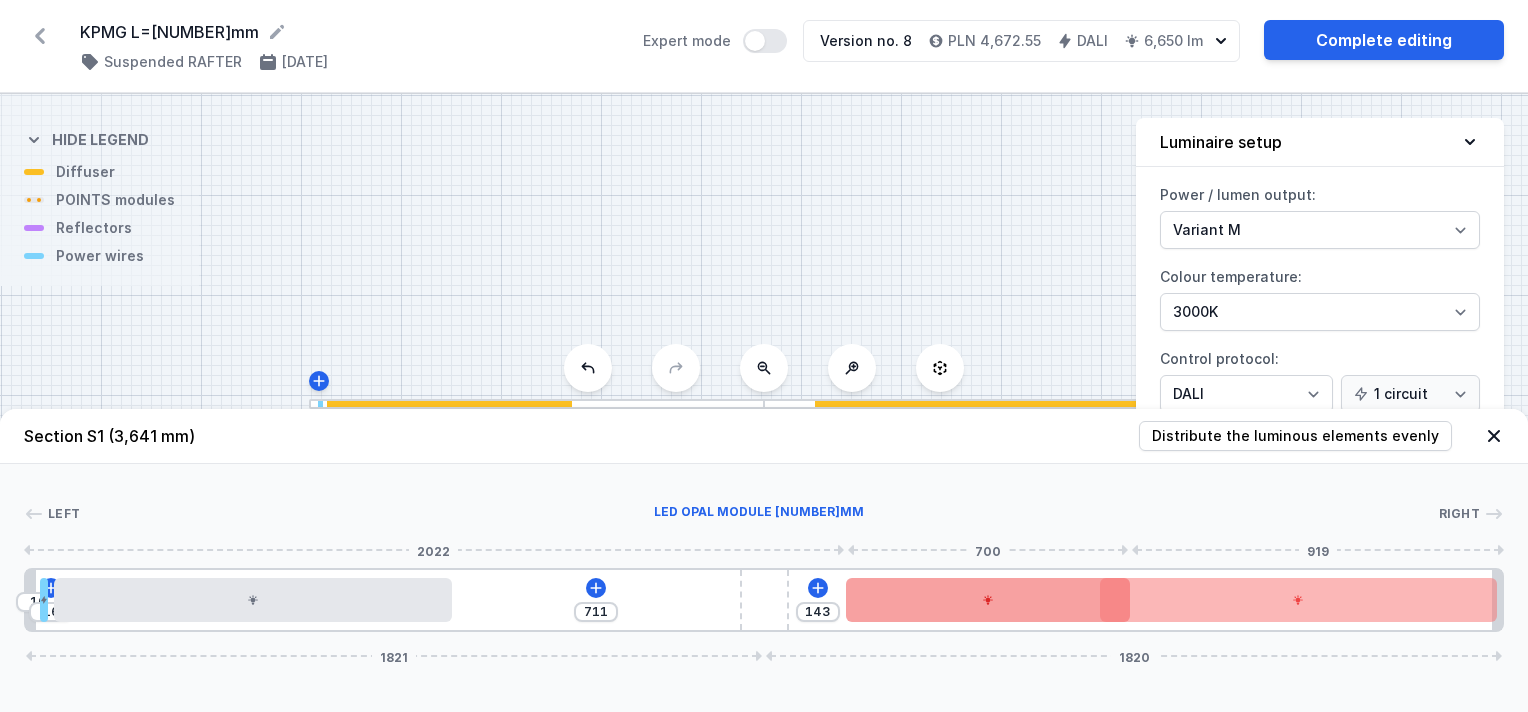 click at bounding box center [988, 600] 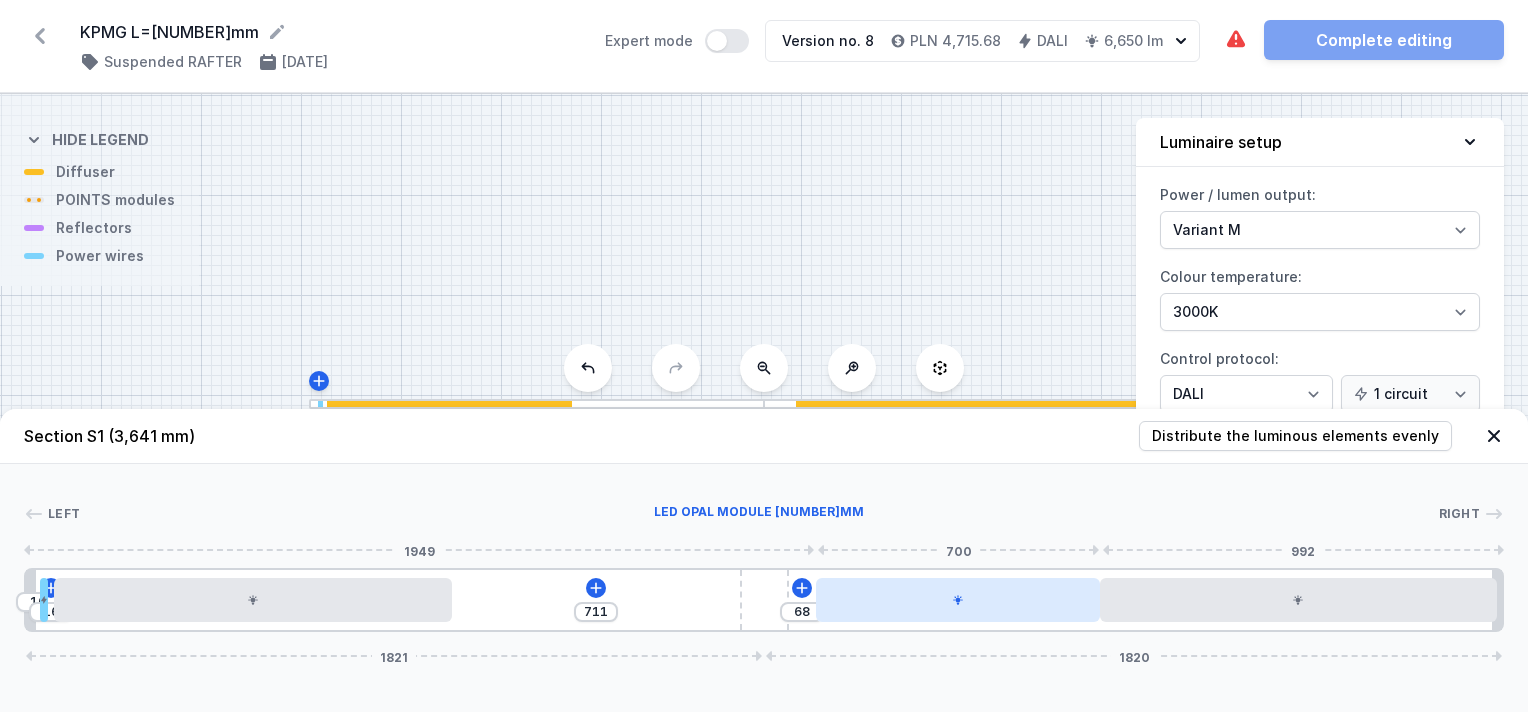 drag, startPoint x: 954, startPoint y: 598, endPoint x: 927, endPoint y: 598, distance: 27 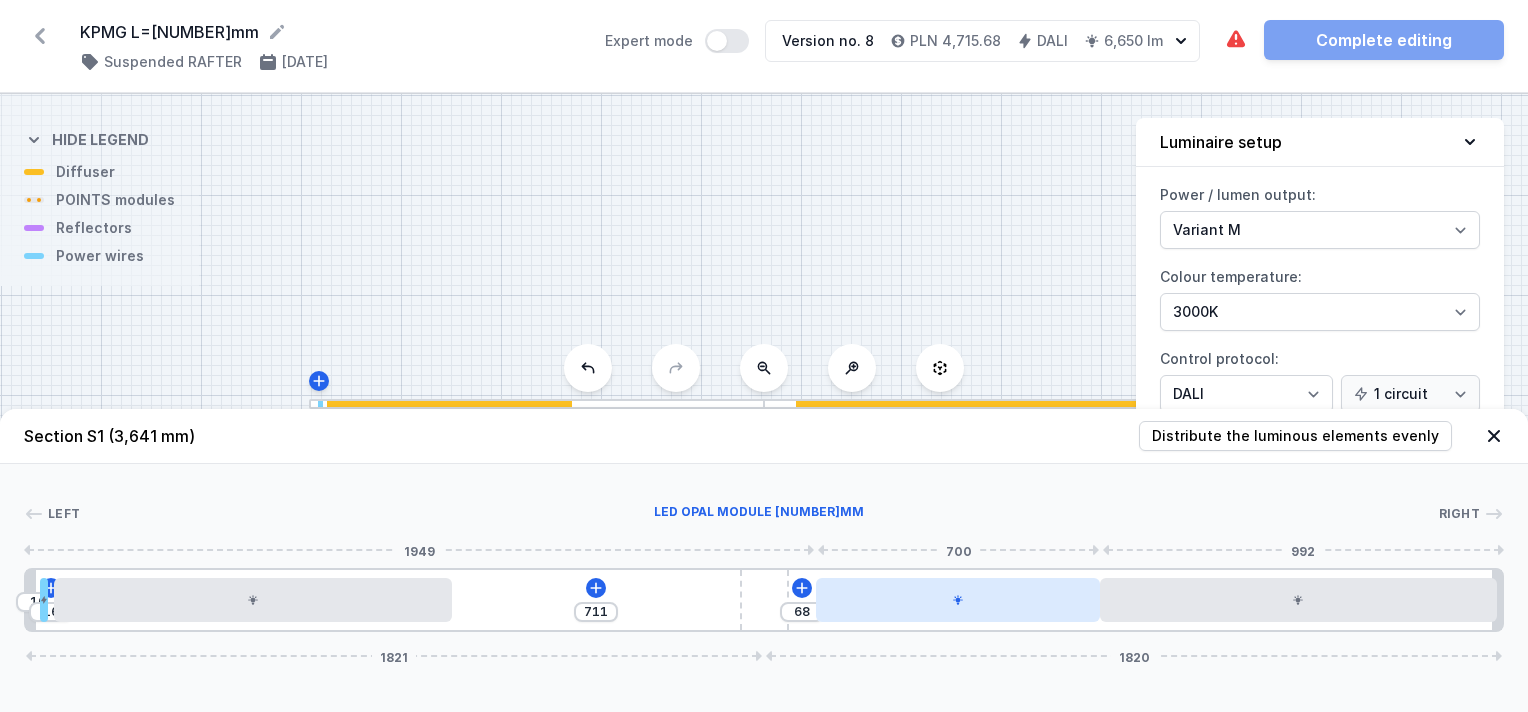 click at bounding box center (958, 600) 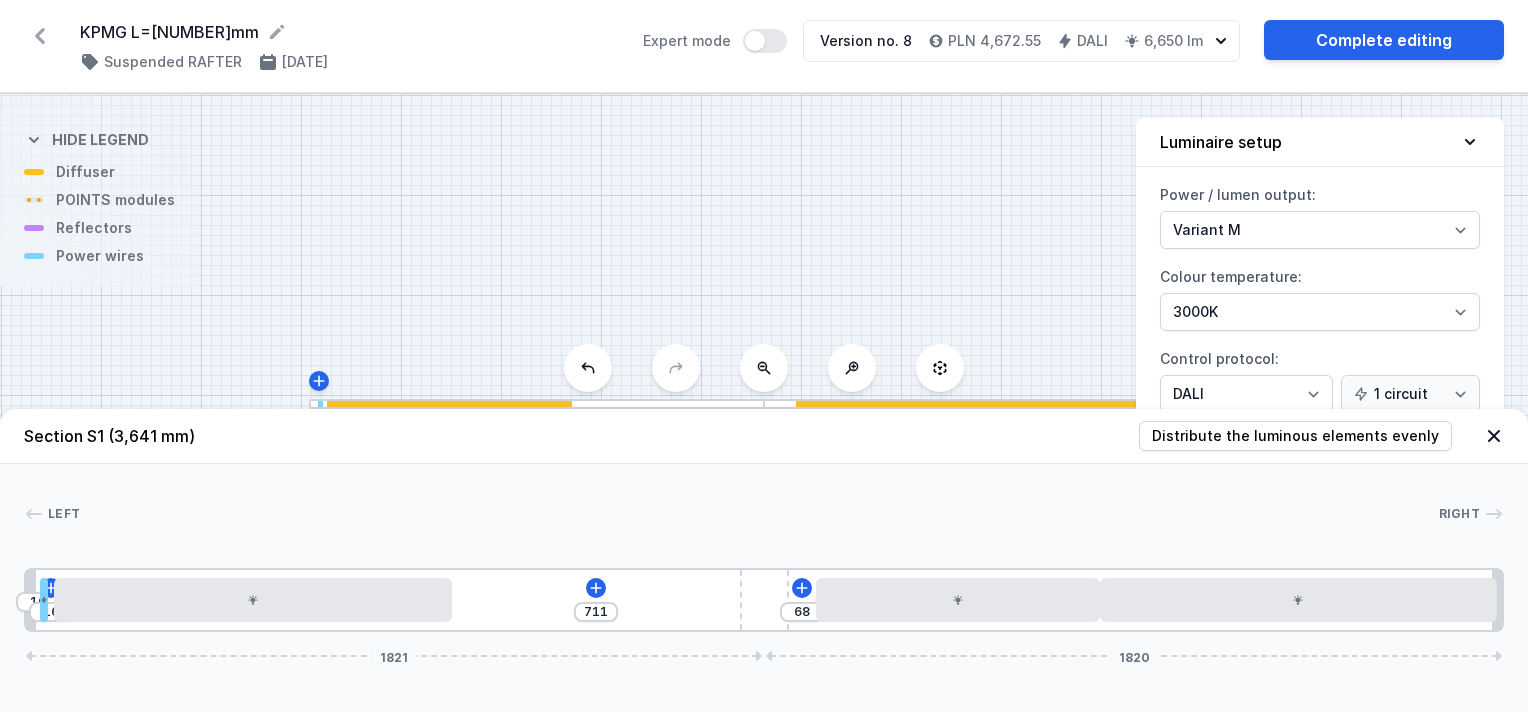 click on "[NUMBER] [NUMBER] [NUMBER] [NUMBER] [NUMBER] [NUMBER]" at bounding box center (764, 600) 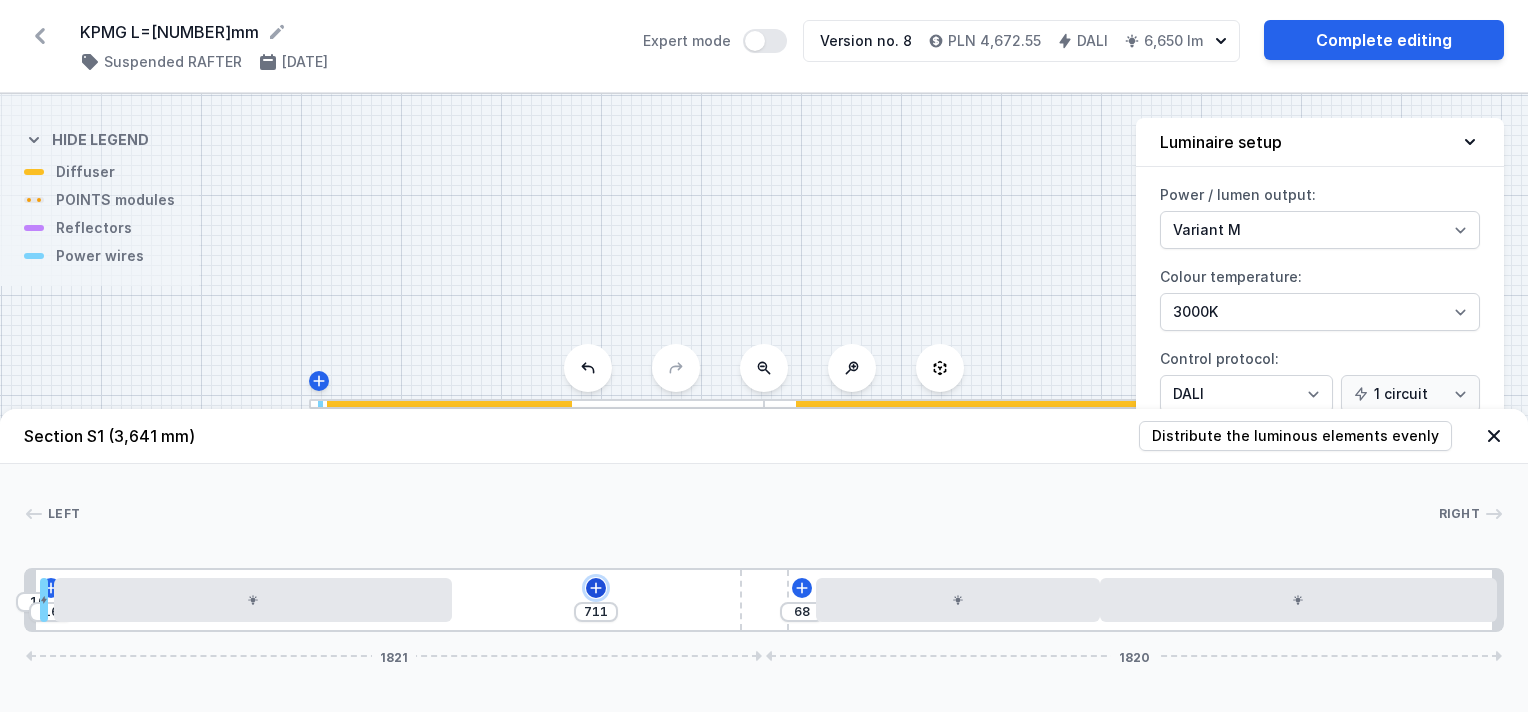 click at bounding box center (51, 587) 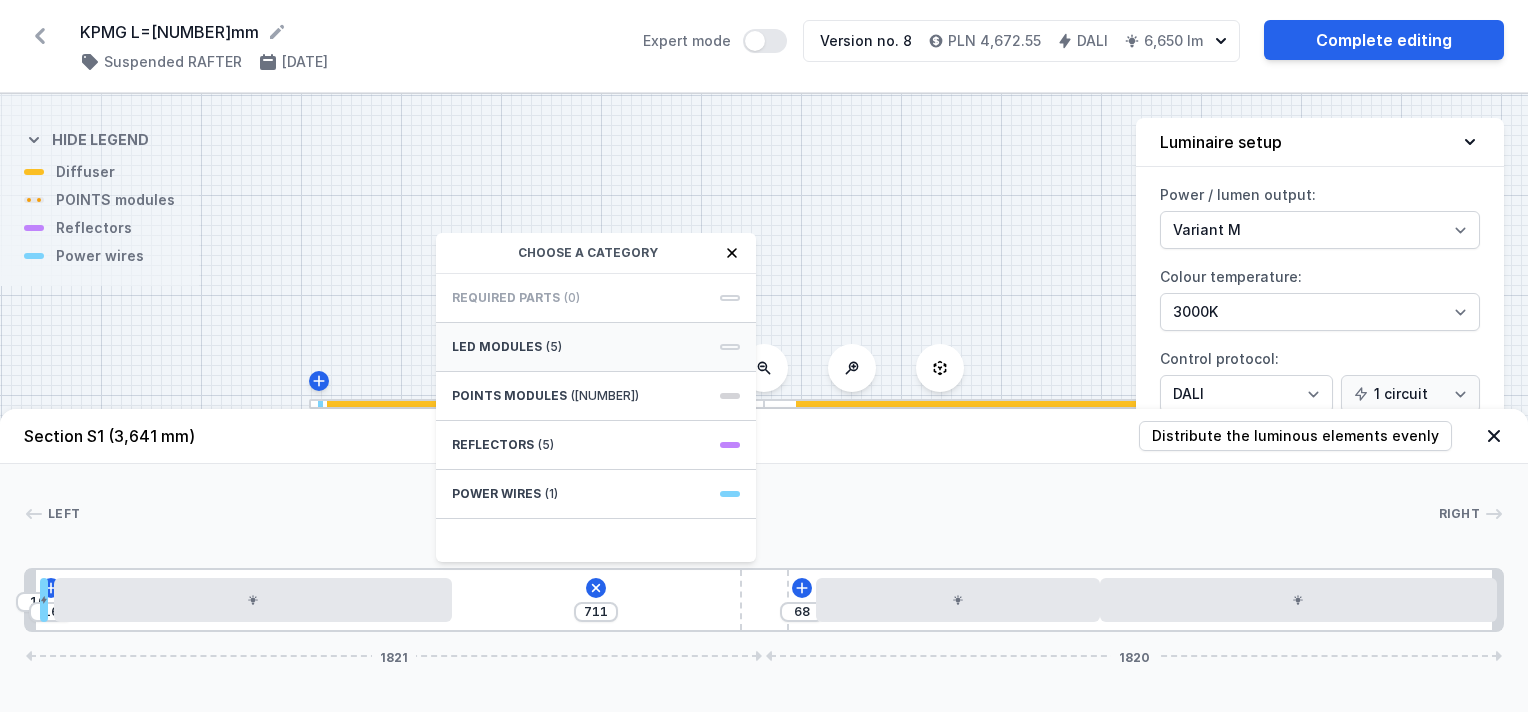 click on "LED modules (5)" at bounding box center [596, 347] 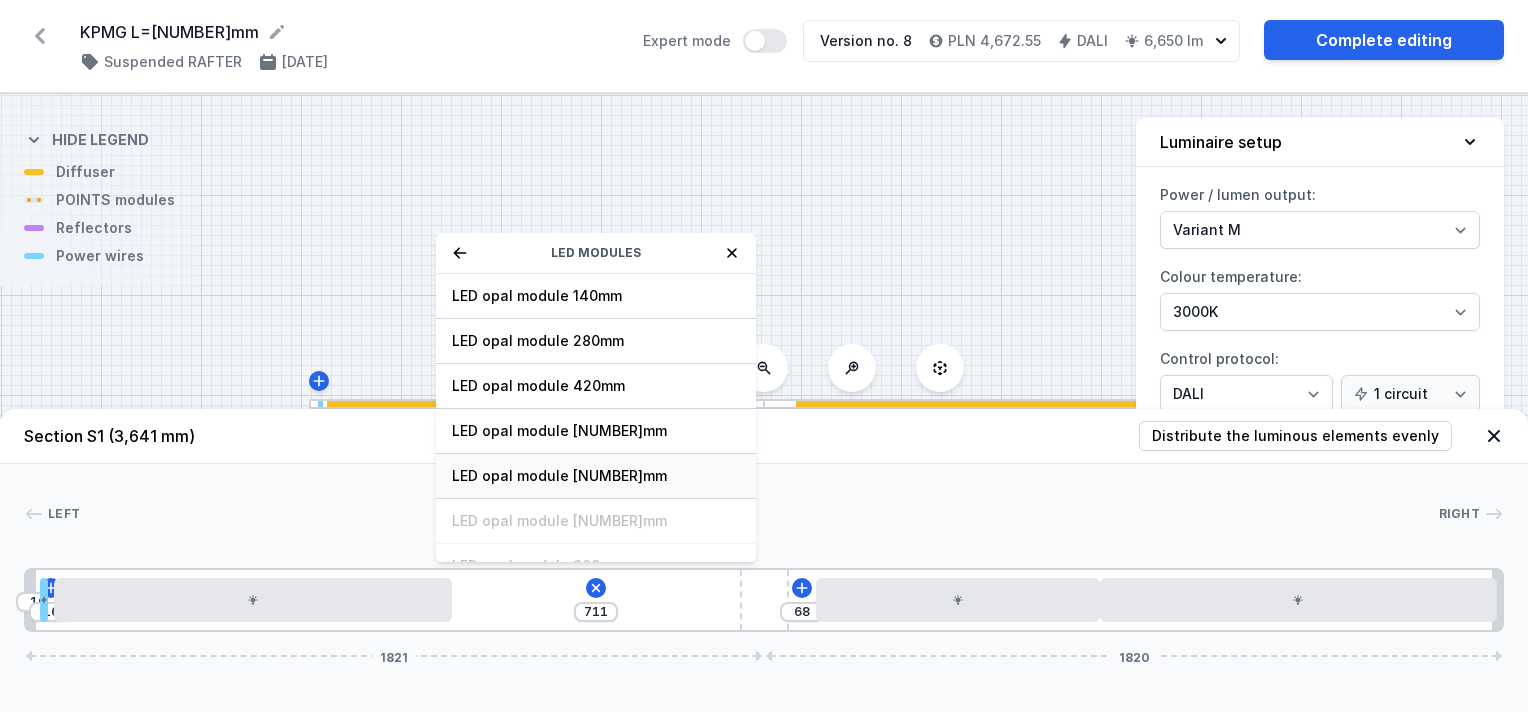 click on "LED opal module [NUMBER]mm" at bounding box center [596, 296] 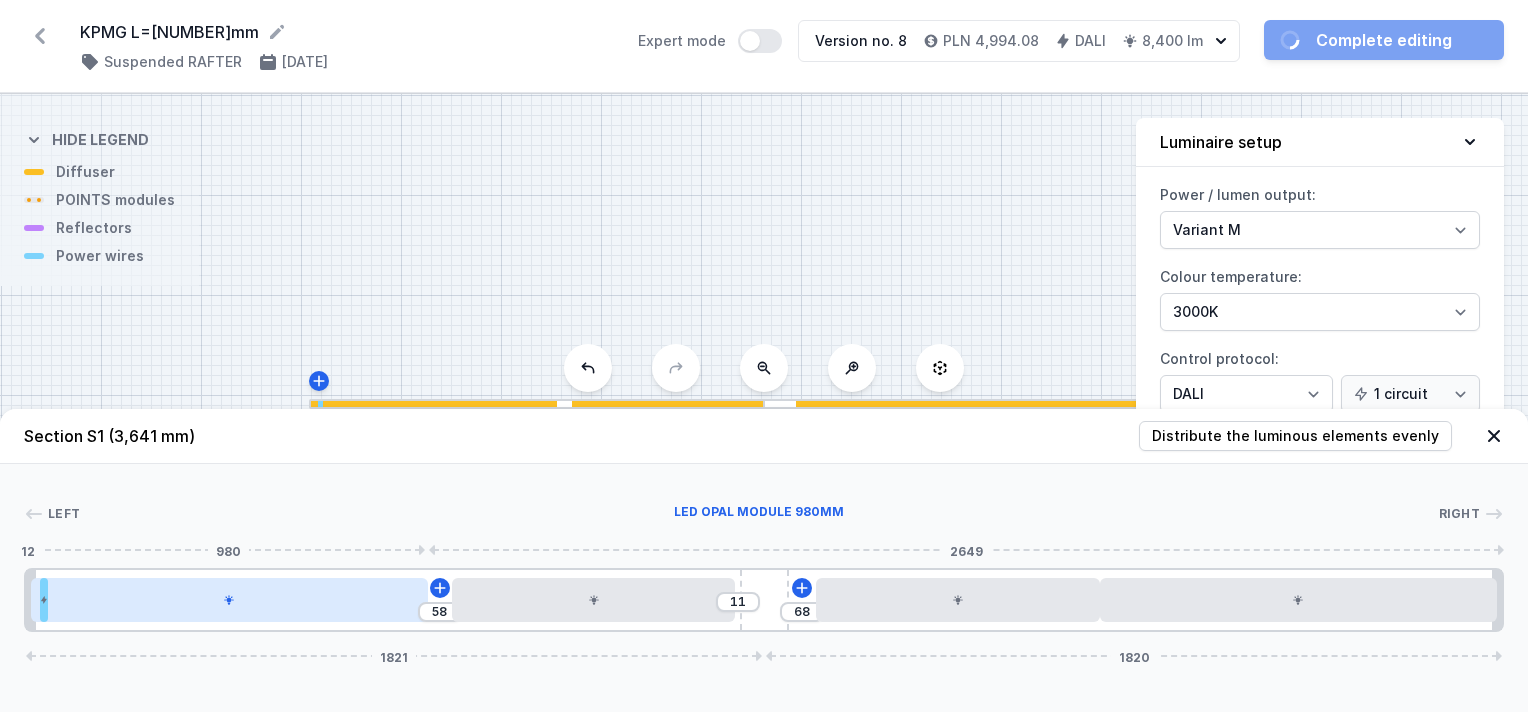 drag, startPoint x: 237, startPoint y: 602, endPoint x: 218, endPoint y: 603, distance: 19.026299 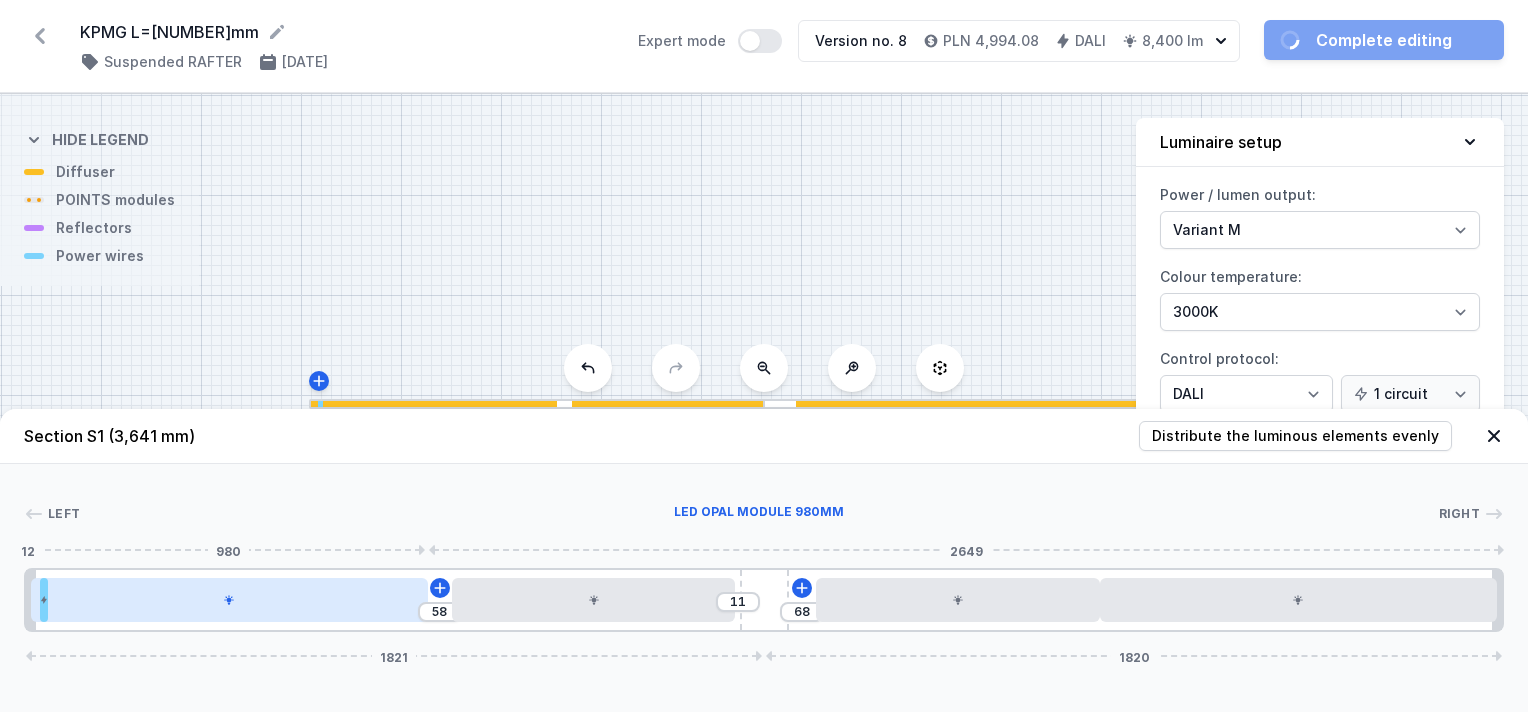 click at bounding box center [229, 600] 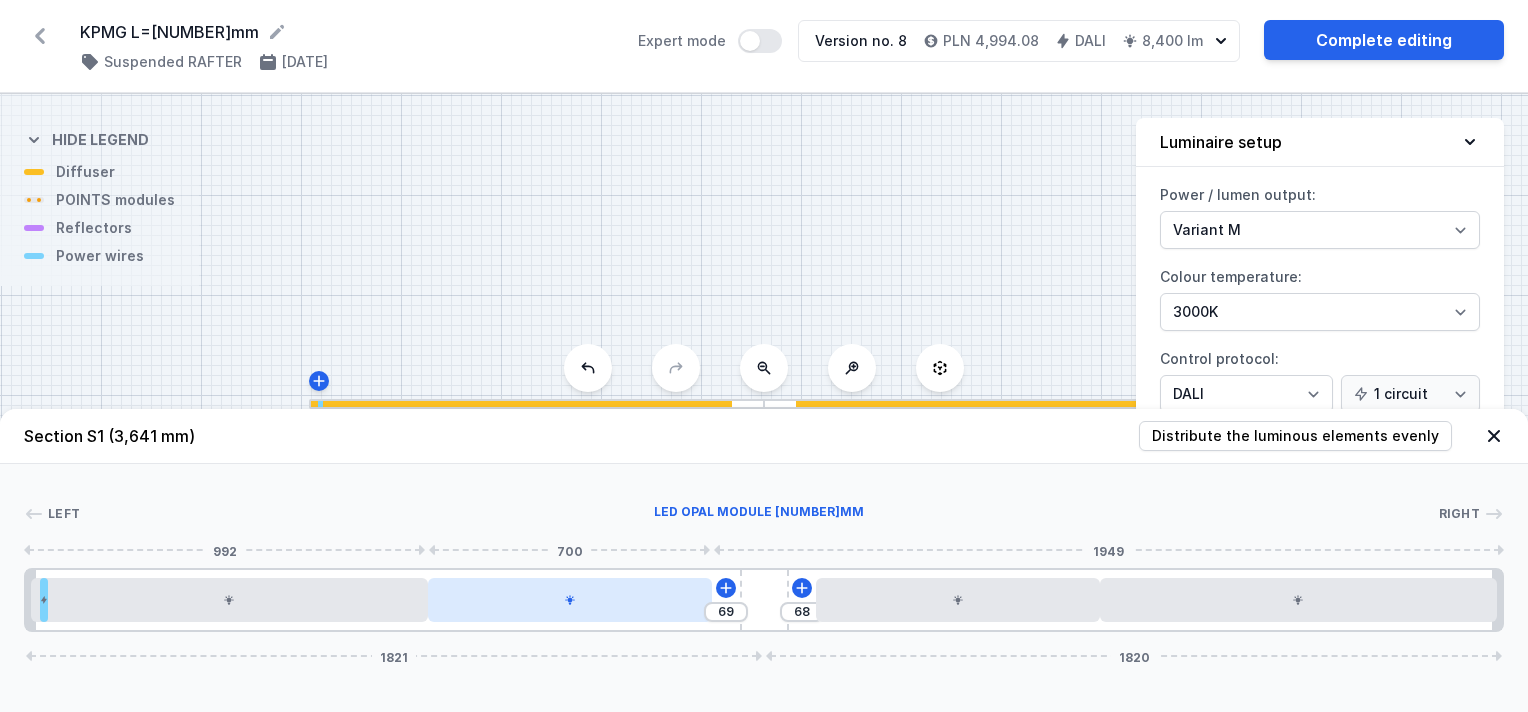 drag, startPoint x: 594, startPoint y: 594, endPoint x: 574, endPoint y: 592, distance: 20.09975 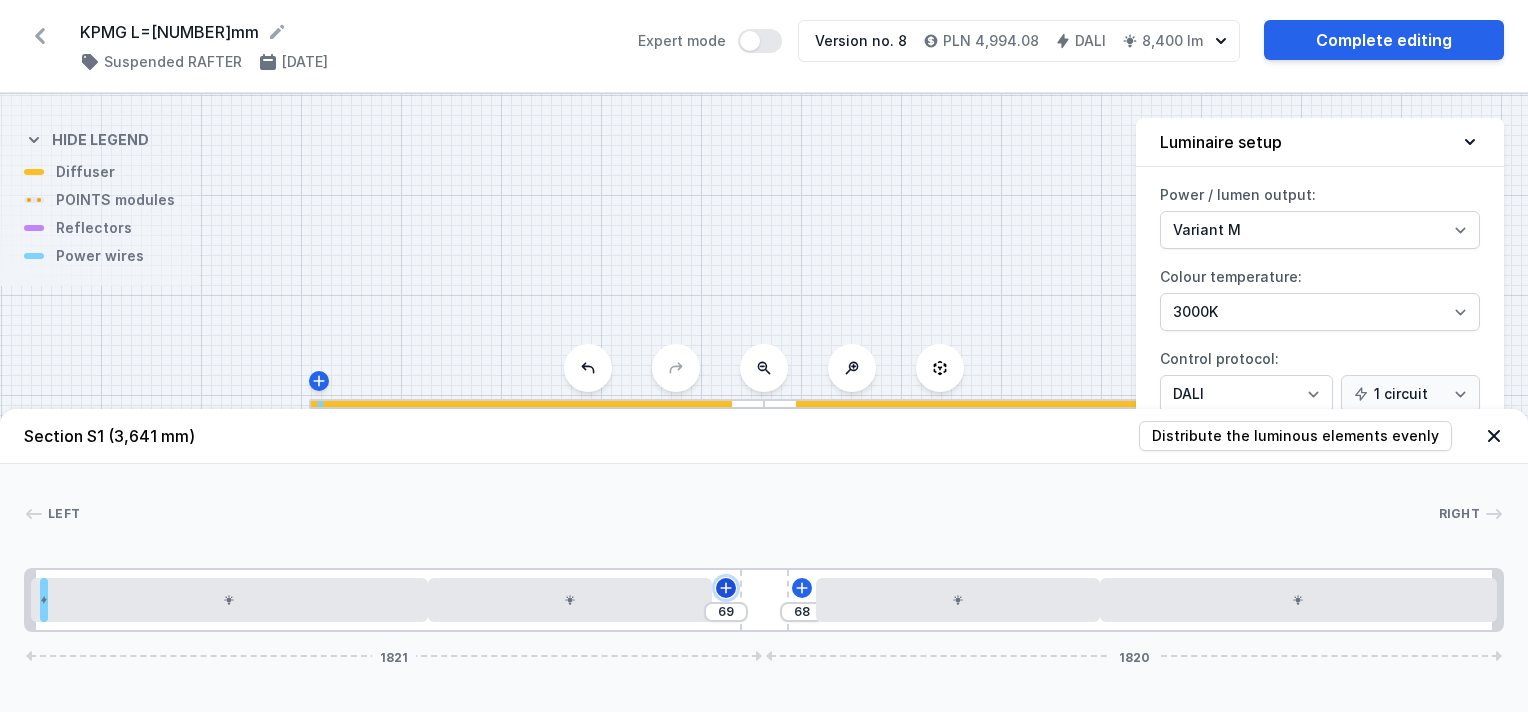 click at bounding box center (726, 588) 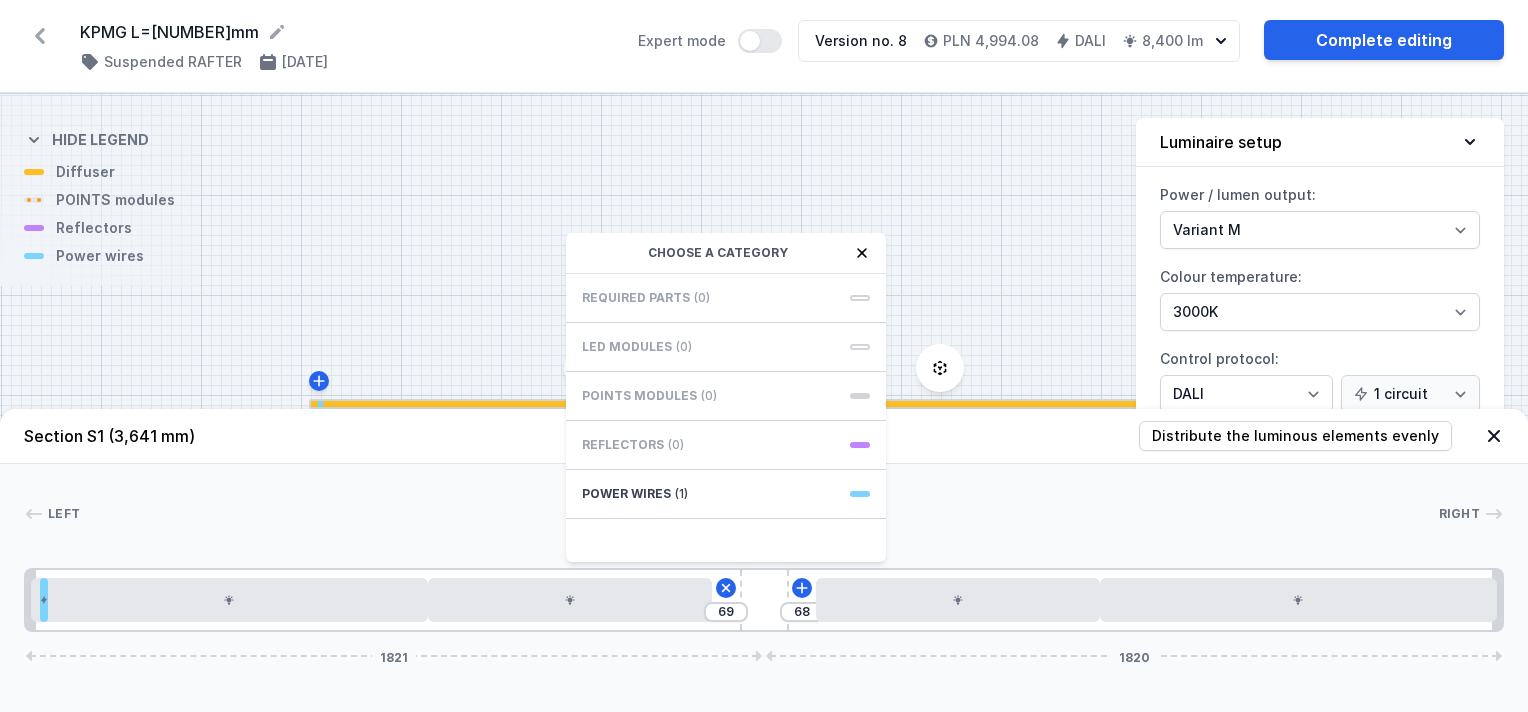 click at bounding box center (759, 514) 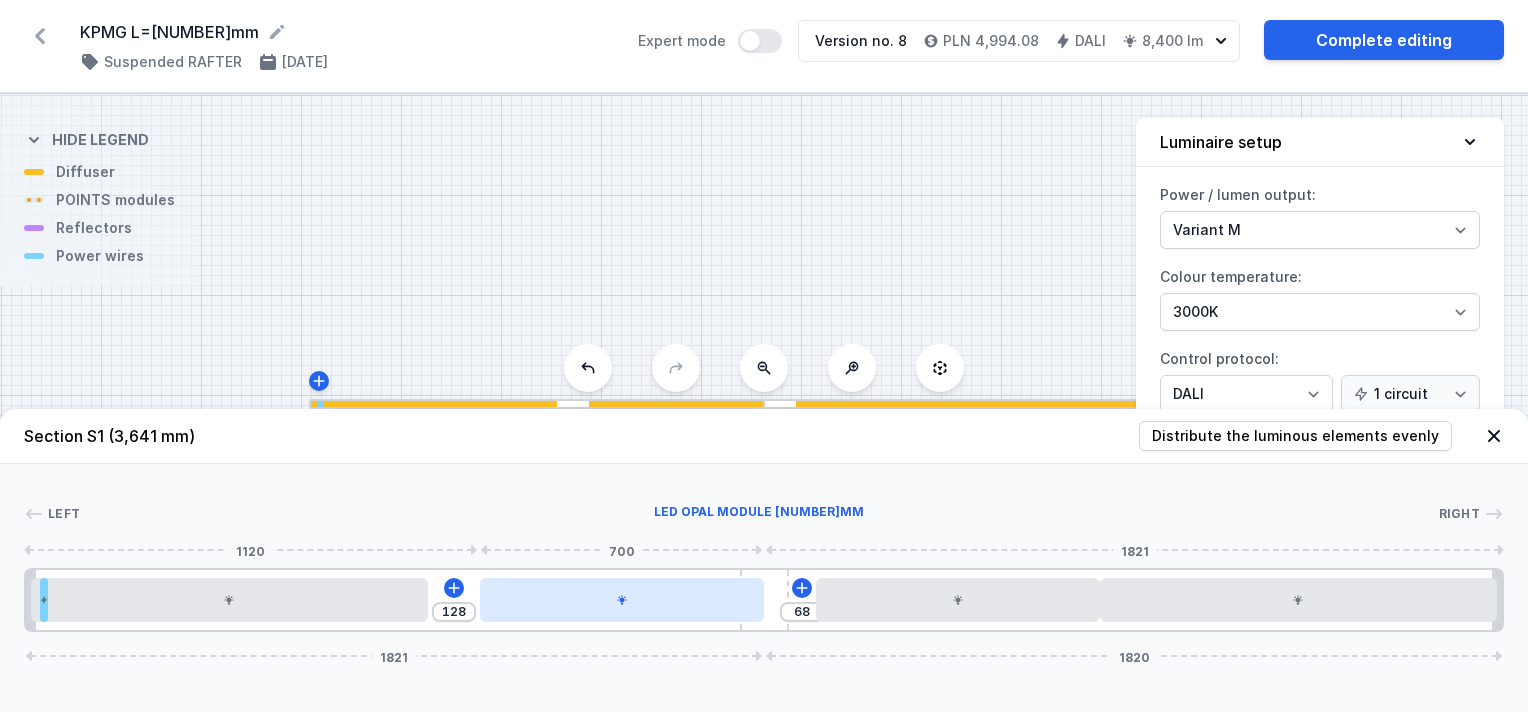 drag, startPoint x: 608, startPoint y: 602, endPoint x: 744, endPoint y: 606, distance: 136.0588 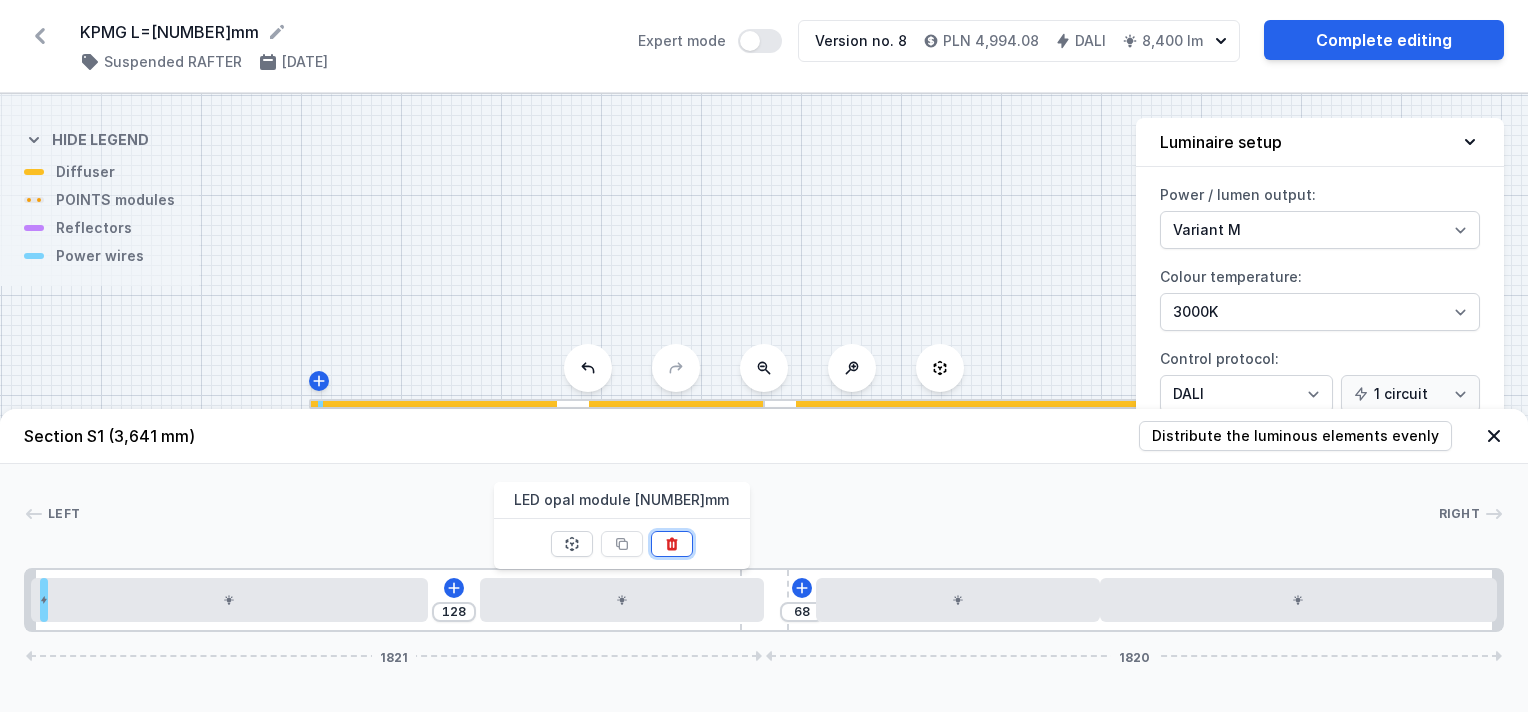 click at bounding box center [671, 543] 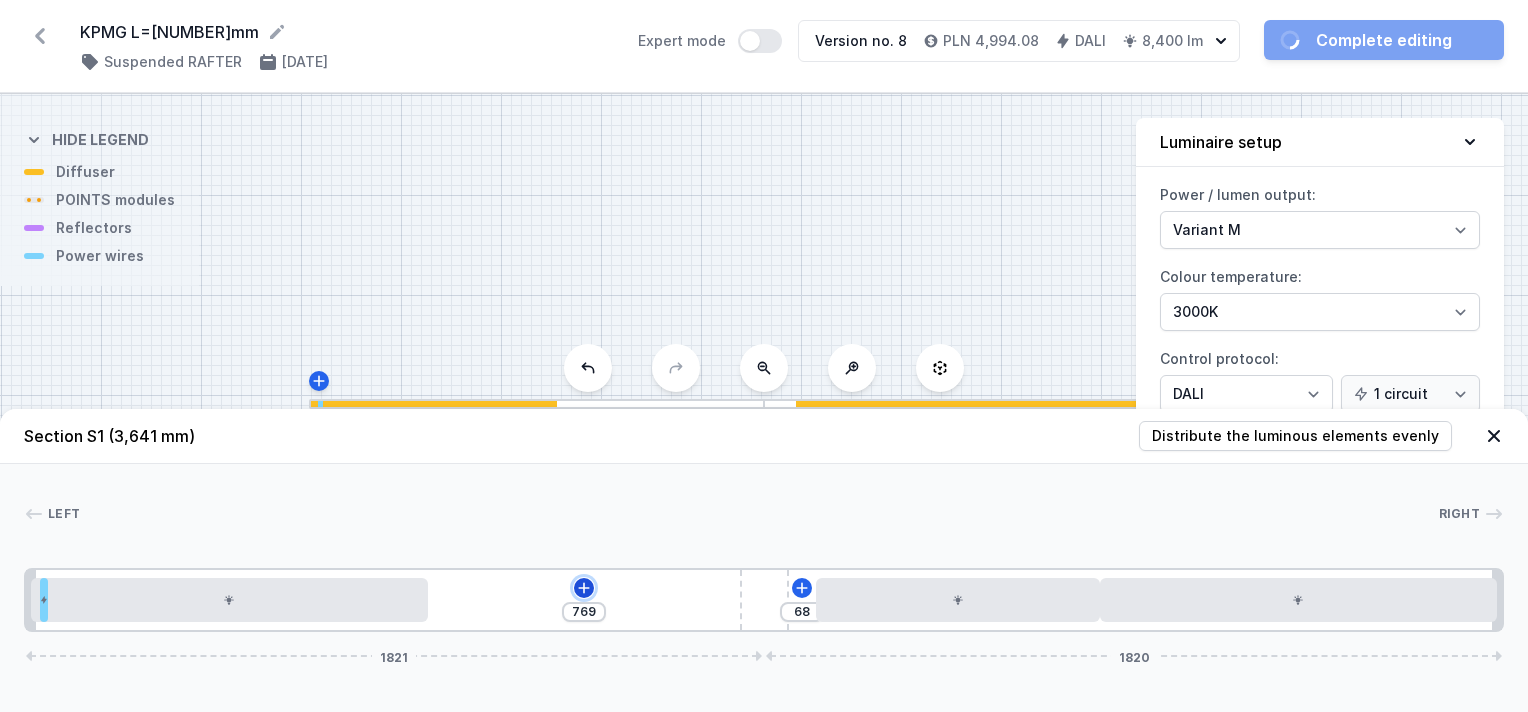 click at bounding box center (583, 587) 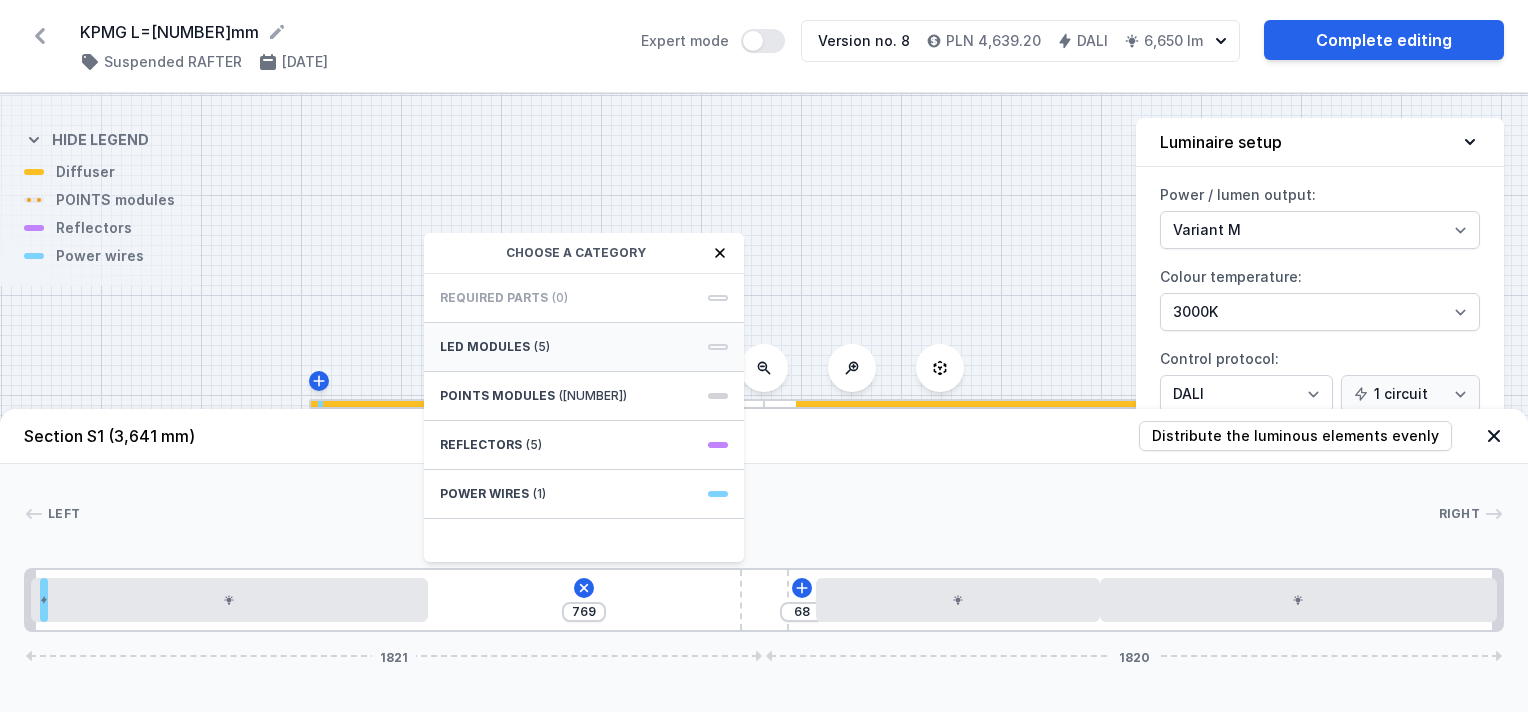 click on "LED modules (5)" at bounding box center (584, 347) 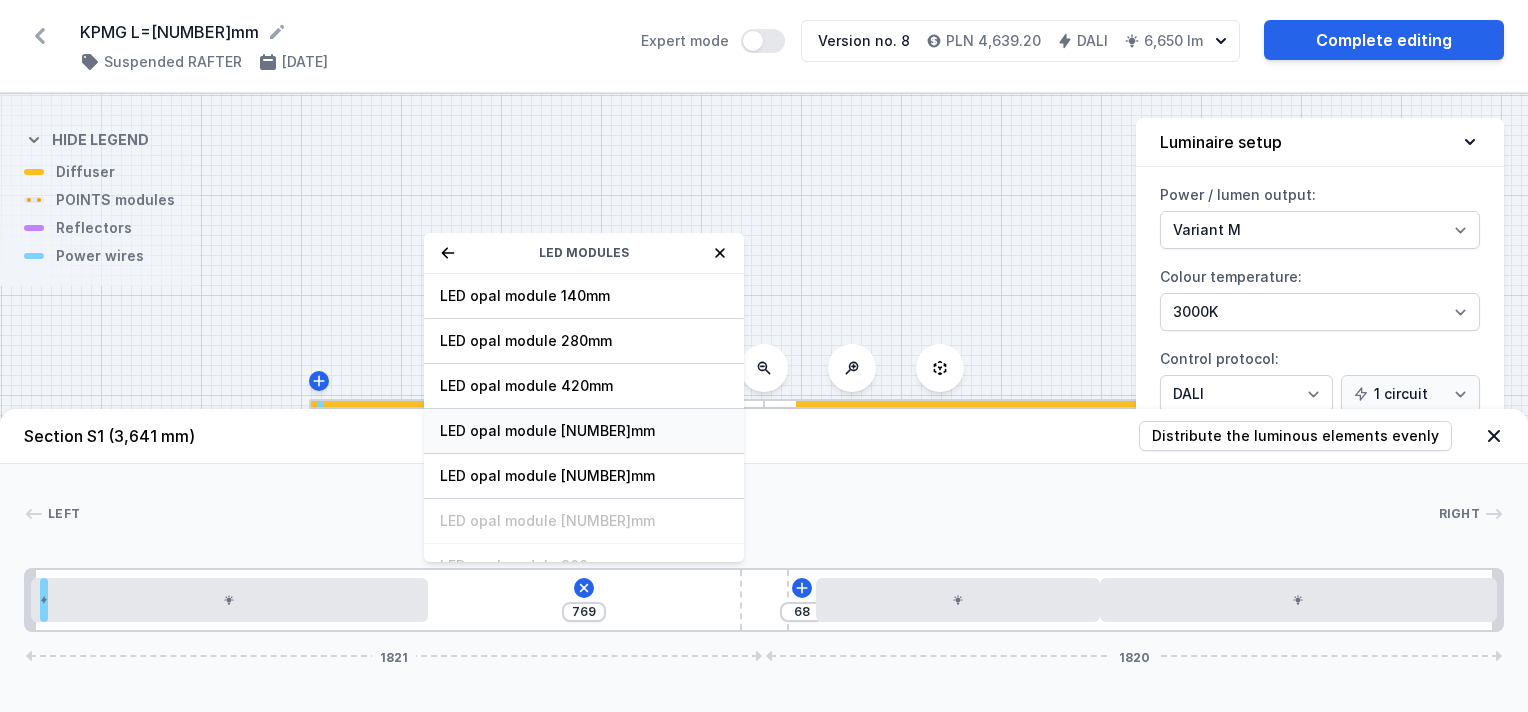 click on "LED opal module [NUMBER]mm" at bounding box center (584, 296) 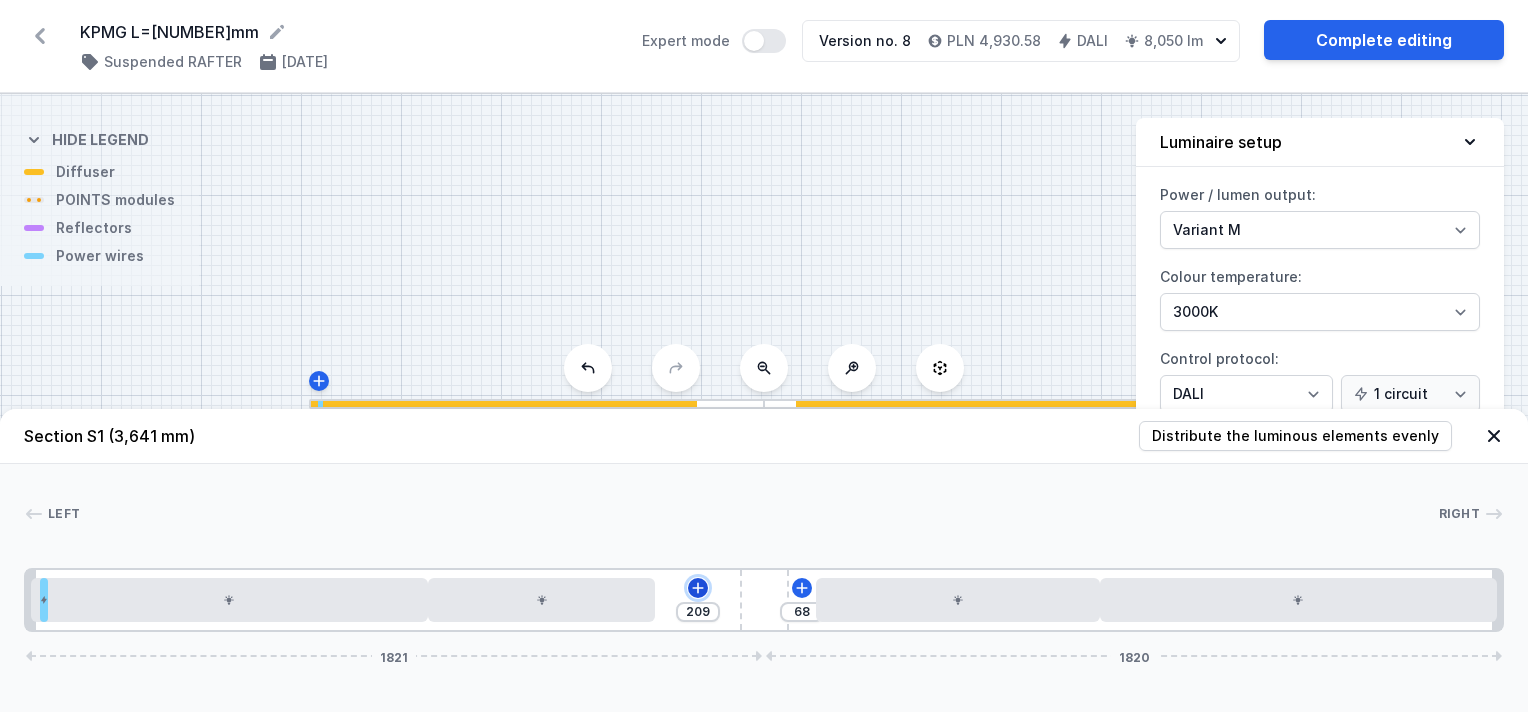 click at bounding box center (698, 588) 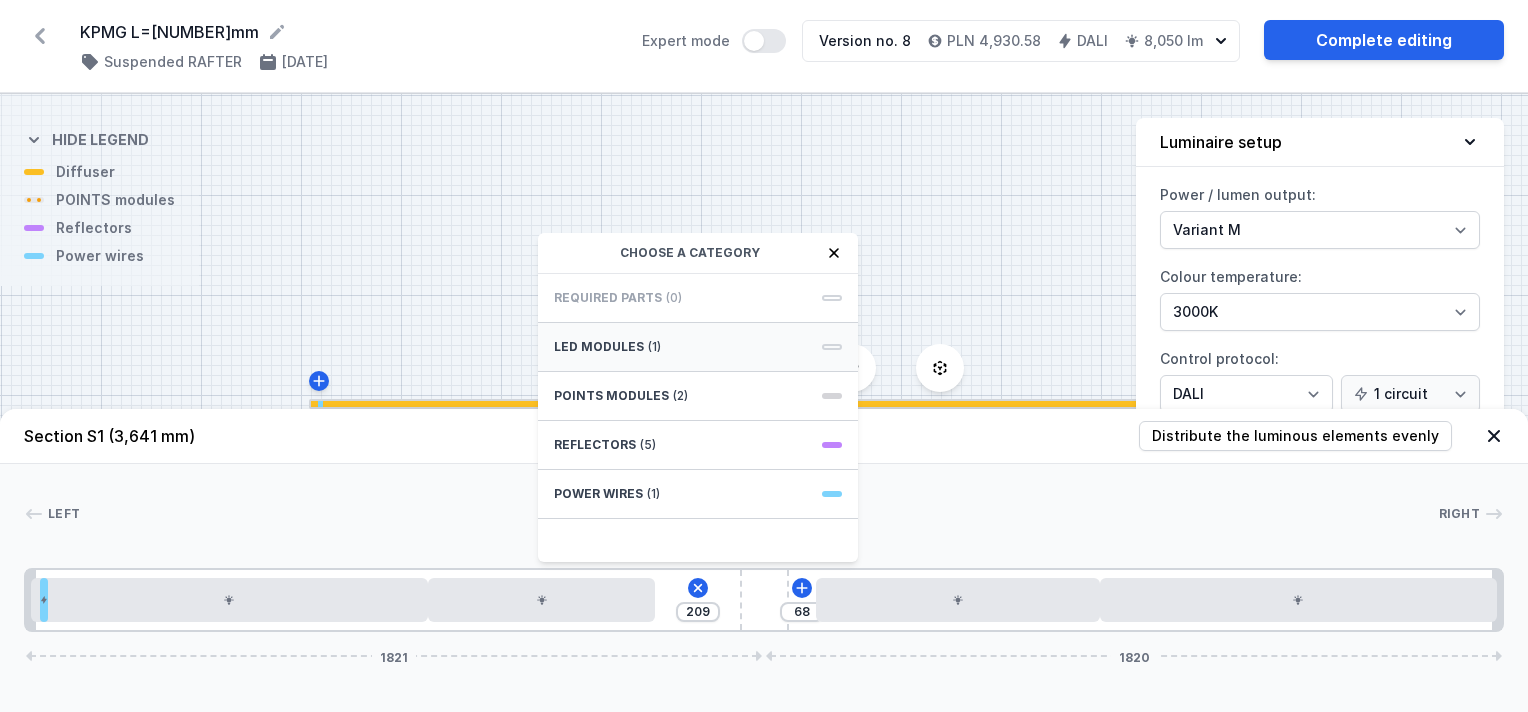 click on "(1)" at bounding box center (654, 347) 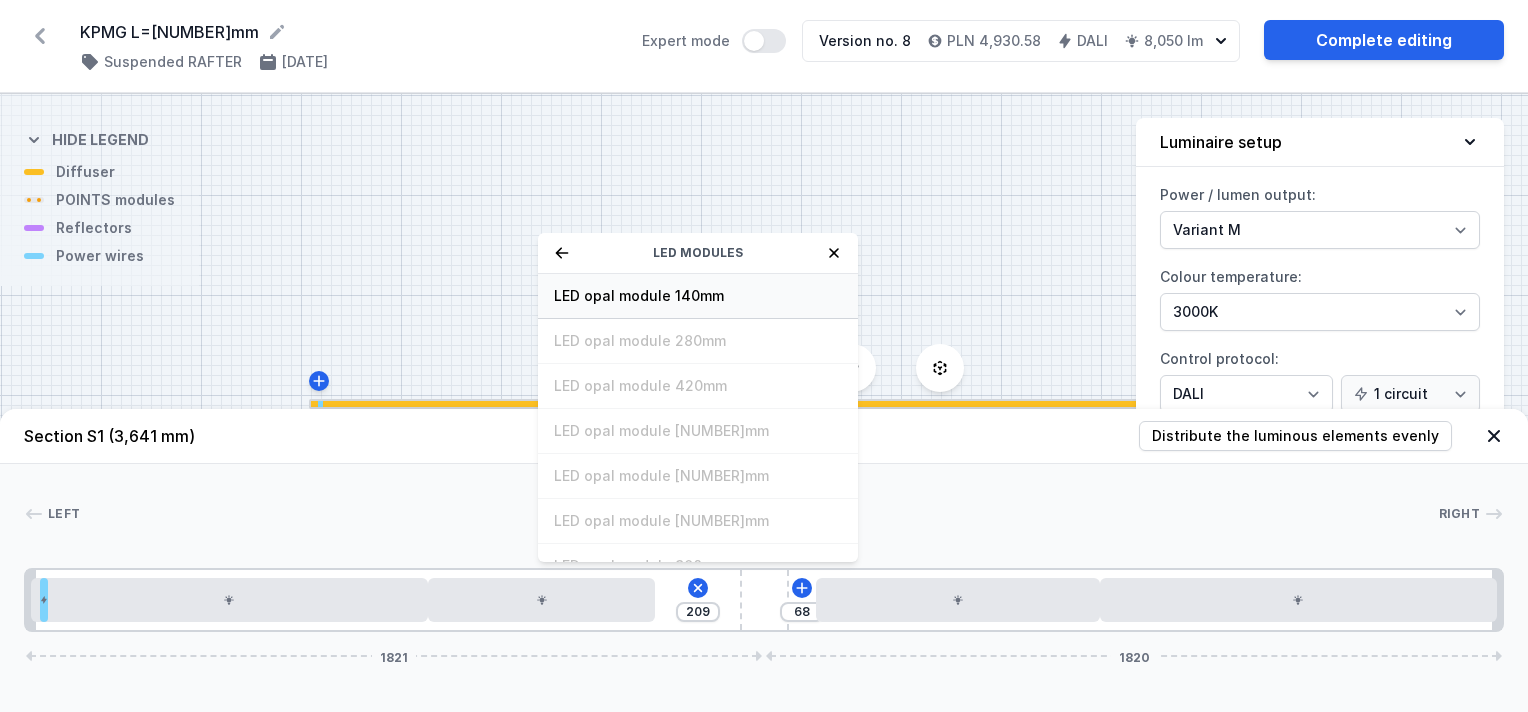 click on "LED opal module 140mm" at bounding box center (698, 296) 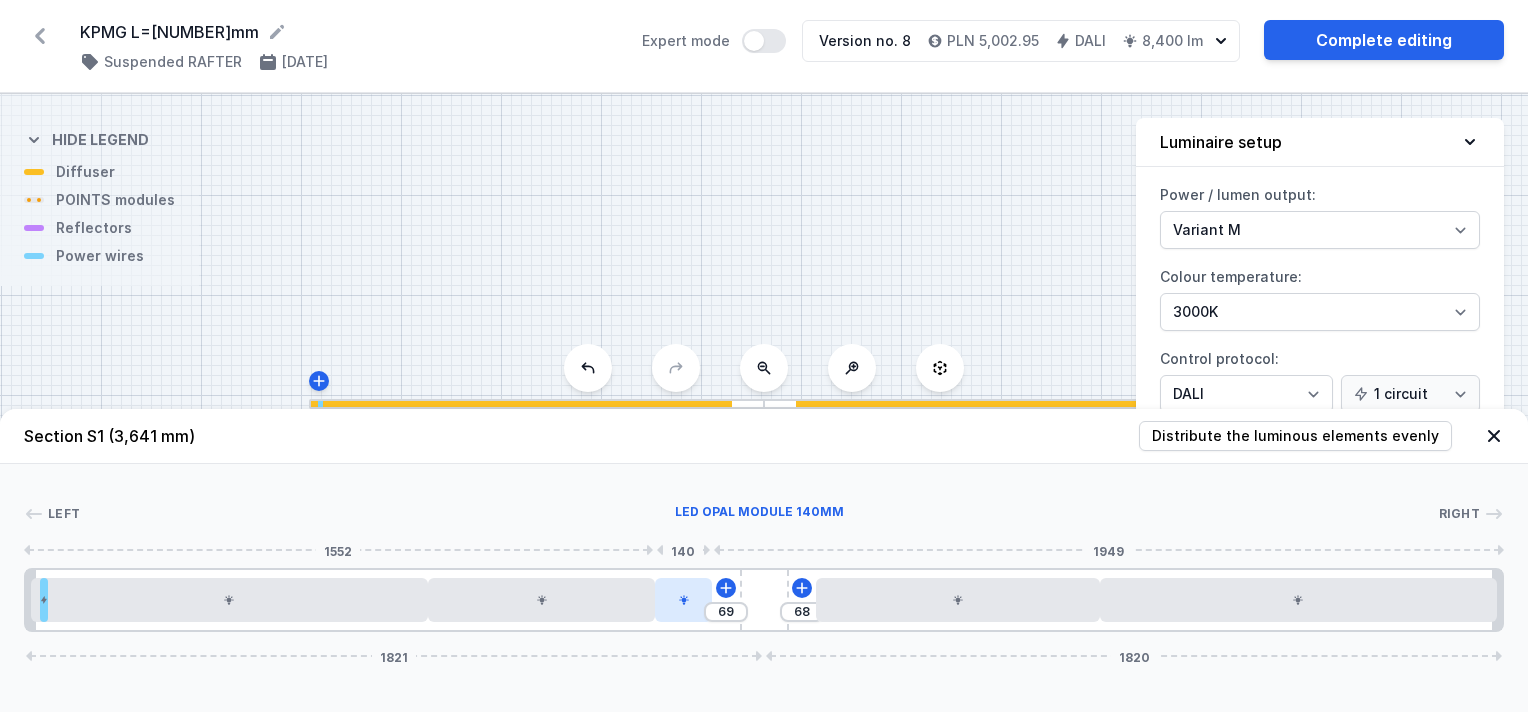 click at bounding box center (684, 600) 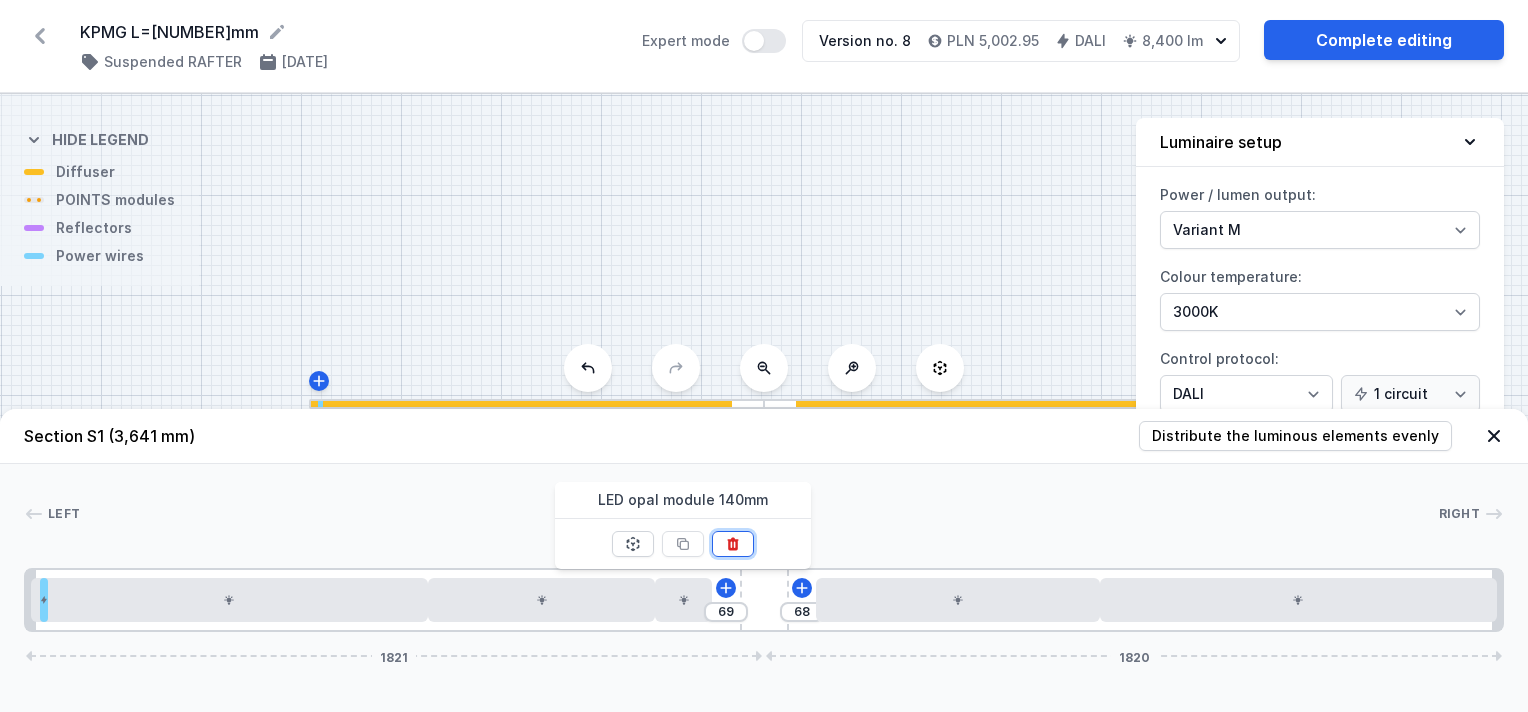 click at bounding box center [733, 543] 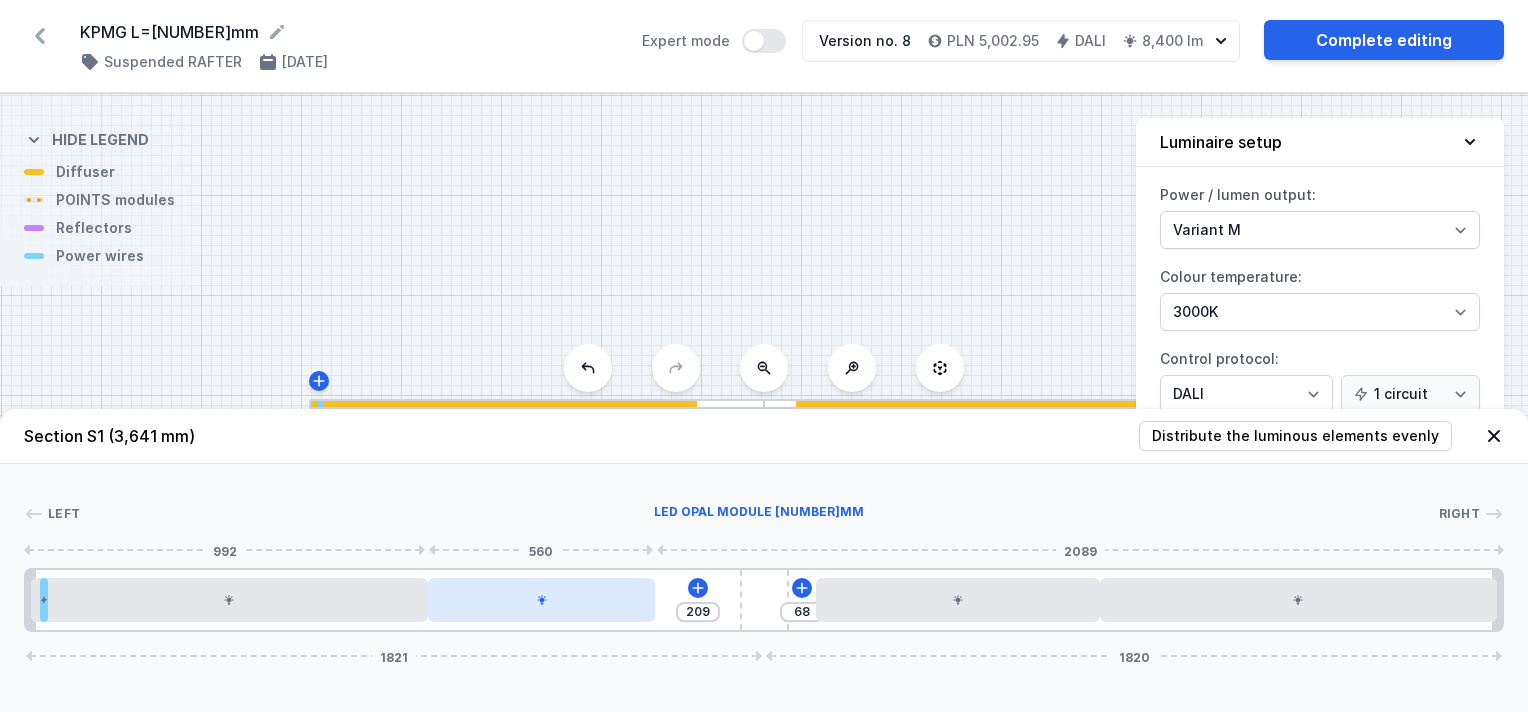 click at bounding box center (229, 600) 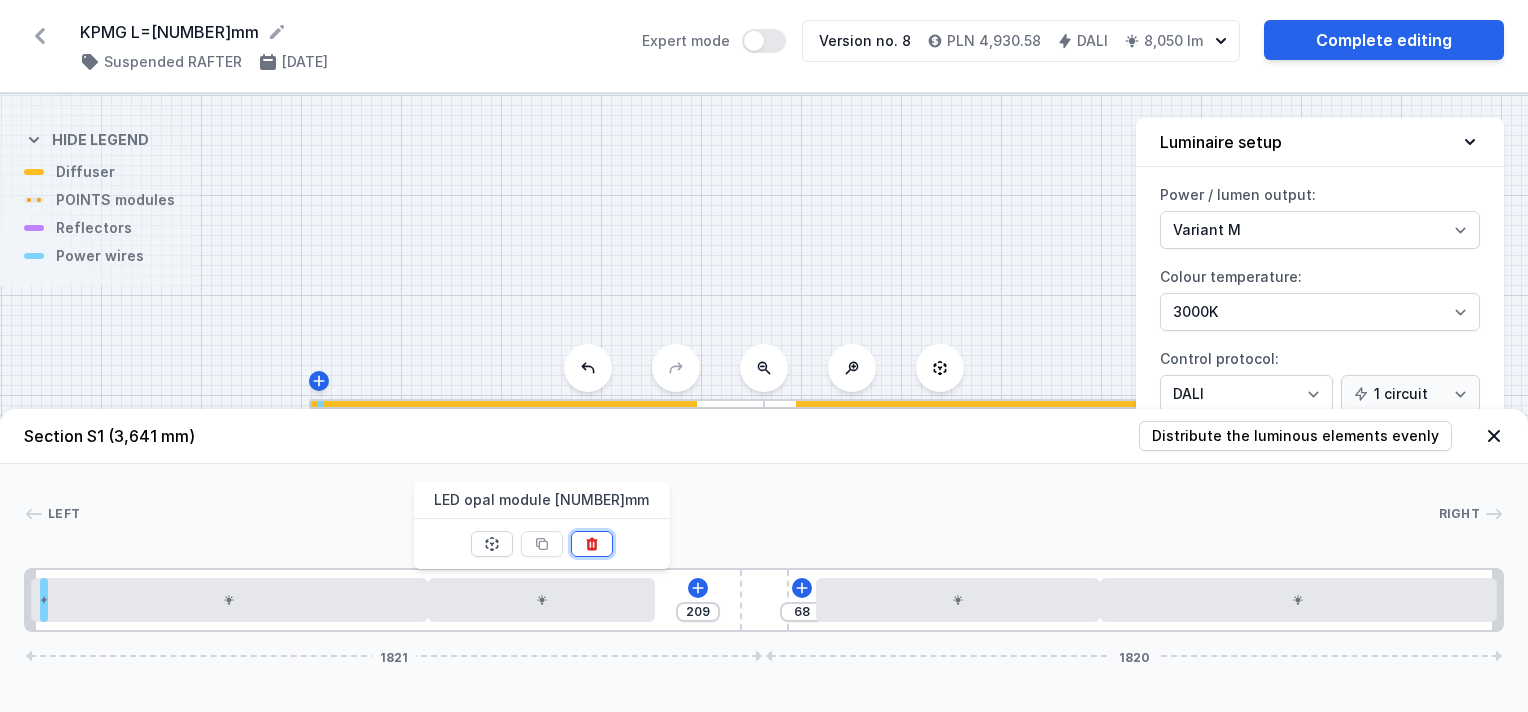 click at bounding box center (591, 543) 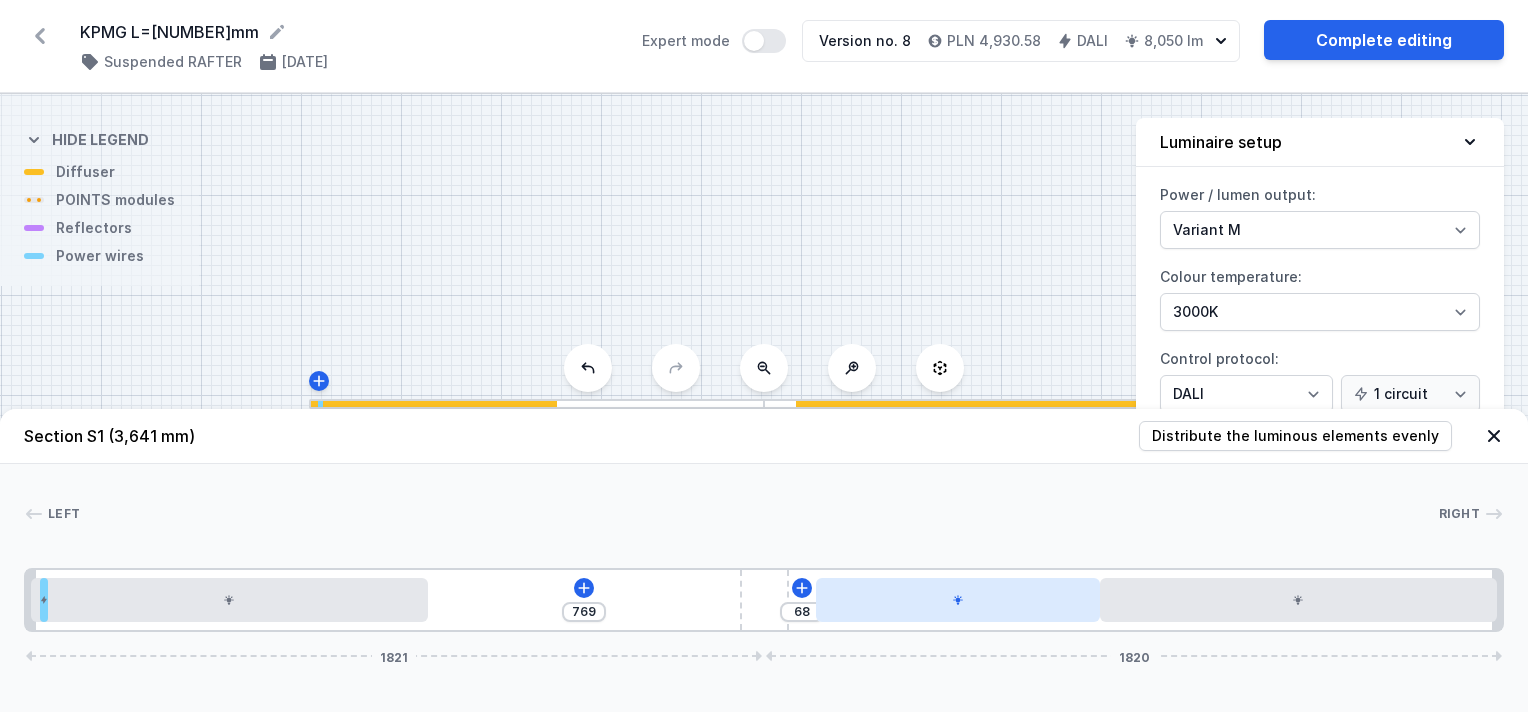 click at bounding box center (229, 600) 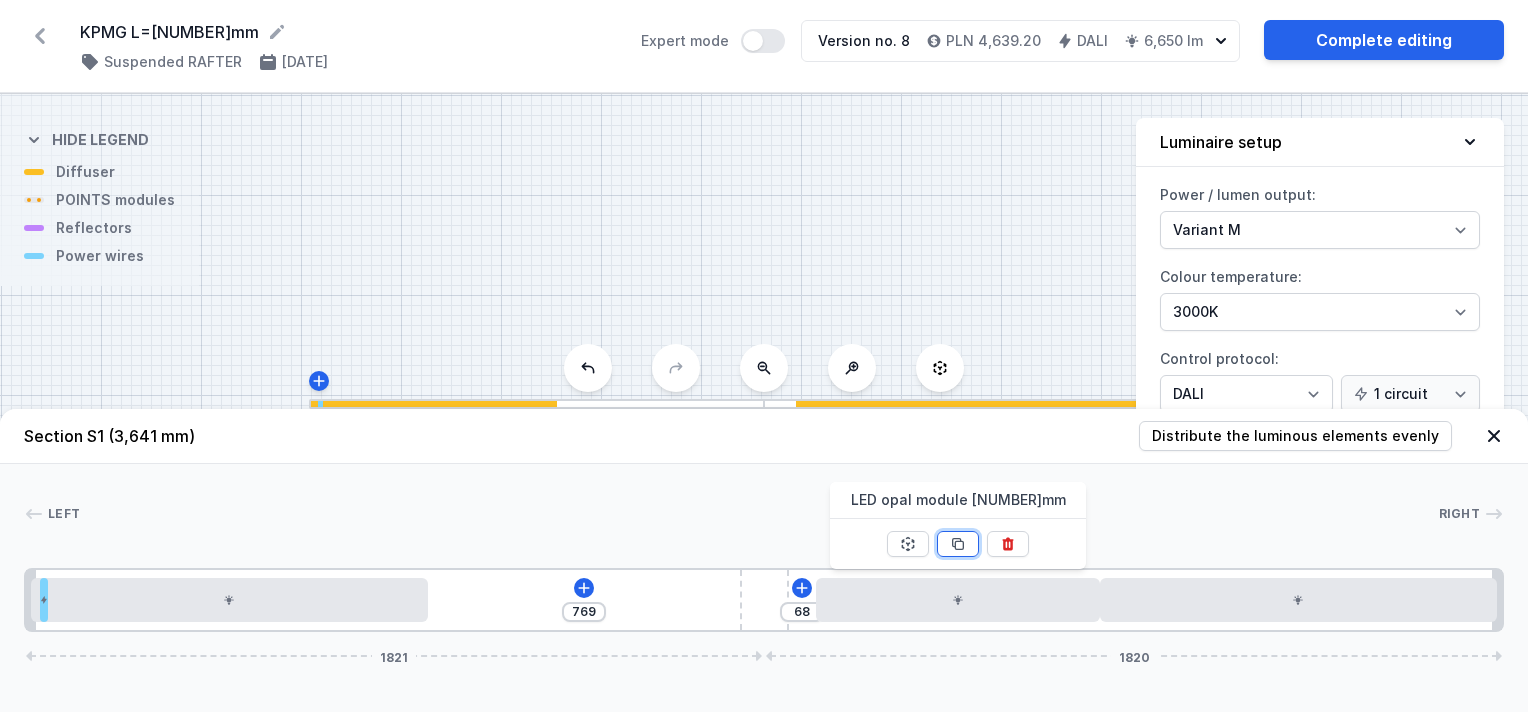 click at bounding box center [908, 544] 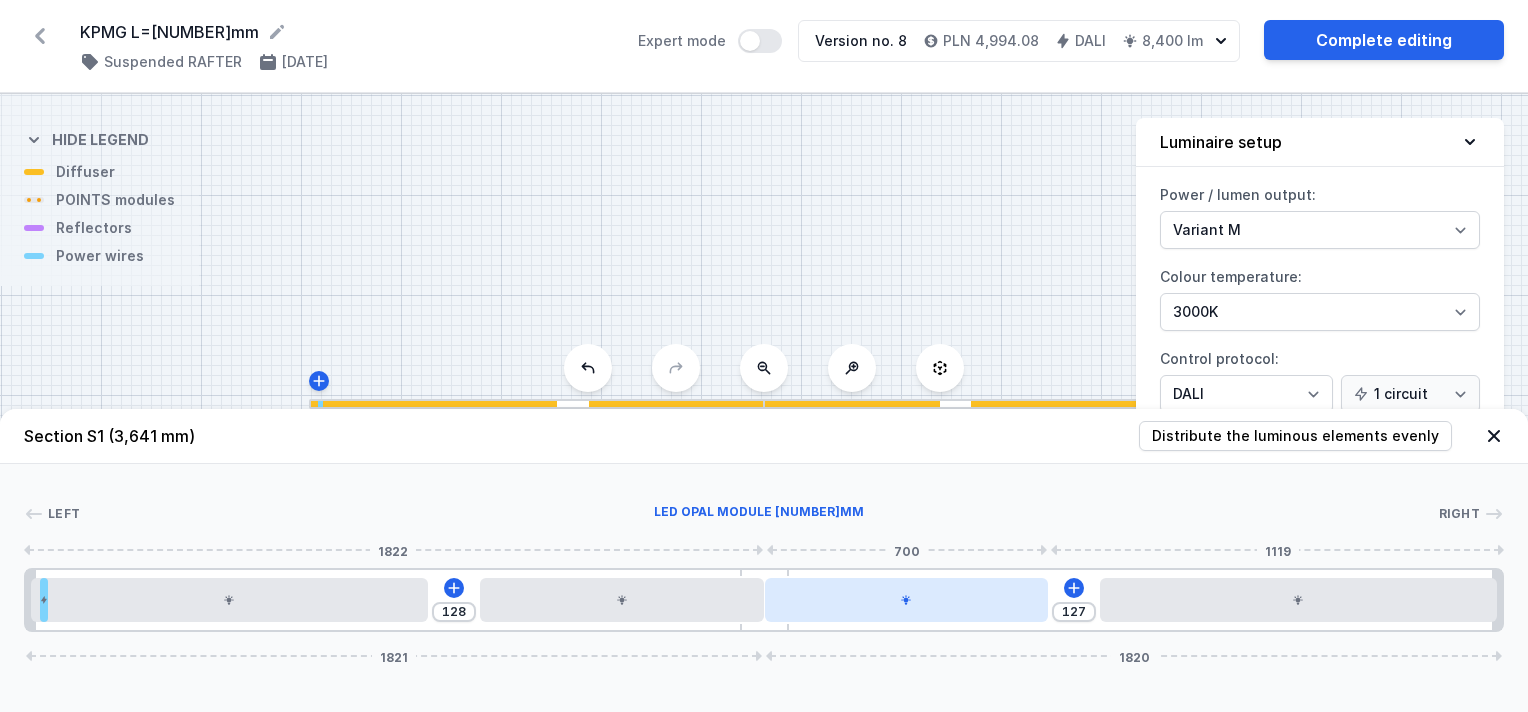 drag, startPoint x: 864, startPoint y: 603, endPoint x: 975, endPoint y: 600, distance: 111.040535 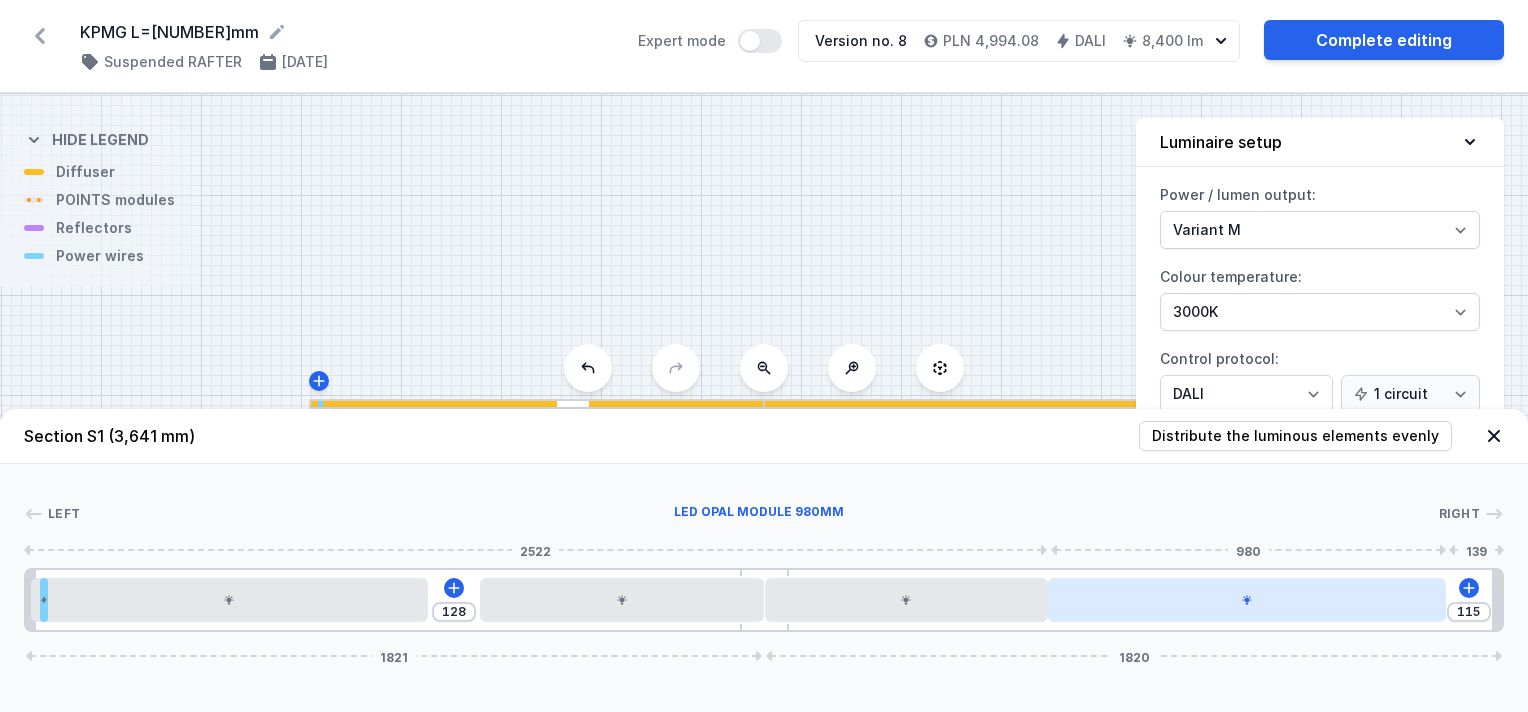 drag, startPoint x: 1145, startPoint y: 596, endPoint x: 1110, endPoint y: 596, distance: 35 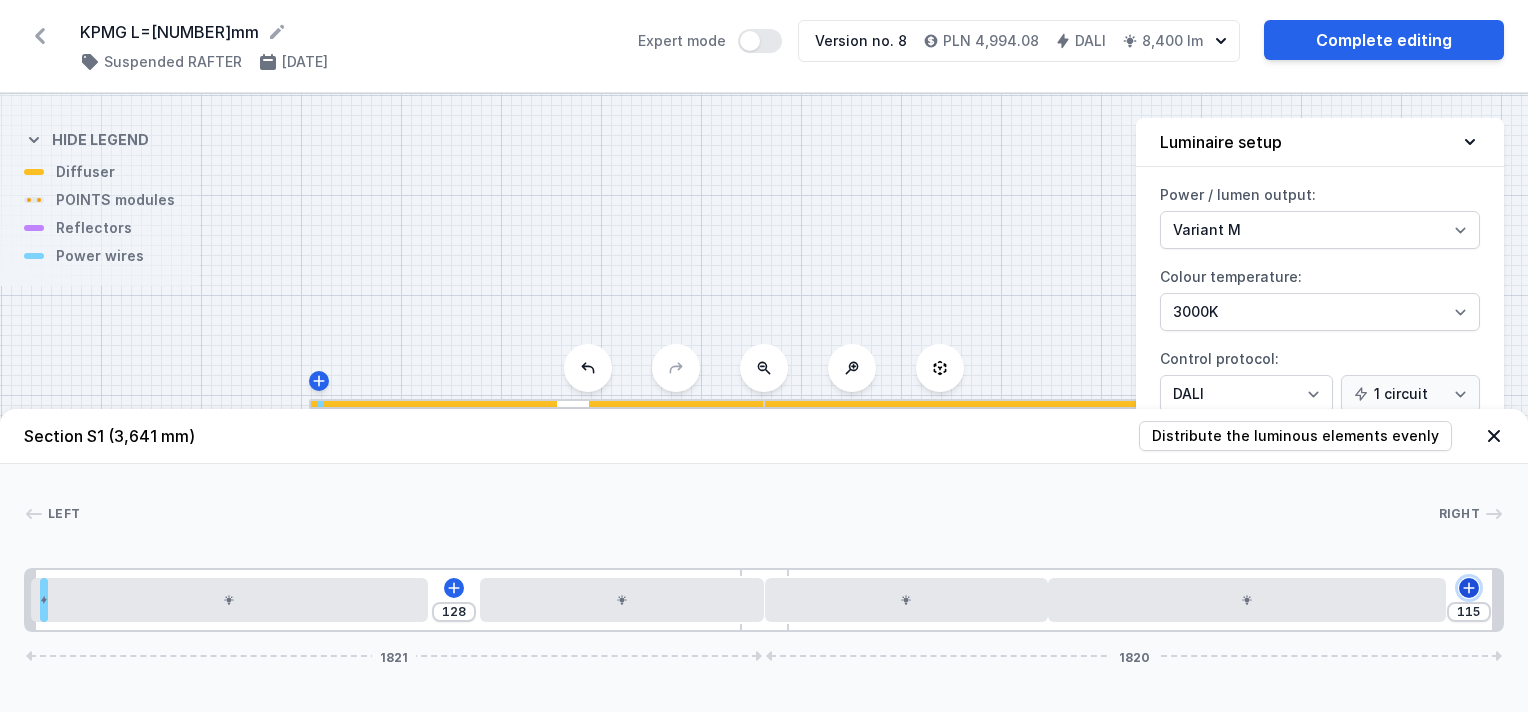 click at bounding box center (454, 588) 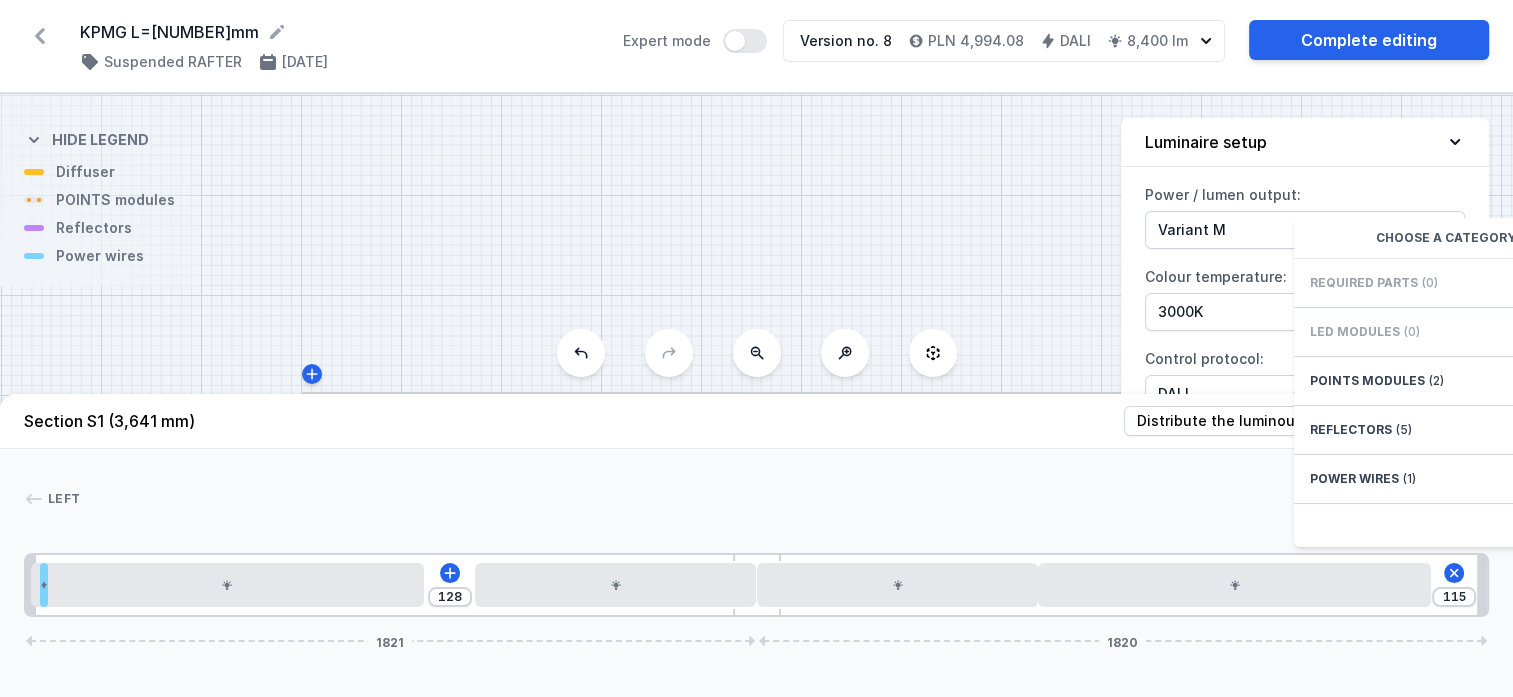 click on "Left Right 1 2 3 4 5 4 3 1 128 115 Choose a category Required parts (0) LED modules (0) POINTS modules (2) Reflectors (5) Power wires (1) 1821 1820 34 20 980 128 700 700 980 139 24 1737 120 1736 24 3641" at bounding box center [756, 533] 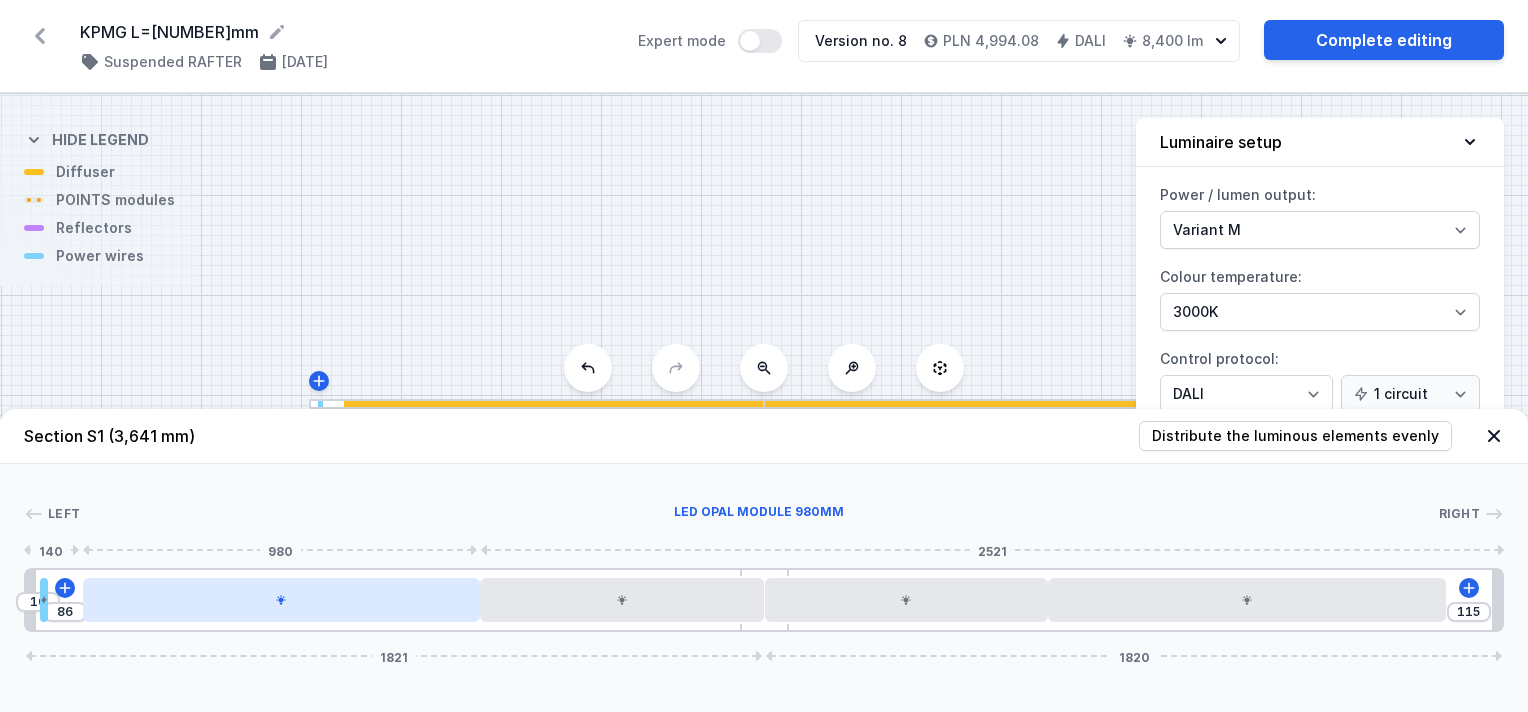 drag, startPoint x: 334, startPoint y: 597, endPoint x: 404, endPoint y: 606, distance: 70.5762 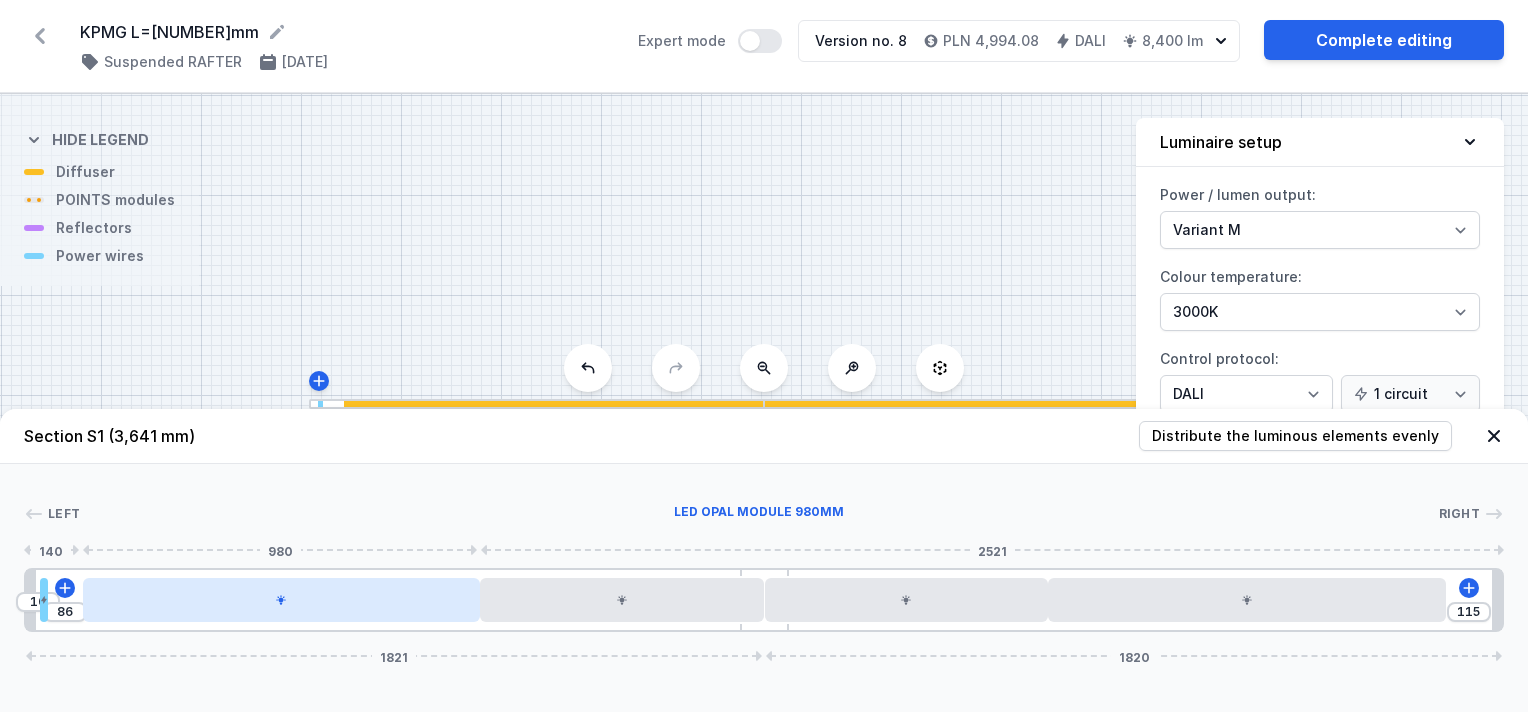 click at bounding box center [281, 600] 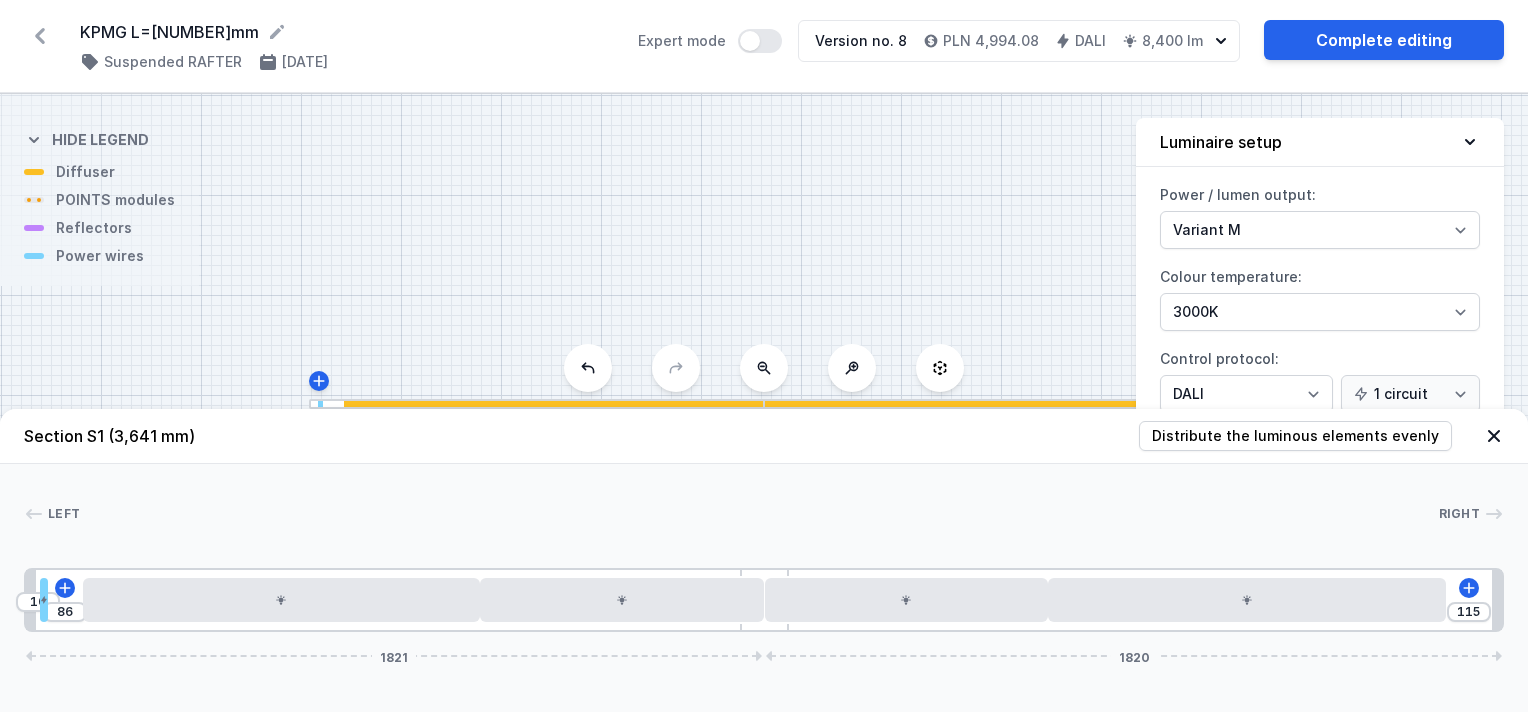 click on "Left Right 1 2 3 4 5 4 3 1 10 86 115 1821 1820 34 20 86 980 700 700 980 139 24 1737 120 1736 24 3641" at bounding box center [764, 548] 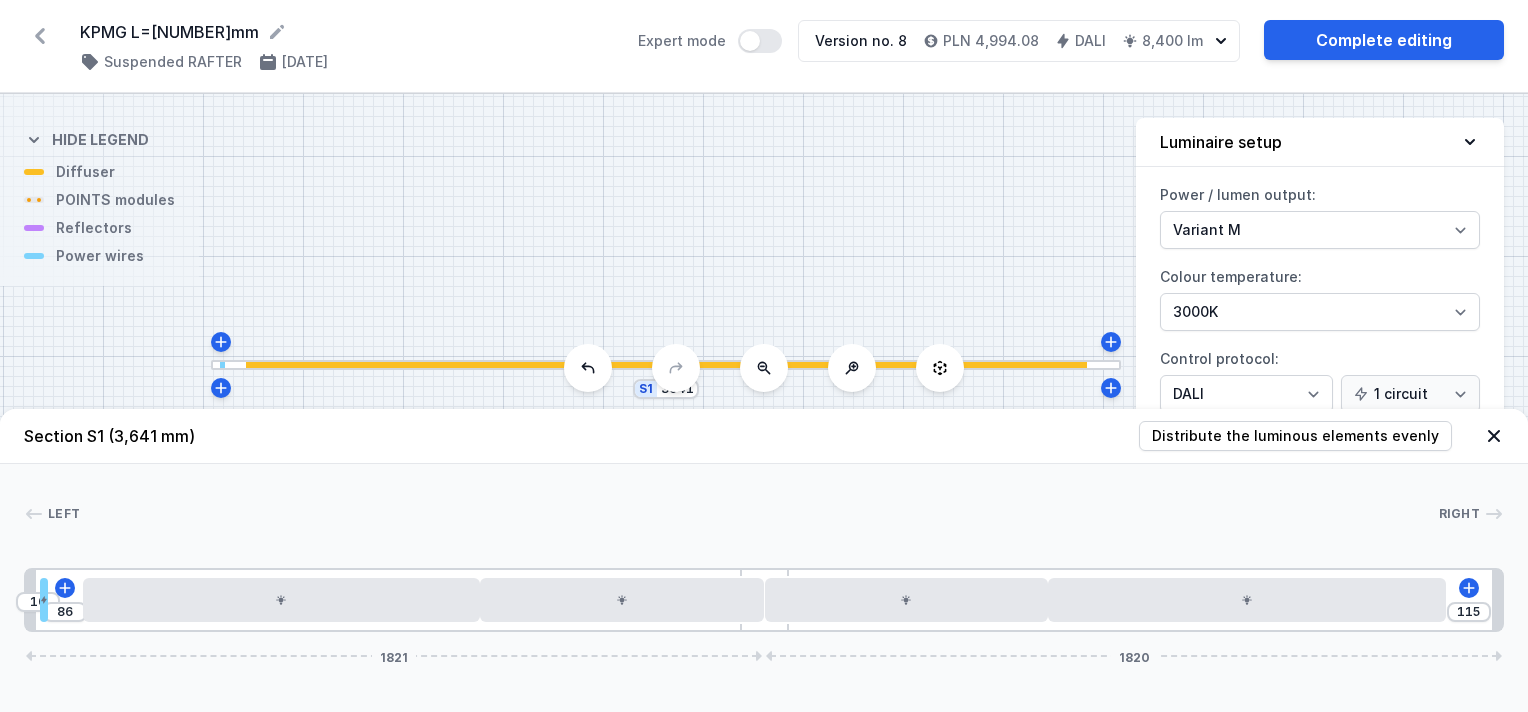 drag, startPoint x: 693, startPoint y: 272, endPoint x: 595, endPoint y: 233, distance: 105.47511 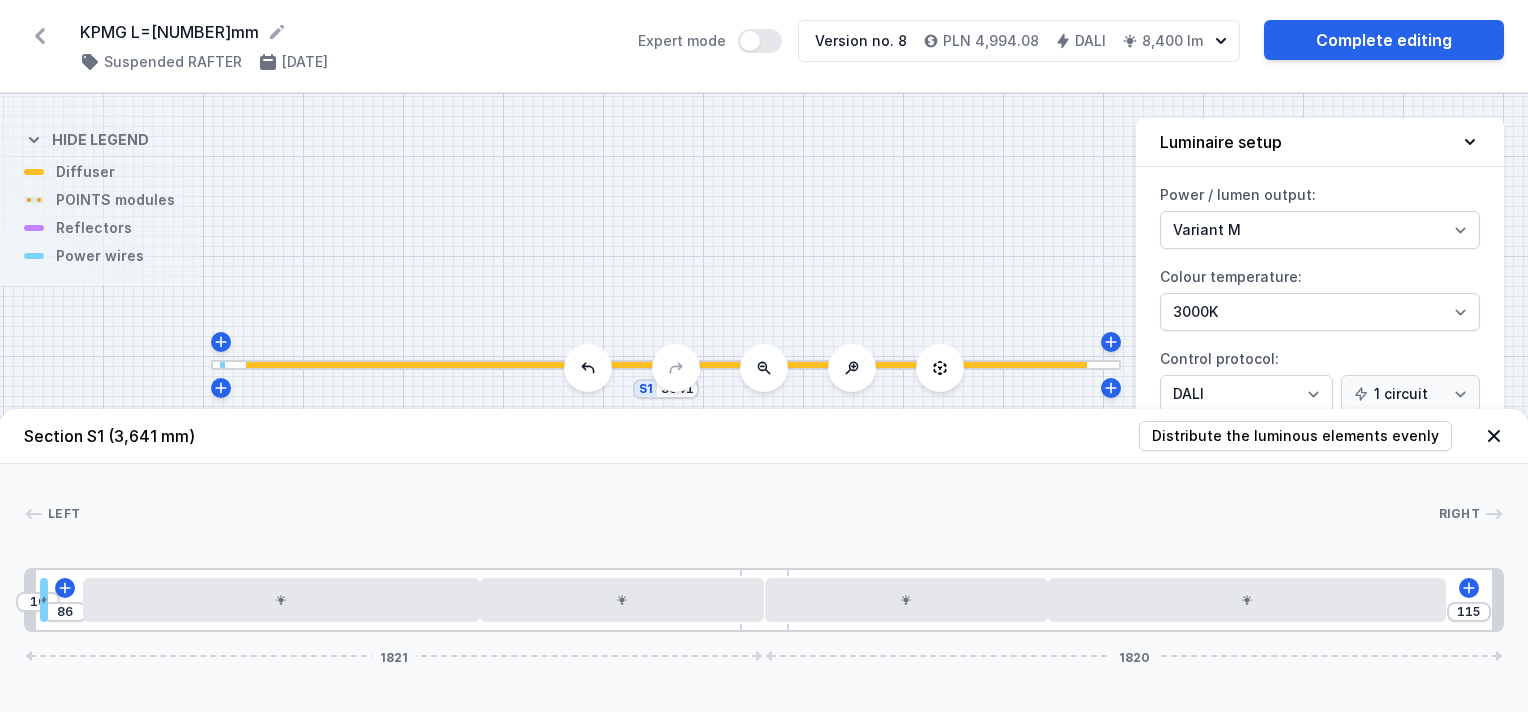 click on "S1 3641" at bounding box center (764, 403) 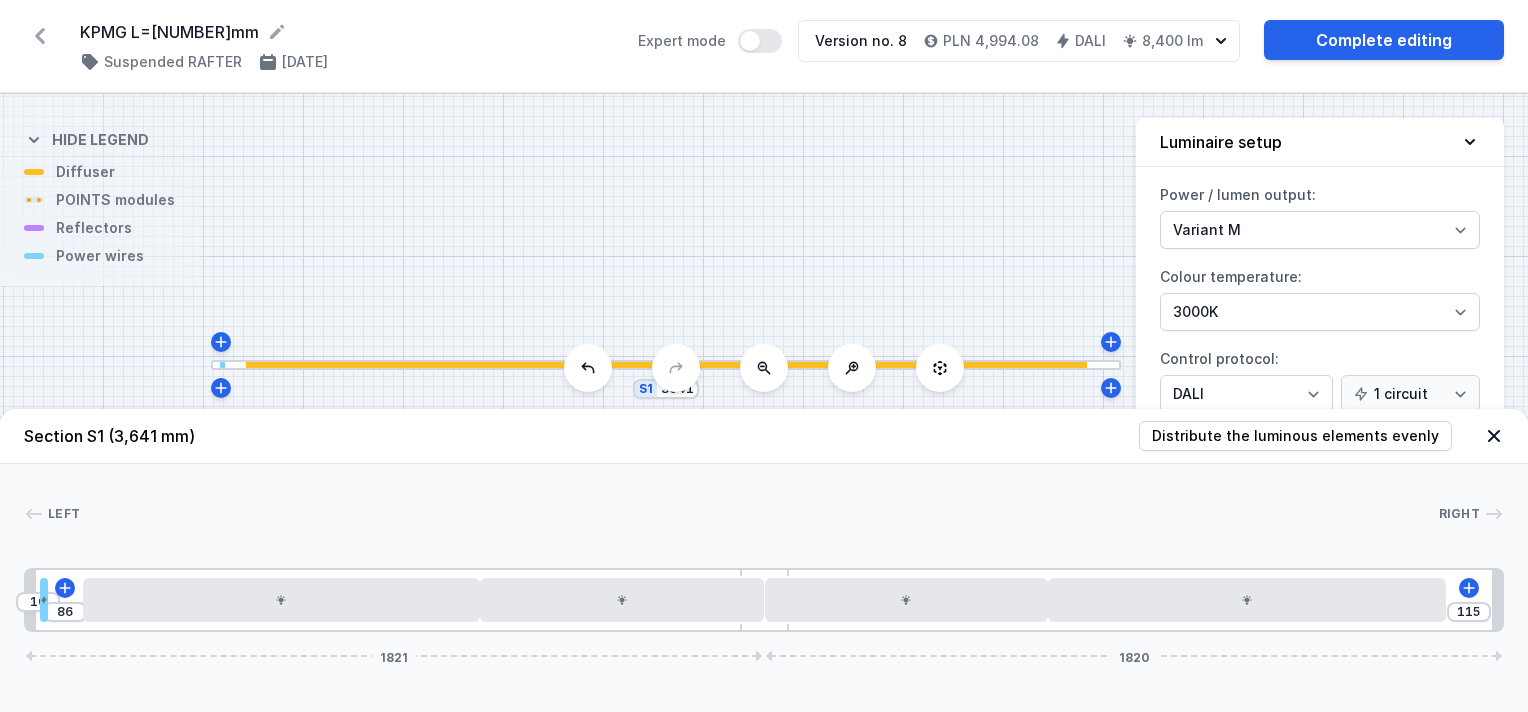 click at bounding box center [1494, 436] 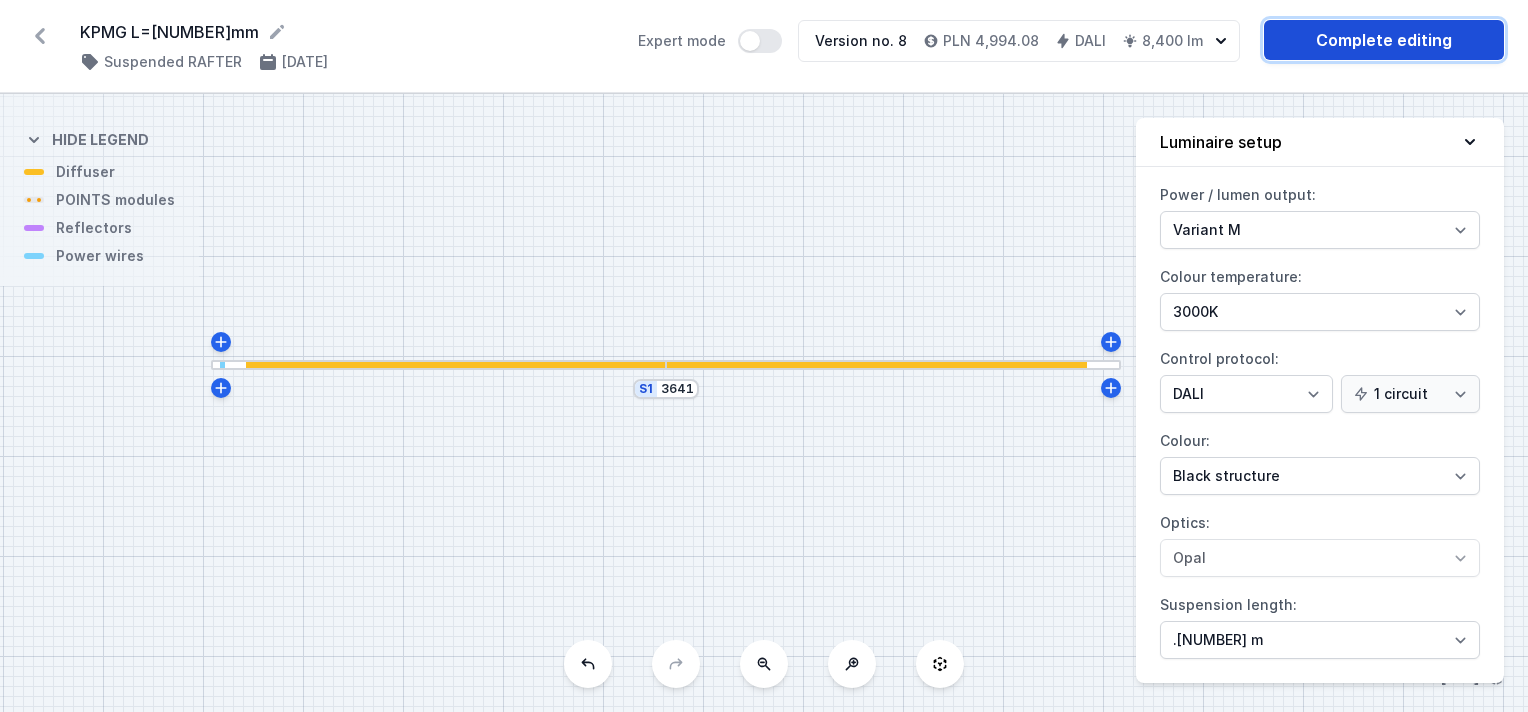 click on "Complete editing" at bounding box center [1384, 40] 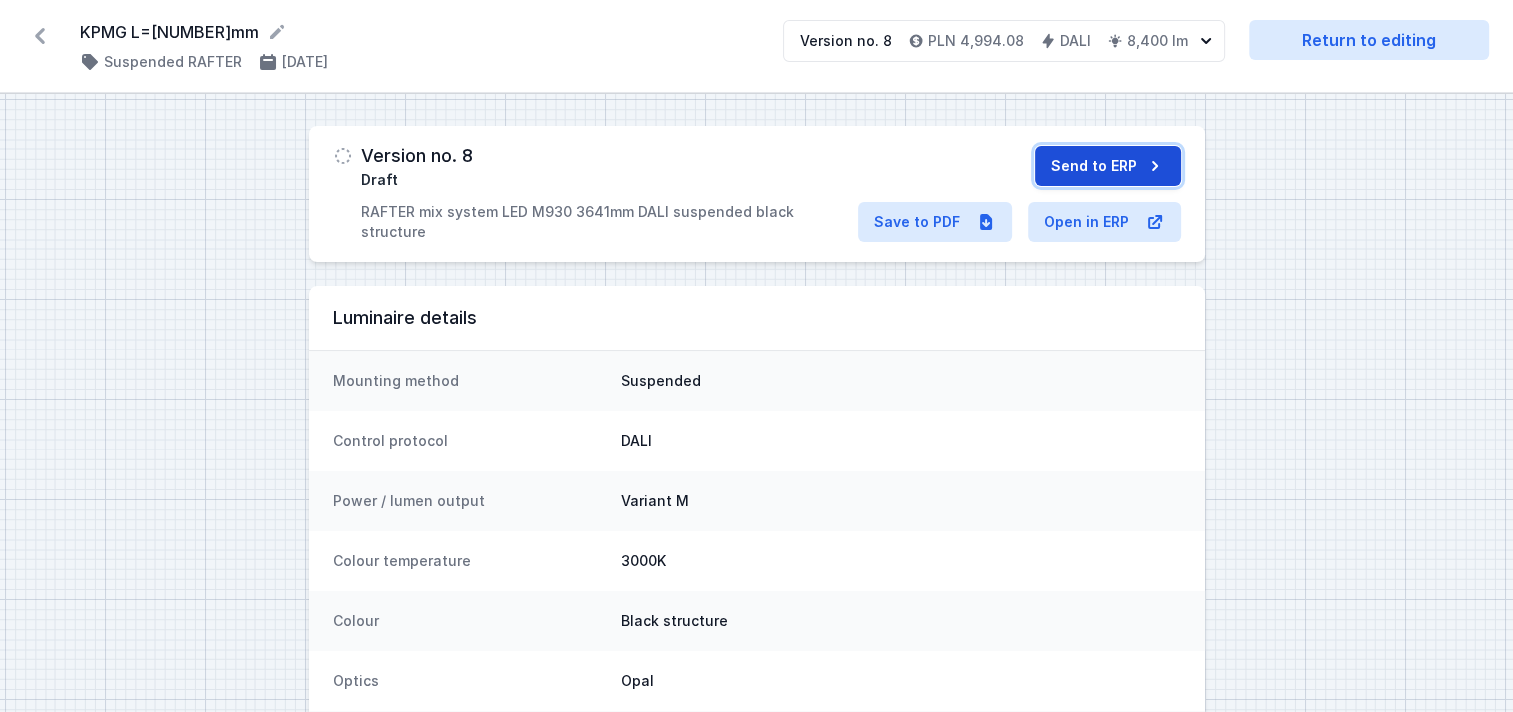 click on "Send to ERP" at bounding box center (1108, 166) 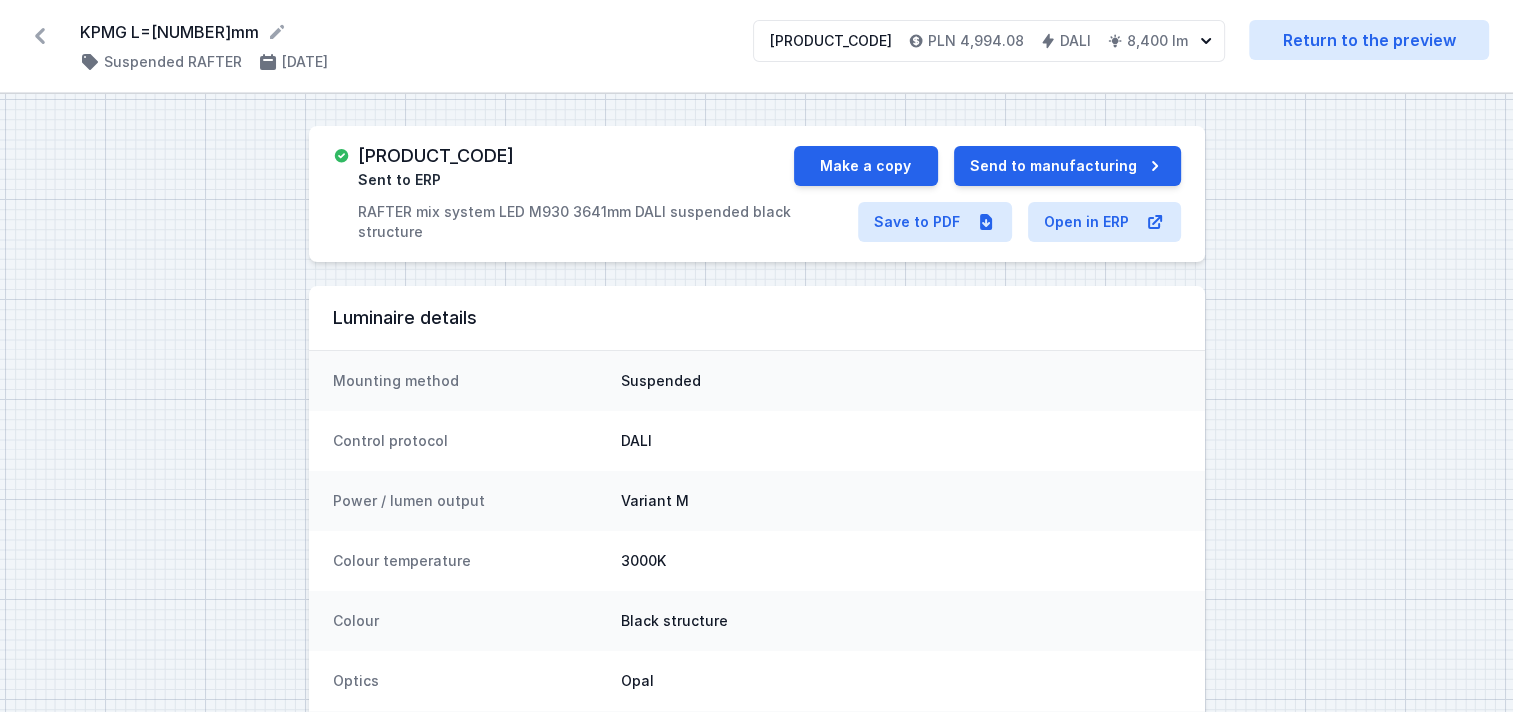 drag, startPoint x: 573, startPoint y: 154, endPoint x: 360, endPoint y: 159, distance: 213.05867 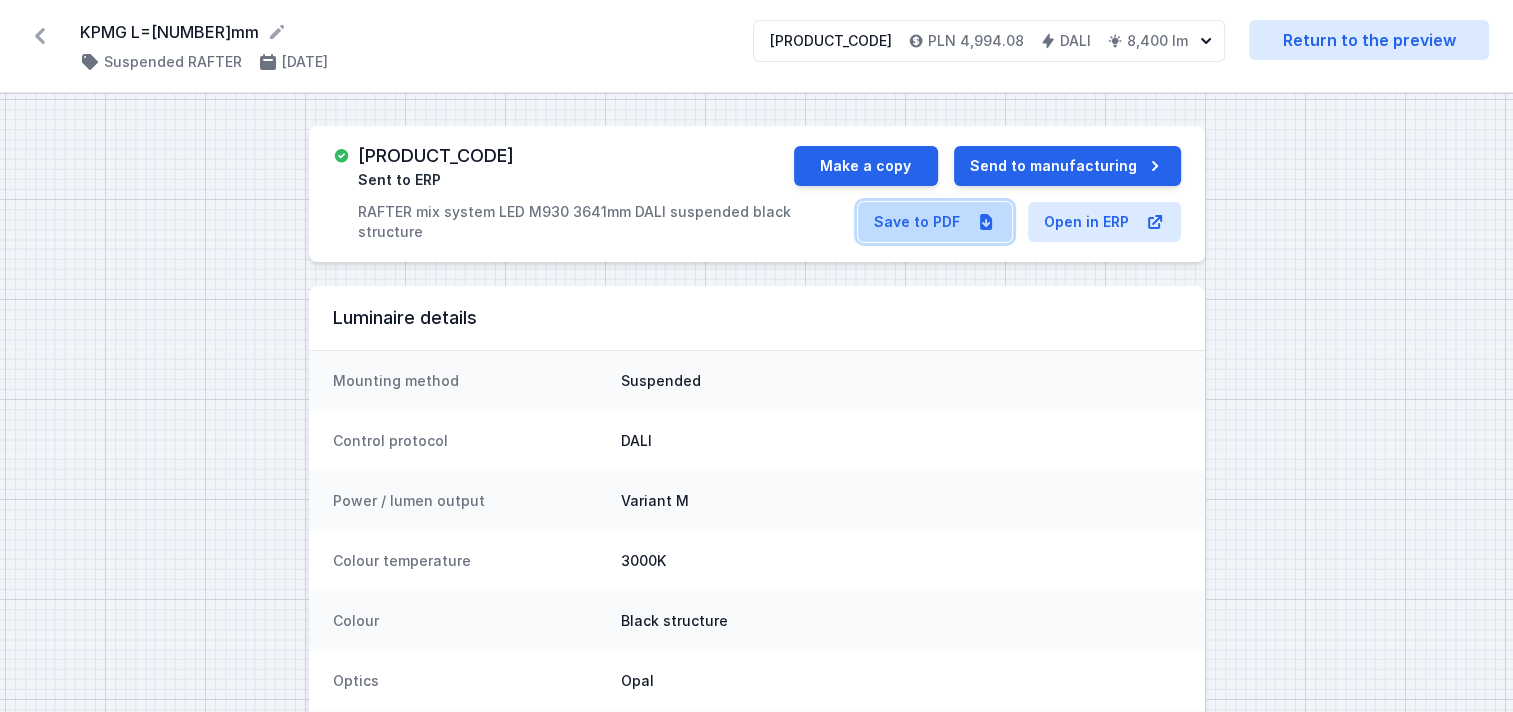 click on "Save to PDF" at bounding box center [935, 222] 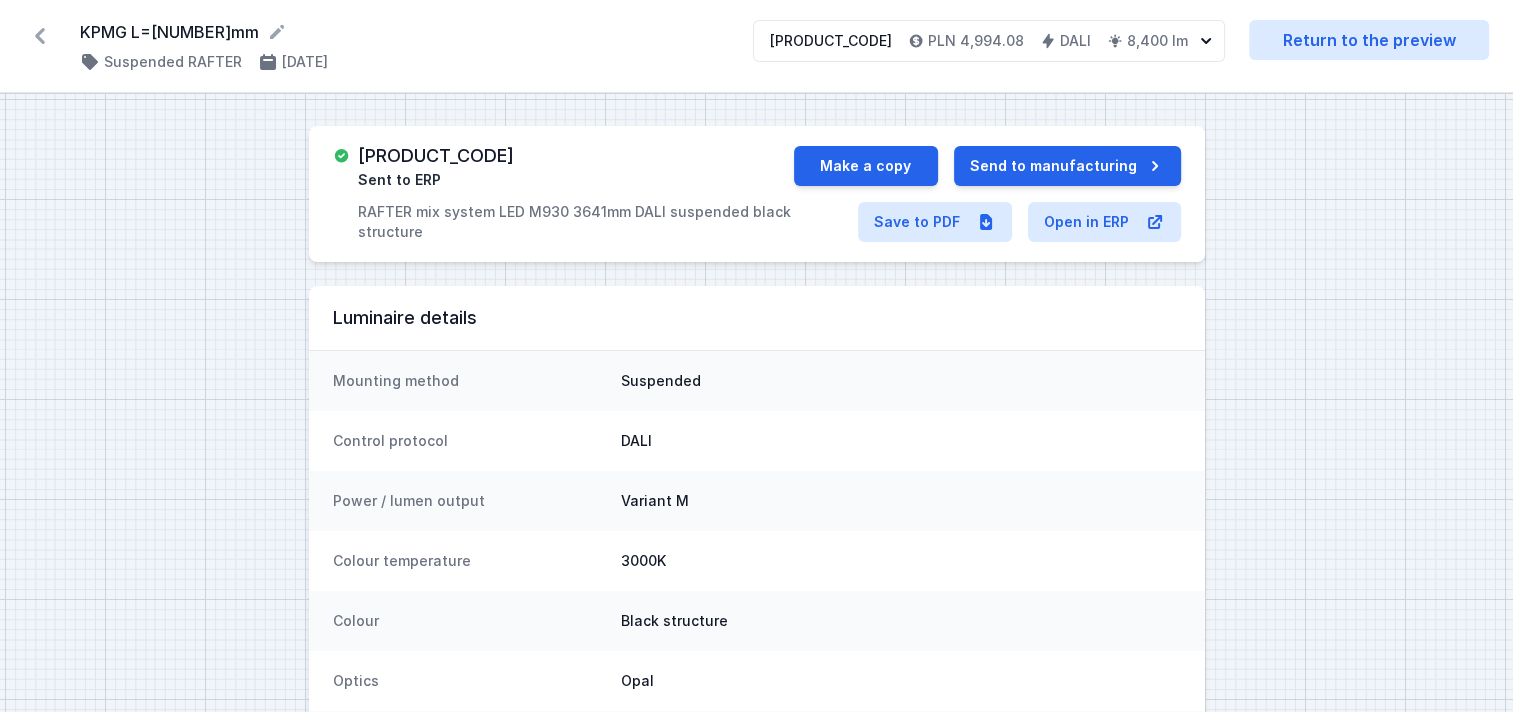 click at bounding box center (40, 36) 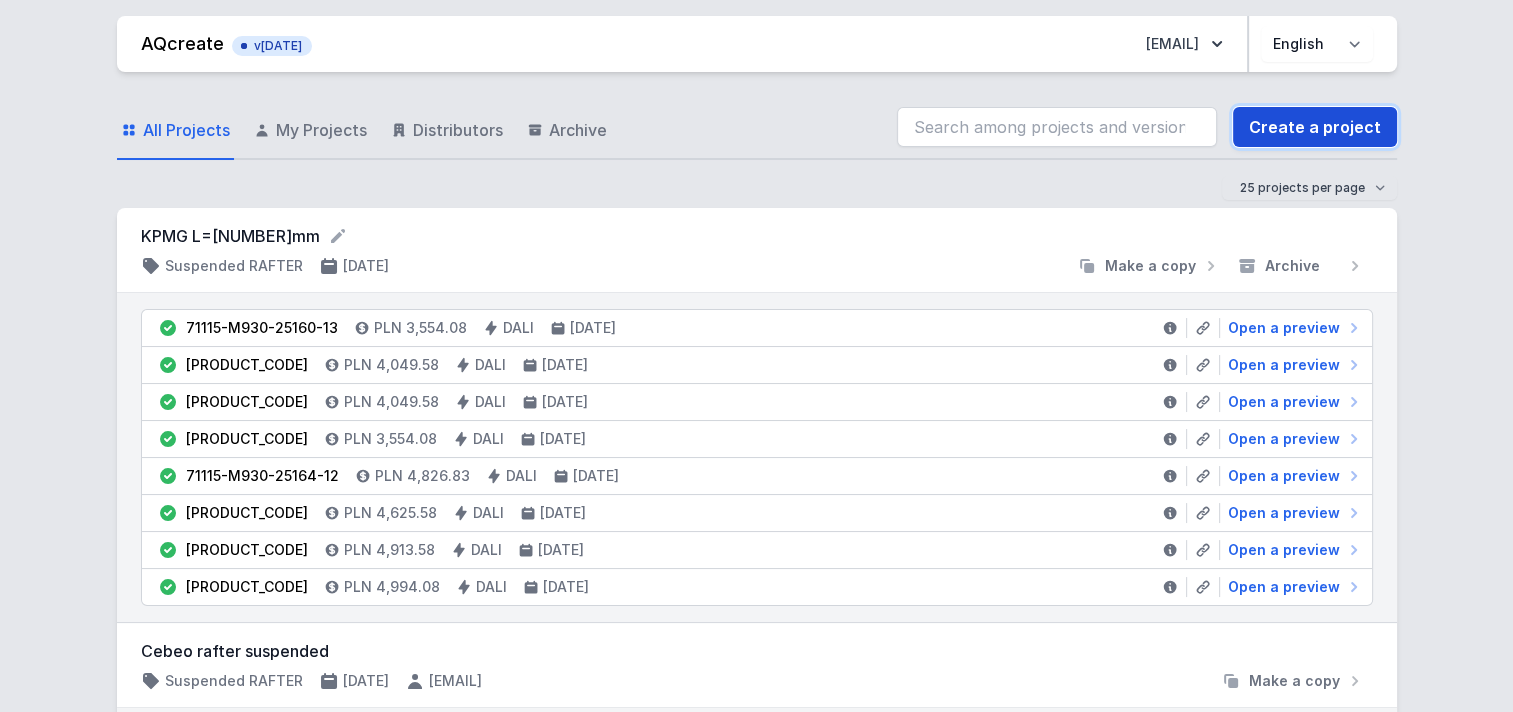 click on "Create a project" at bounding box center [1315, 127] 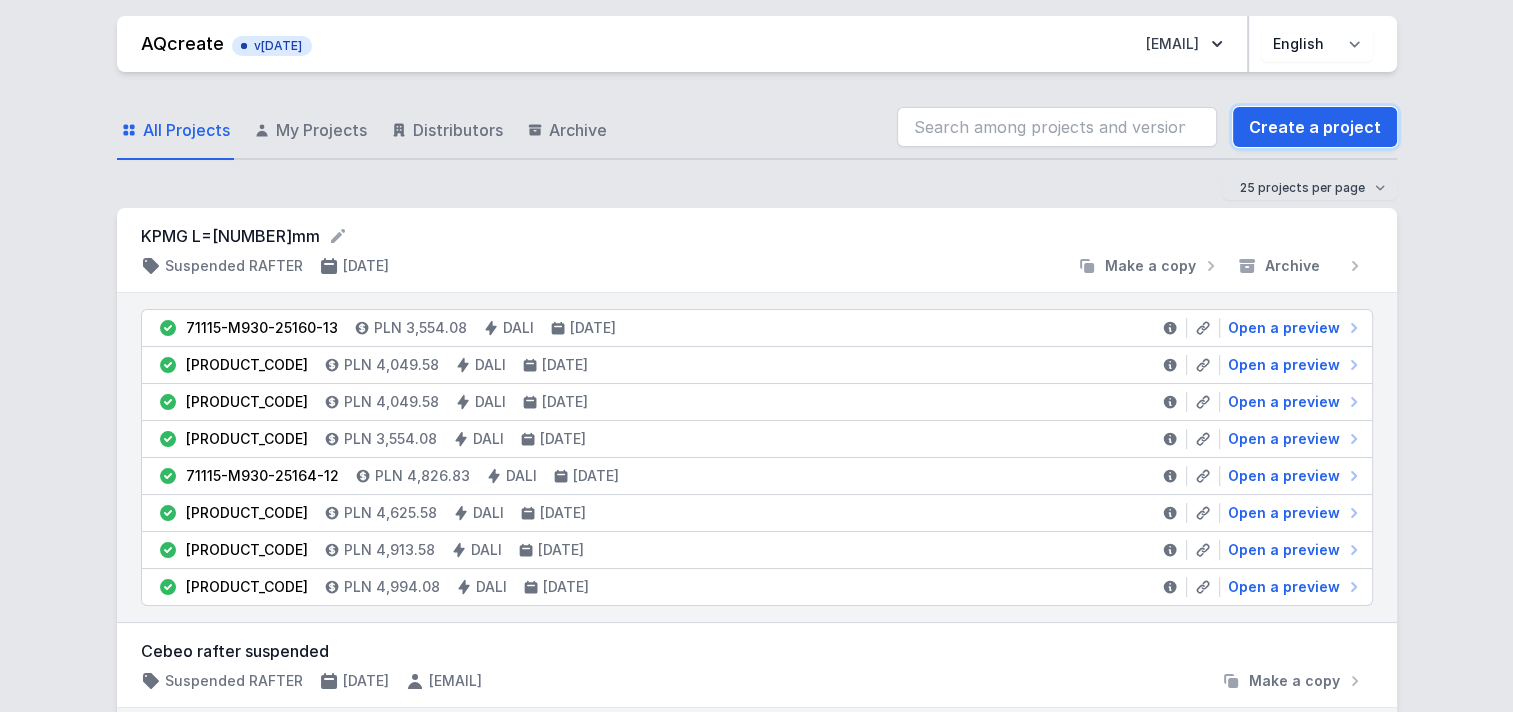 click on "Create a project" at bounding box center (1315, 127) 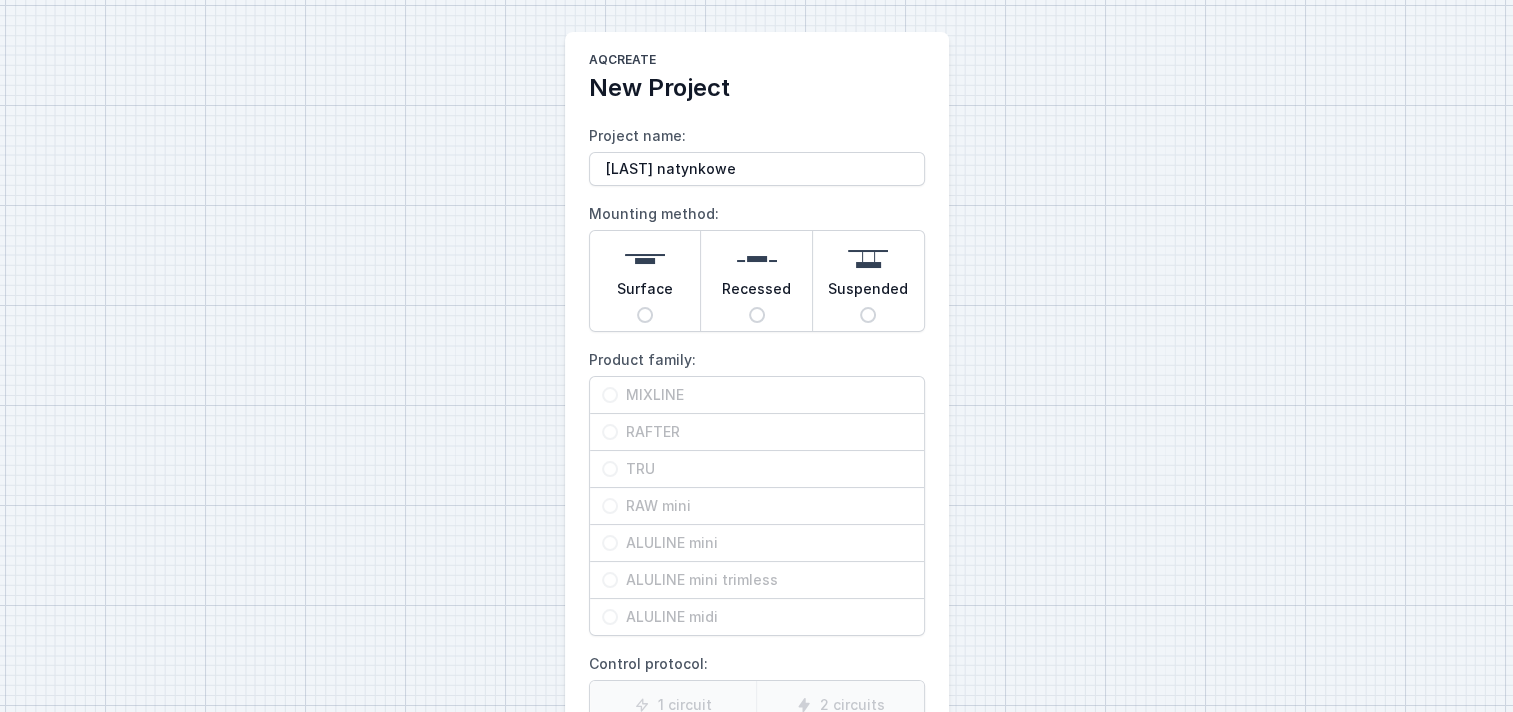 type on "[LAST] natynkowe" 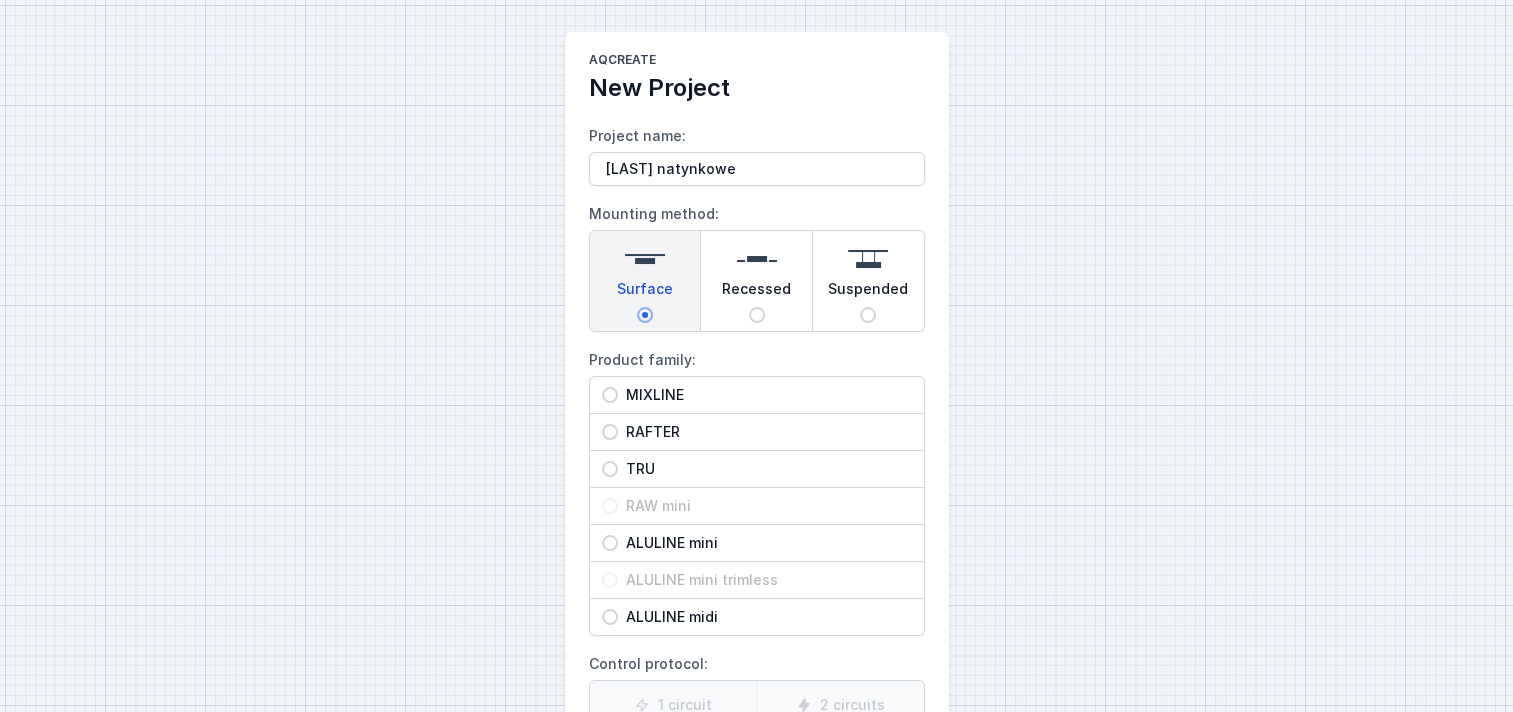click on "AQcreate New Project Project name: KPMG natynkowe Mounting method: Surface Recessed Suspended Product family: MIXLINE RAFTER TRU RAW mini ALULINE mini ALULINE mini trimless ALULINE midi Control protocol: [NUMBER] circuit [NUMBER] circuits On/Off SwitchDIM DALI AQsmart Create a project" at bounding box center [756, 501] 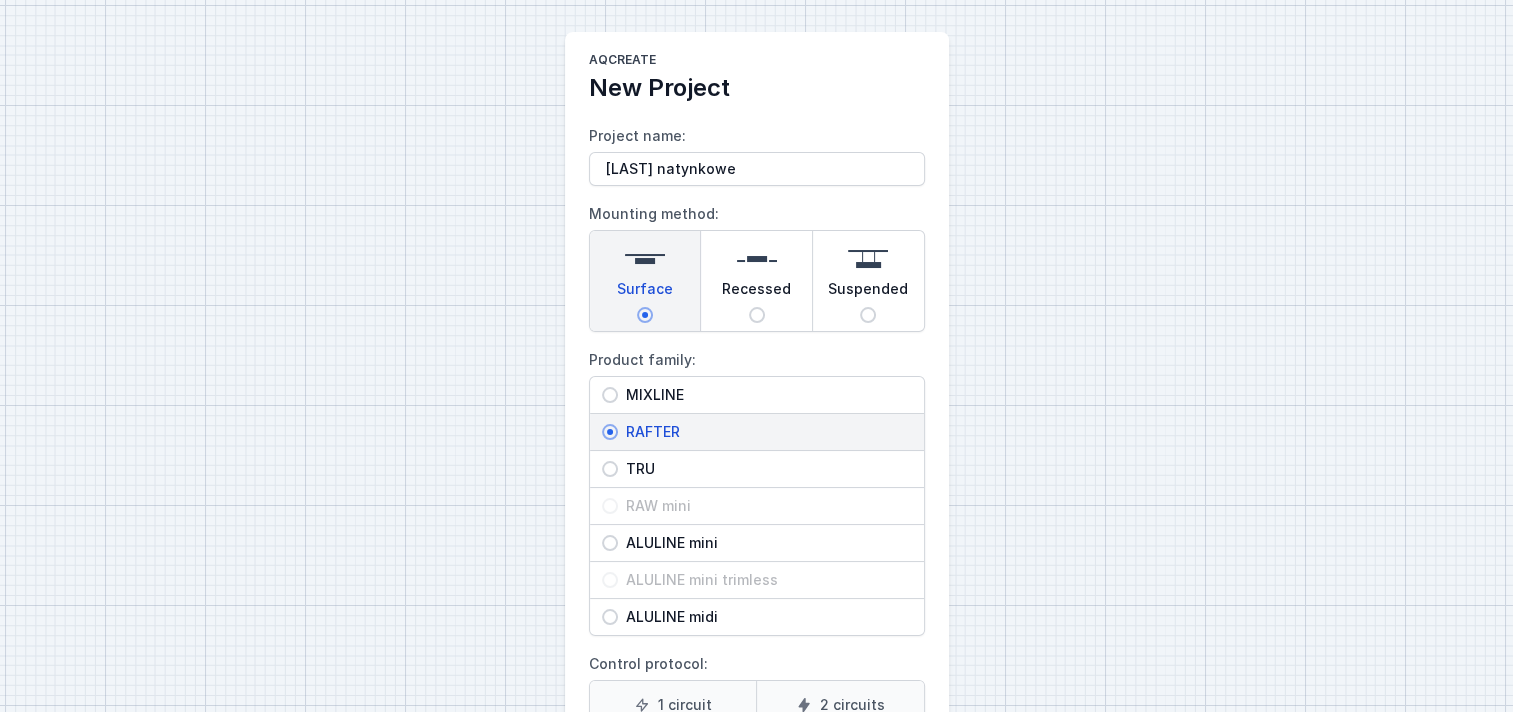 scroll, scrollTop: 200, scrollLeft: 0, axis: vertical 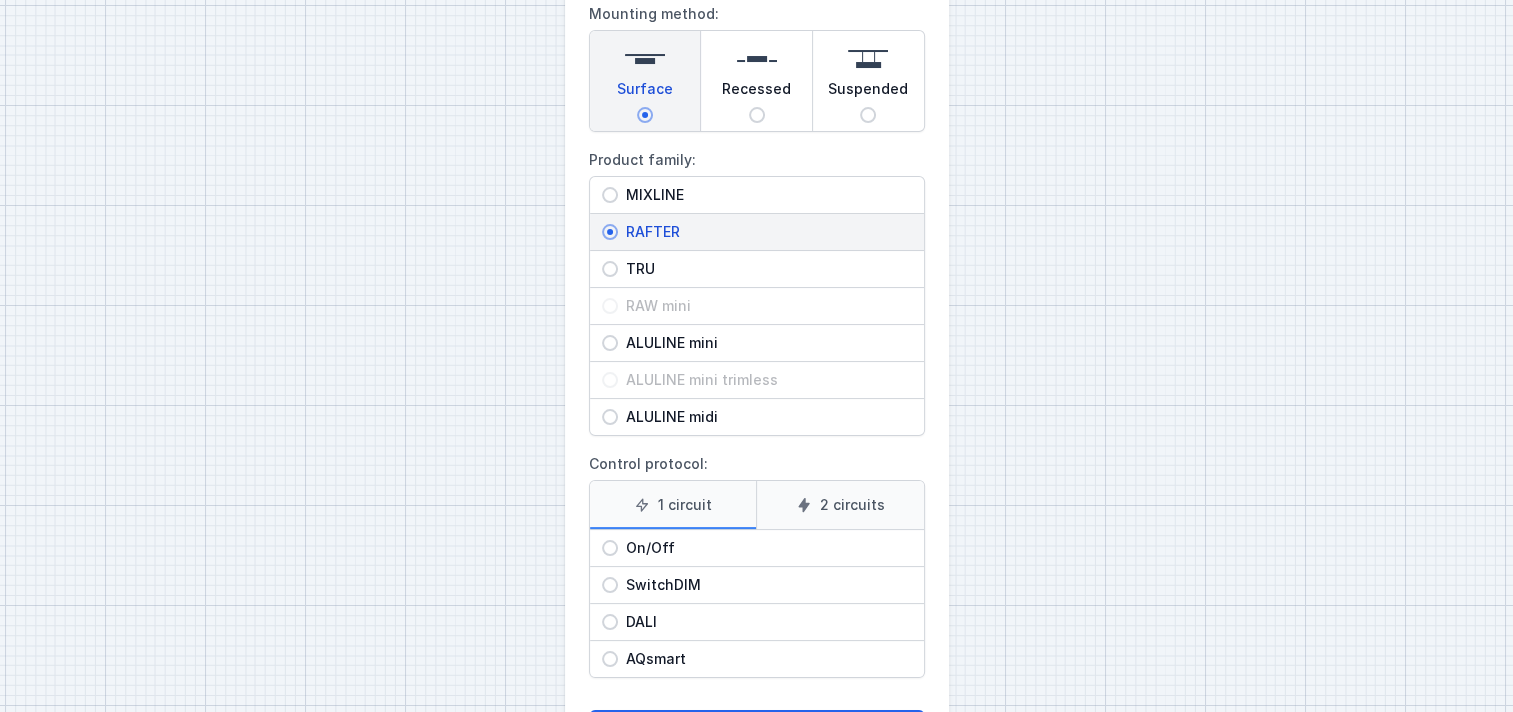 click on "DALI" at bounding box center (610, 548) 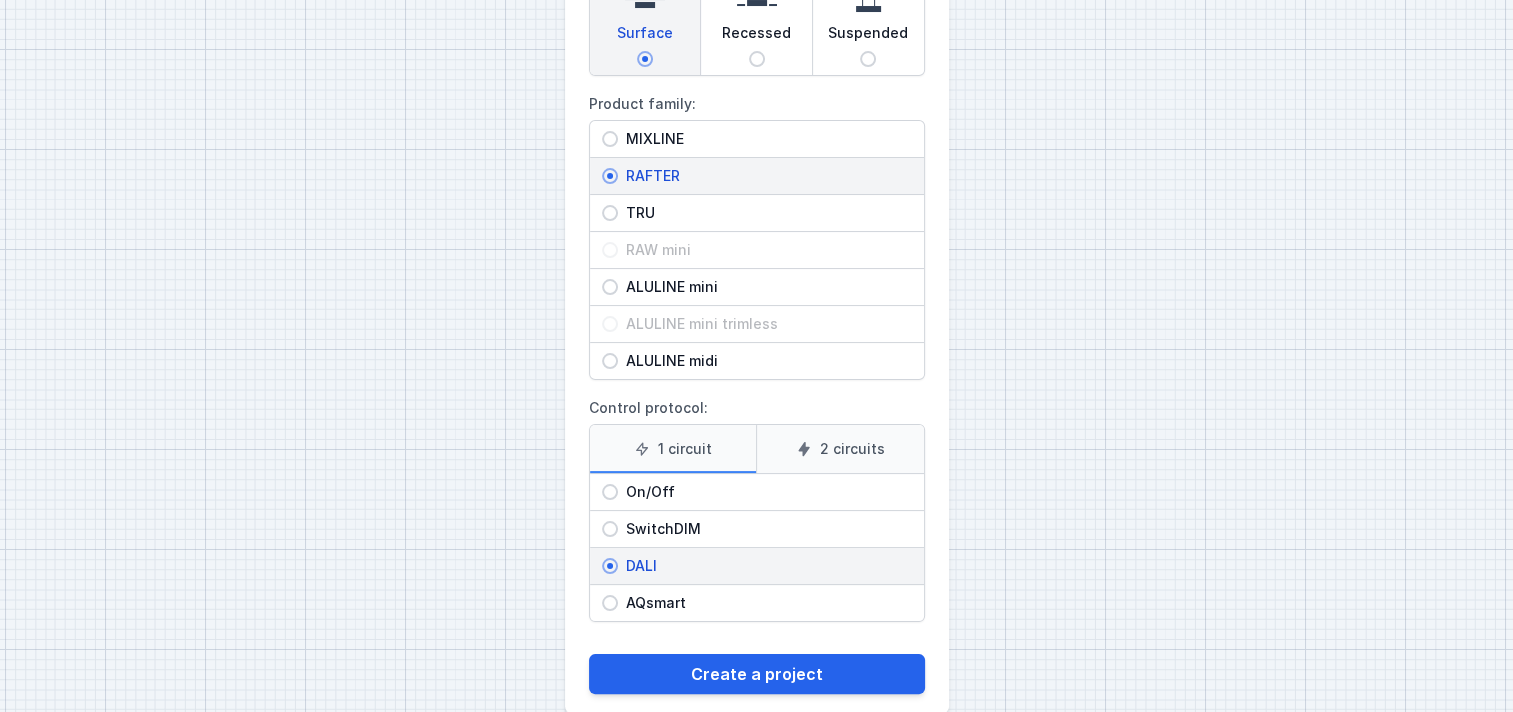 scroll, scrollTop: 286, scrollLeft: 0, axis: vertical 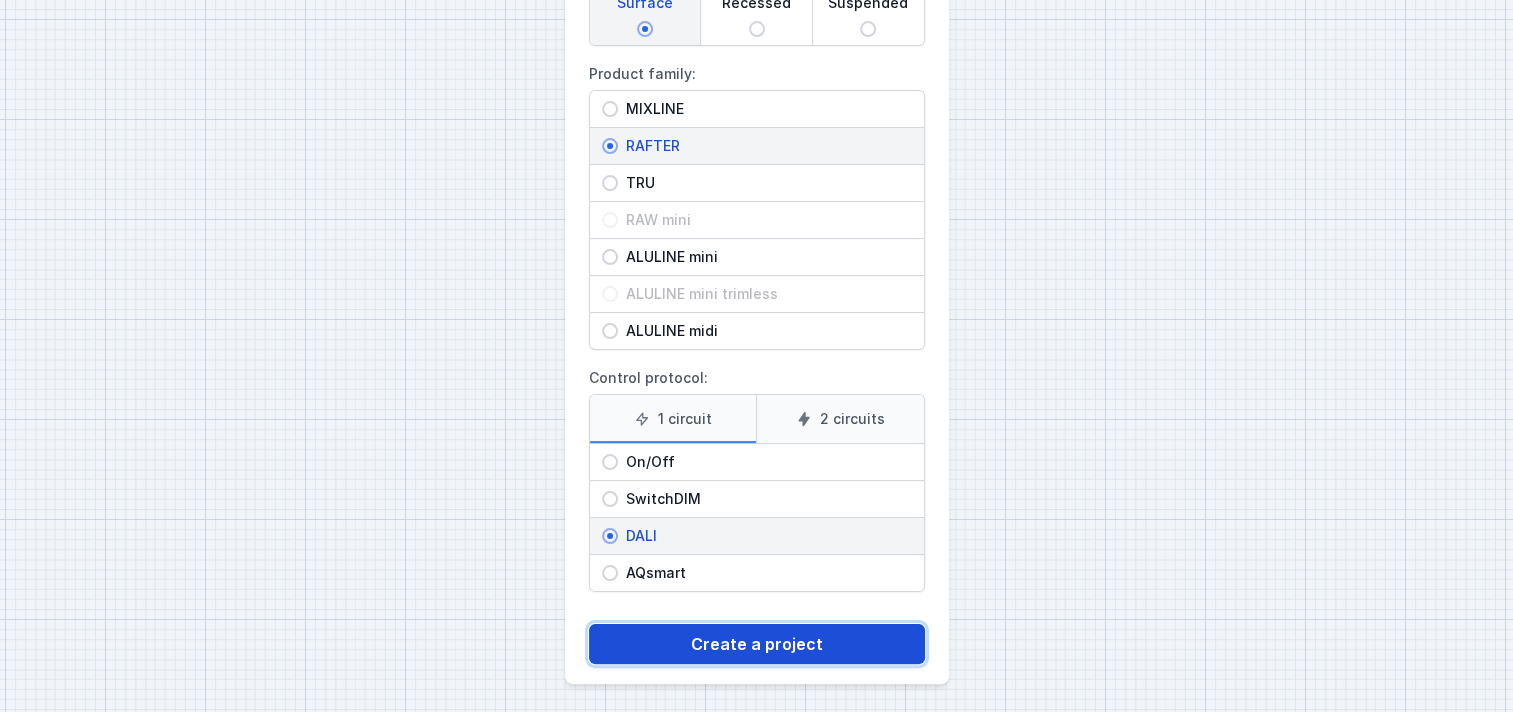 click on "Create a project" at bounding box center (757, 644) 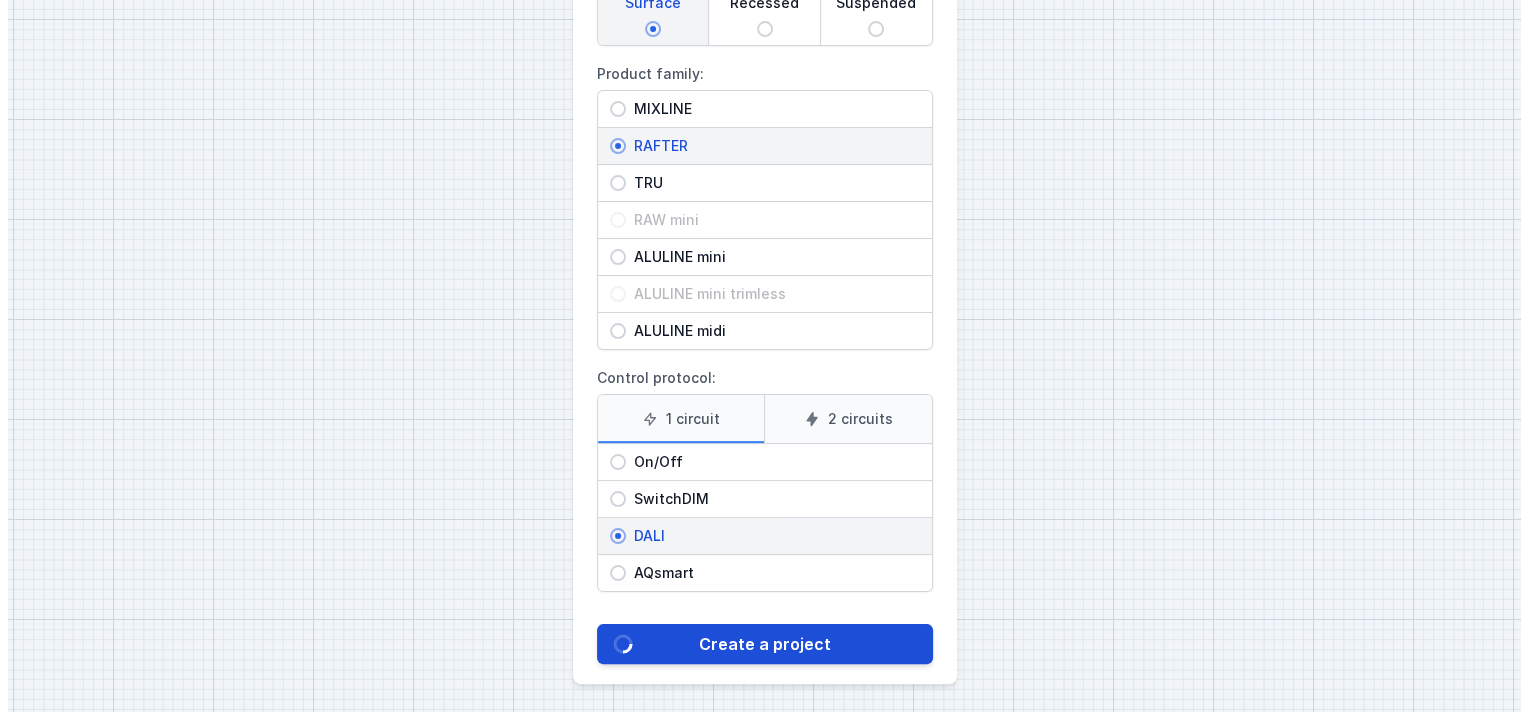 scroll, scrollTop: 0, scrollLeft: 0, axis: both 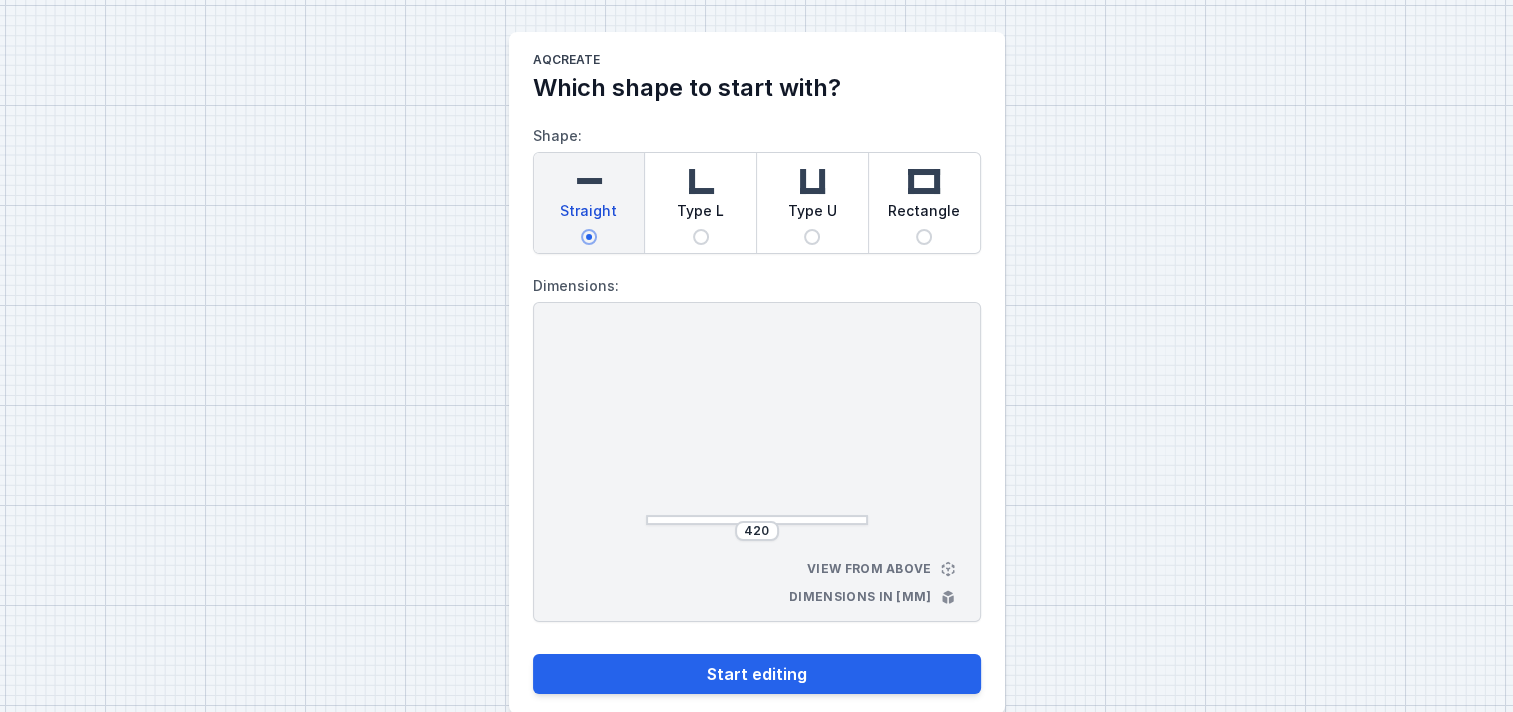 click on "420" at bounding box center (757, 531) 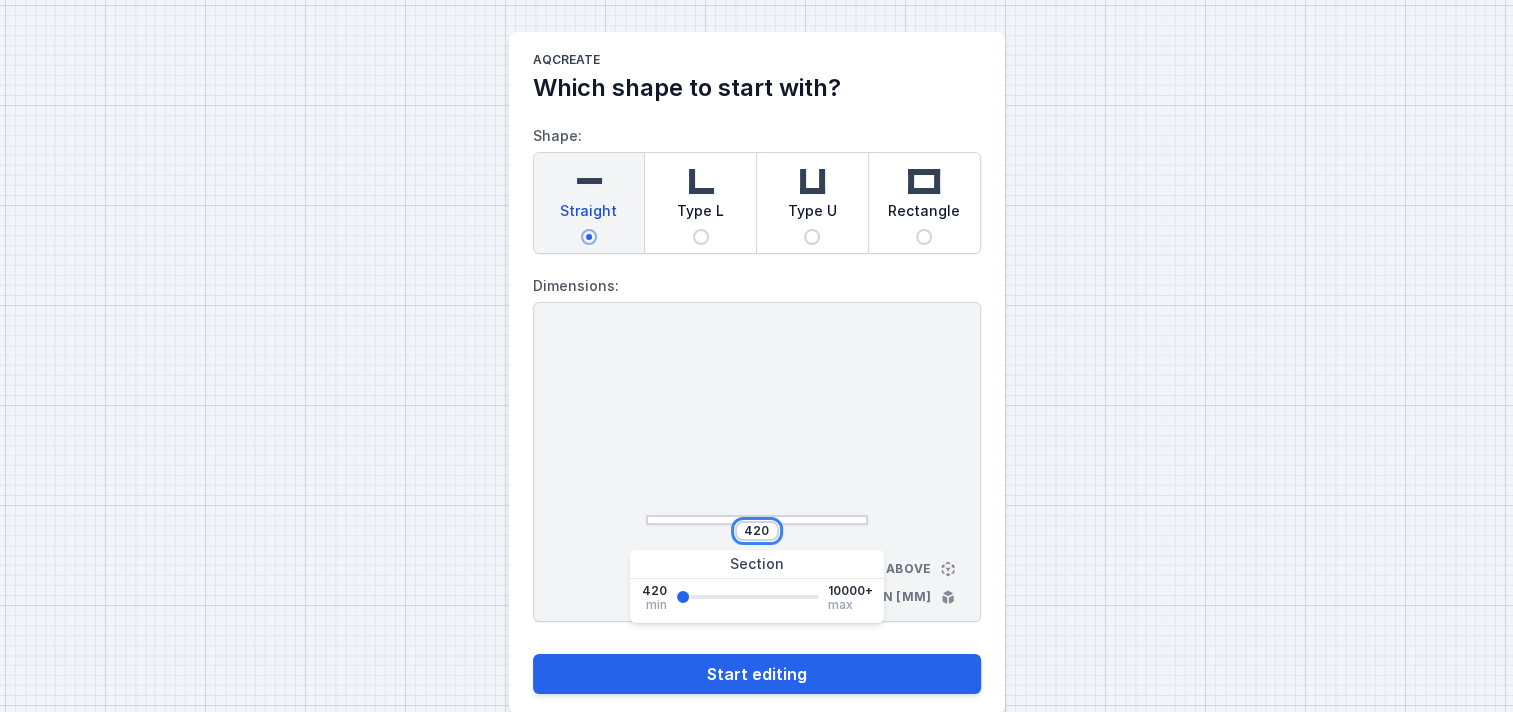 drag, startPoint x: 747, startPoint y: 524, endPoint x: 828, endPoint y: 523, distance: 81.00617 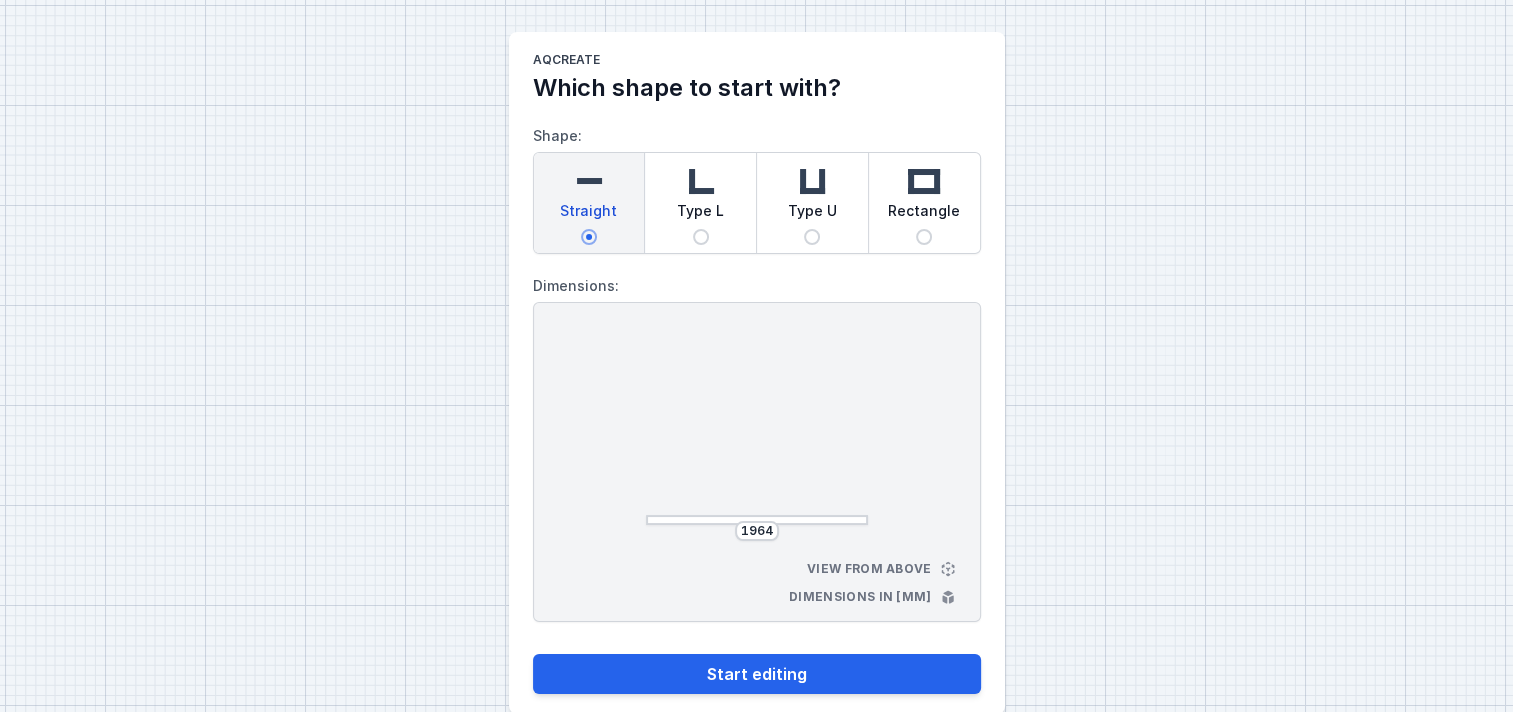 click at bounding box center [757, 430] 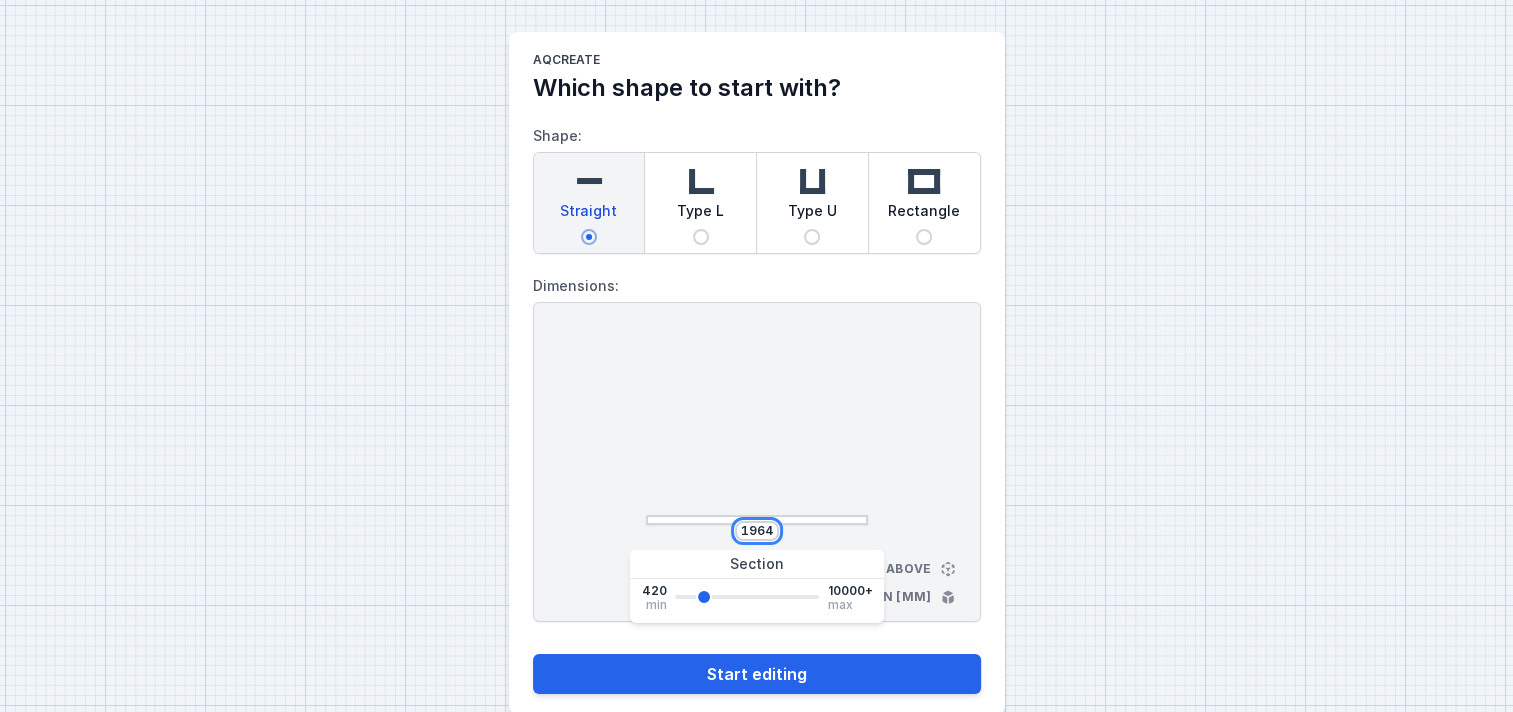 drag, startPoint x: 760, startPoint y: 528, endPoint x: 780, endPoint y: 534, distance: 20.880613 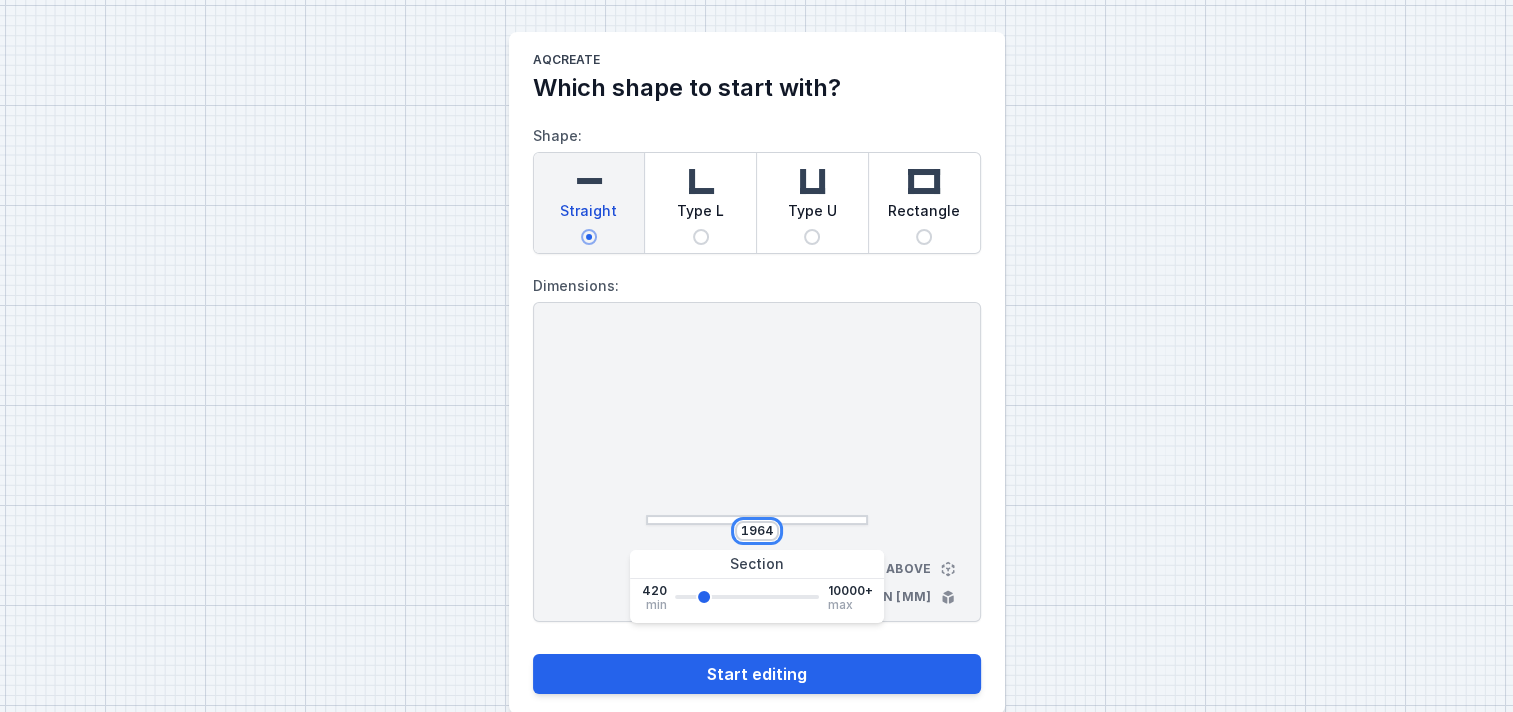 click on "1964" at bounding box center [757, 531] 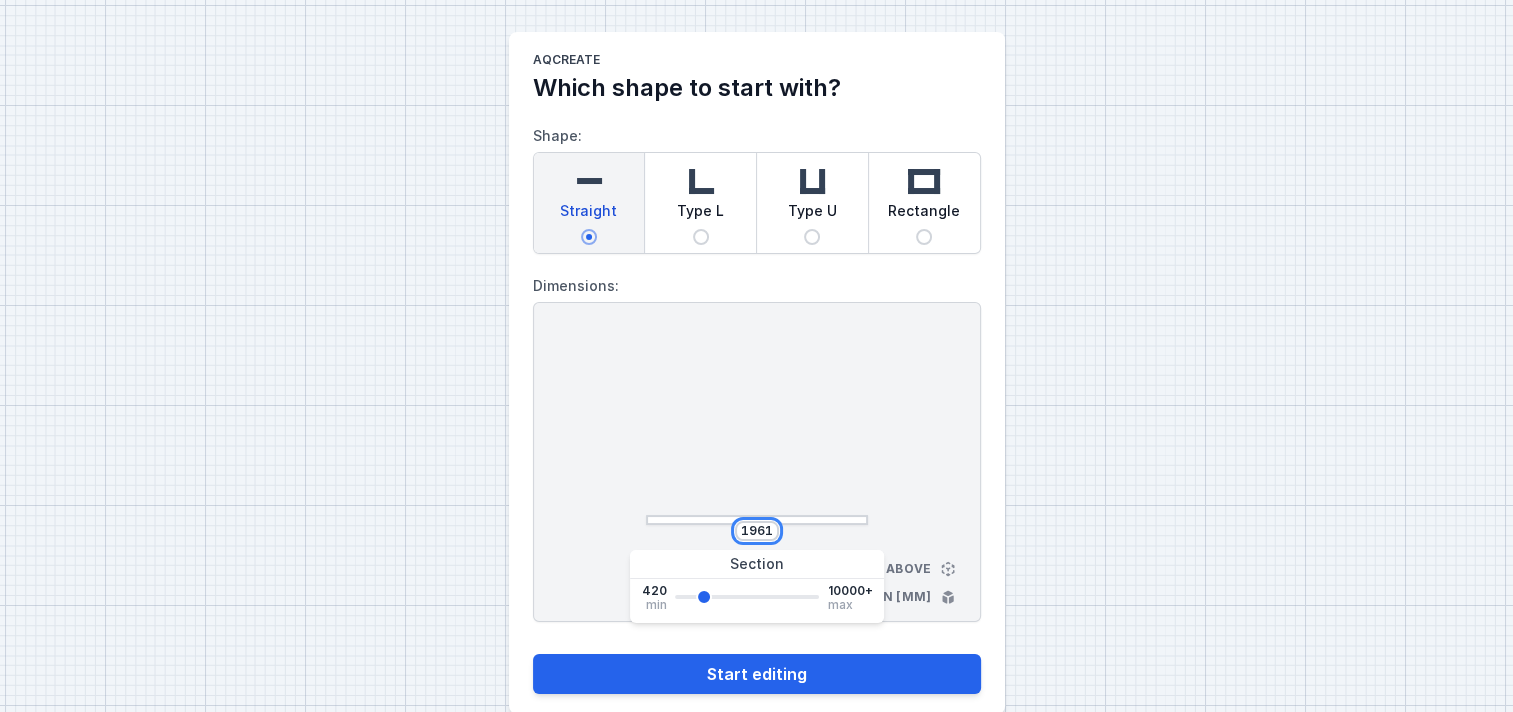 type on "1961" 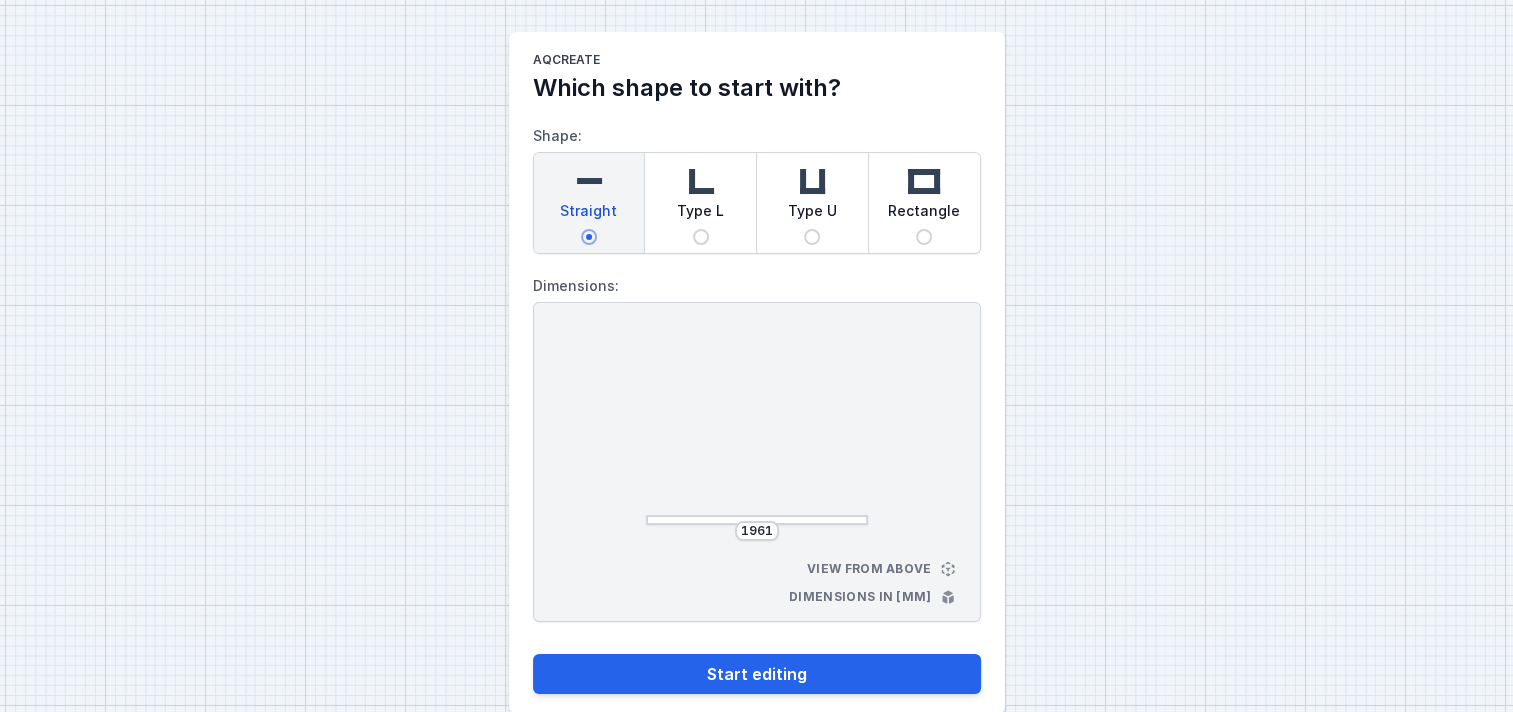 click at bounding box center (757, 430) 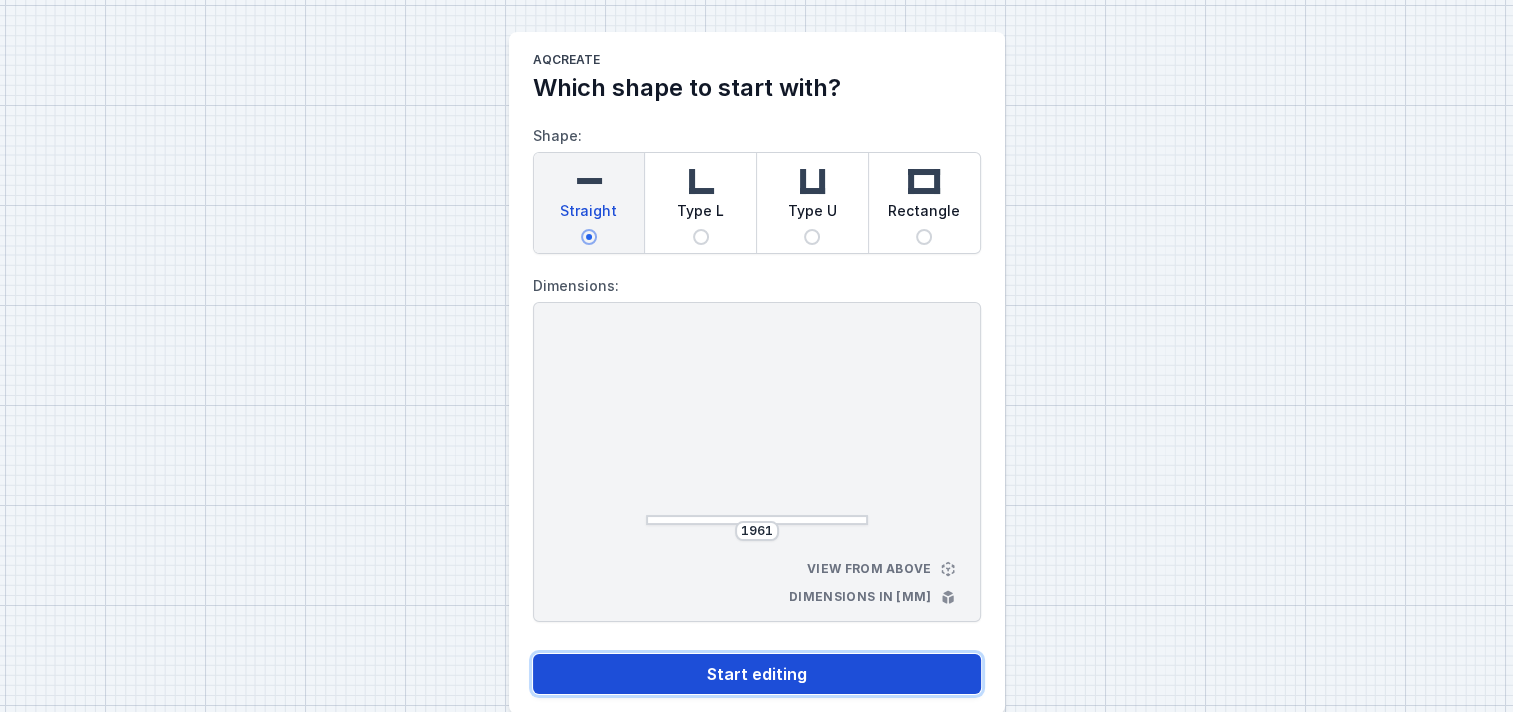 click on "Start editing" at bounding box center [757, 674] 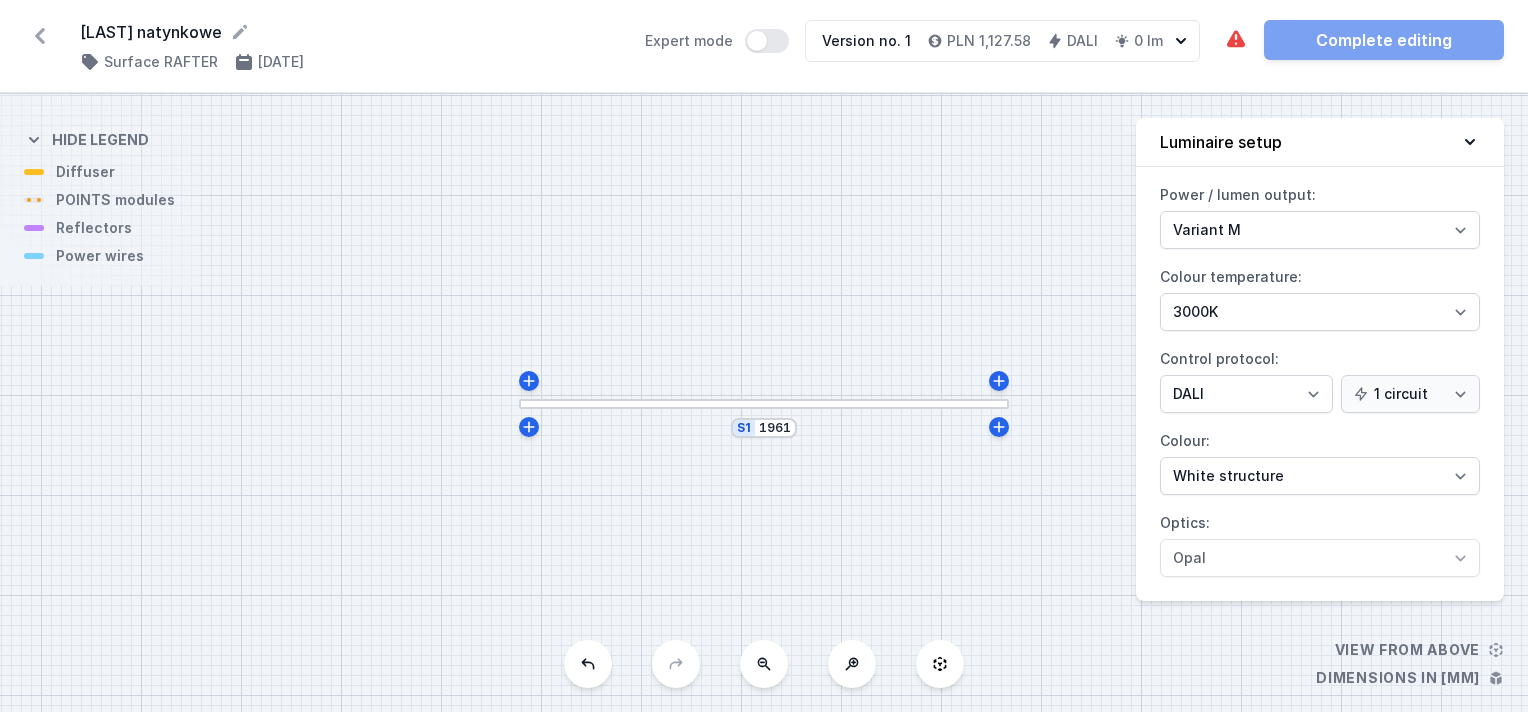 click on "S1 1961" at bounding box center (764, 403) 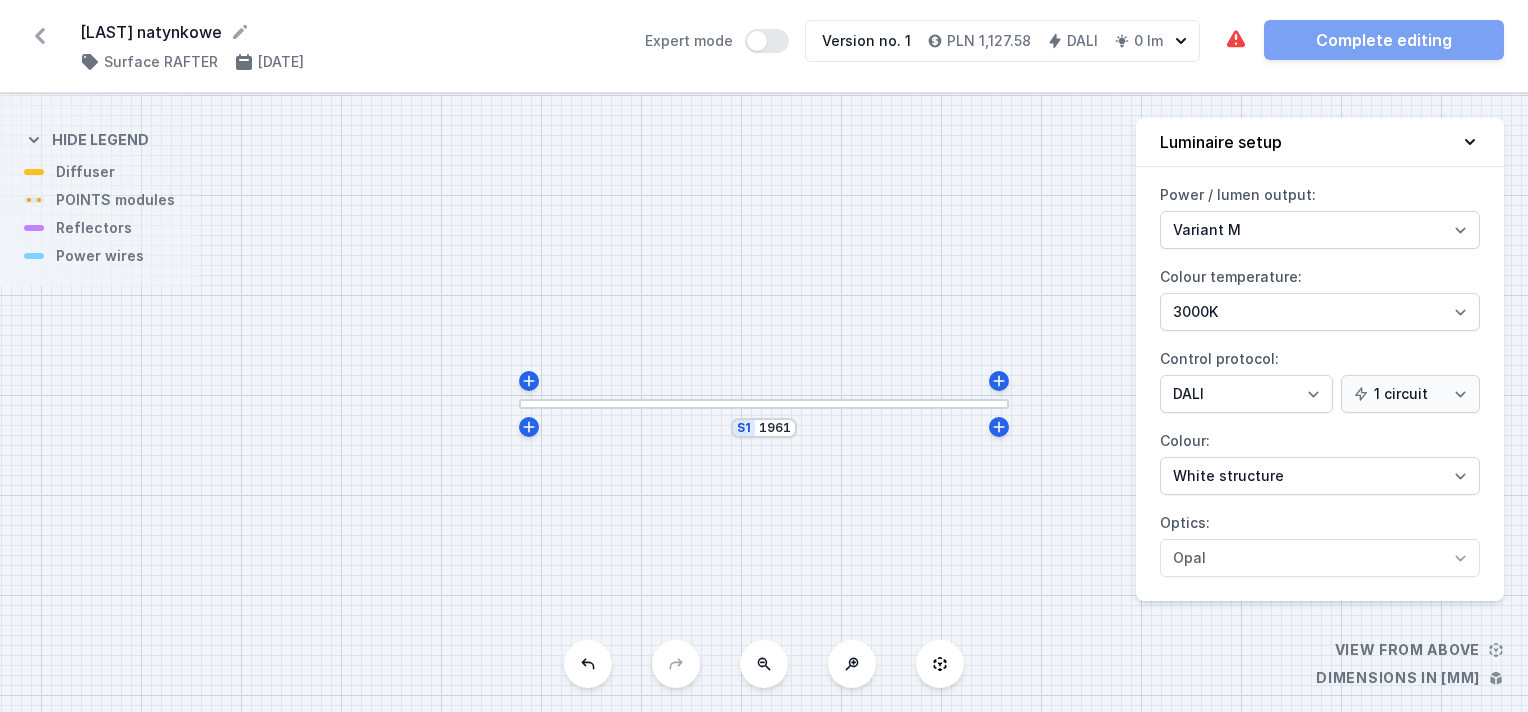 click at bounding box center [764, 404] 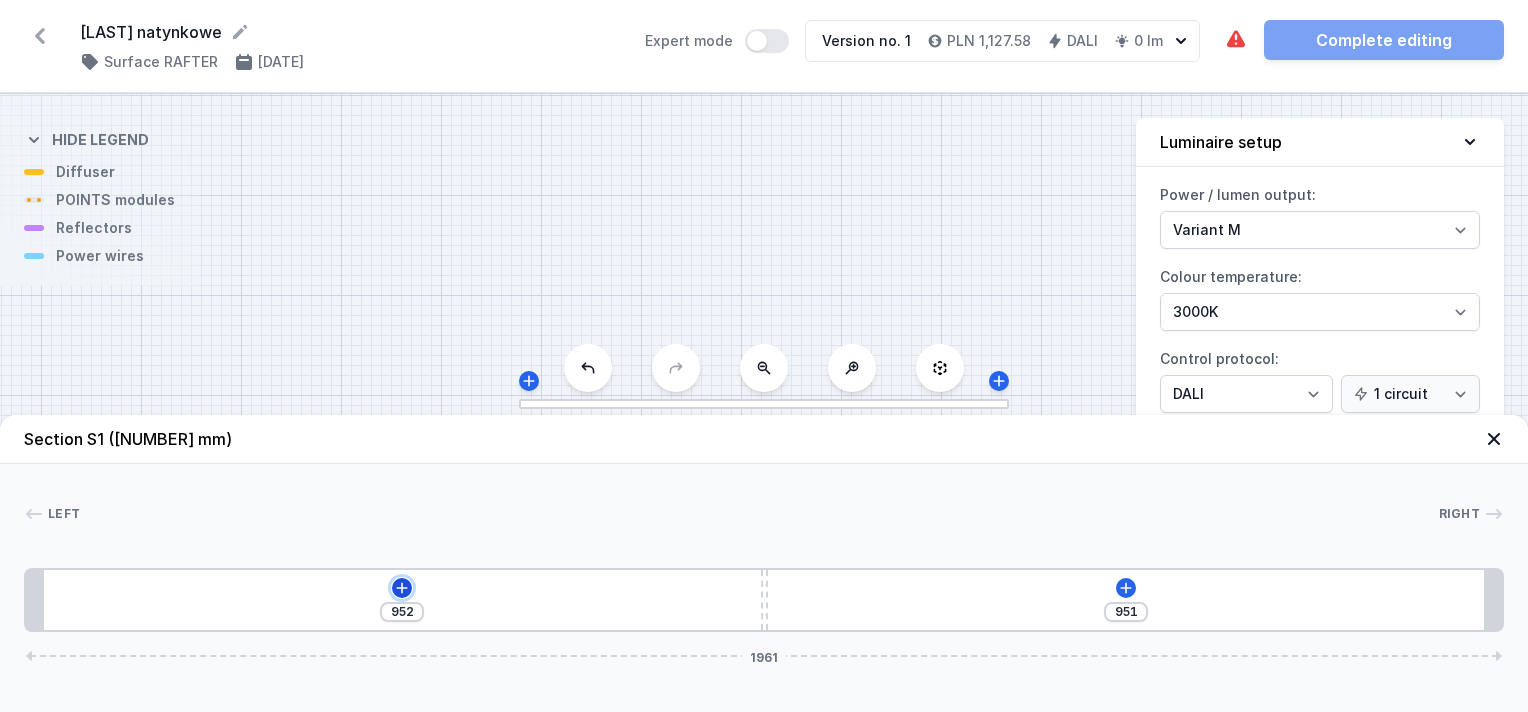 click at bounding box center (402, 587) 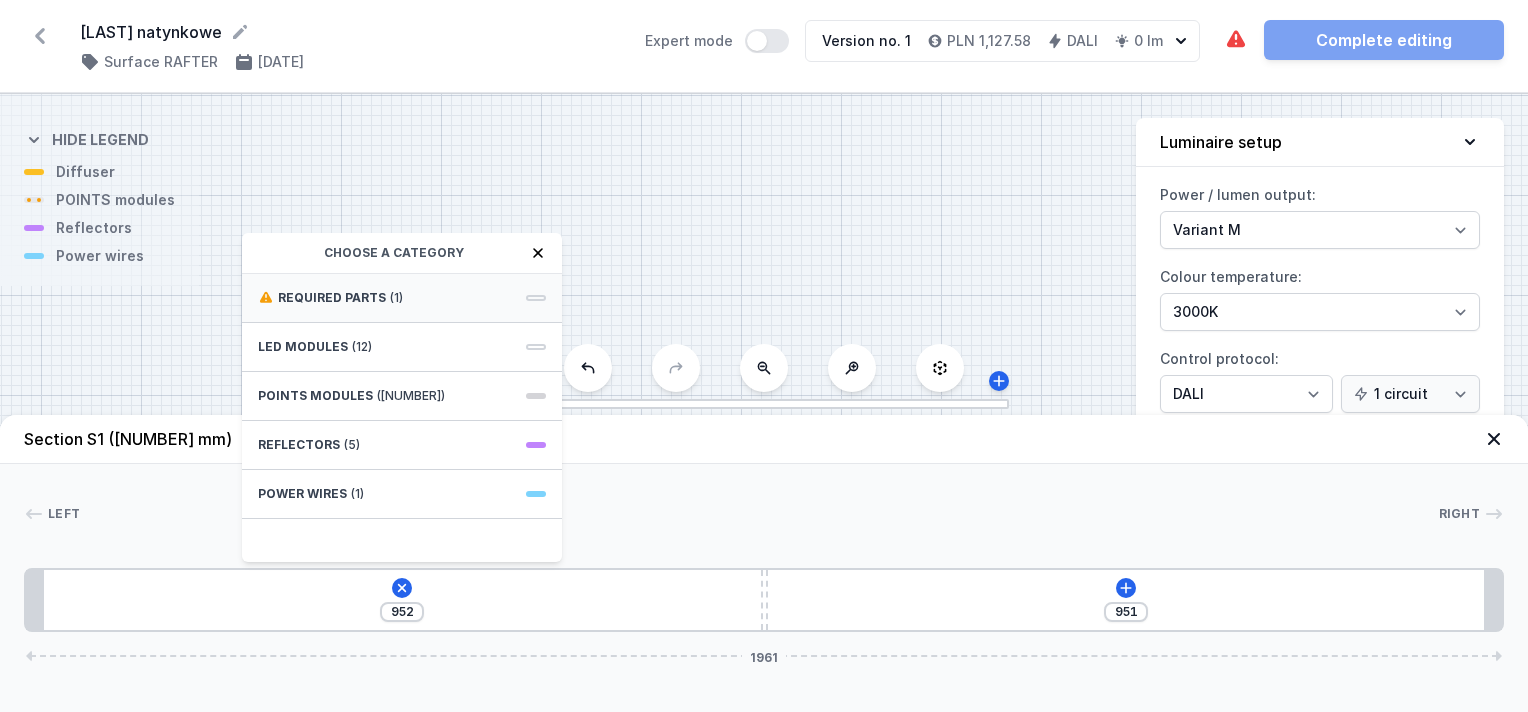 click on "Required parts" at bounding box center (332, 298) 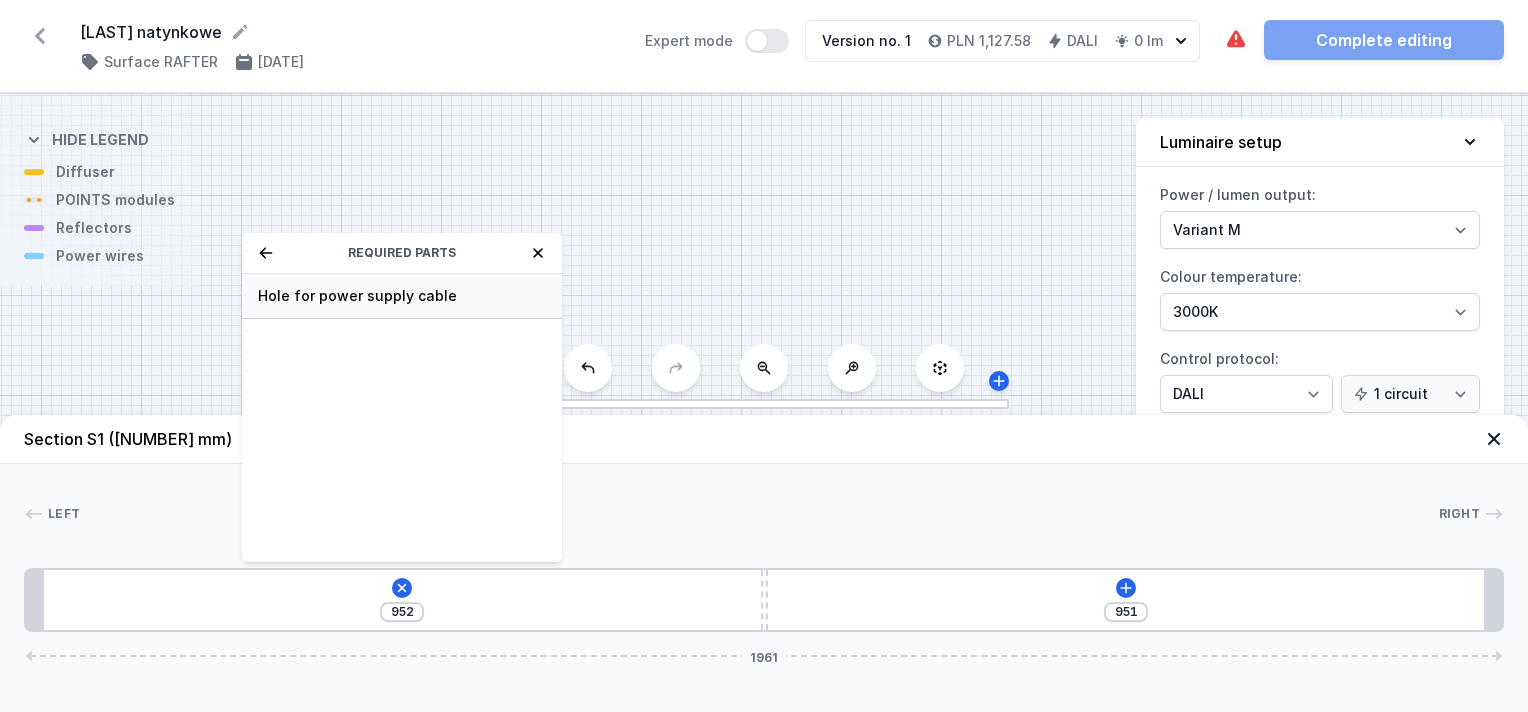 click on "Hole for power supply cable" at bounding box center [402, 296] 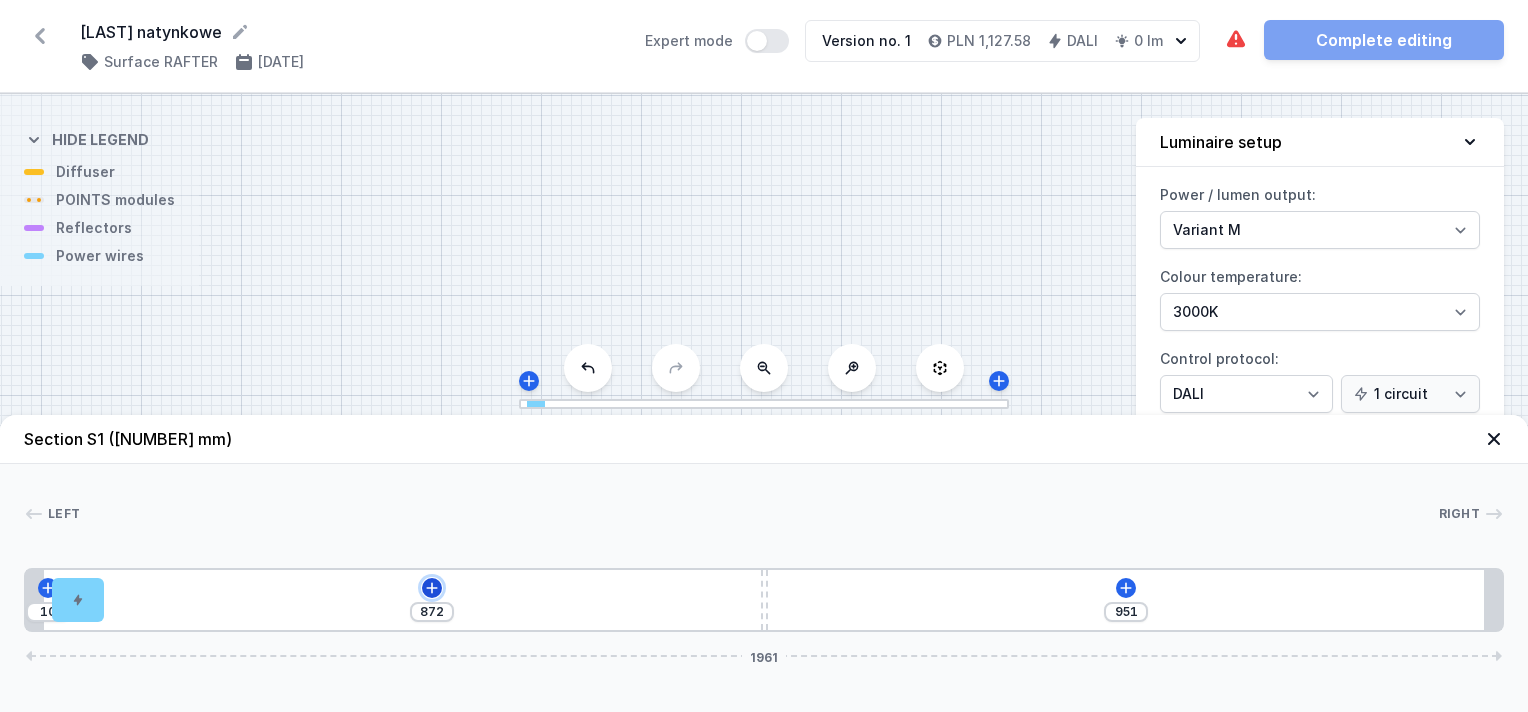 click at bounding box center [48, 588] 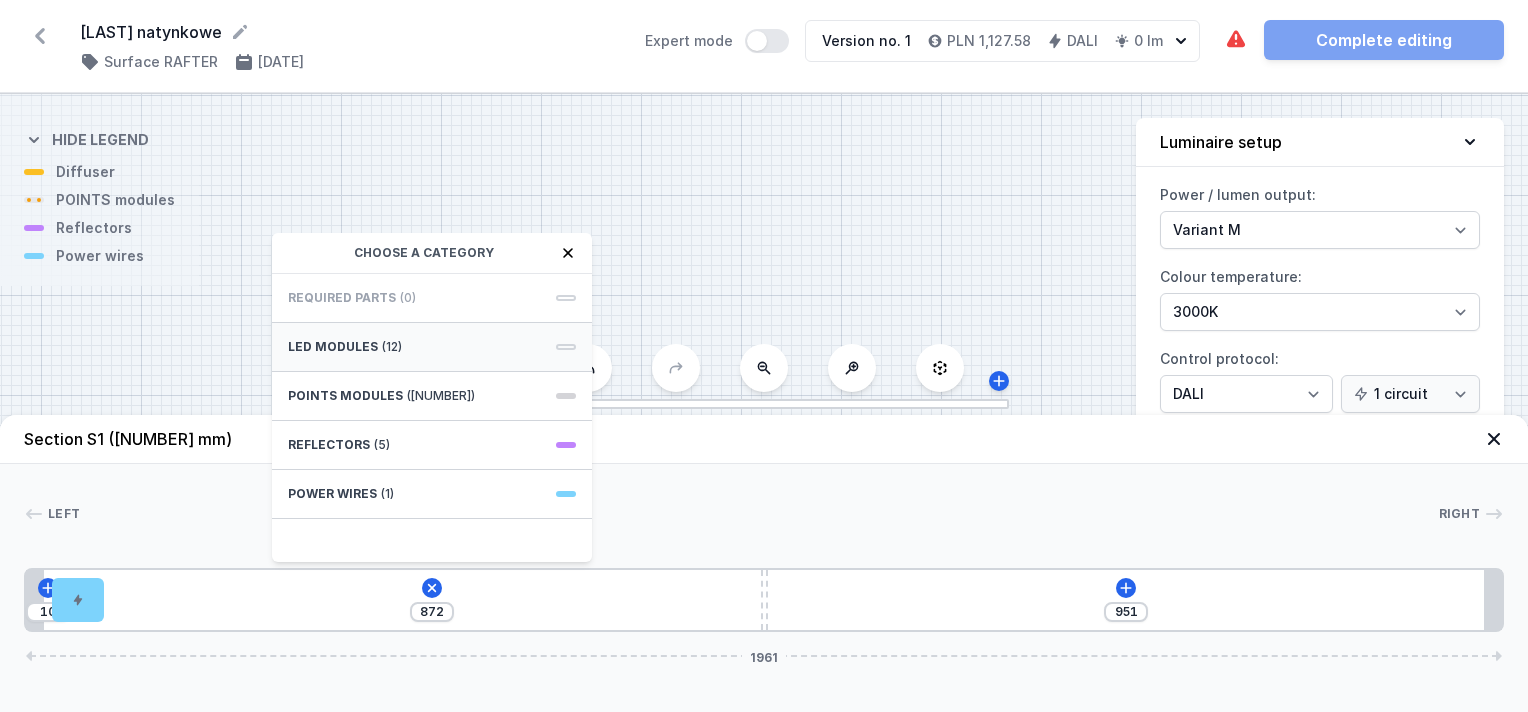 click on "LED modules (12)" at bounding box center (432, 347) 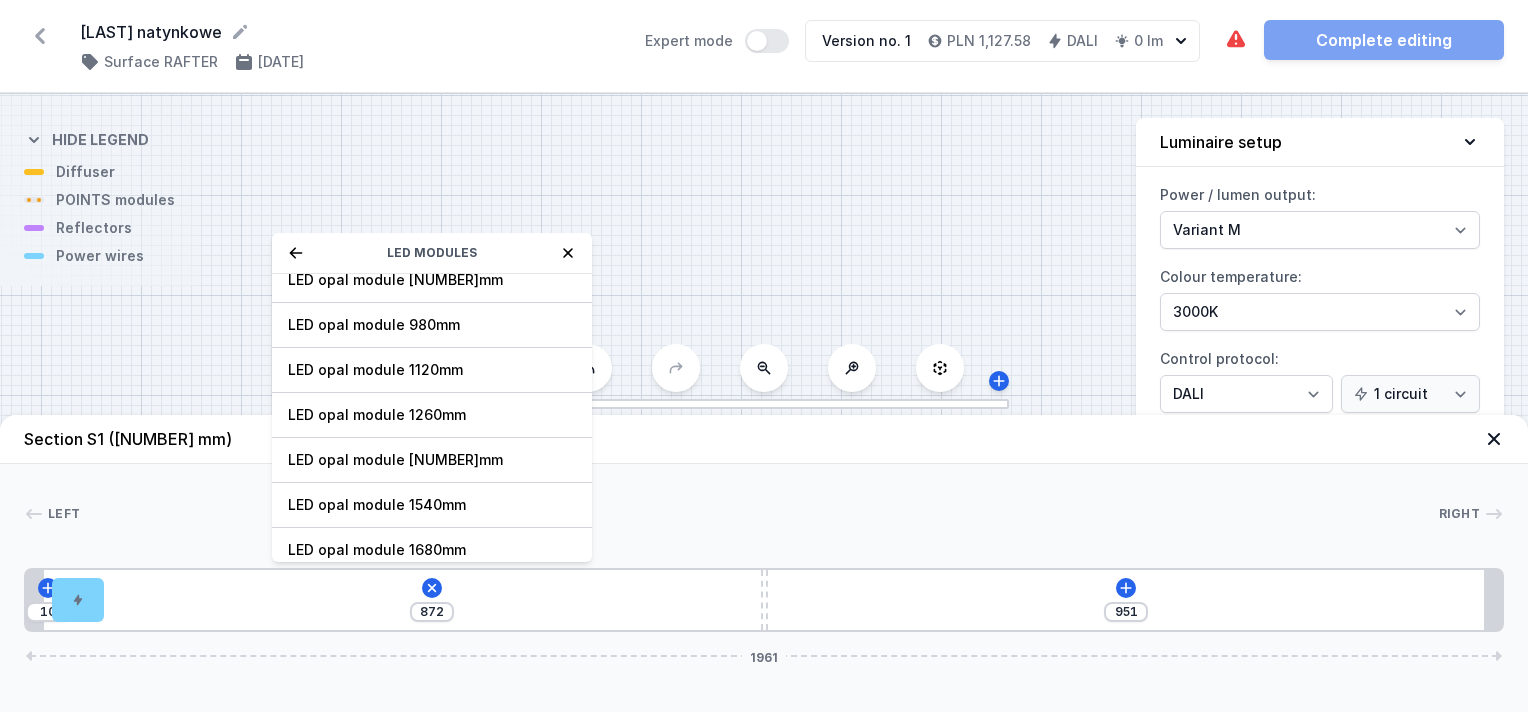 scroll, scrollTop: 249, scrollLeft: 0, axis: vertical 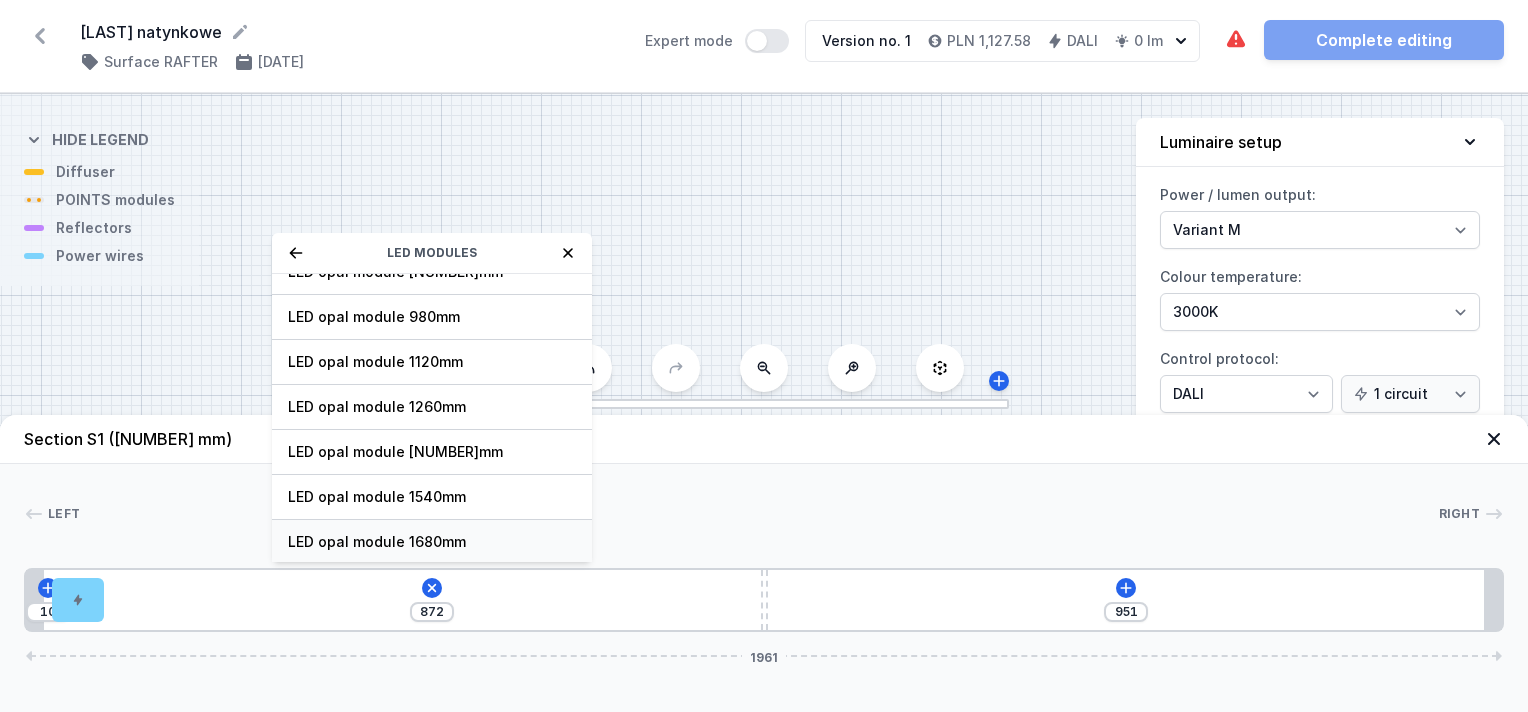 click on "LED opal module 1680mm" at bounding box center (432, 47) 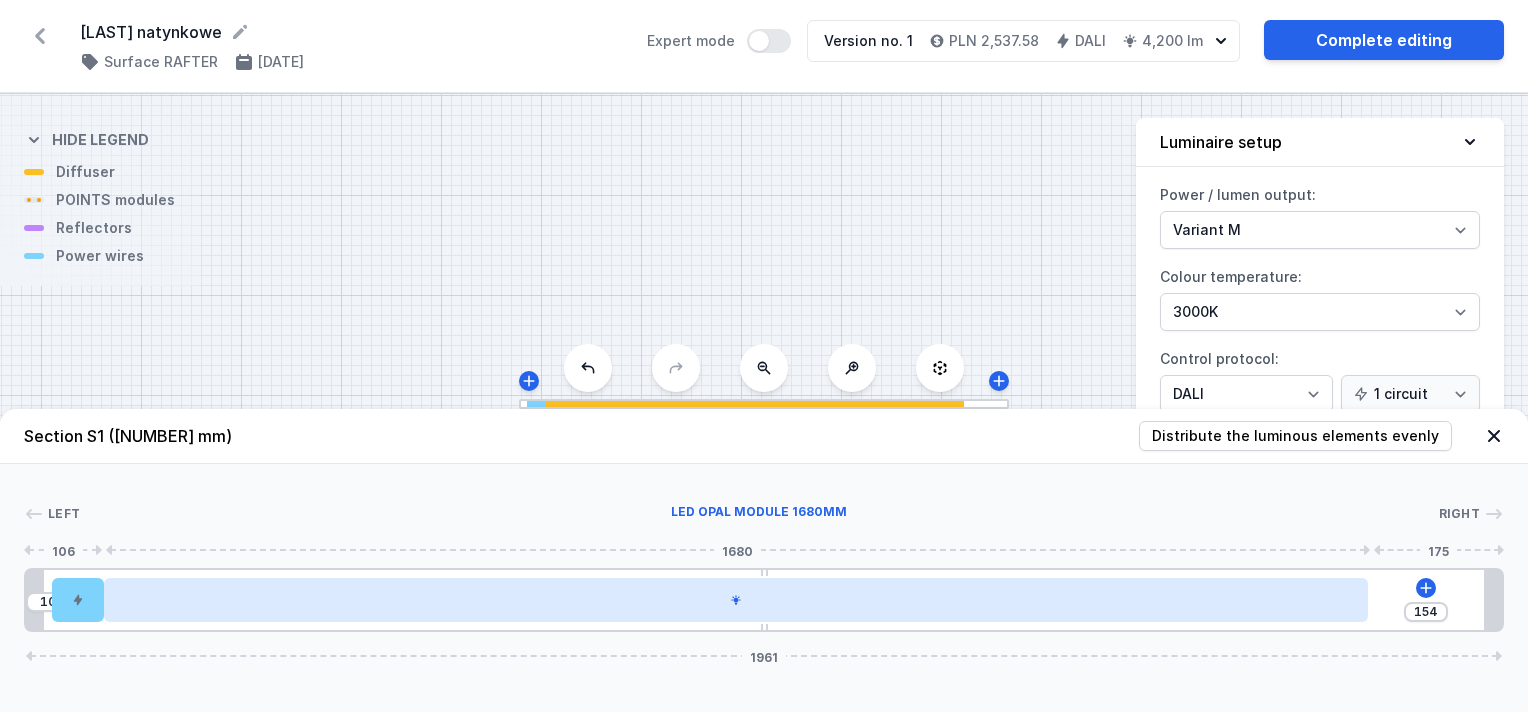 drag, startPoint x: 466, startPoint y: 602, endPoint x: 452, endPoint y: 588, distance: 19.79899 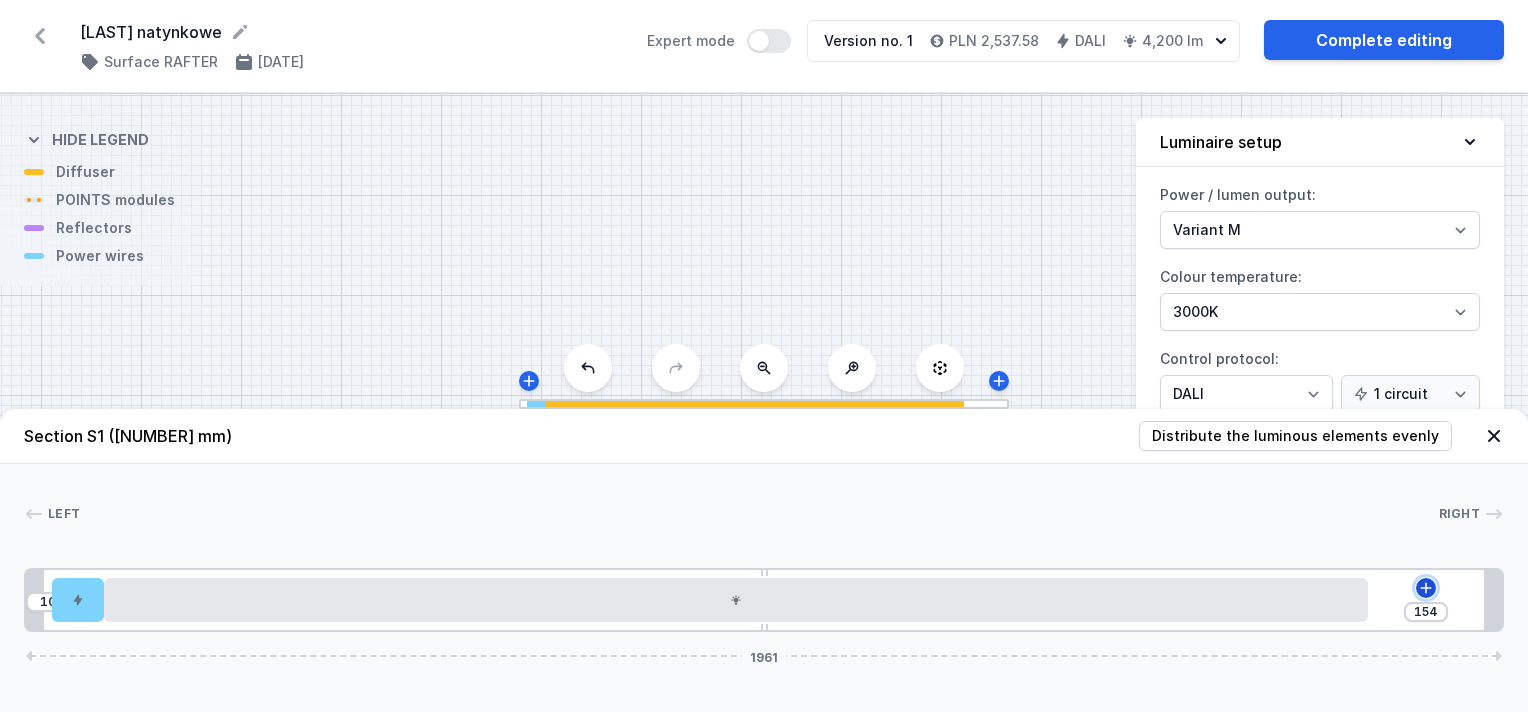 click at bounding box center (1426, 588) 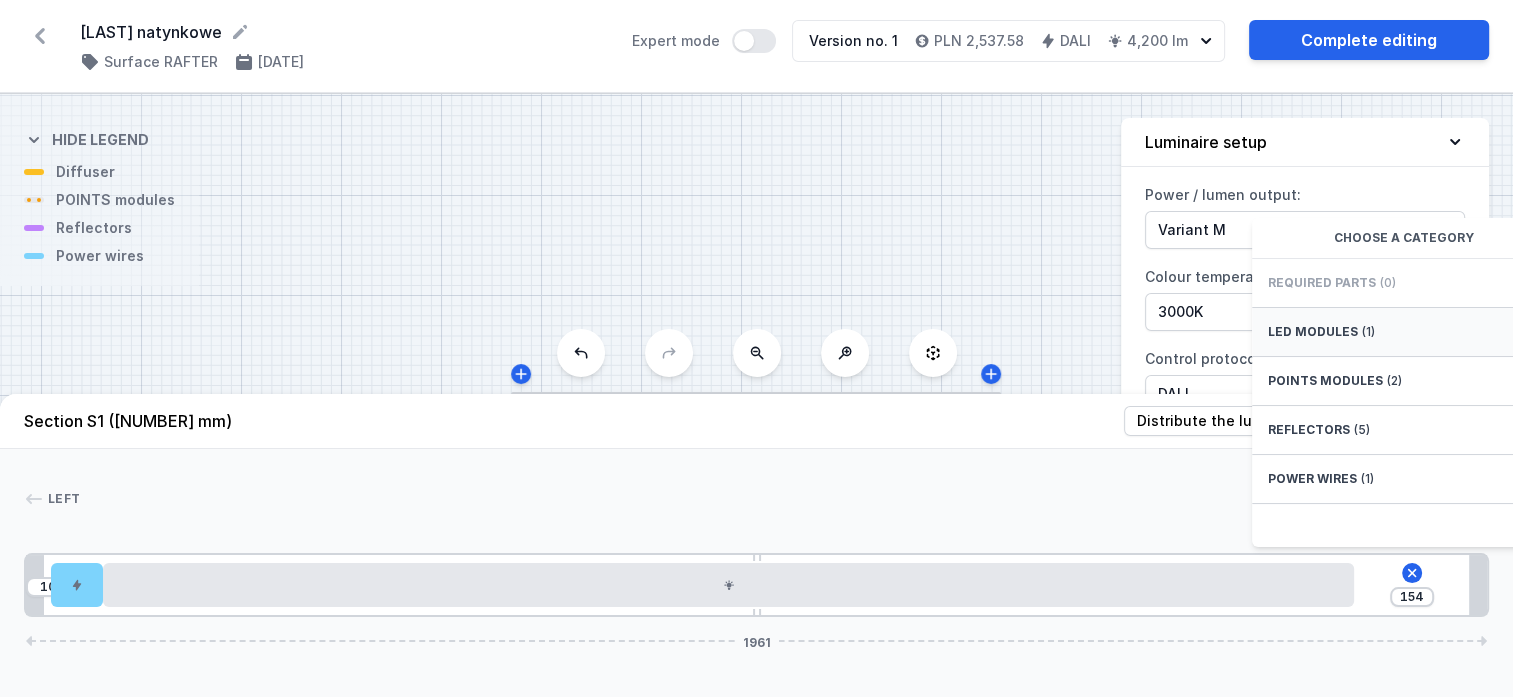 click on "LED modules (1)" at bounding box center [1412, 332] 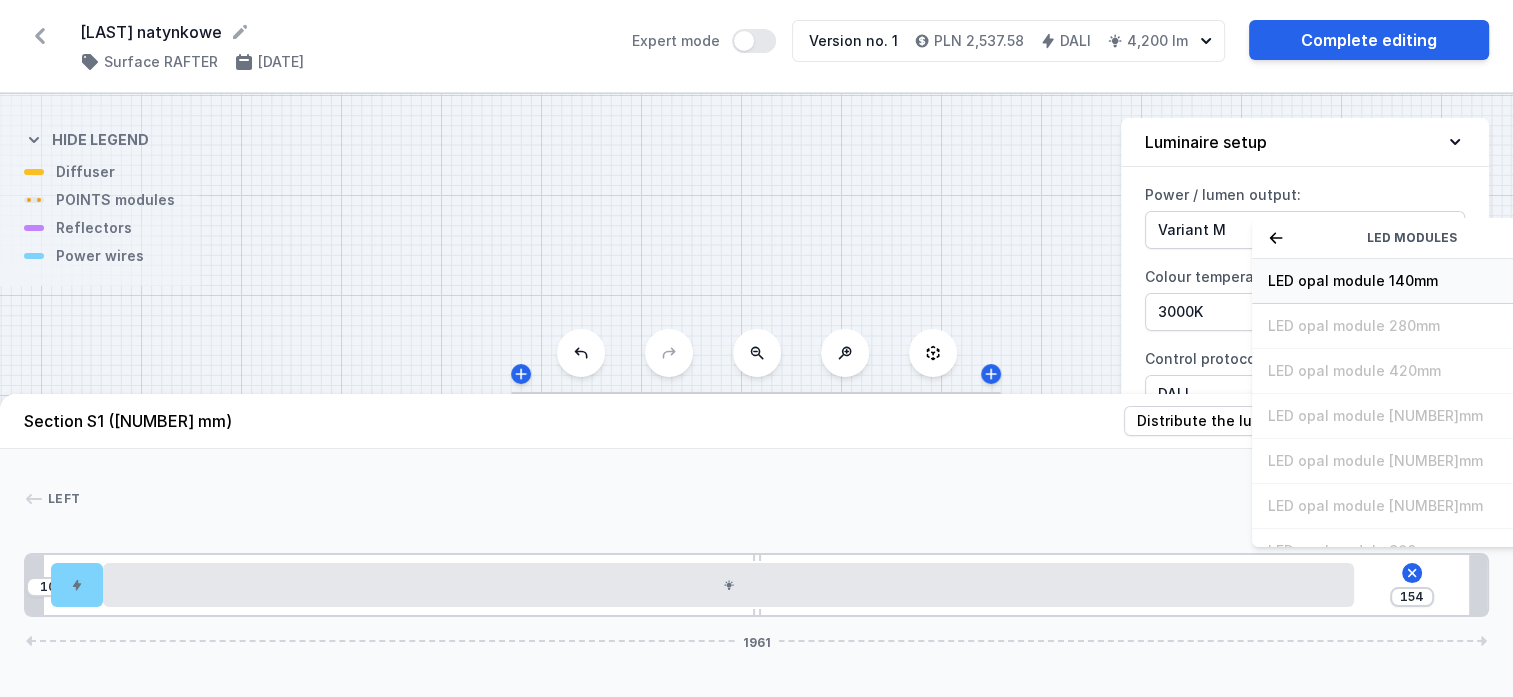 click on "LED opal module 140mm" at bounding box center [1412, 281] 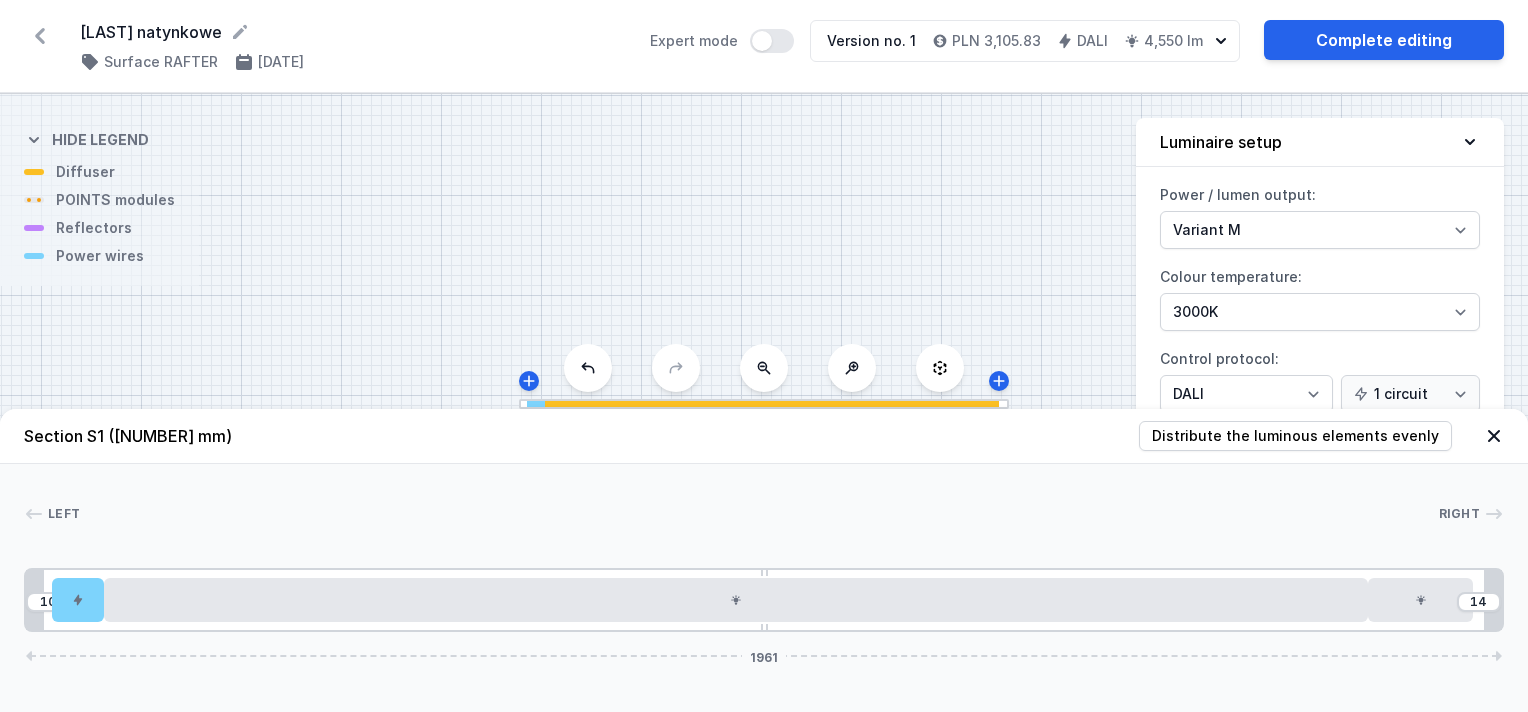 drag, startPoint x: 70, startPoint y: 609, endPoint x: 45, endPoint y: 602, distance: 25.96151 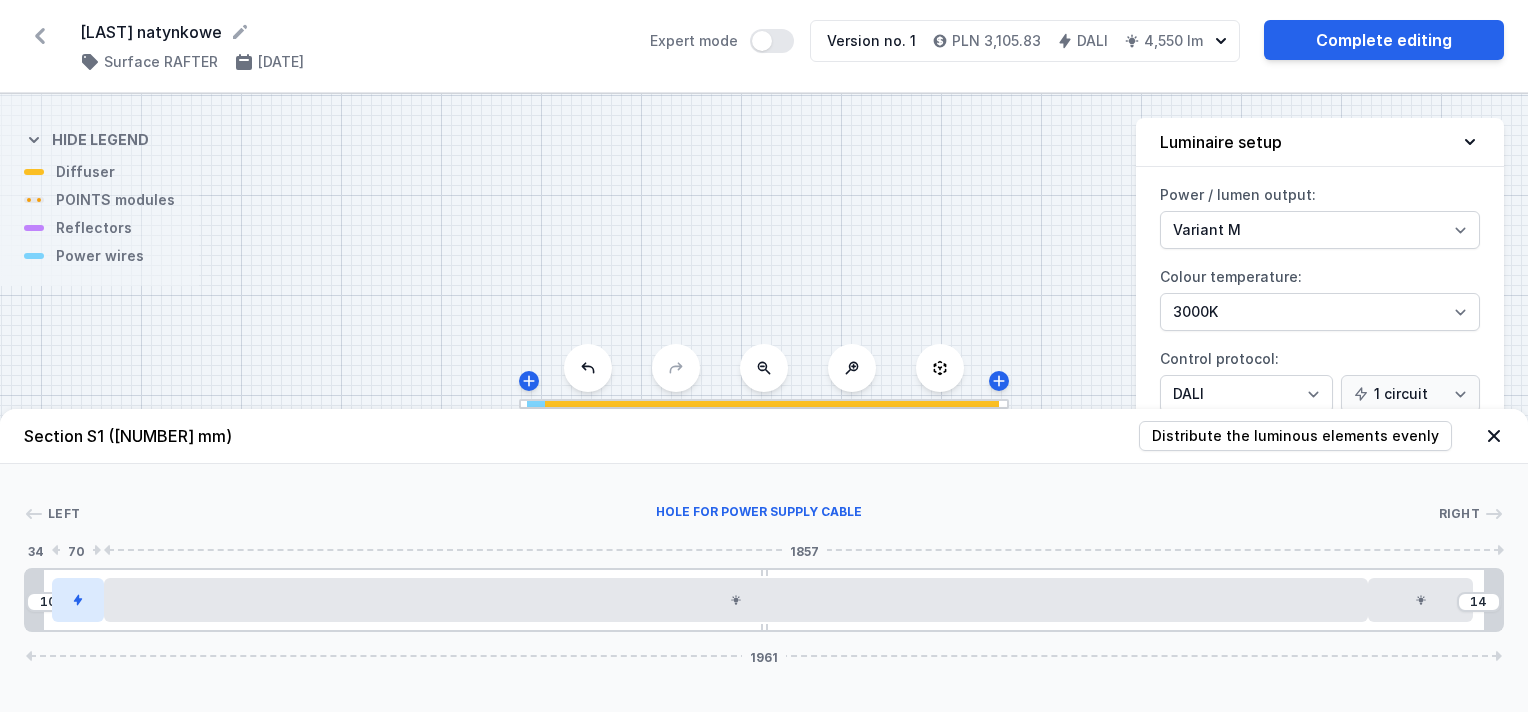 click at bounding box center (78, 600) 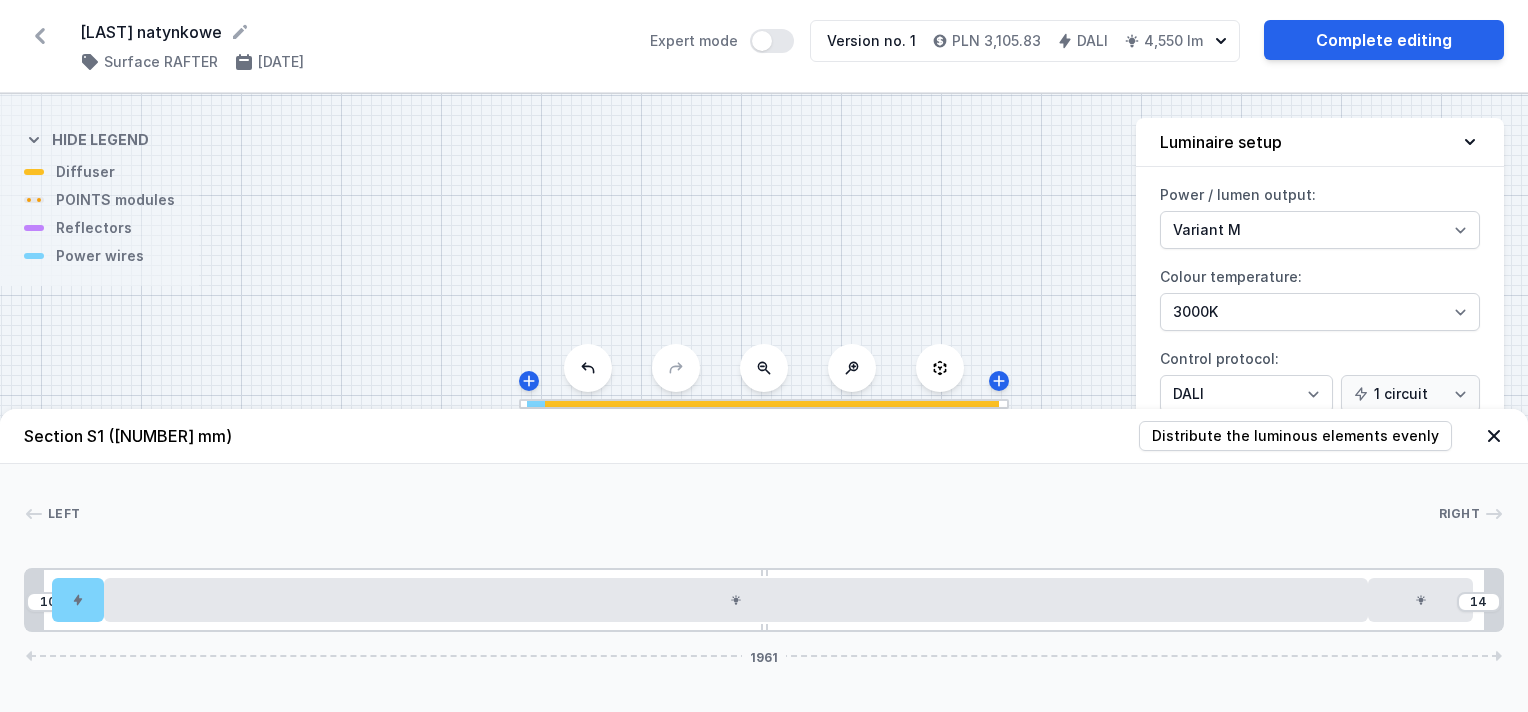 drag, startPoint x: 76, startPoint y: 617, endPoint x: 46, endPoint y: 607, distance: 31.622776 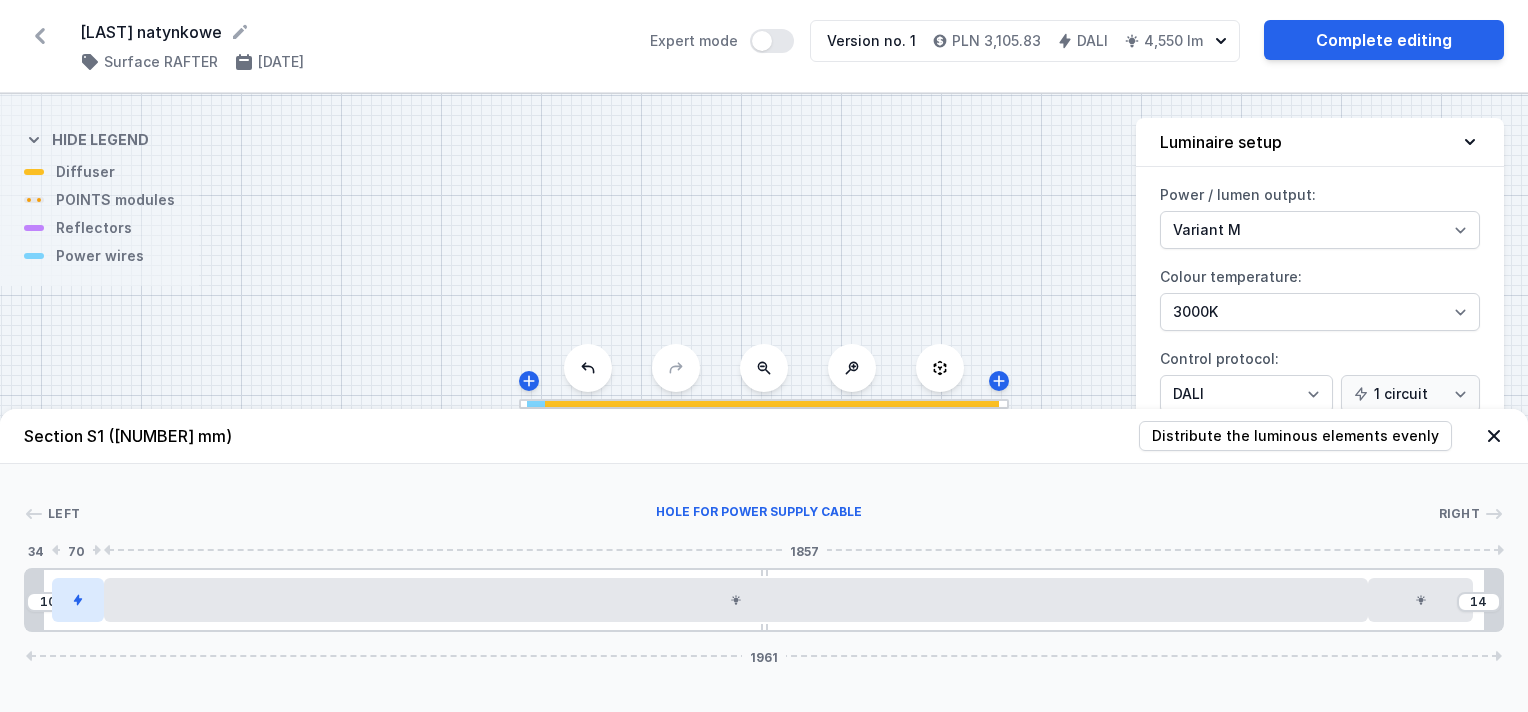 click at bounding box center [78, 600] 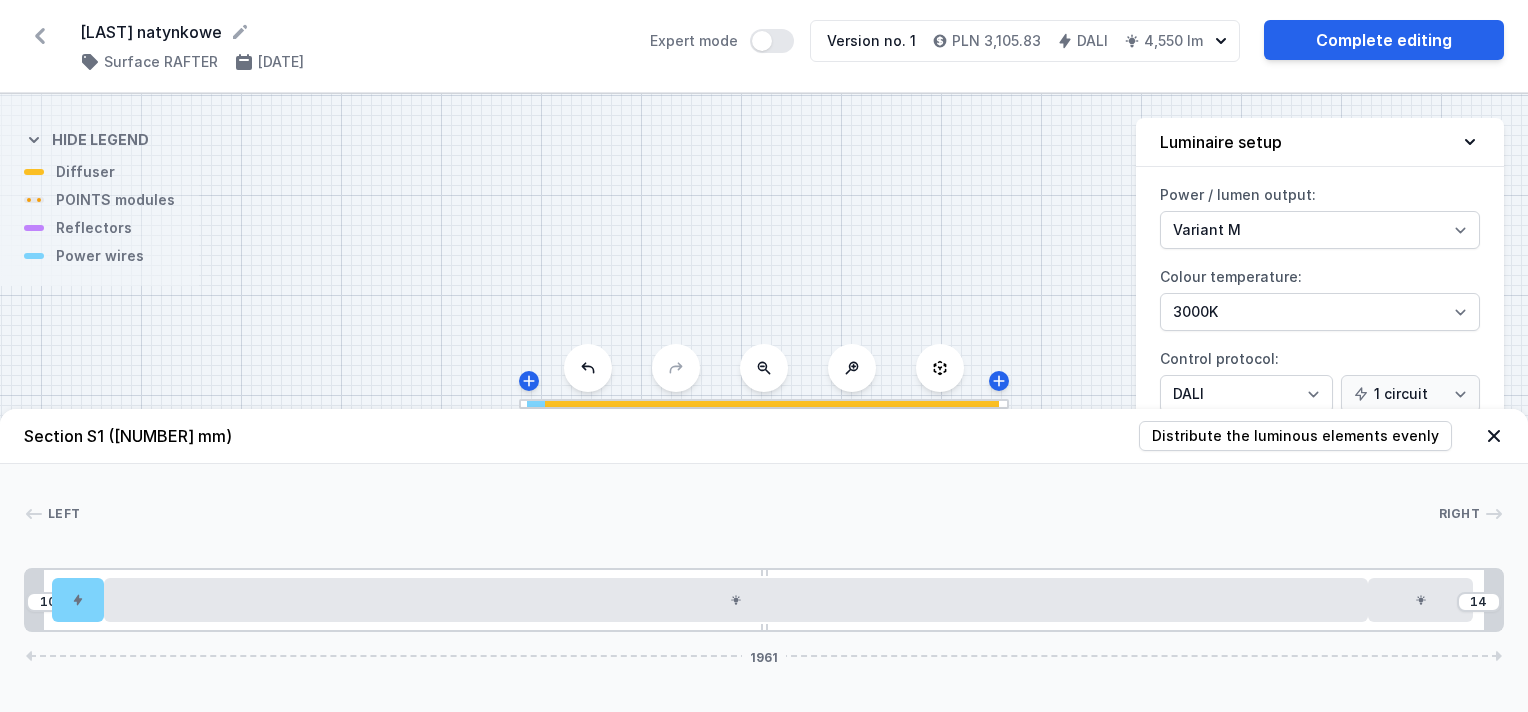 drag, startPoint x: 87, startPoint y: 597, endPoint x: 21, endPoint y: 597, distance: 66 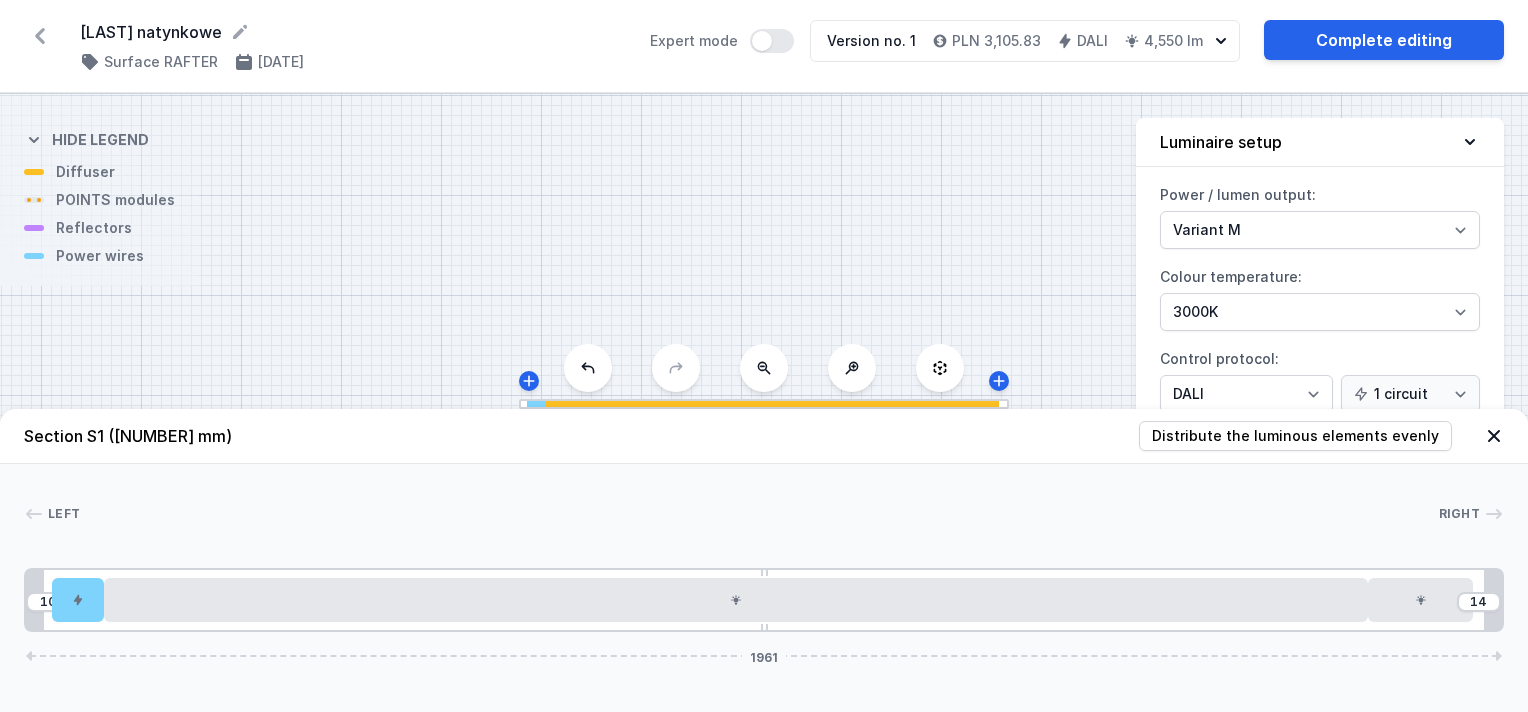 click at bounding box center [1494, 436] 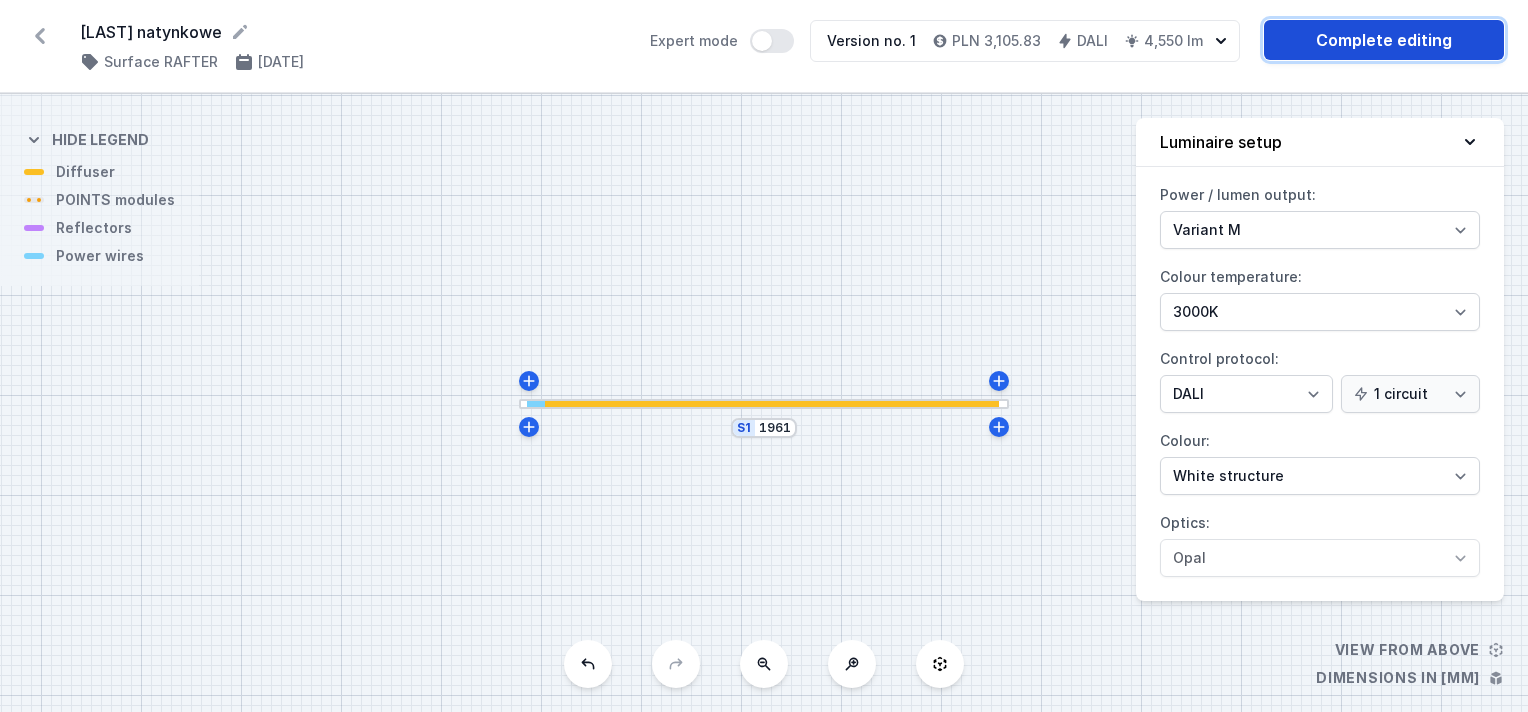 click on "Complete editing" at bounding box center [1384, 40] 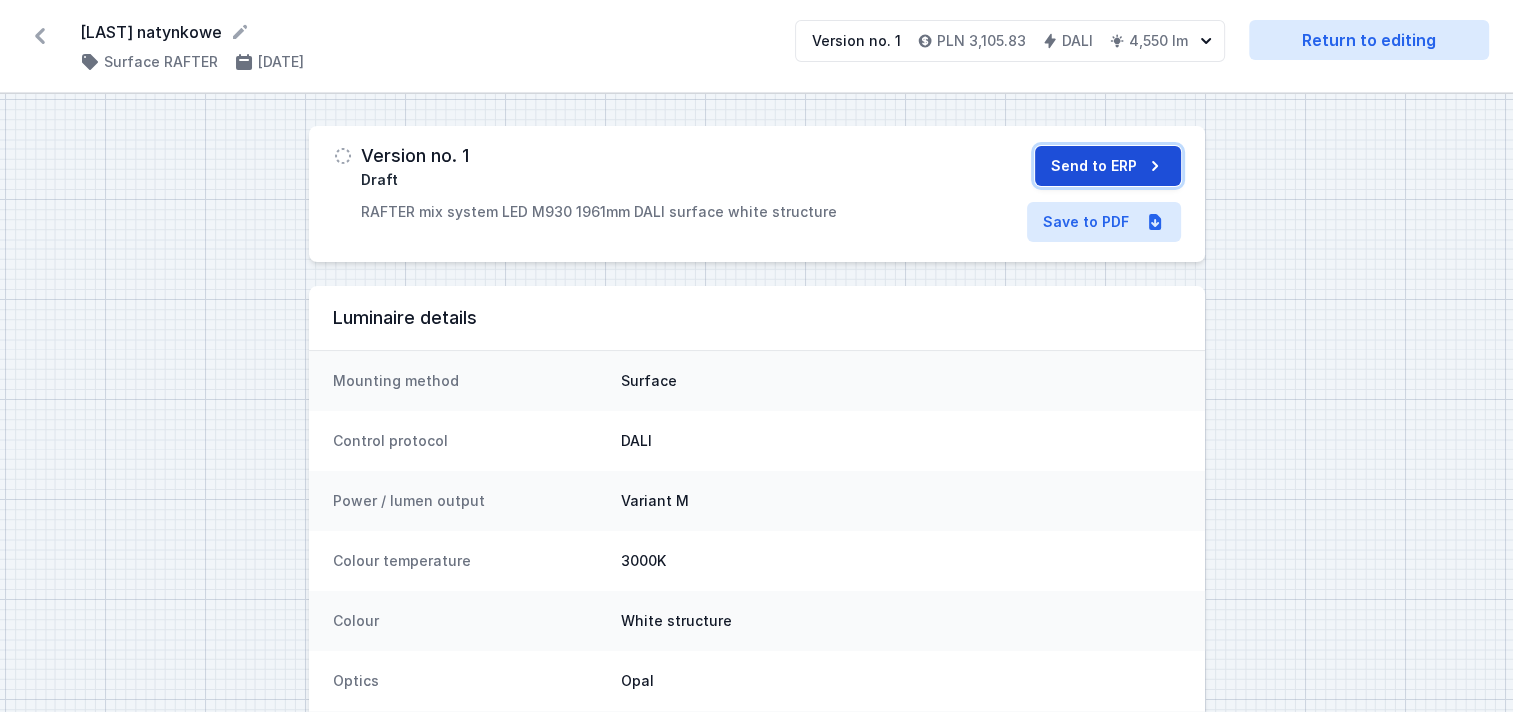 click on "Send to ERP" at bounding box center (1108, 166) 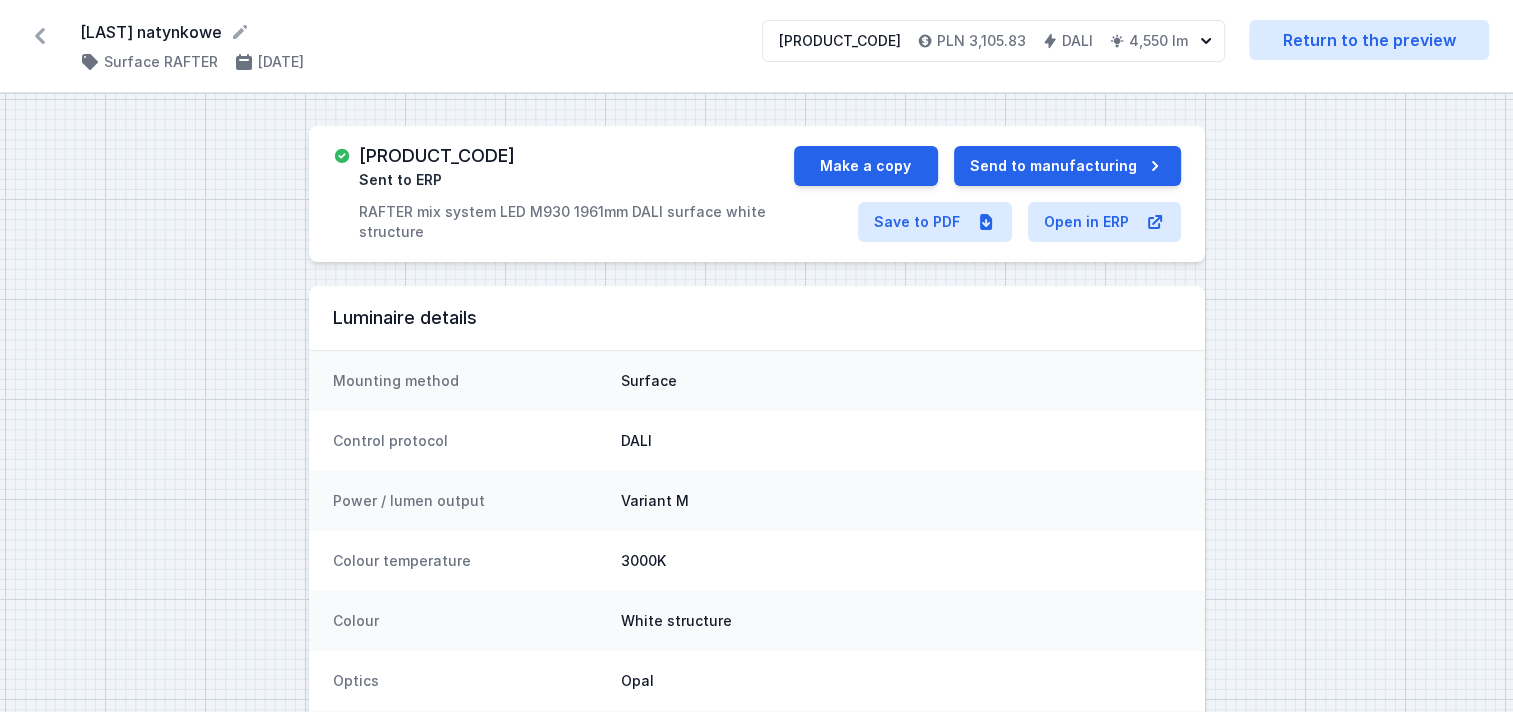 drag, startPoint x: 599, startPoint y: 149, endPoint x: 359, endPoint y: 162, distance: 240.35182 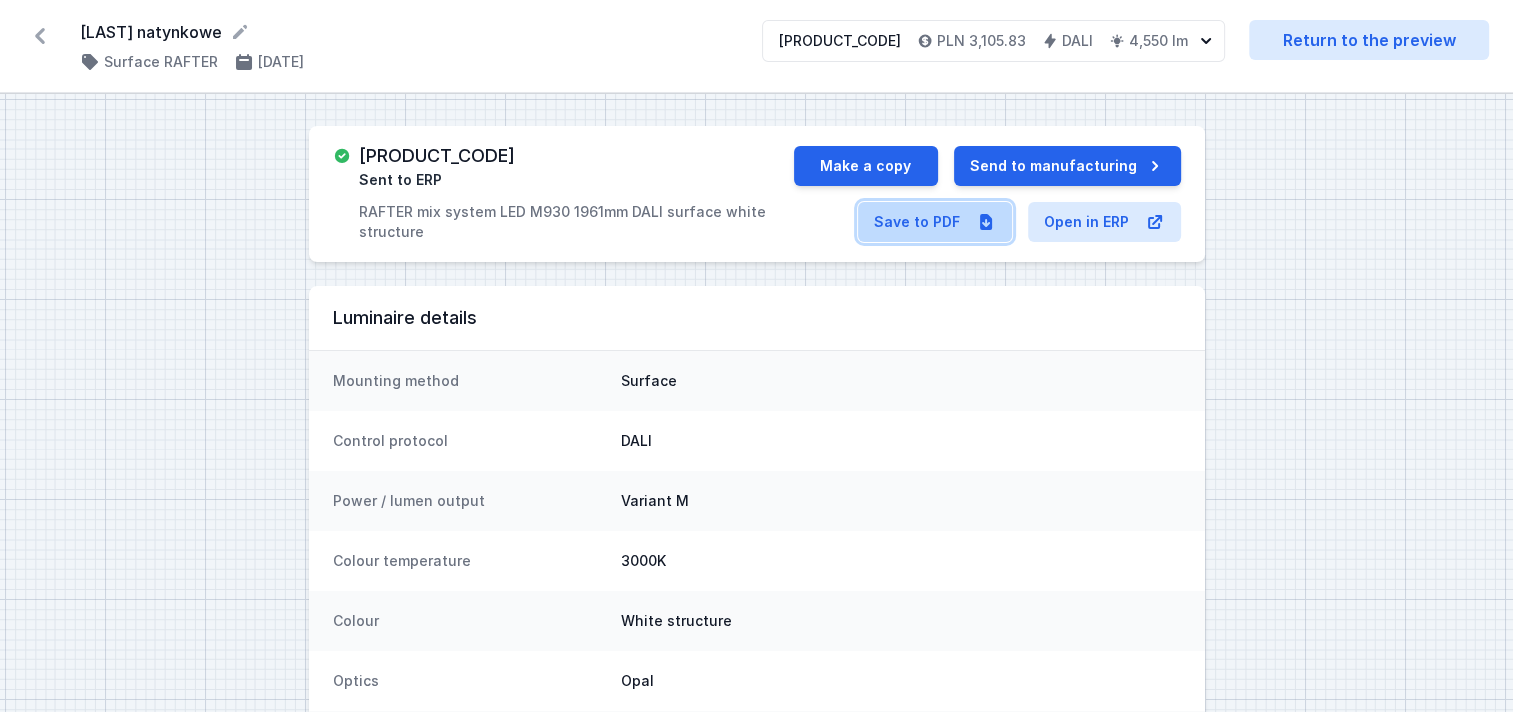 click on "Save to PDF" at bounding box center (935, 222) 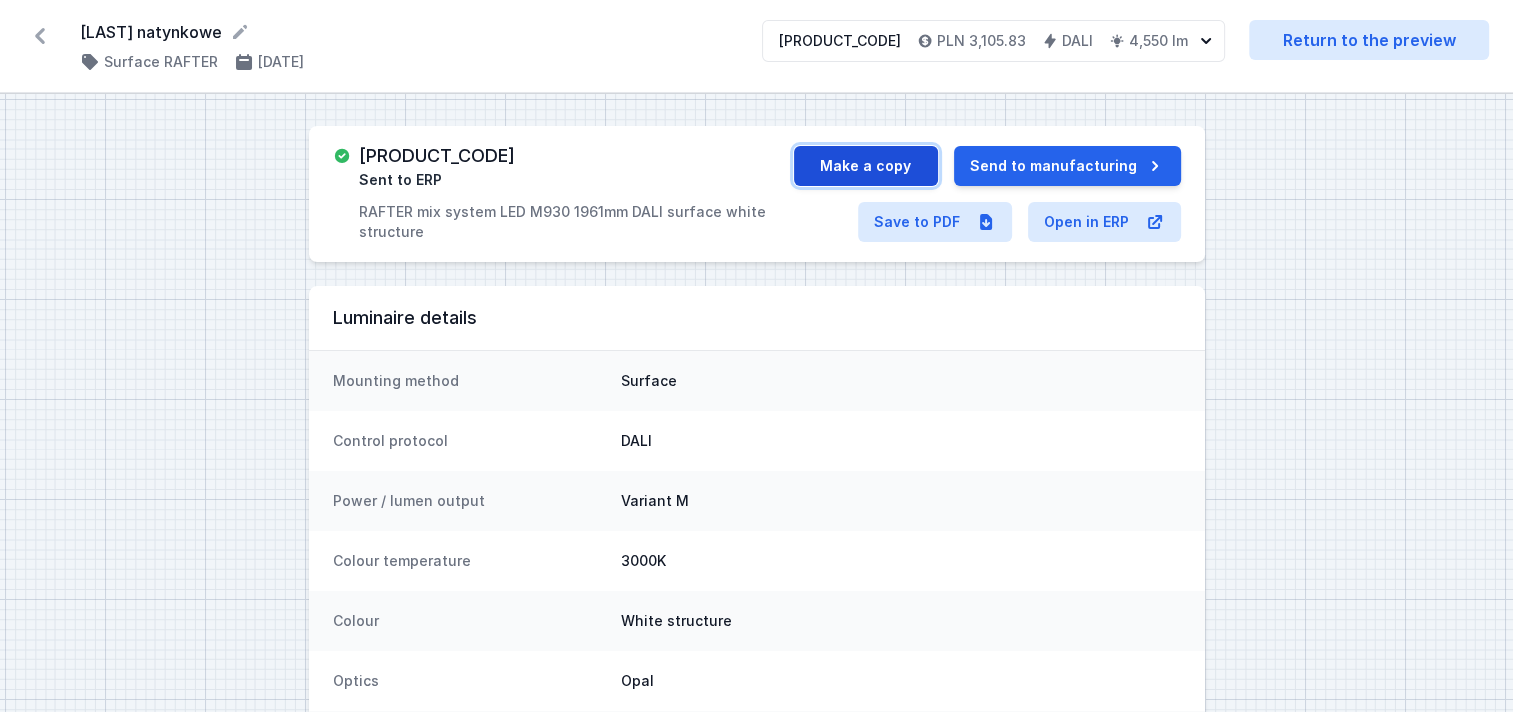 click on "Make a copy" at bounding box center (866, 166) 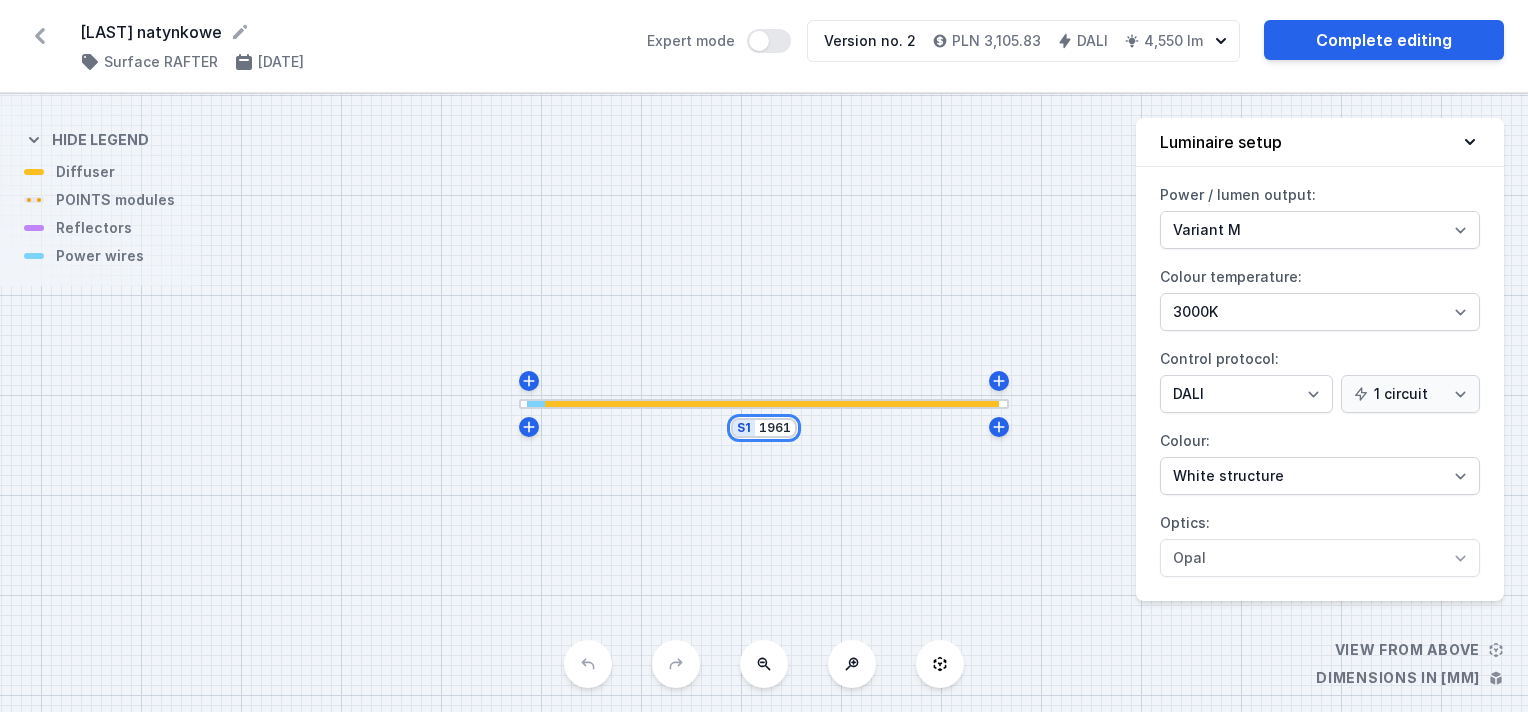 click on "1961" at bounding box center [775, 428] 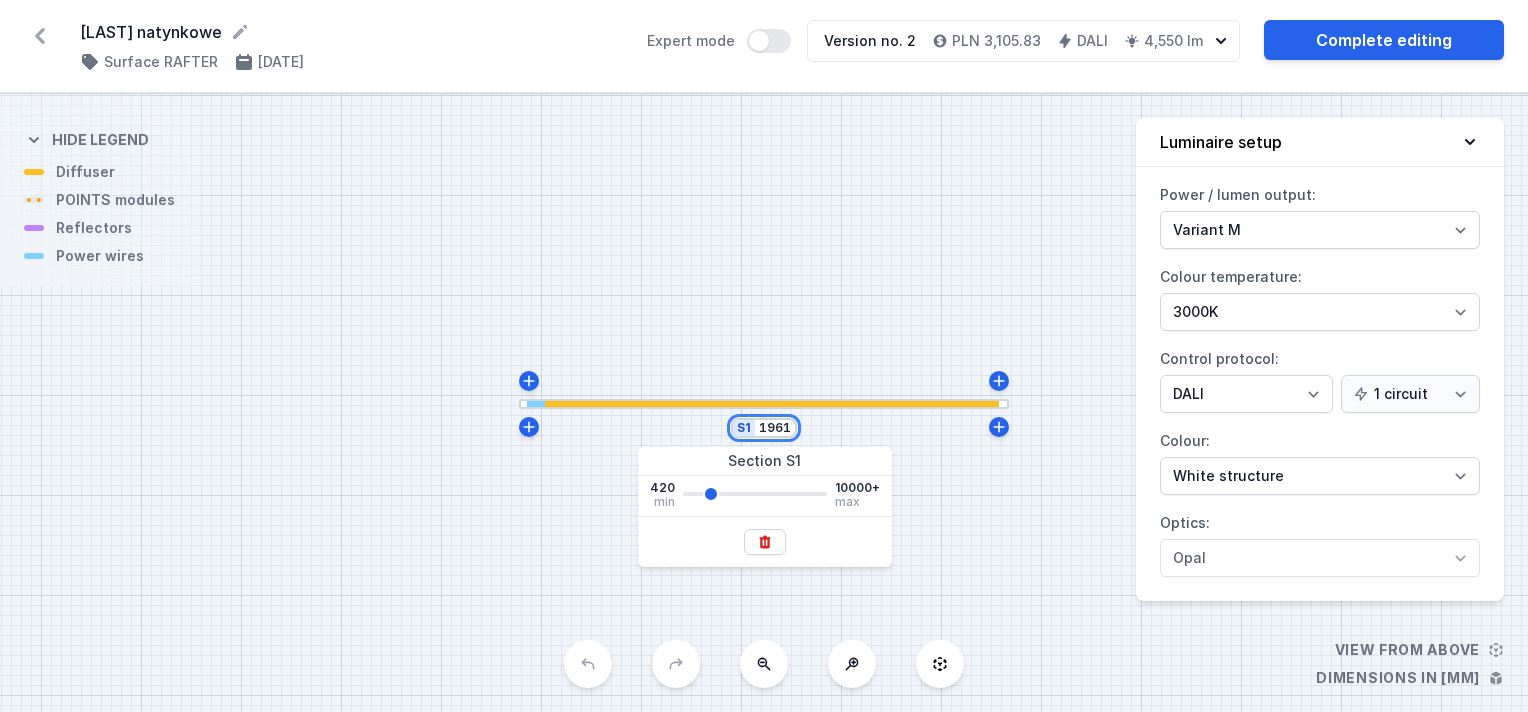 drag, startPoint x: 759, startPoint y: 424, endPoint x: 816, endPoint y: 433, distance: 57.706154 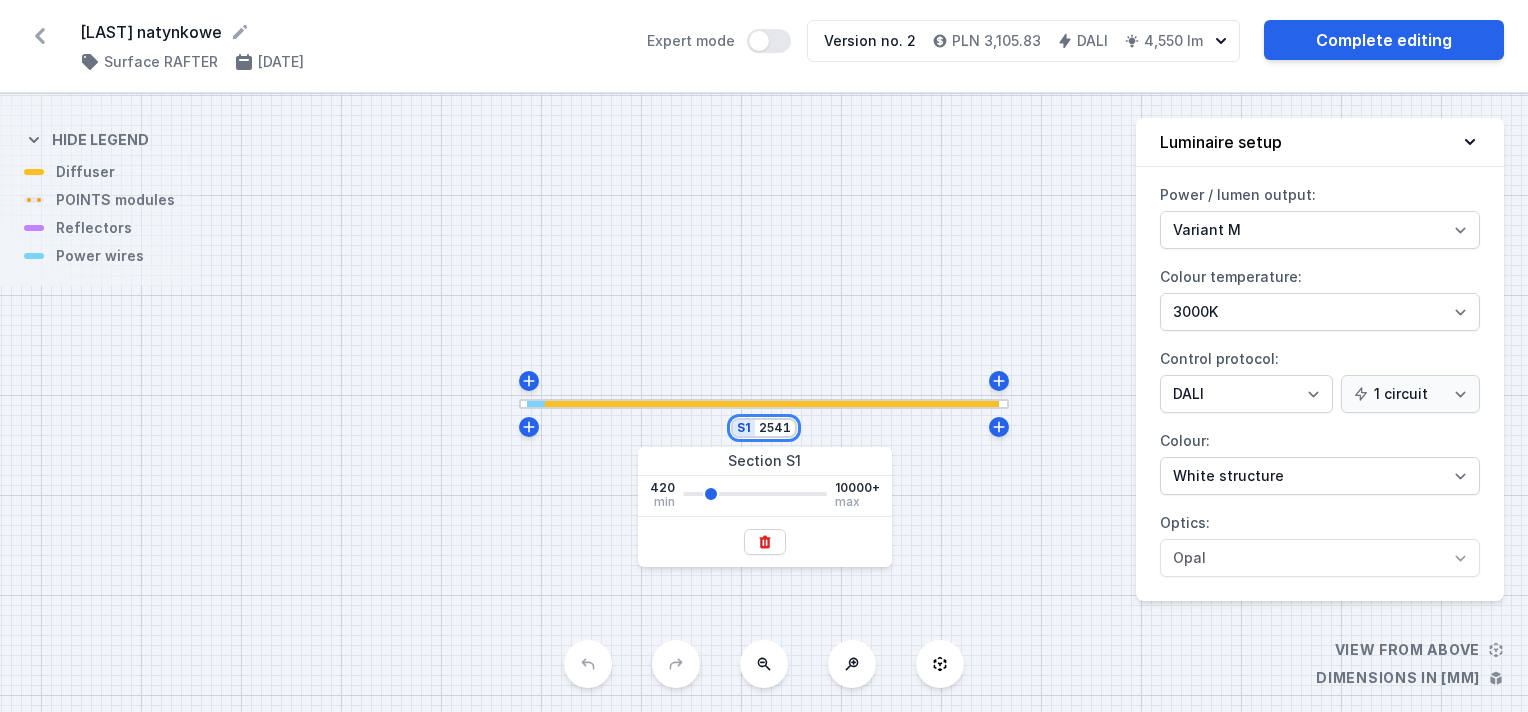 type on "2541" 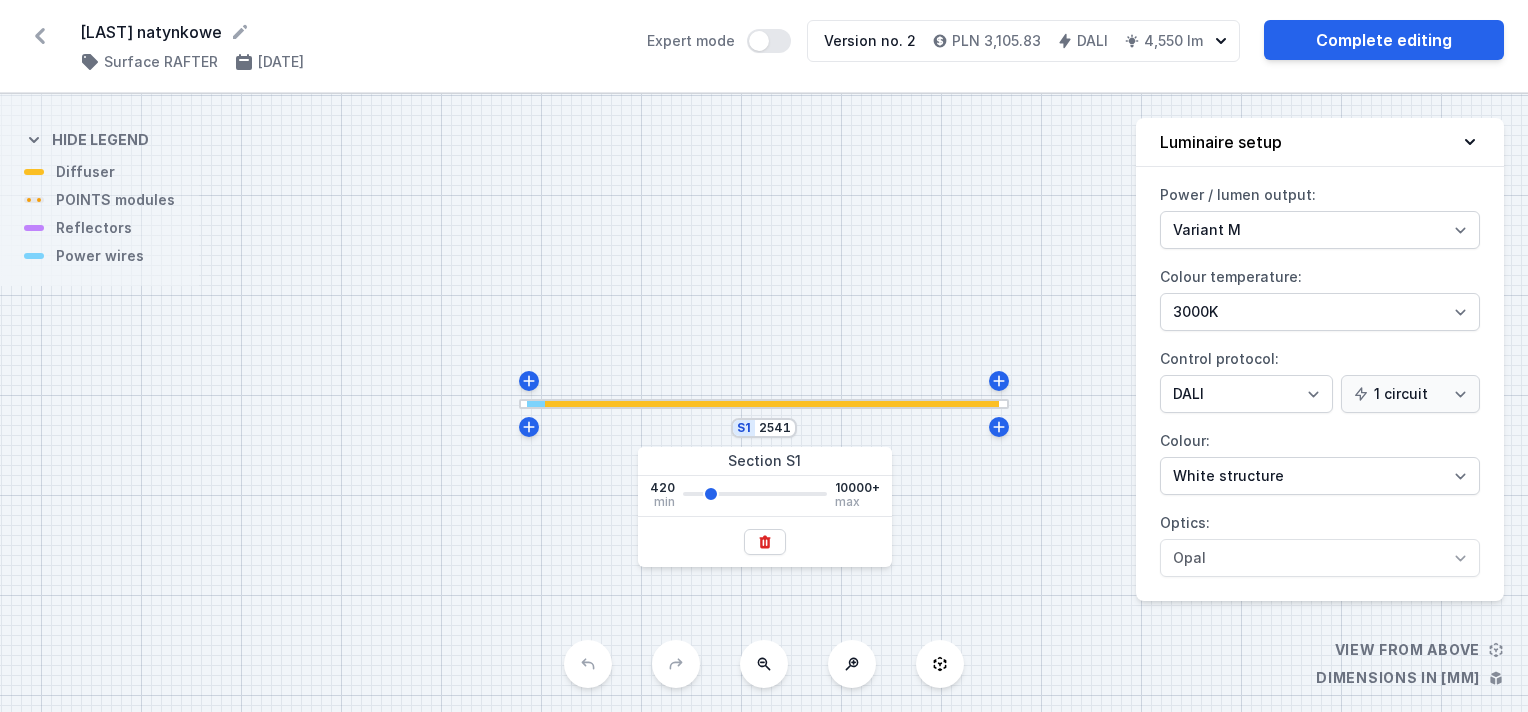 click on "S1 [NUMBER]" at bounding box center (764, 403) 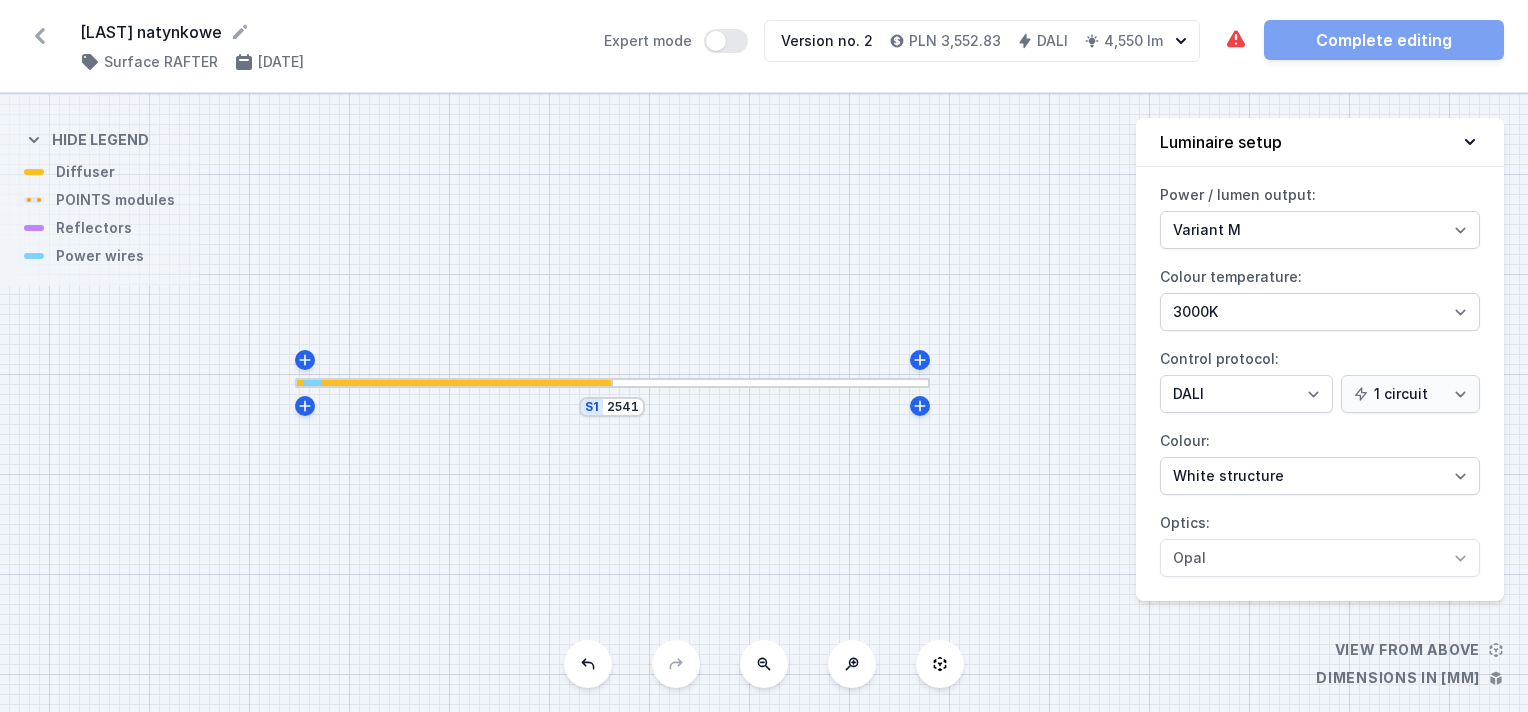 drag, startPoint x: 812, startPoint y: 324, endPoint x: 420, endPoint y: 303, distance: 392.5621 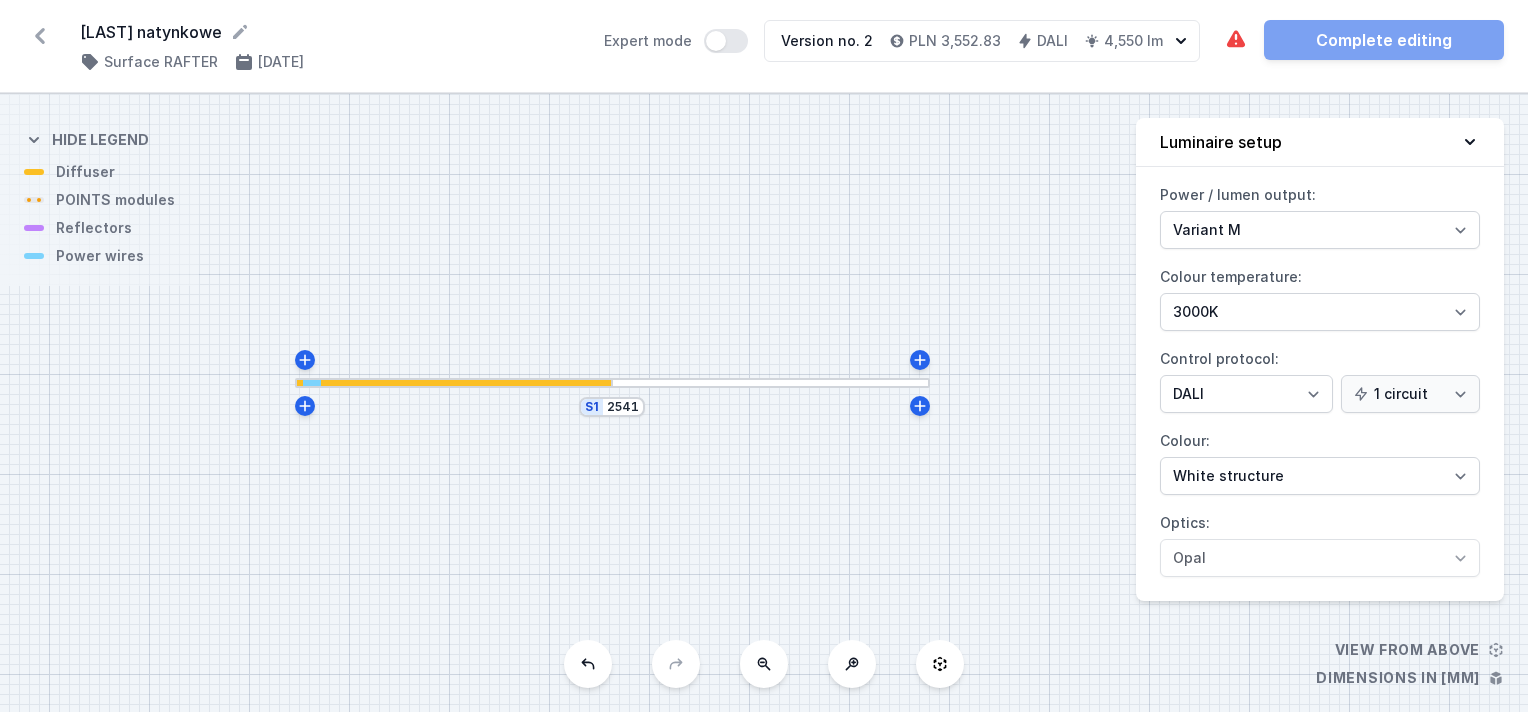 click on "S1 [NUMBER]" at bounding box center [764, 403] 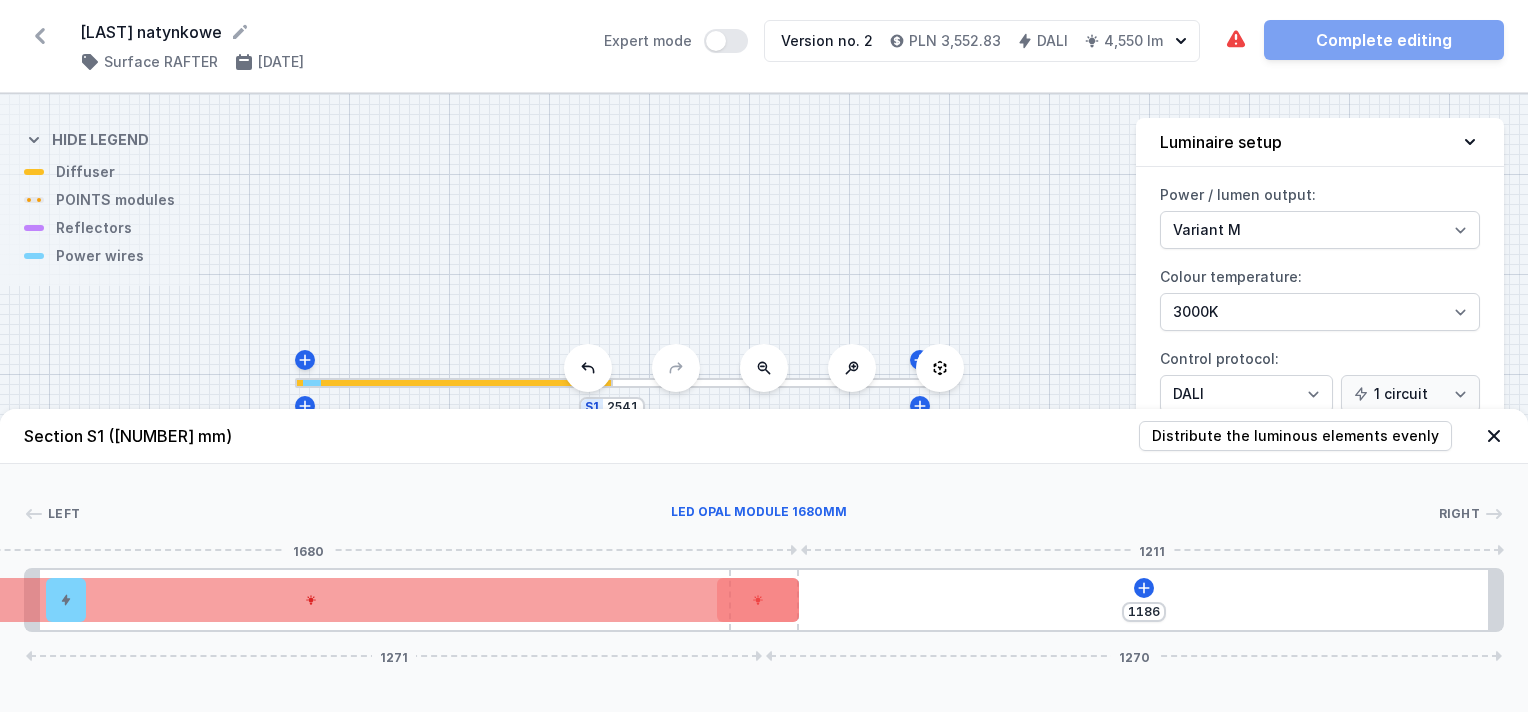 click at bounding box center (311, 600) 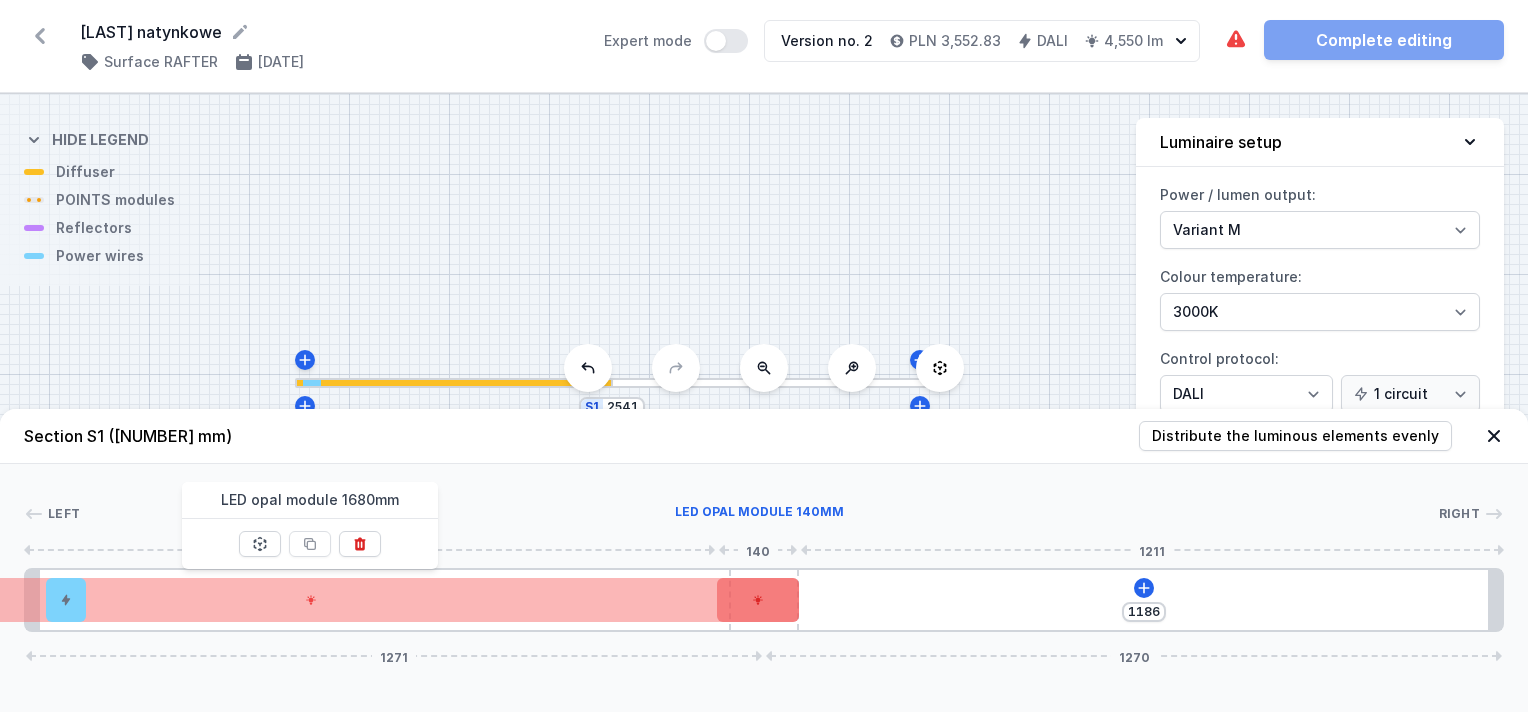 click at bounding box center (311, 600) 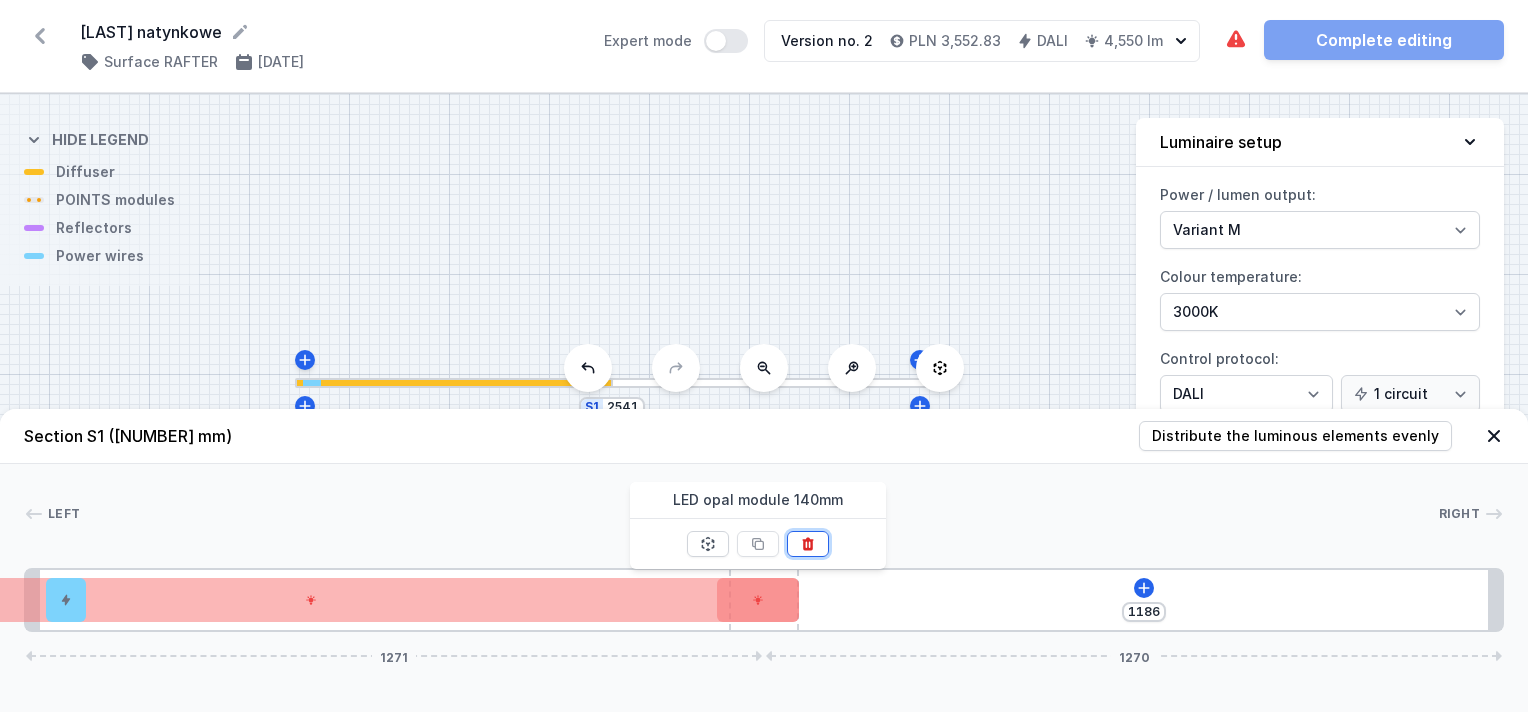 click at bounding box center [807, 543] 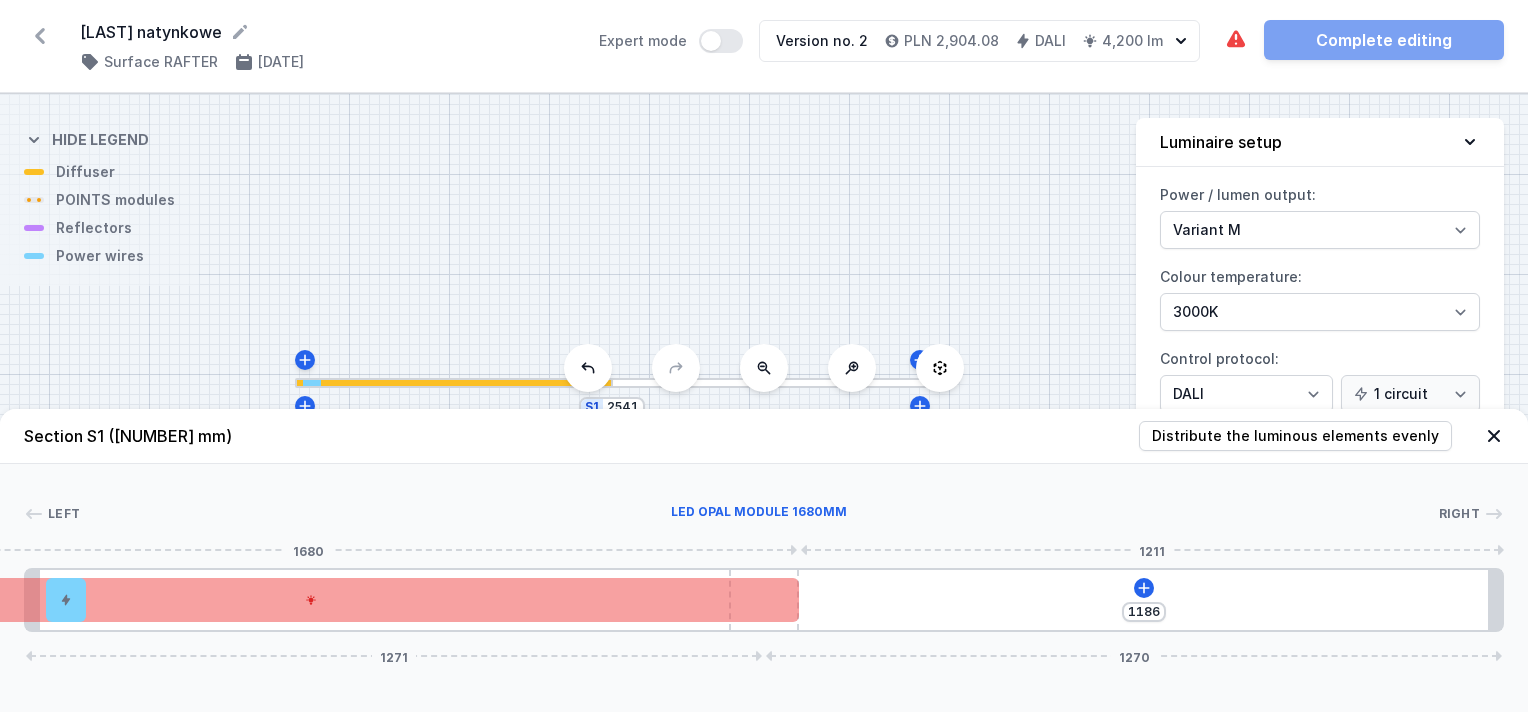 click at bounding box center (311, 600) 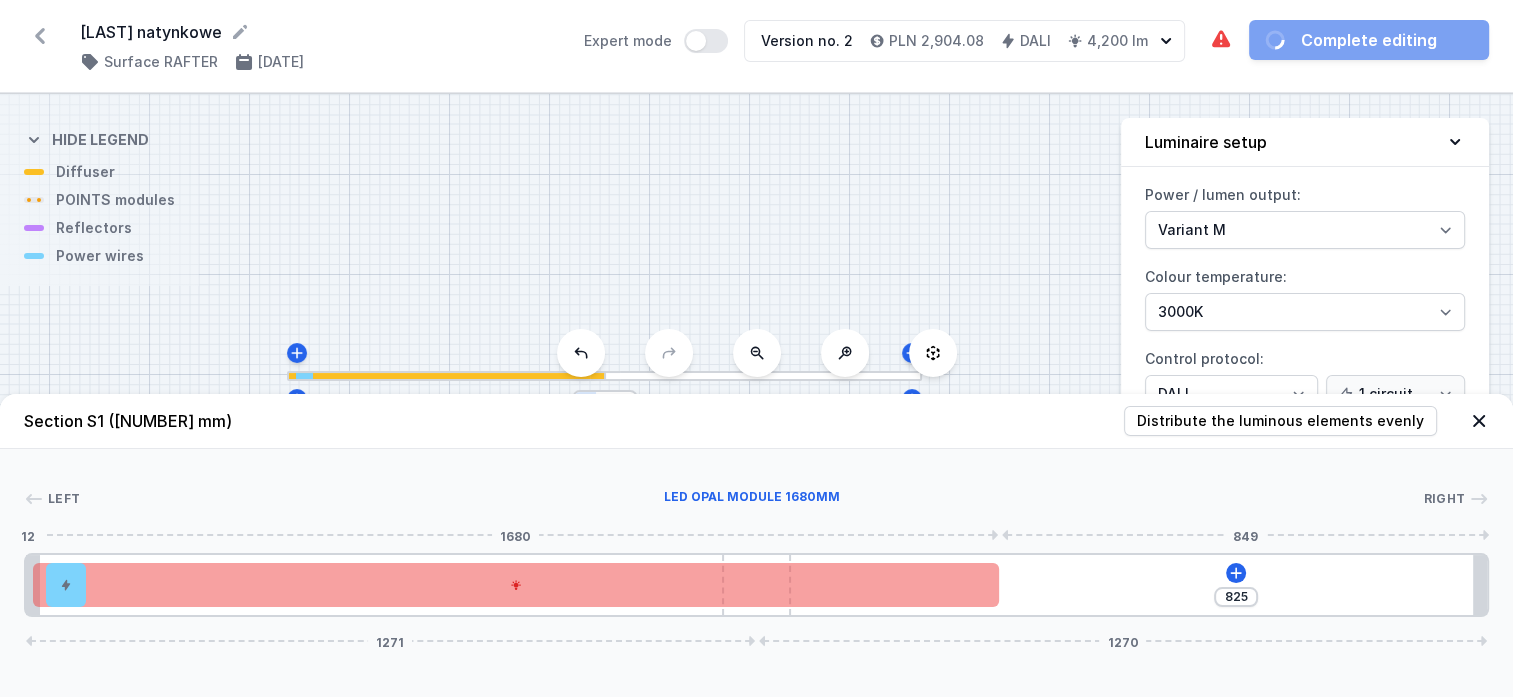drag, startPoint x: 447, startPoint y: 595, endPoint x: 944, endPoint y: 605, distance: 497.1006 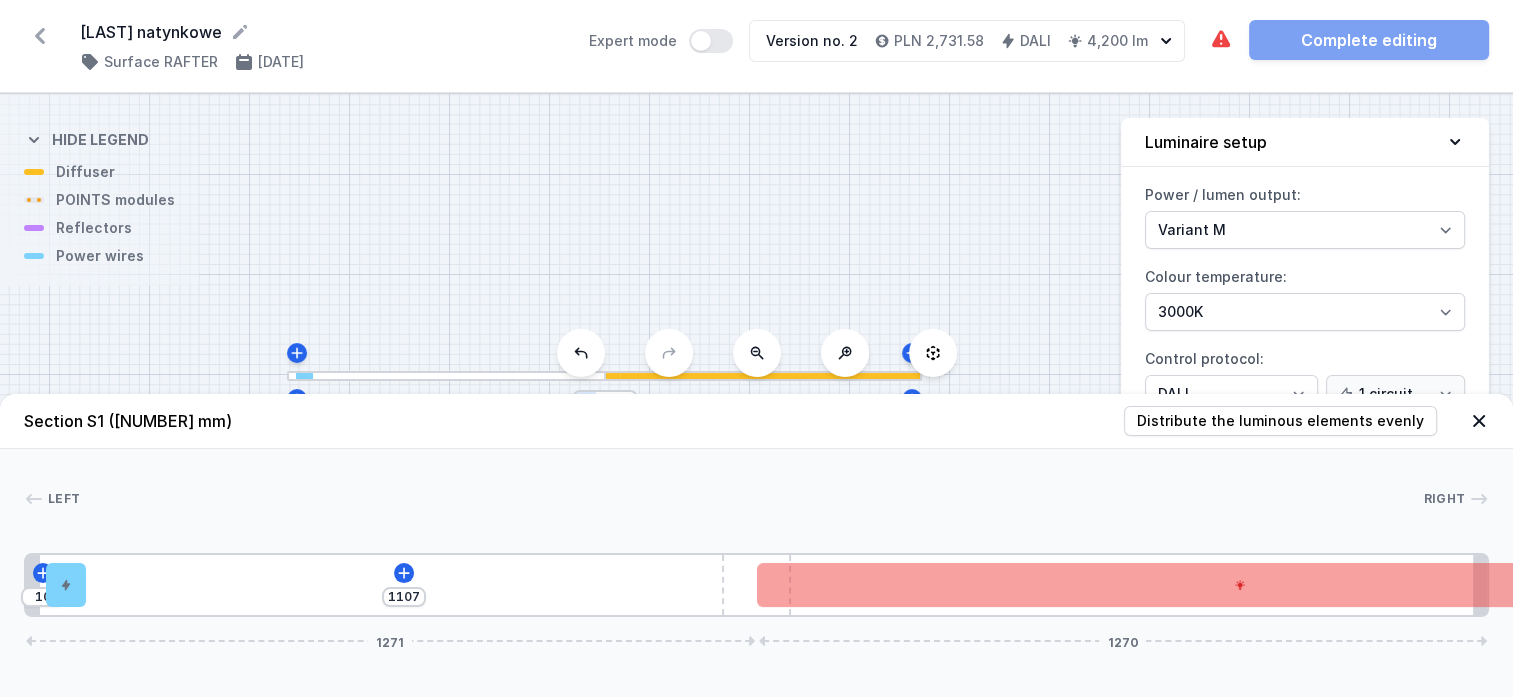 drag, startPoint x: 900, startPoint y: 587, endPoint x: 804, endPoint y: 584, distance: 96.04687 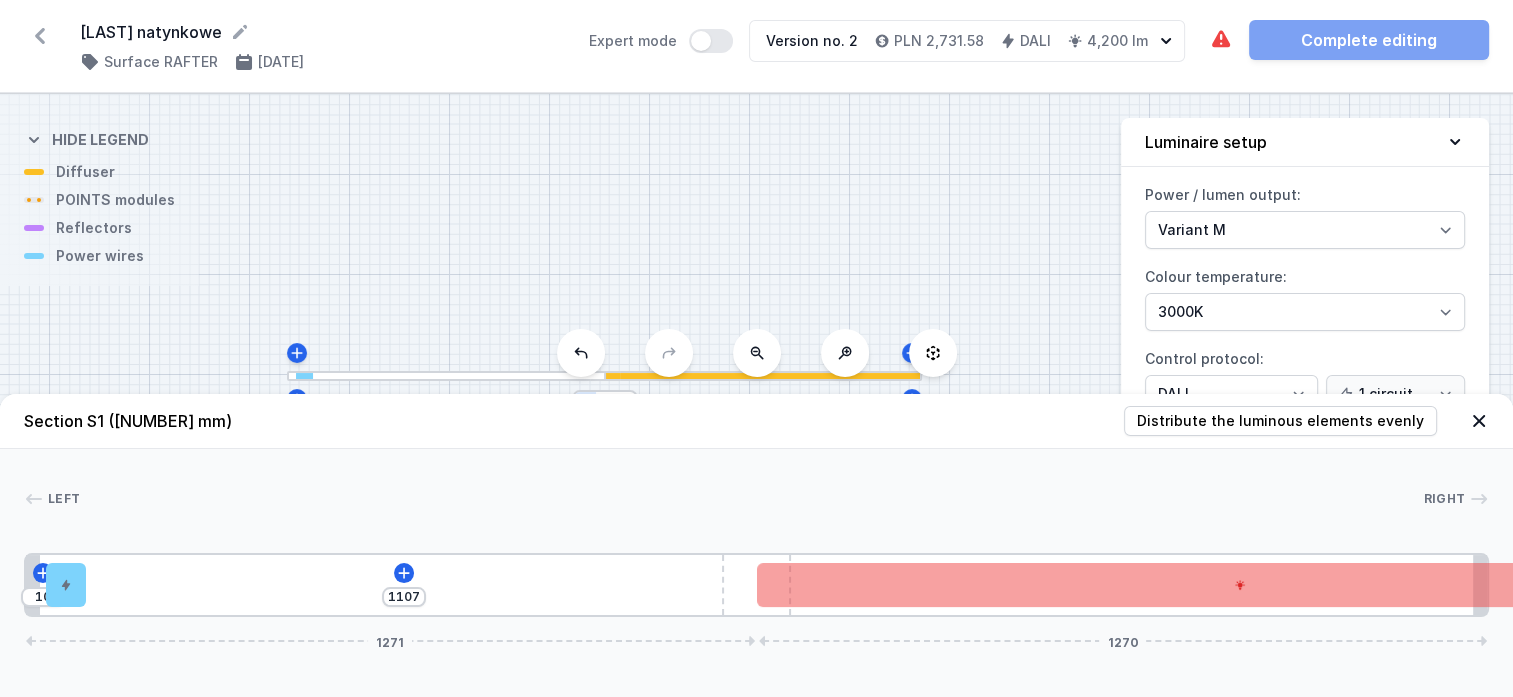 click on "[NUMBER] [NUMBER] [NUMBER] [NUMBER]" at bounding box center [756, 585] 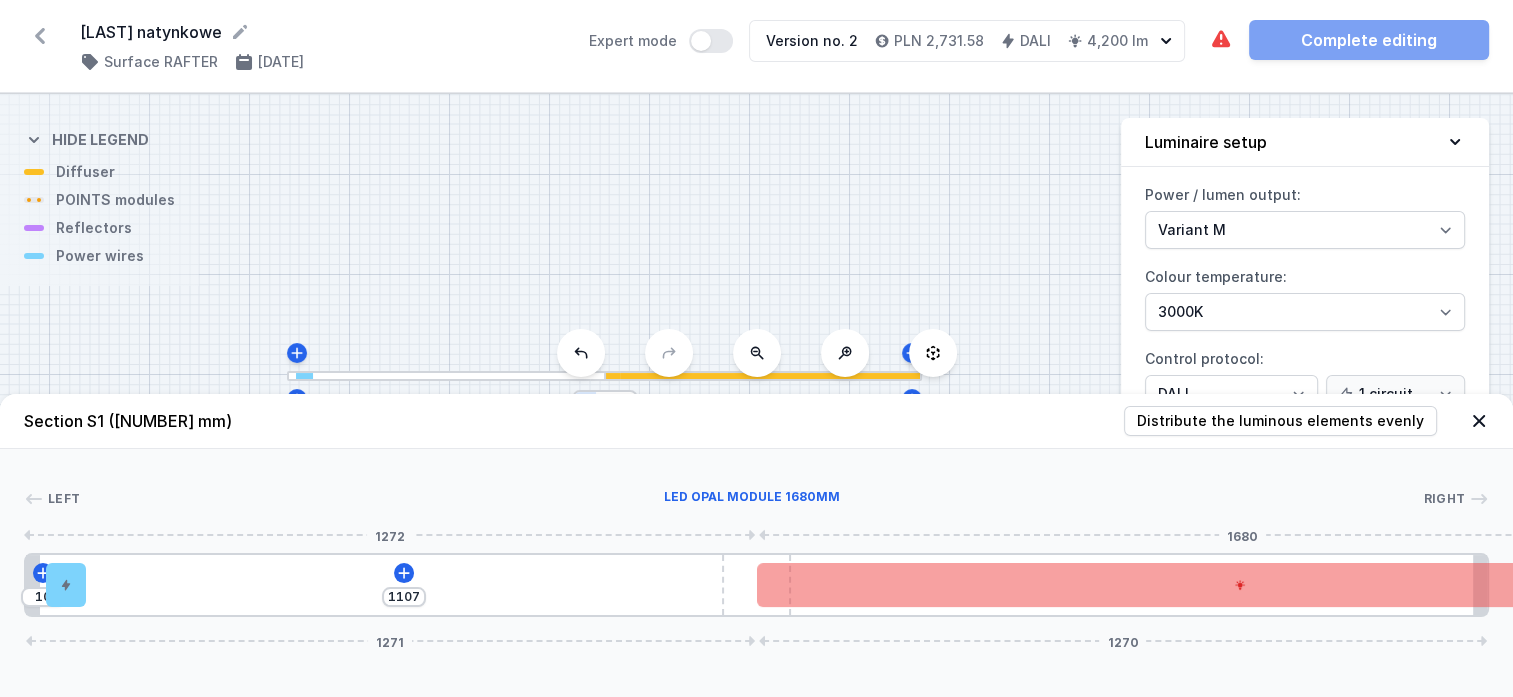 click at bounding box center (1240, 585) 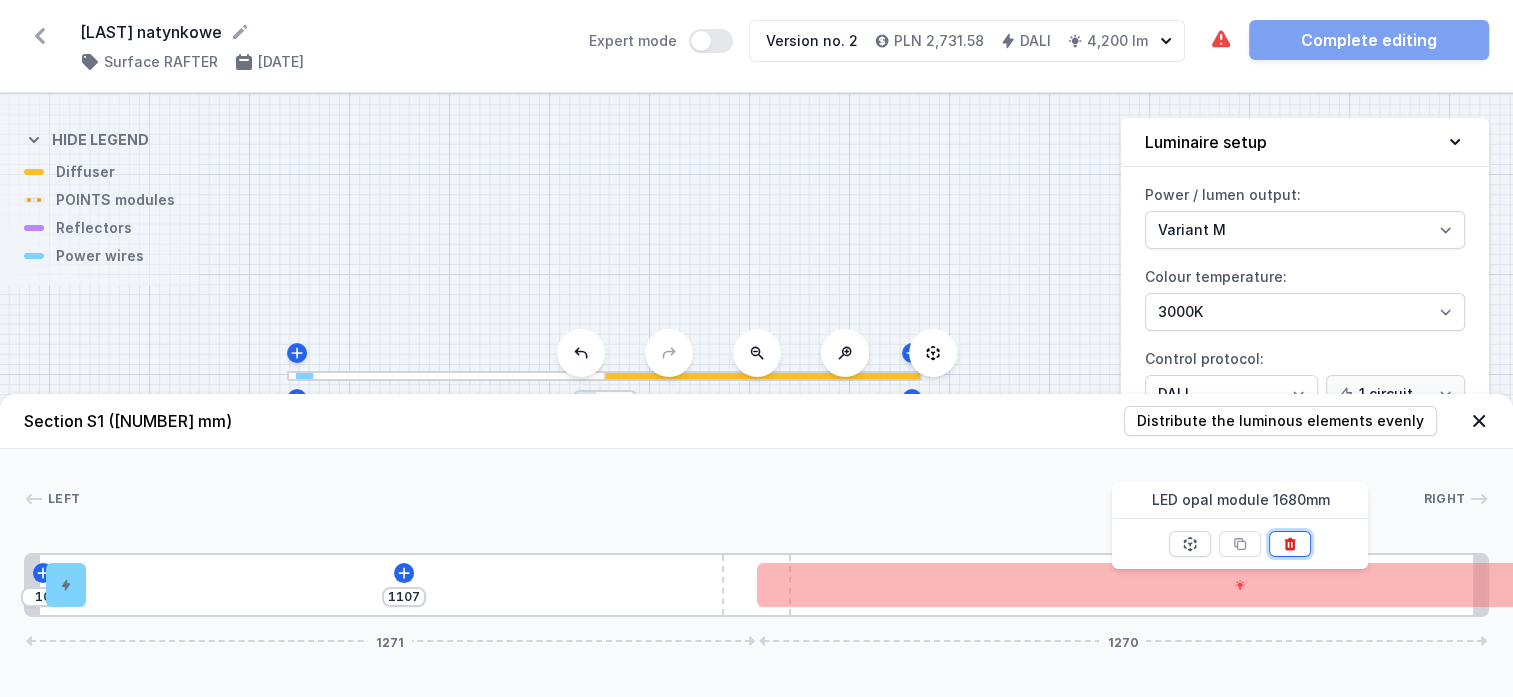 click at bounding box center [1290, 544] 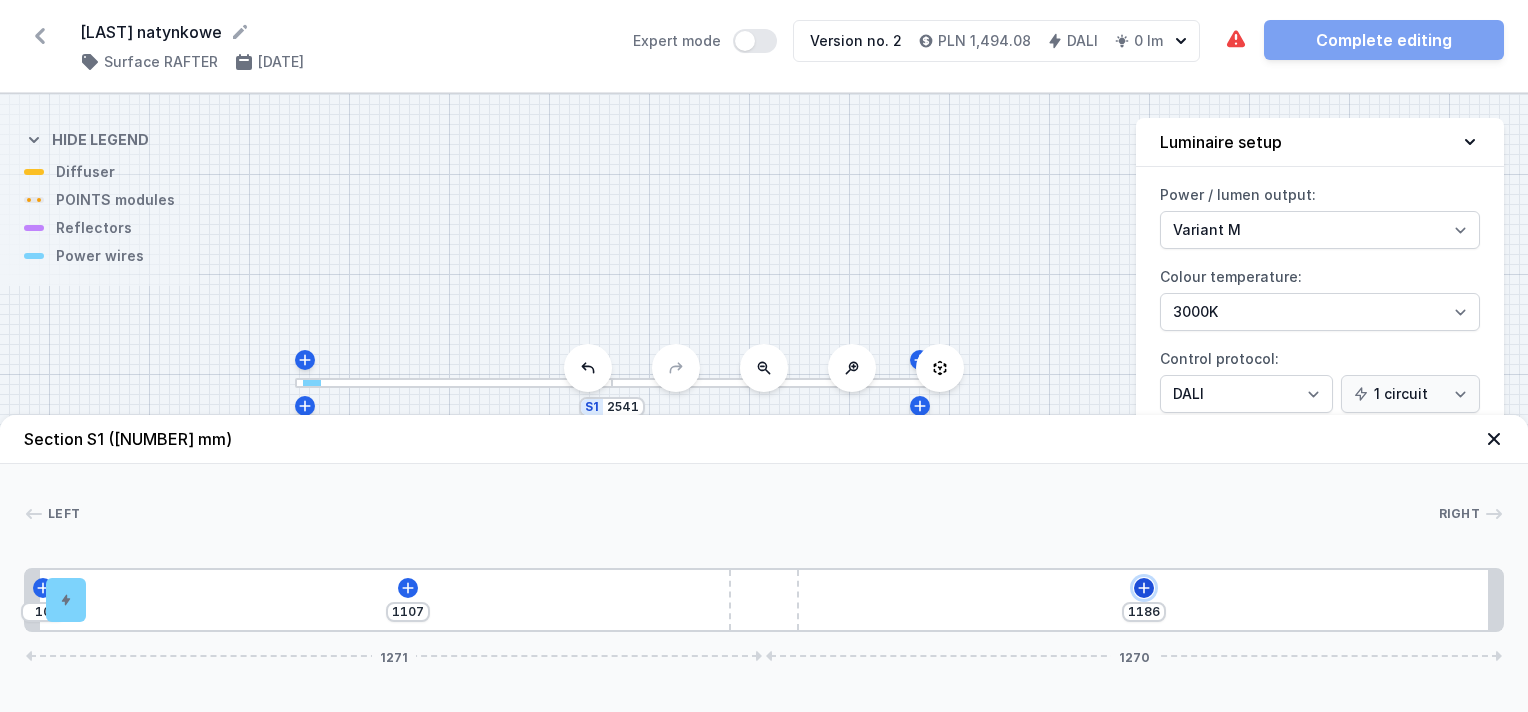 click at bounding box center [43, 588] 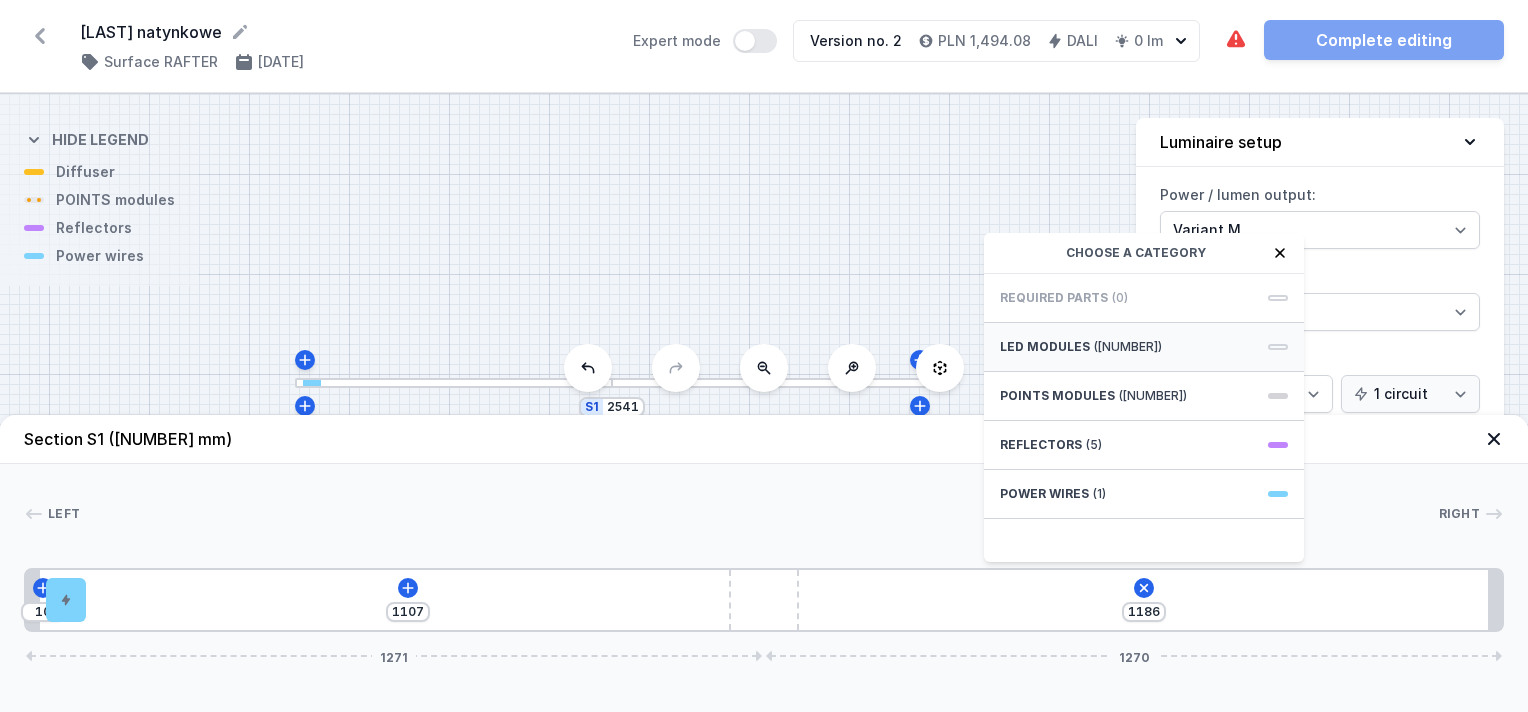 click on "LED modules" at bounding box center [1045, 347] 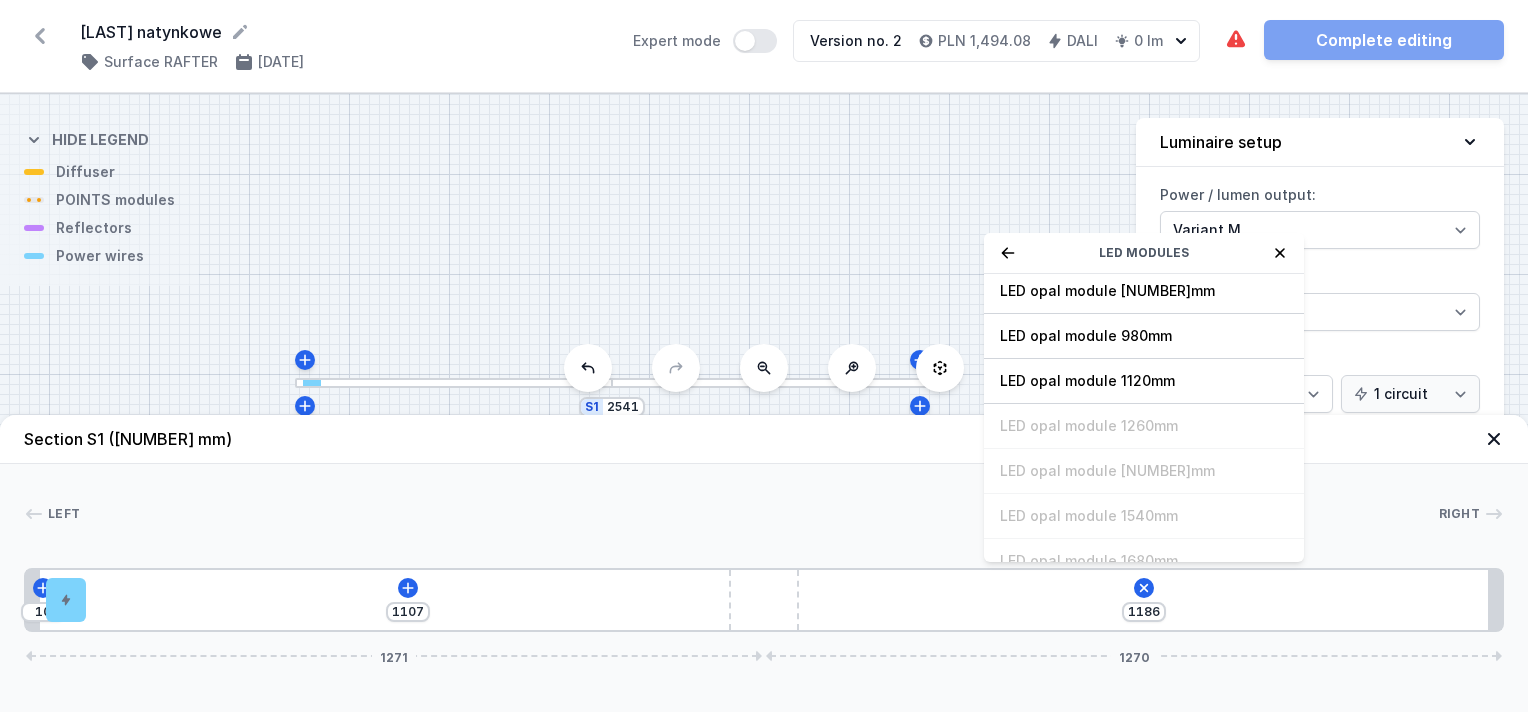 scroll, scrollTop: 249, scrollLeft: 0, axis: vertical 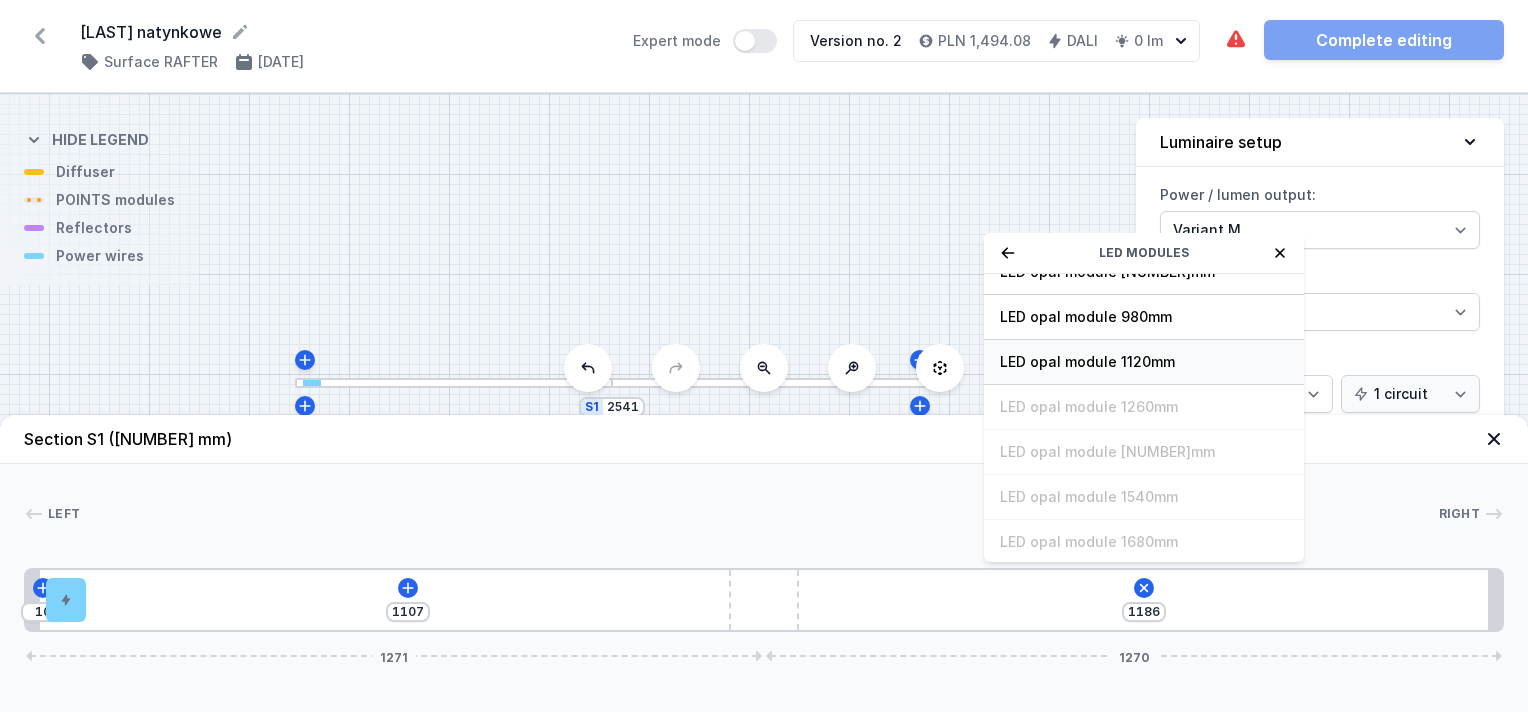 click on "LED opal module 1120mm" at bounding box center (1144, 47) 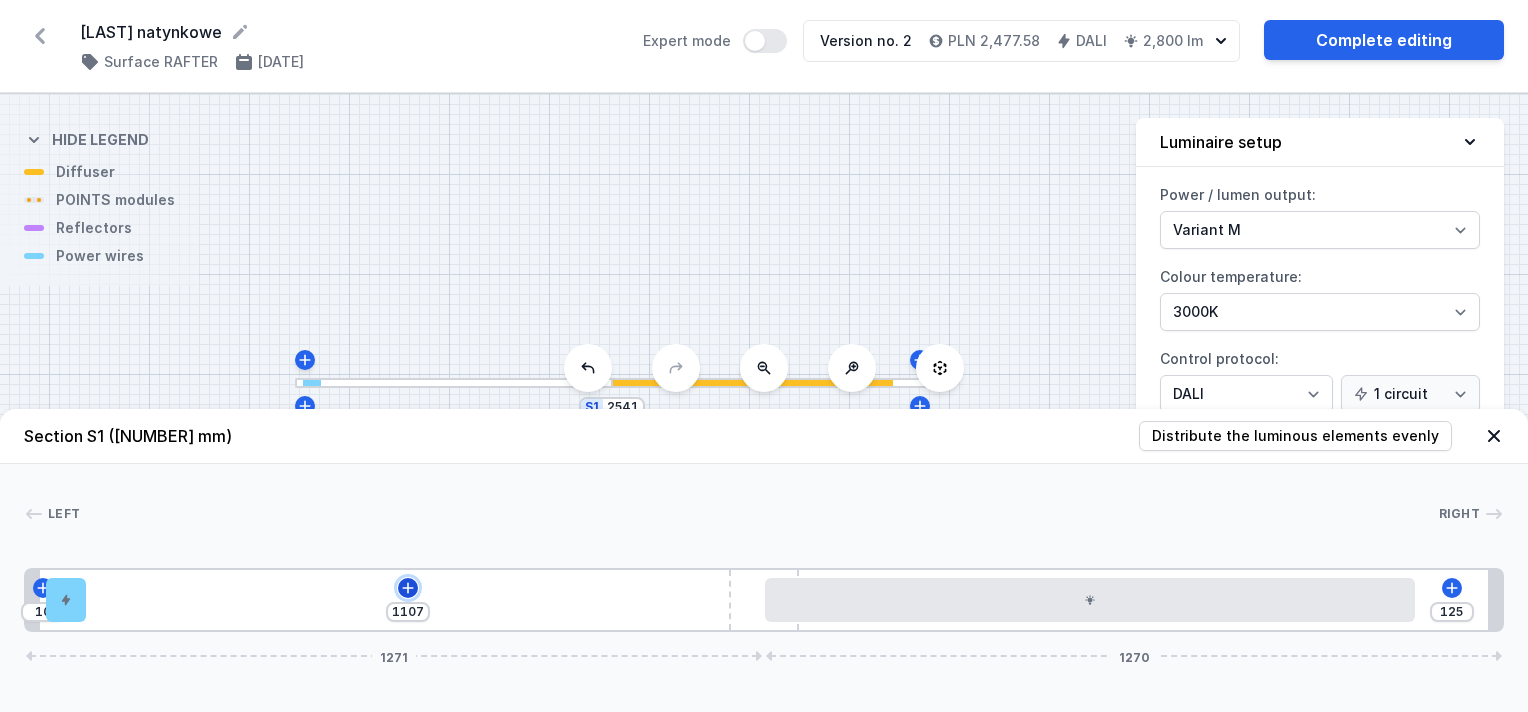 click at bounding box center (43, 588) 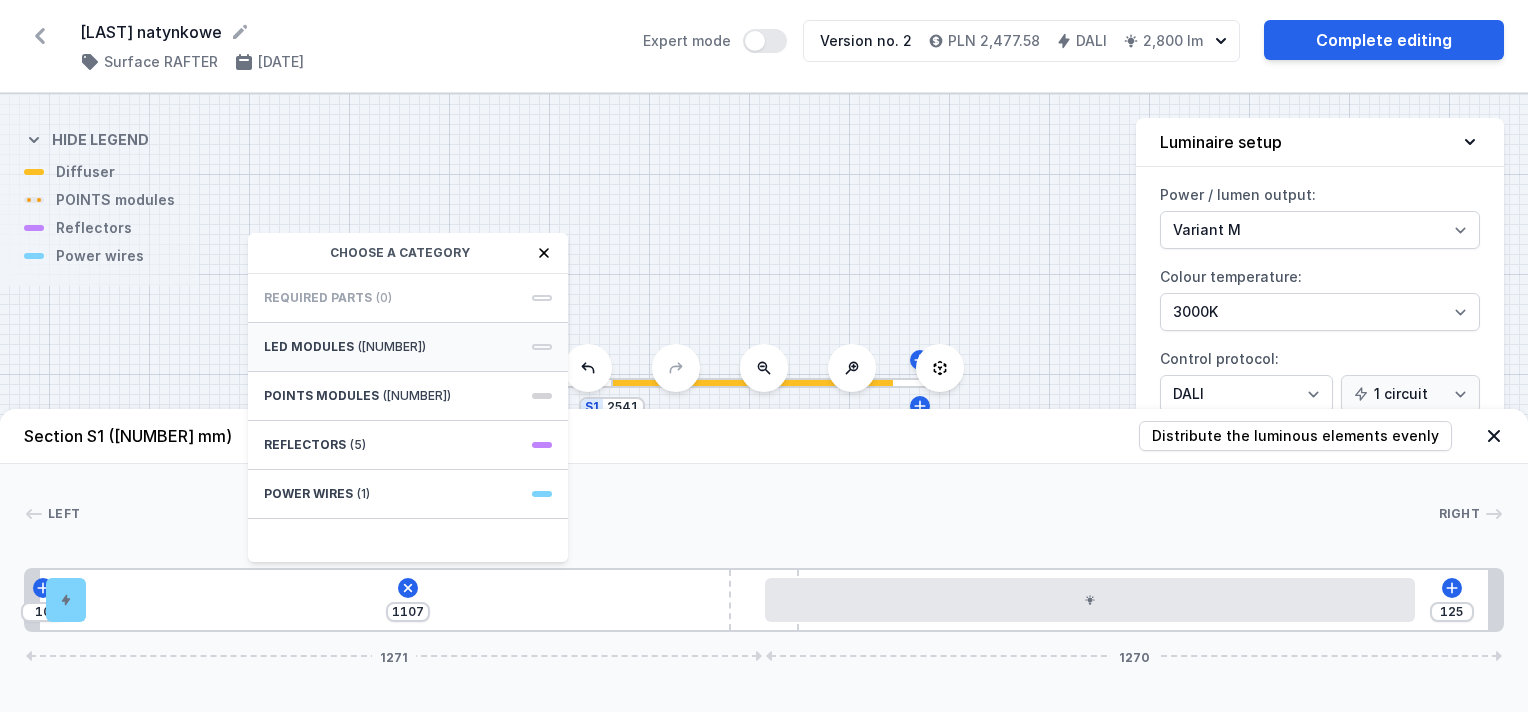 click on "LED modules (8)" at bounding box center [408, 347] 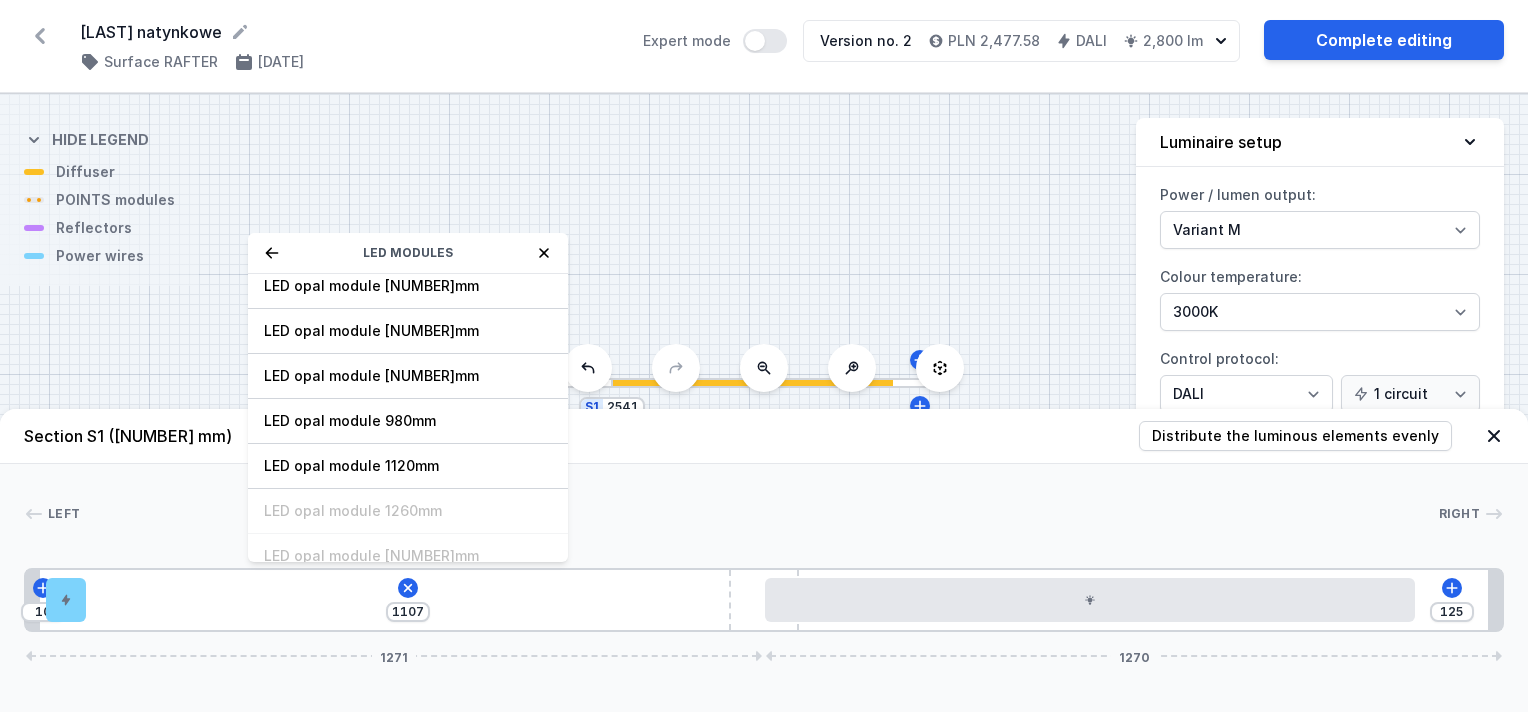 scroll, scrollTop: 249, scrollLeft: 0, axis: vertical 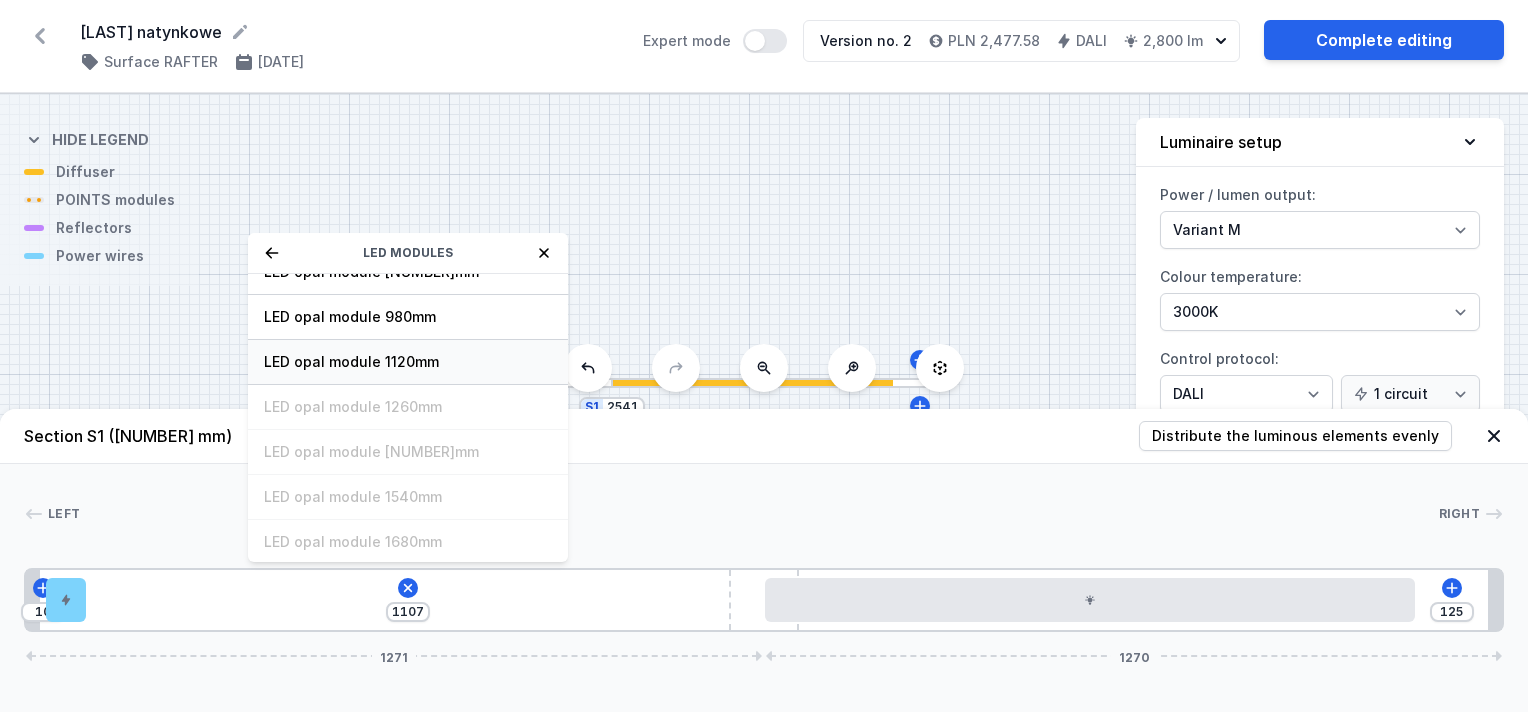 click on "LED opal module 1120mm" at bounding box center [408, 47] 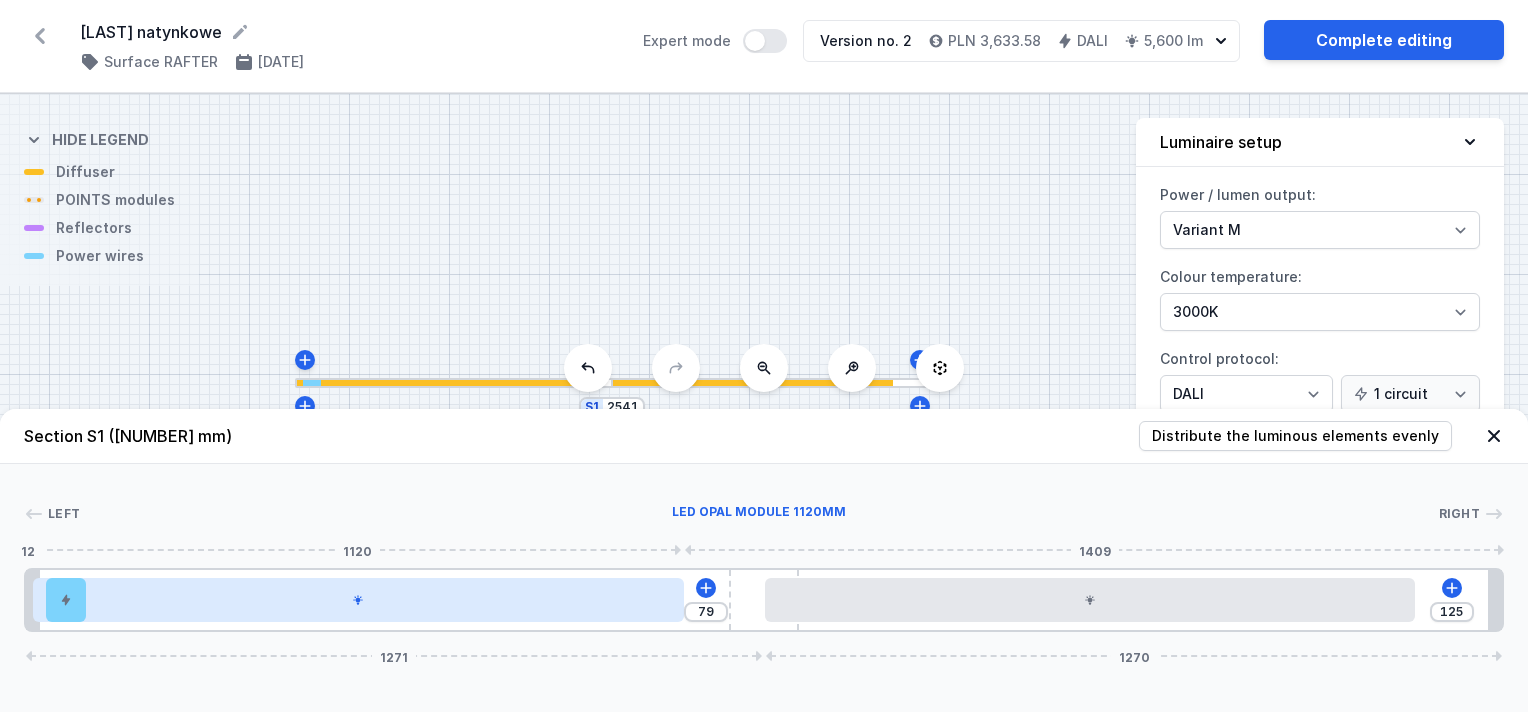 drag, startPoint x: 545, startPoint y: 600, endPoint x: 500, endPoint y: 594, distance: 45.39824 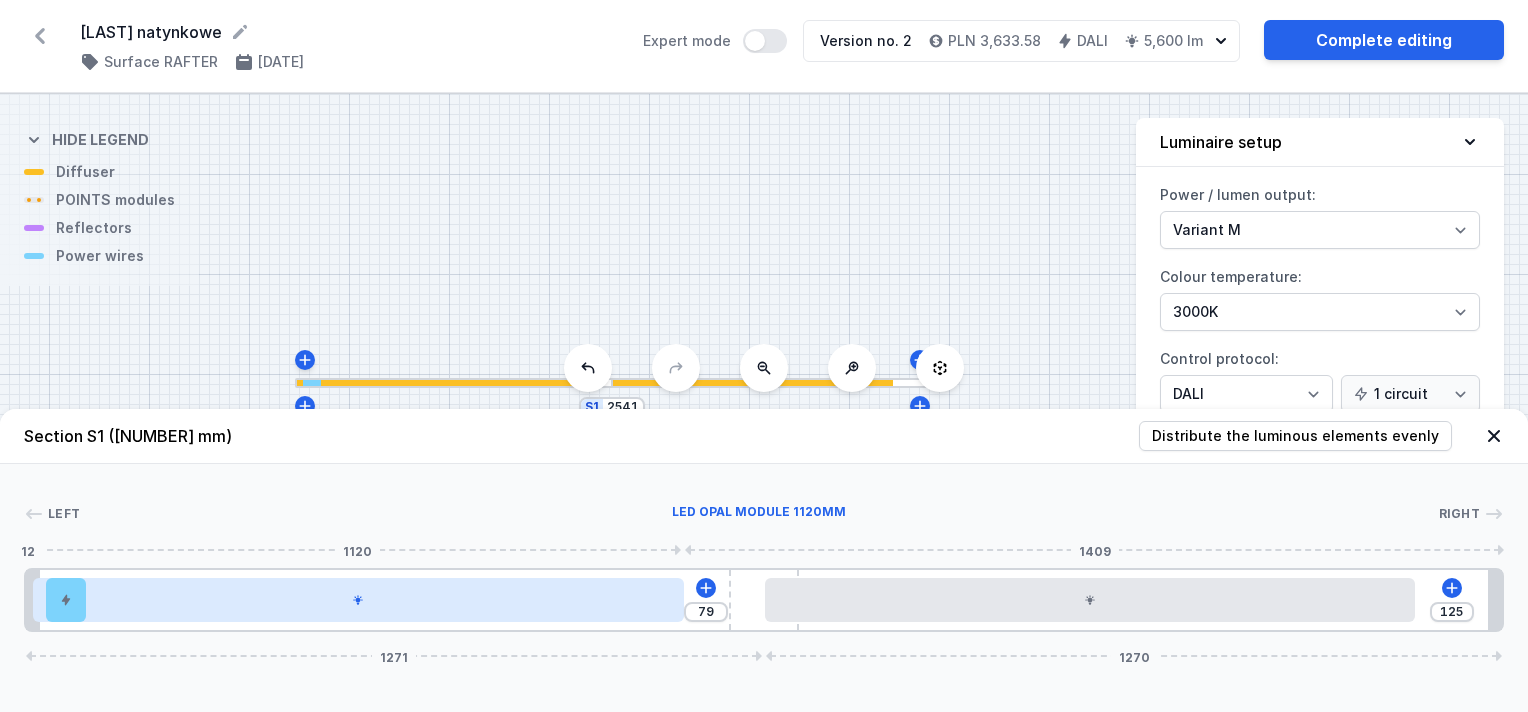 click at bounding box center (358, 600) 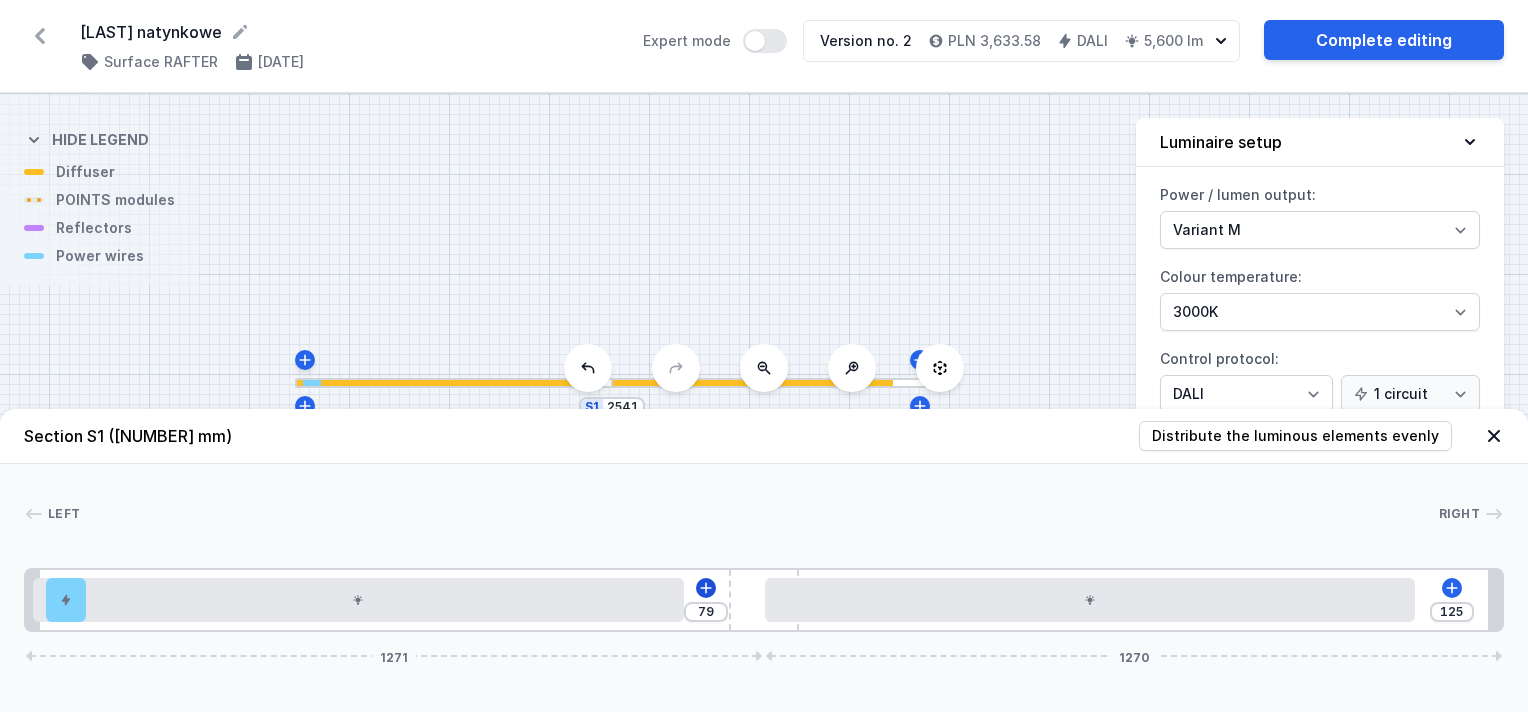 drag, startPoint x: 844, startPoint y: 600, endPoint x: 709, endPoint y: 597, distance: 135.03333 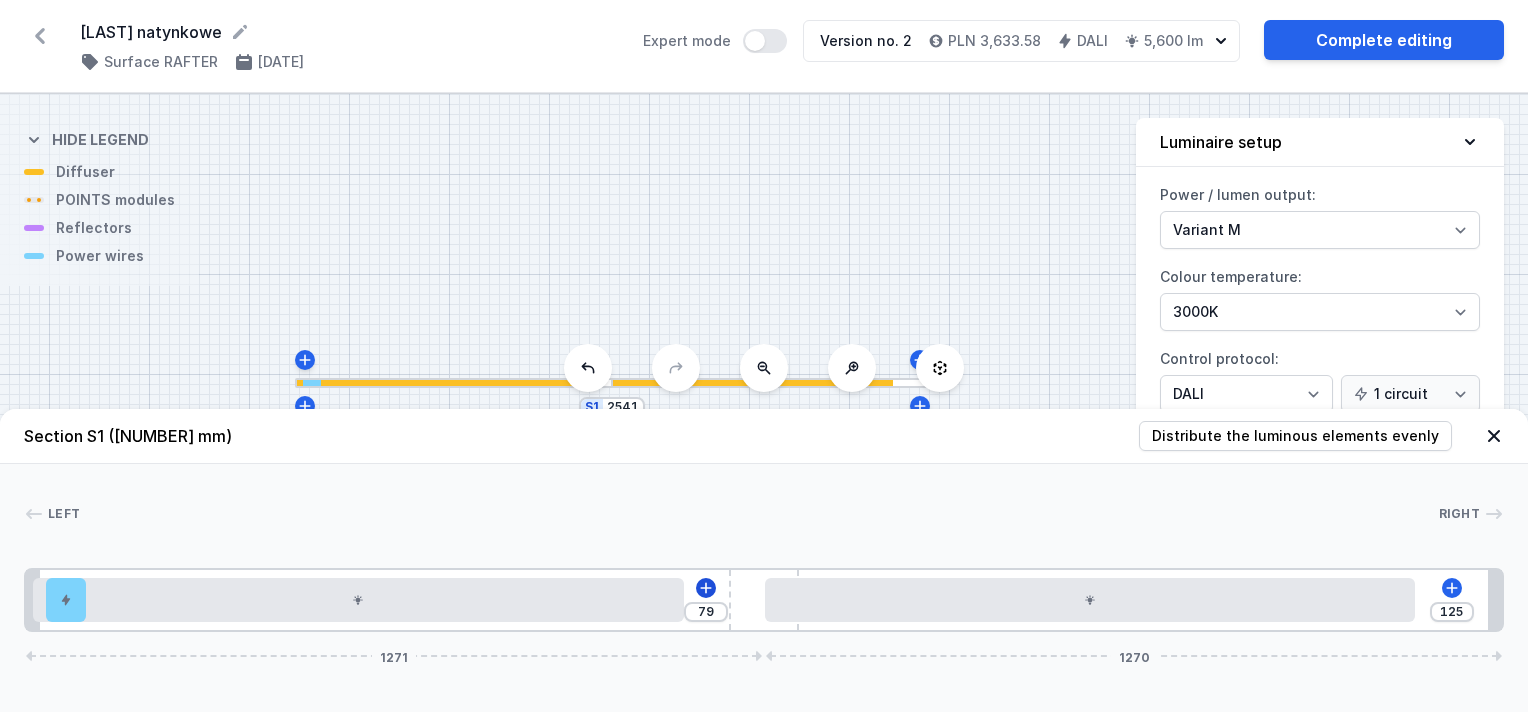 click on "[NUMBER] [NUMBER] [NUMBER] [NUMBER]" at bounding box center (764, 600) 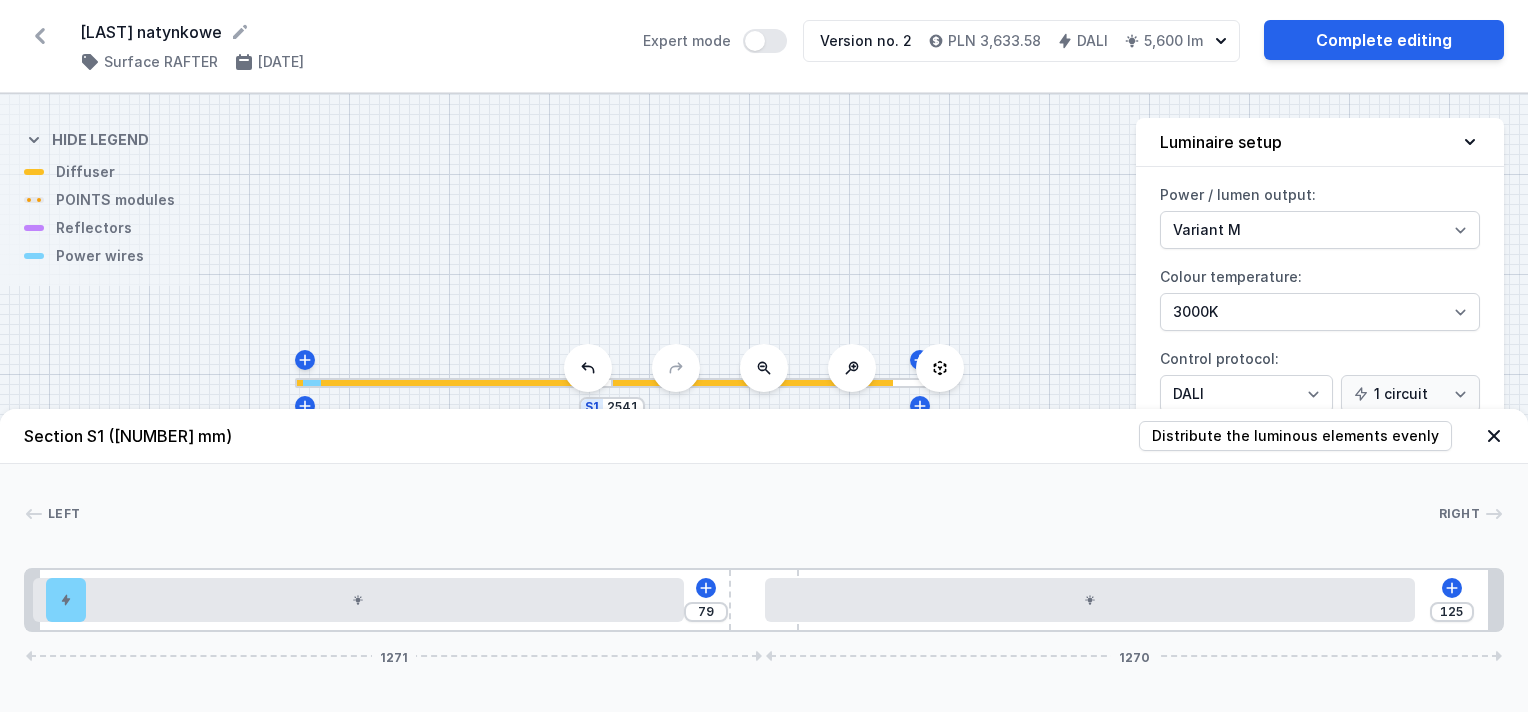 drag, startPoint x: 832, startPoint y: 597, endPoint x: 687, endPoint y: 589, distance: 145.22052 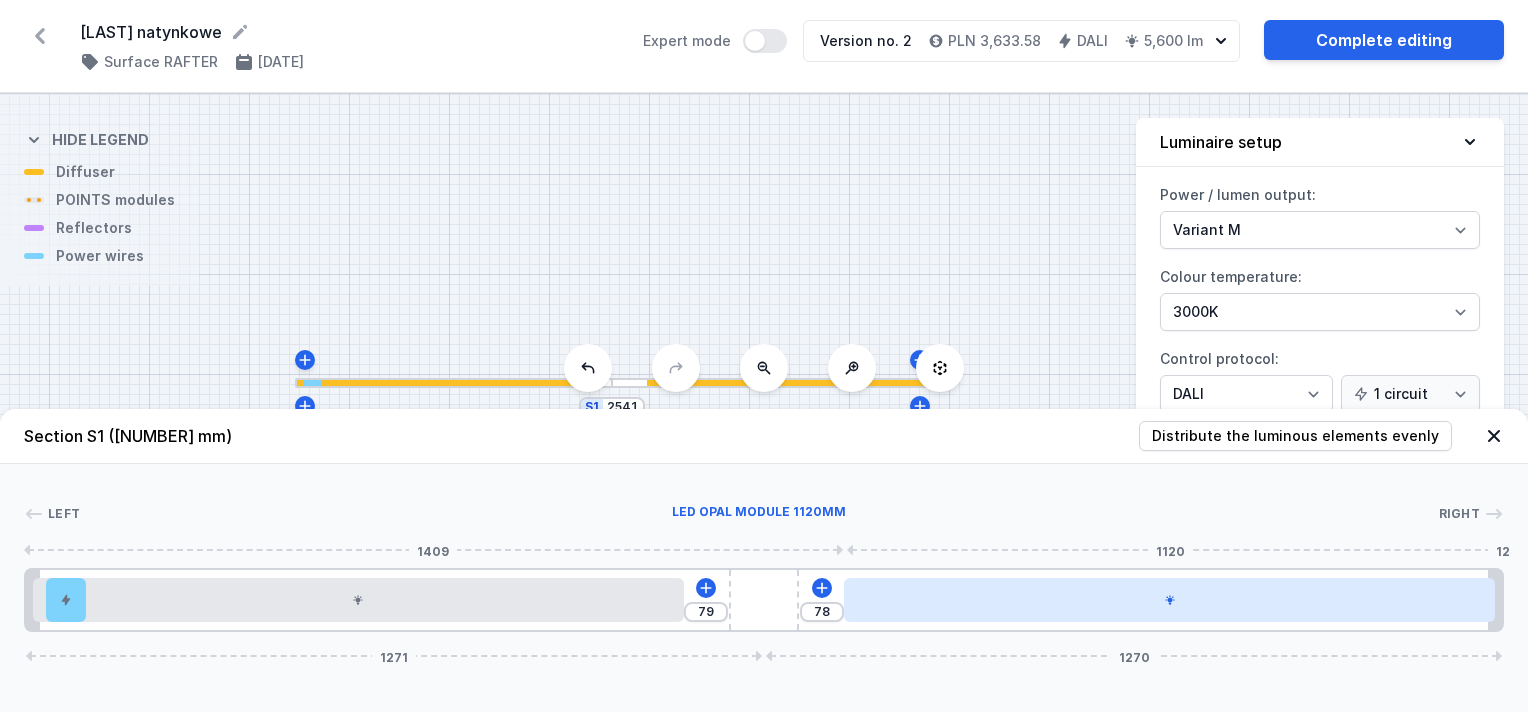 drag, startPoint x: 828, startPoint y: 588, endPoint x: 985, endPoint y: 596, distance: 157.20369 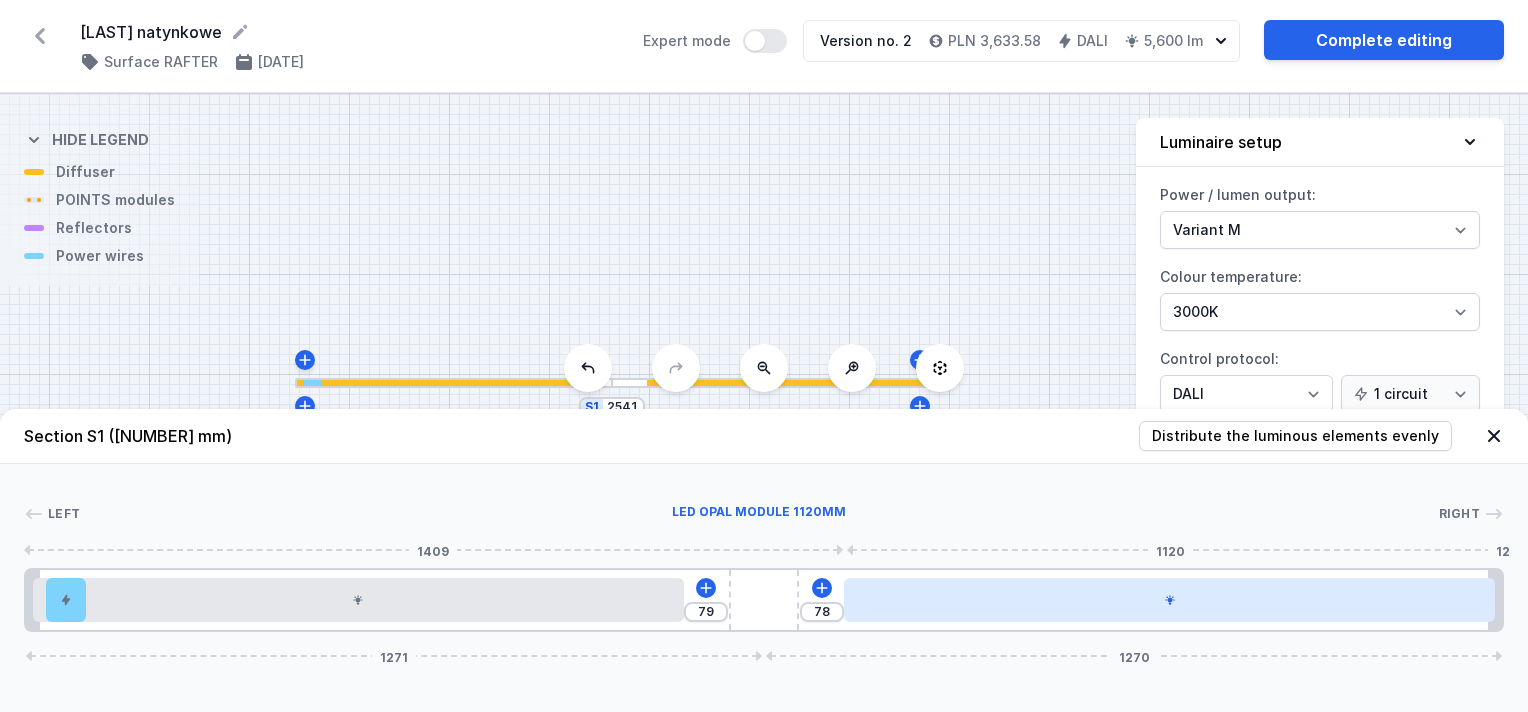 click at bounding box center [1169, 600] 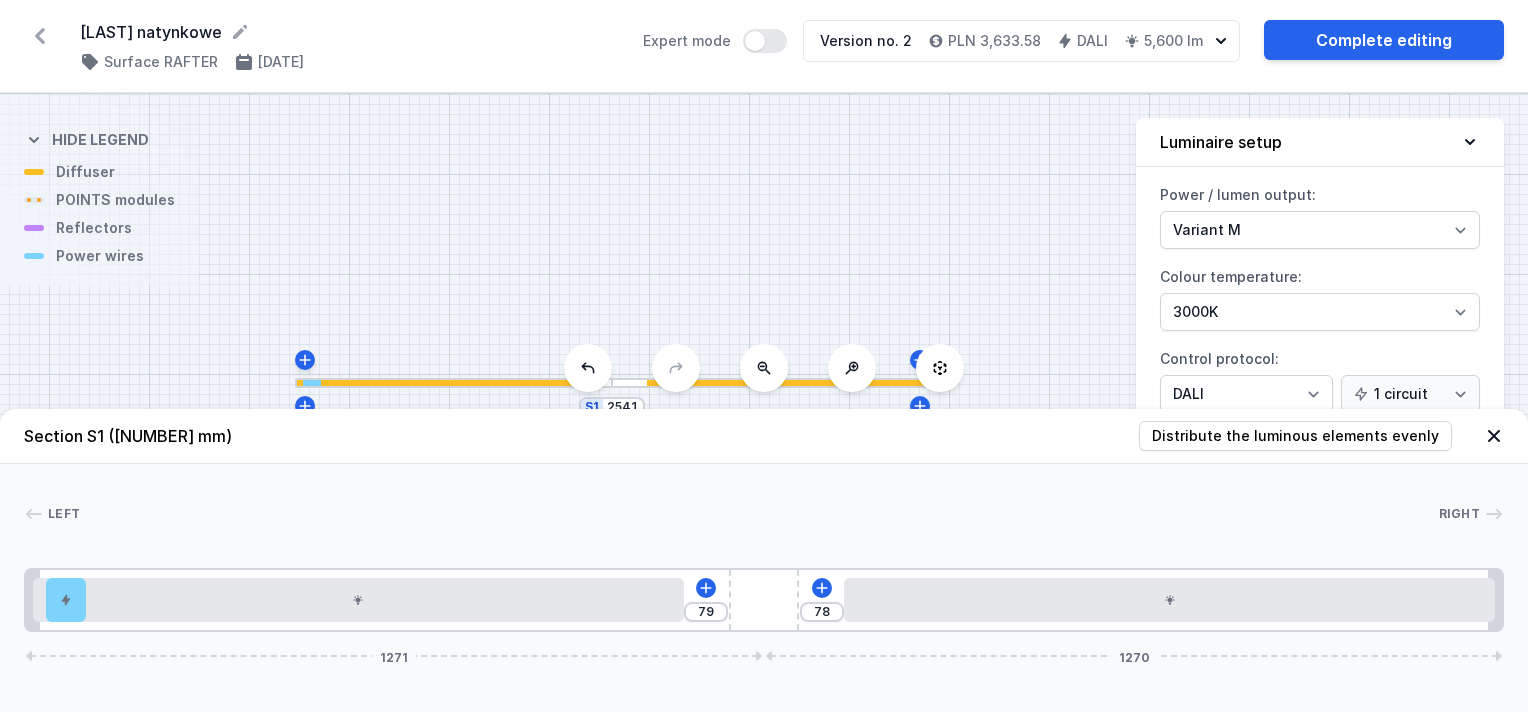 click on "79 78 1271 1270" at bounding box center (764, 600) 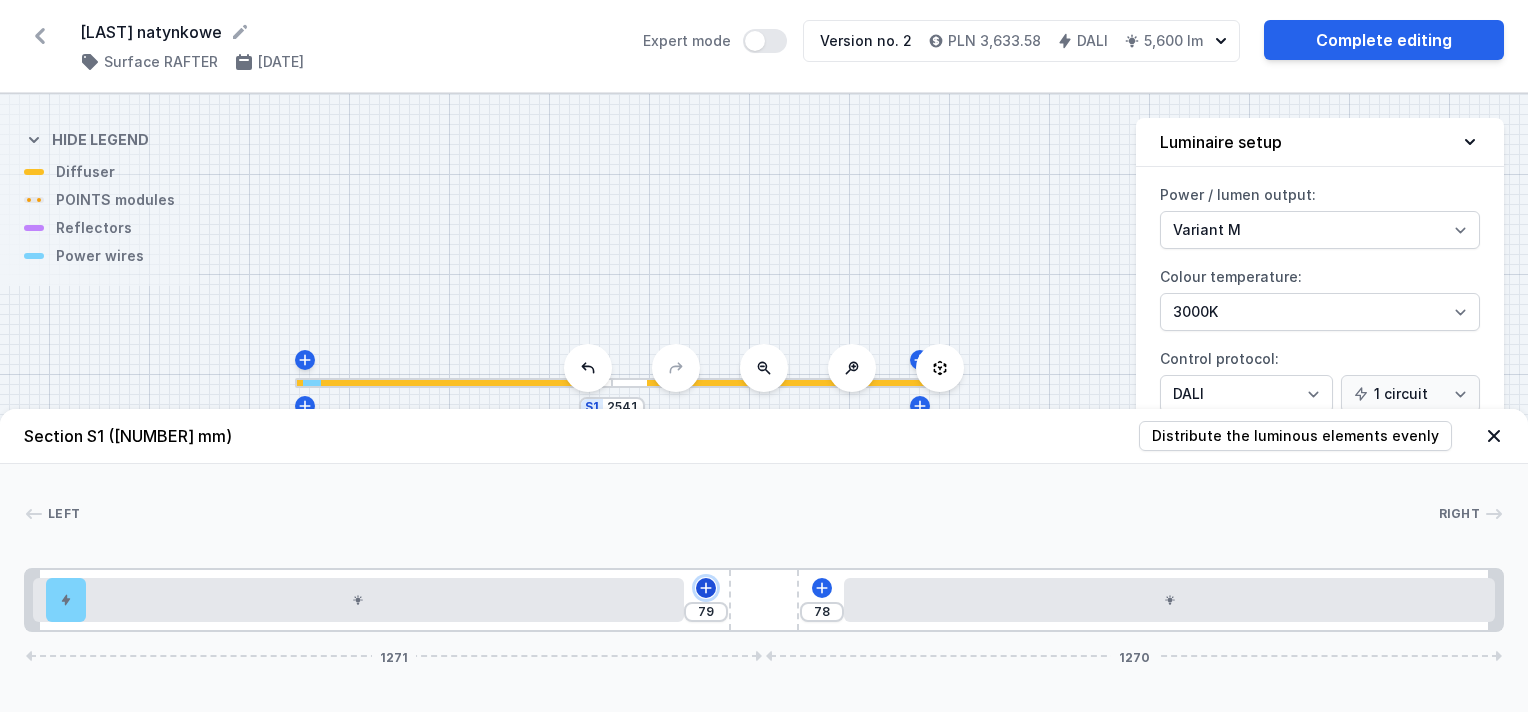 click at bounding box center [706, 588] 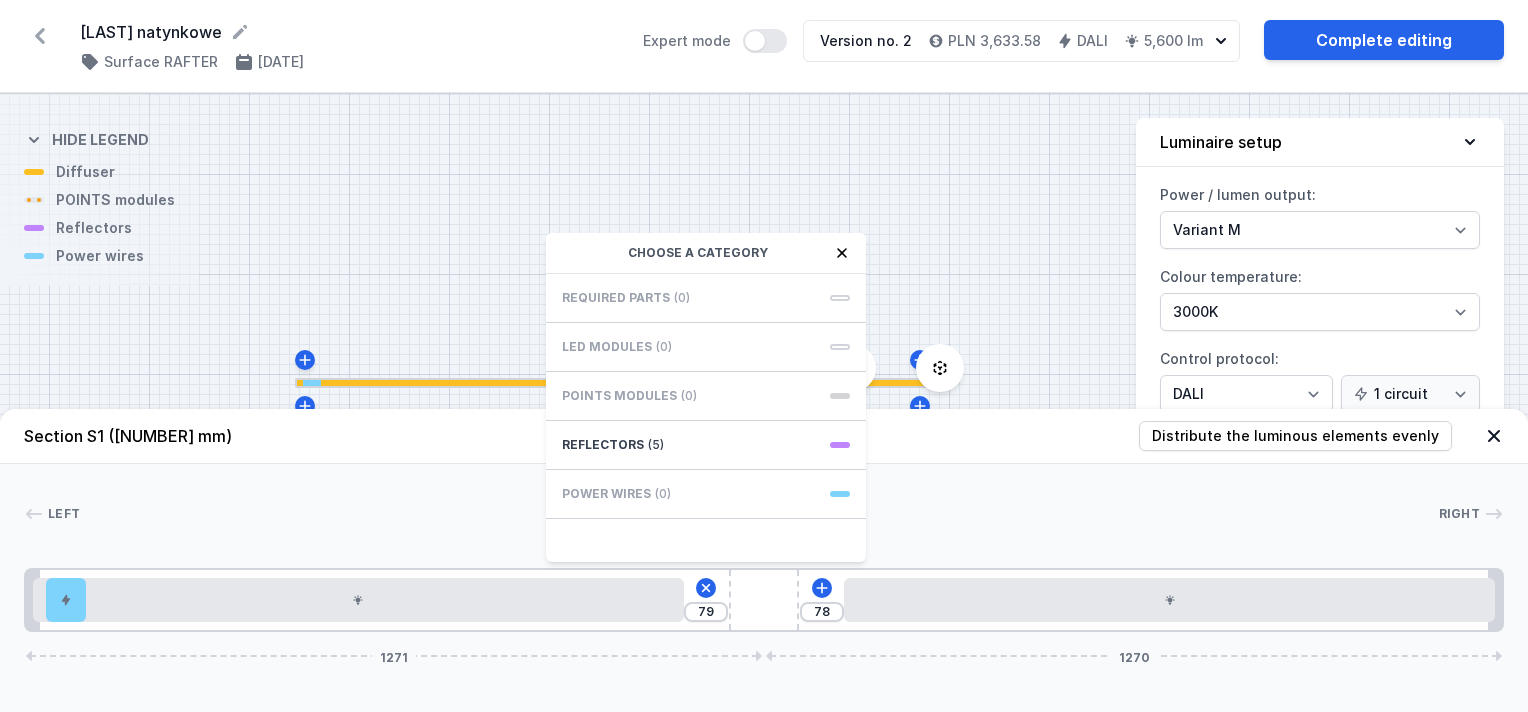 click on "79 Choose a category Required parts (0) LED modules (0) POINTS modules (0) Reflectors (5) Power wires (0) 78 1271 1270" at bounding box center (764, 600) 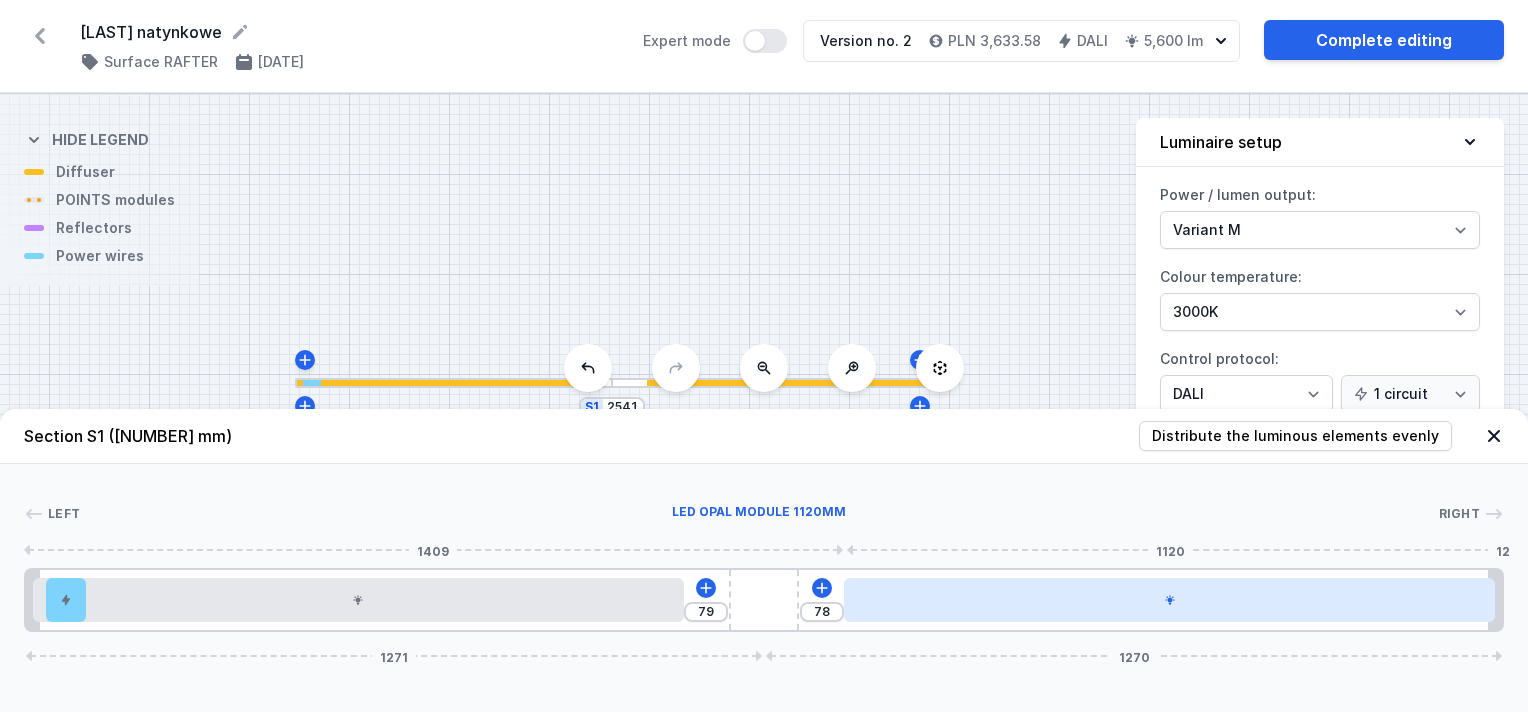 click at bounding box center (1169, 600) 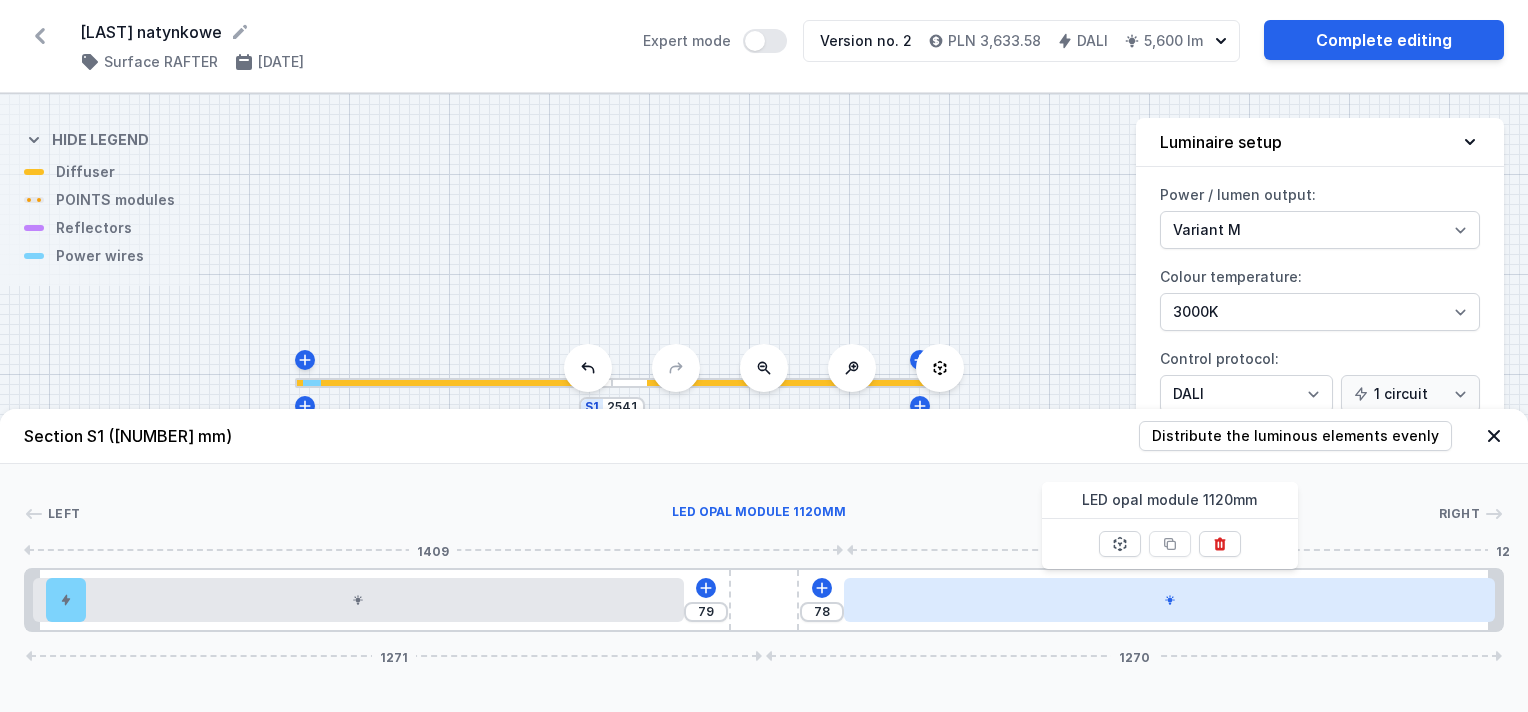 click at bounding box center [358, 600] 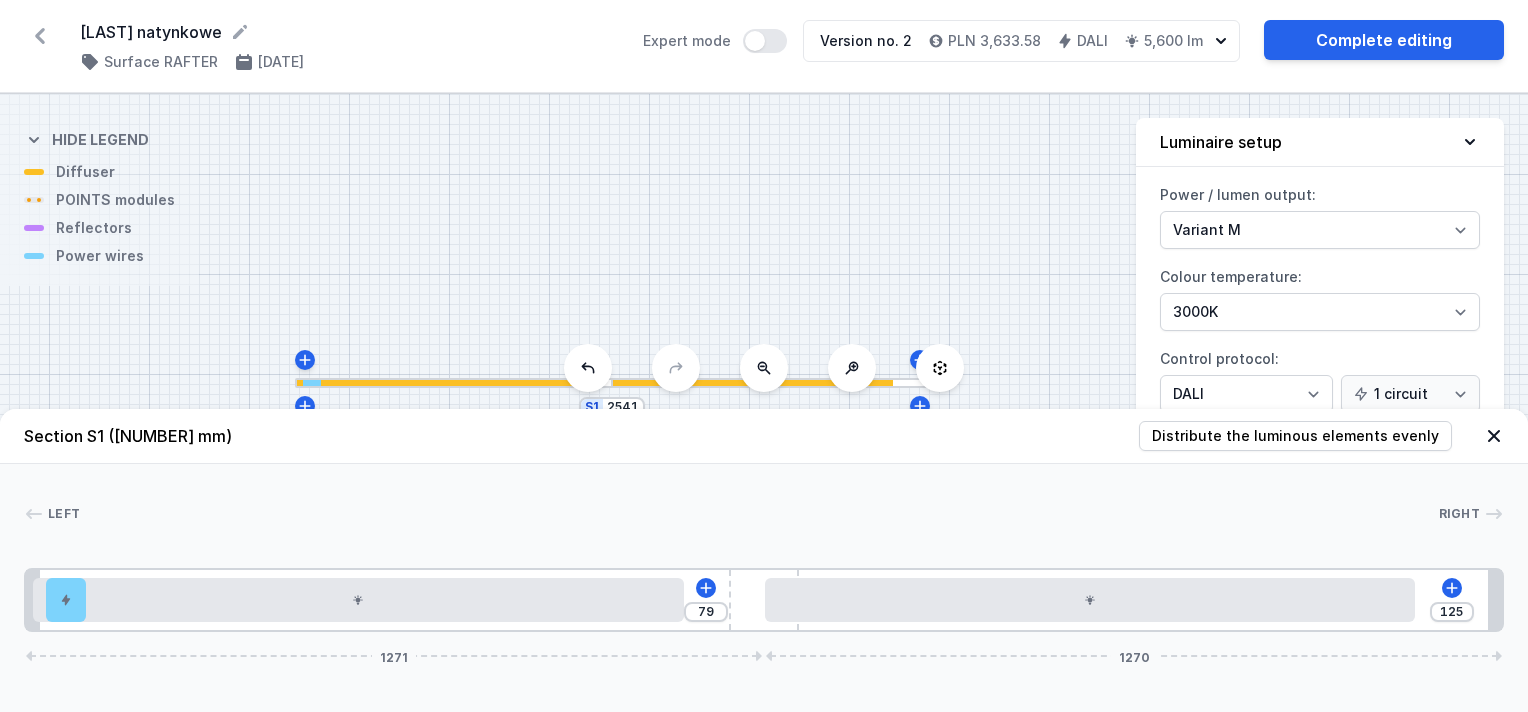 drag, startPoint x: 784, startPoint y: 616, endPoint x: 672, endPoint y: 623, distance: 112.21854 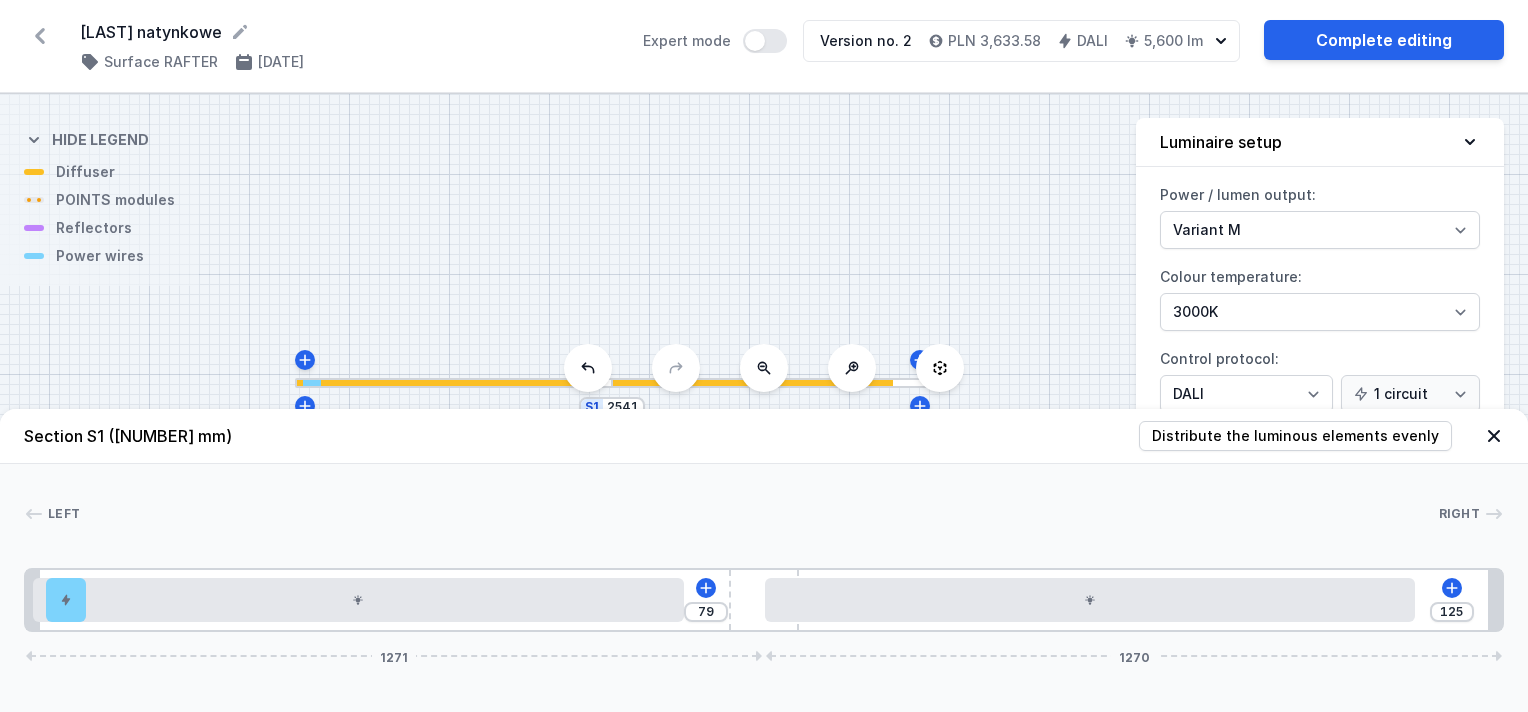 click on "[NUMBER] [NUMBER] [NUMBER] [NUMBER]" at bounding box center [764, 600] 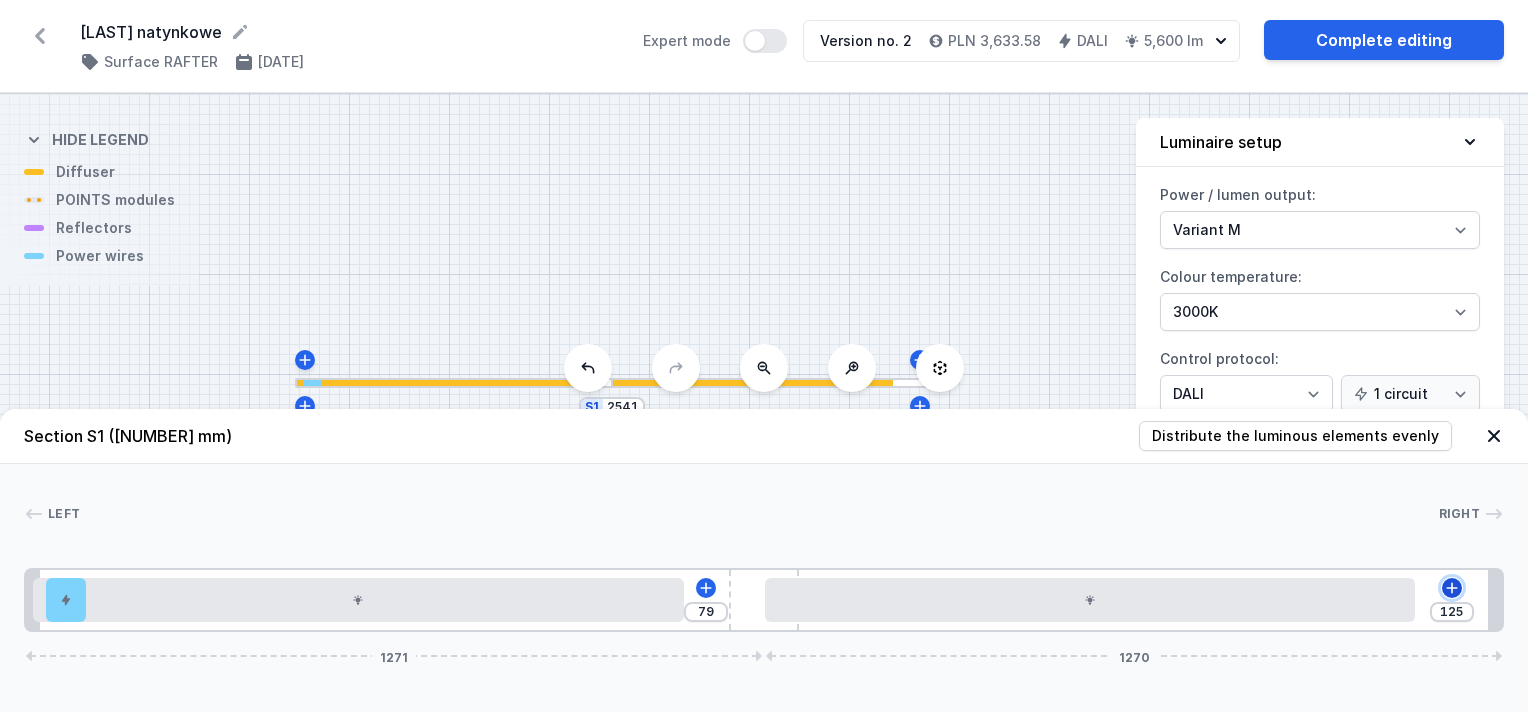 click at bounding box center [706, 588] 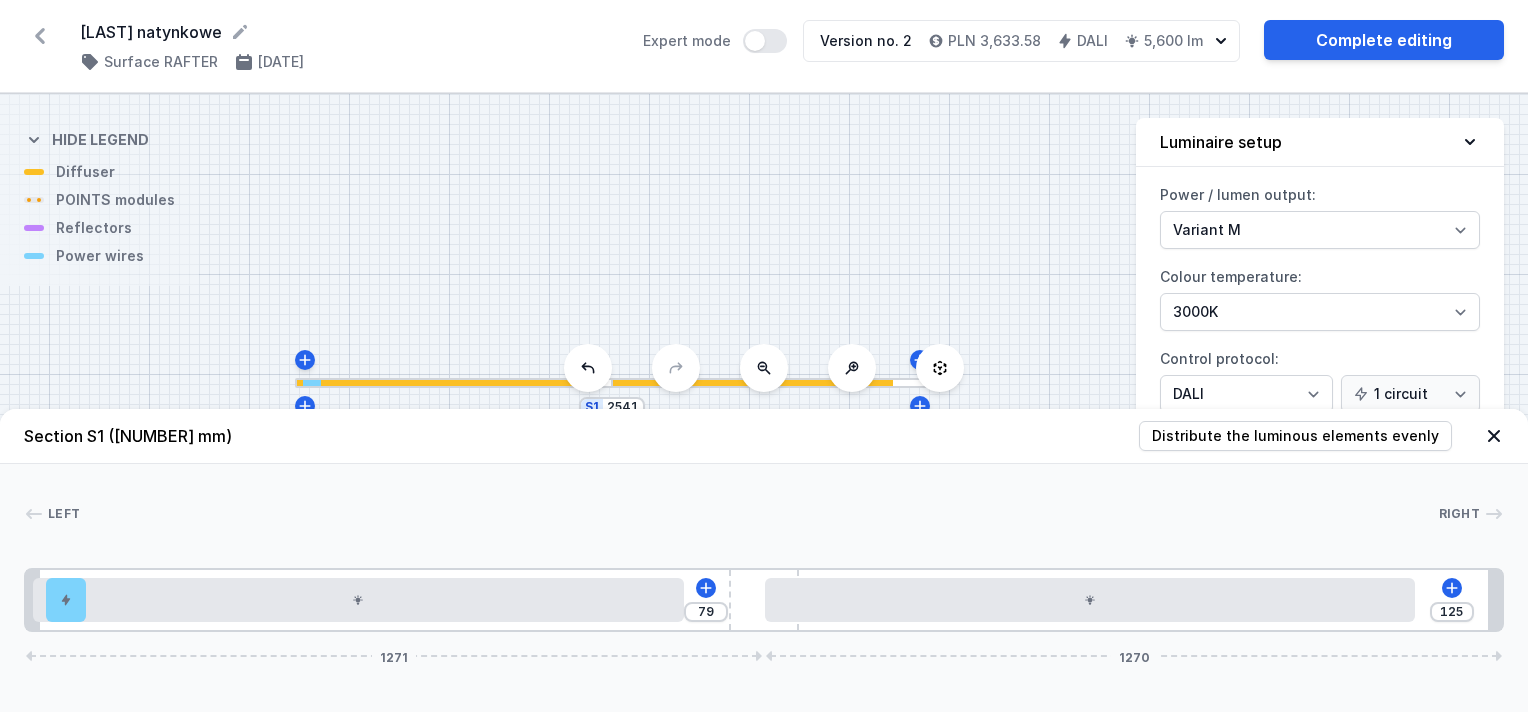 click on "Left Right 1 2 3 4 3 1 79 125 1271 1270 34 70 1120 140 1120 149 24 1187 120 1186 24 2541" at bounding box center (764, 548) 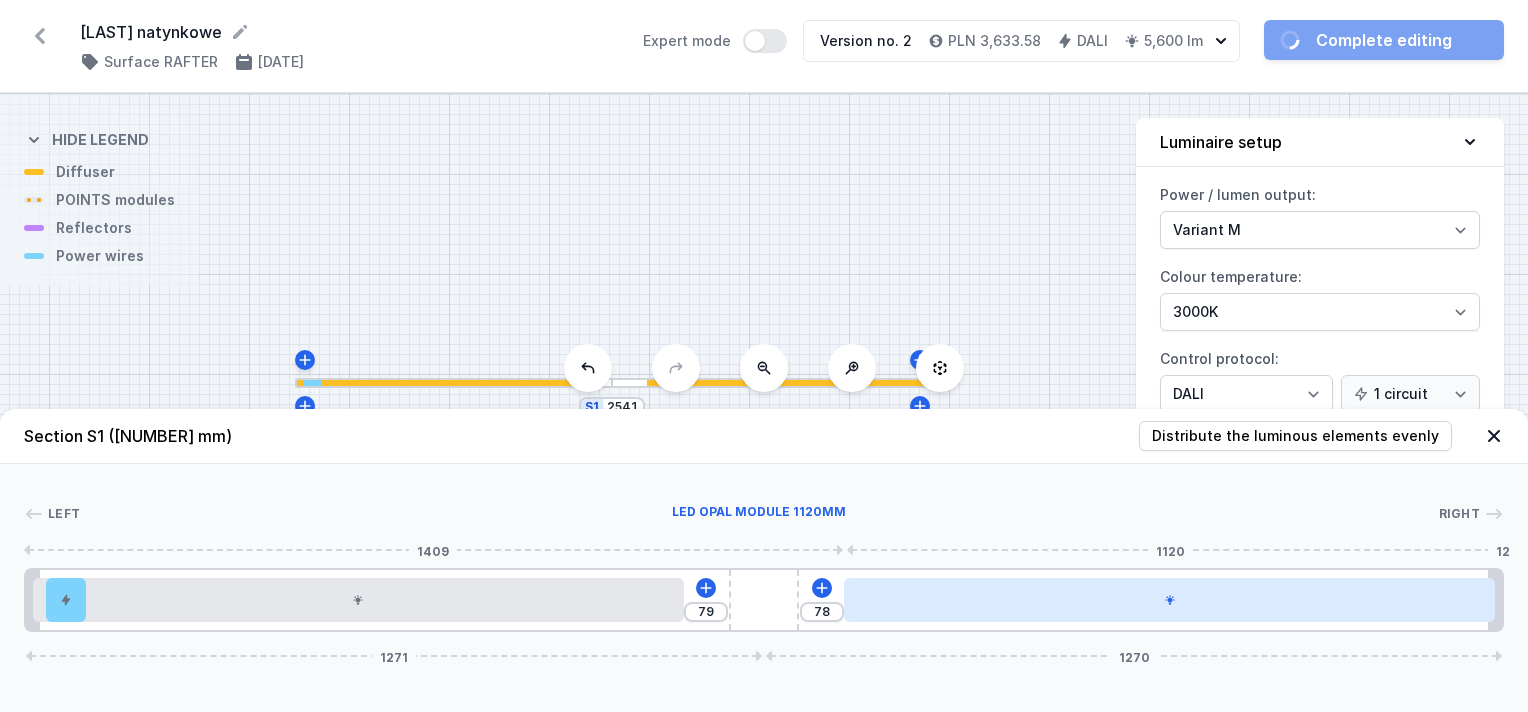 drag, startPoint x: 1070, startPoint y: 612, endPoint x: 1208, endPoint y: 610, distance: 138.0145 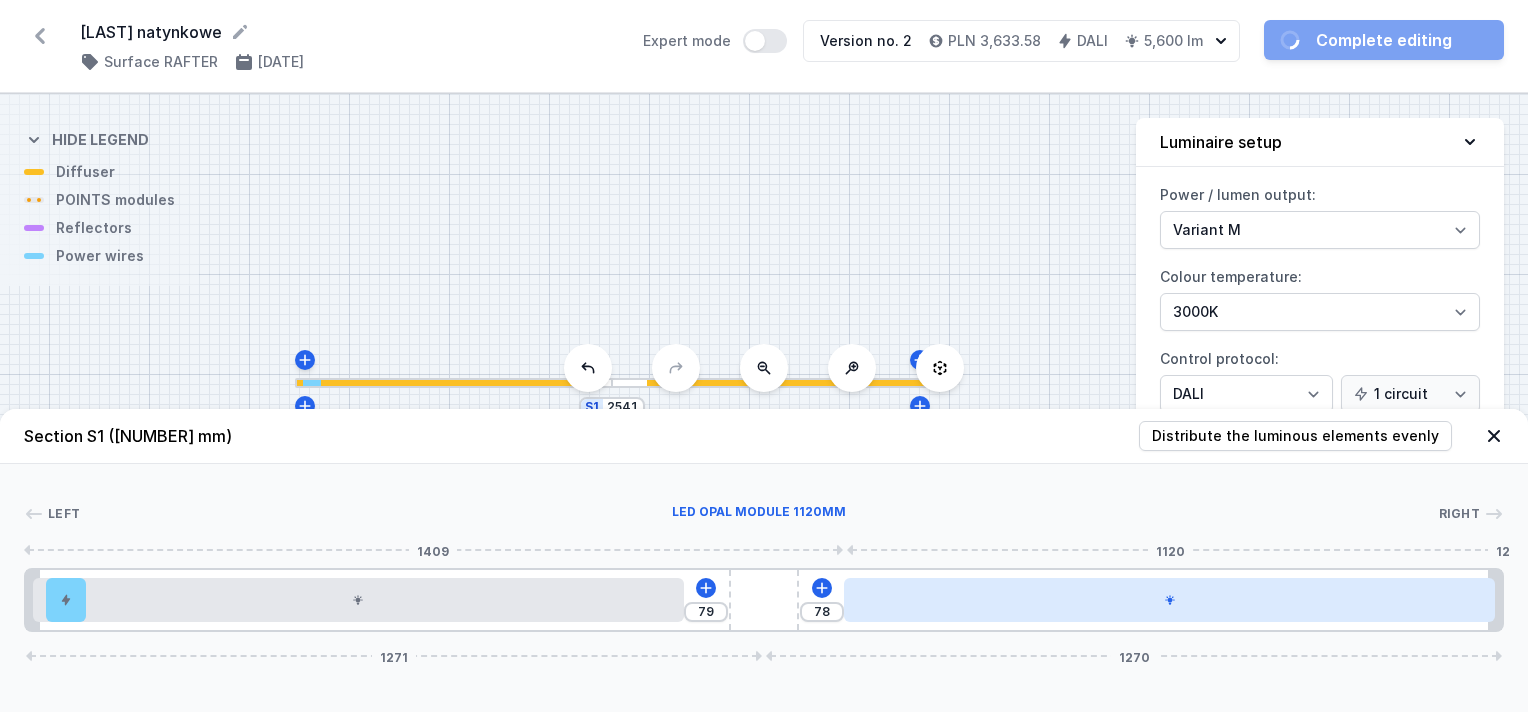 click at bounding box center [1169, 600] 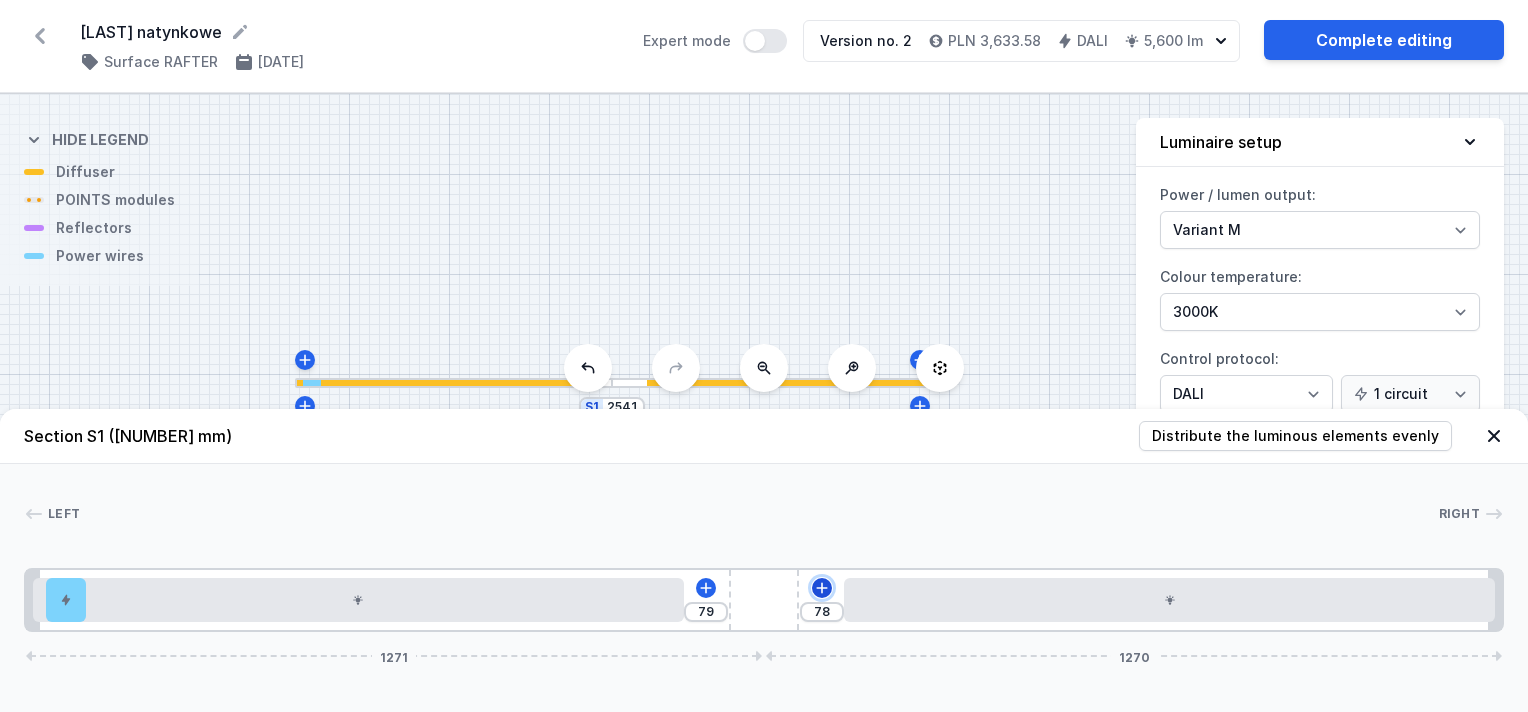 click at bounding box center [706, 587] 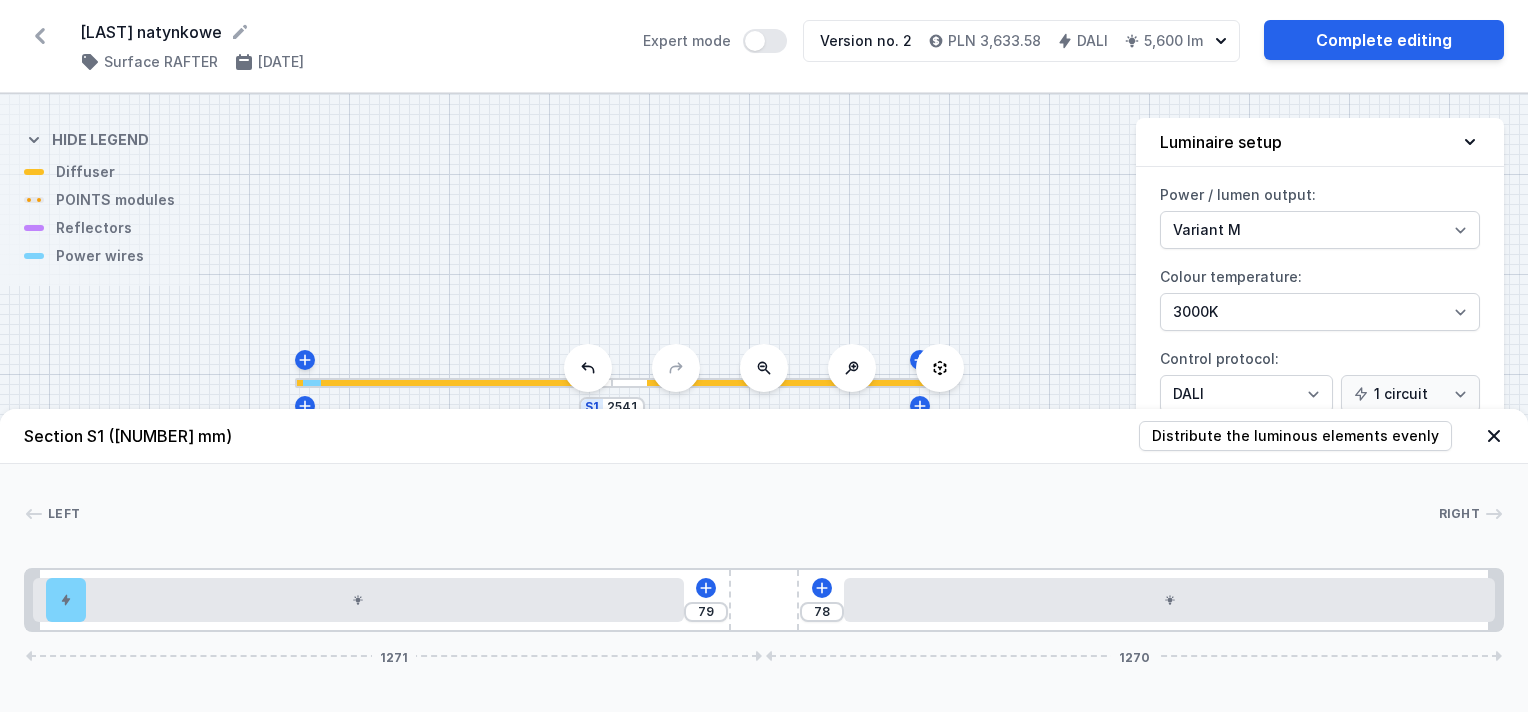 click on "S1 [NUMBER]" at bounding box center [764, 403] 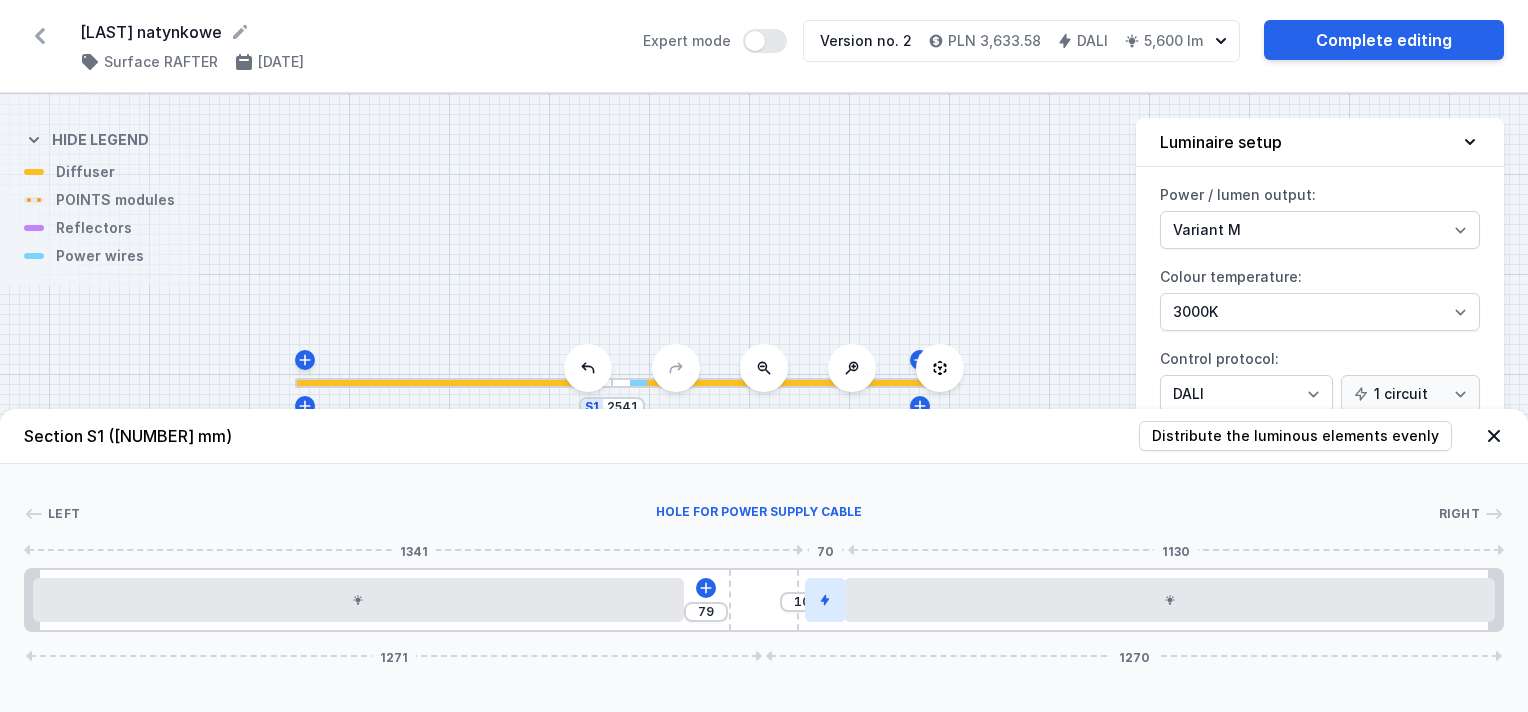 drag, startPoint x: 70, startPoint y: 600, endPoint x: 834, endPoint y: 600, distance: 764 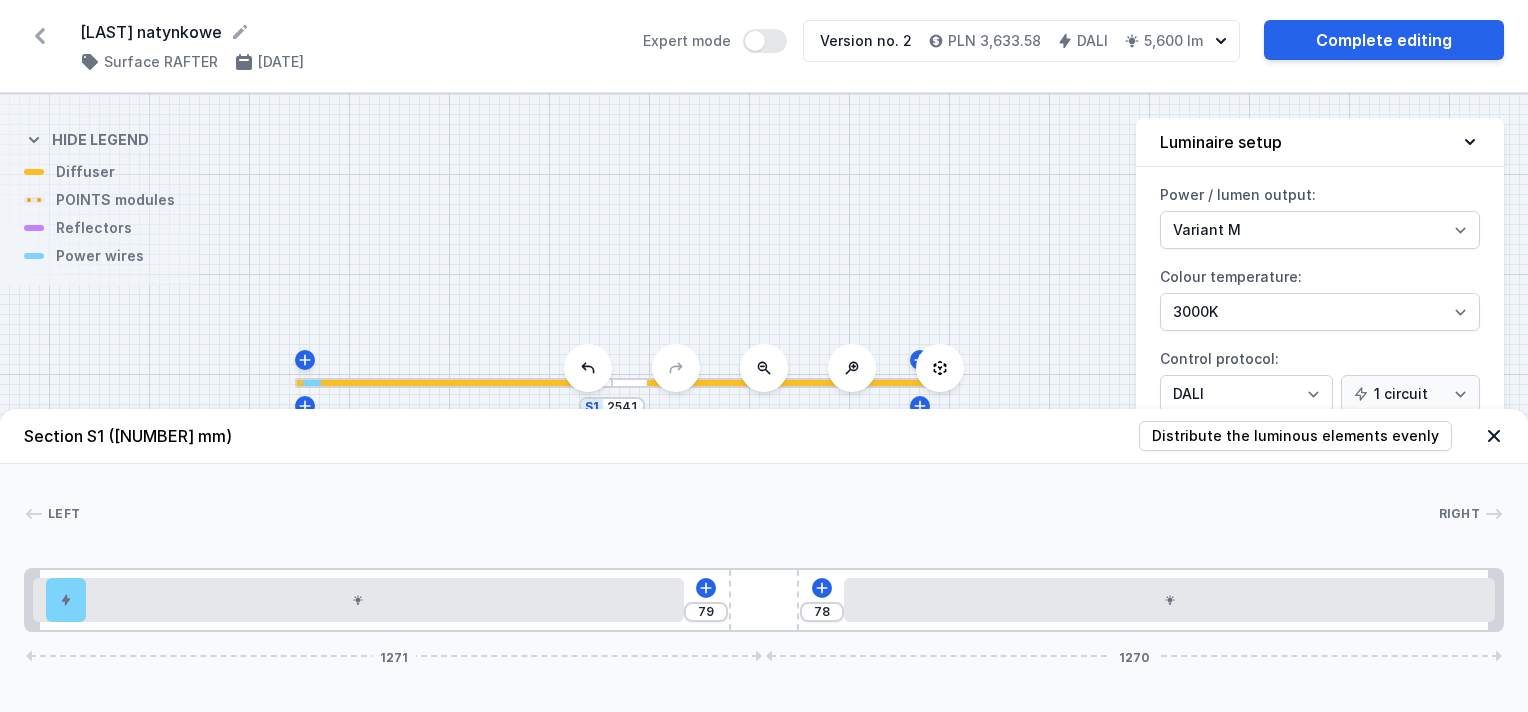 drag, startPoint x: 831, startPoint y: 592, endPoint x: 21, endPoint y: 609, distance: 810.1784 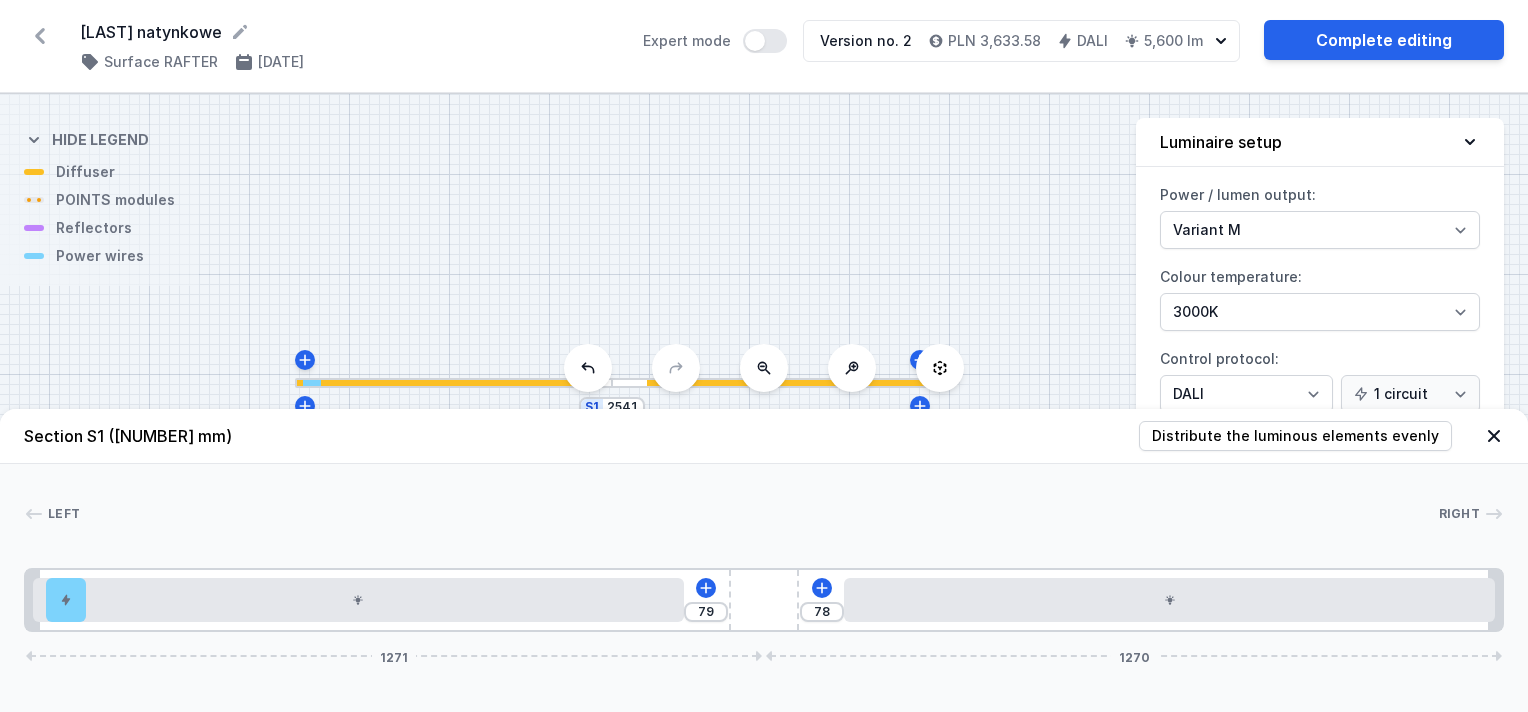 click on "Left Right 1 2 3 4 3 1 [NUMBER] [NUMBER] [NUMBER] [NUMBER] [NUMBER] [NUMBER] [NUMBER] [NUMBER] [NUMBER] [NUMBER] [NUMBER] [NUMBER] [NUMBER] [NUMBER] [NUMBER]" at bounding box center [764, 548] 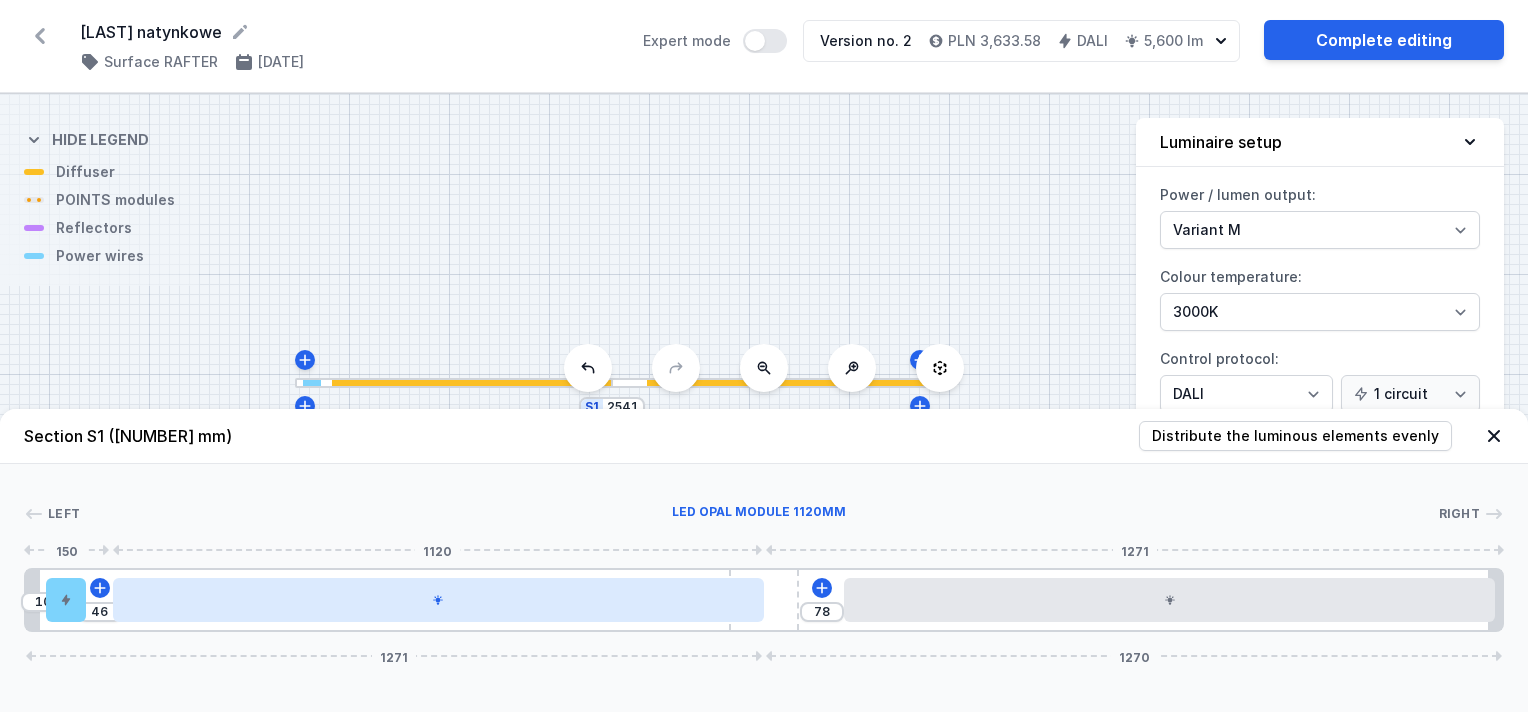 drag, startPoint x: 291, startPoint y: 608, endPoint x: 471, endPoint y: 606, distance: 180.01111 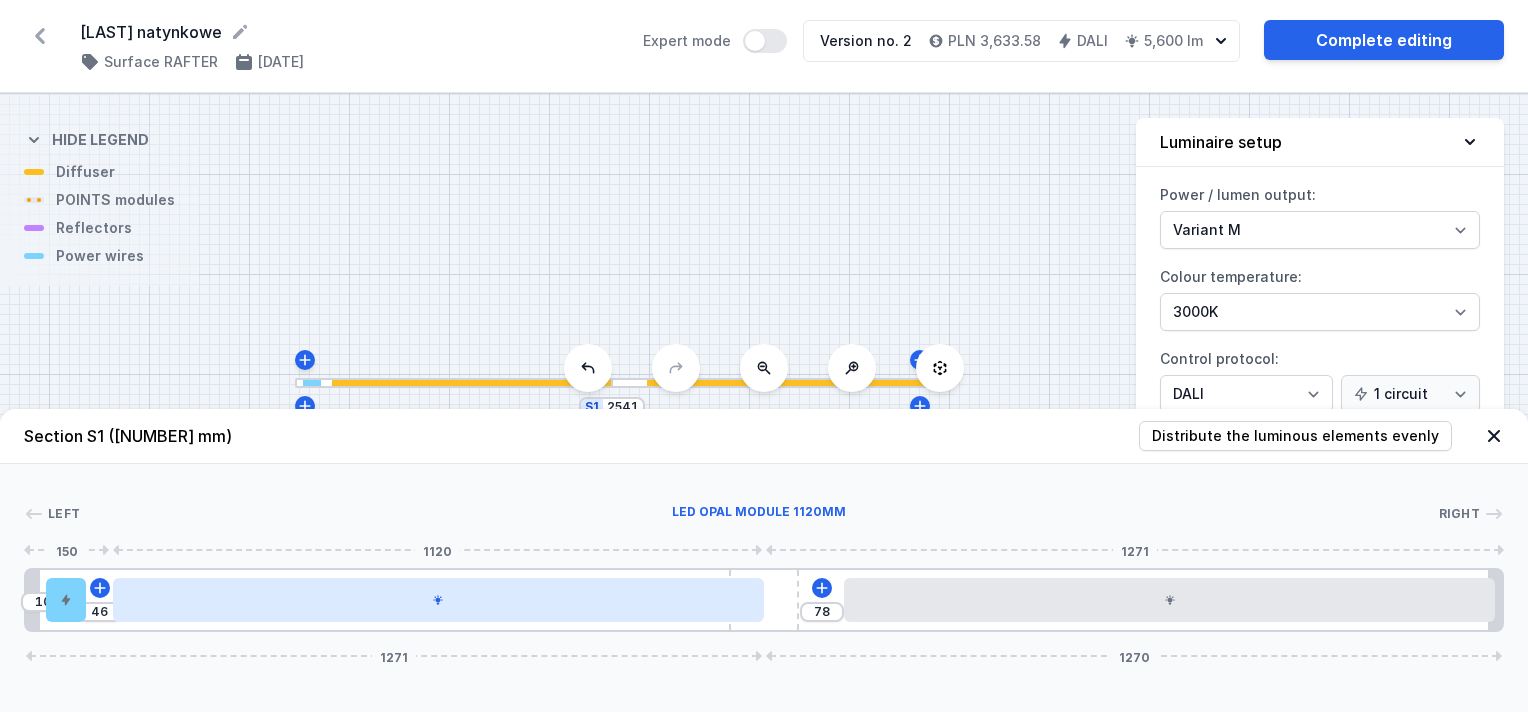 click at bounding box center [438, 600] 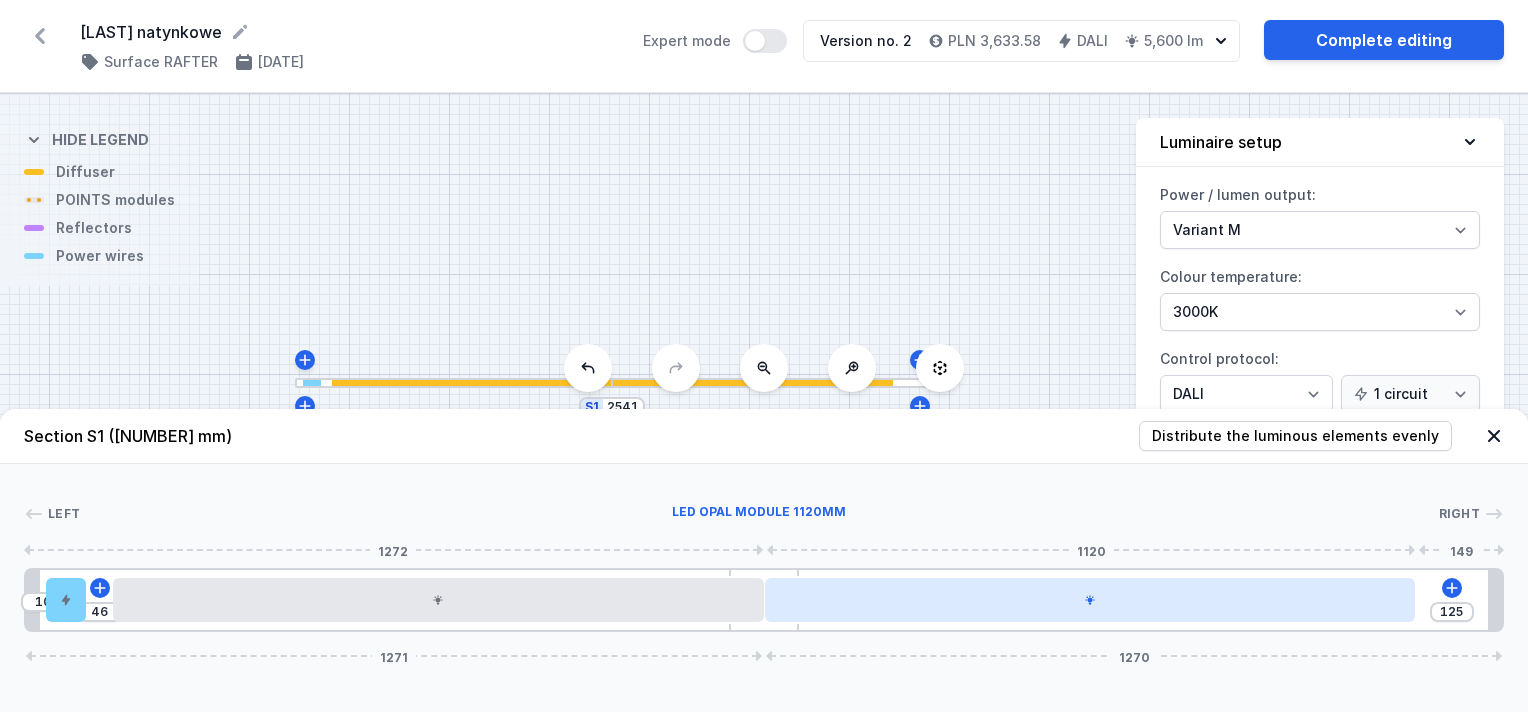 drag, startPoint x: 989, startPoint y: 606, endPoint x: 865, endPoint y: 604, distance: 124.01613 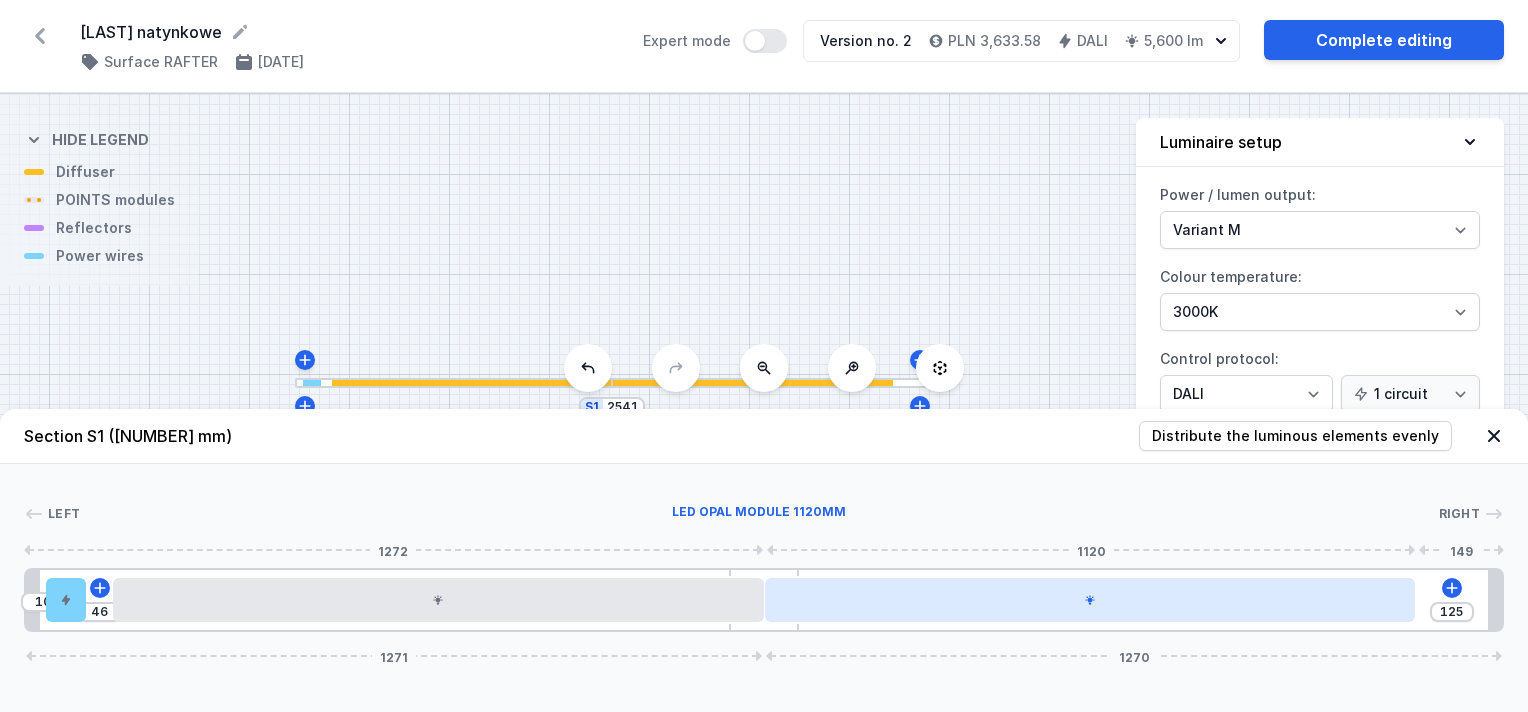 click at bounding box center (1090, 600) 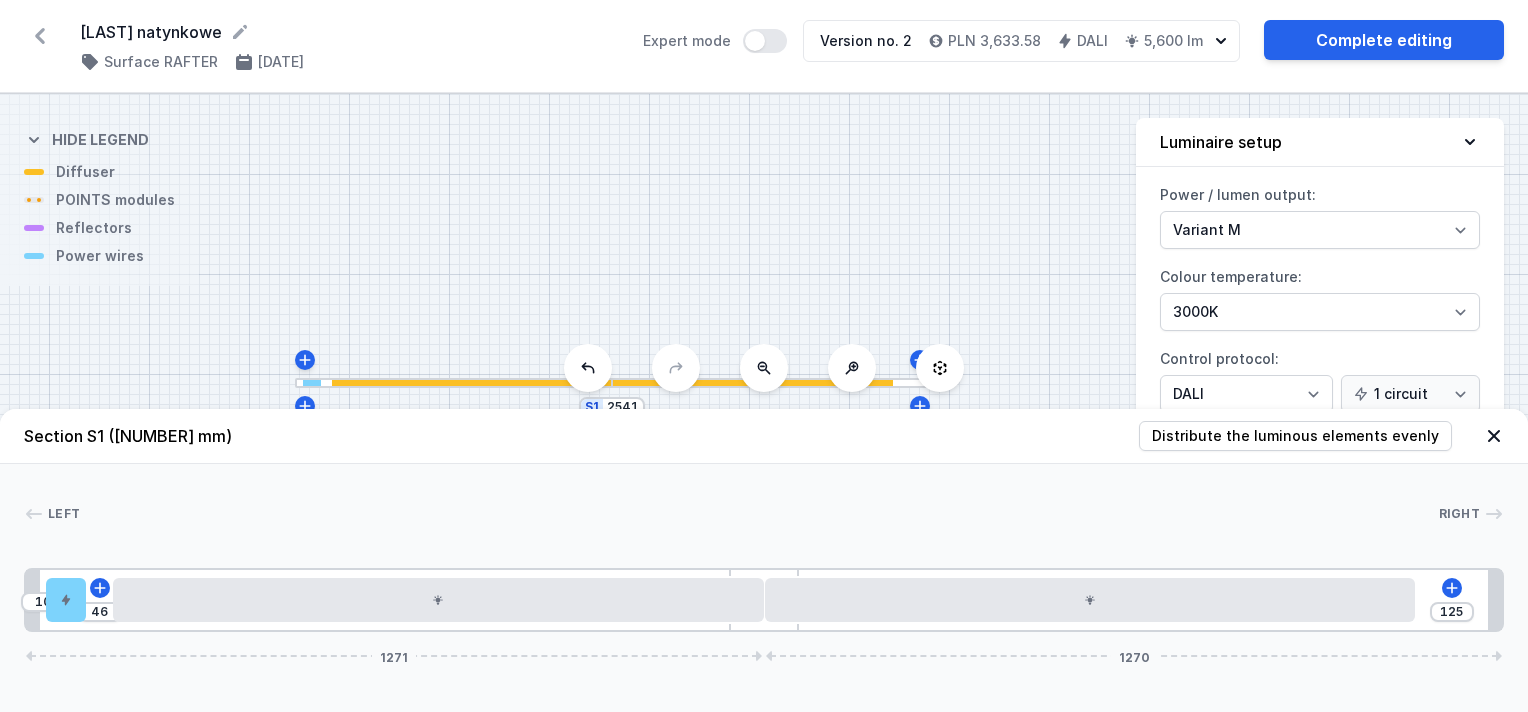 click on "S1 [NUMBER]" at bounding box center (764, 403) 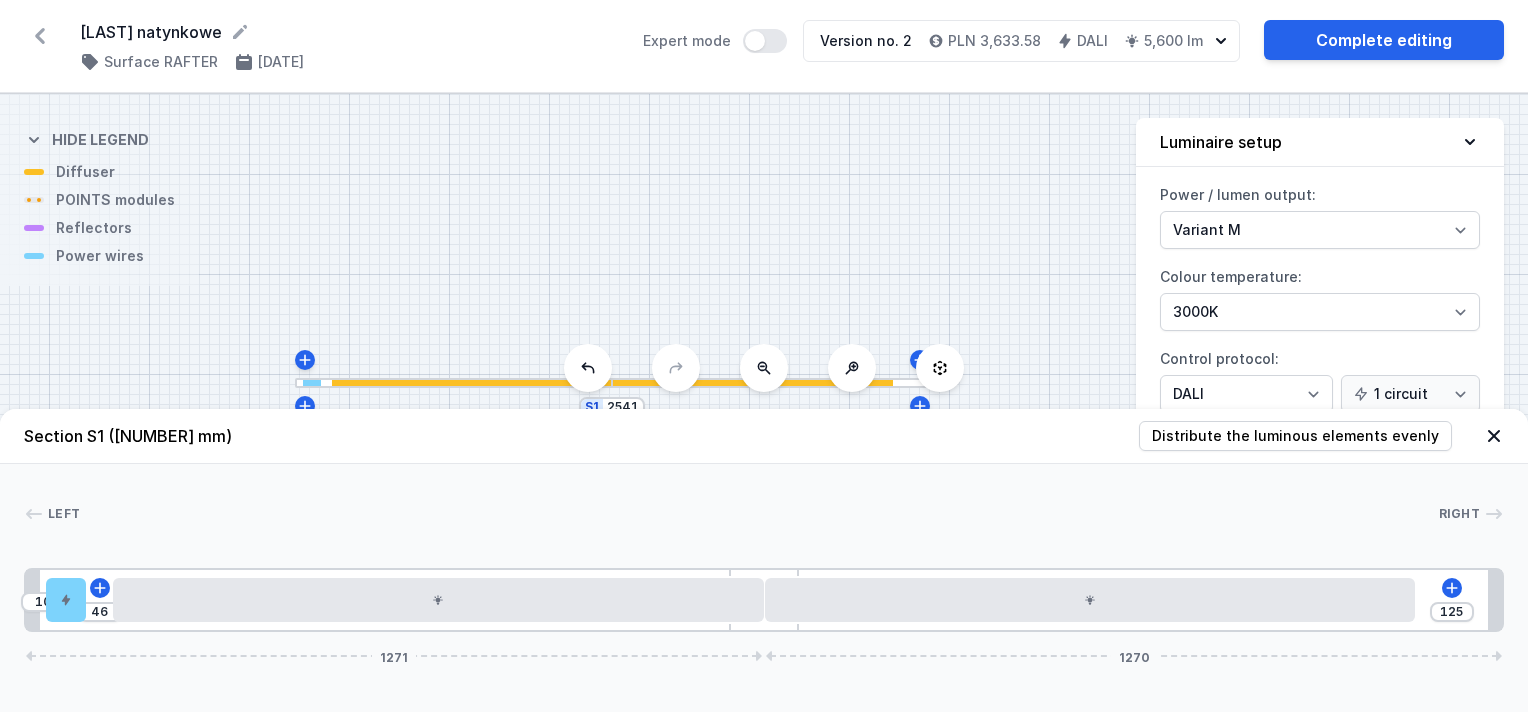 drag, startPoint x: 1495, startPoint y: 437, endPoint x: 1451, endPoint y: 419, distance: 47.539455 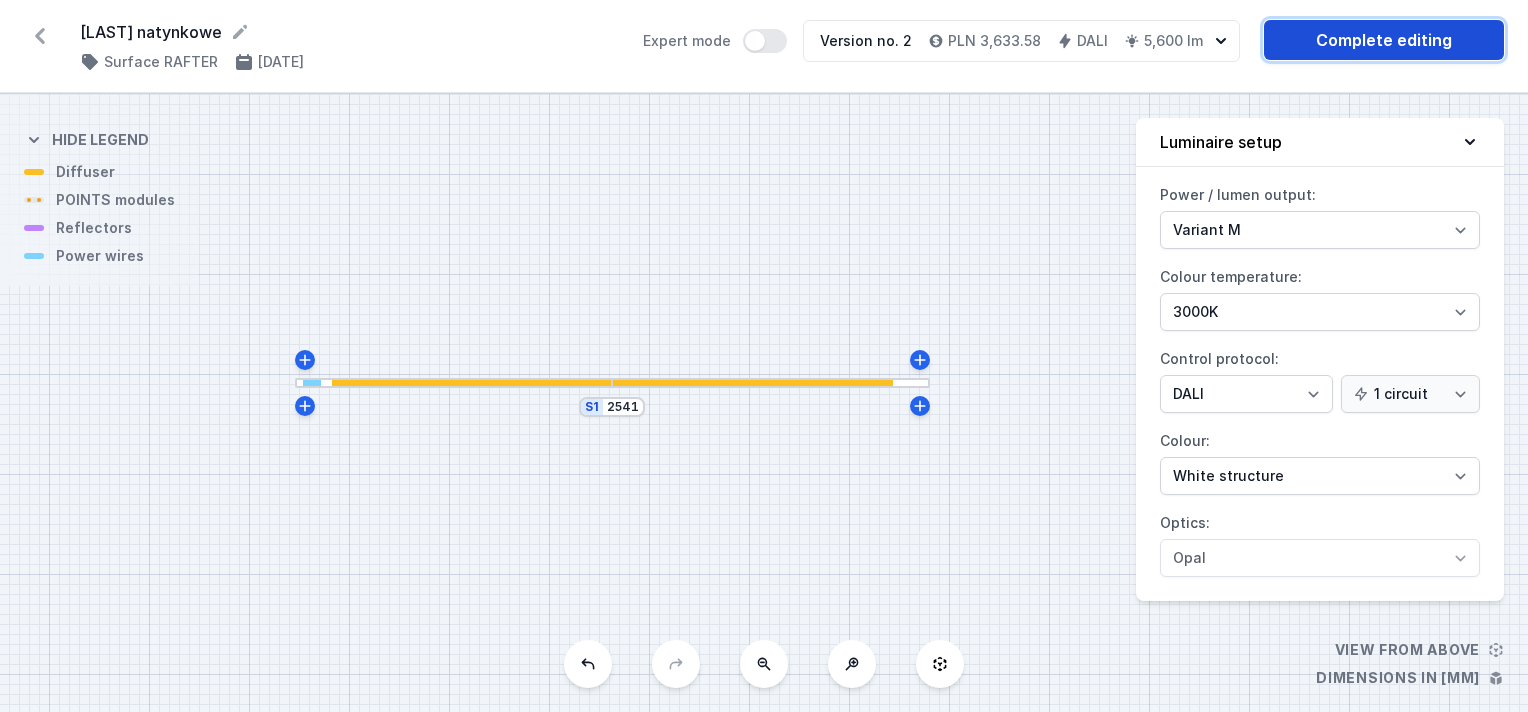 click on "Complete editing" at bounding box center [1384, 40] 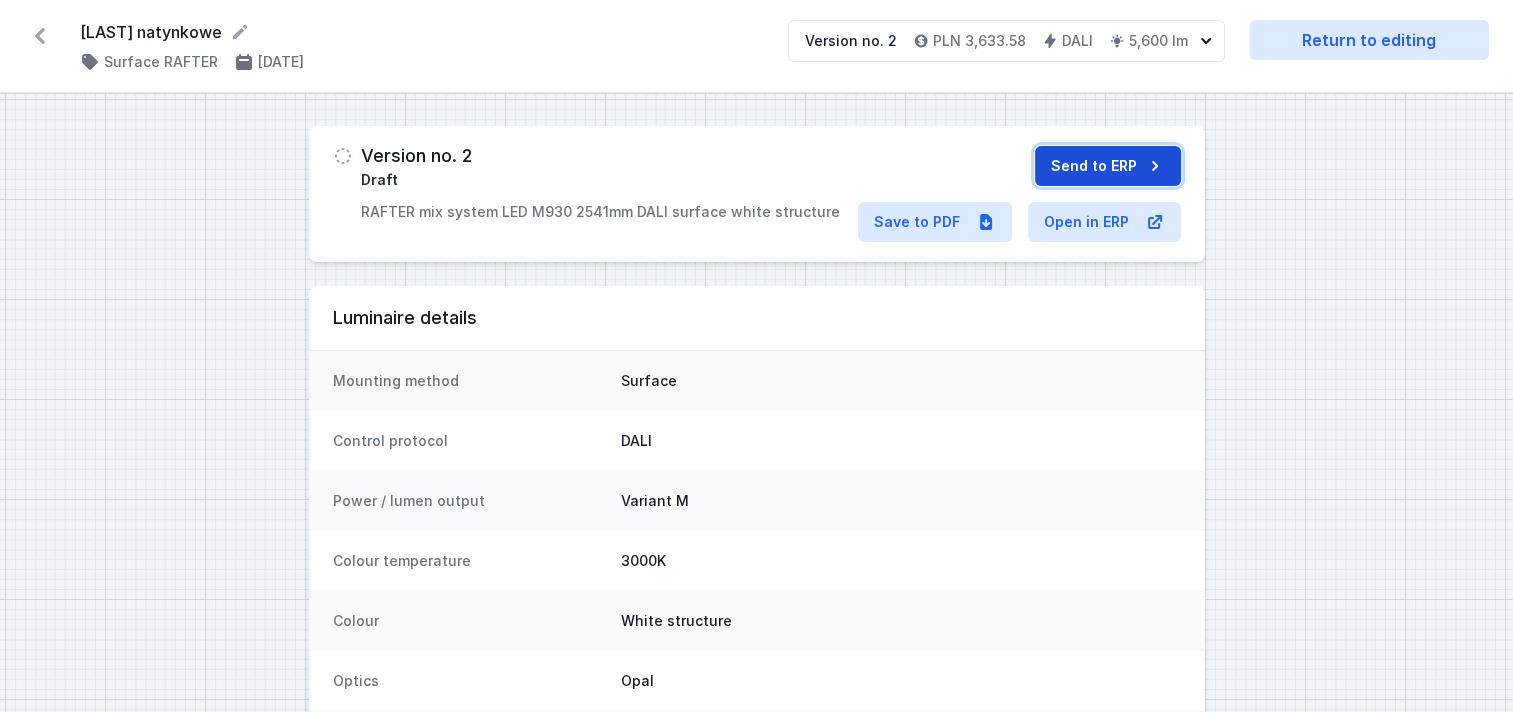 click on "Send to ERP" at bounding box center [1108, 166] 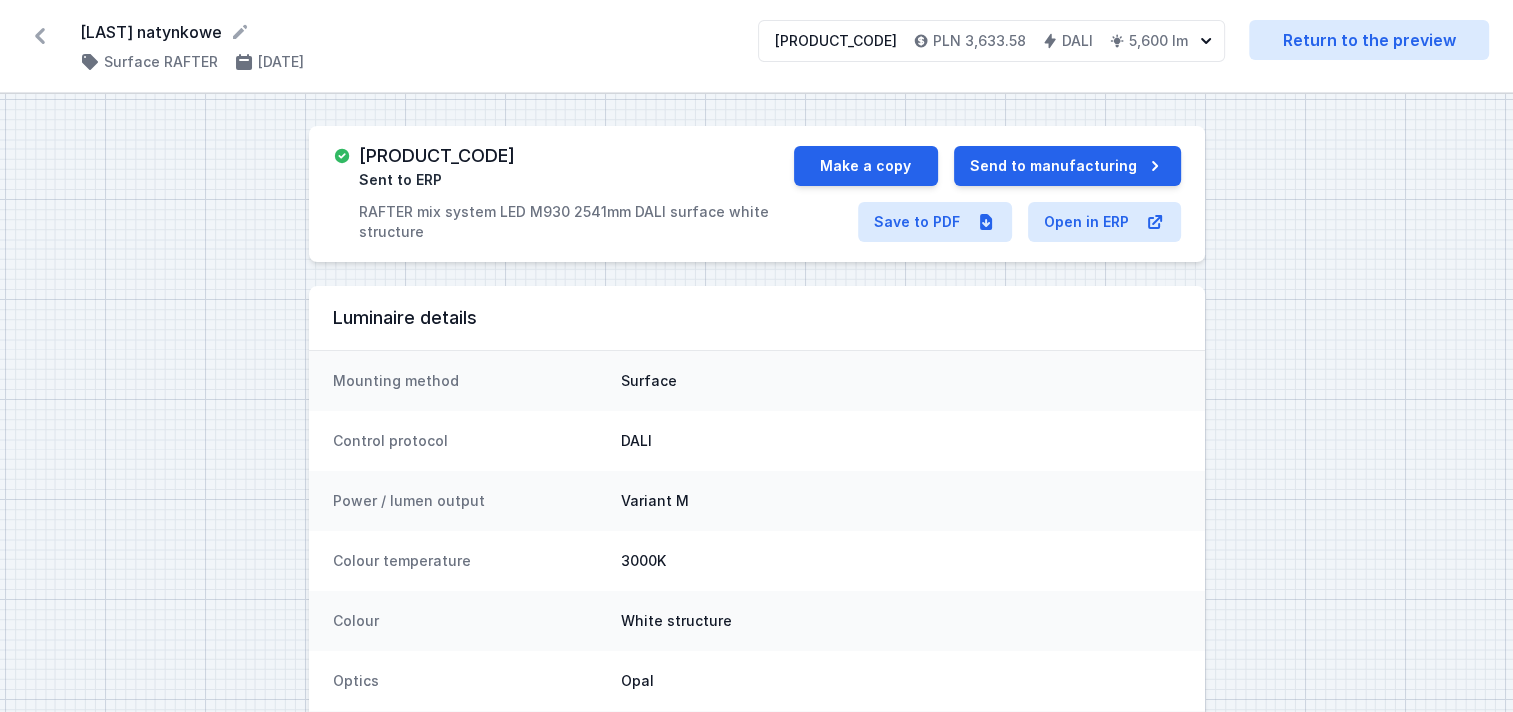 drag, startPoint x: 582, startPoint y: 160, endPoint x: 356, endPoint y: 159, distance: 226.00221 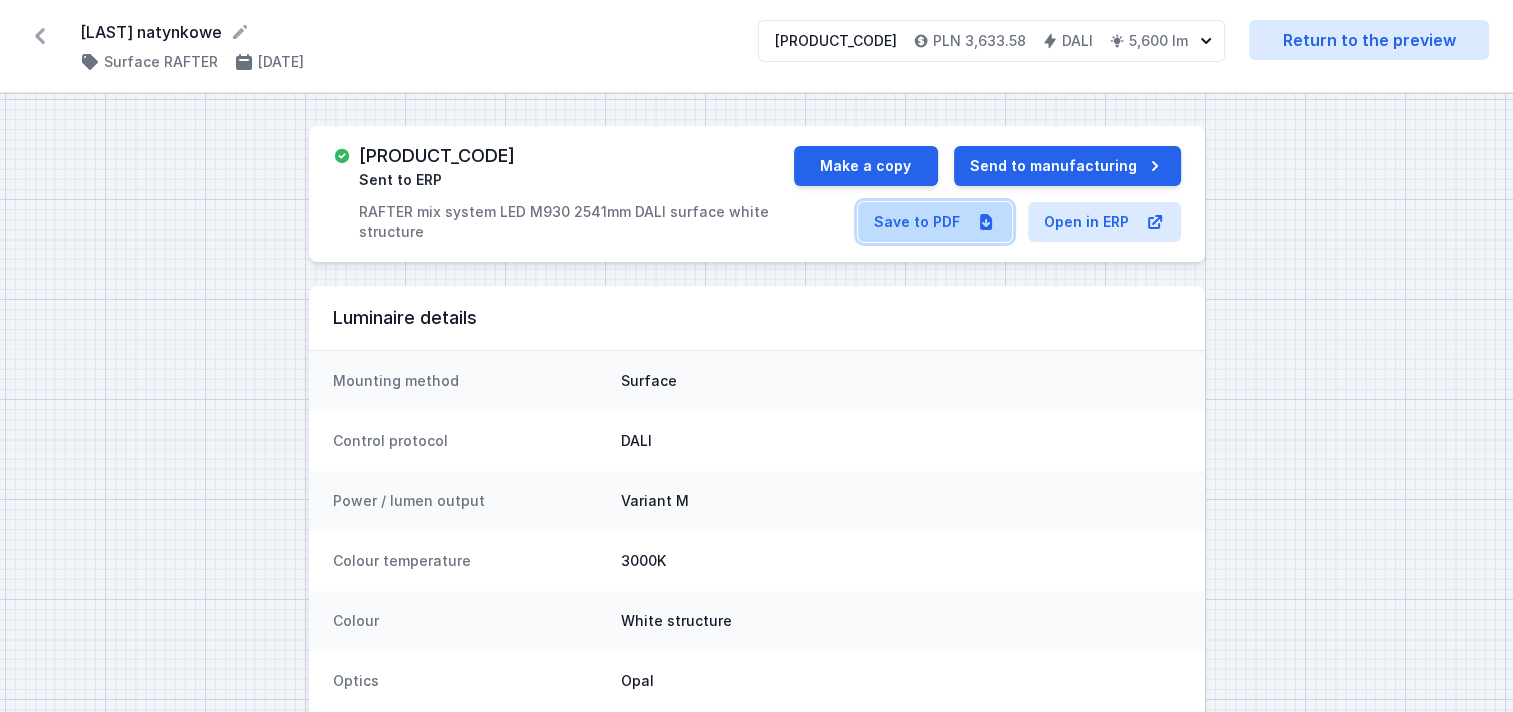 click on "Save to PDF" at bounding box center [935, 222] 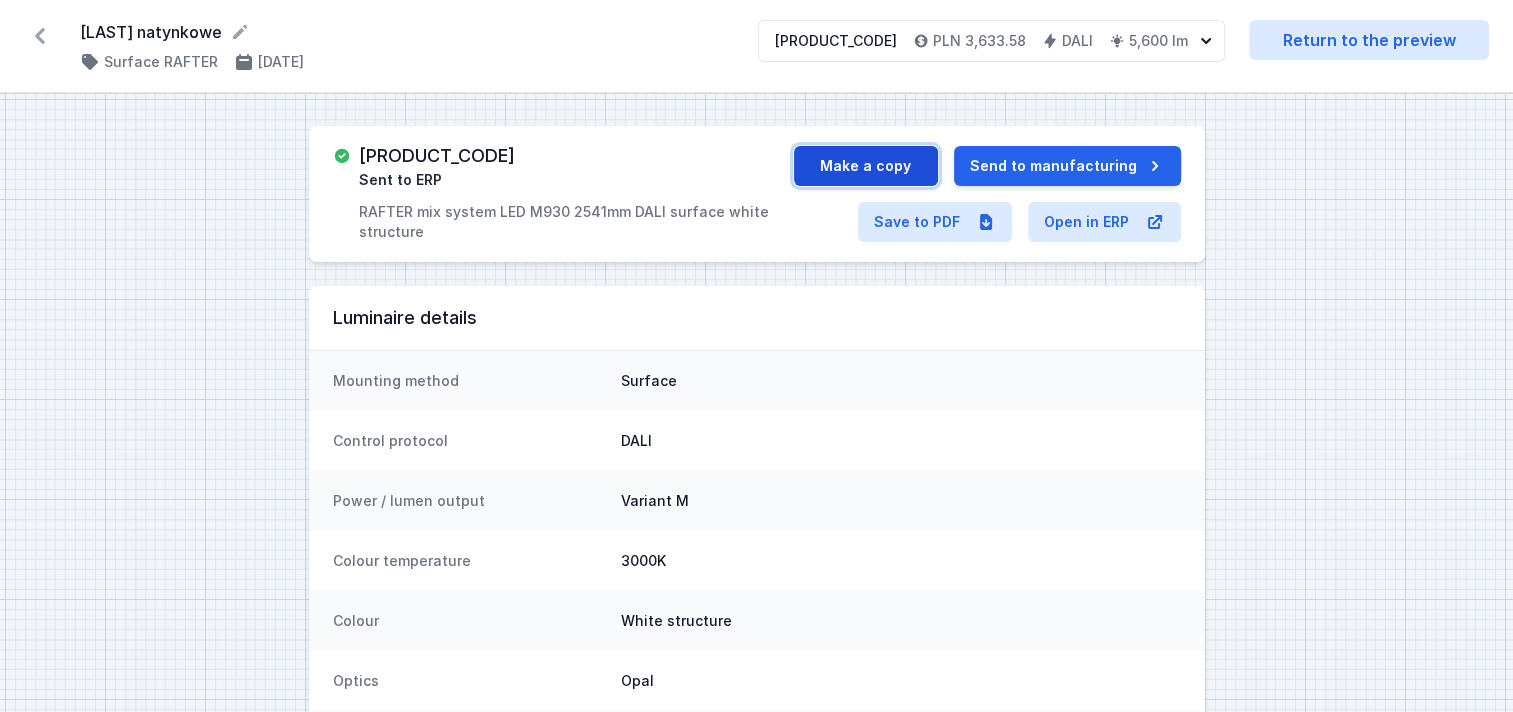 click on "Make a copy" at bounding box center [866, 166] 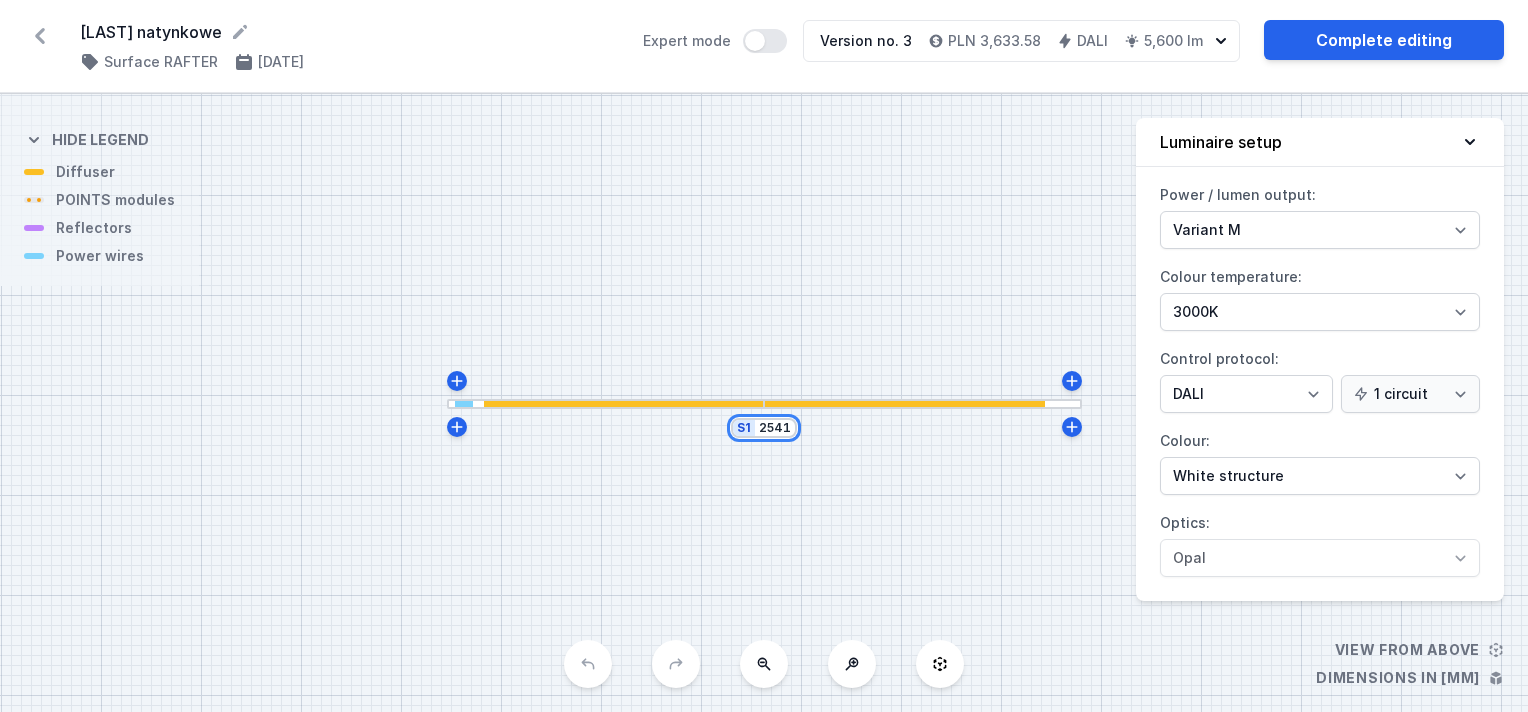 click on "2541" at bounding box center [775, 428] 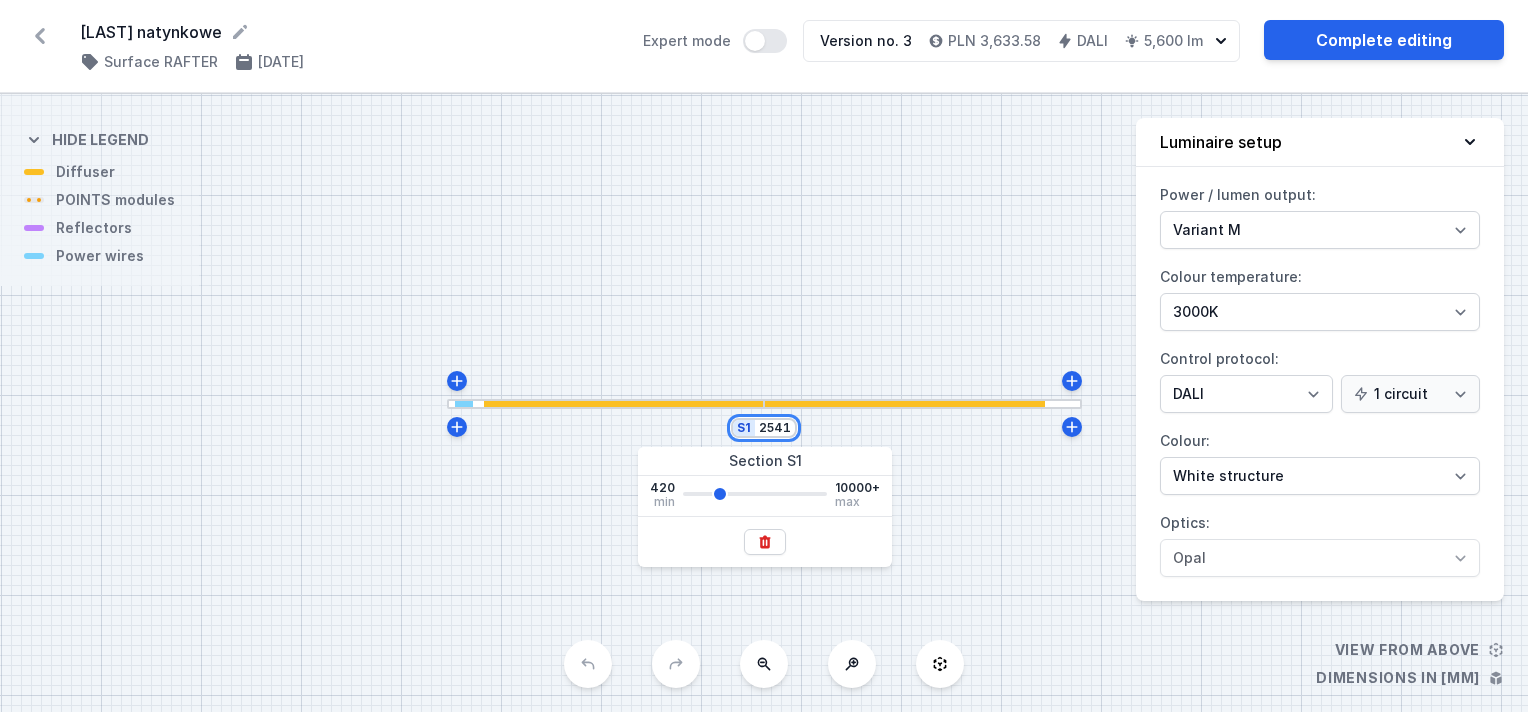 drag, startPoint x: 760, startPoint y: 422, endPoint x: 809, endPoint y: 422, distance: 49 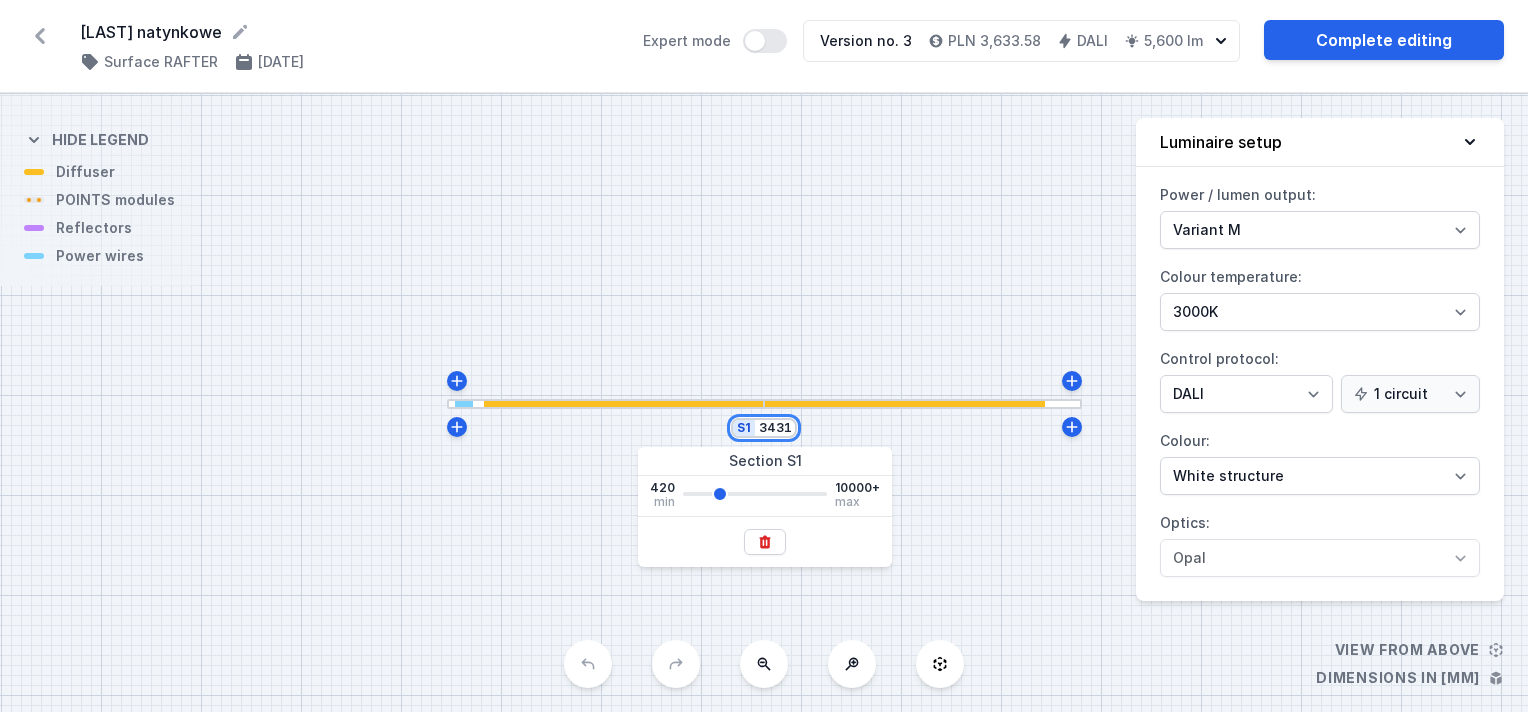 type on "3431" 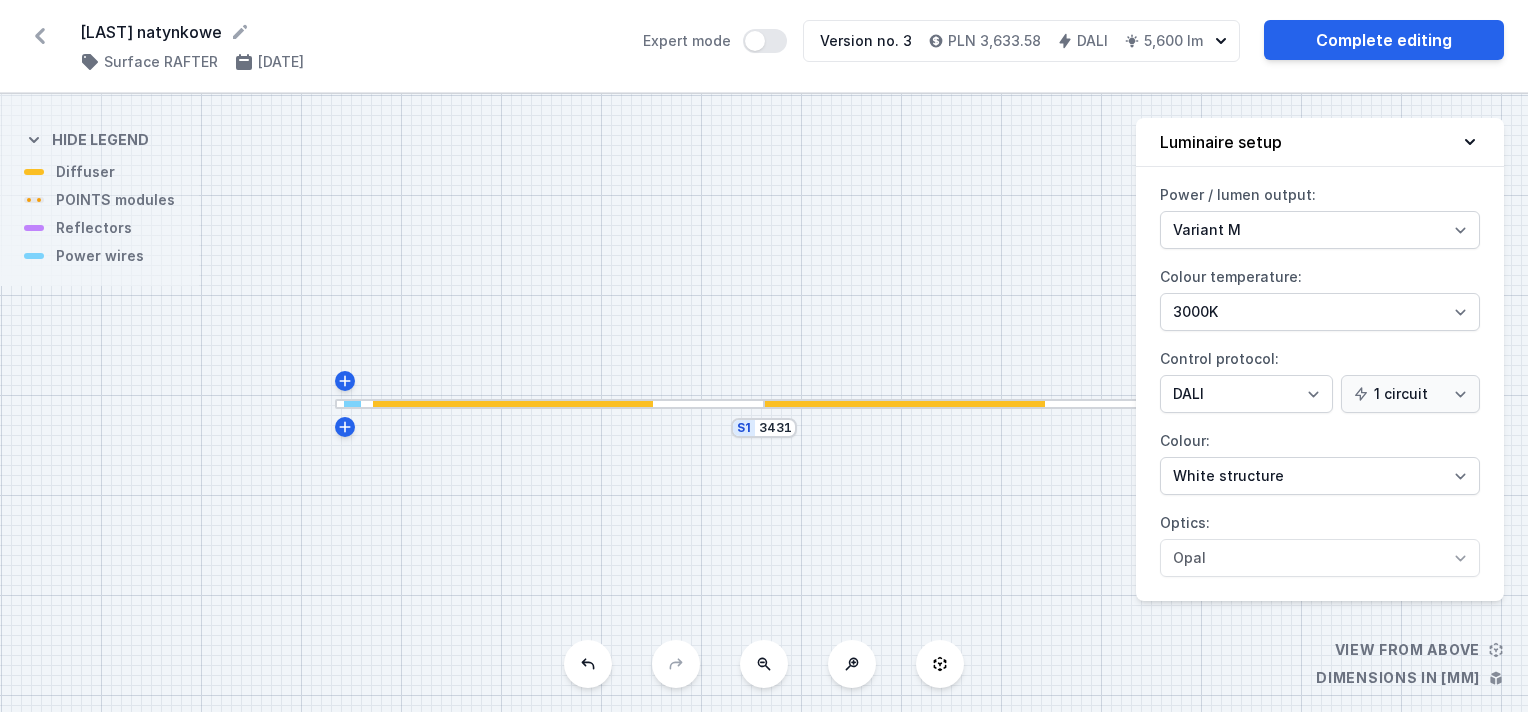 click on "S1 3431" at bounding box center [764, 403] 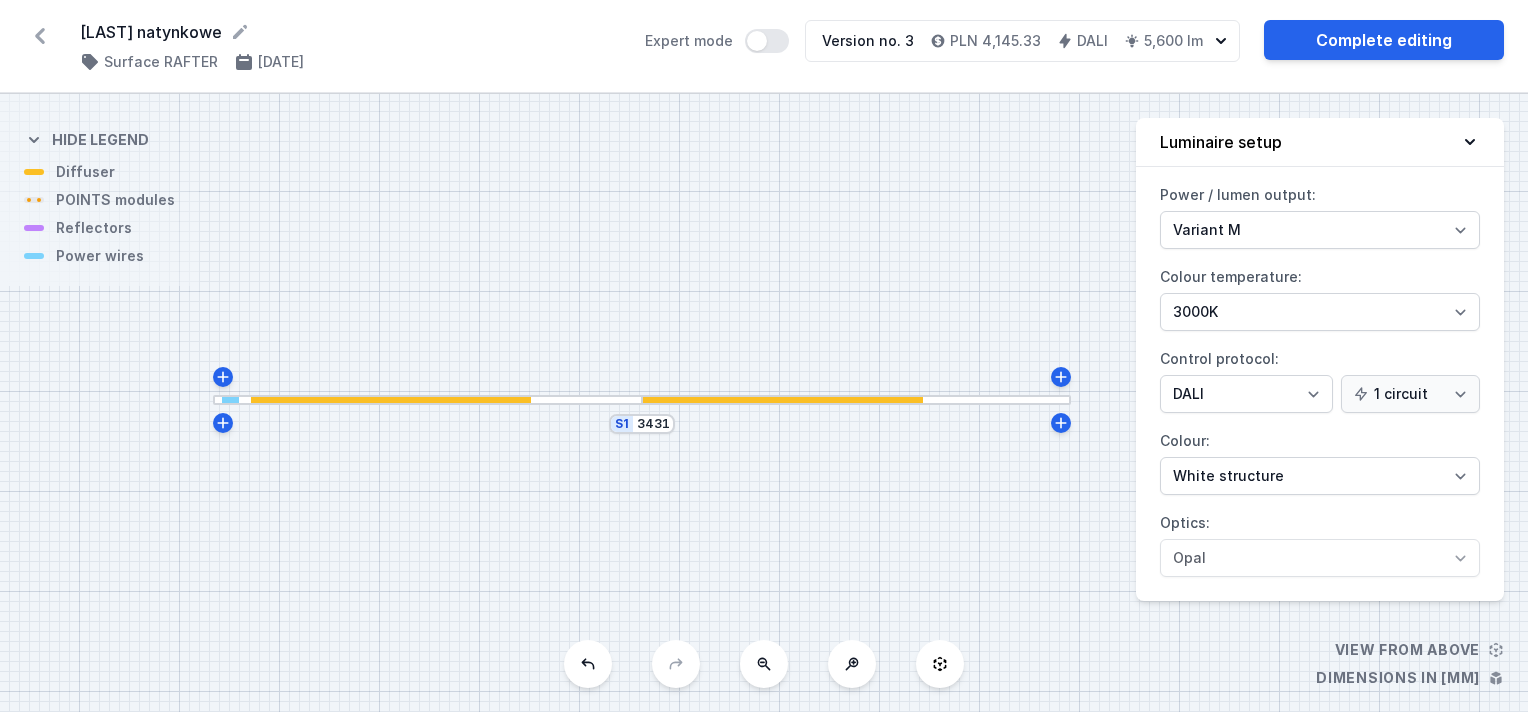 drag, startPoint x: 758, startPoint y: 306, endPoint x: 636, endPoint y: 302, distance: 122.06556 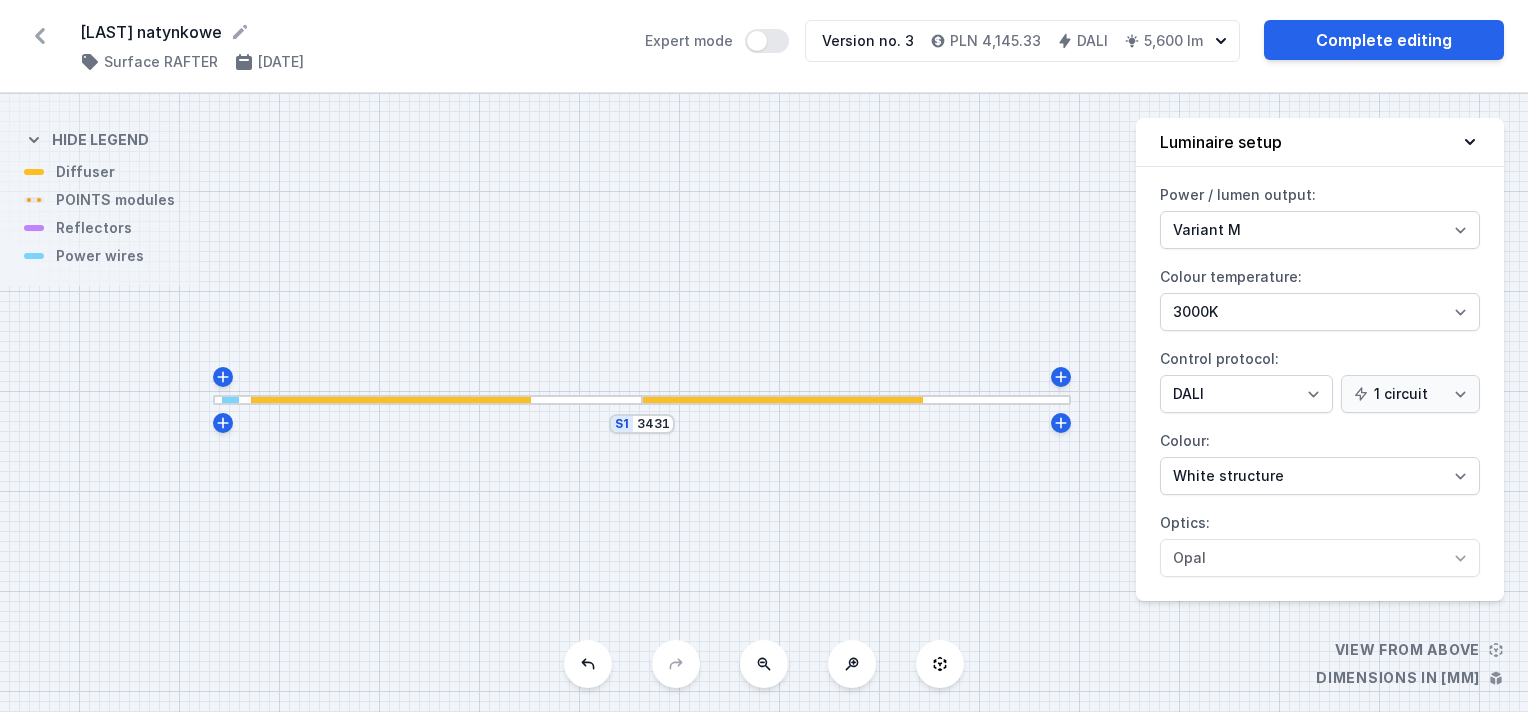 click on "S1 3431" at bounding box center (764, 403) 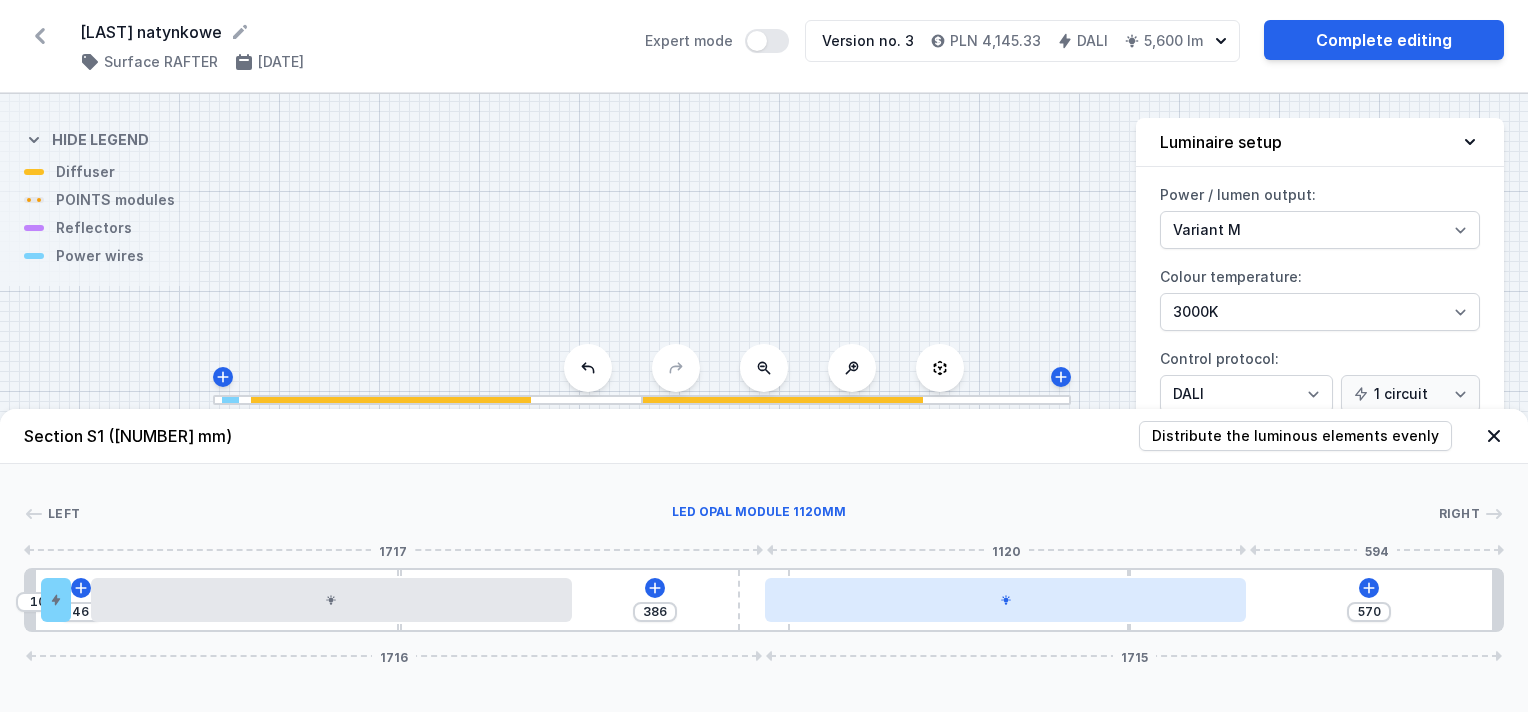 click at bounding box center [332, 600] 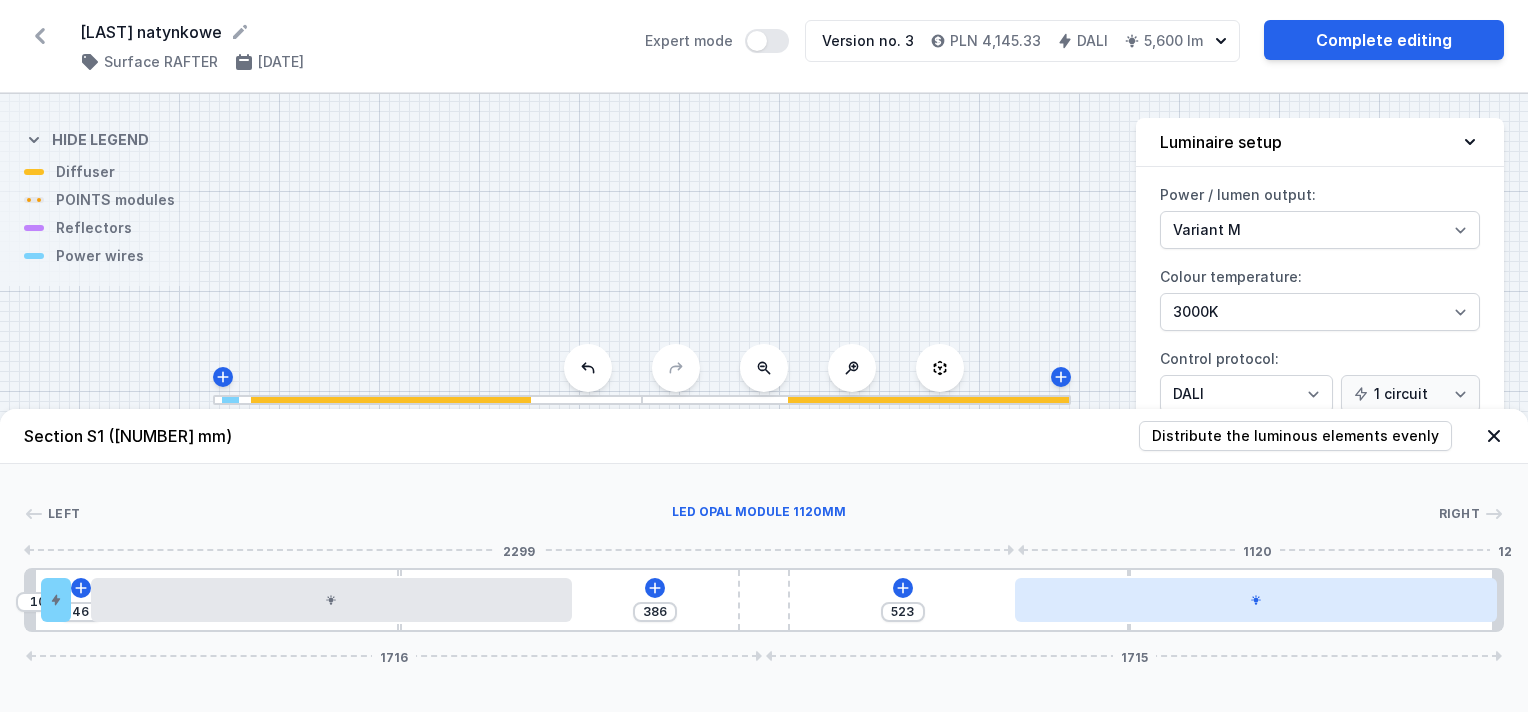 drag, startPoint x: 922, startPoint y: 608, endPoint x: 1184, endPoint y: 620, distance: 262.27466 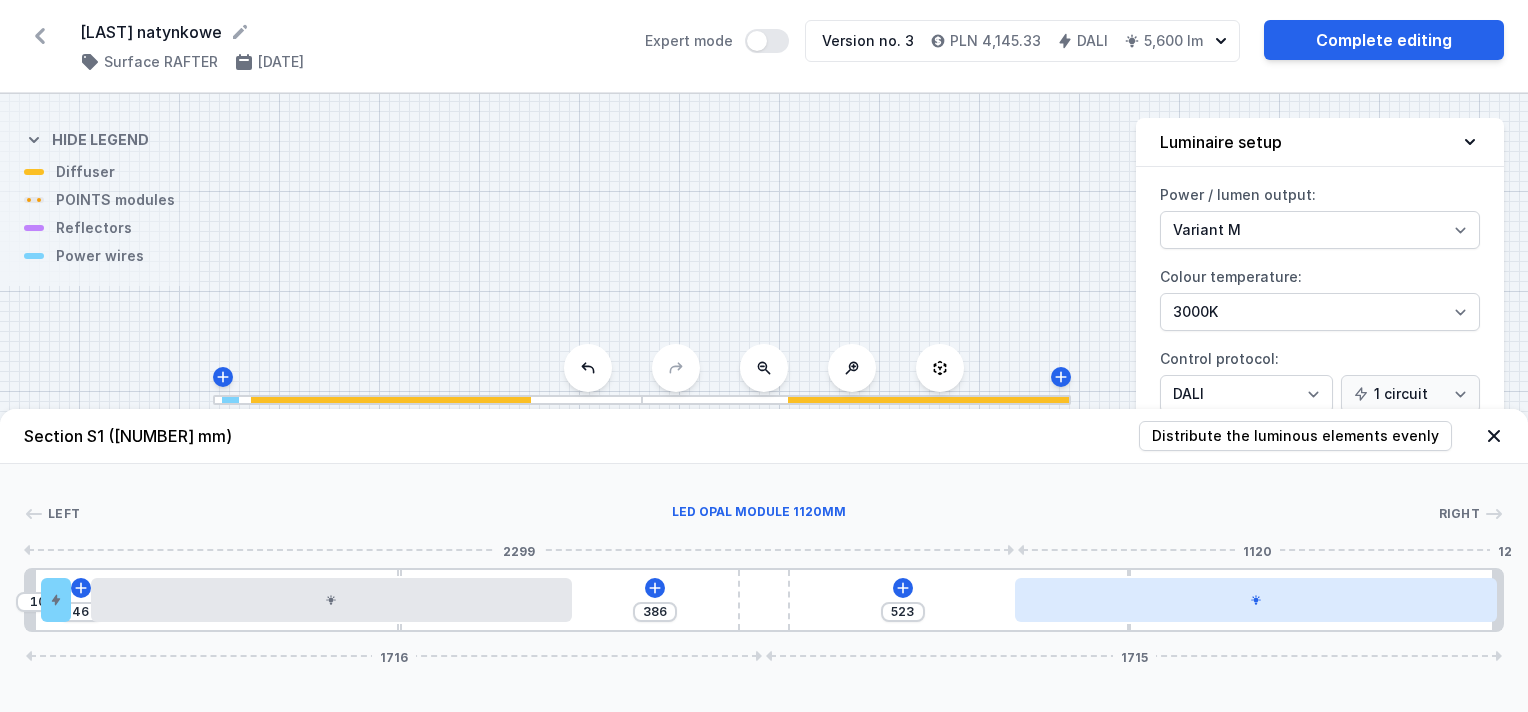 click at bounding box center (1256, 600) 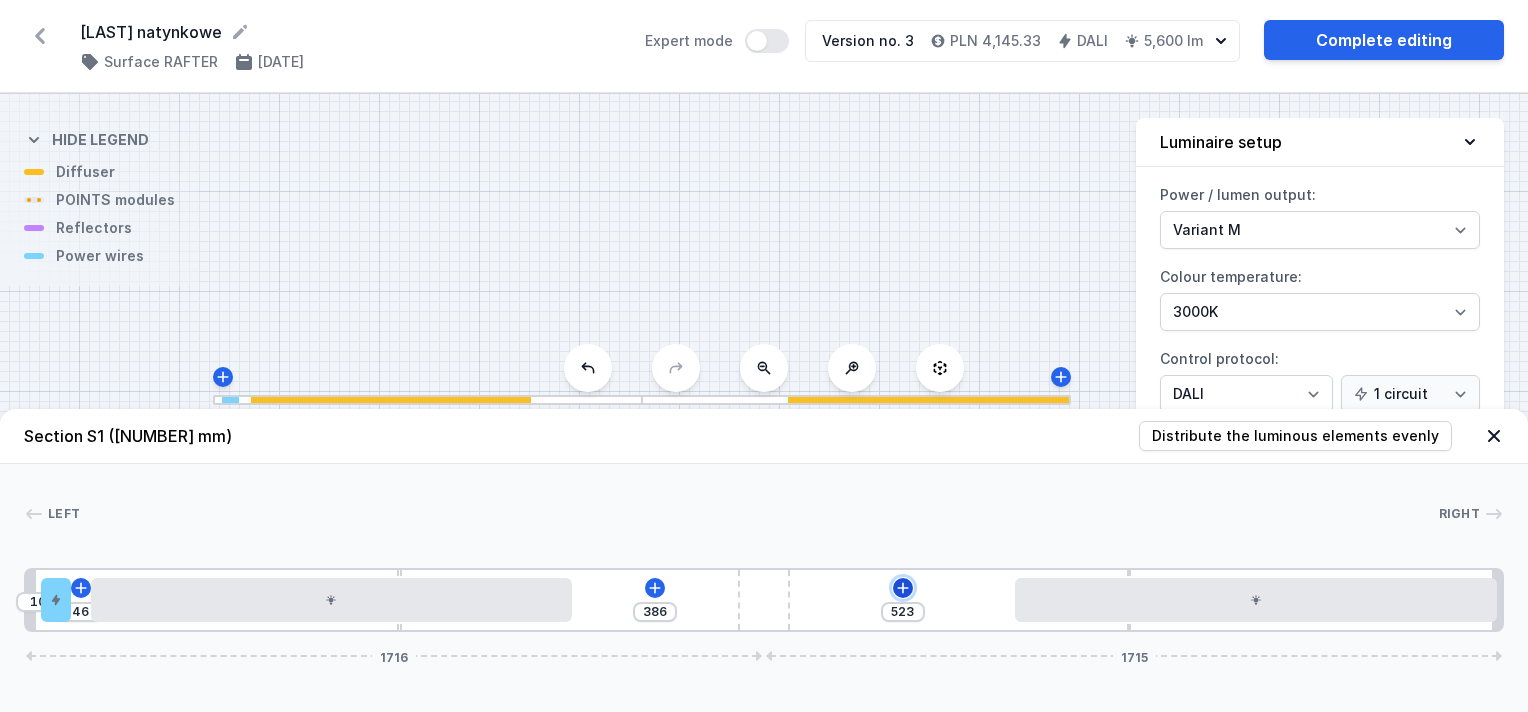 click at bounding box center [80, 587] 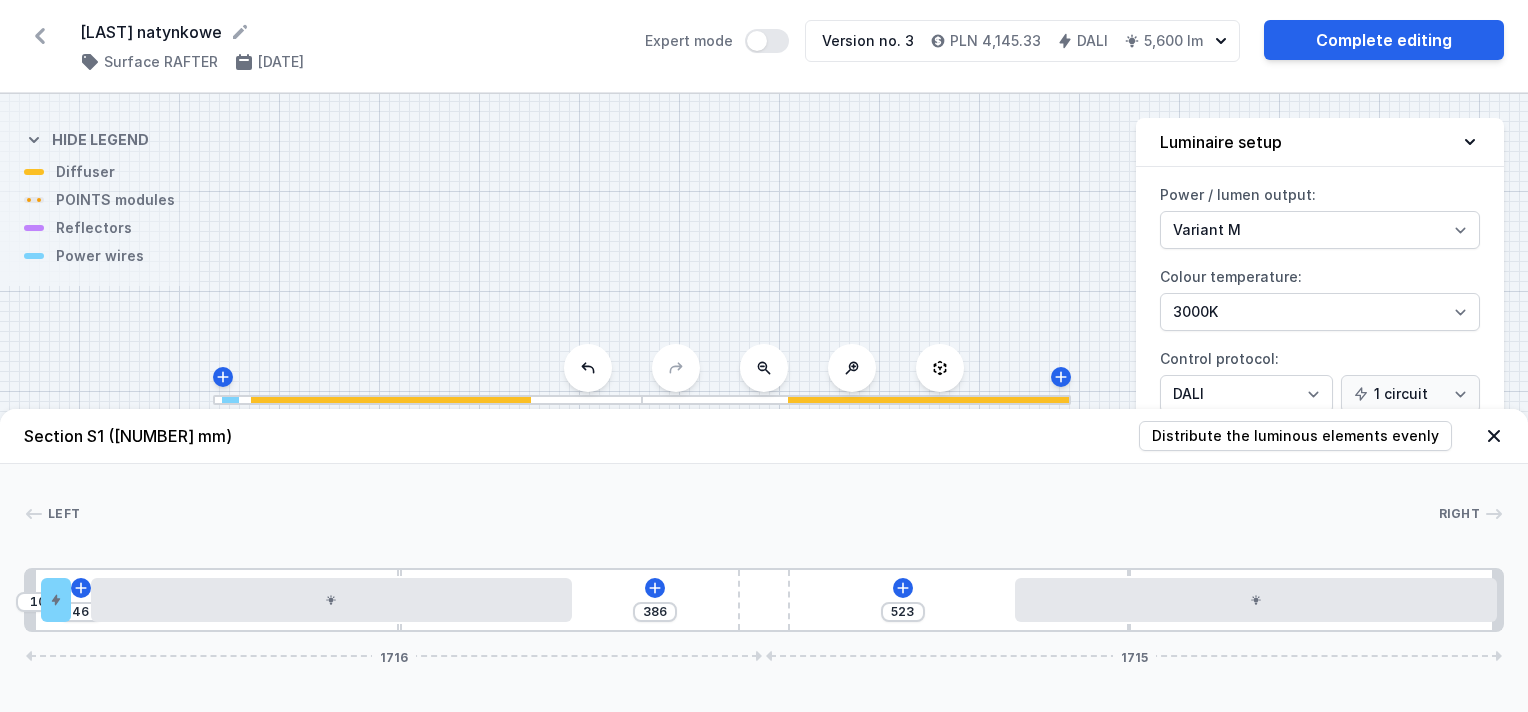 click on "10 46 386 523 1716 1715" at bounding box center [764, 600] 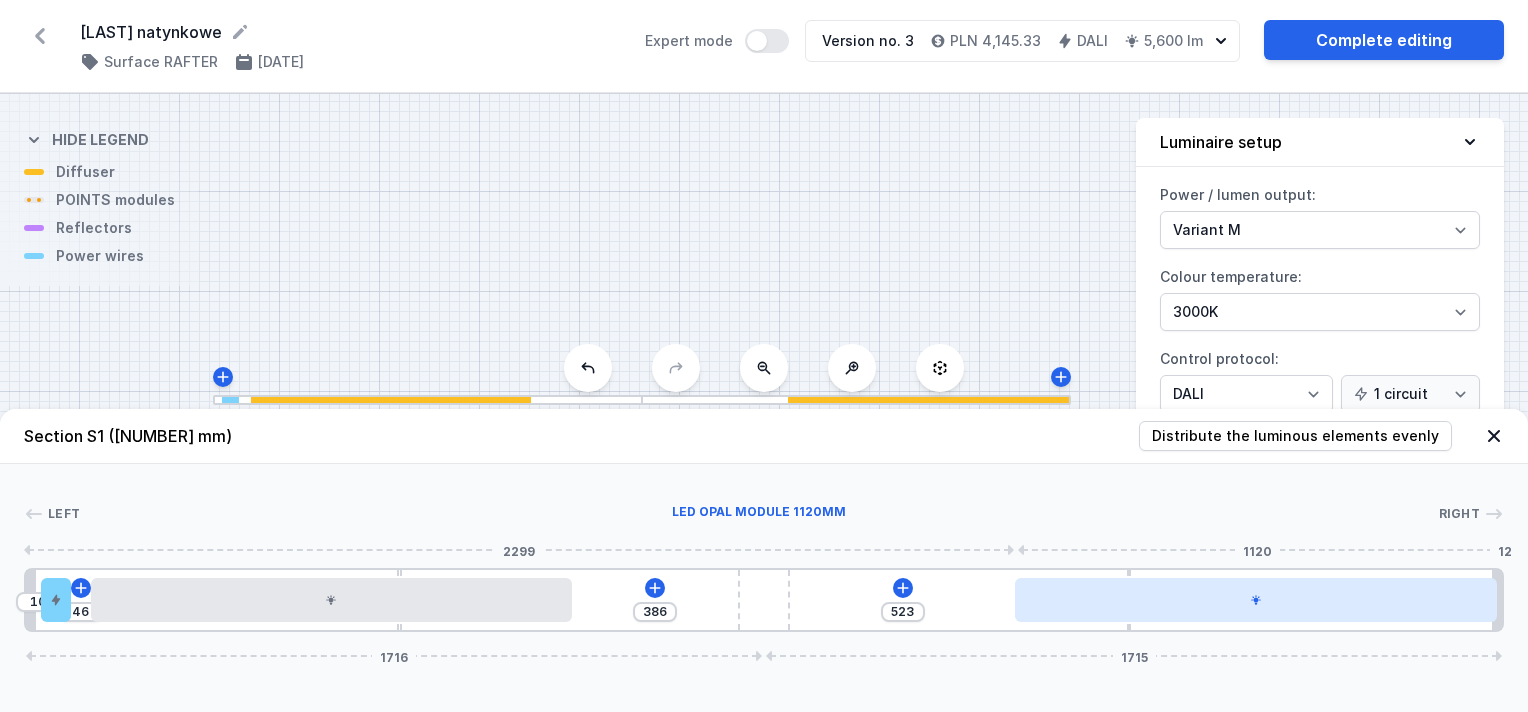 click at bounding box center [332, 600] 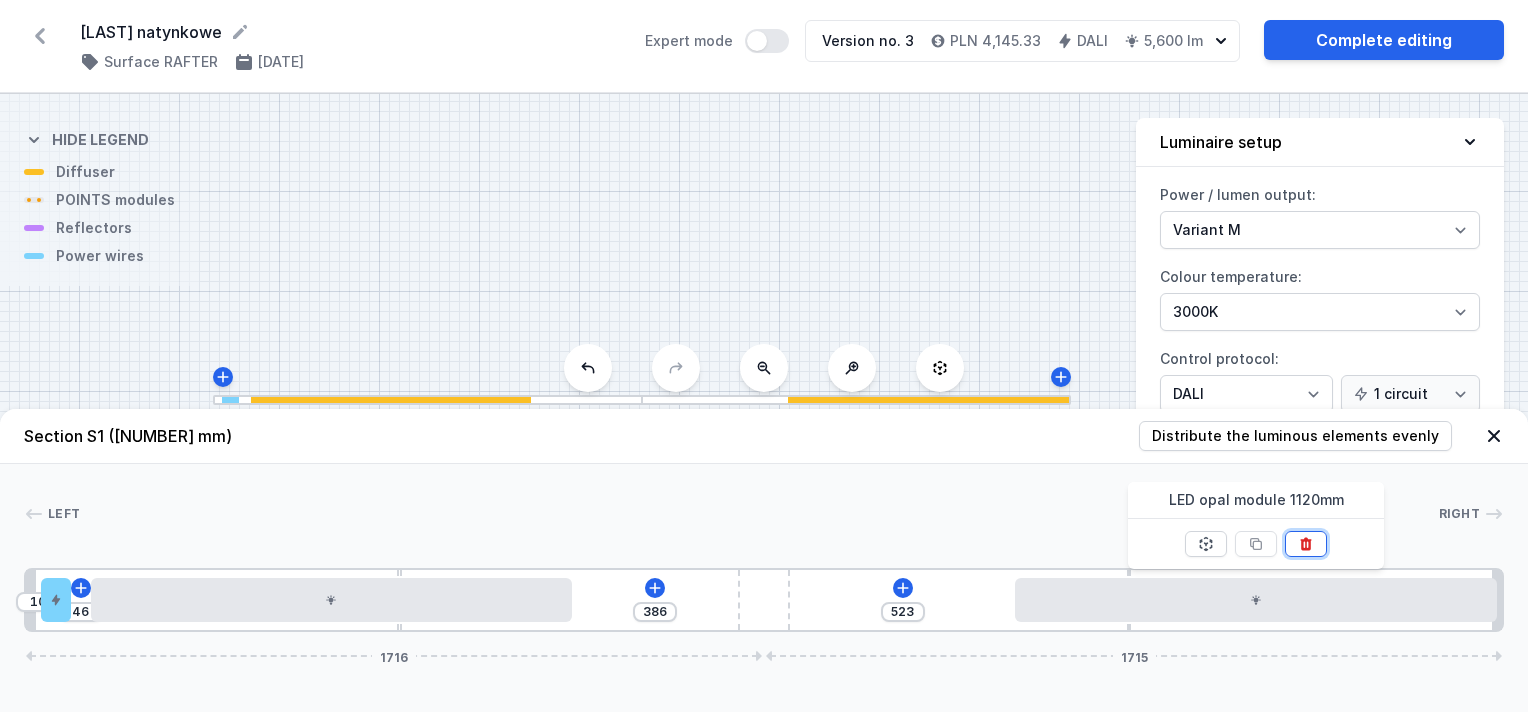 click at bounding box center (1306, 543) 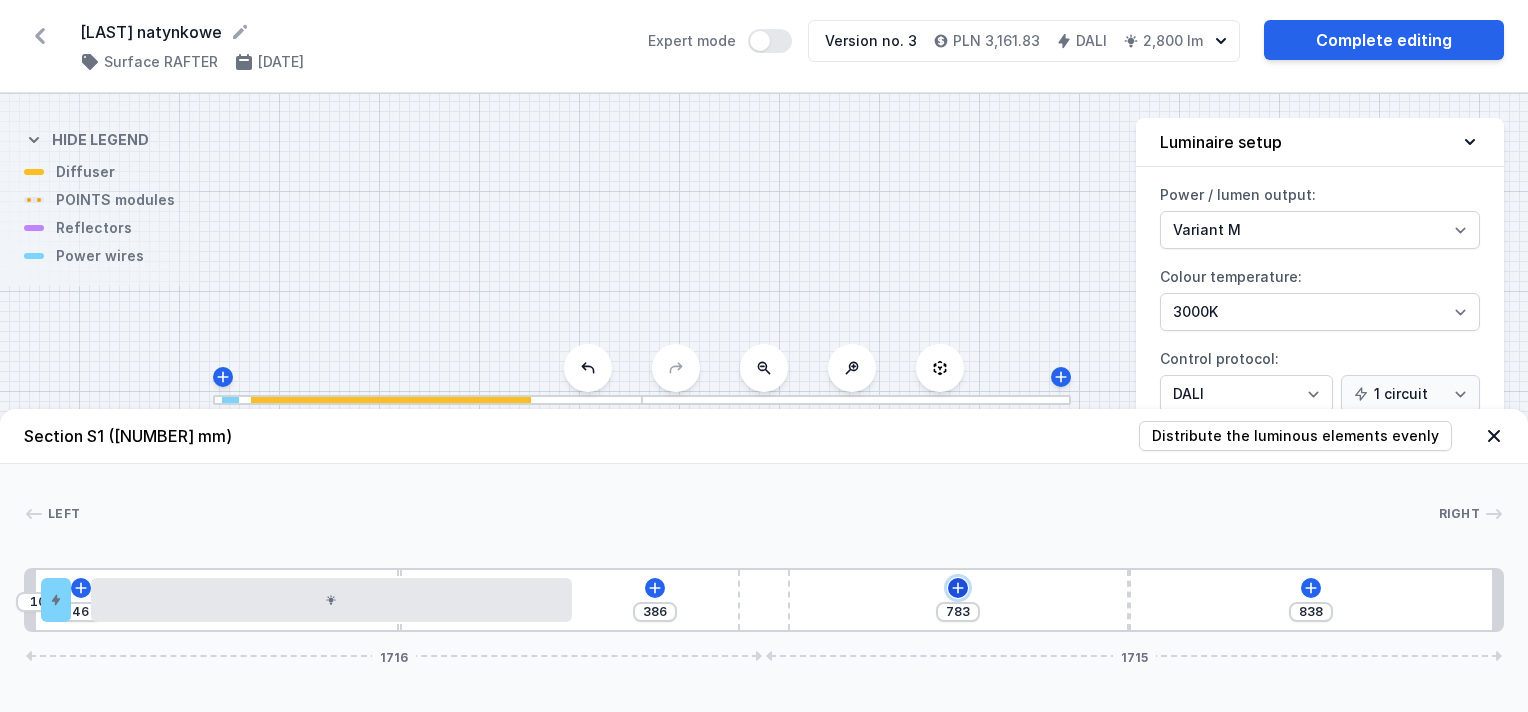 click at bounding box center [81, 588] 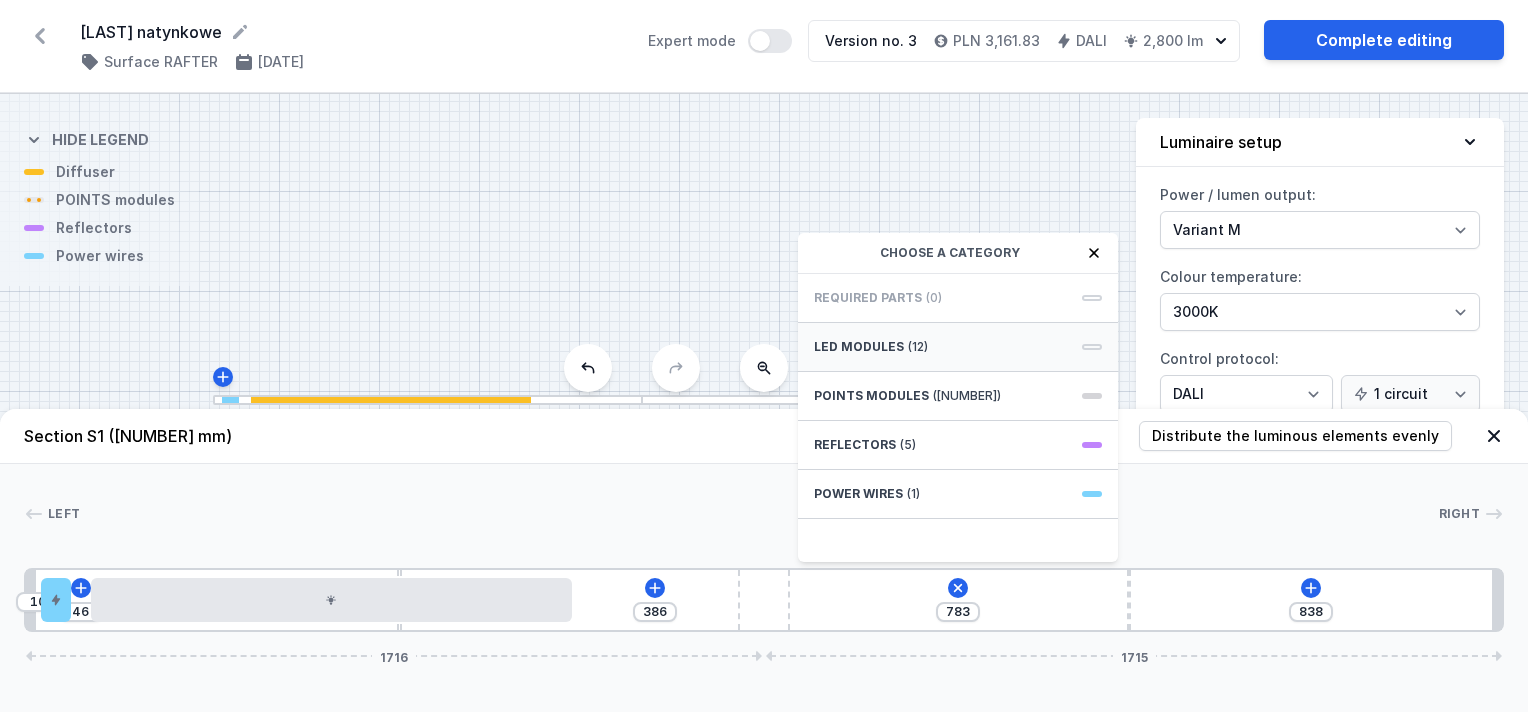 click on "LED modules (12)" at bounding box center (958, 347) 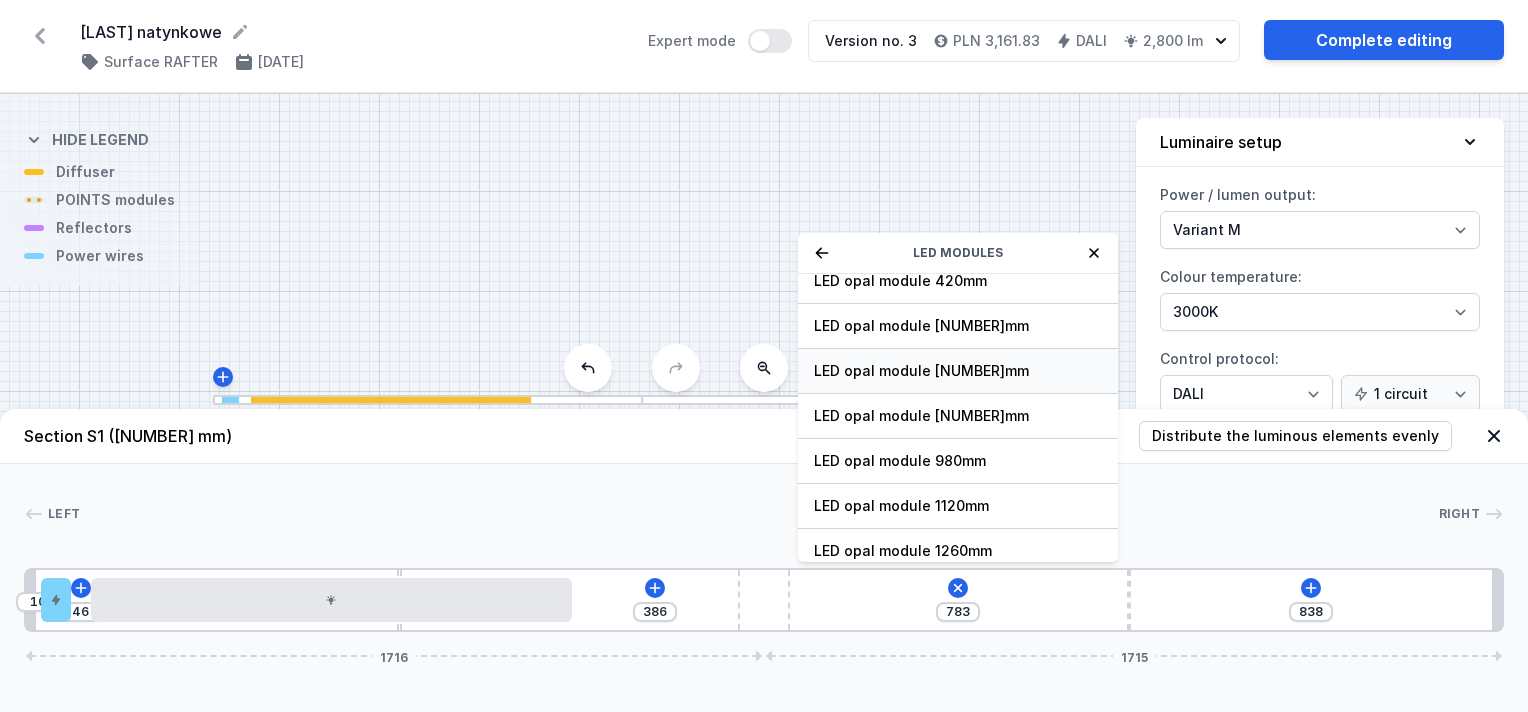 scroll, scrollTop: 249, scrollLeft: 0, axis: vertical 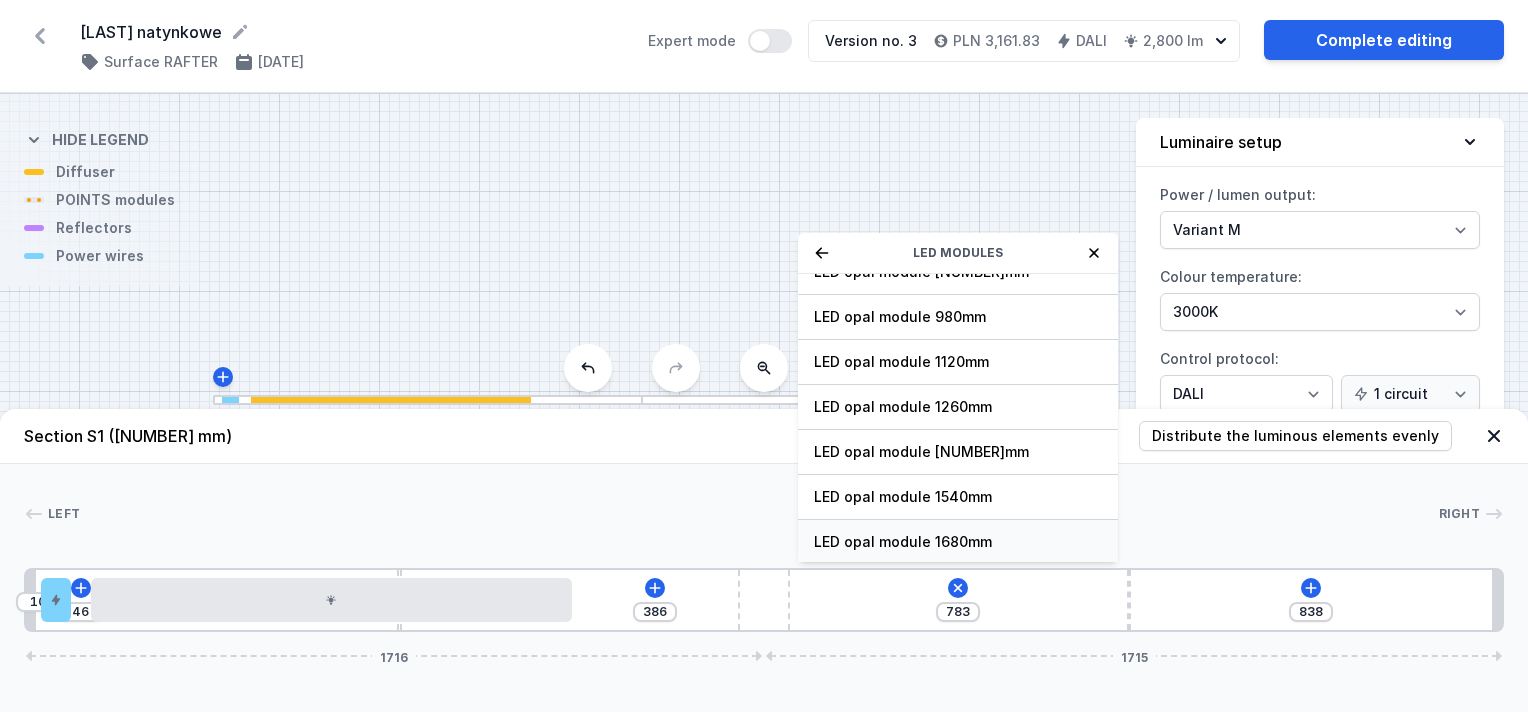click on "LED opal module 1680mm" at bounding box center [958, 47] 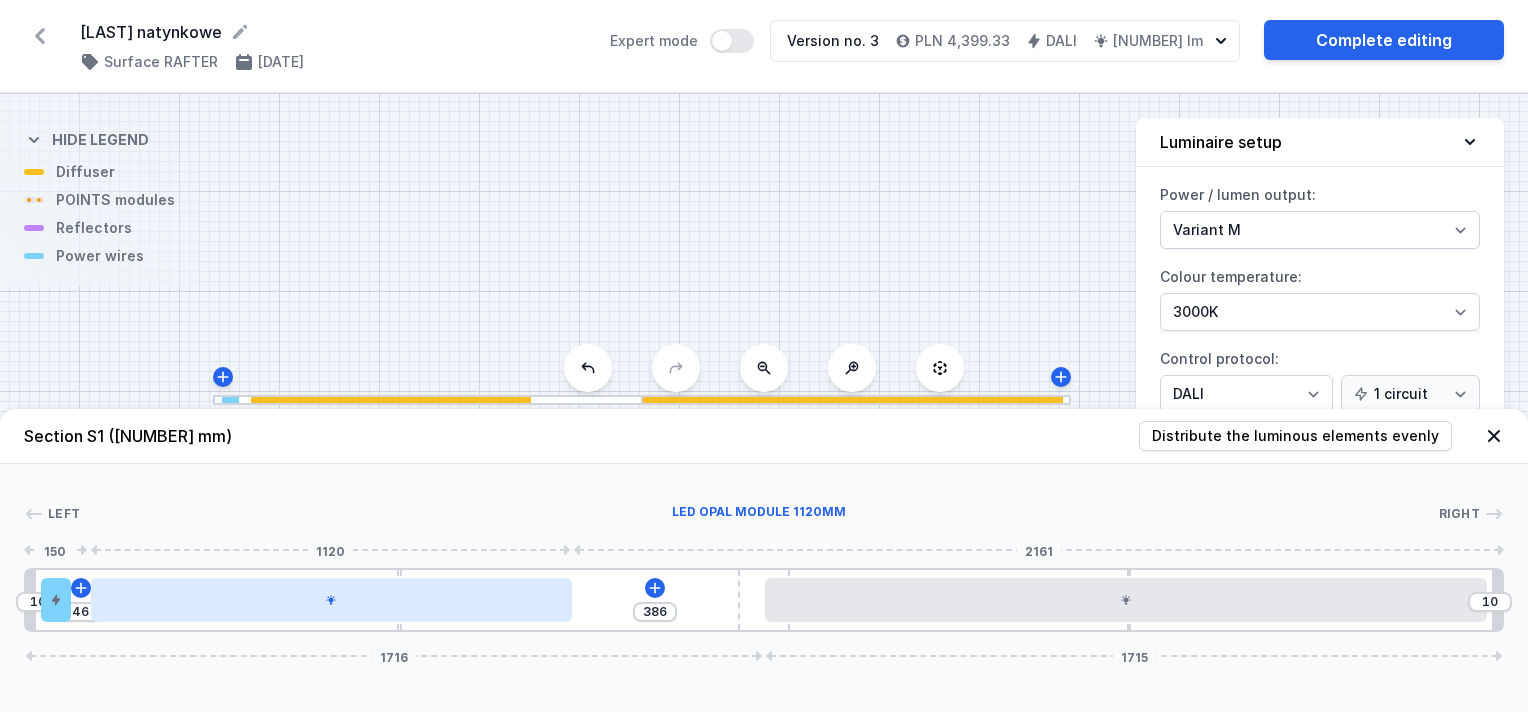 click at bounding box center (332, 600) 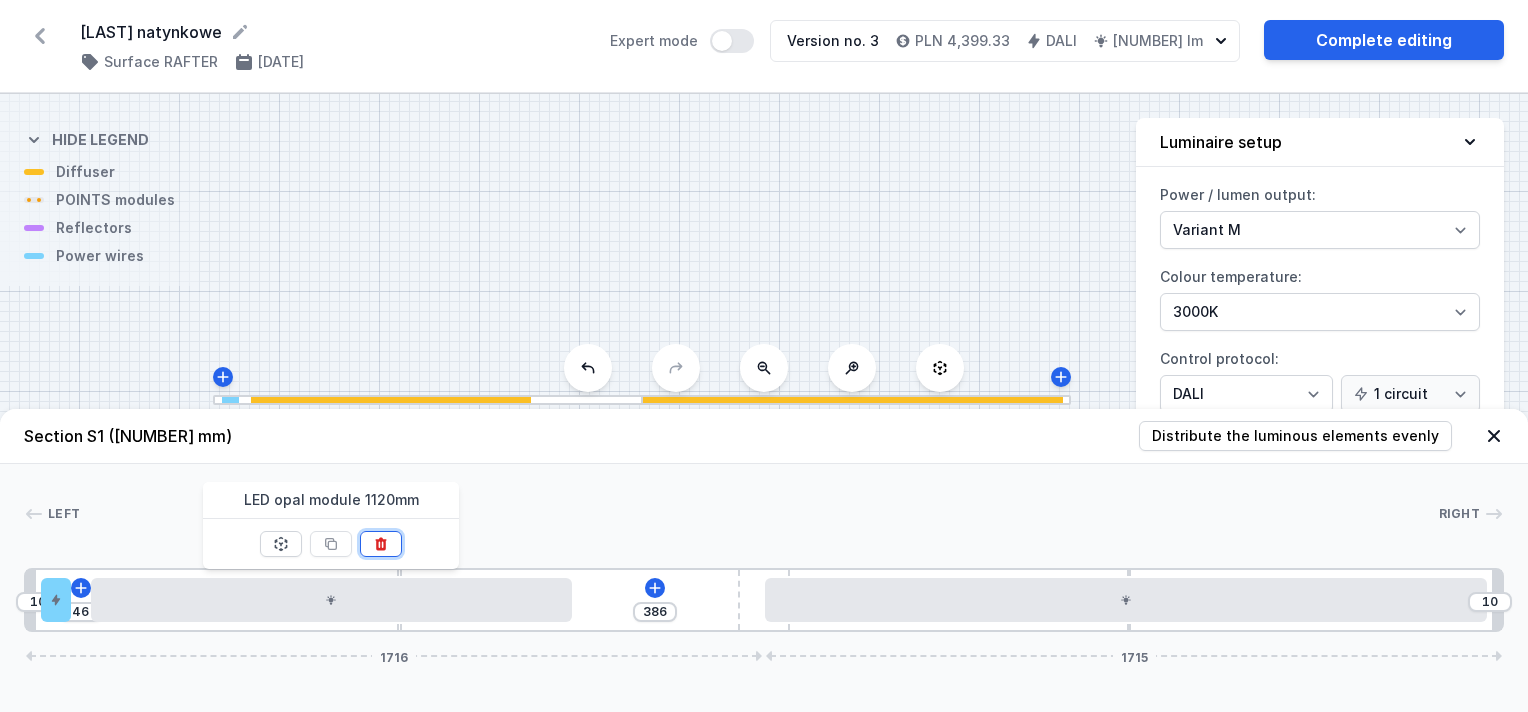 drag, startPoint x: 383, startPoint y: 545, endPoint x: 392, endPoint y: 539, distance: 10.816654 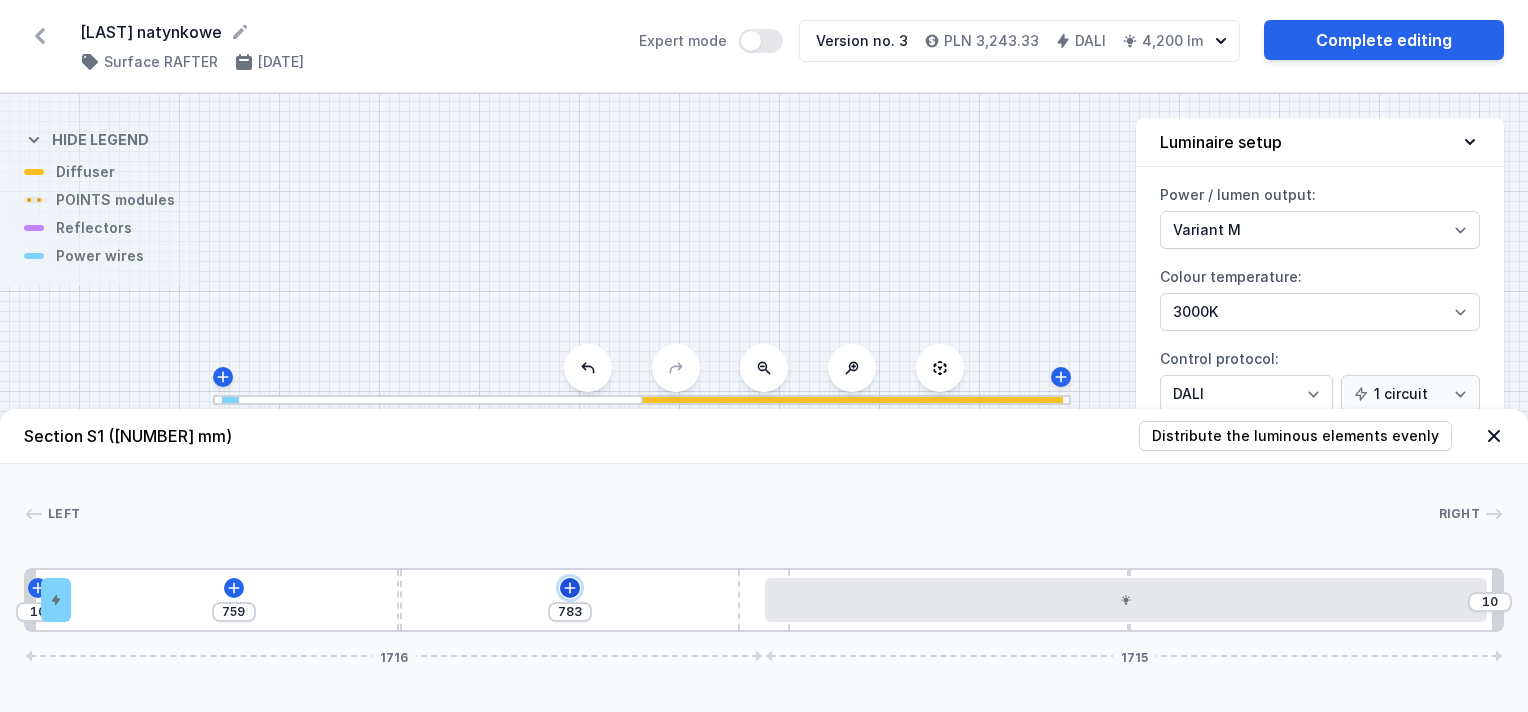 click at bounding box center [38, 587] 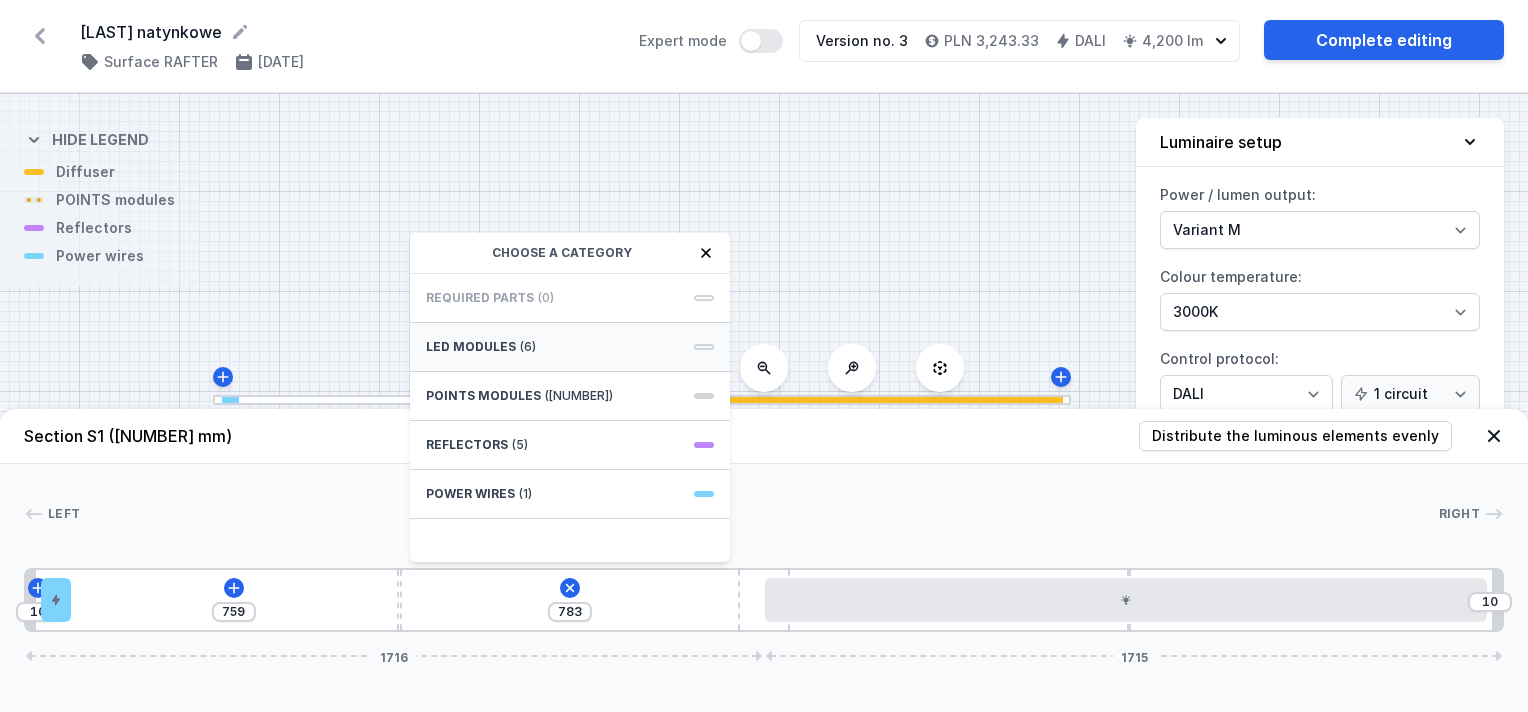 click on "LED modules" at bounding box center [471, 347] 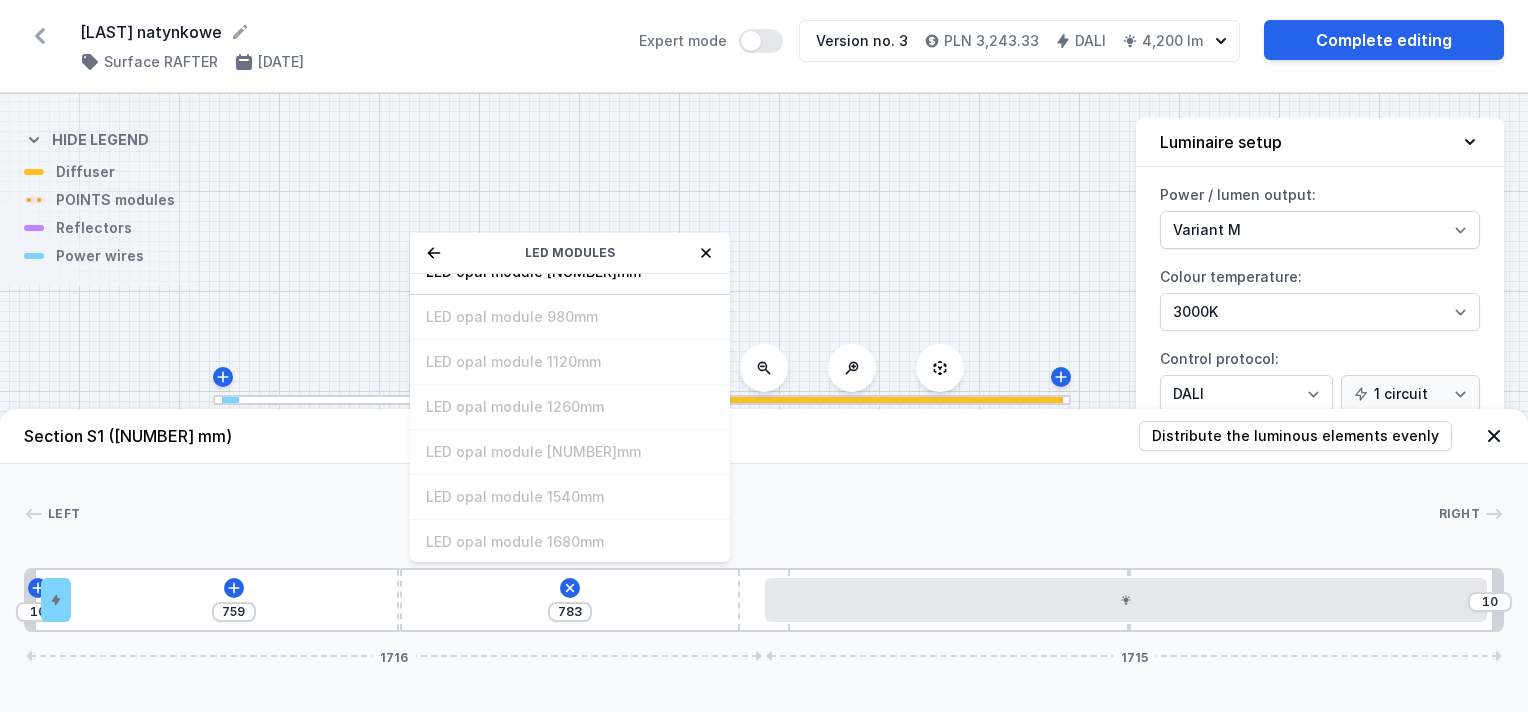 scroll, scrollTop: 49, scrollLeft: 0, axis: vertical 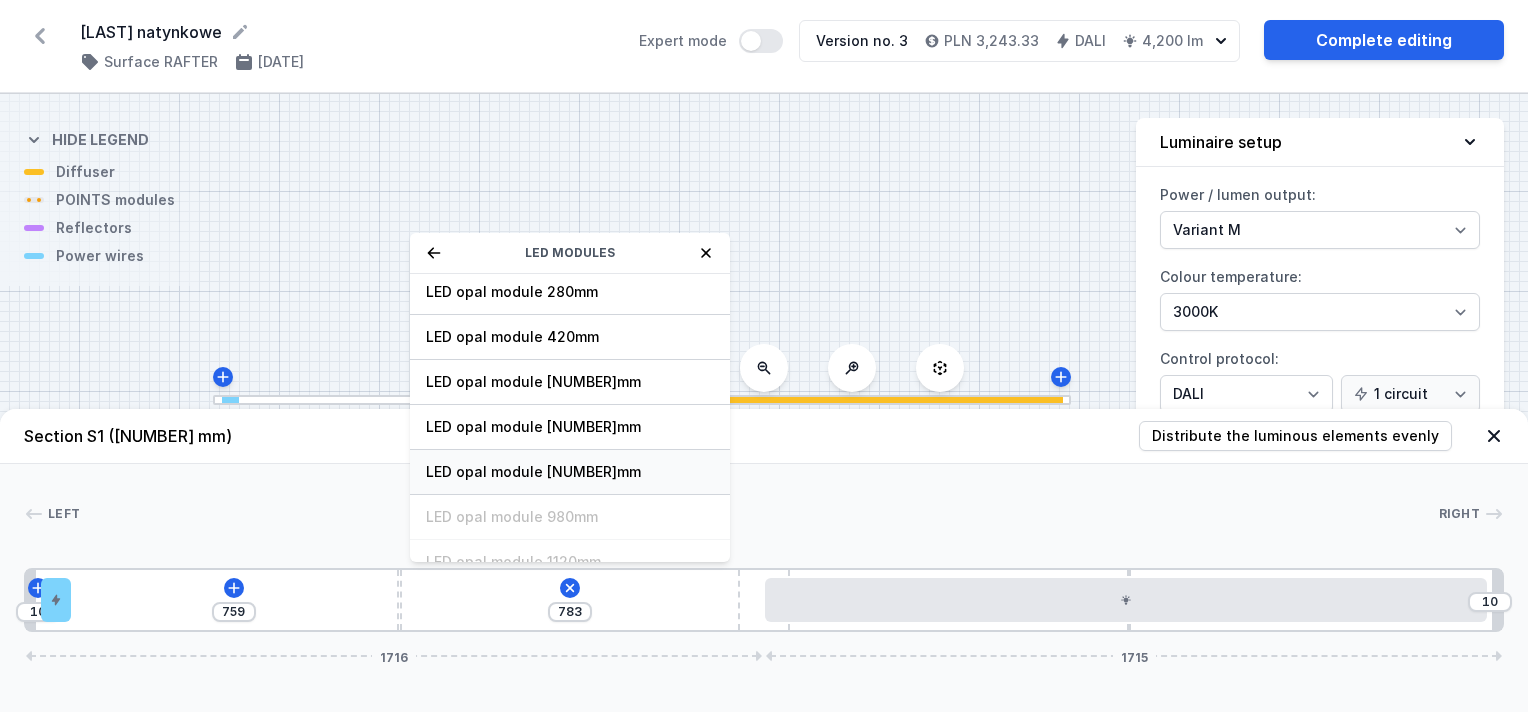 click on "LED opal module [NUMBER]mm" at bounding box center (570, 472) 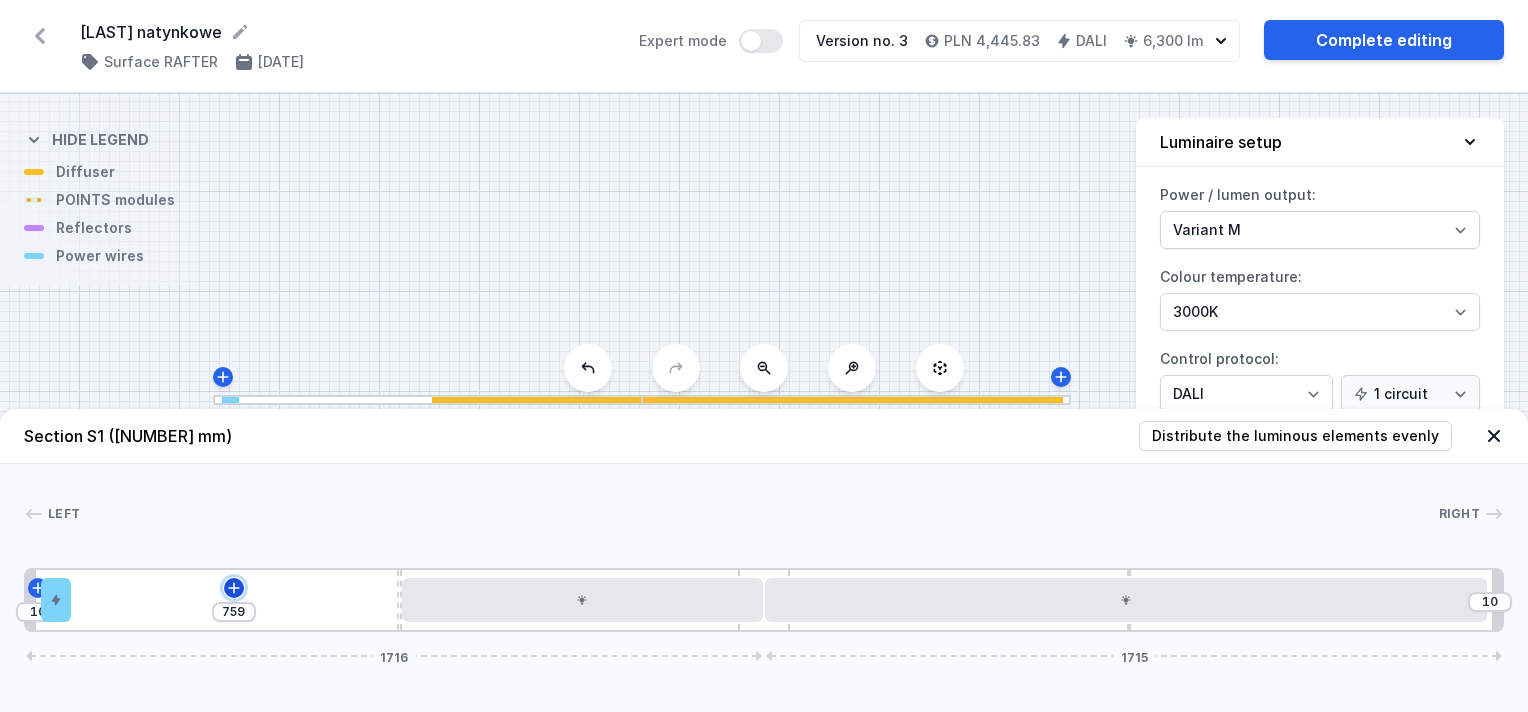 click at bounding box center [38, 588] 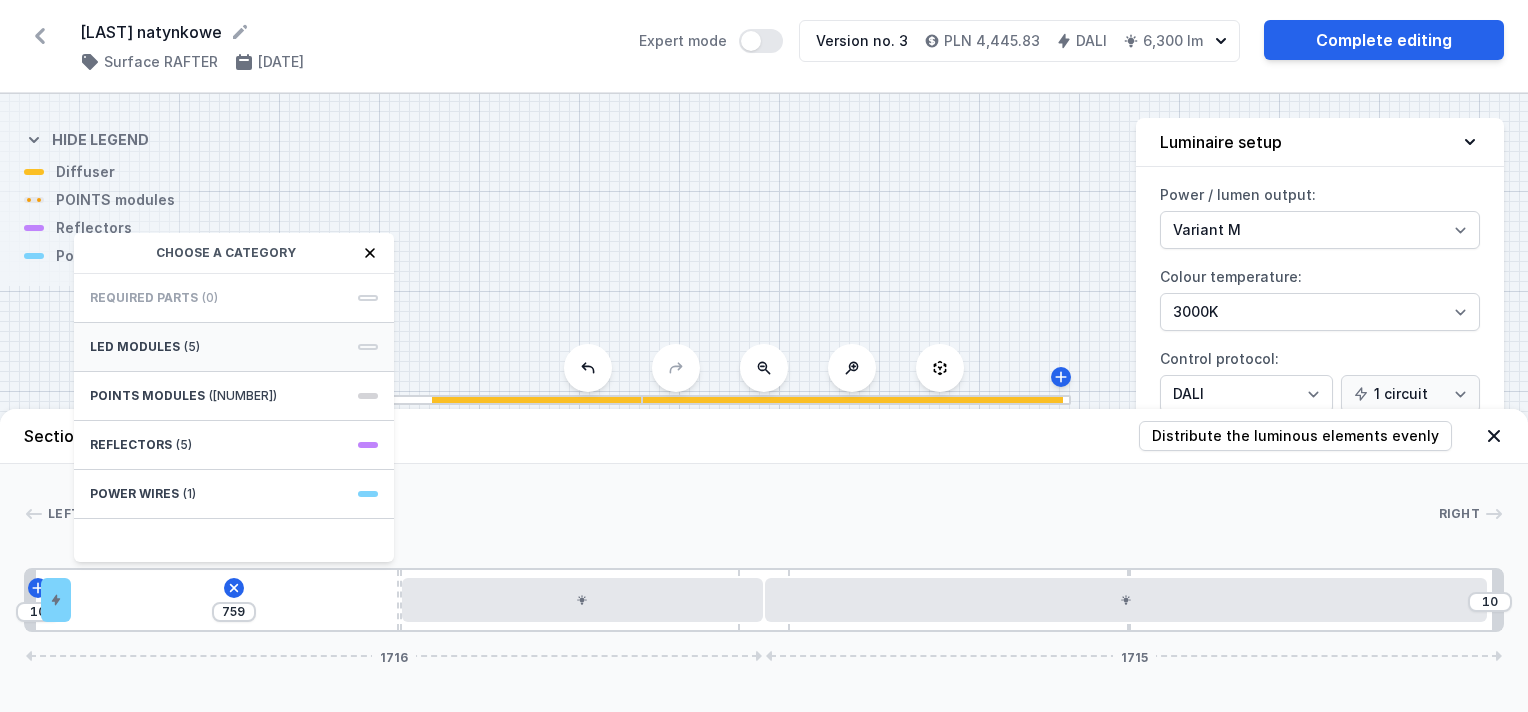 click on "LED modules (5)" at bounding box center [234, 347] 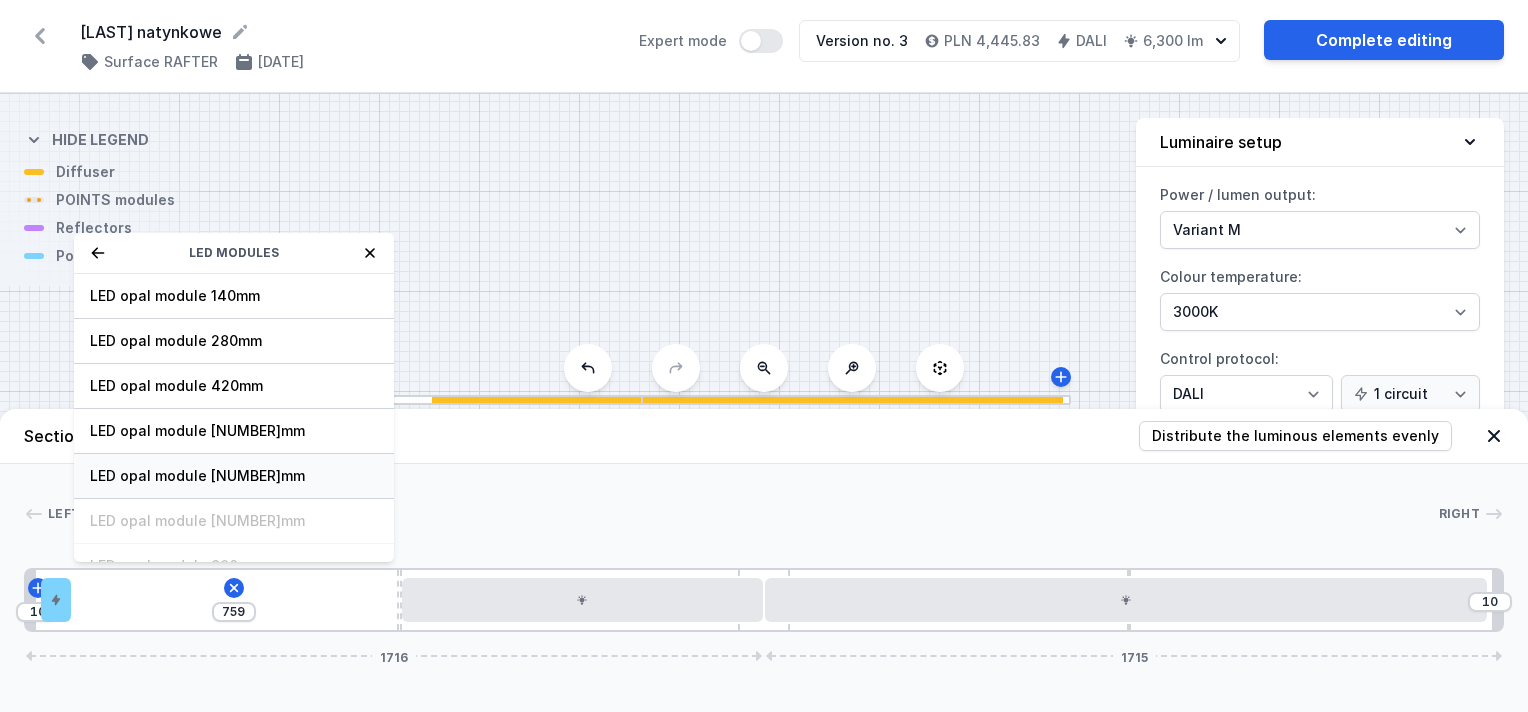 click on "LED opal module [NUMBER]mm" at bounding box center [234, 296] 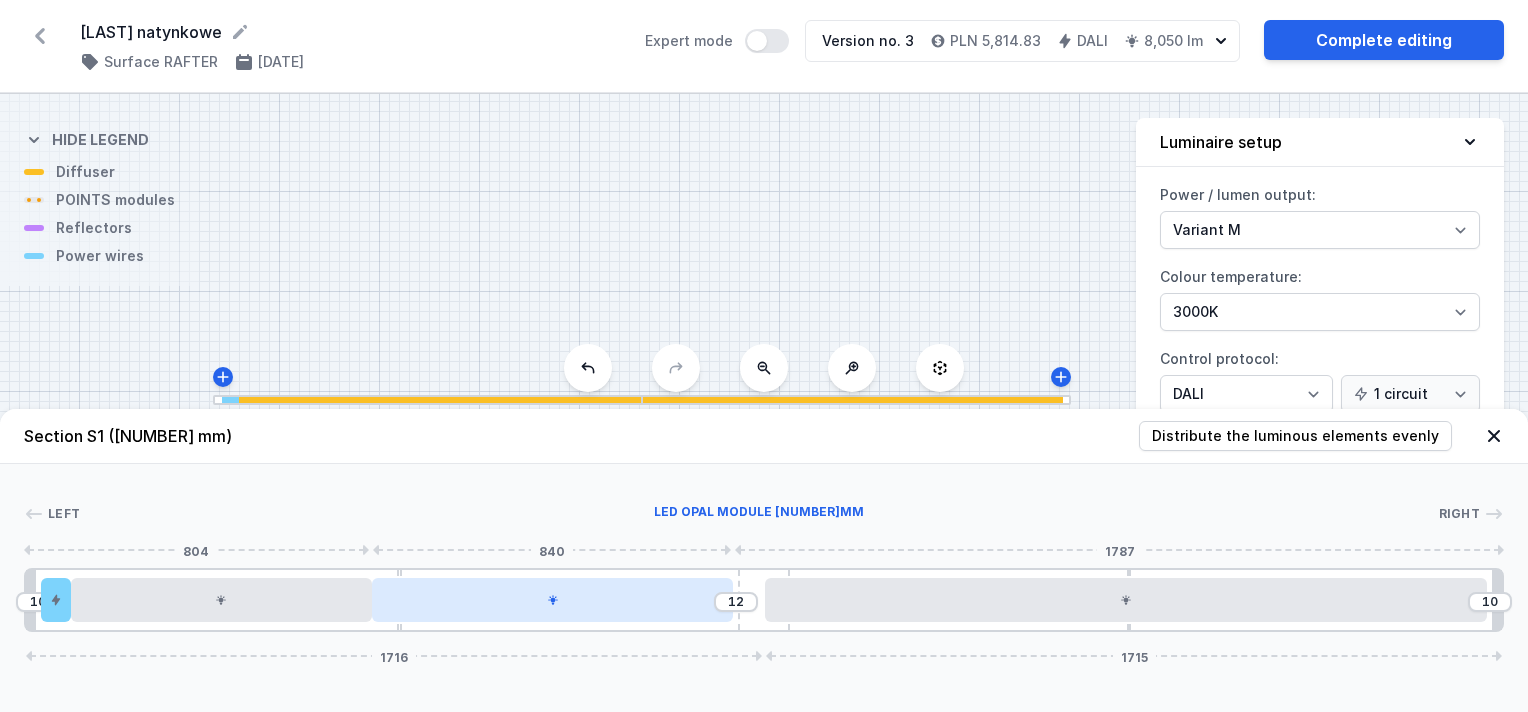 drag, startPoint x: 477, startPoint y: 600, endPoint x: 652, endPoint y: 597, distance: 175.02571 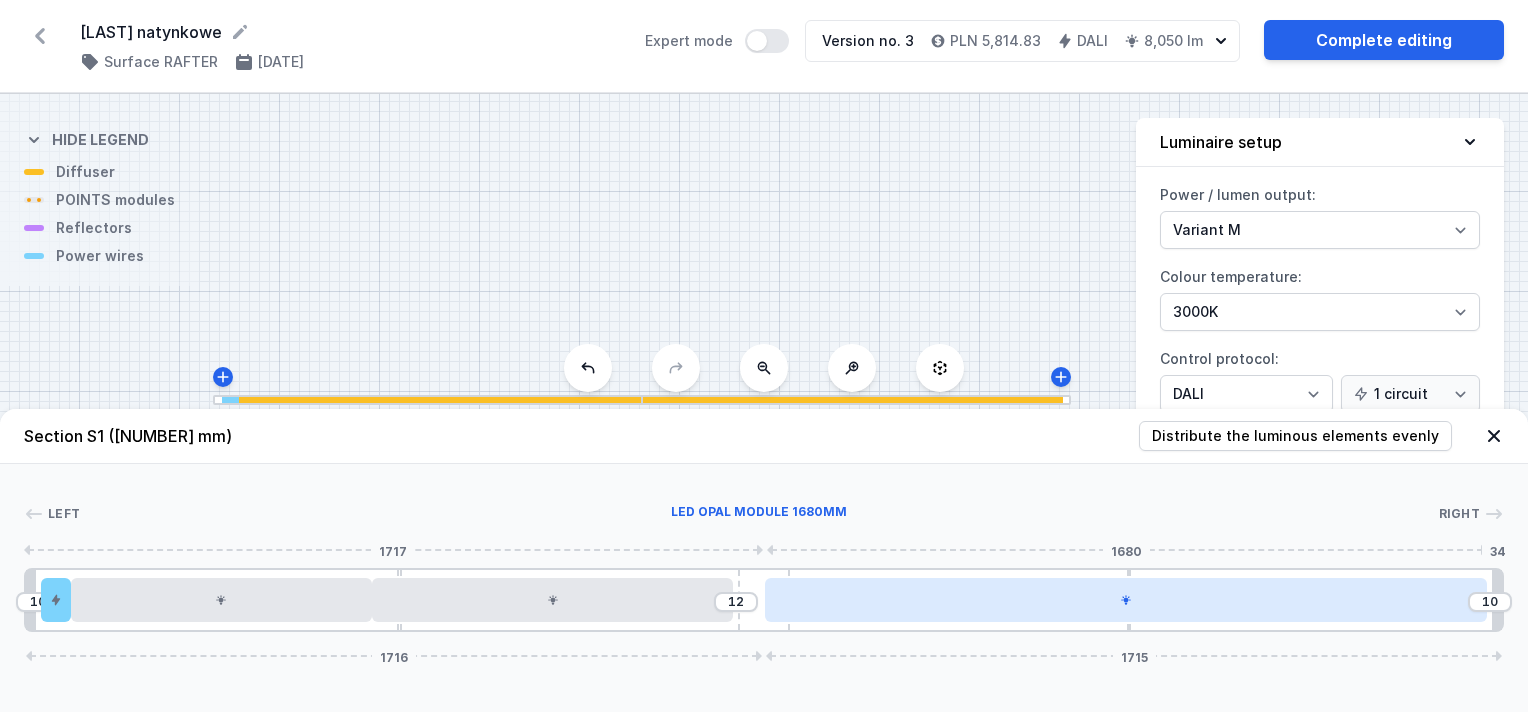 drag, startPoint x: 856, startPoint y: 608, endPoint x: 766, endPoint y: 596, distance: 90.79648 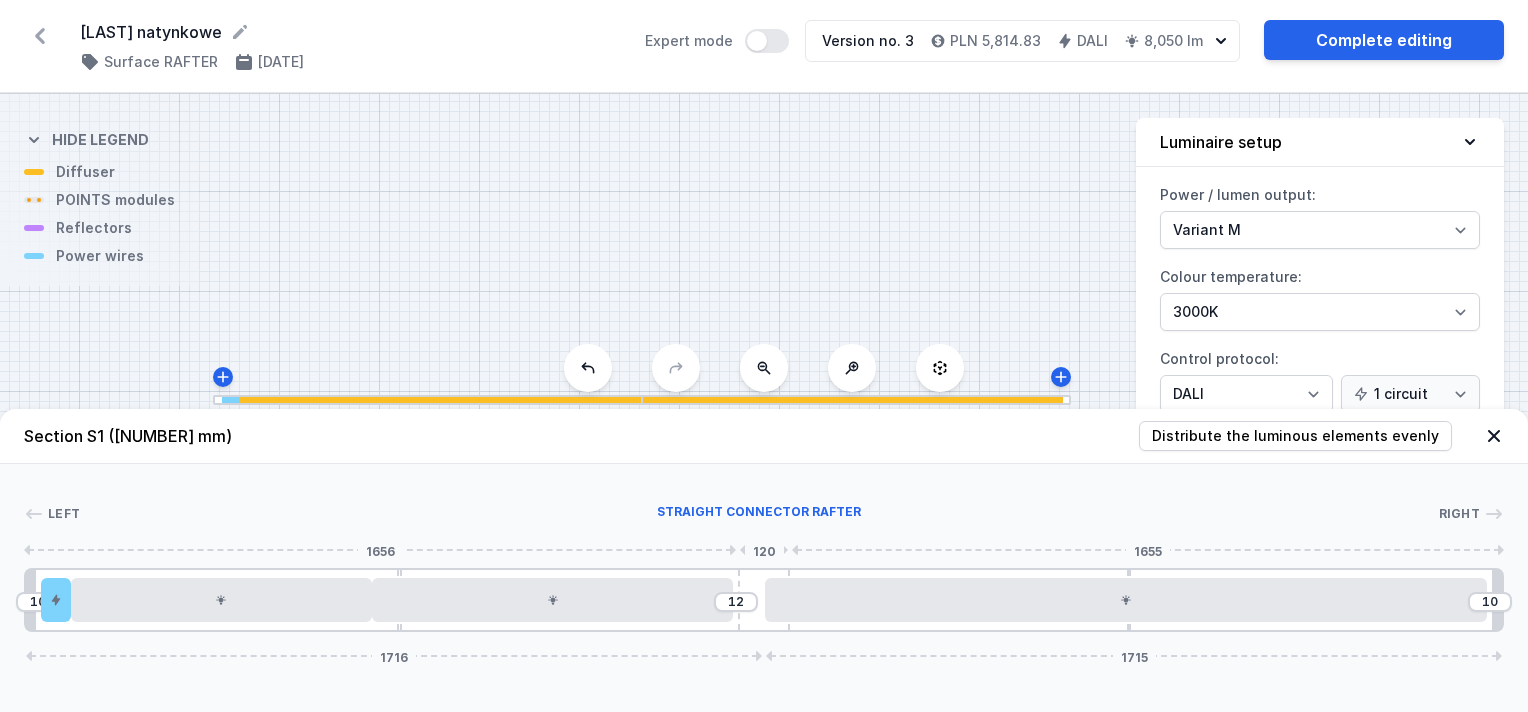 drag, startPoint x: 828, startPoint y: 601, endPoint x: 728, endPoint y: 611, distance: 100.49876 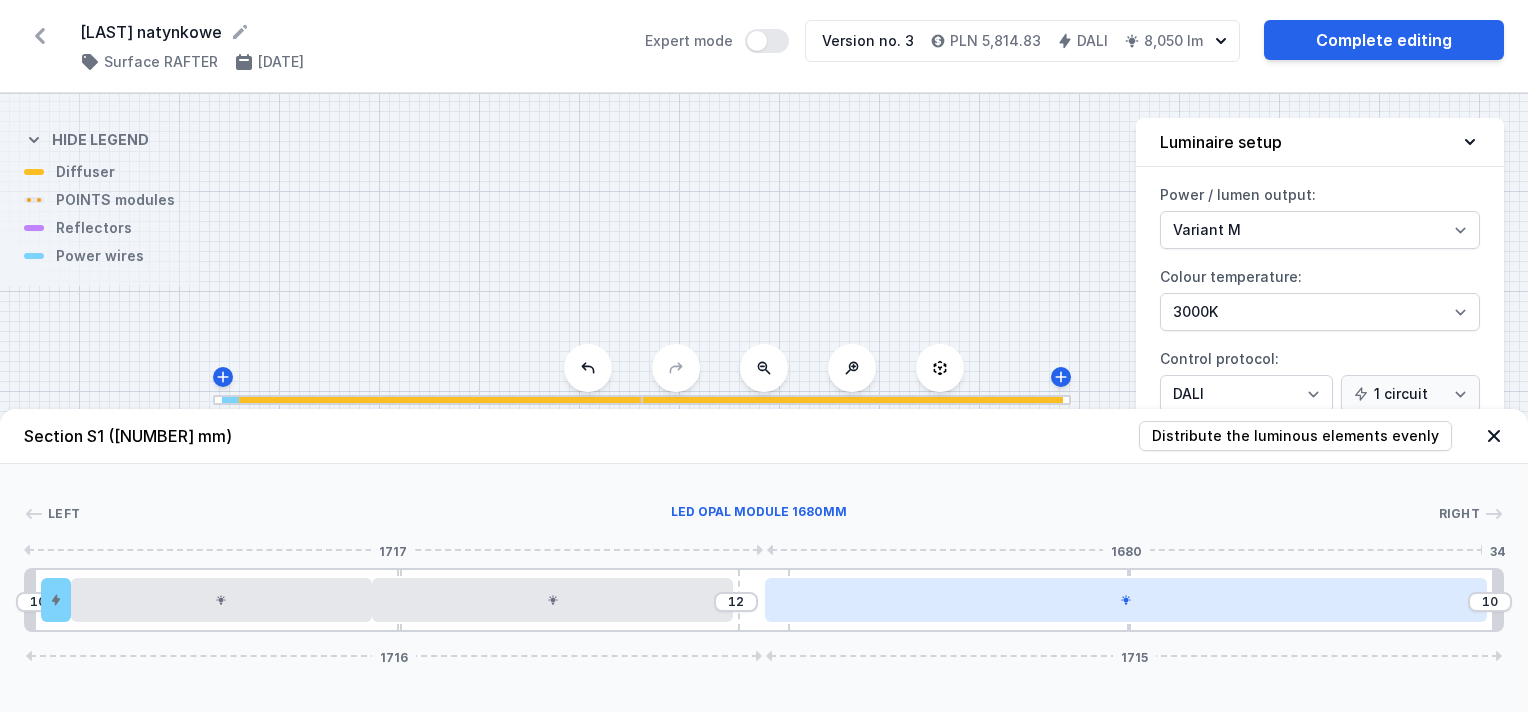 drag, startPoint x: 957, startPoint y: 603, endPoint x: 836, endPoint y: 605, distance: 121.016525 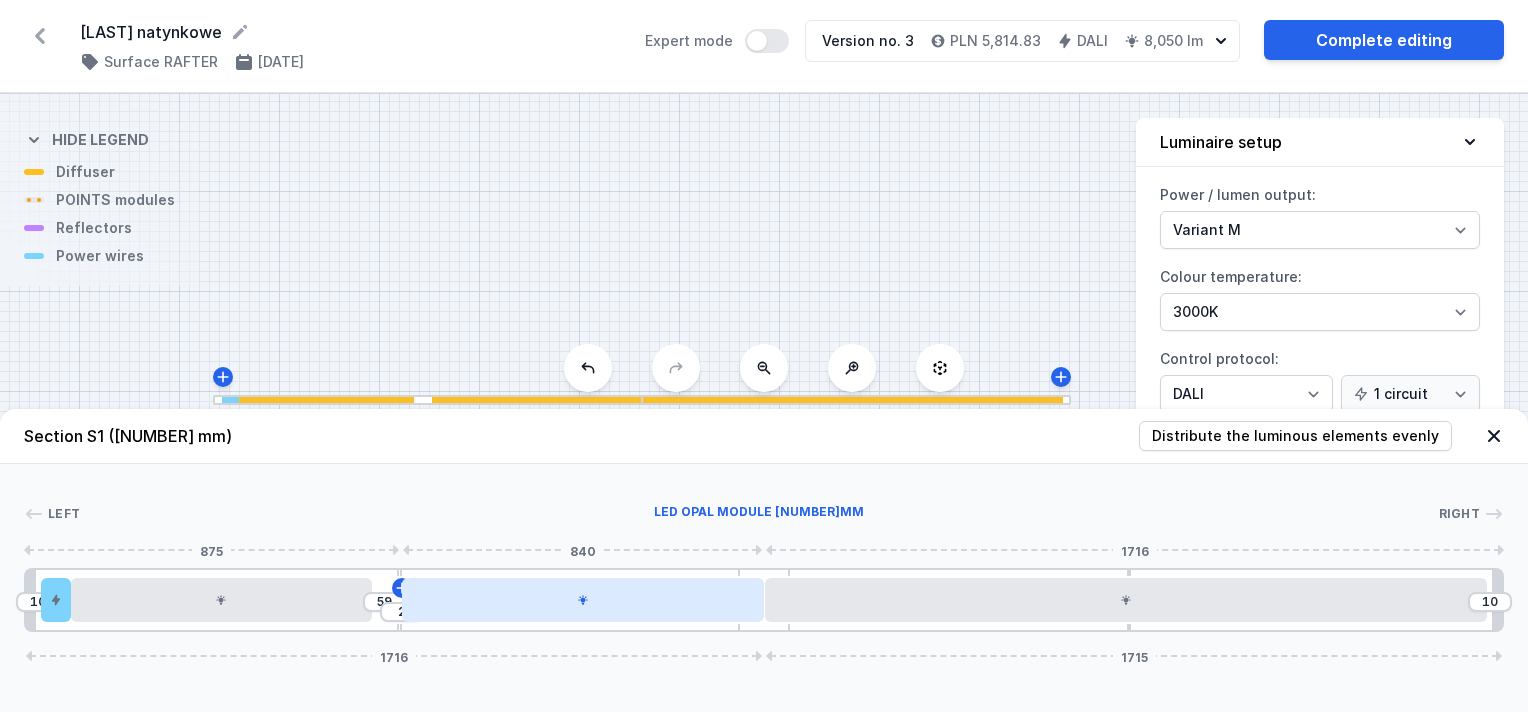 drag, startPoint x: 652, startPoint y: 595, endPoint x: 706, endPoint y: 602, distance: 54.451813 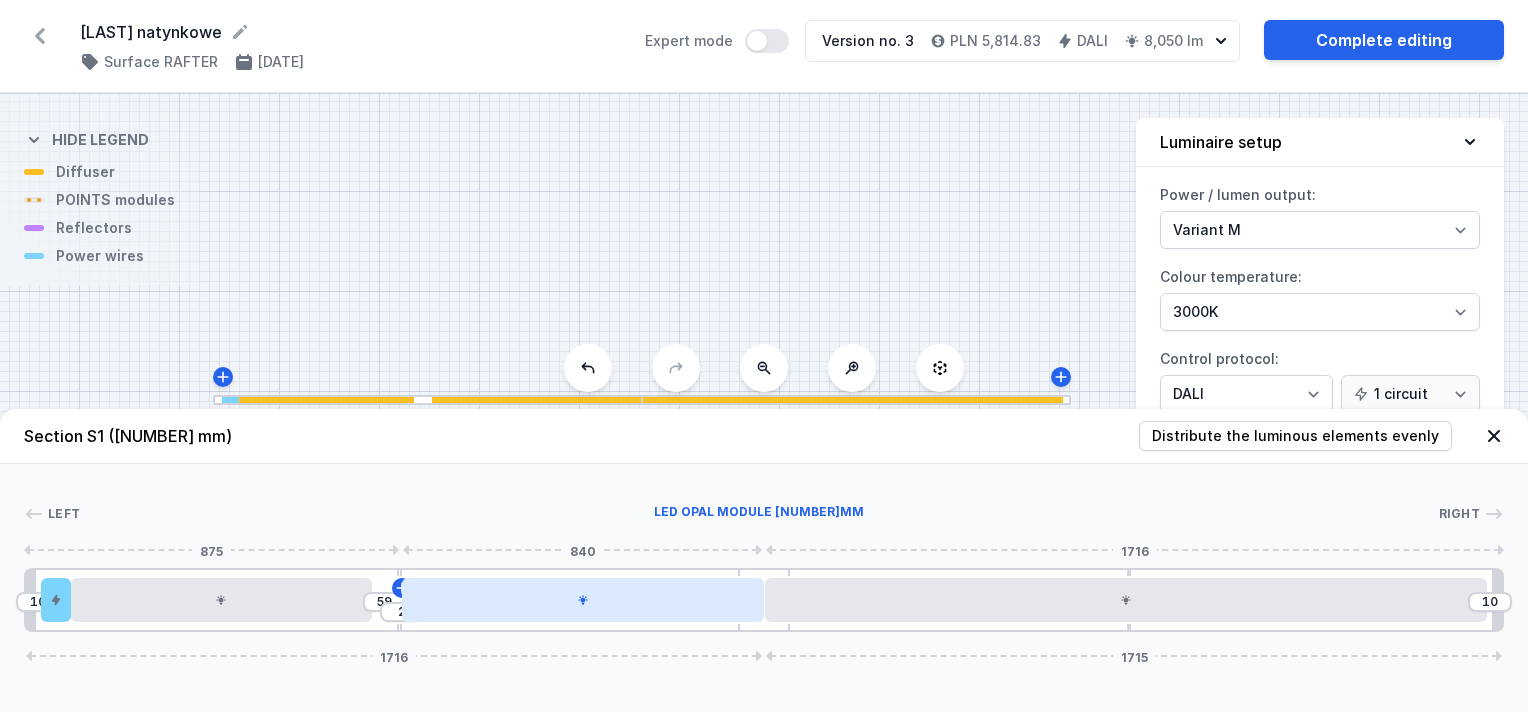 click at bounding box center (582, 600) 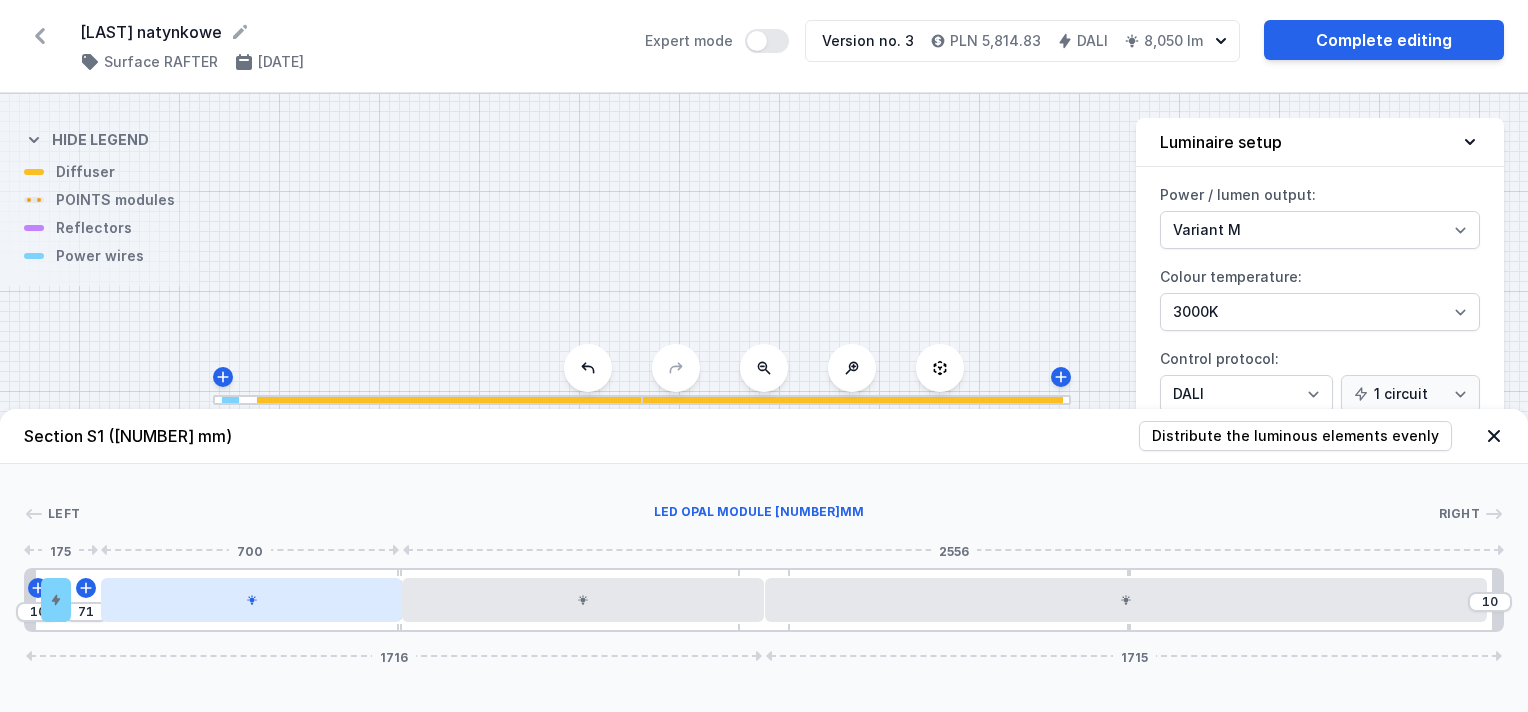 drag, startPoint x: 284, startPoint y: 602, endPoint x: 300, endPoint y: 602, distance: 16 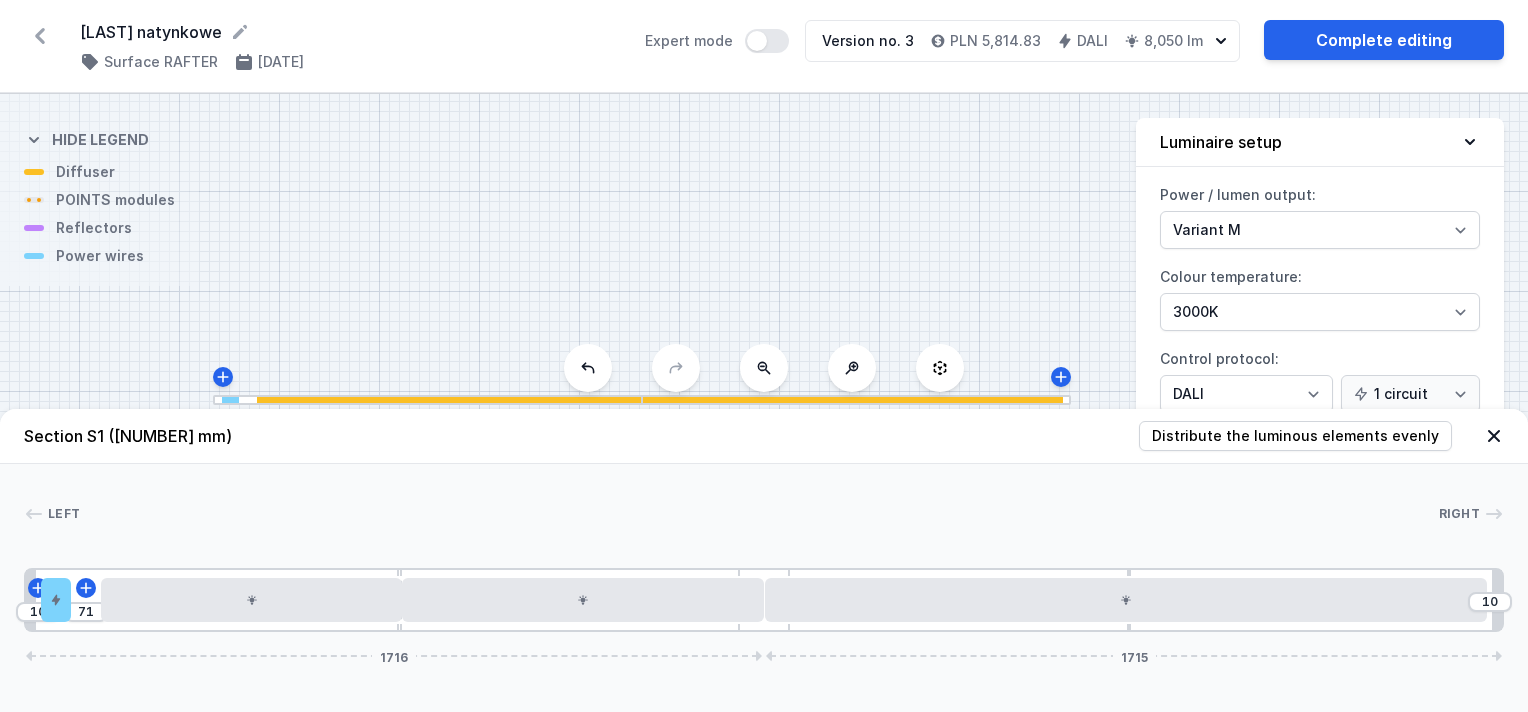 click on "S1 3431" at bounding box center (764, 403) 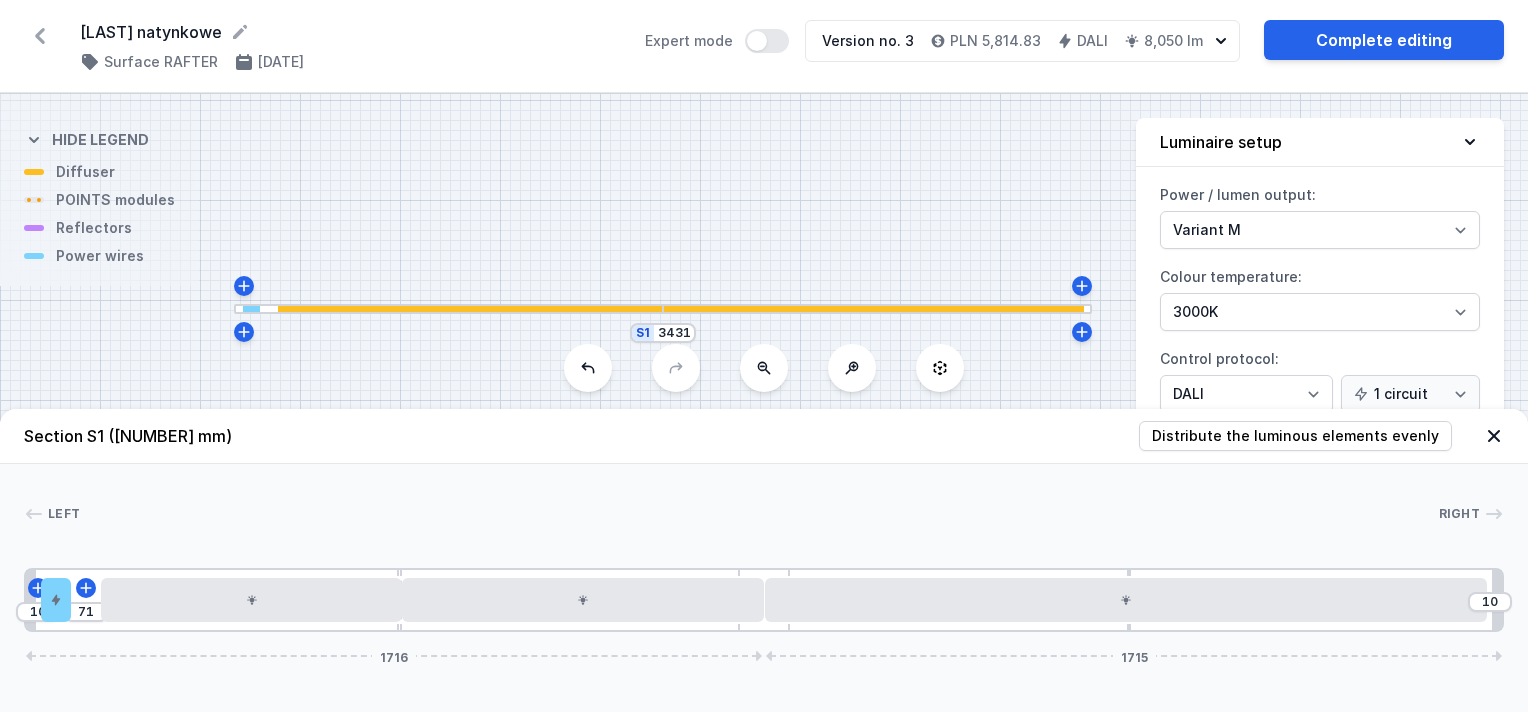 drag, startPoint x: 536, startPoint y: 238, endPoint x: 556, endPoint y: 145, distance: 95.12623 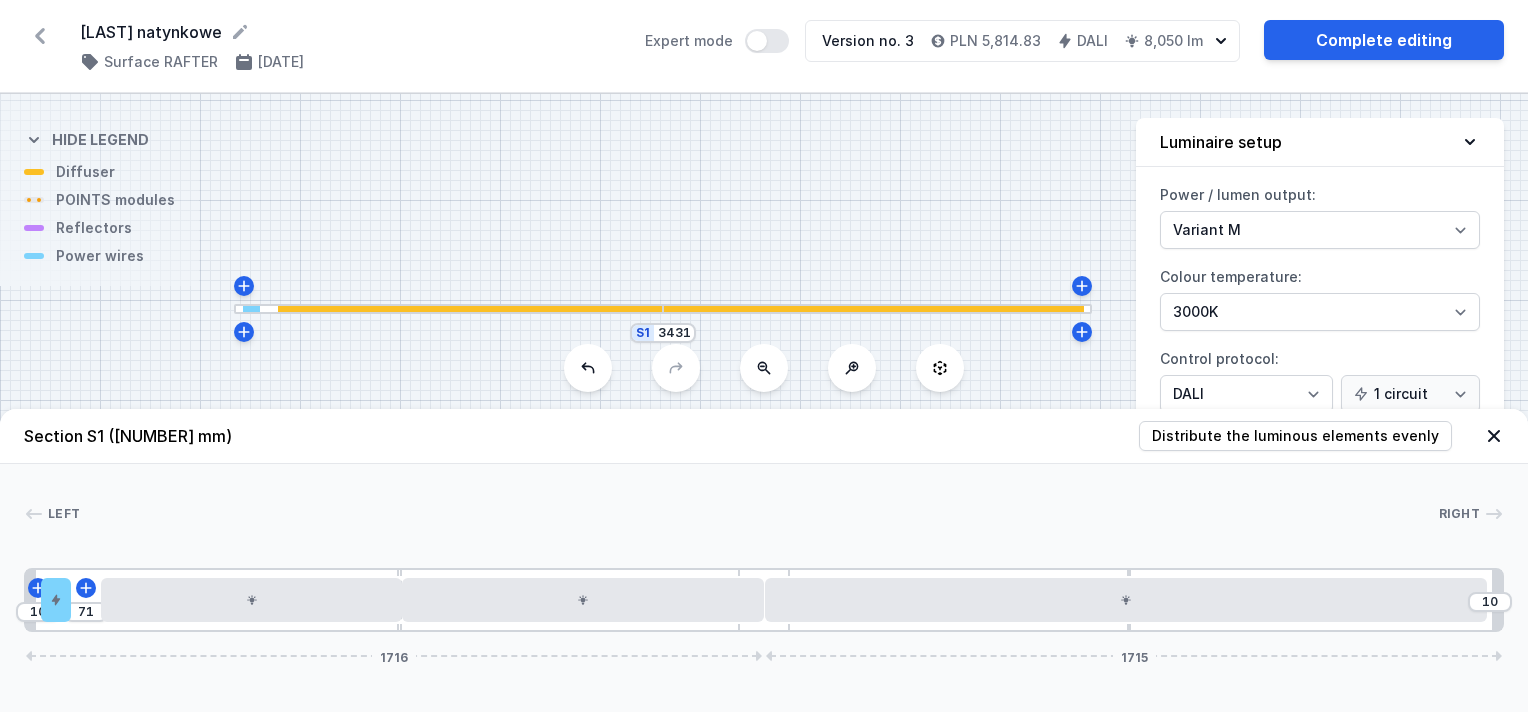 click on "S1 3431" at bounding box center (764, 403) 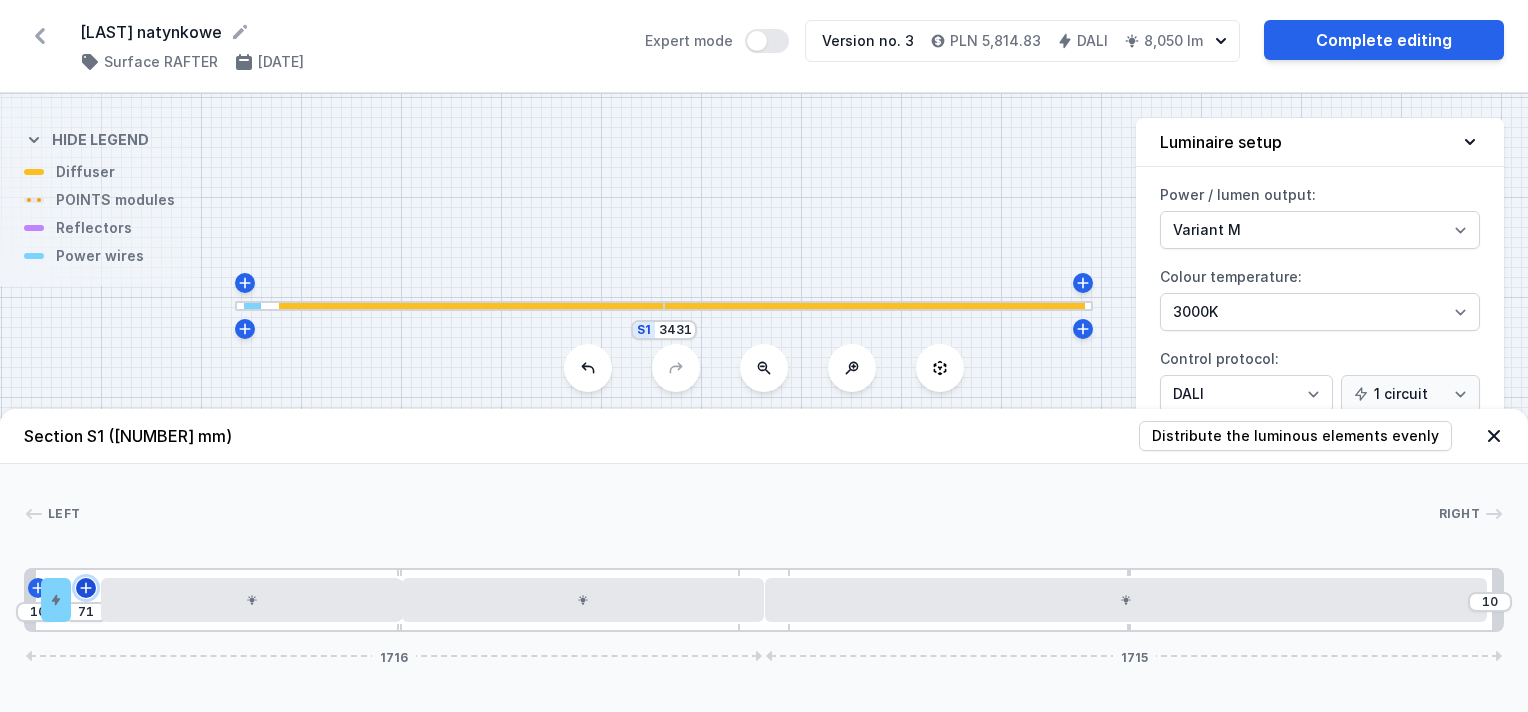 click at bounding box center (38, 588) 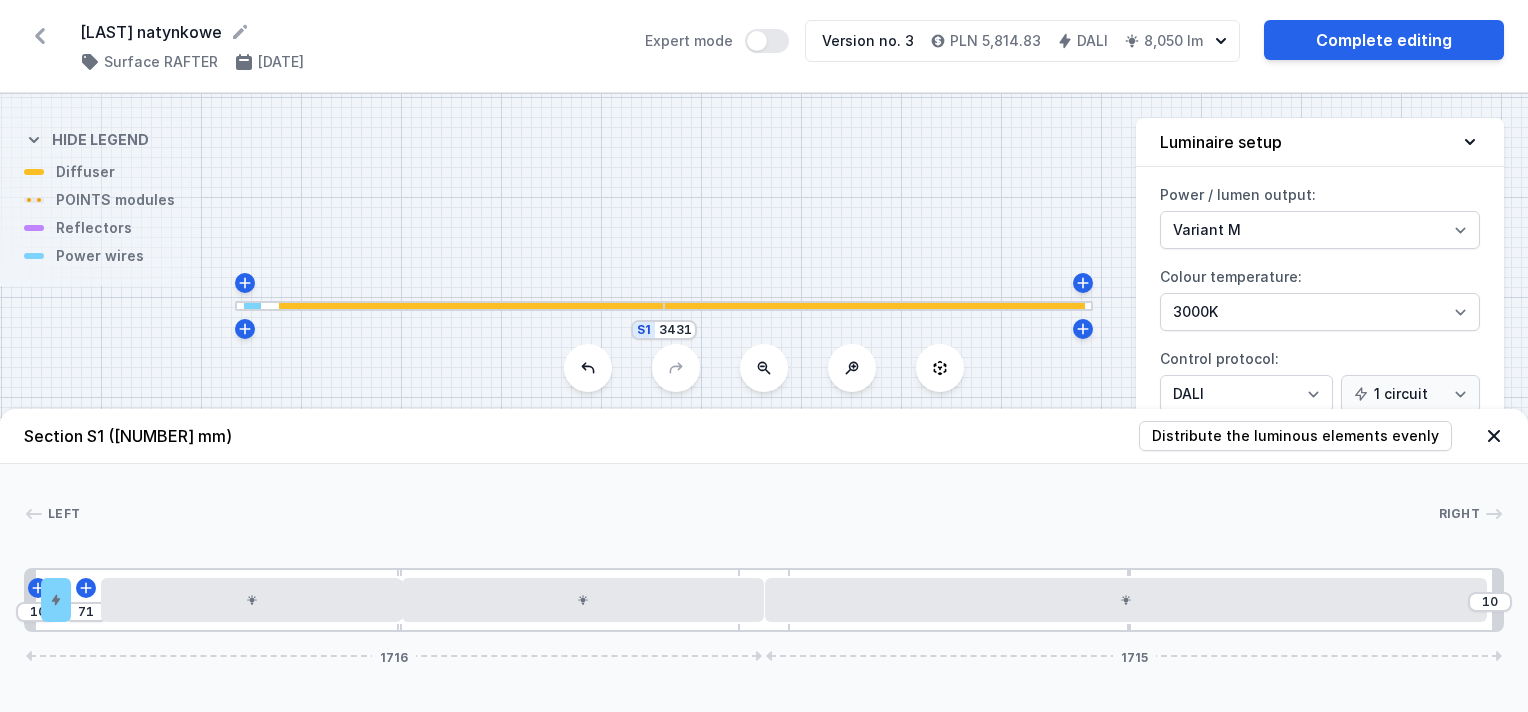 click on "S1 3431" at bounding box center (764, 403) 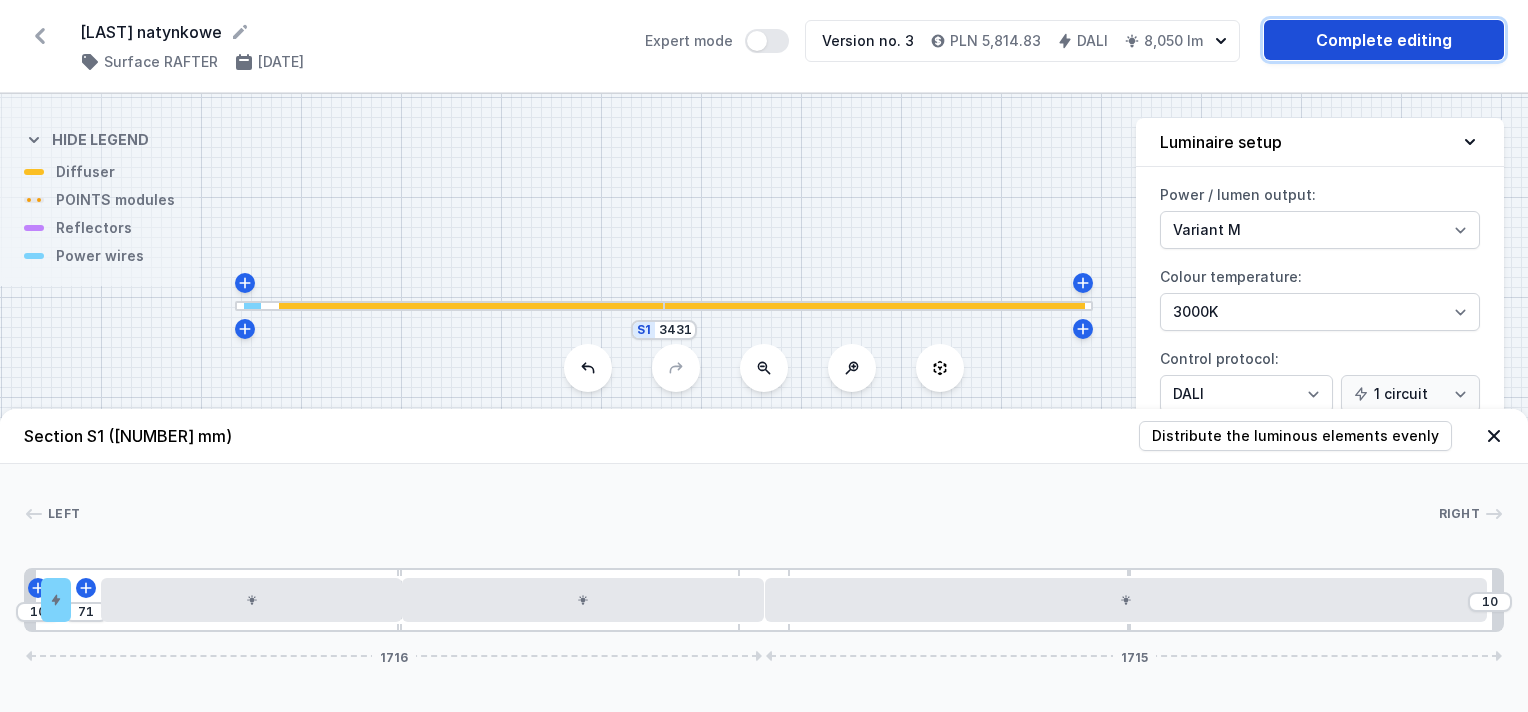 click on "Complete editing" at bounding box center (1384, 40) 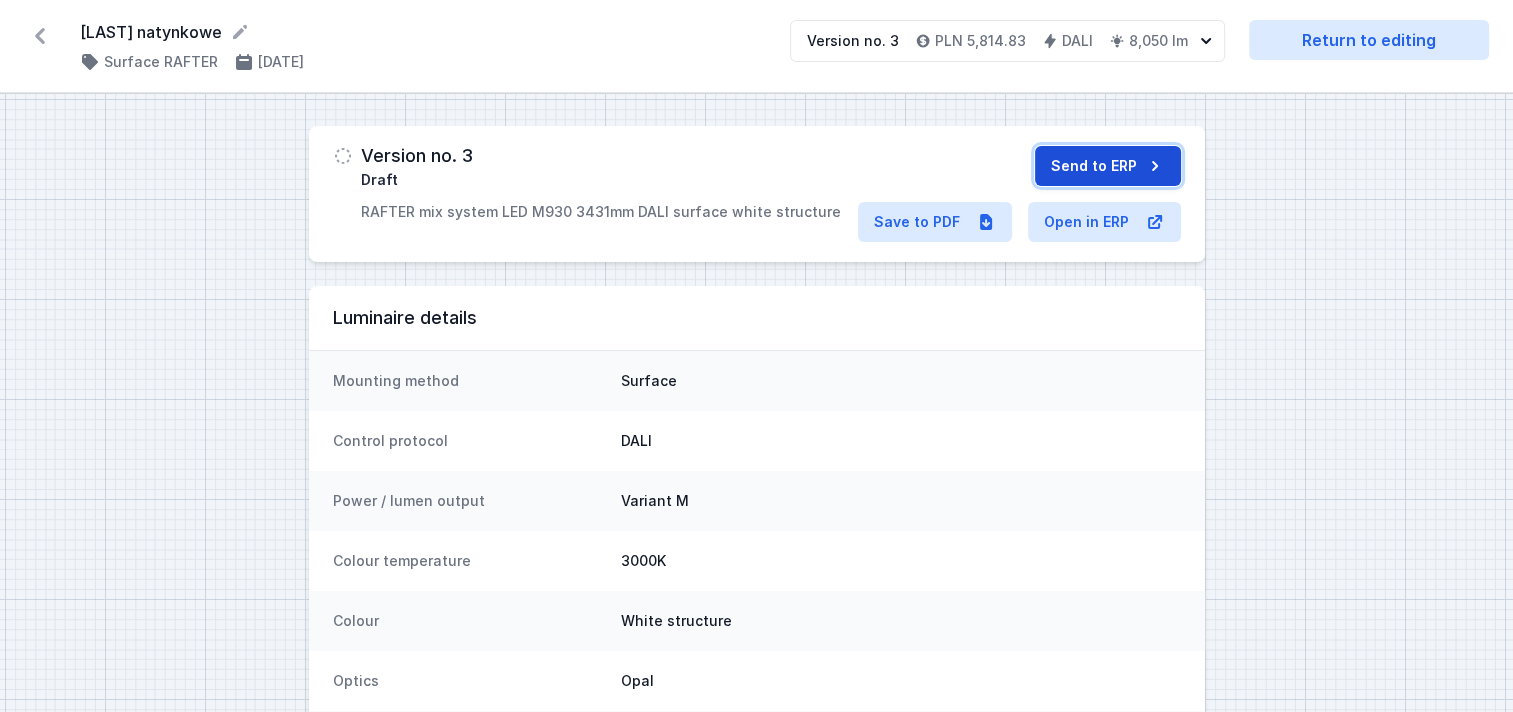 click on "Send to ERP" at bounding box center (1108, 166) 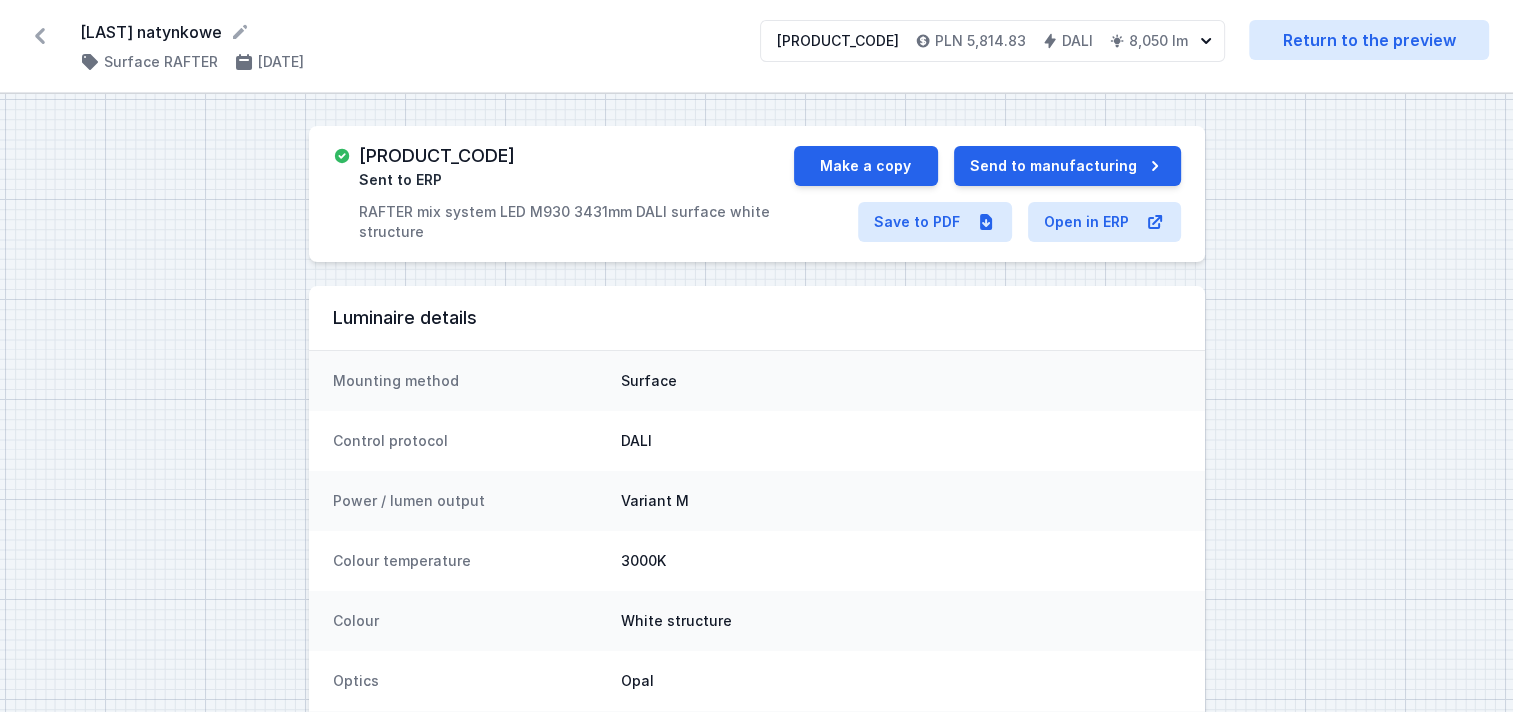 drag, startPoint x: 582, startPoint y: 156, endPoint x: 362, endPoint y: 160, distance: 220.03636 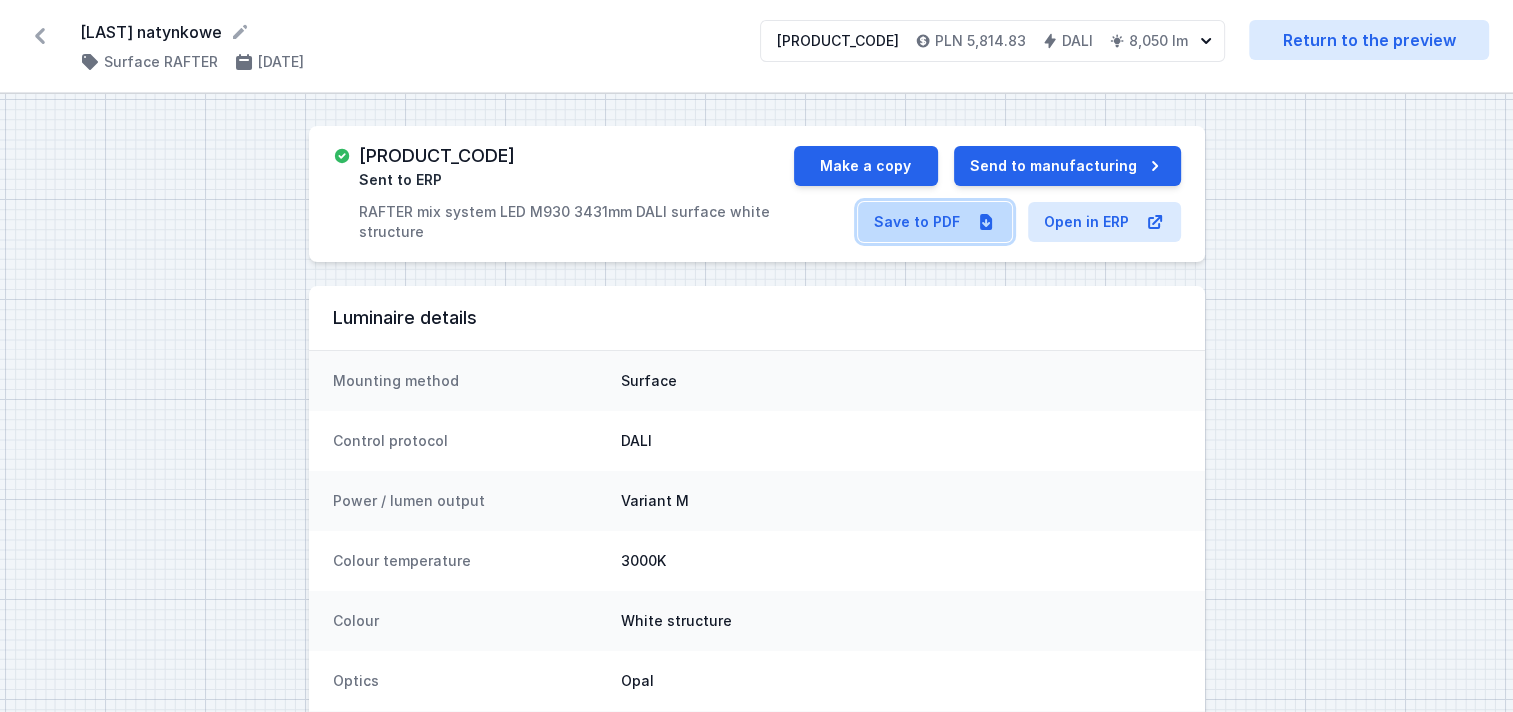 click on "Save to PDF" at bounding box center (935, 222) 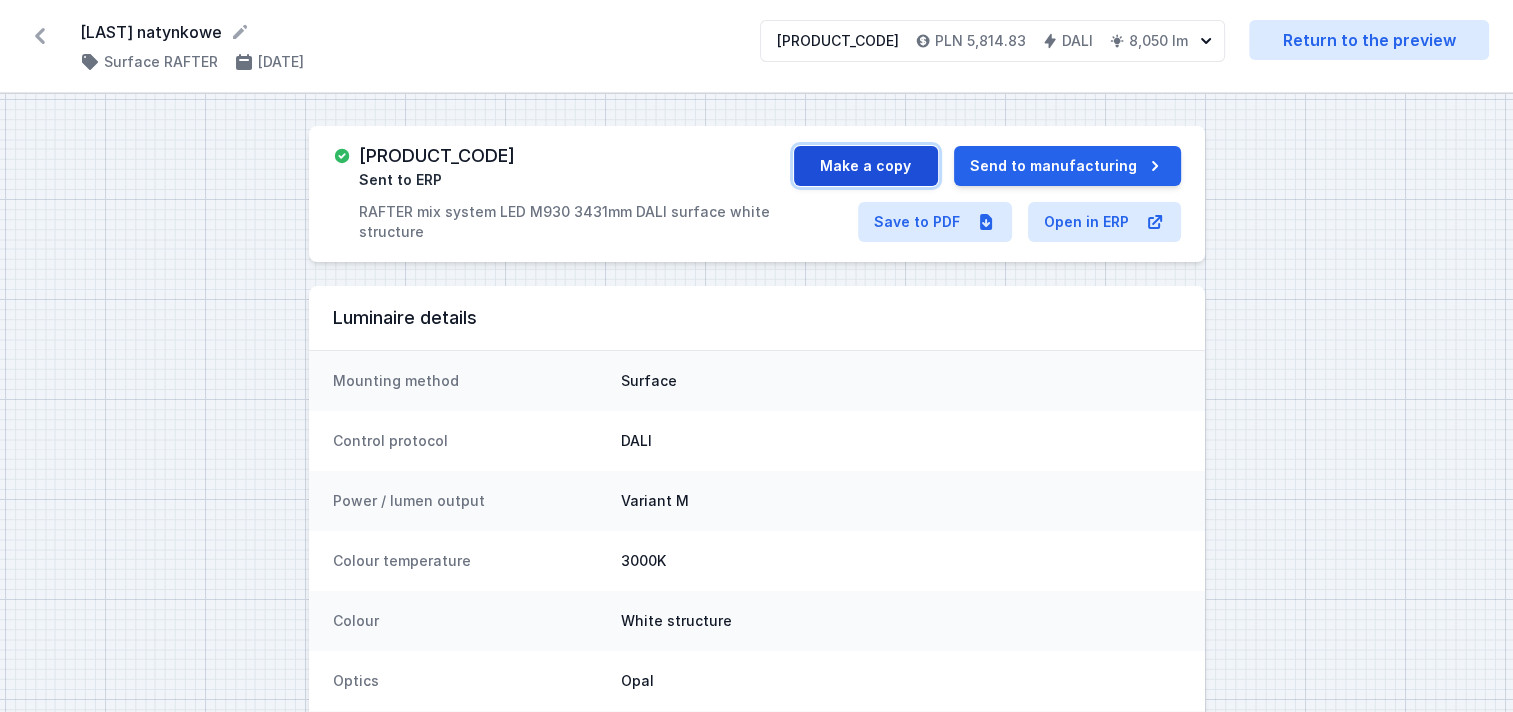 click on "Make a copy" at bounding box center [866, 166] 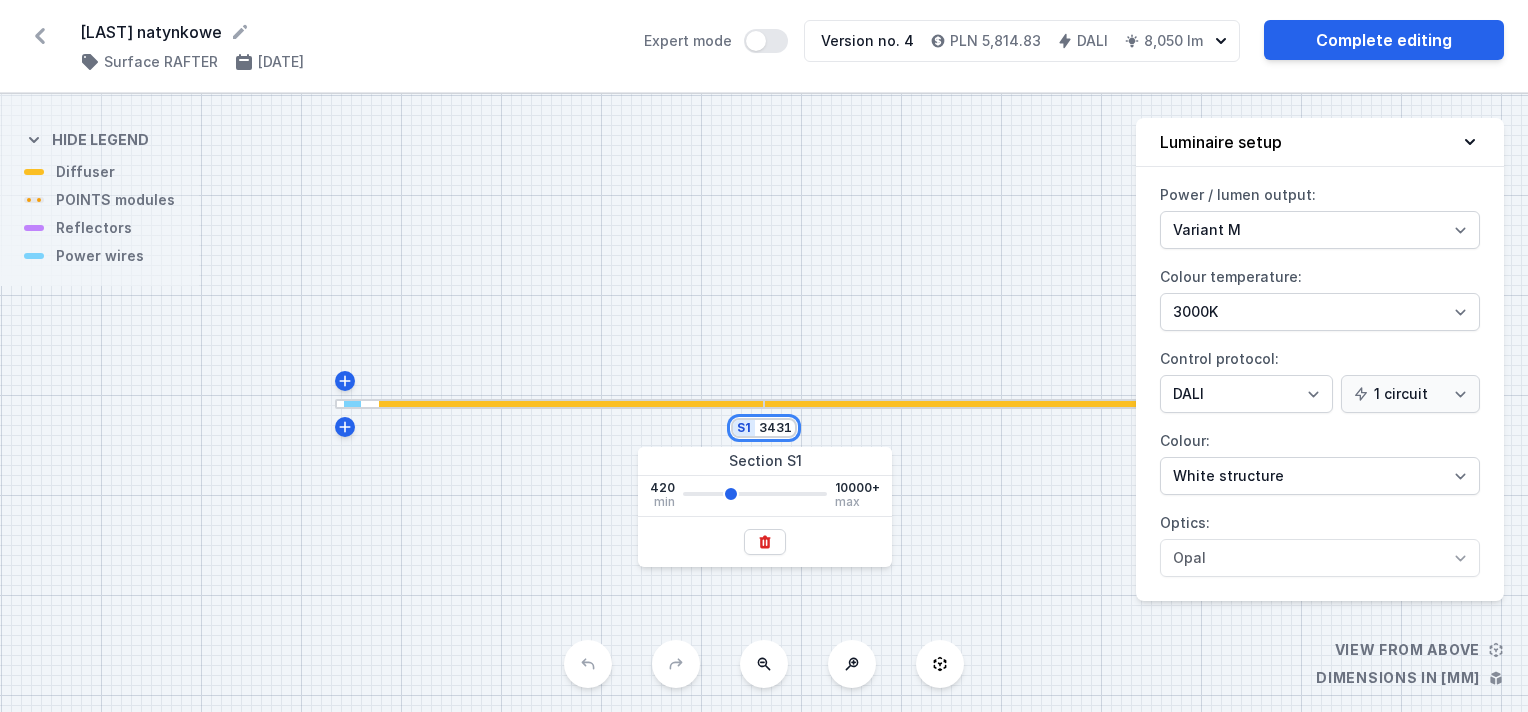 click on "3431" at bounding box center (775, 428) 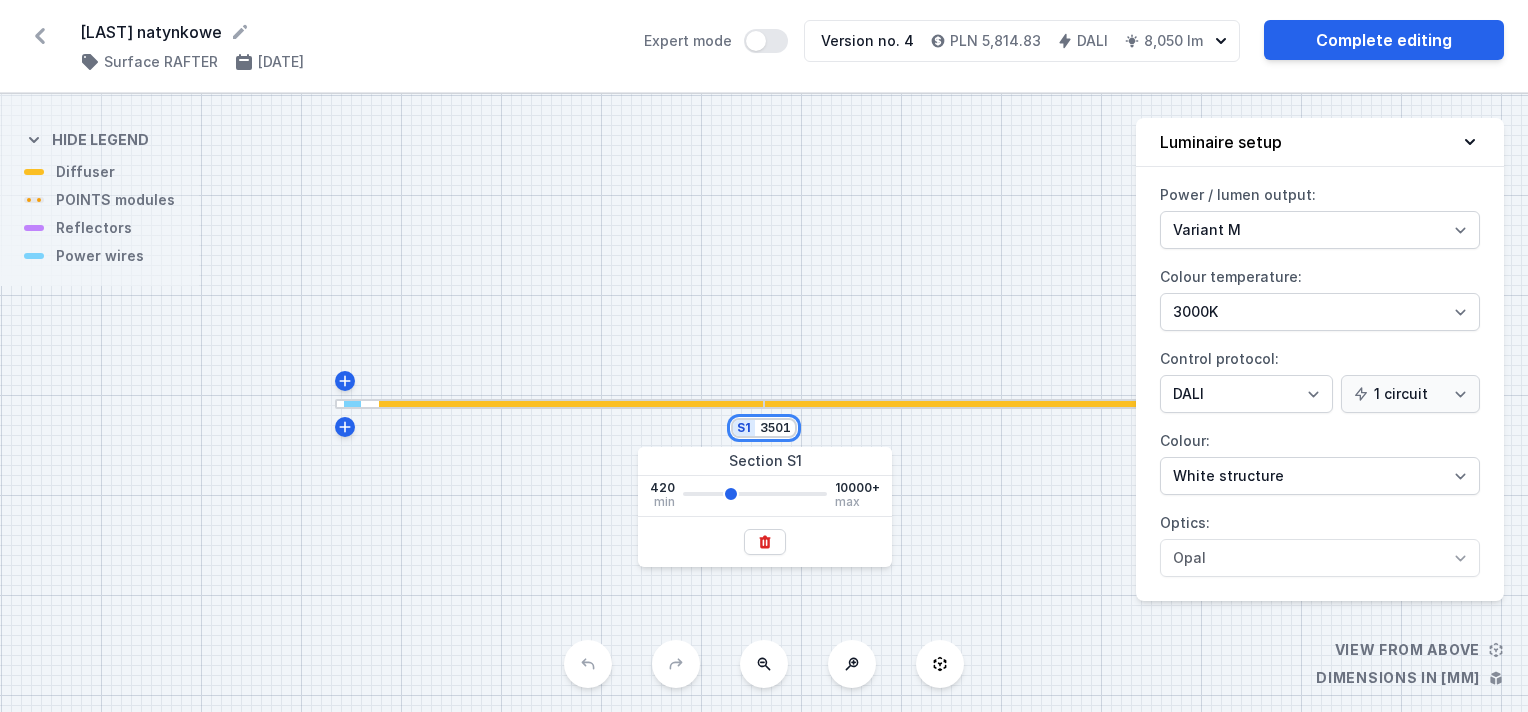 type on "3501" 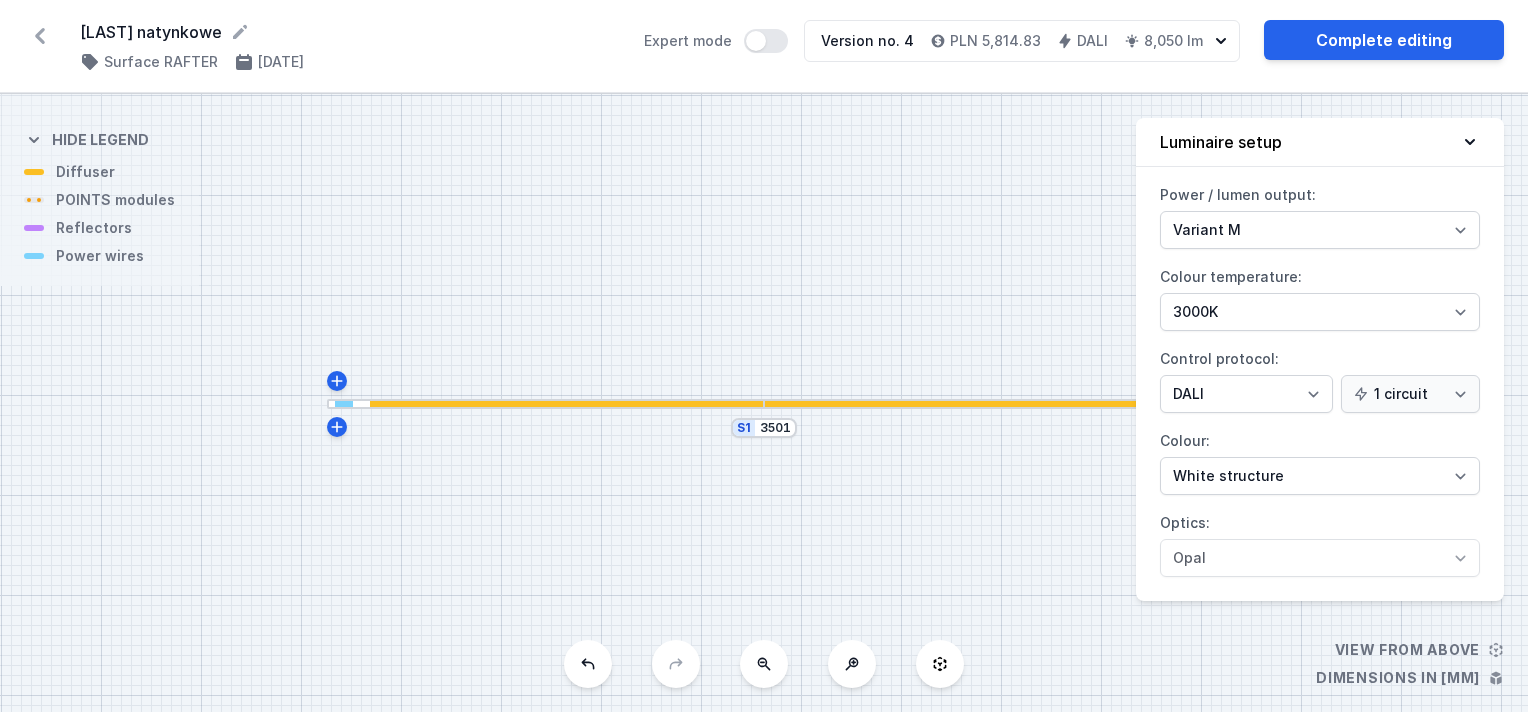 click on "S1 3501" at bounding box center (764, 403) 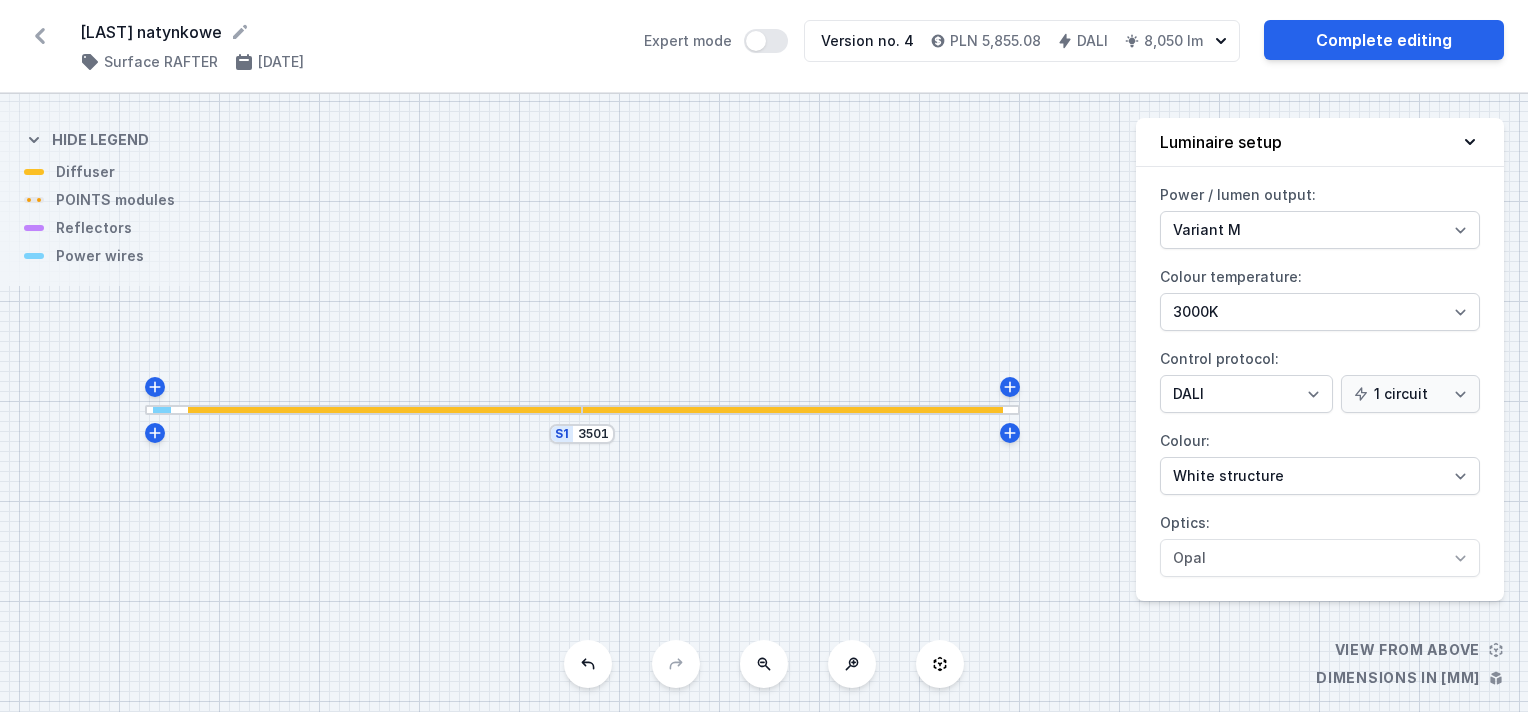 drag, startPoint x: 867, startPoint y: 276, endPoint x: 685, endPoint y: 282, distance: 182.09888 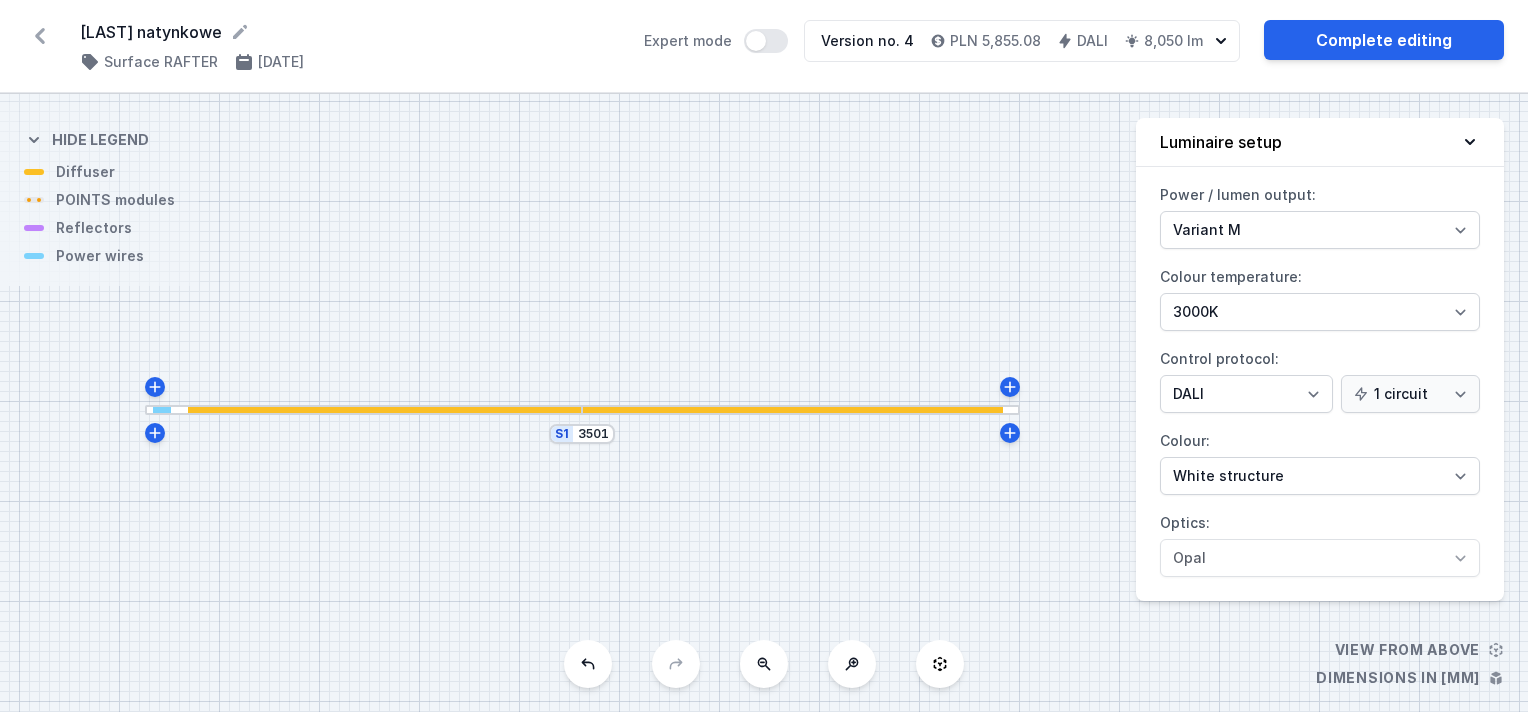 click on "S1 3501" at bounding box center [764, 403] 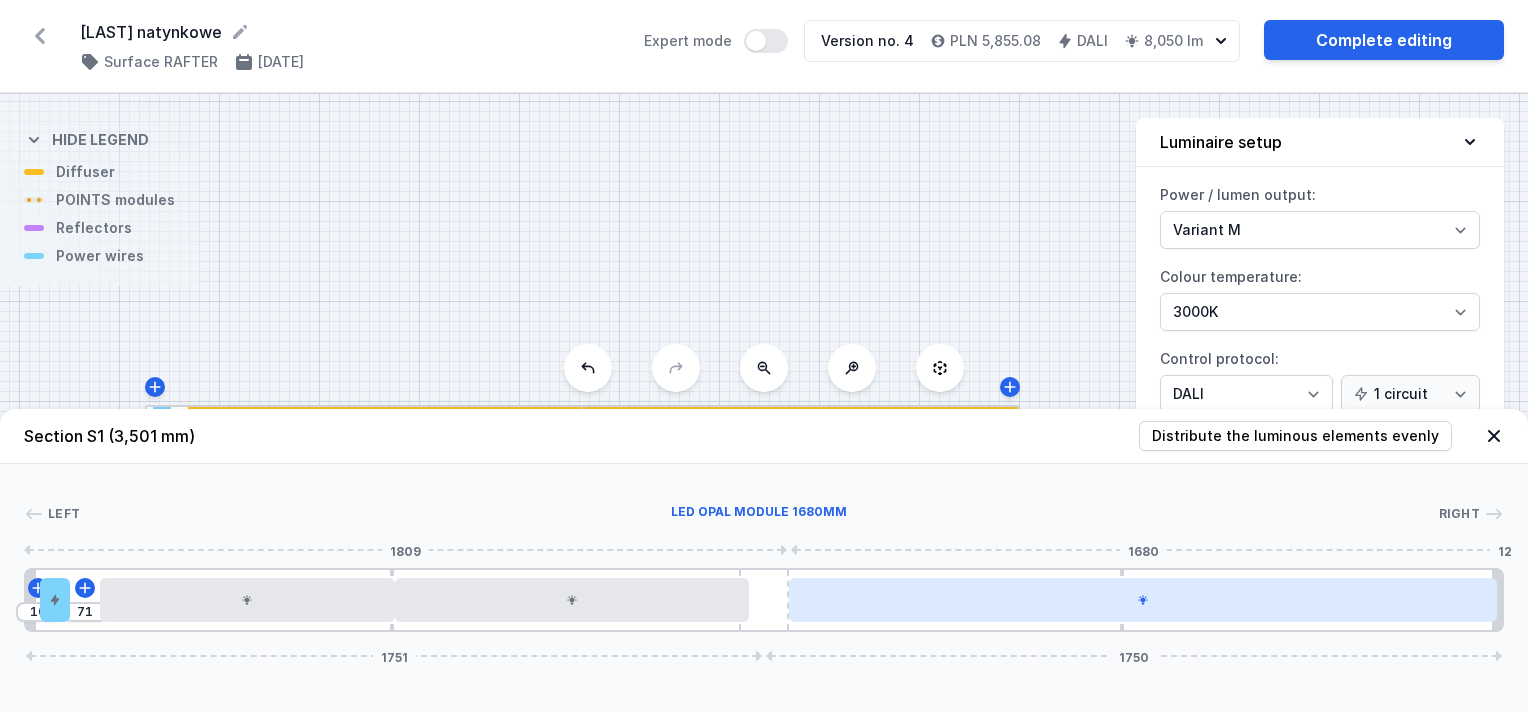 drag, startPoint x: 838, startPoint y: 591, endPoint x: 908, endPoint y: 593, distance: 70.028564 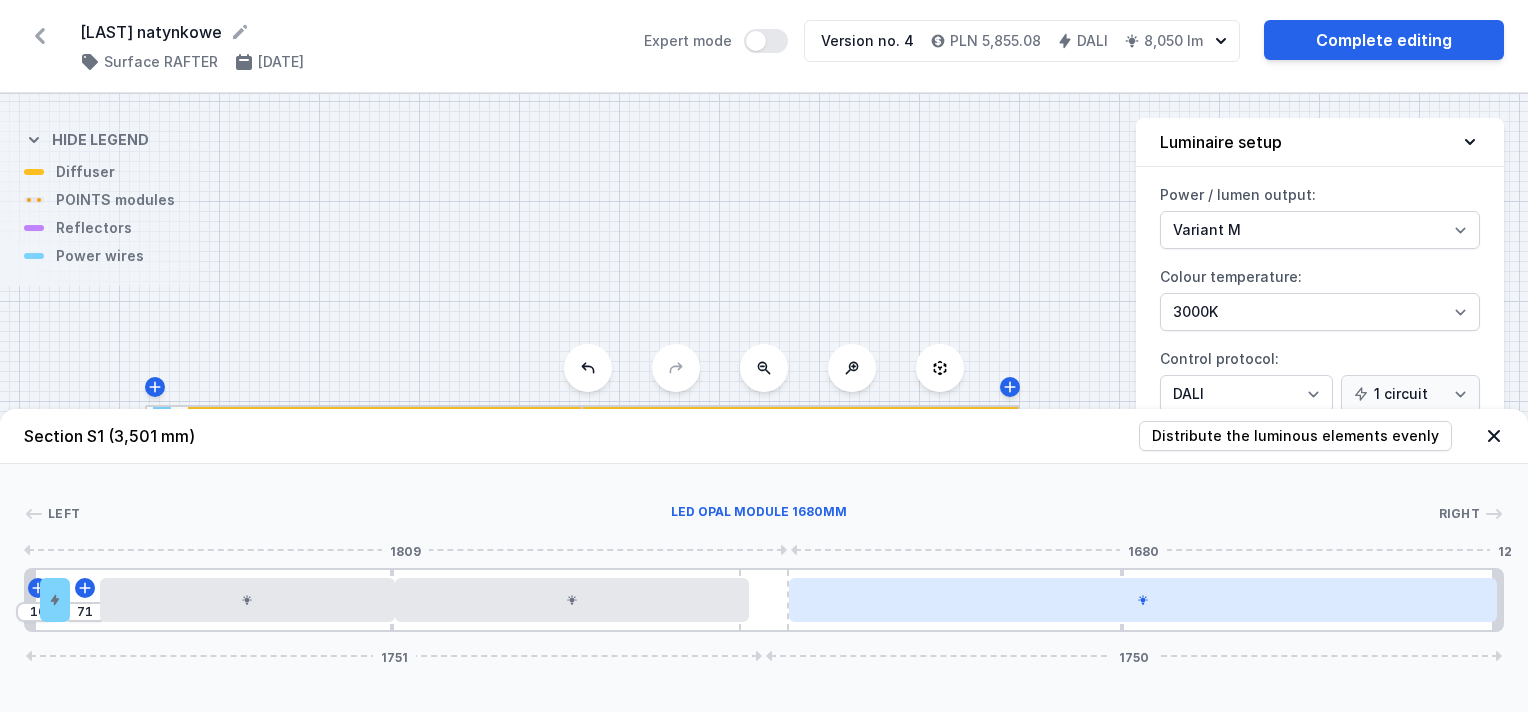 click at bounding box center (1143, 600) 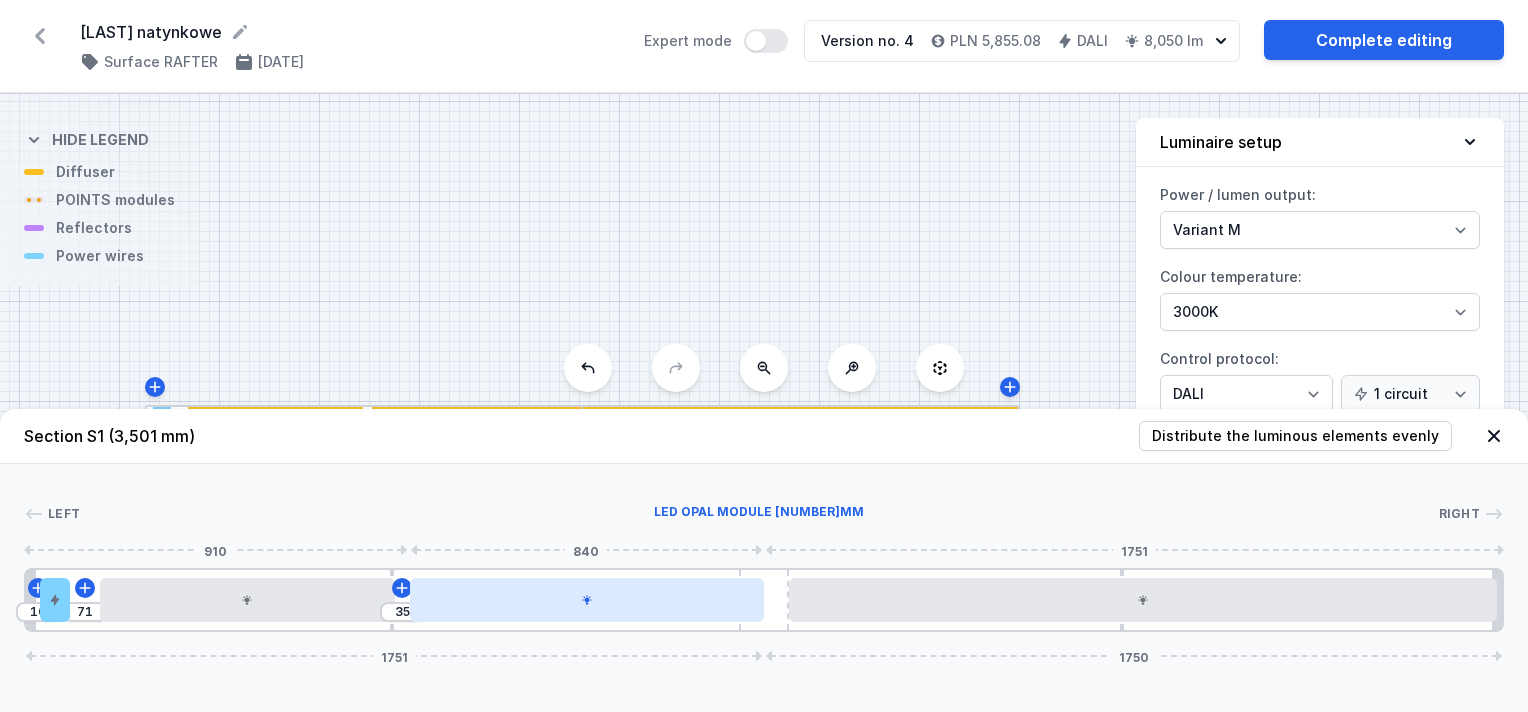 click at bounding box center [587, 600] 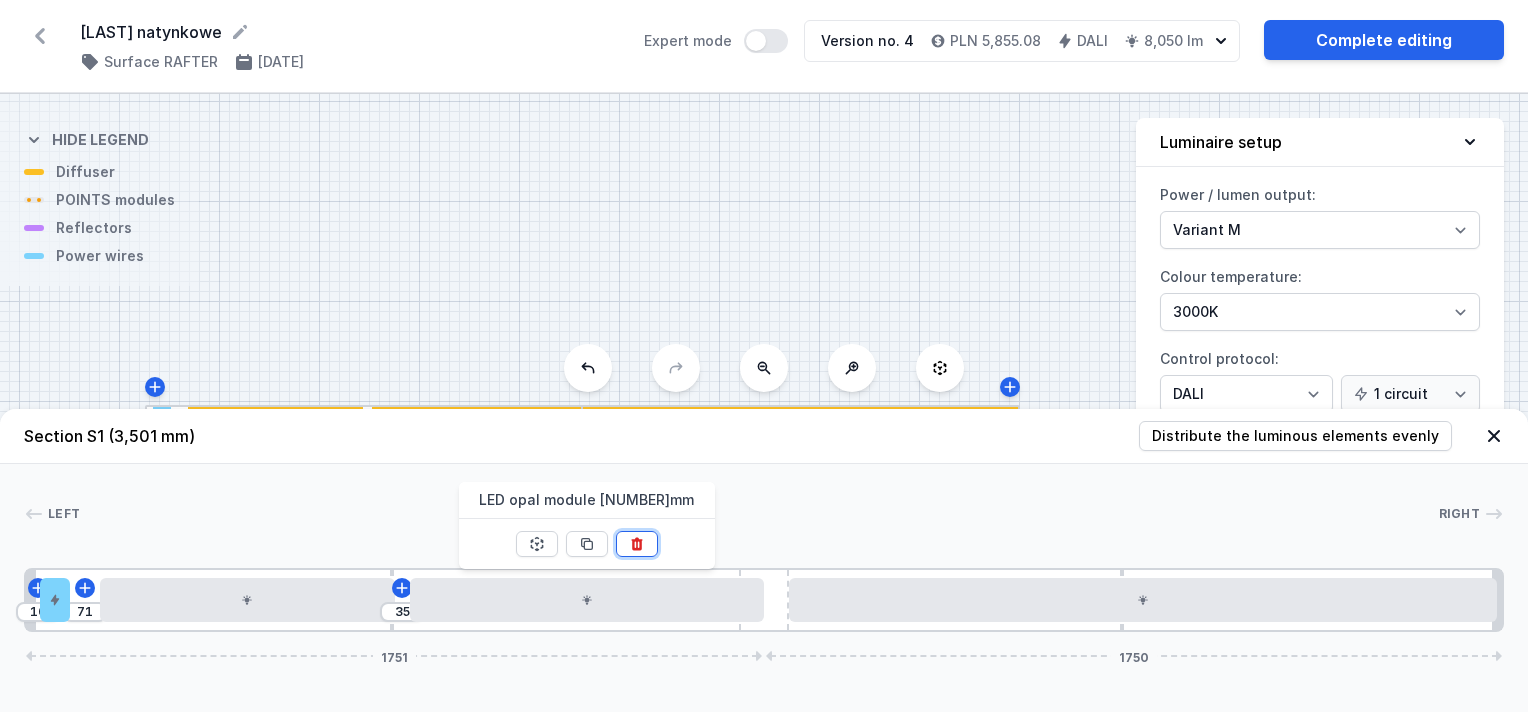 click at bounding box center (637, 544) 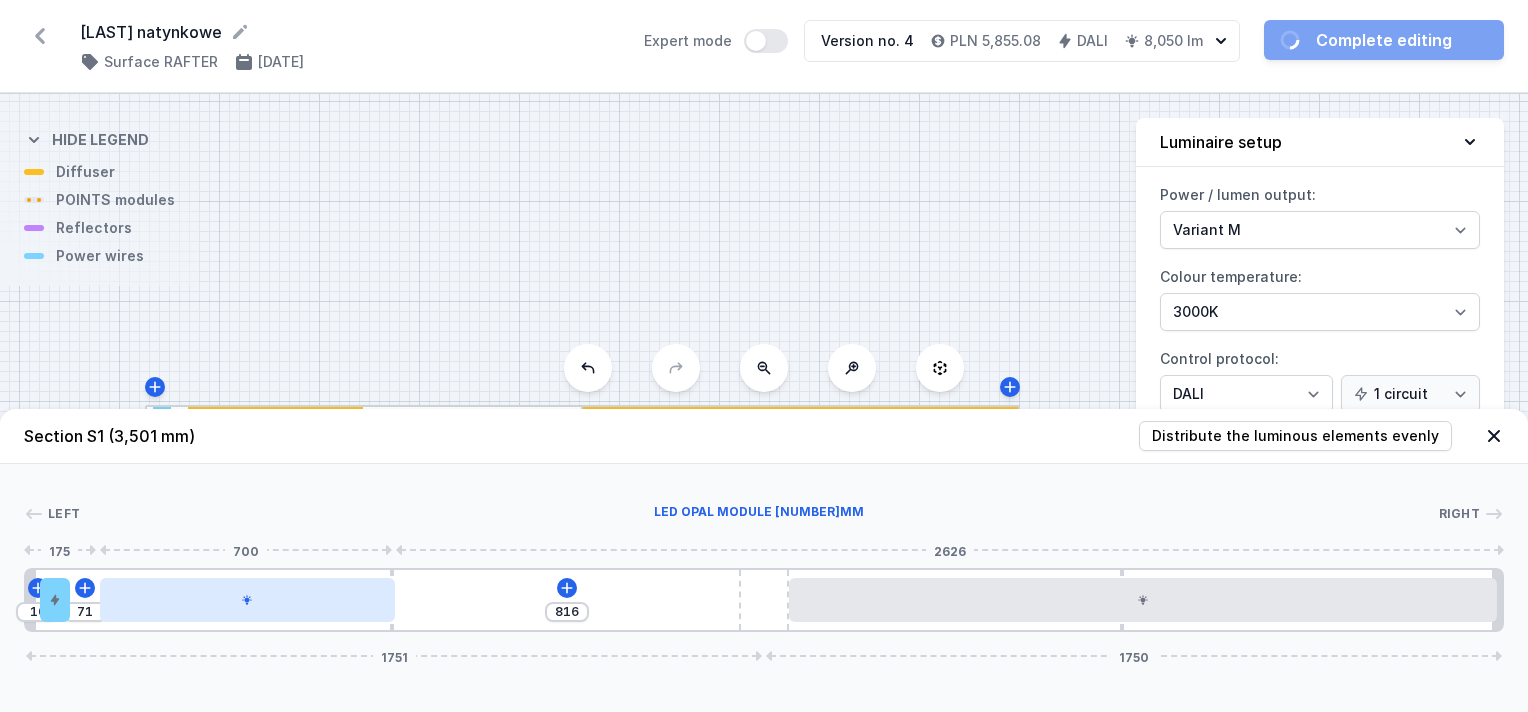 click at bounding box center (247, 600) 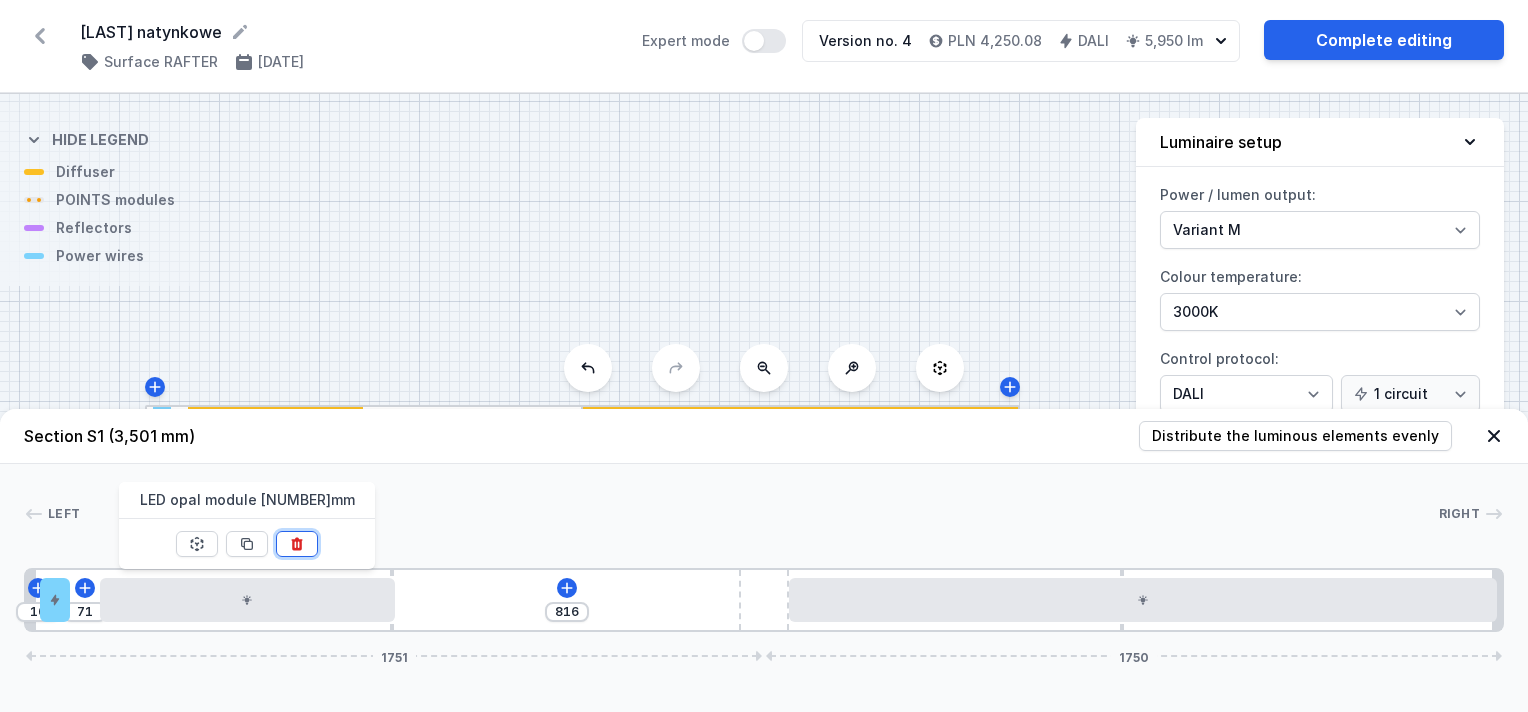 click at bounding box center [297, 544] 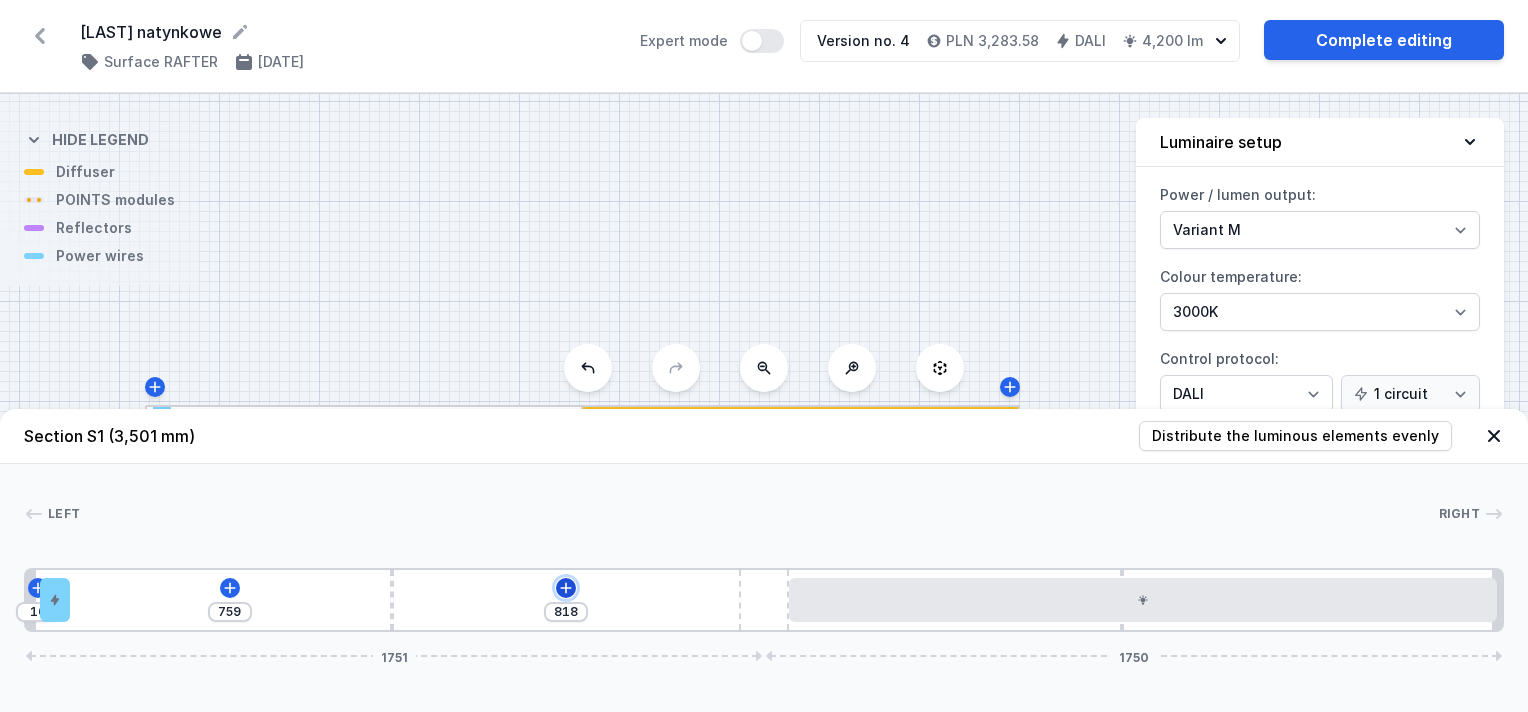 click at bounding box center [38, 588] 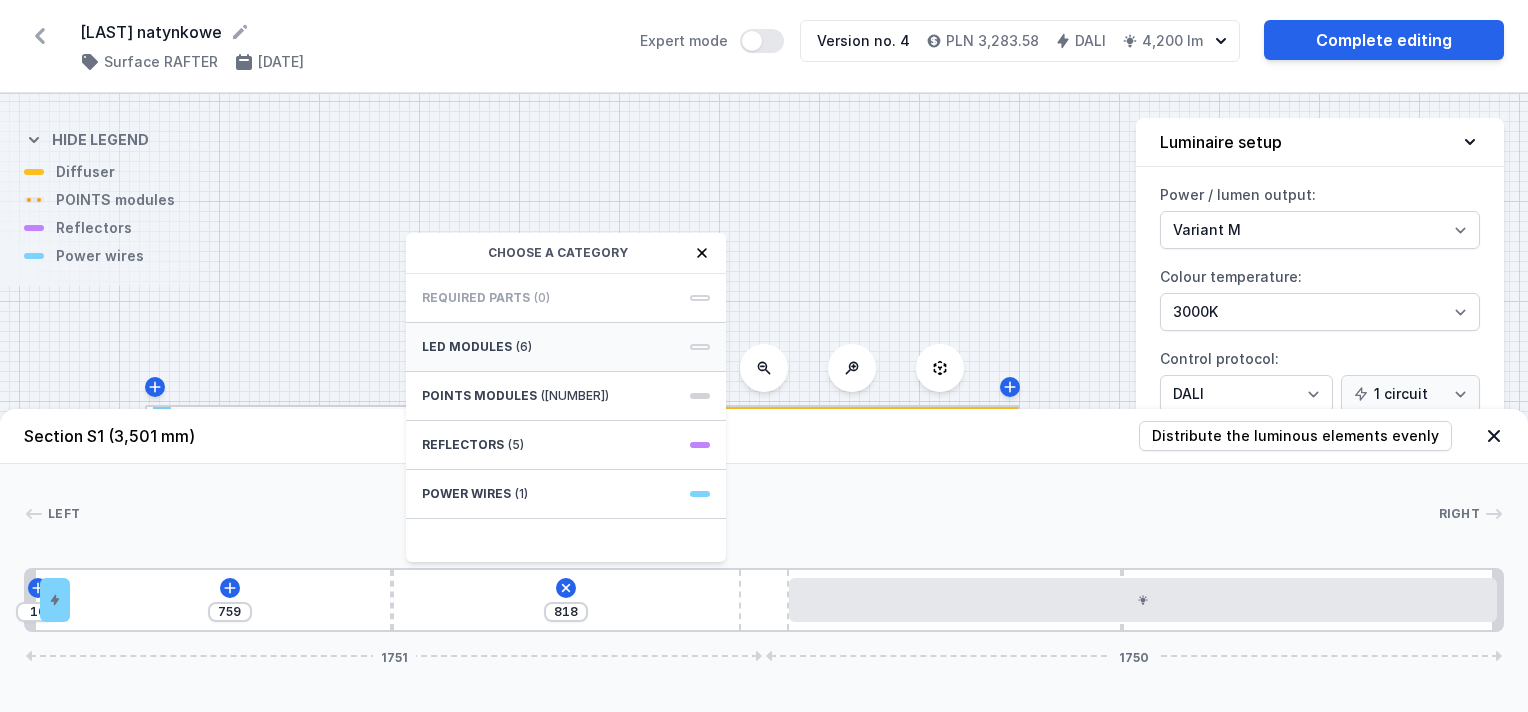 click on "LED modules" at bounding box center (467, 347) 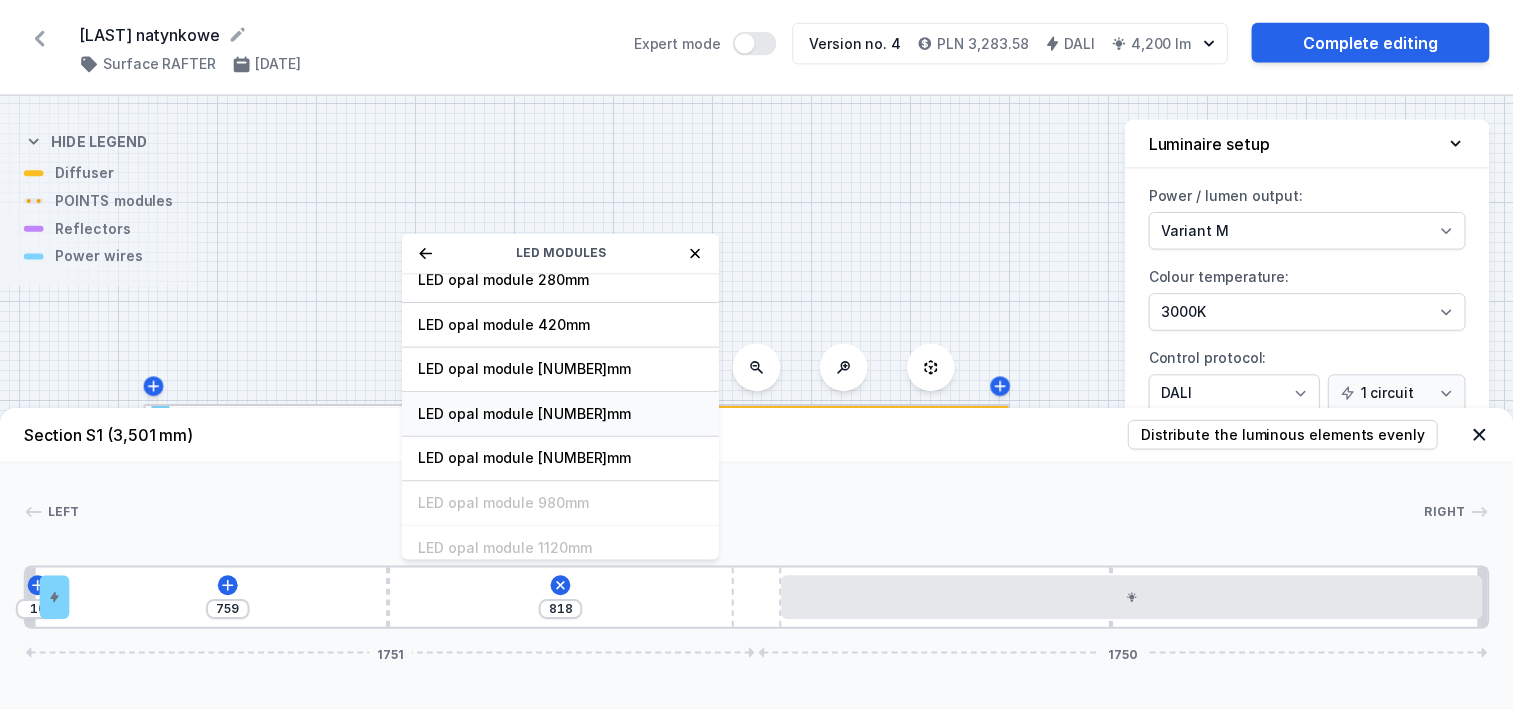 scroll, scrollTop: 49, scrollLeft: 0, axis: vertical 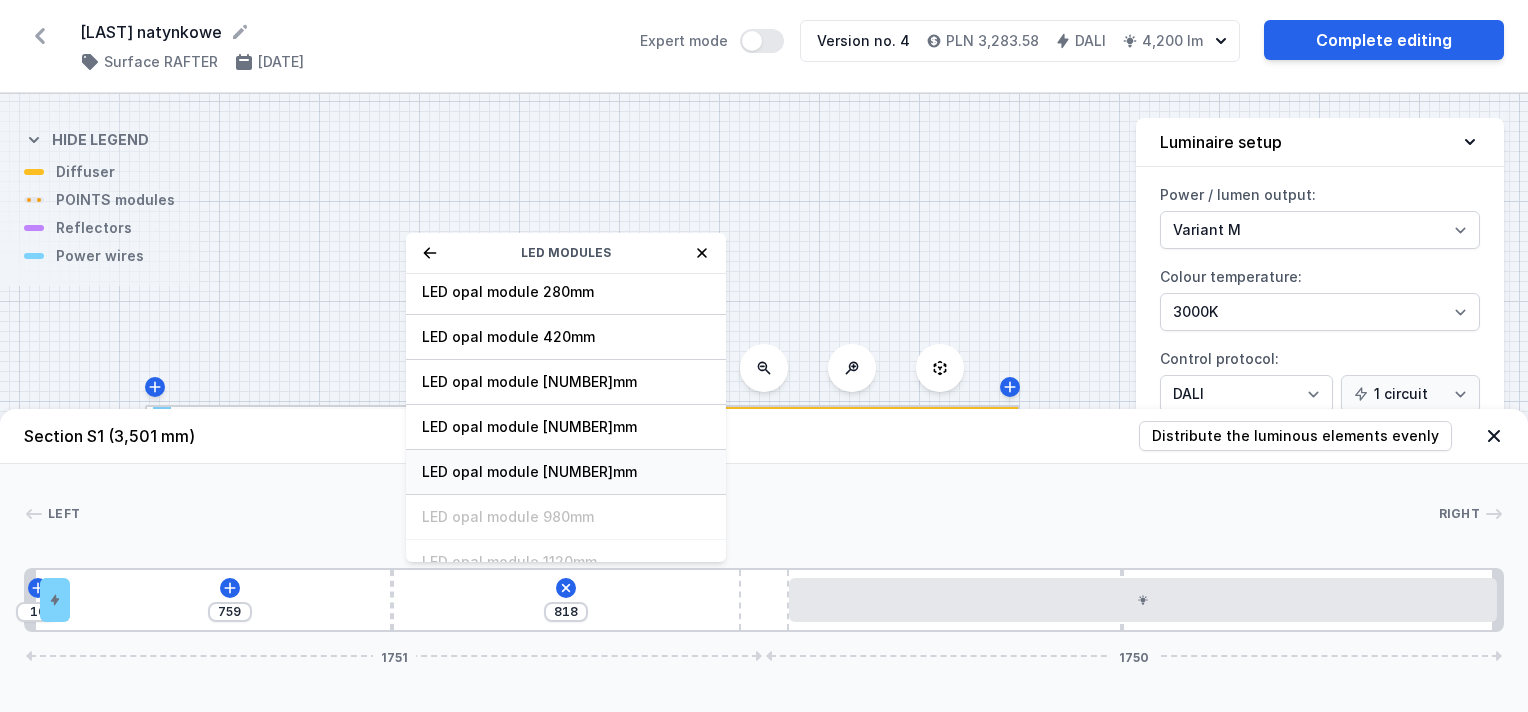click on "LED opal module [NUMBER]mm" at bounding box center [566, 247] 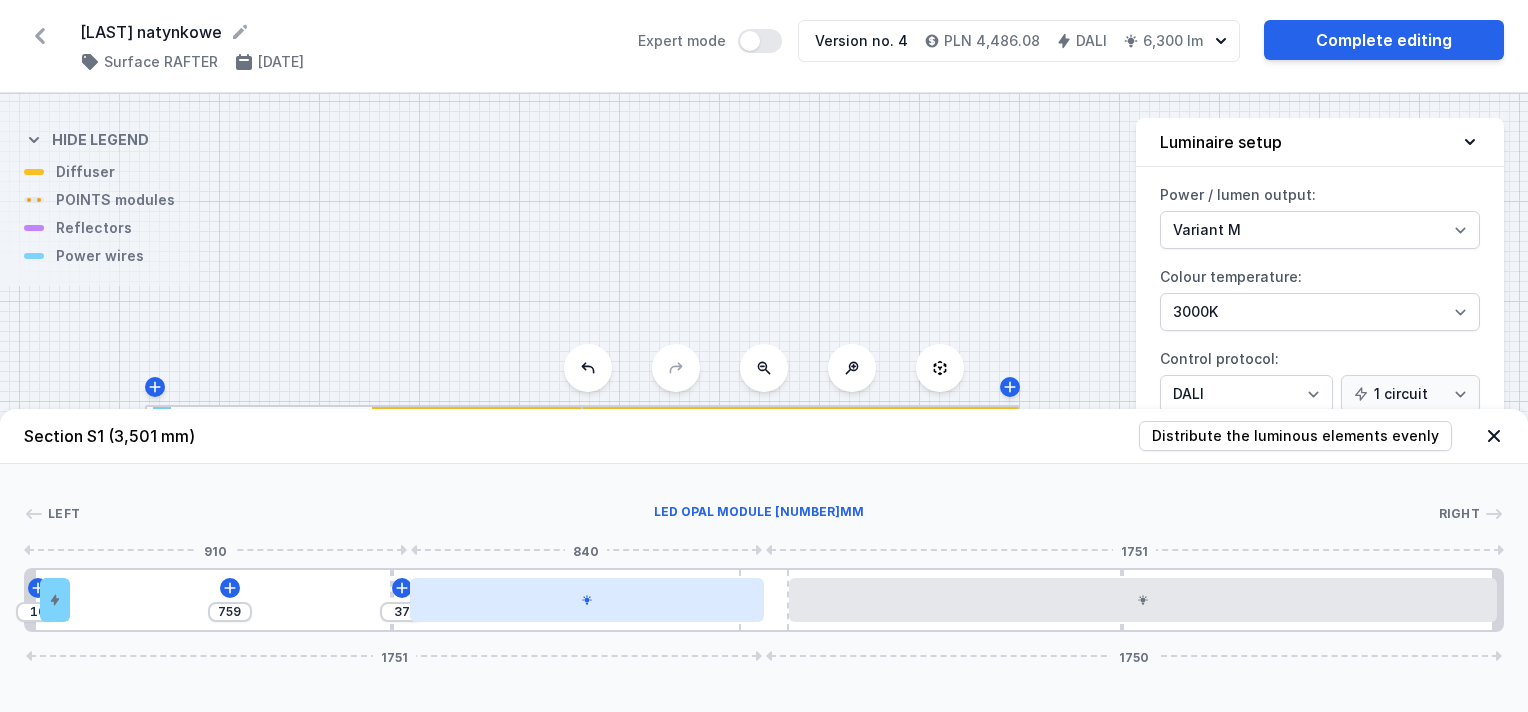 drag, startPoint x: 480, startPoint y: 593, endPoint x: 544, endPoint y: 594, distance: 64.00781 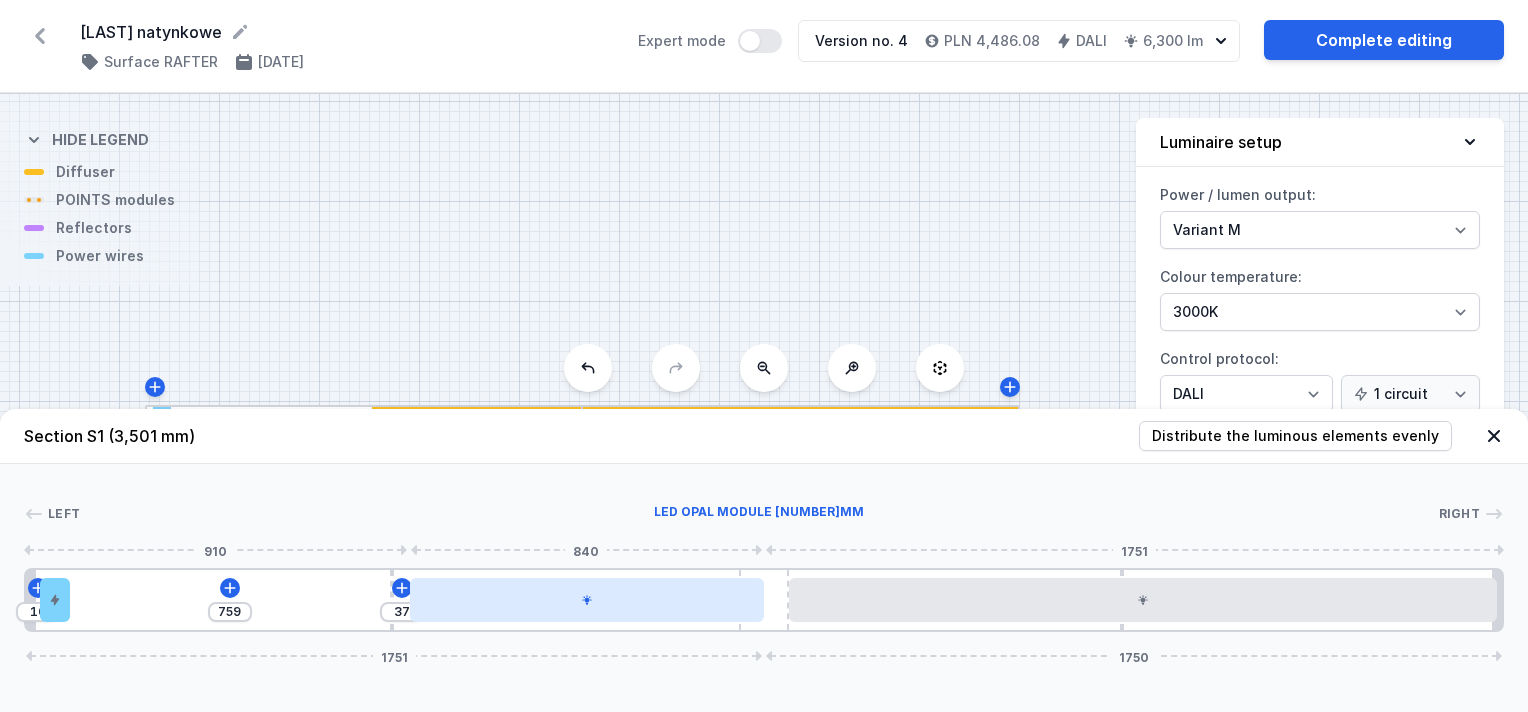click at bounding box center [587, 600] 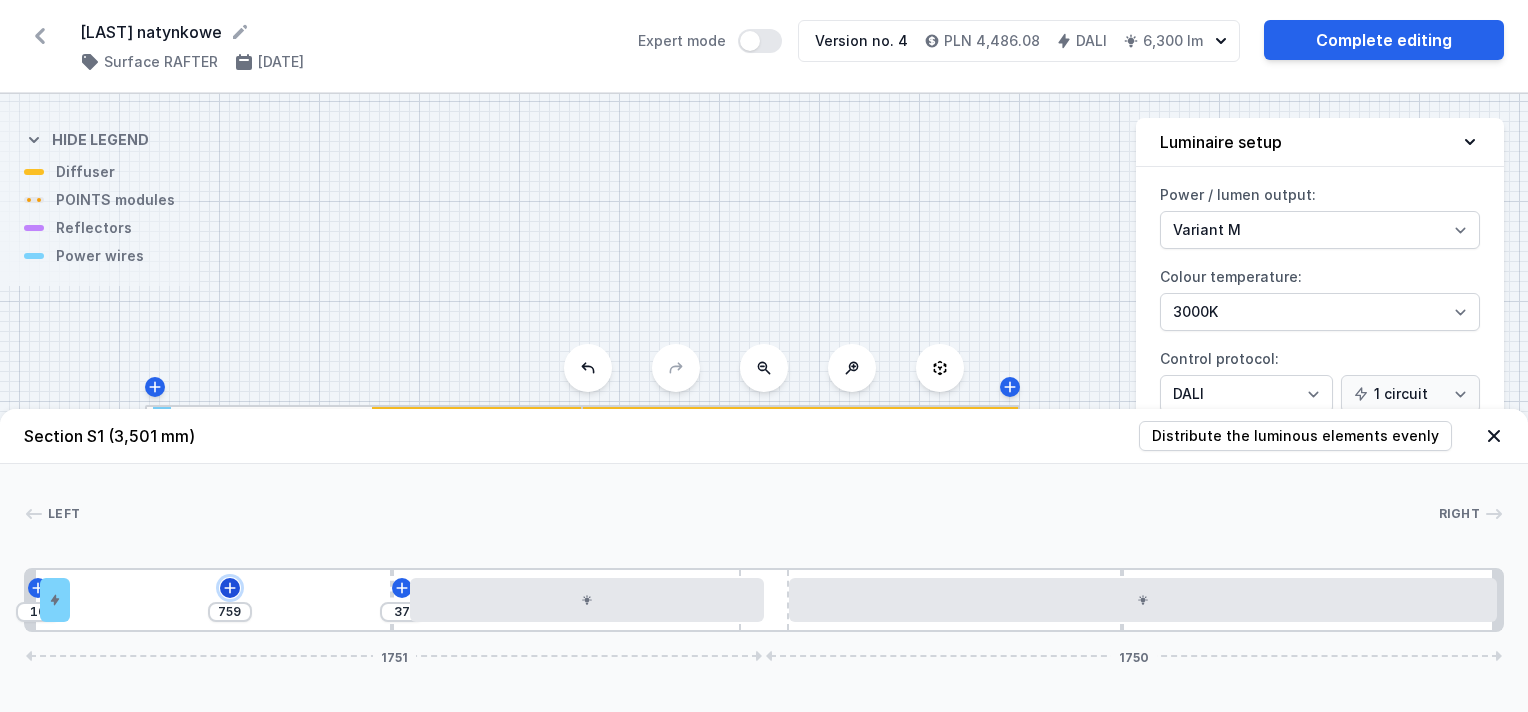 click at bounding box center (38, 588) 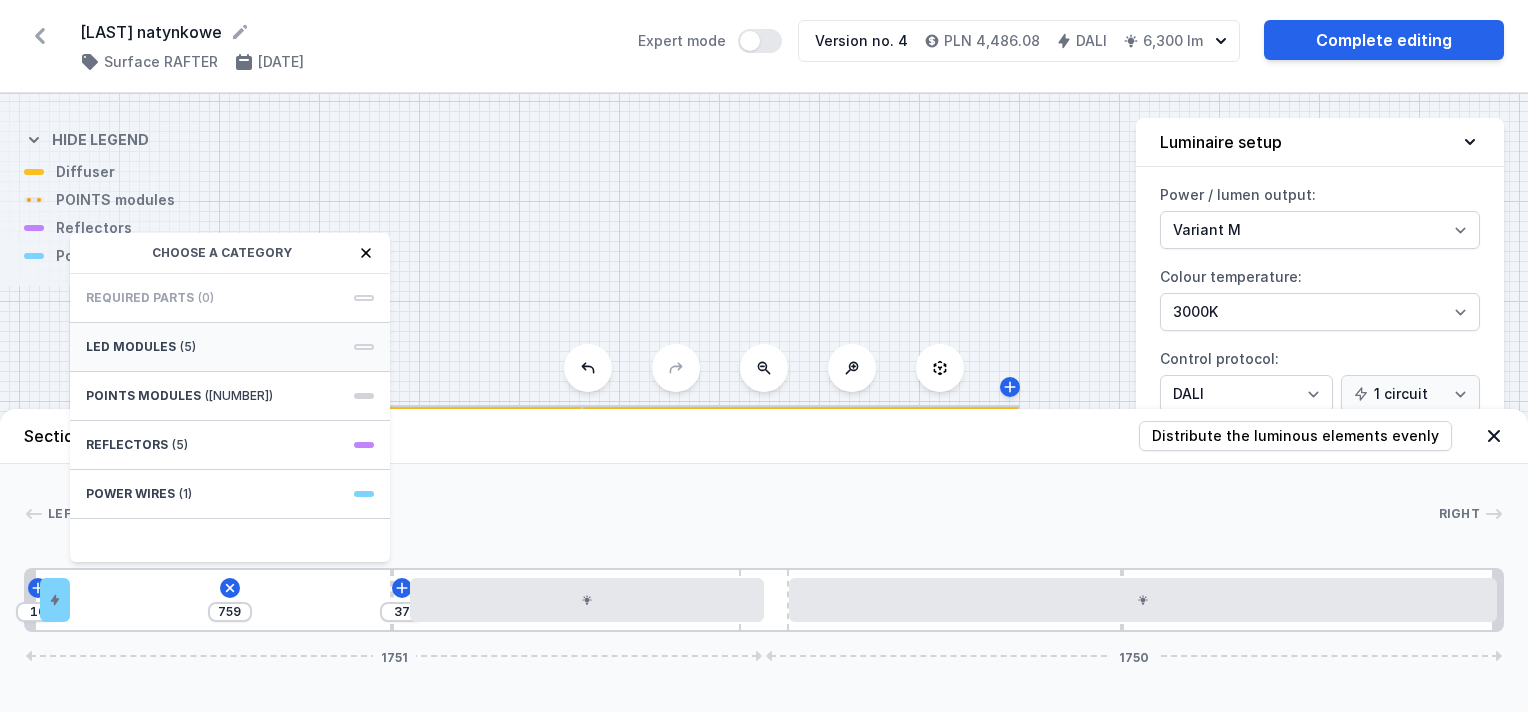 click on "(5)" at bounding box center (188, 347) 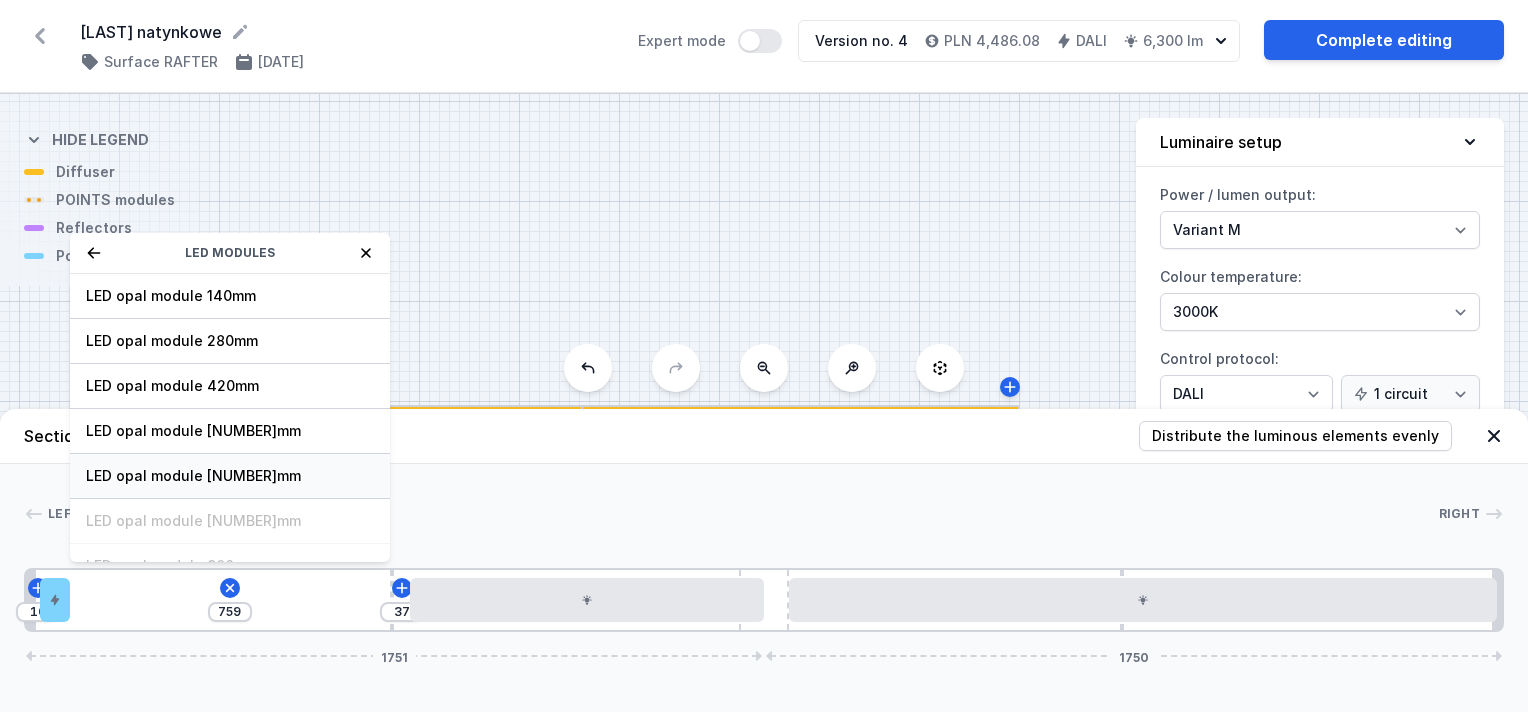 click on "LED opal module [NUMBER]mm" at bounding box center [230, 296] 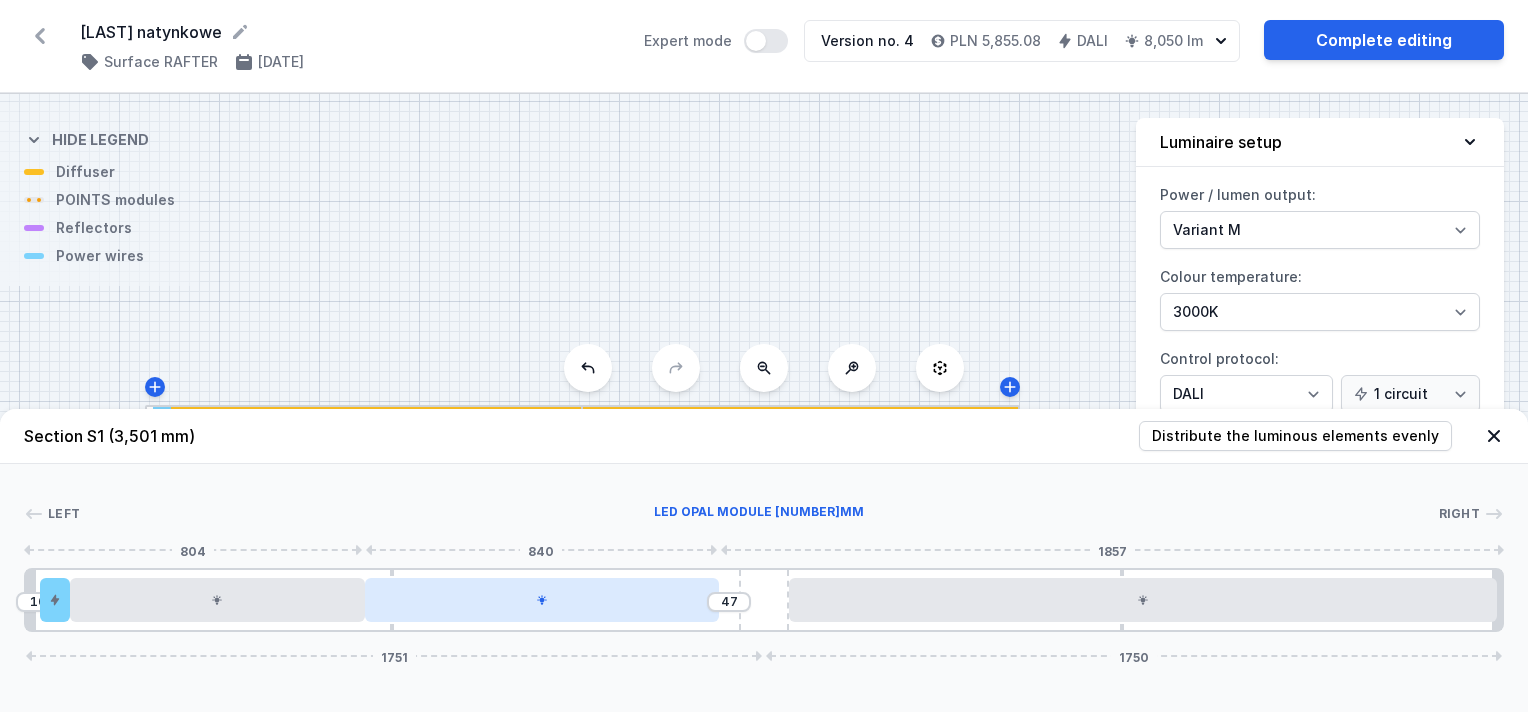 drag, startPoint x: 539, startPoint y: 608, endPoint x: 488, endPoint y: 605, distance: 51.088158 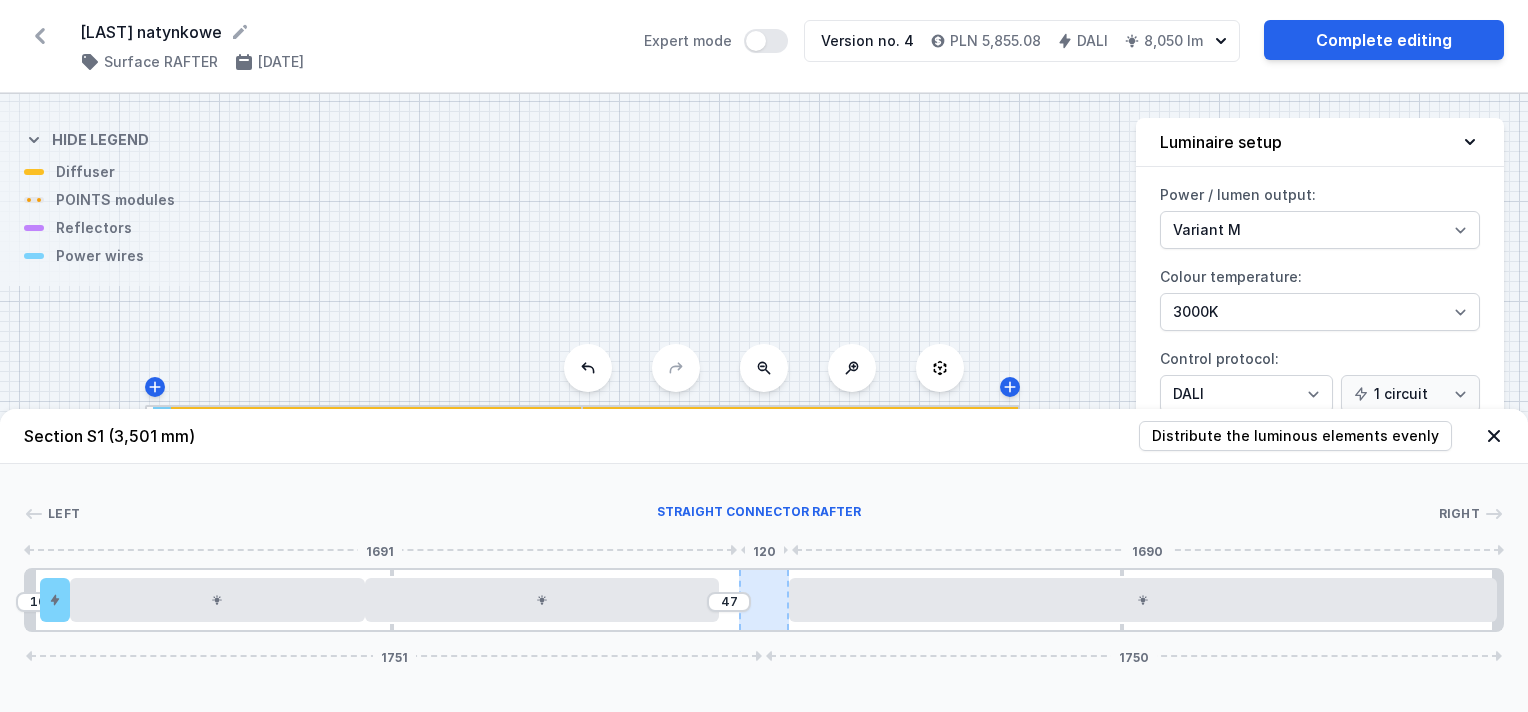 click at bounding box center (764, 600) 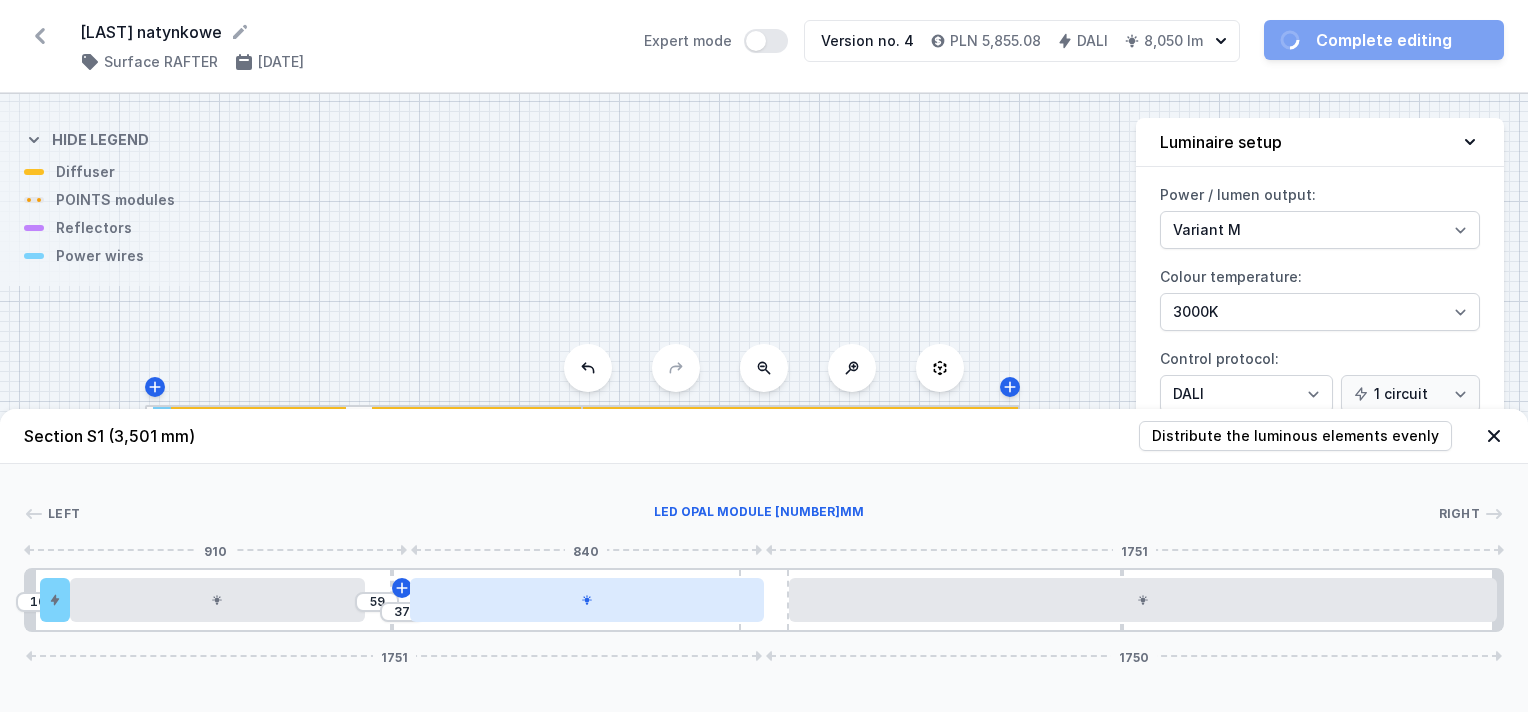 drag, startPoint x: 401, startPoint y: 604, endPoint x: 420, endPoint y: 599, distance: 19.646883 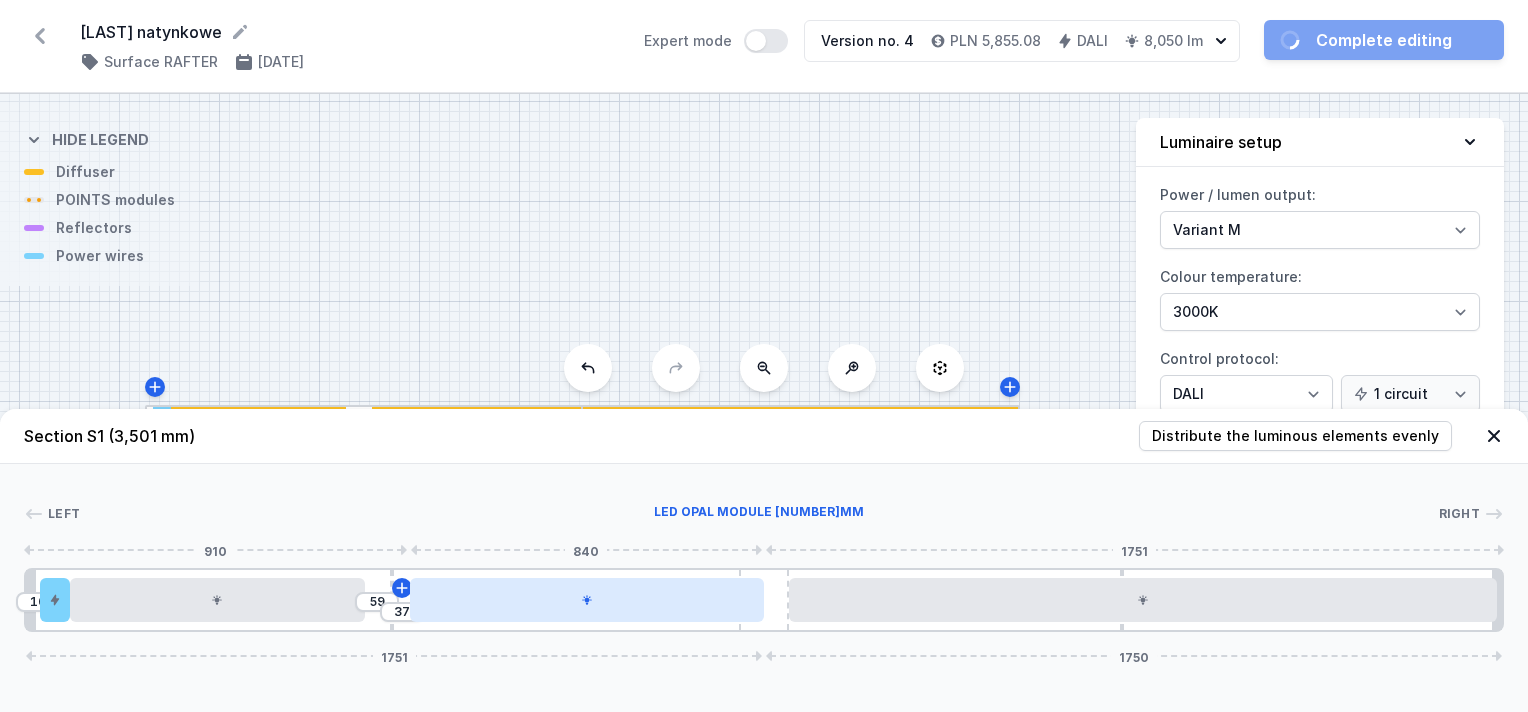 click at bounding box center (587, 600) 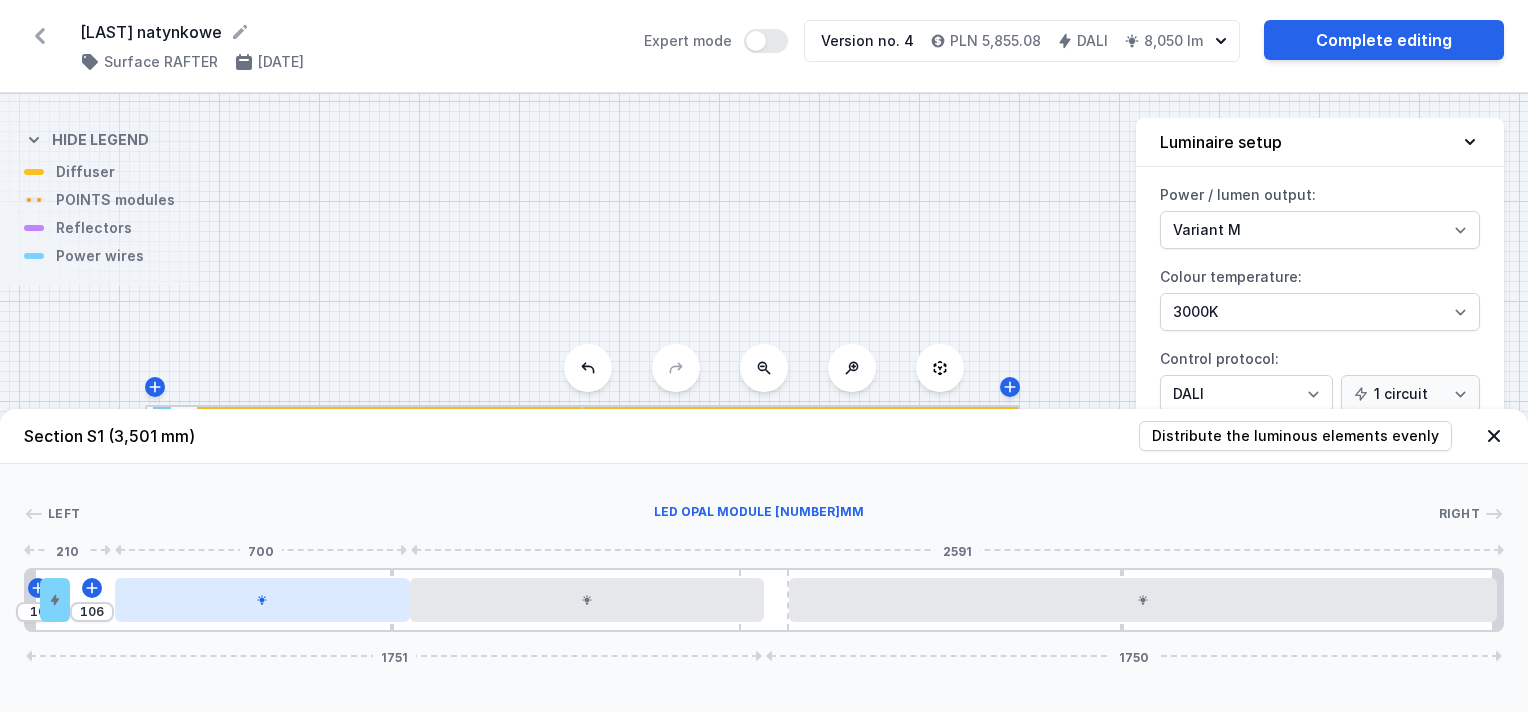 drag, startPoint x: 230, startPoint y: 602, endPoint x: 256, endPoint y: 591, distance: 28.231188 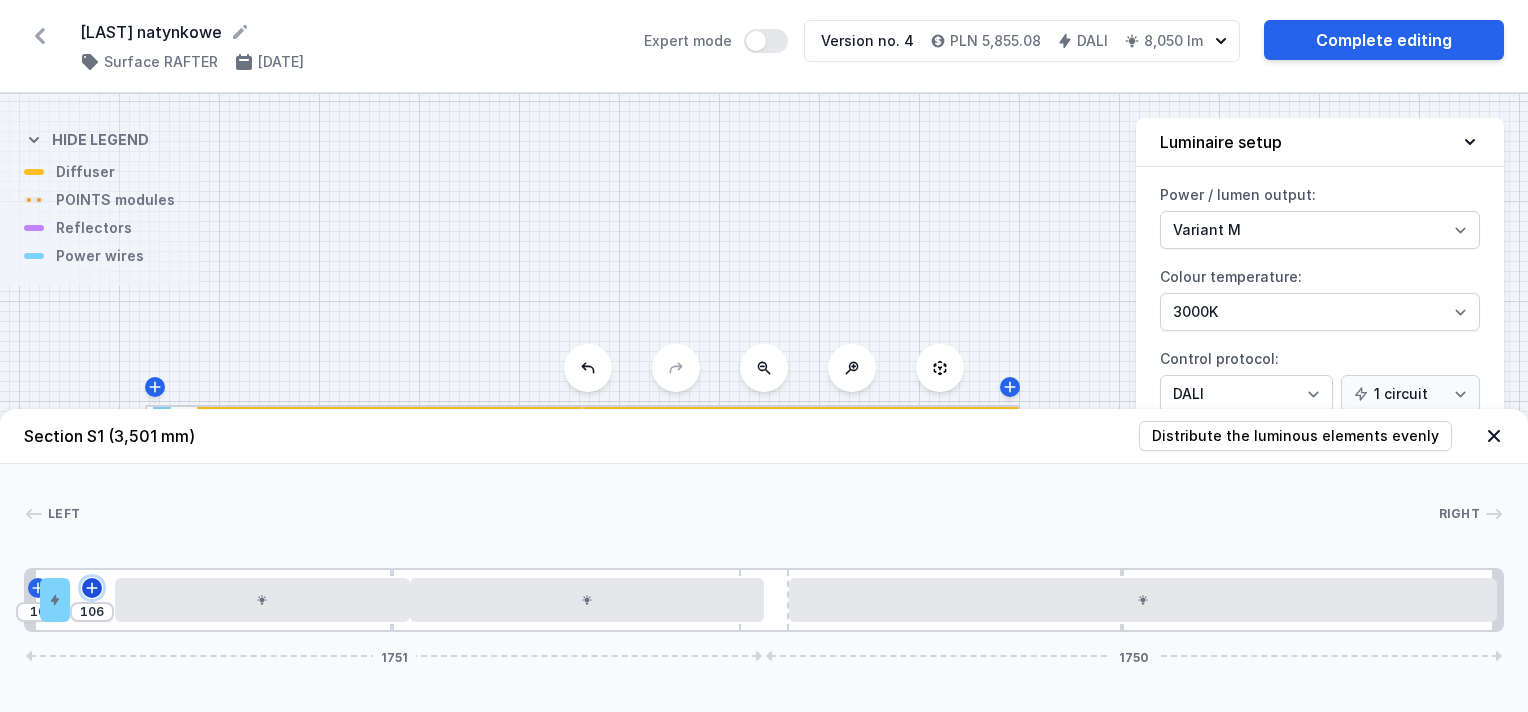 click at bounding box center [38, 588] 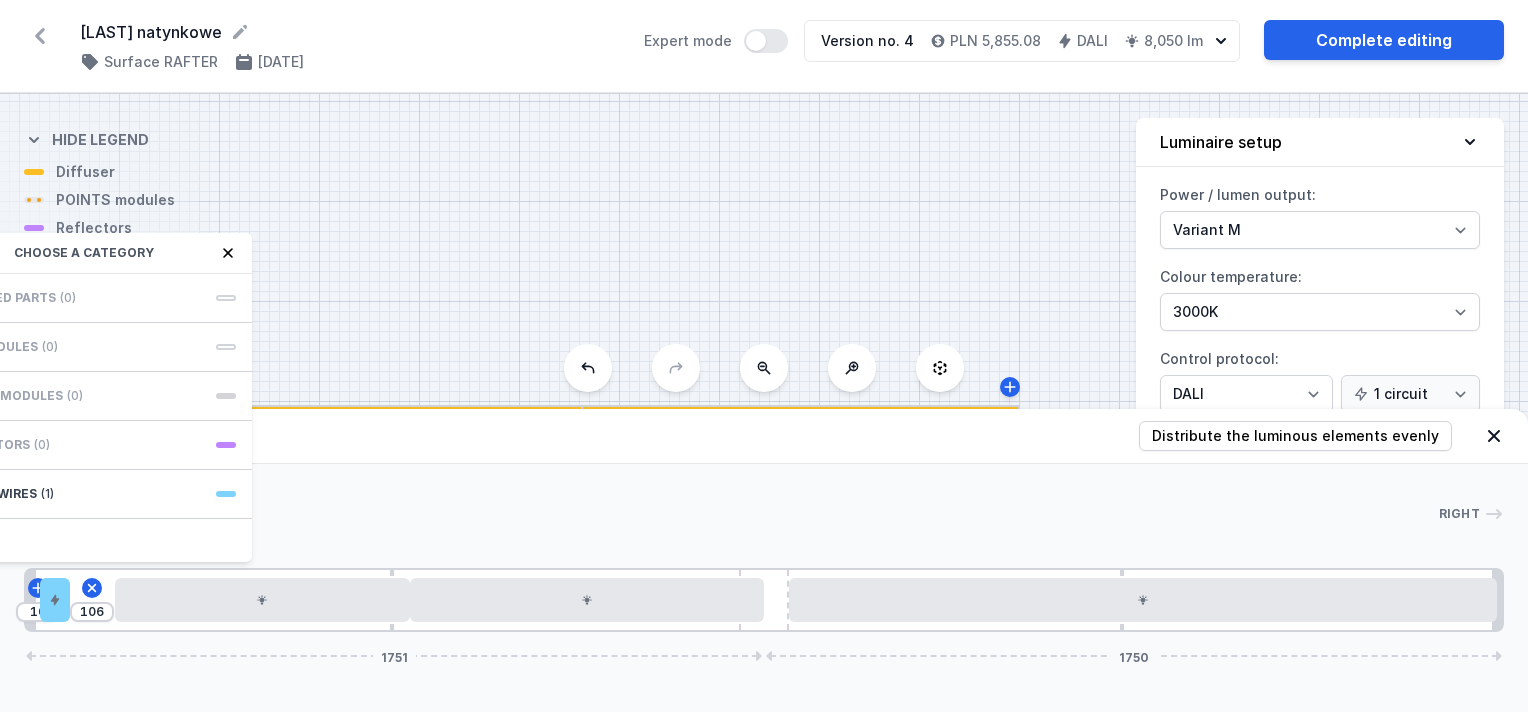 click on "S1 3501" at bounding box center (764, 403) 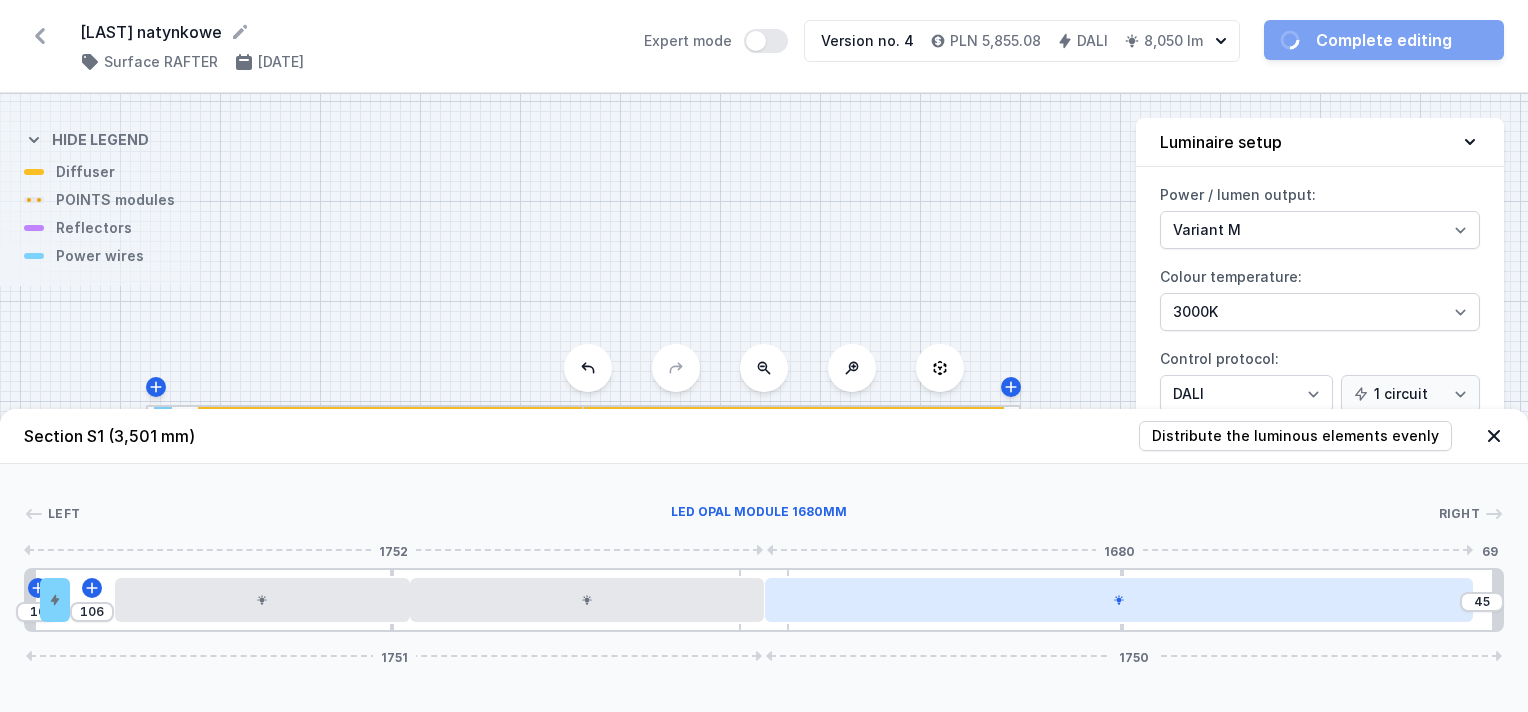 drag, startPoint x: 812, startPoint y: 598, endPoint x: 764, endPoint y: 598, distance: 48 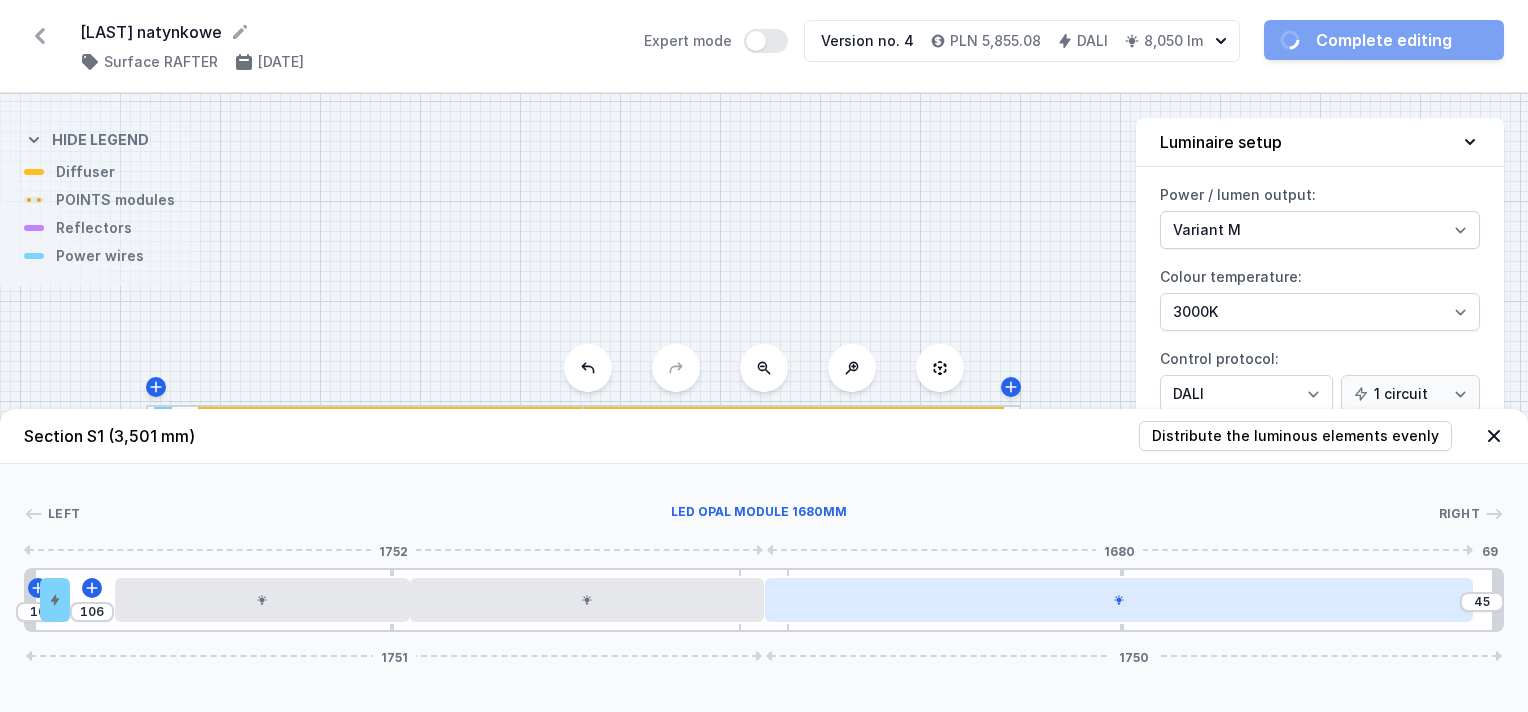 click at bounding box center (1119, 600) 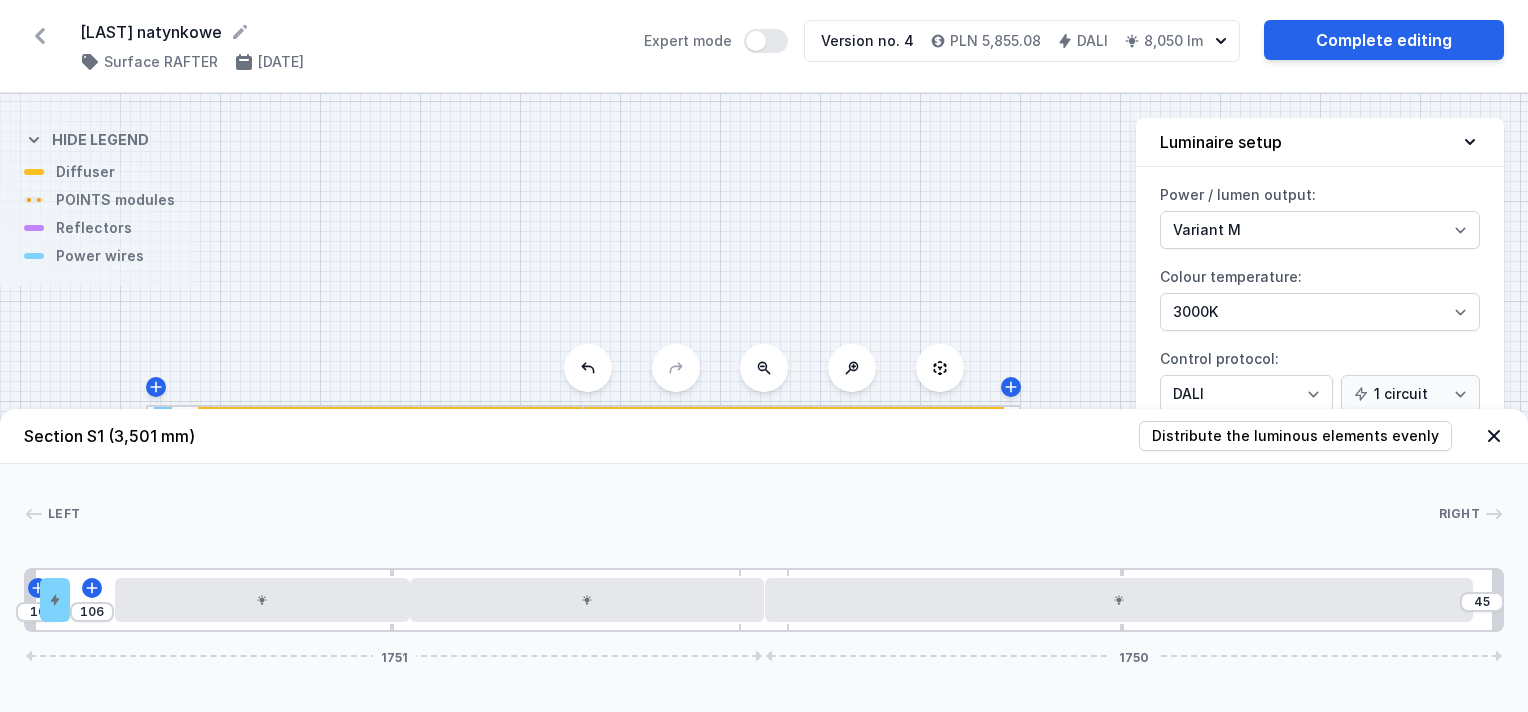 click on "S1 3501" at bounding box center [764, 403] 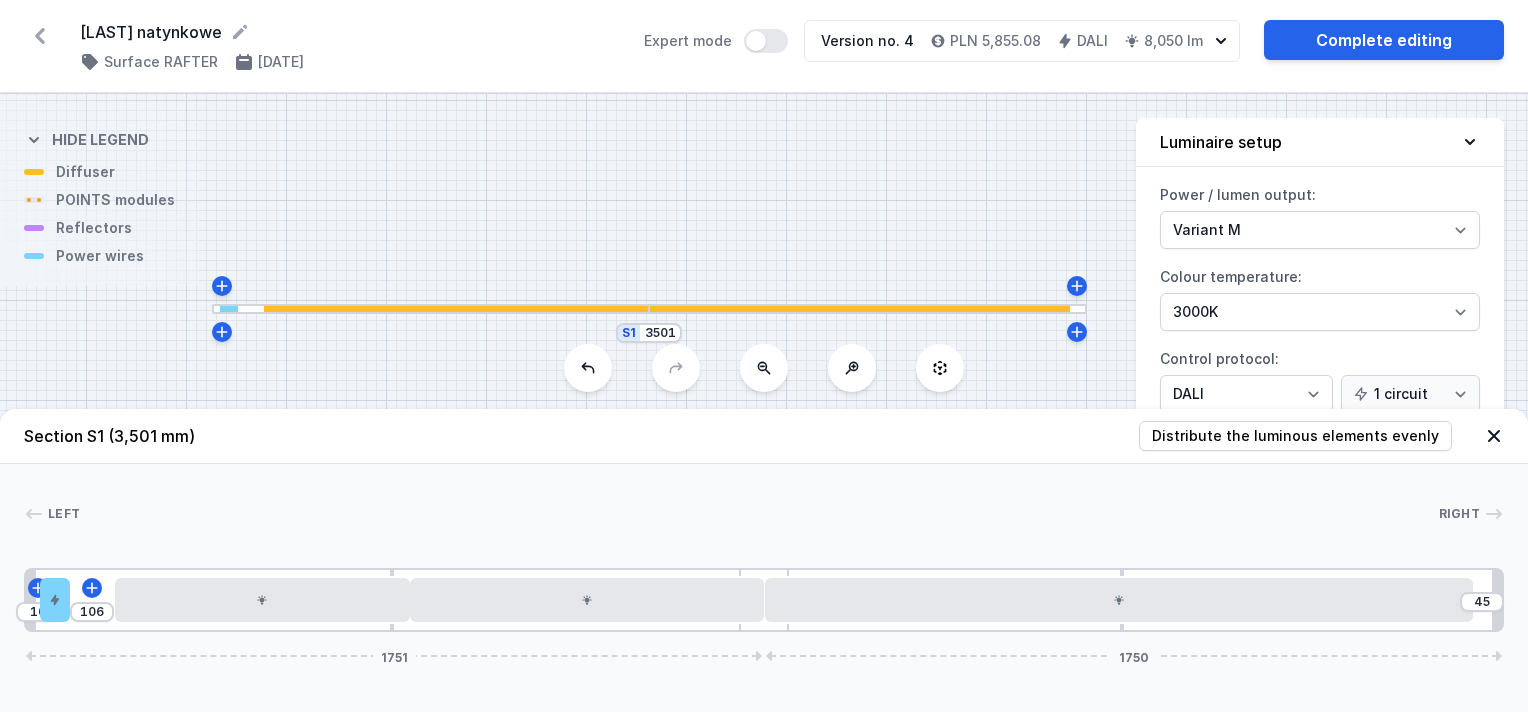 drag, startPoint x: 727, startPoint y: 268, endPoint x: 793, endPoint y: 167, distance: 120.65239 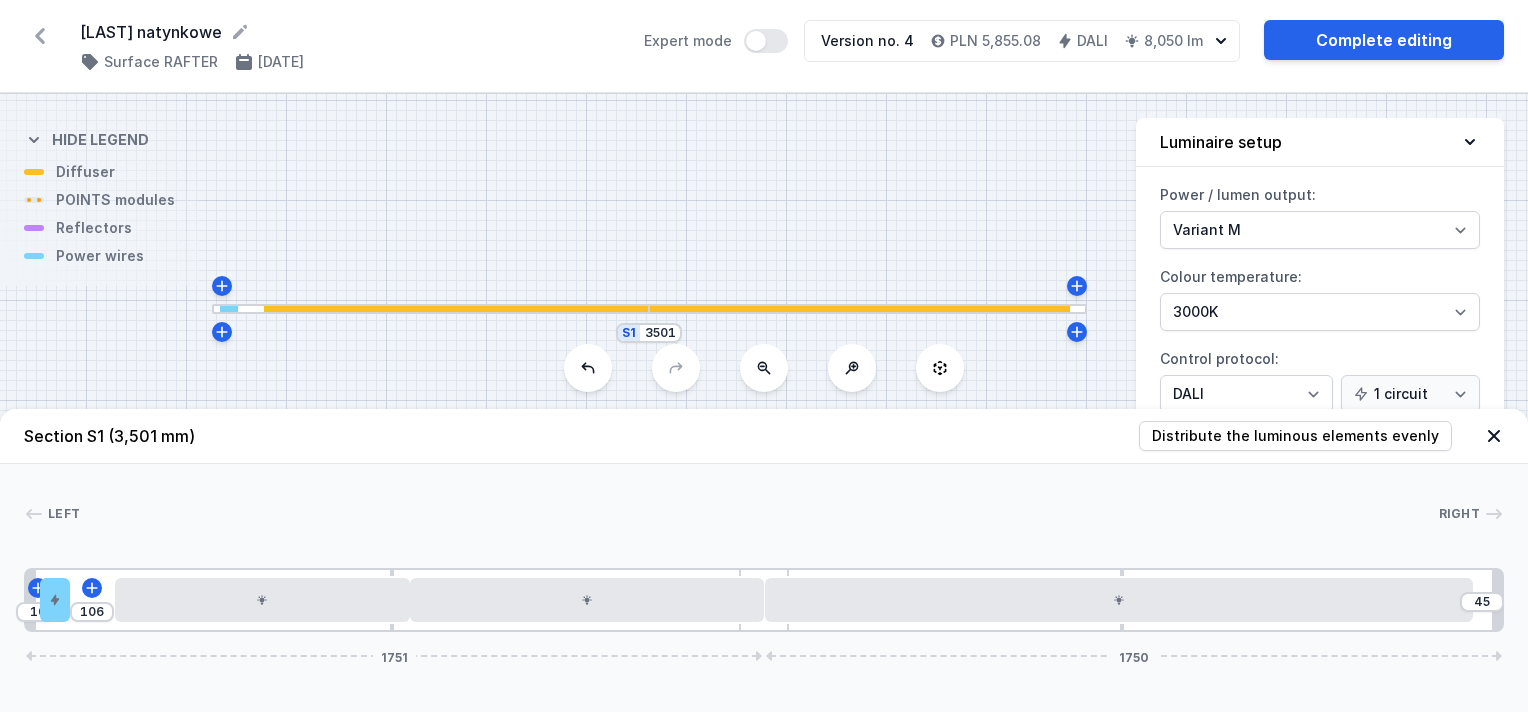 click on "S1 3501" at bounding box center (764, 403) 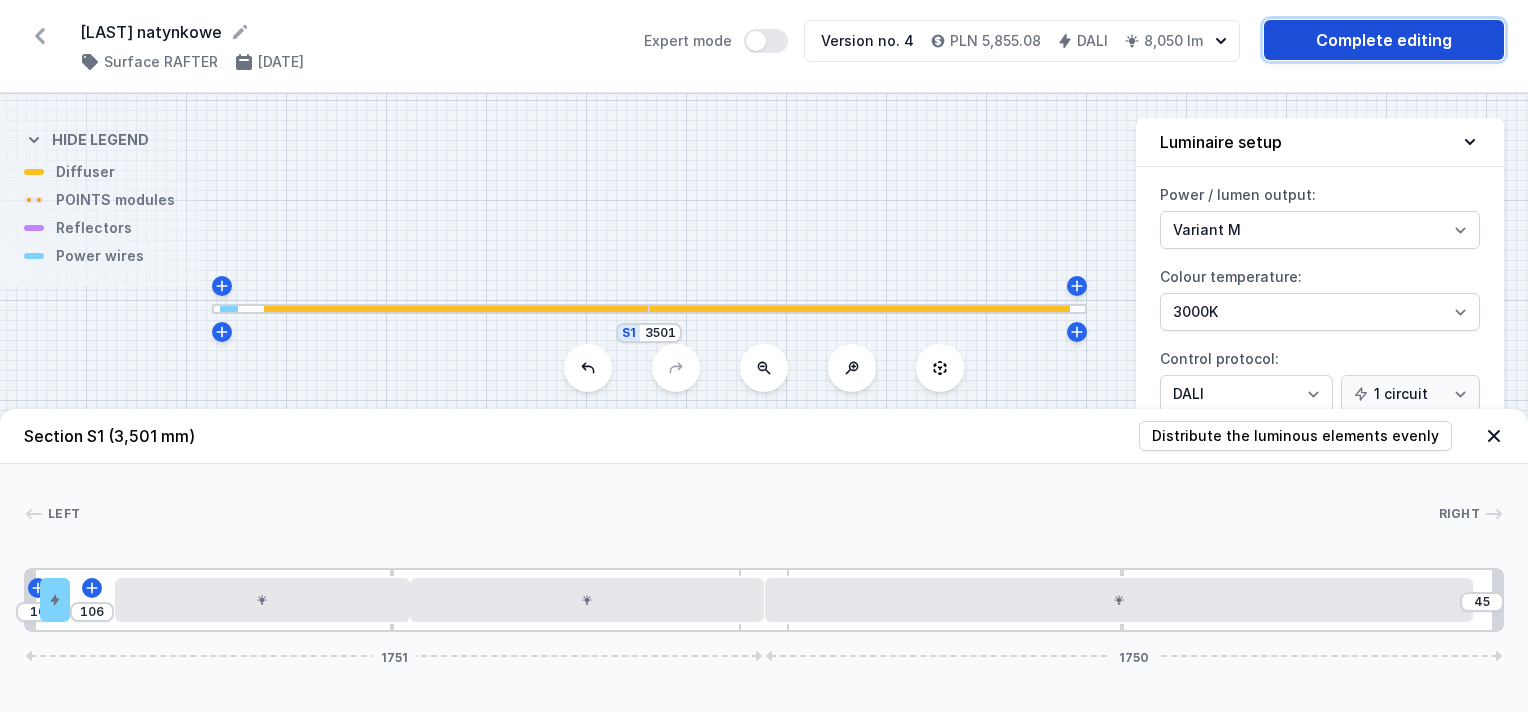 click on "Complete editing" at bounding box center [1384, 40] 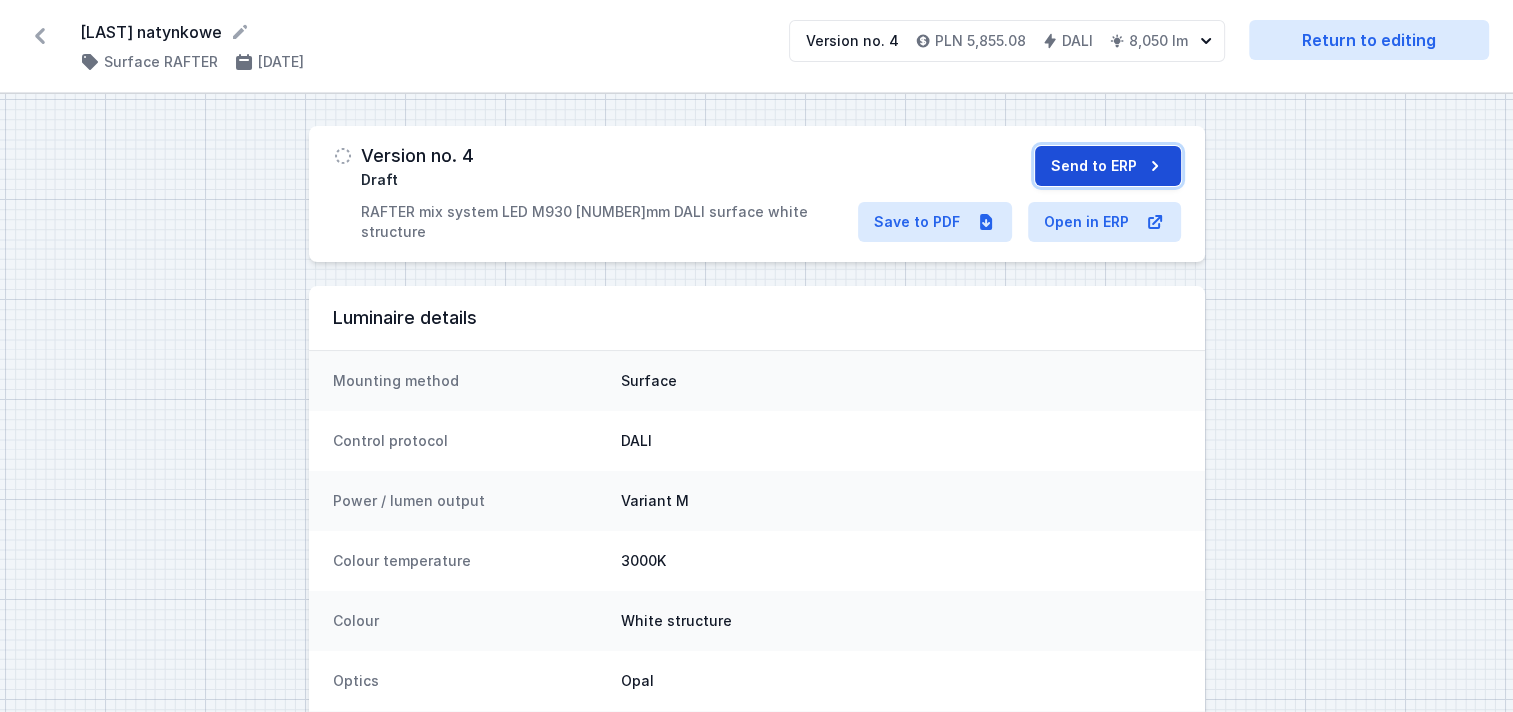 click on "Send to ERP" at bounding box center [1108, 166] 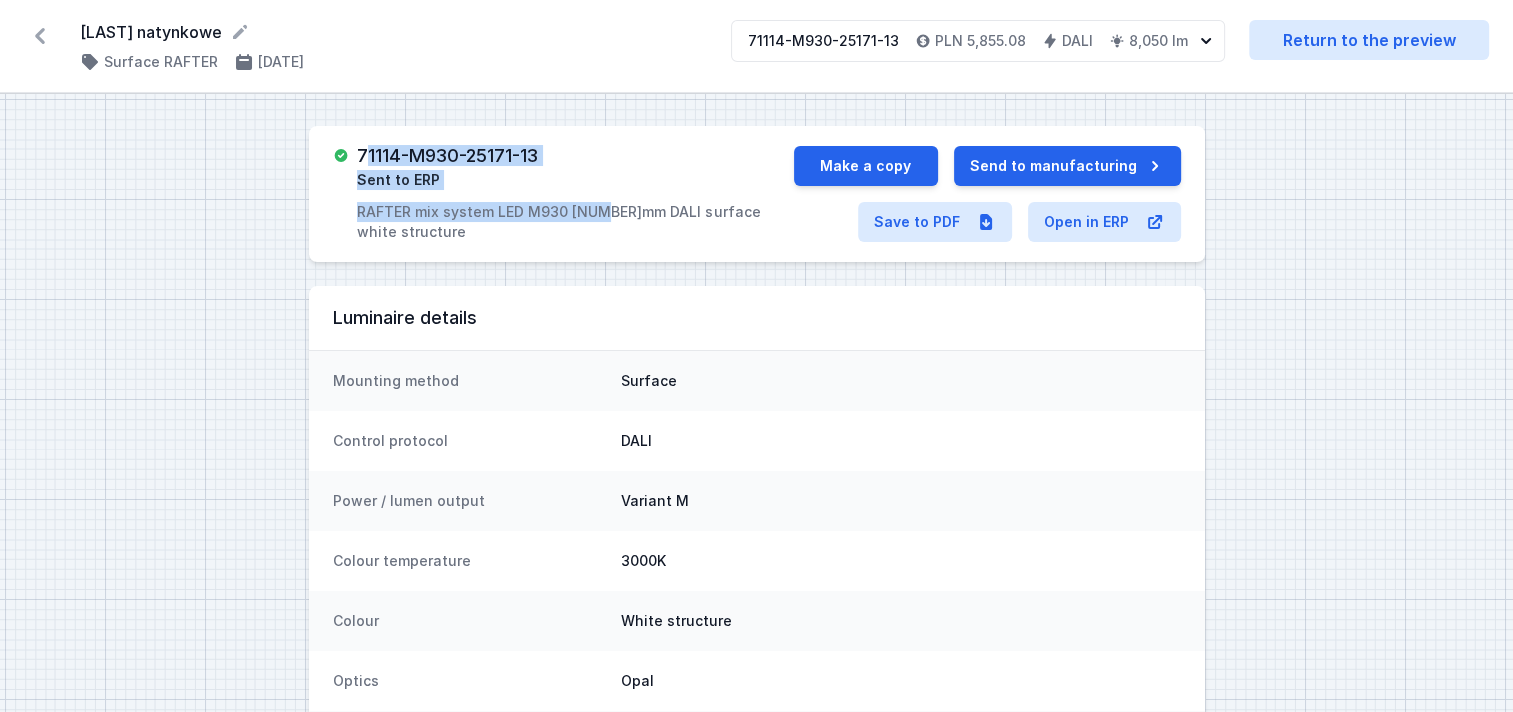 drag, startPoint x: 568, startPoint y: 152, endPoint x: 374, endPoint y: 156, distance: 194.04123 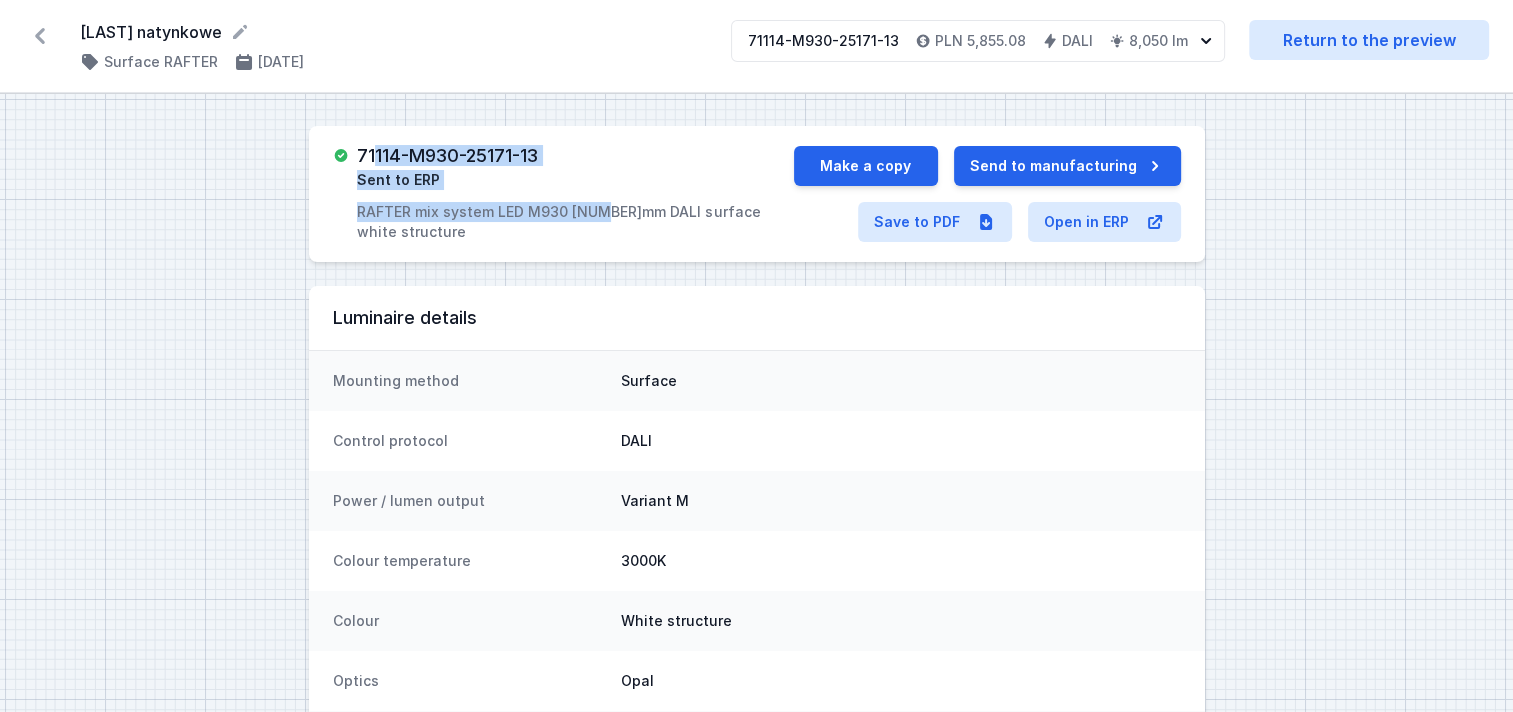 drag, startPoint x: 374, startPoint y: 156, endPoint x: 571, endPoint y: 143, distance: 197.42847 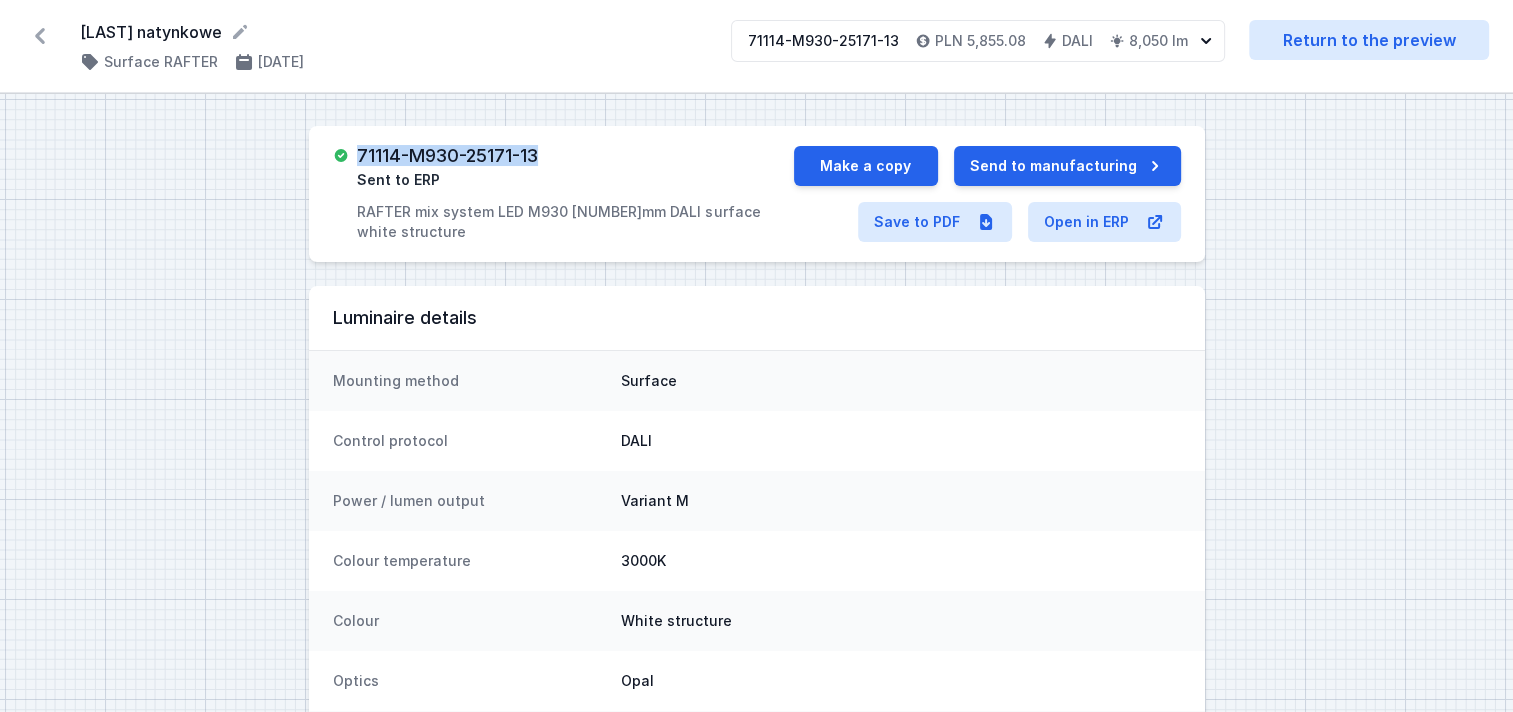 drag, startPoint x: 544, startPoint y: 152, endPoint x: 360, endPoint y: 157, distance: 184.06792 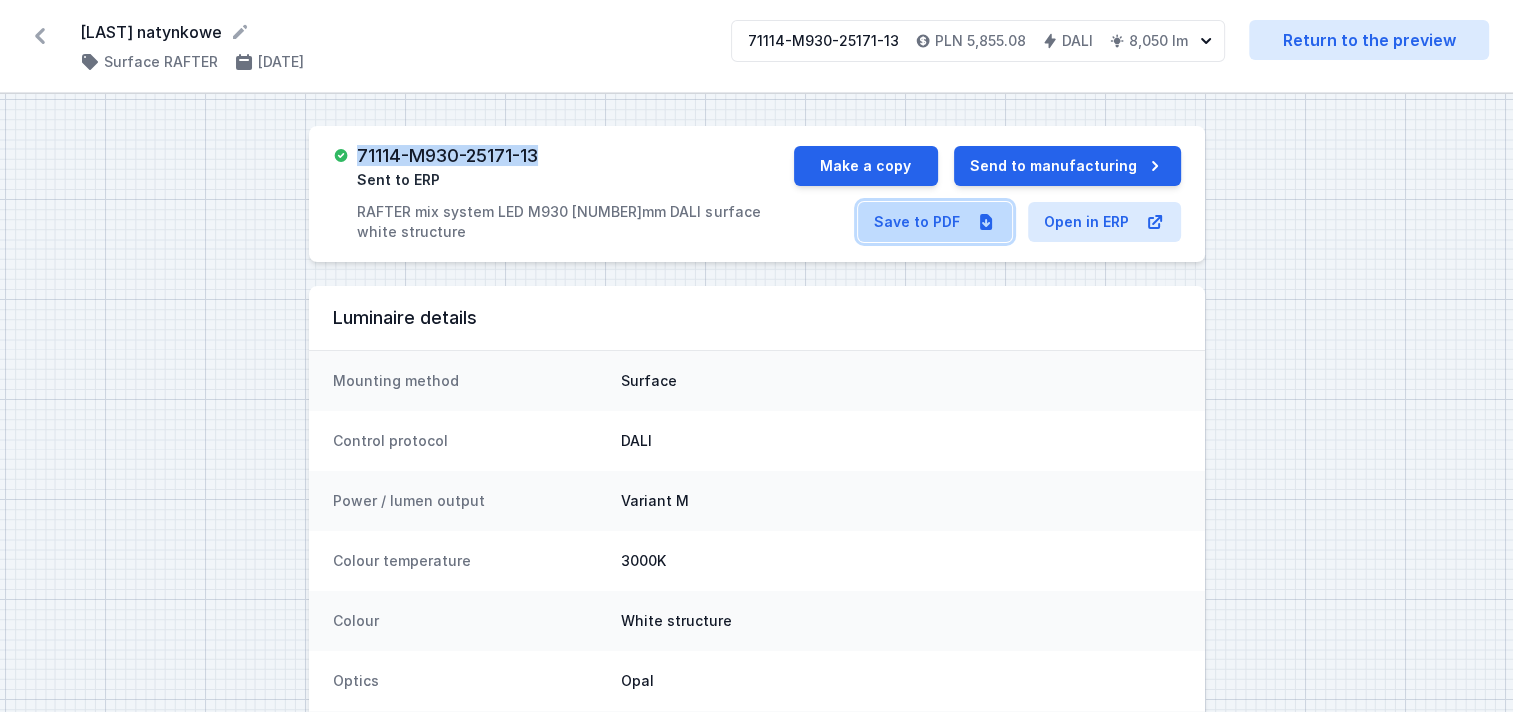 click on "Save to PDF" at bounding box center (935, 222) 